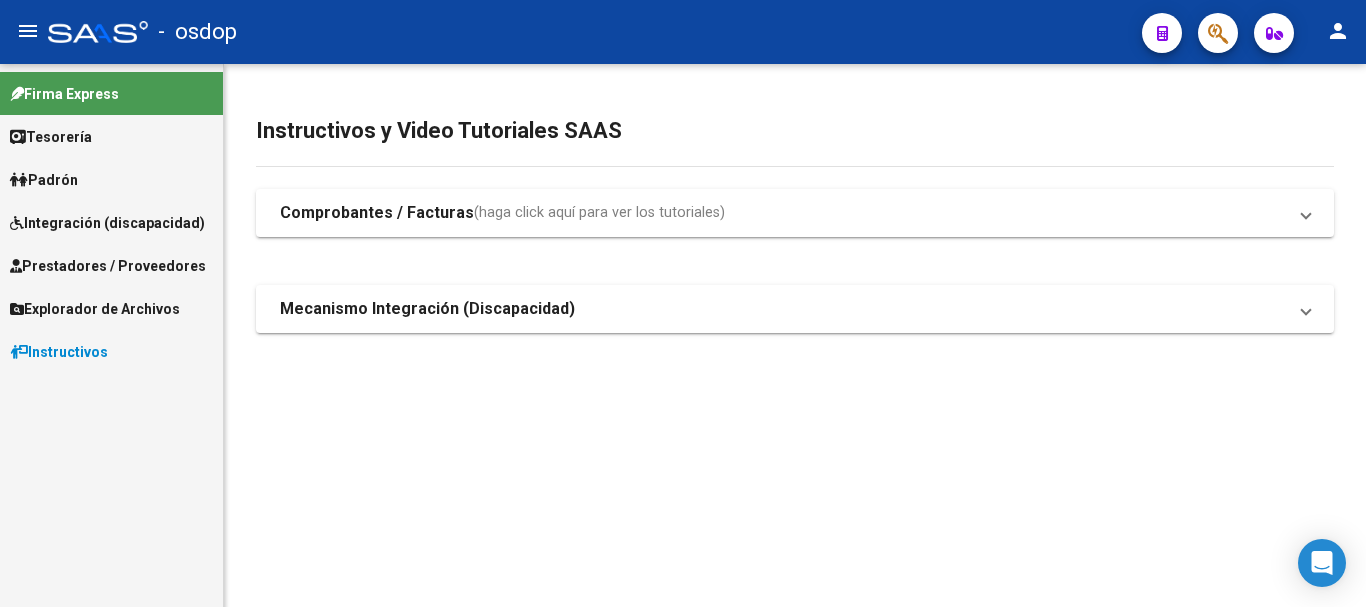 scroll, scrollTop: 0, scrollLeft: 0, axis: both 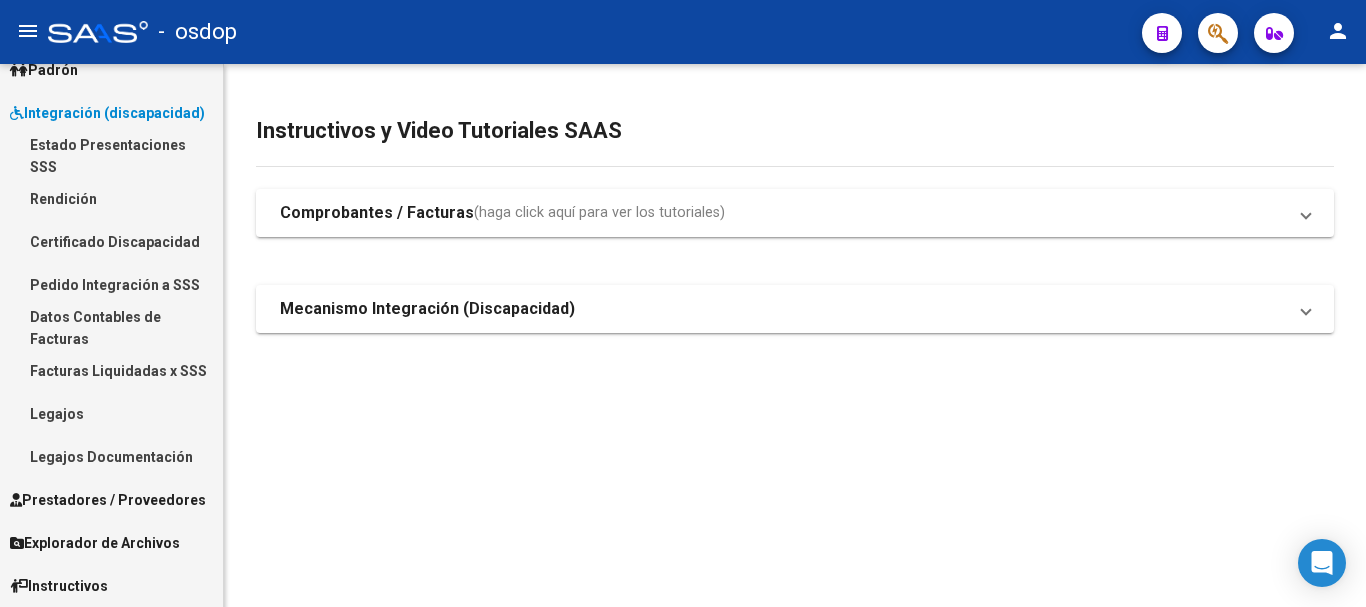 click on "Integración (discapacidad)" at bounding box center (107, 113) 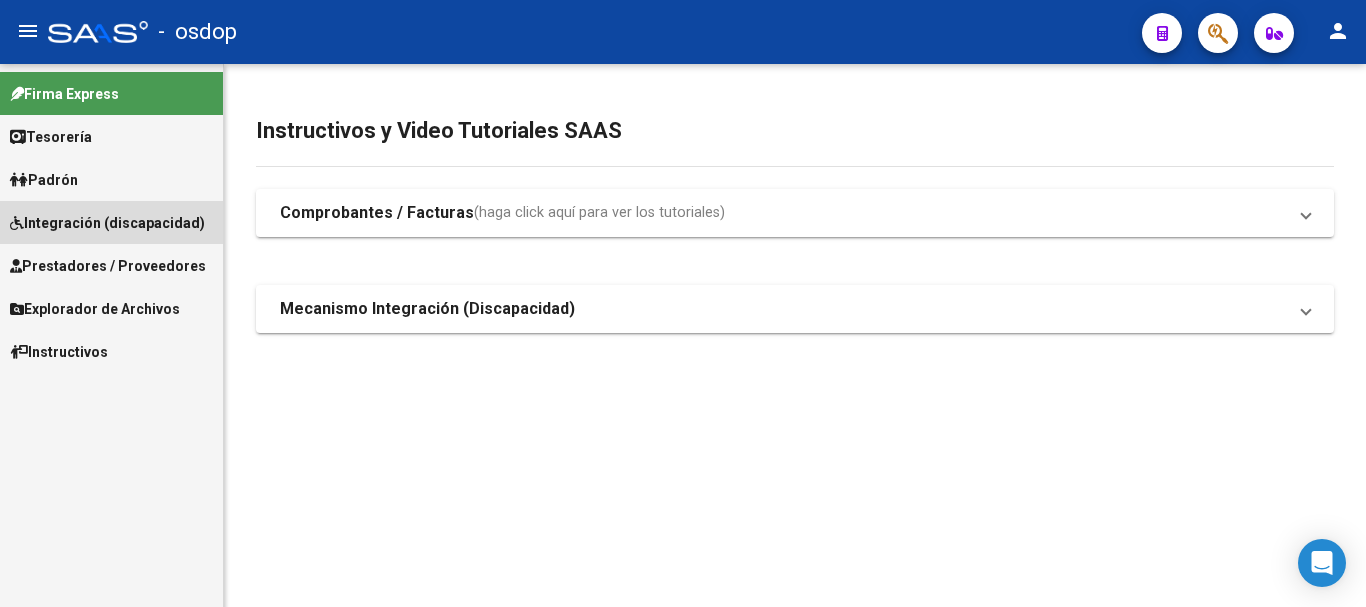 scroll, scrollTop: 0, scrollLeft: 0, axis: both 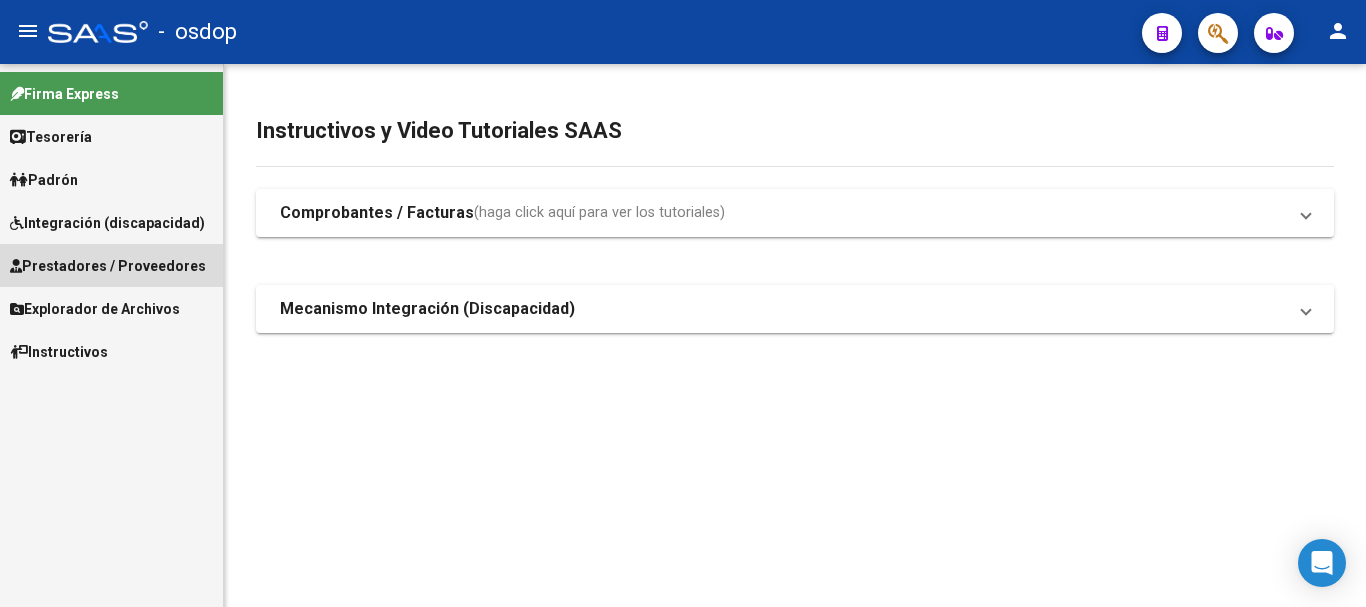 click on "Prestadores / Proveedores" at bounding box center (108, 266) 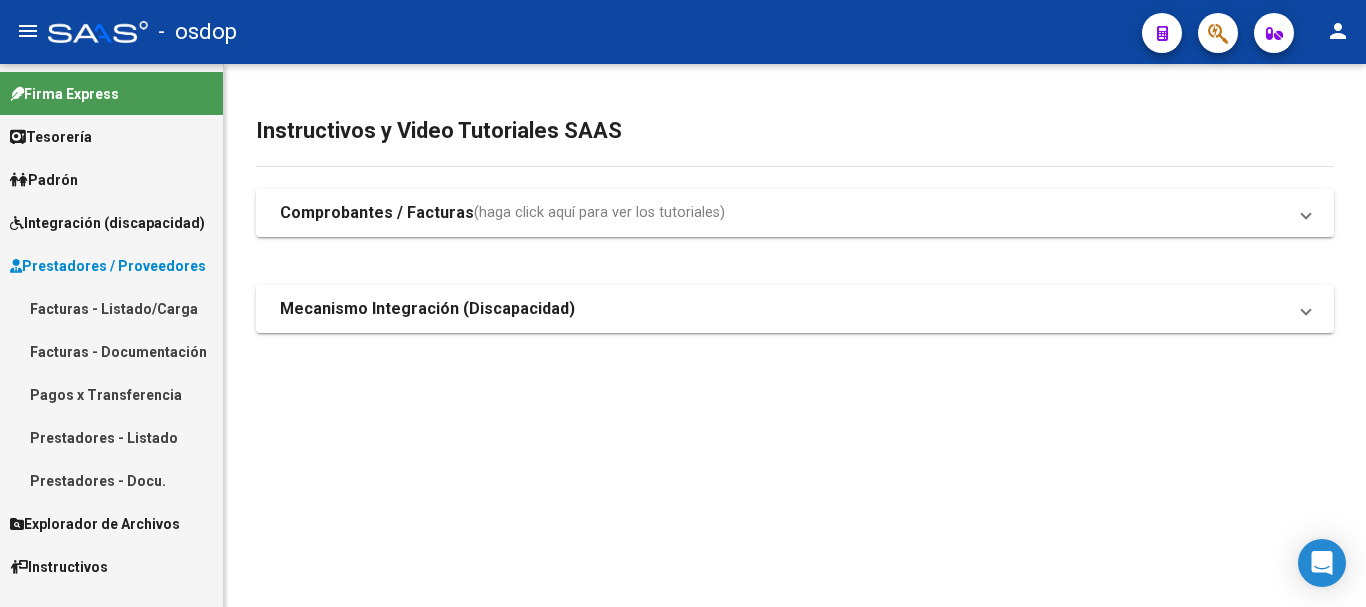 click on "Facturas - Listado/Carga" at bounding box center [111, 308] 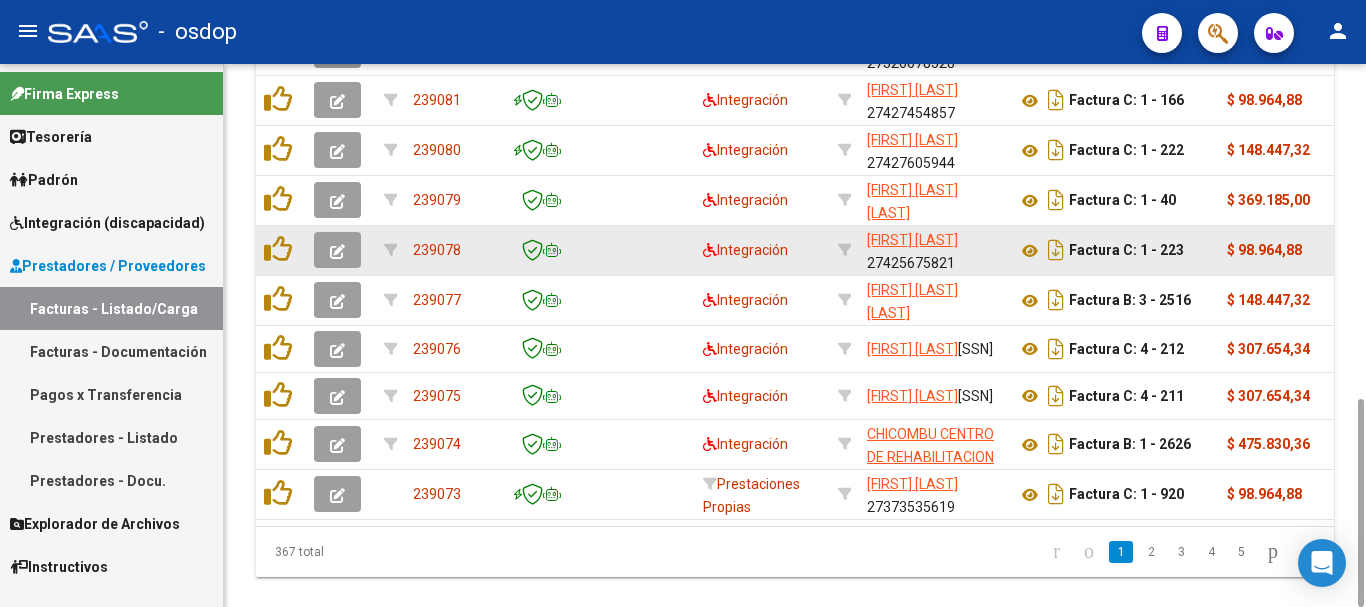 scroll, scrollTop: 674, scrollLeft: 0, axis: vertical 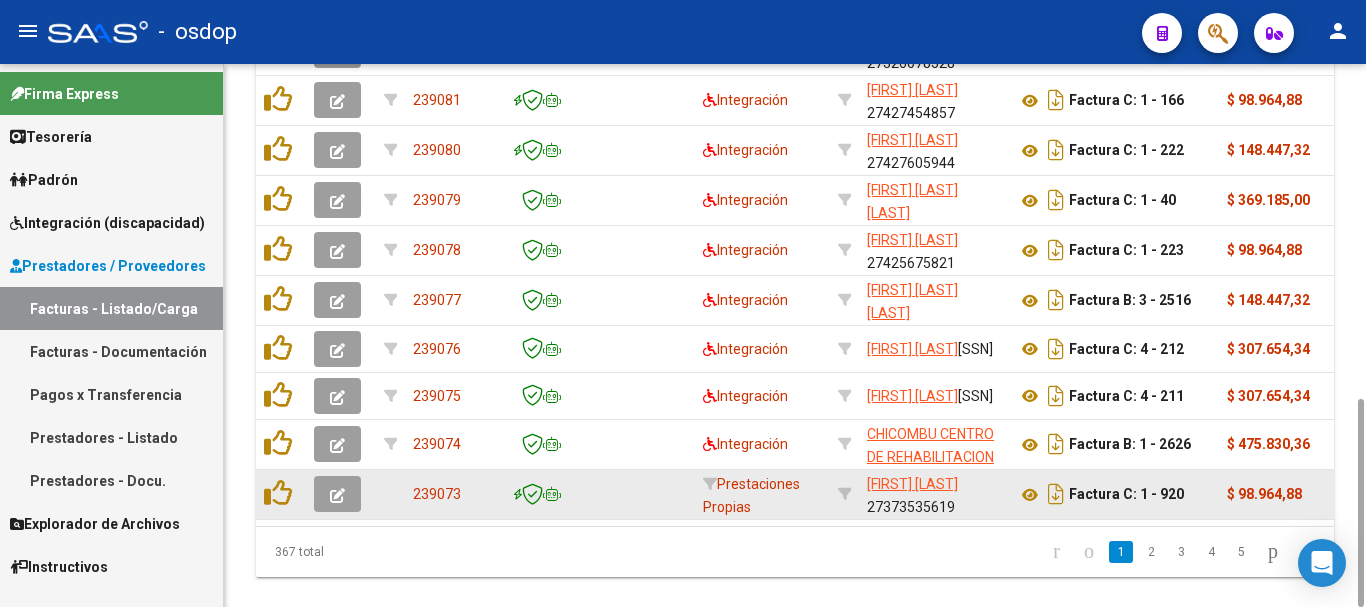 click 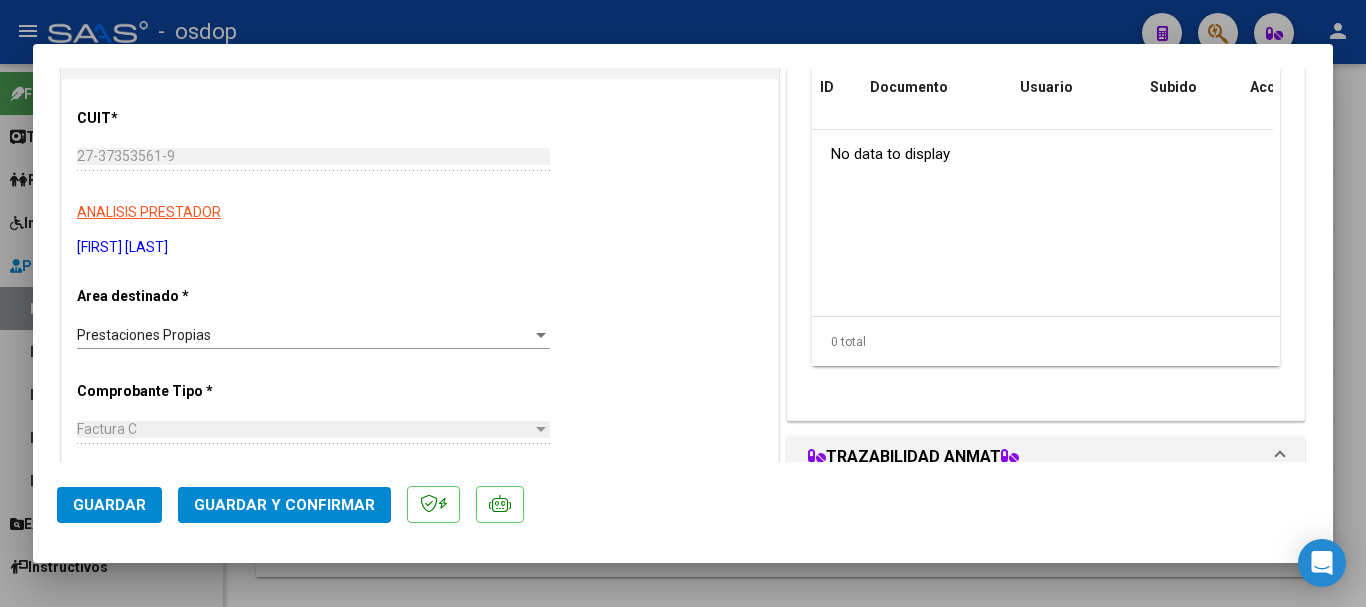 scroll, scrollTop: 400, scrollLeft: 0, axis: vertical 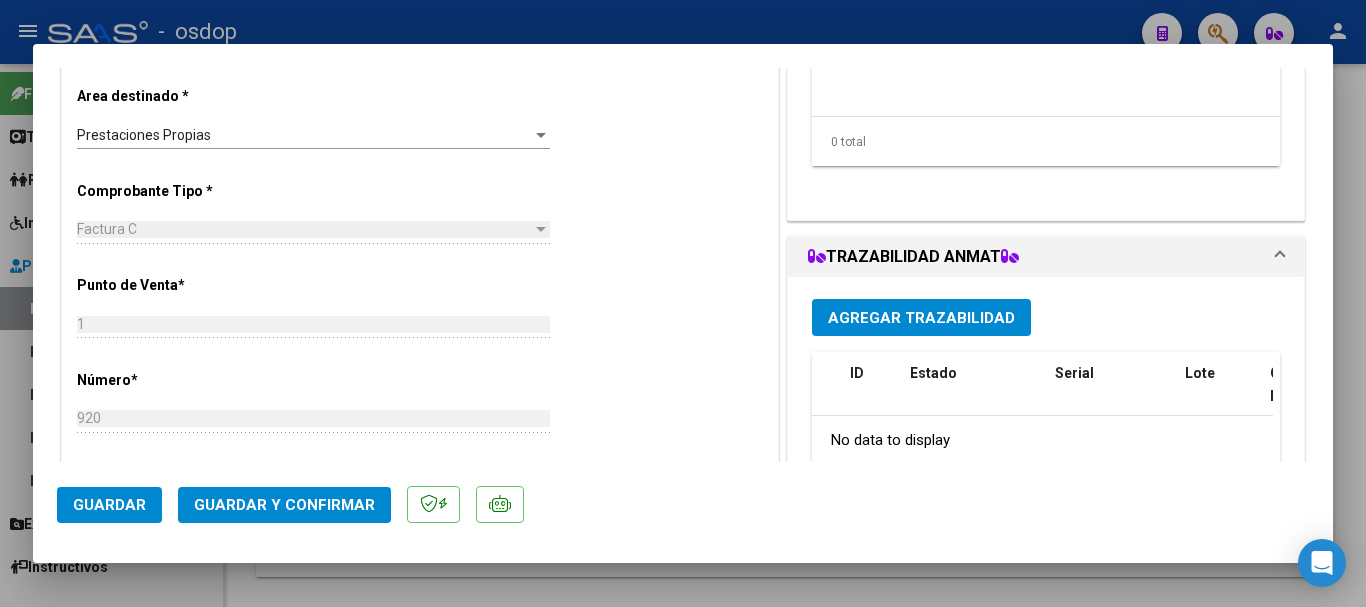 click on "Prestaciones Propias Seleccionar Area" at bounding box center [313, 135] 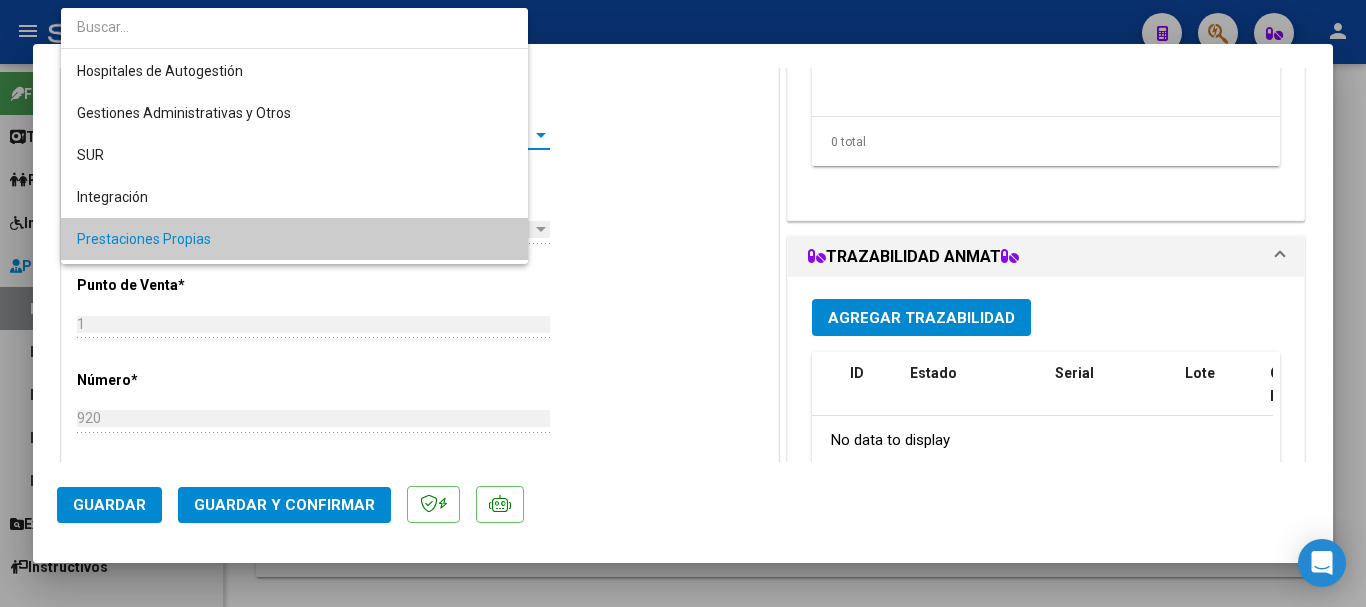 scroll, scrollTop: 104, scrollLeft: 0, axis: vertical 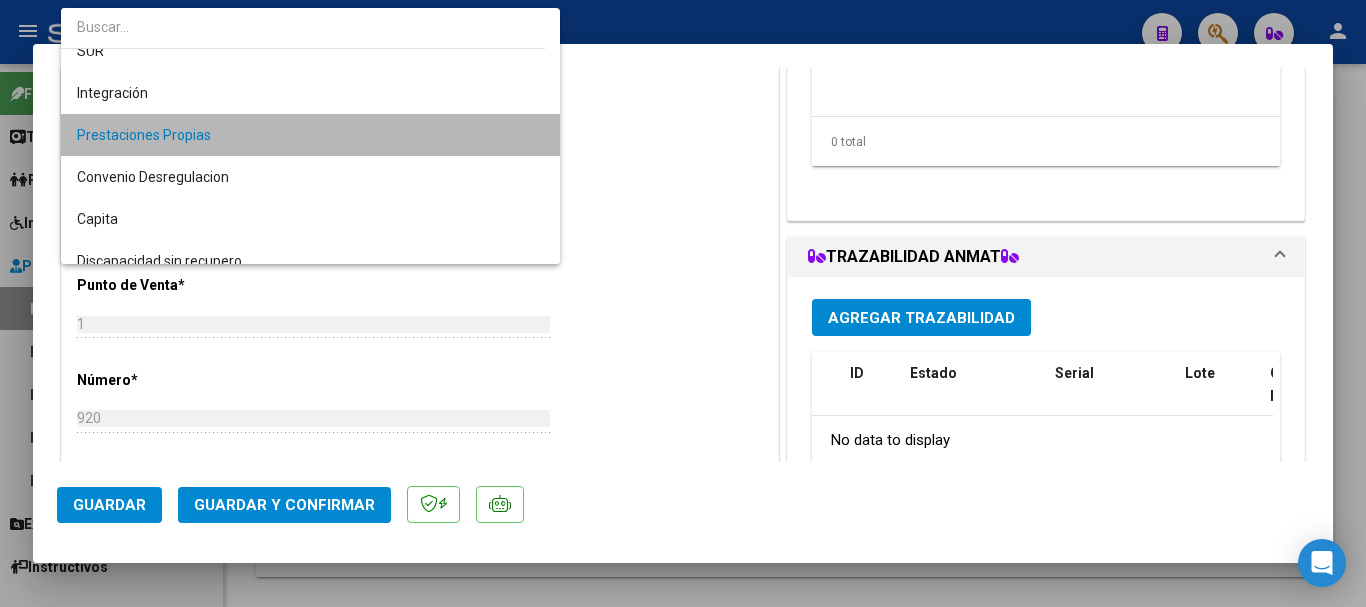 click on "Prestaciones Propias" at bounding box center [310, 135] 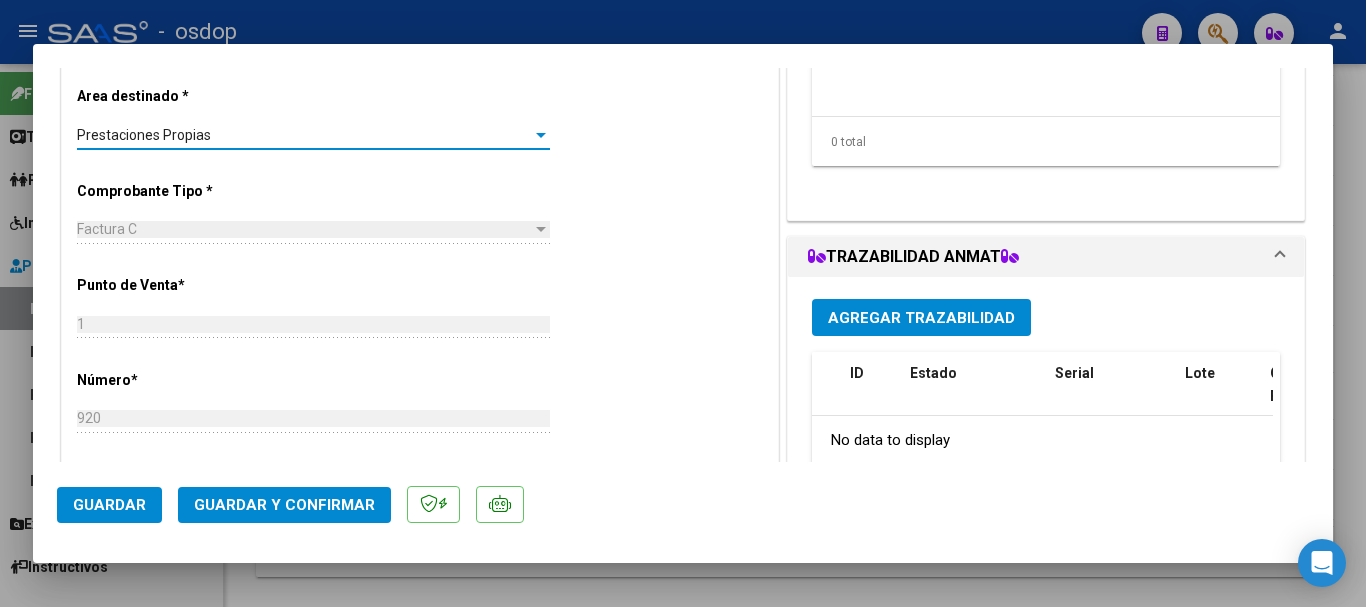 click on "Prestaciones Propias" at bounding box center (304, 135) 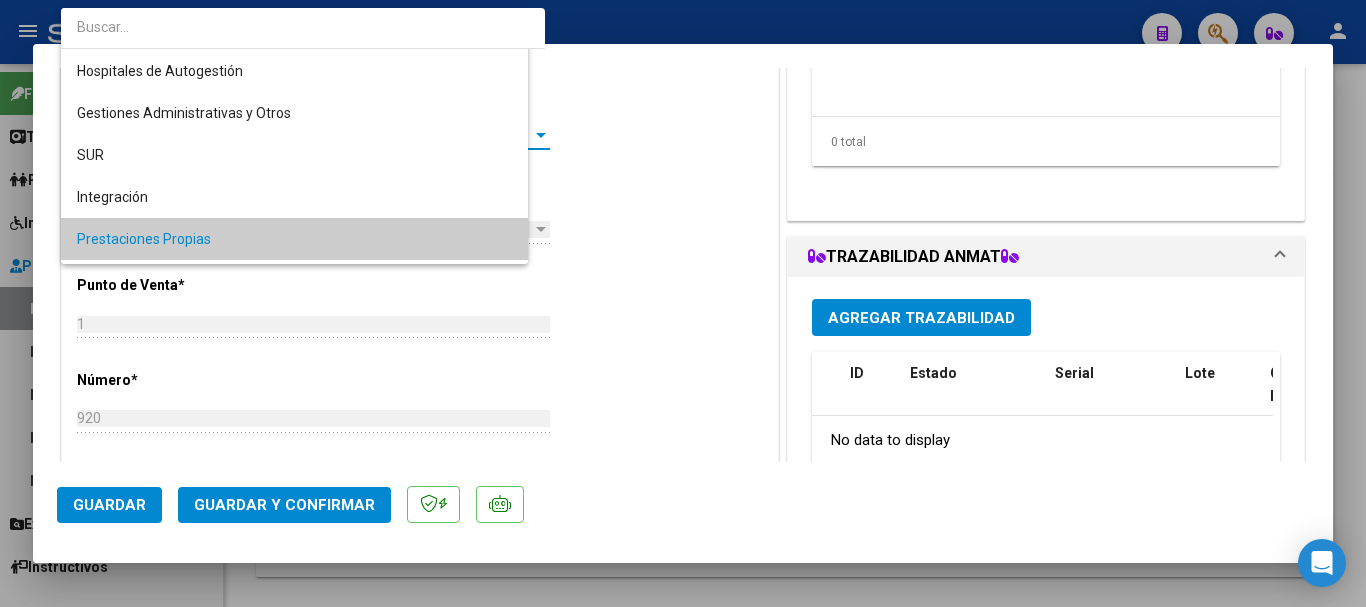 scroll, scrollTop: 104, scrollLeft: 0, axis: vertical 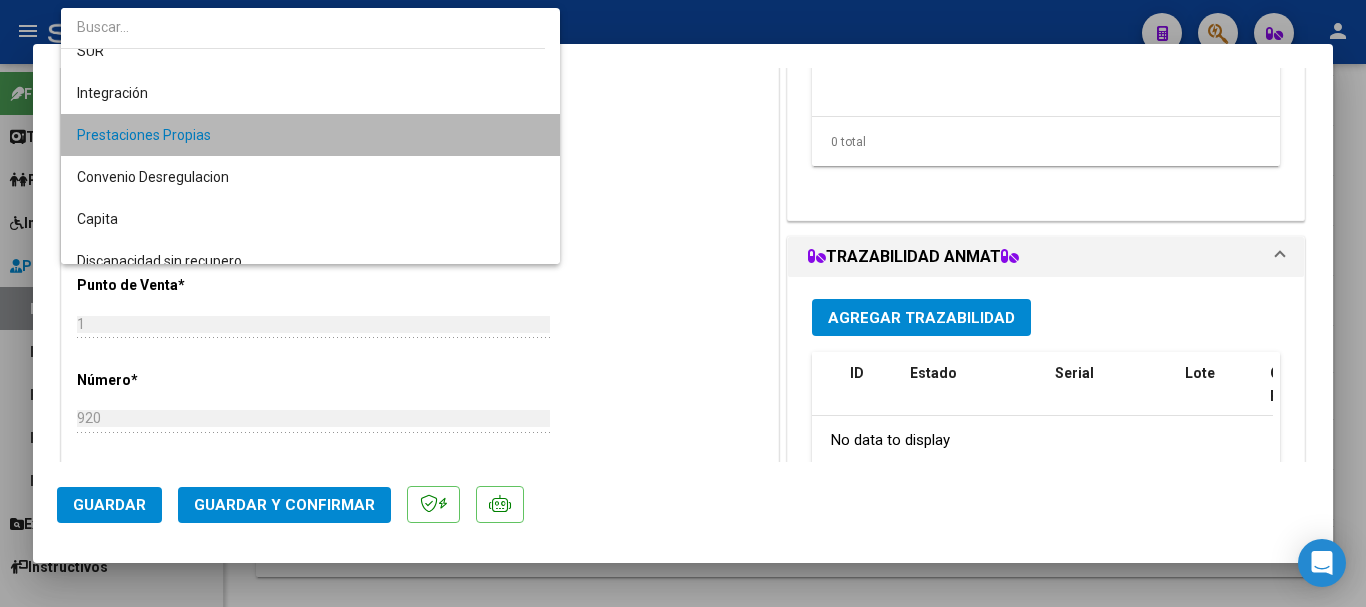 click on "Prestaciones Propias" at bounding box center (310, 135) 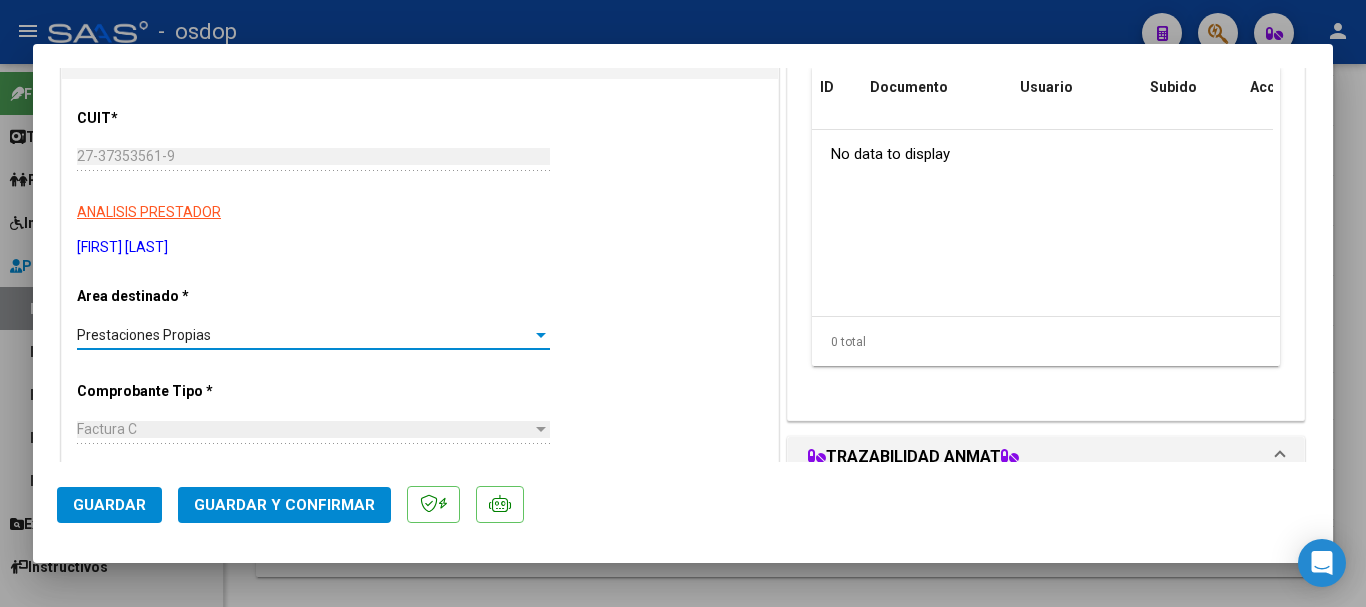 scroll, scrollTop: 0, scrollLeft: 0, axis: both 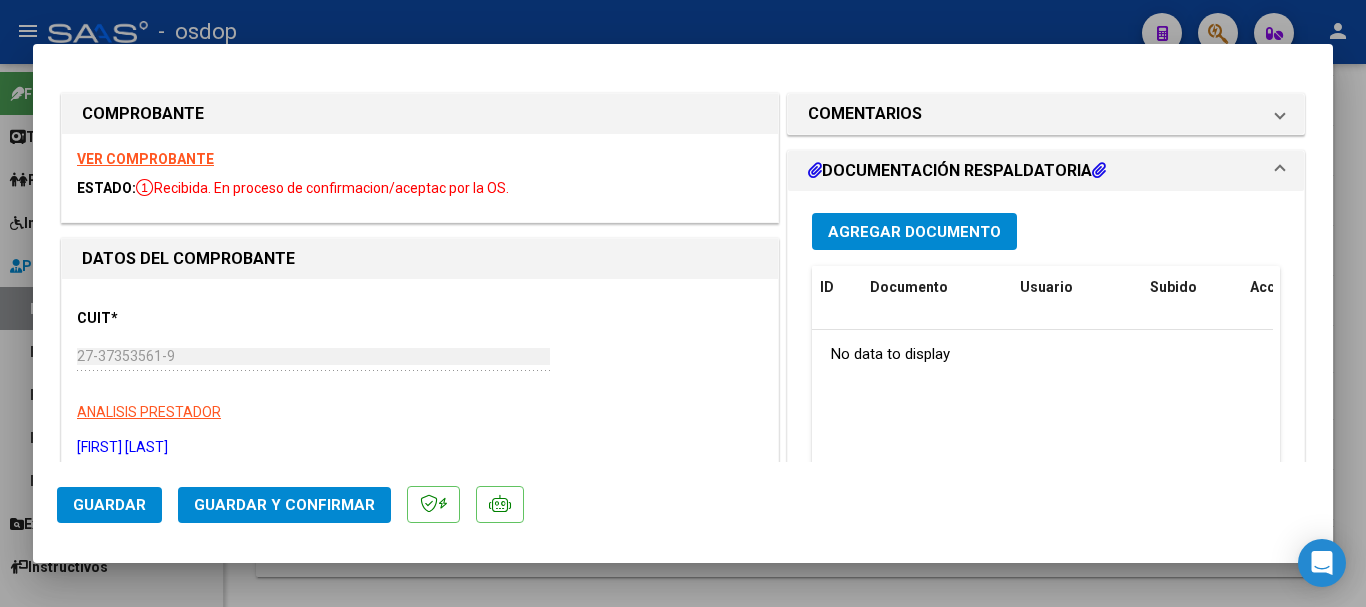 click on "VER COMPROBANTE" at bounding box center (145, 159) 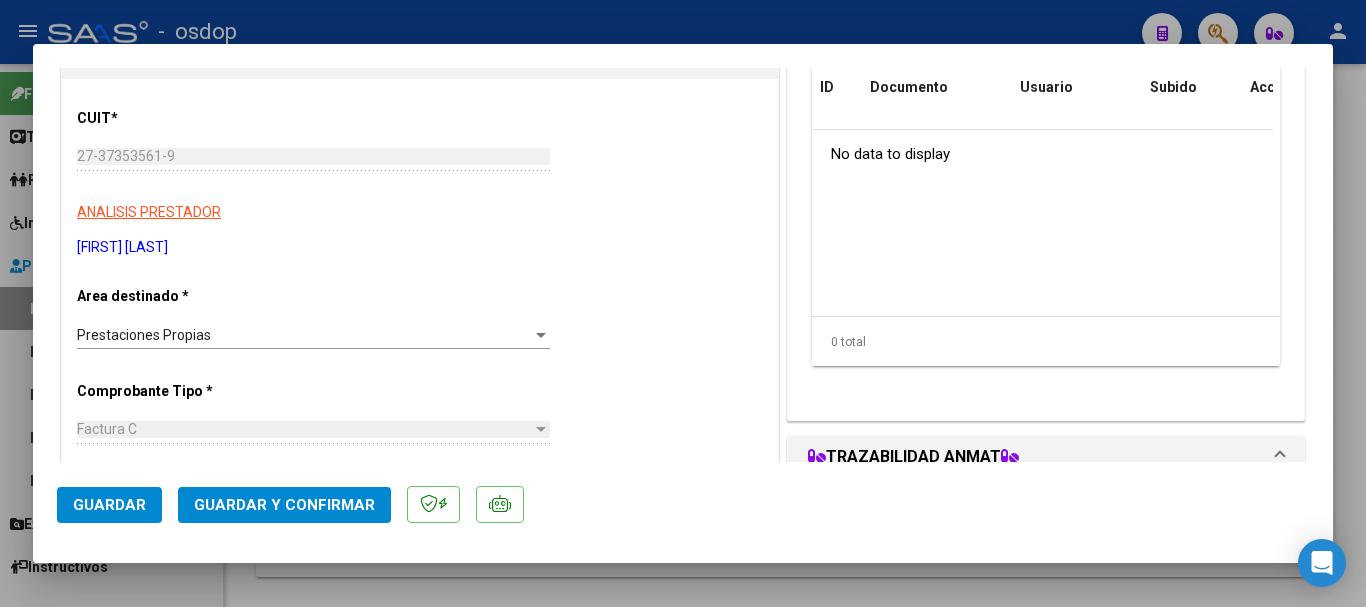 click on "Prestaciones Propias" at bounding box center (304, 335) 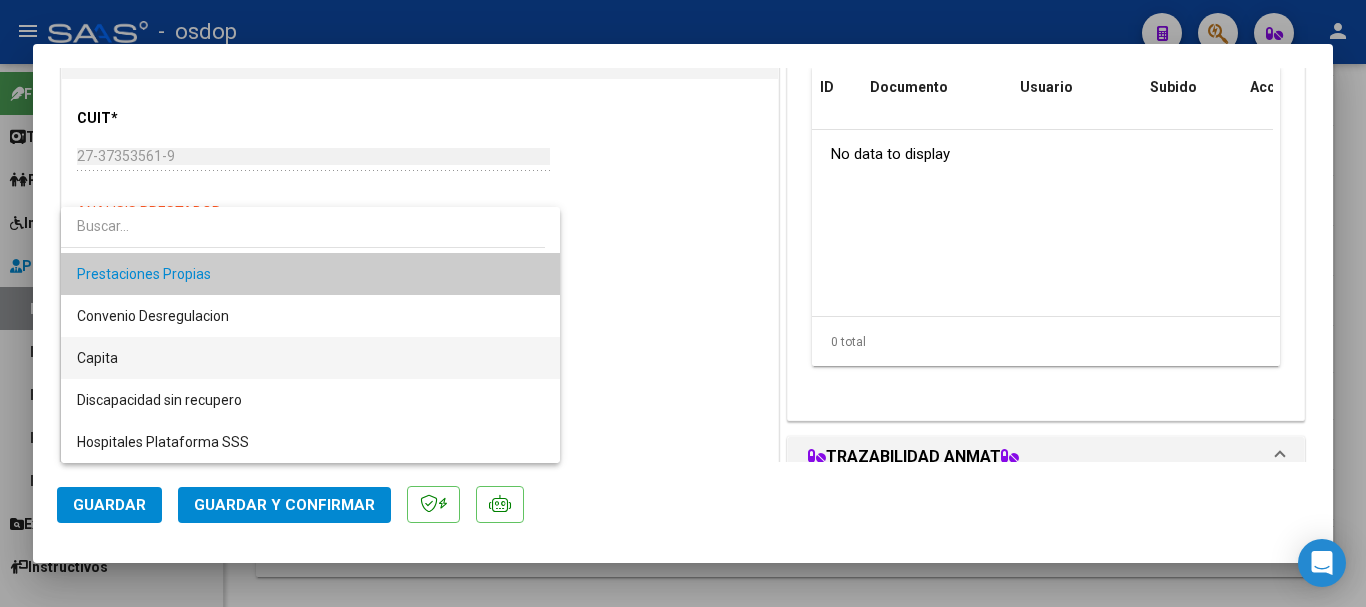 scroll, scrollTop: 0, scrollLeft: 0, axis: both 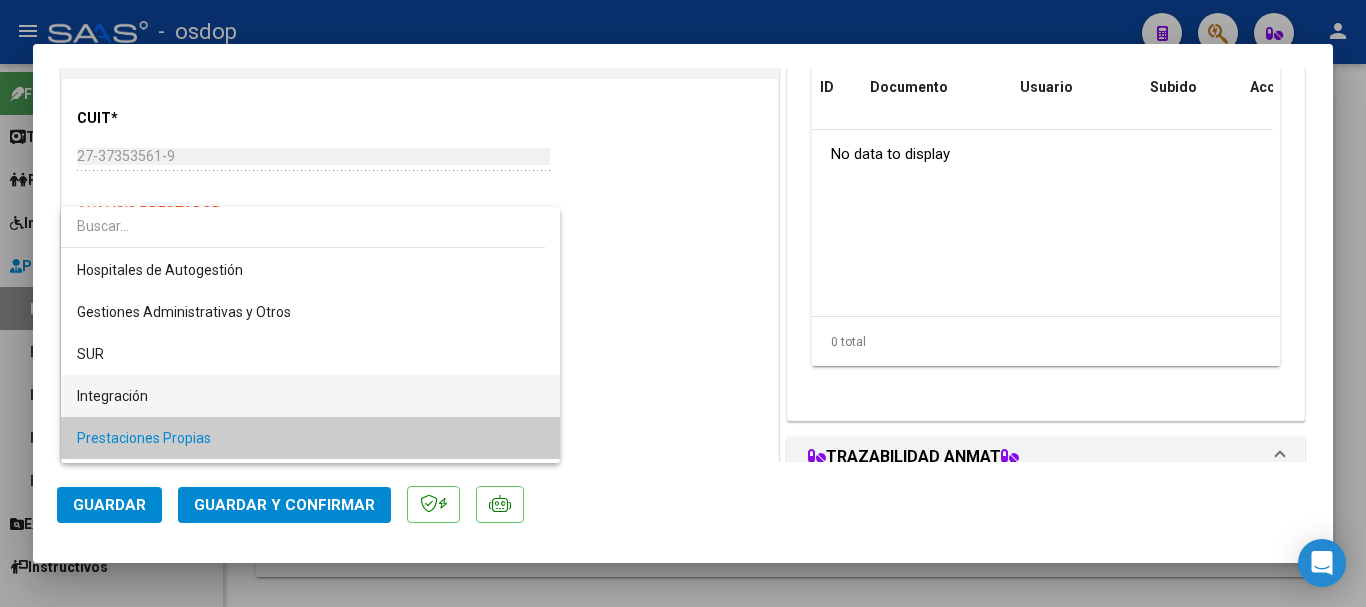 click on "Integración" at bounding box center (310, 396) 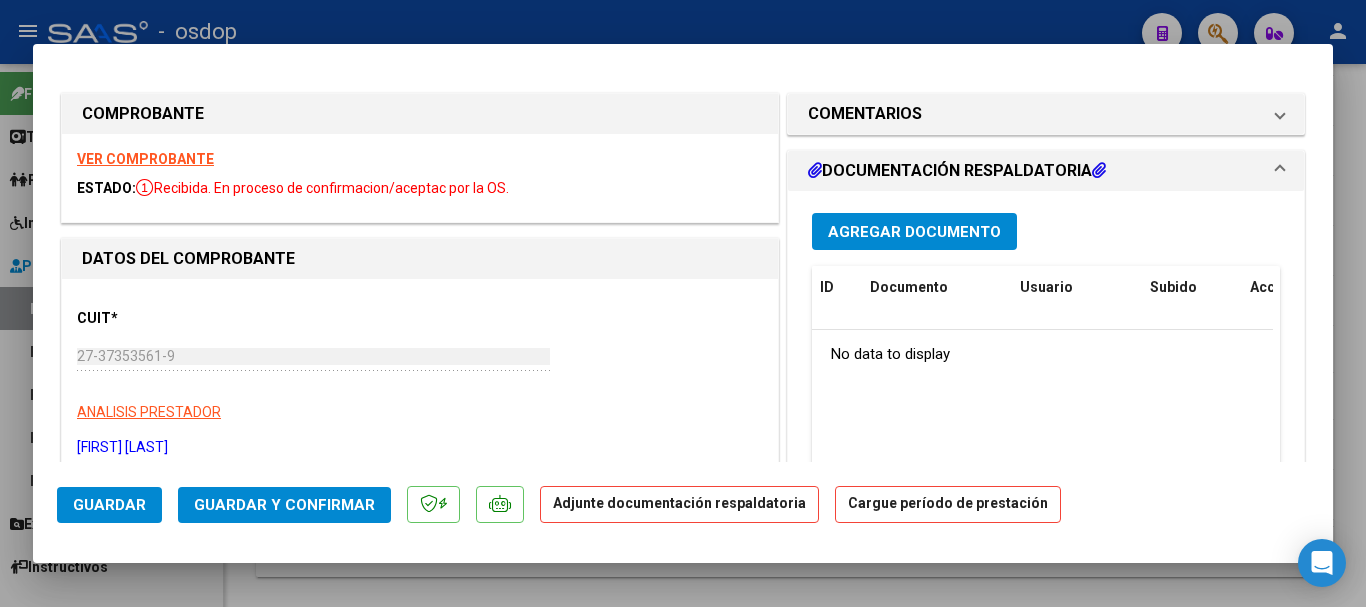 scroll, scrollTop: 300, scrollLeft: 0, axis: vertical 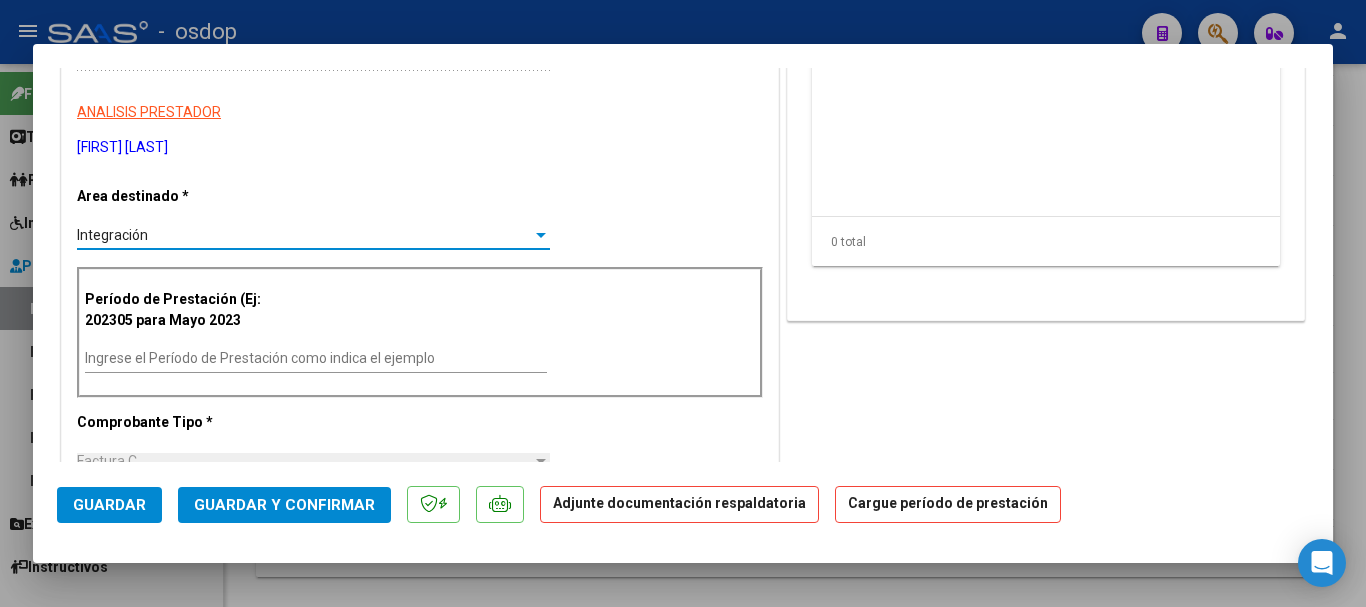 click on "Ingrese el Período de Prestación como indica el ejemplo" at bounding box center (316, 358) 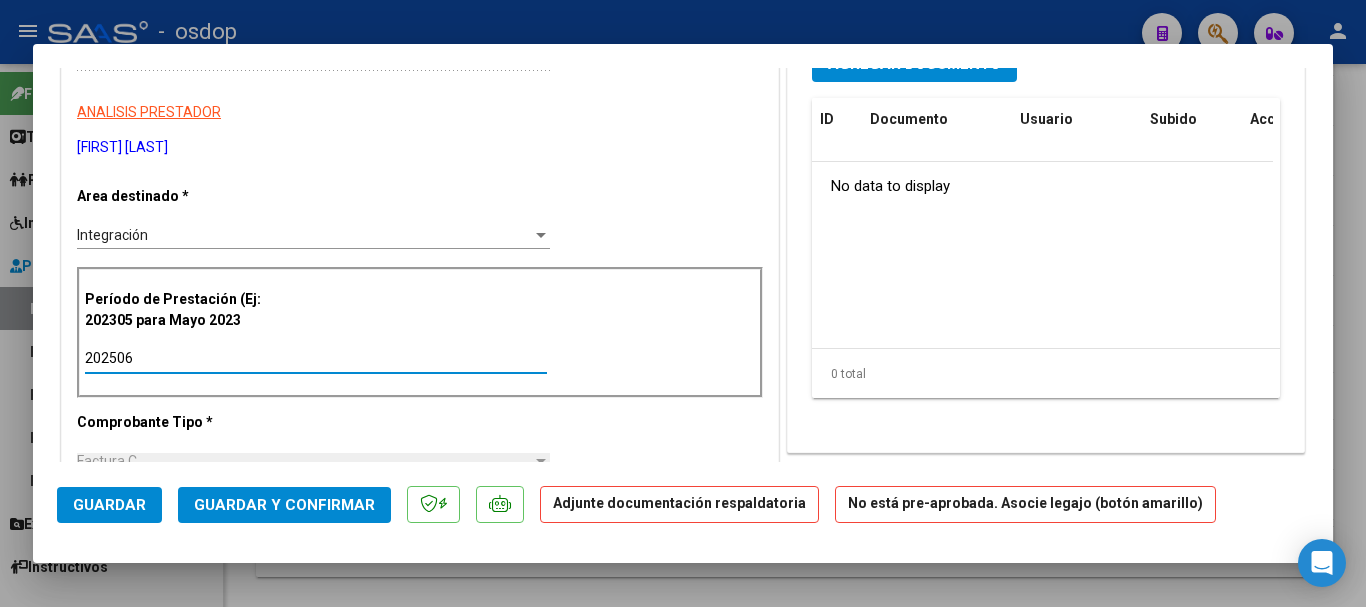 scroll, scrollTop: 0, scrollLeft: 0, axis: both 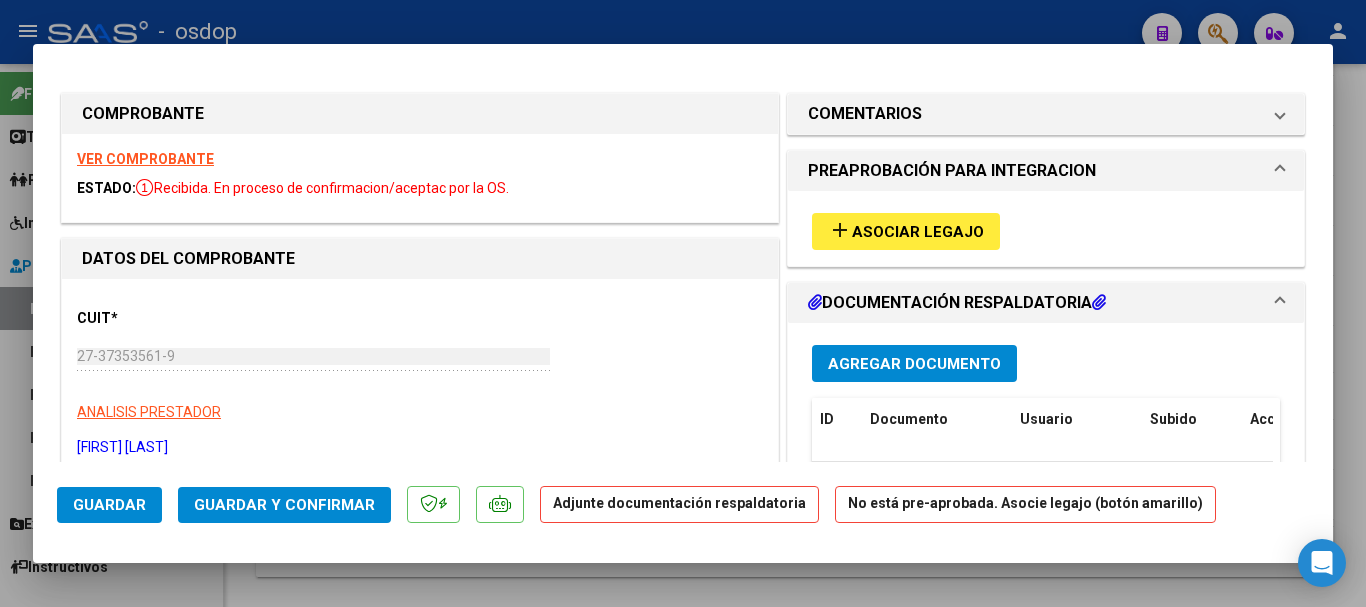 type on "202506" 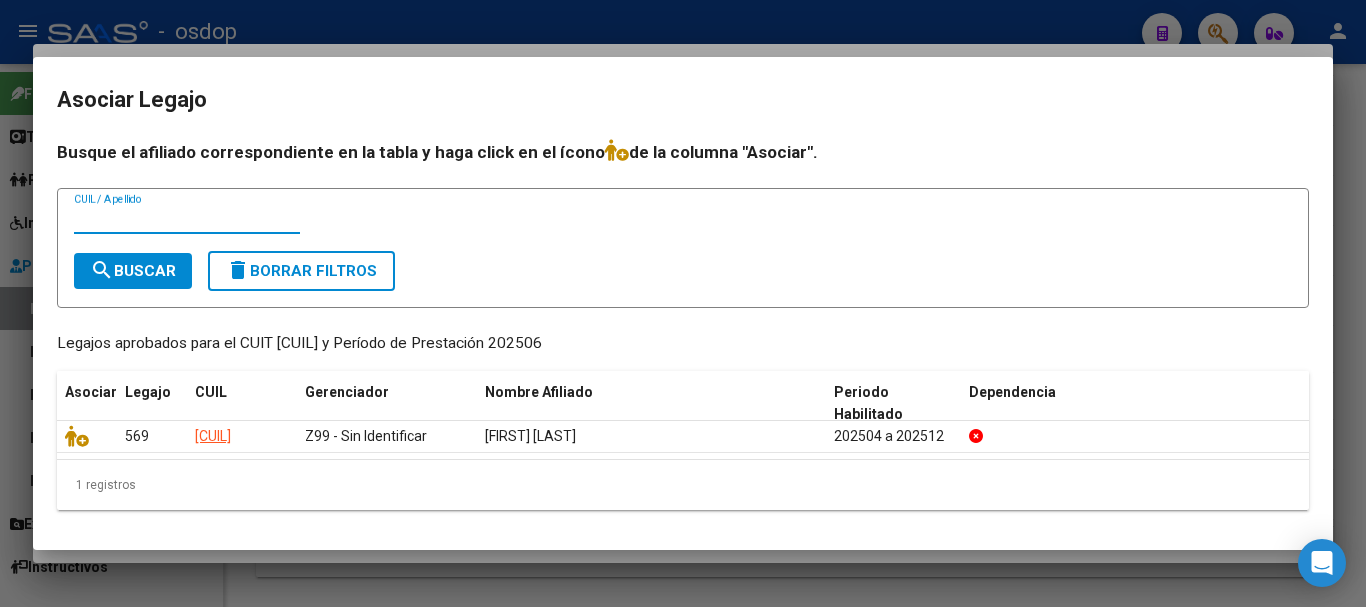 click at bounding box center [683, 303] 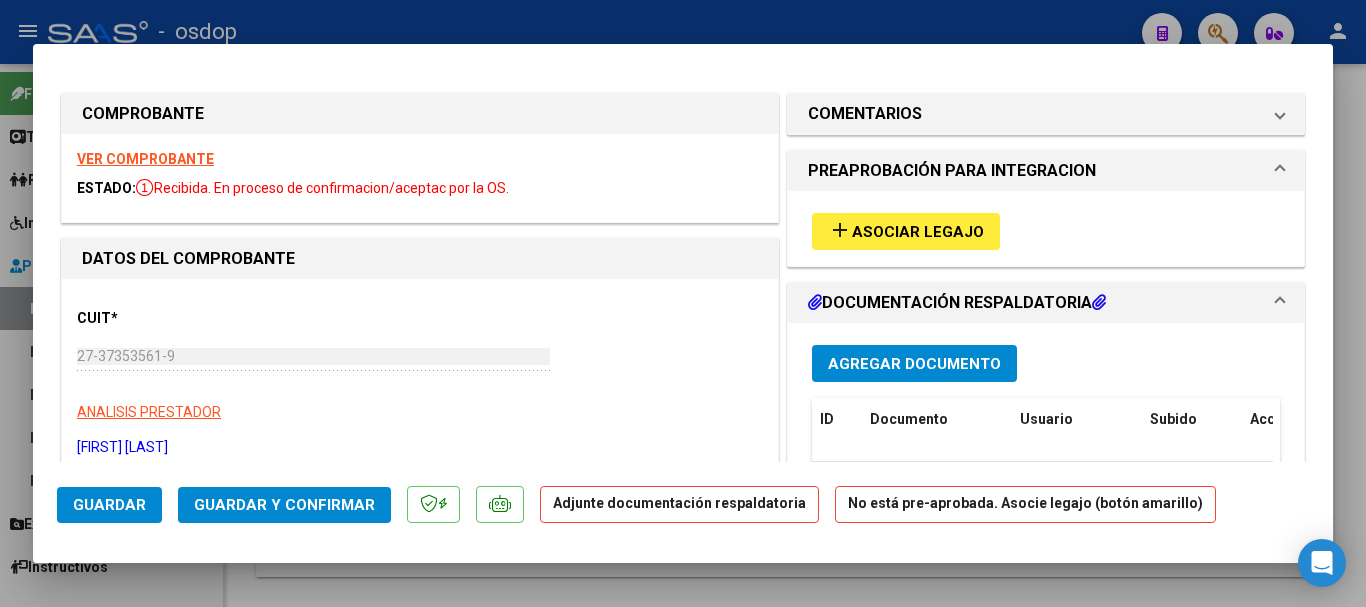 click at bounding box center [683, 303] 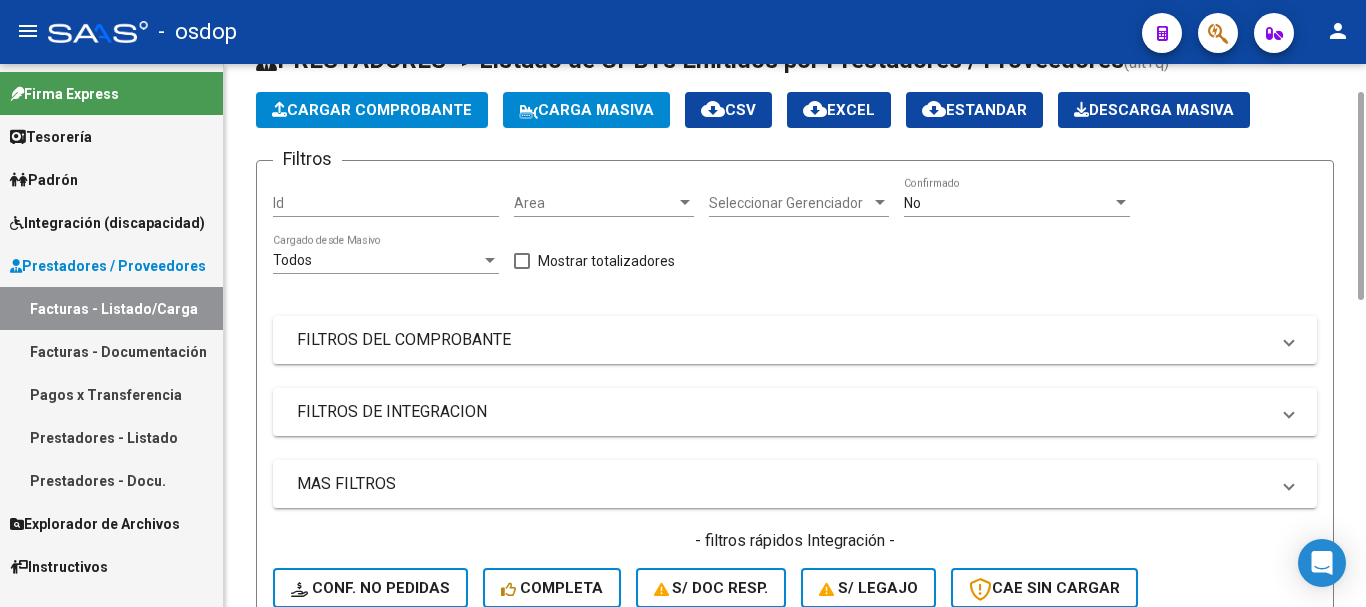 scroll, scrollTop: 474, scrollLeft: 0, axis: vertical 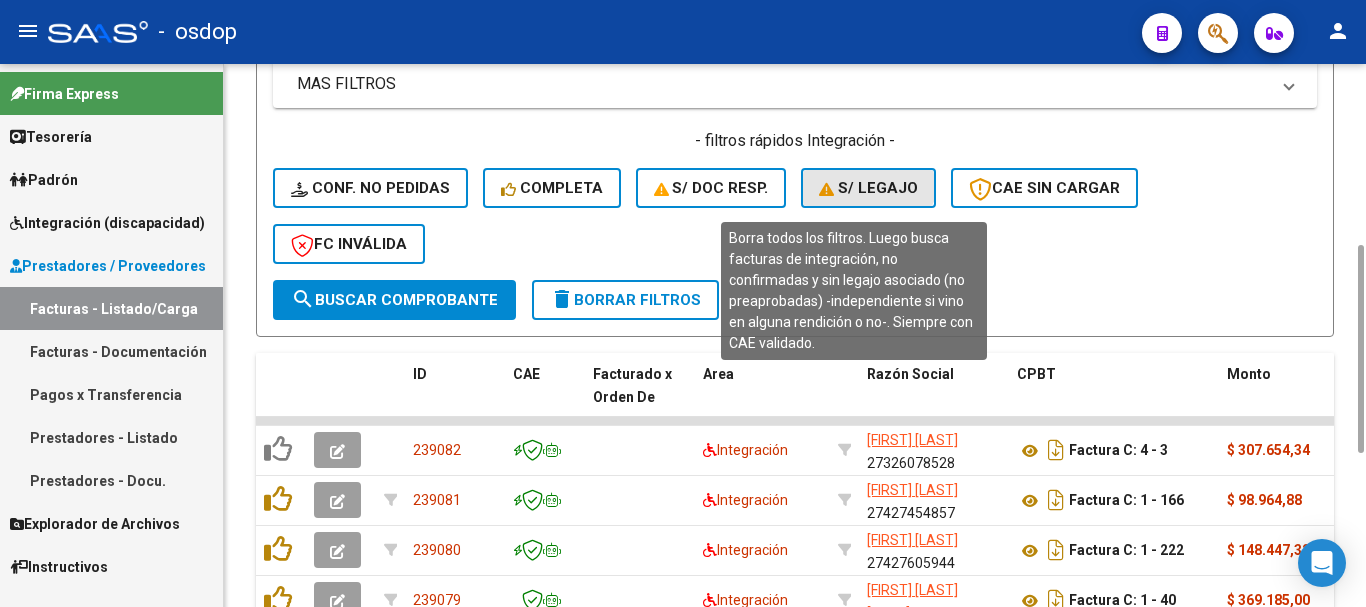 click on "S/ legajo" 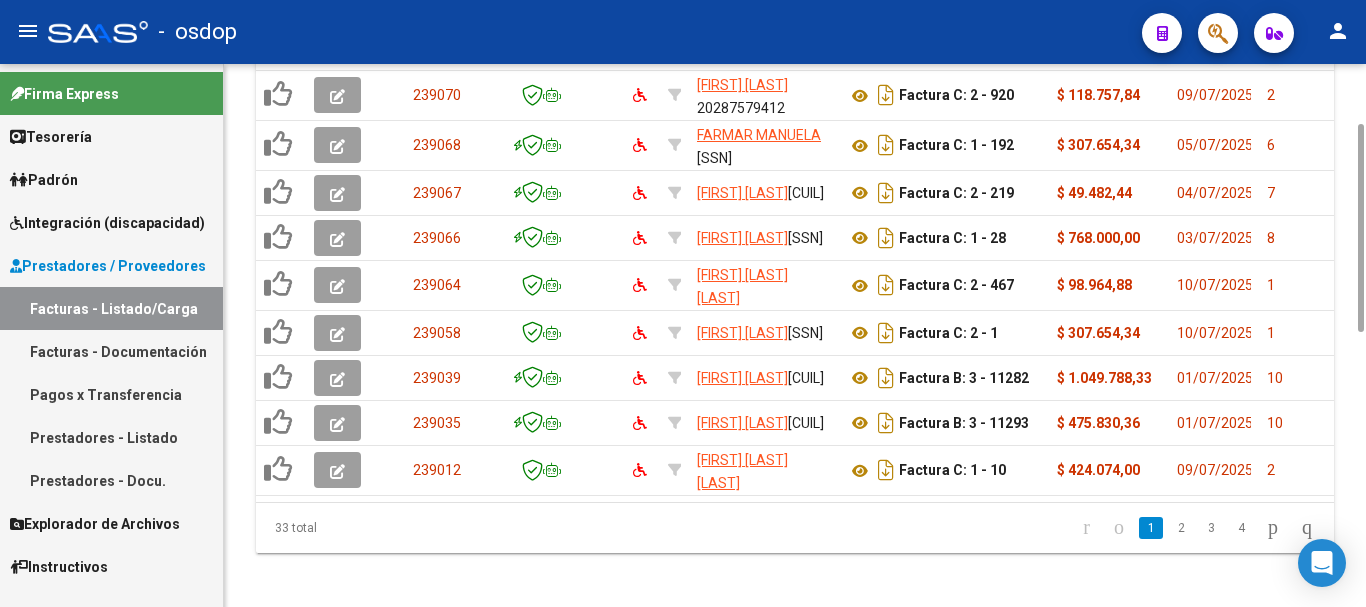 scroll, scrollTop: 479, scrollLeft: 0, axis: vertical 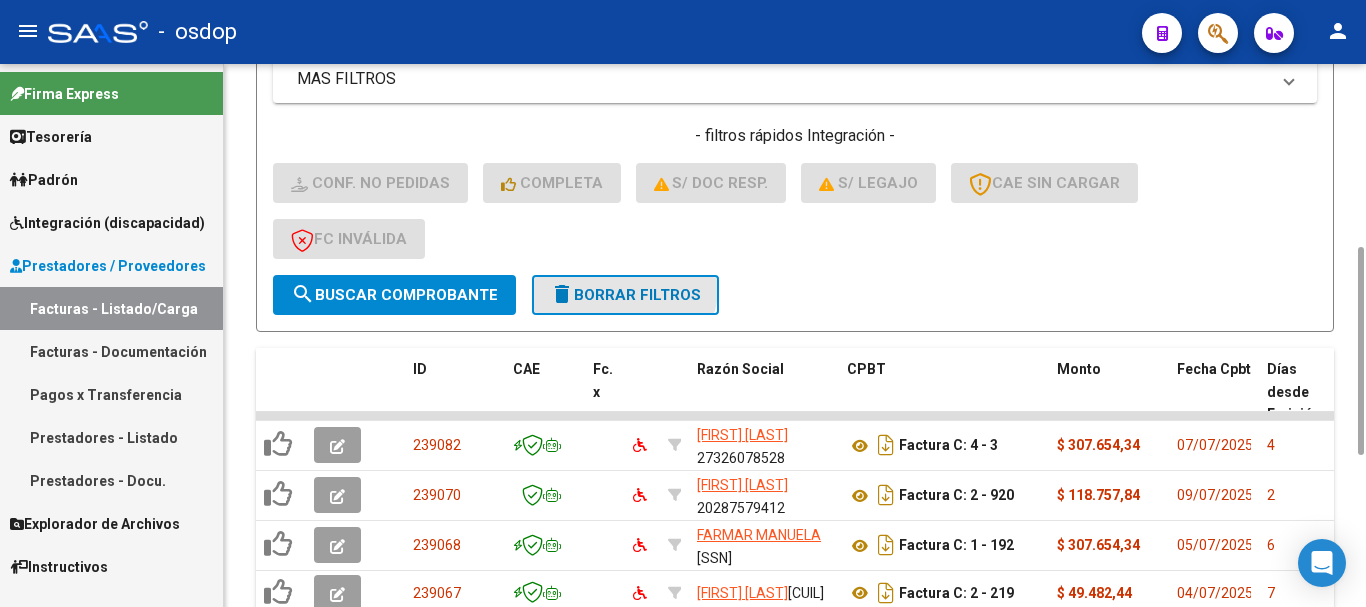 click on "delete  Borrar Filtros" 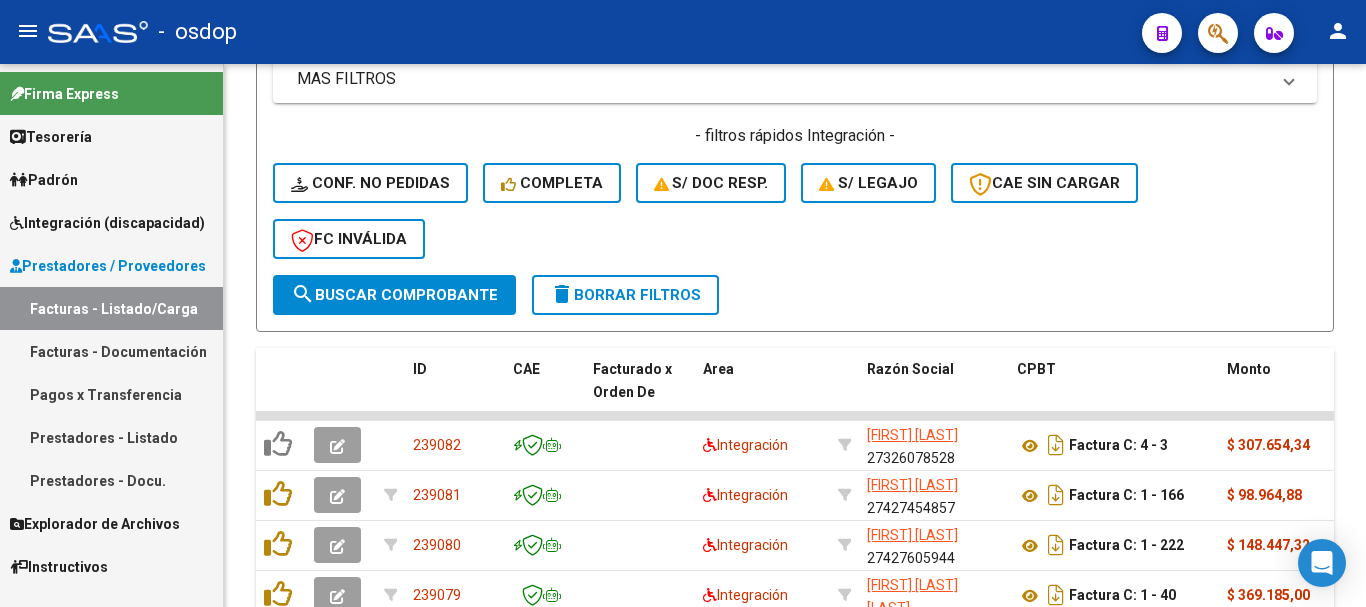 scroll, scrollTop: 874, scrollLeft: 0, axis: vertical 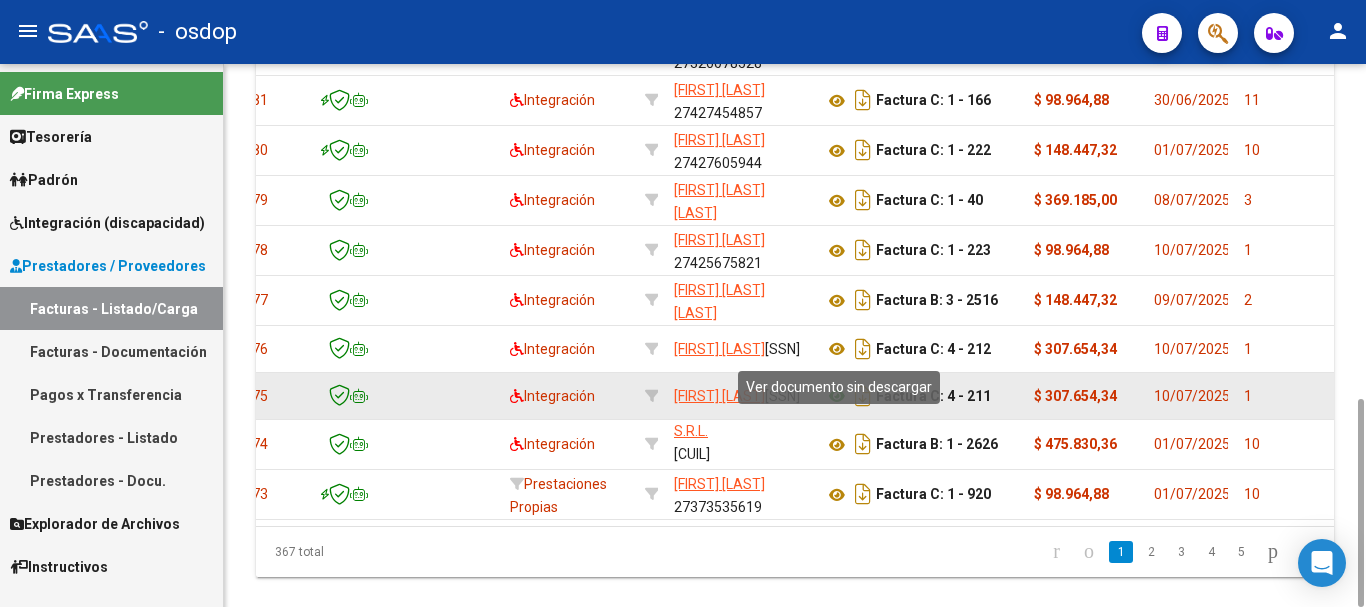 click 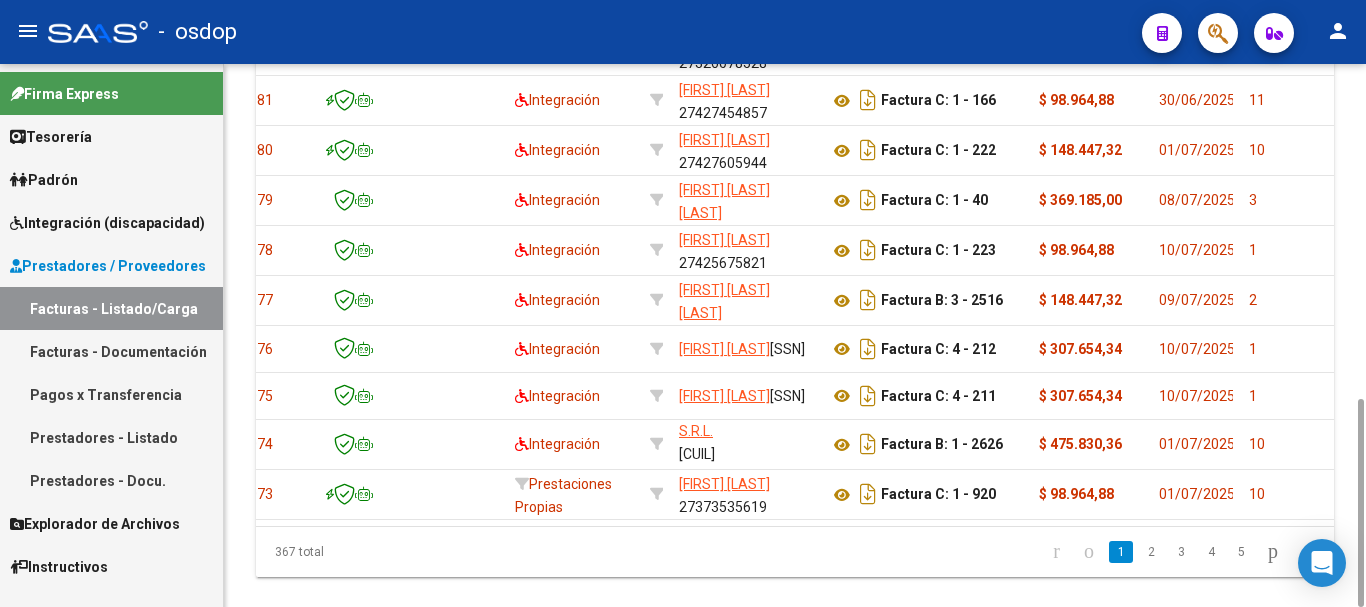 scroll, scrollTop: 0, scrollLeft: 129, axis: horizontal 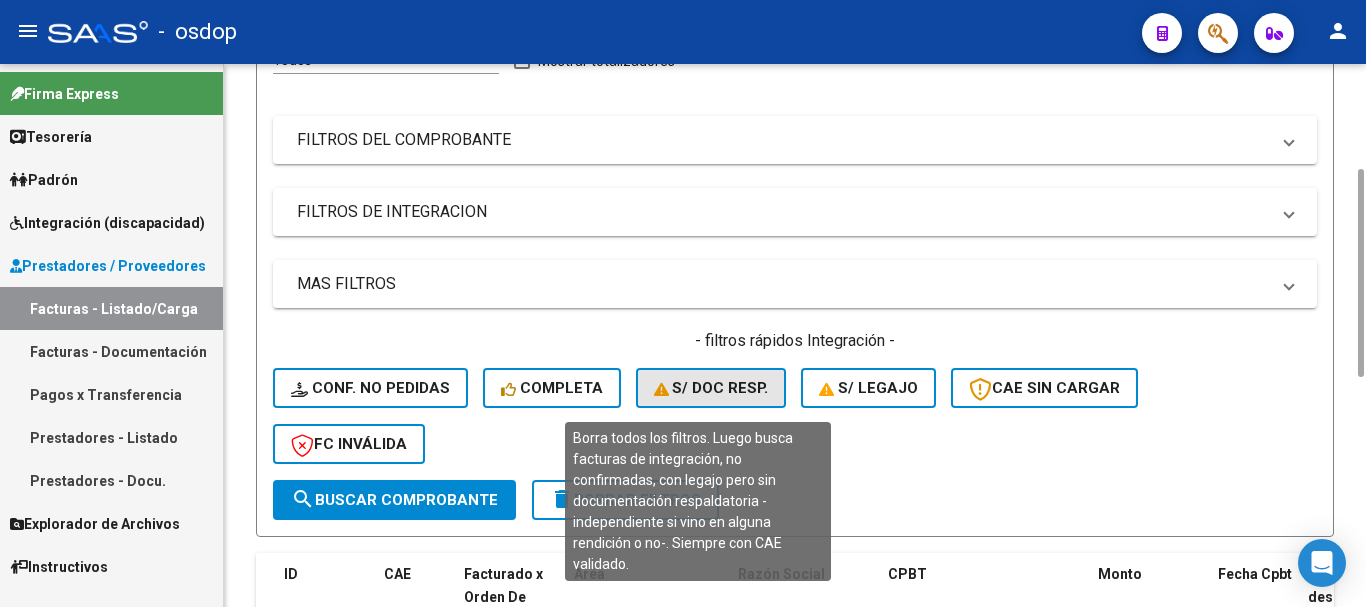 click on "S/ Doc Resp." 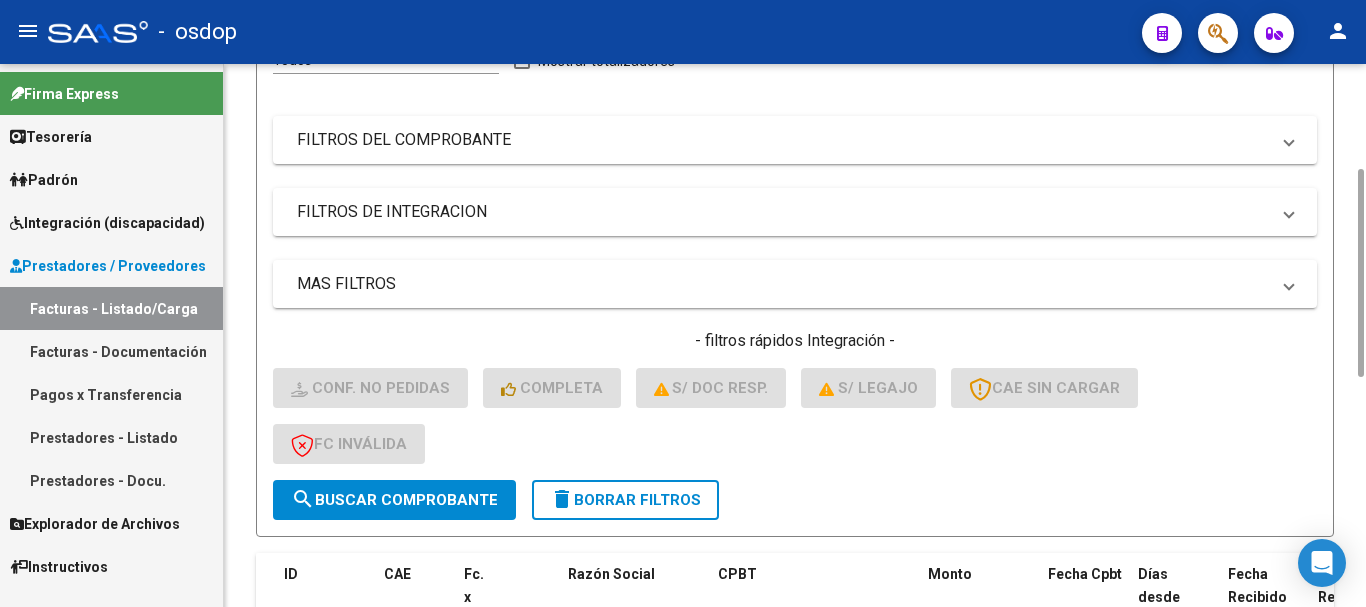 scroll, scrollTop: 674, scrollLeft: 0, axis: vertical 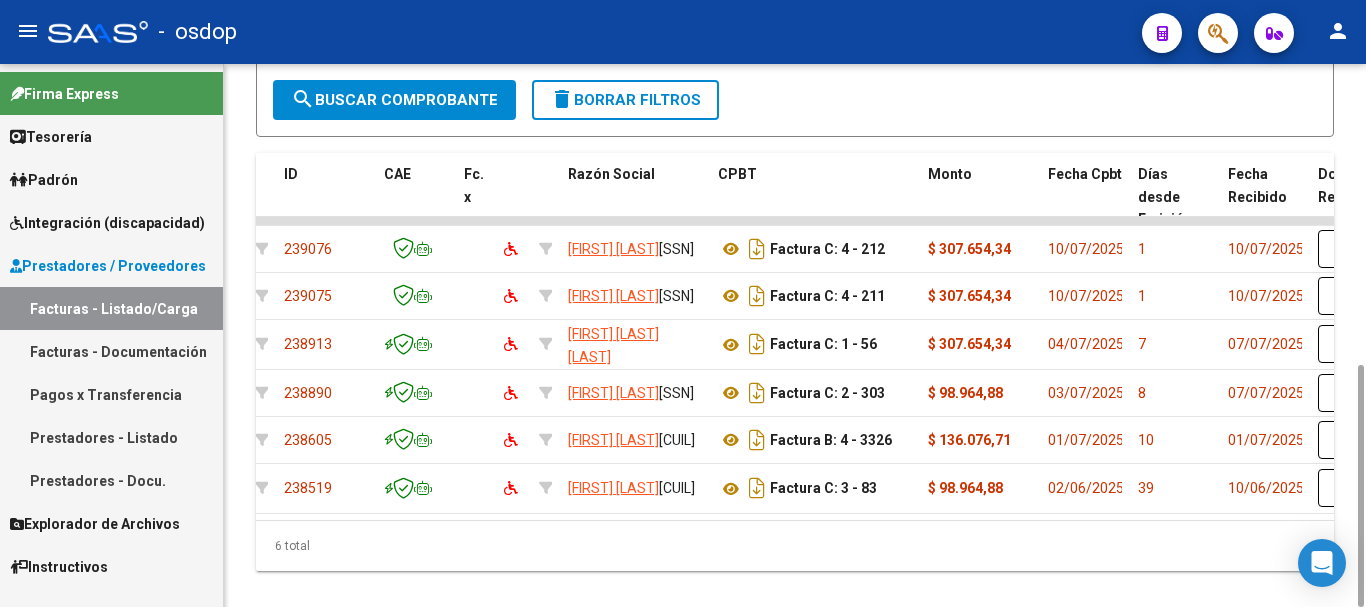 drag, startPoint x: 599, startPoint y: 476, endPoint x: 670, endPoint y: 484, distance: 71.44928 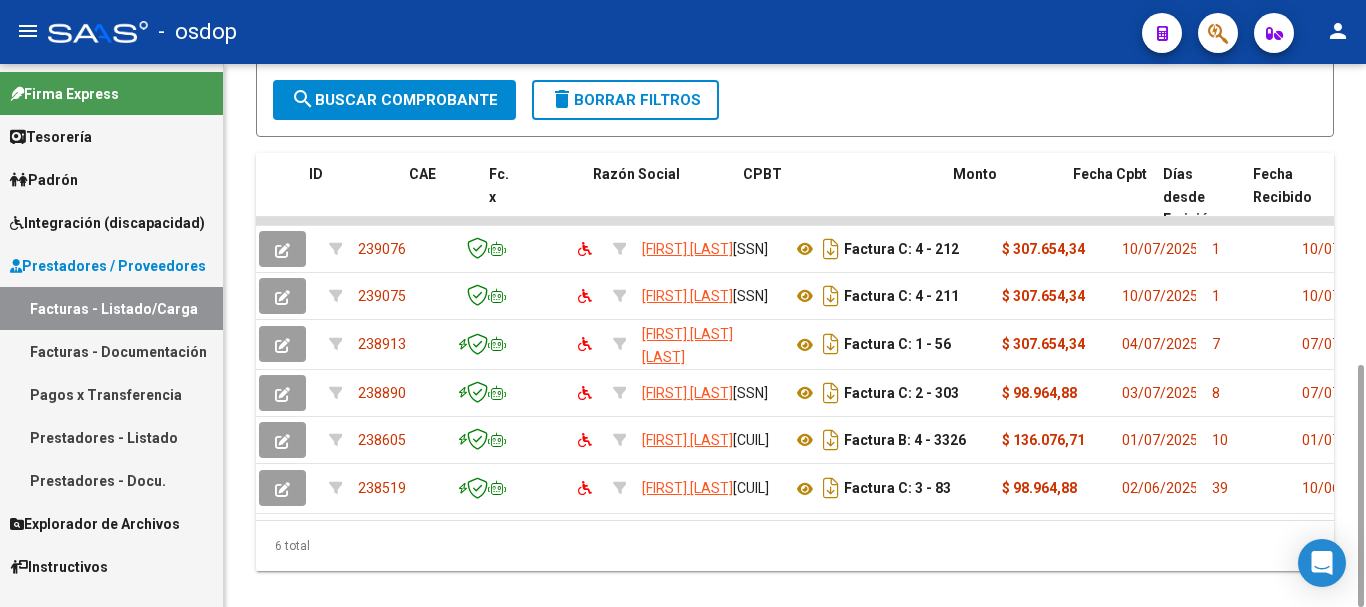scroll, scrollTop: 0, scrollLeft: 0, axis: both 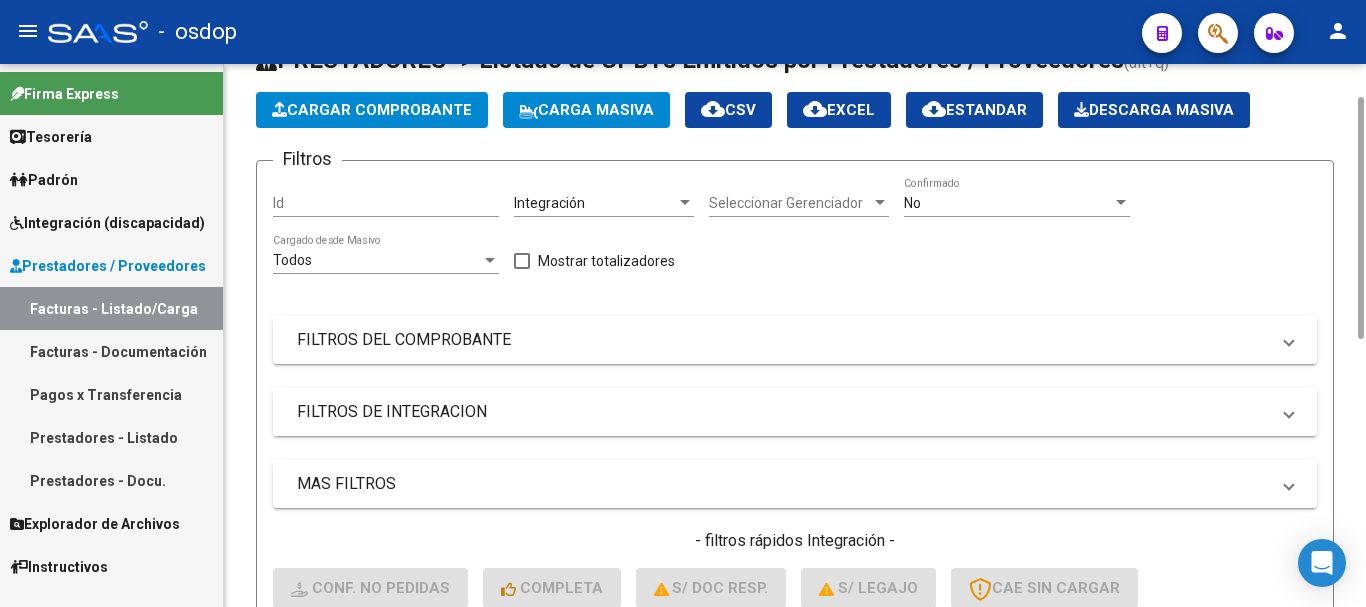 click on "FILTROS DE INTEGRACION" at bounding box center [783, 412] 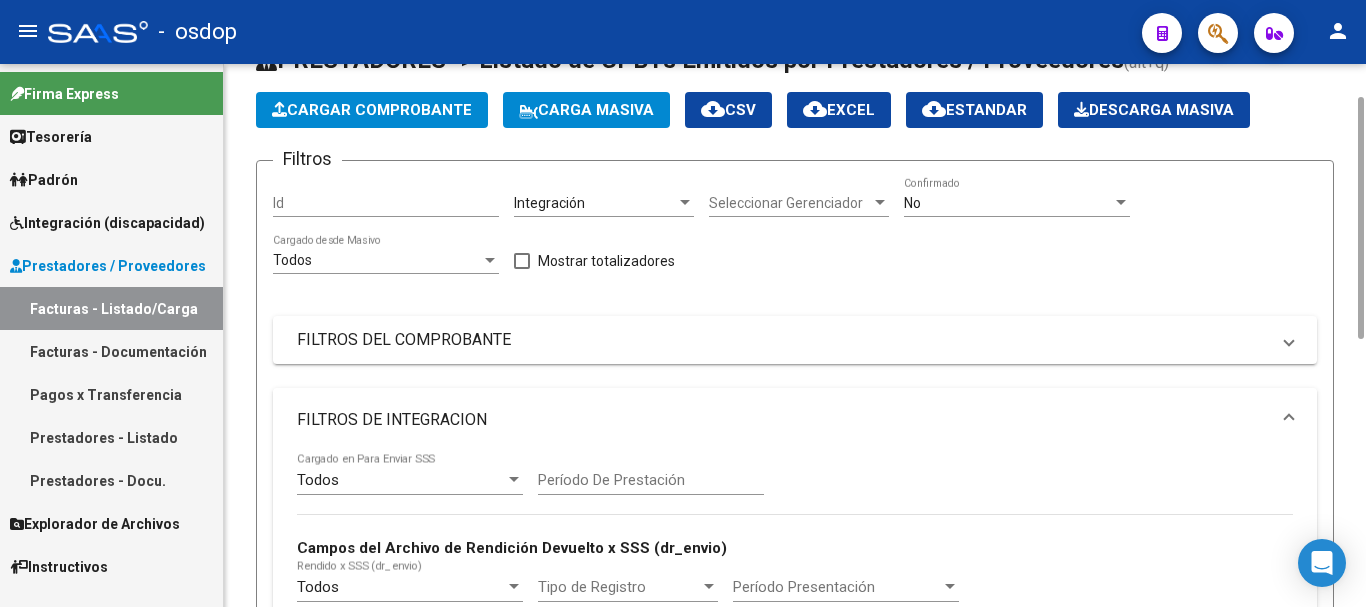 scroll, scrollTop: 274, scrollLeft: 0, axis: vertical 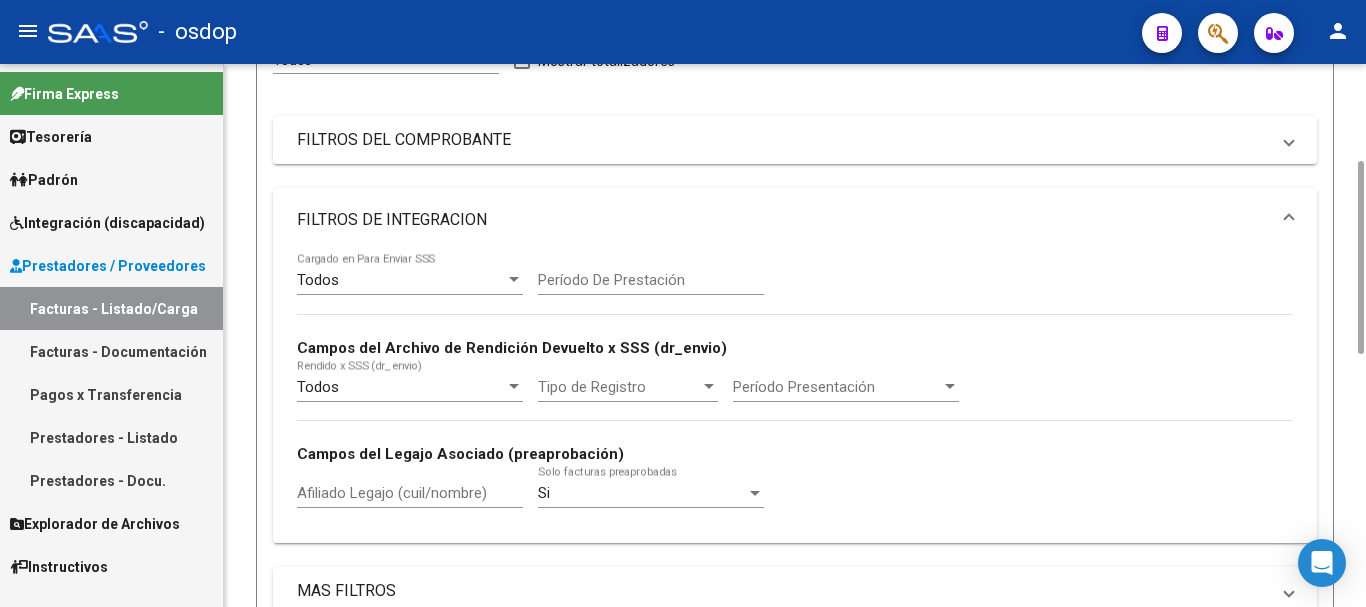 click on "Todos" at bounding box center [401, 387] 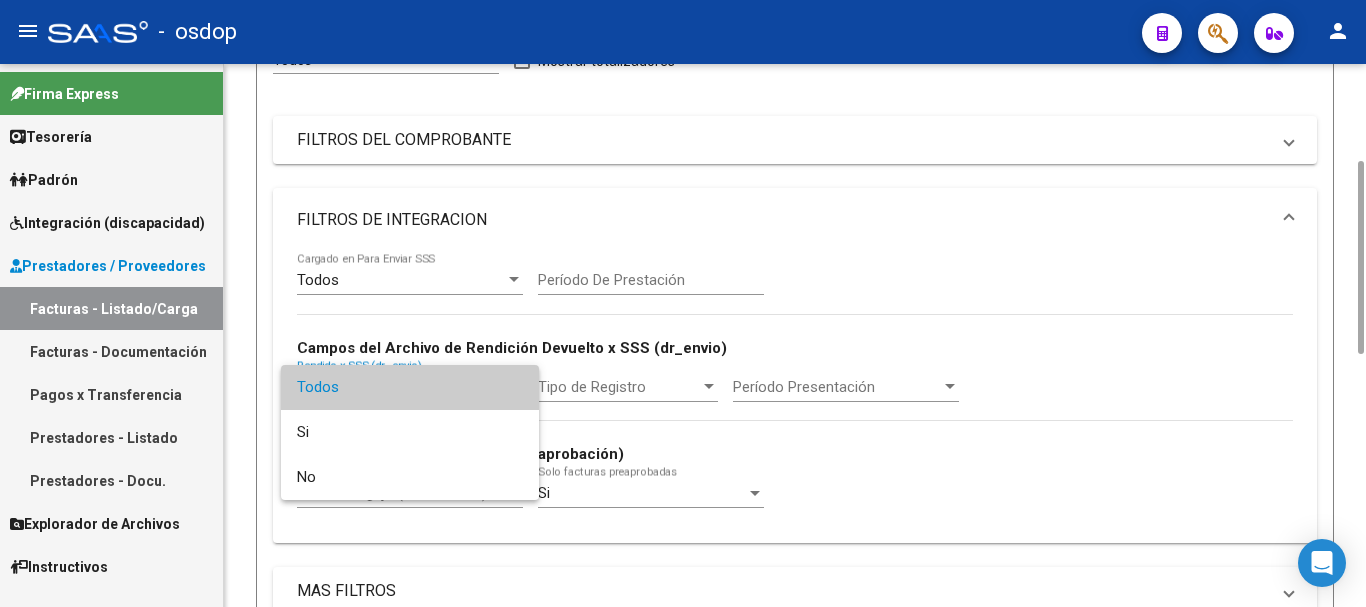 click on "Todos" at bounding box center [410, 387] 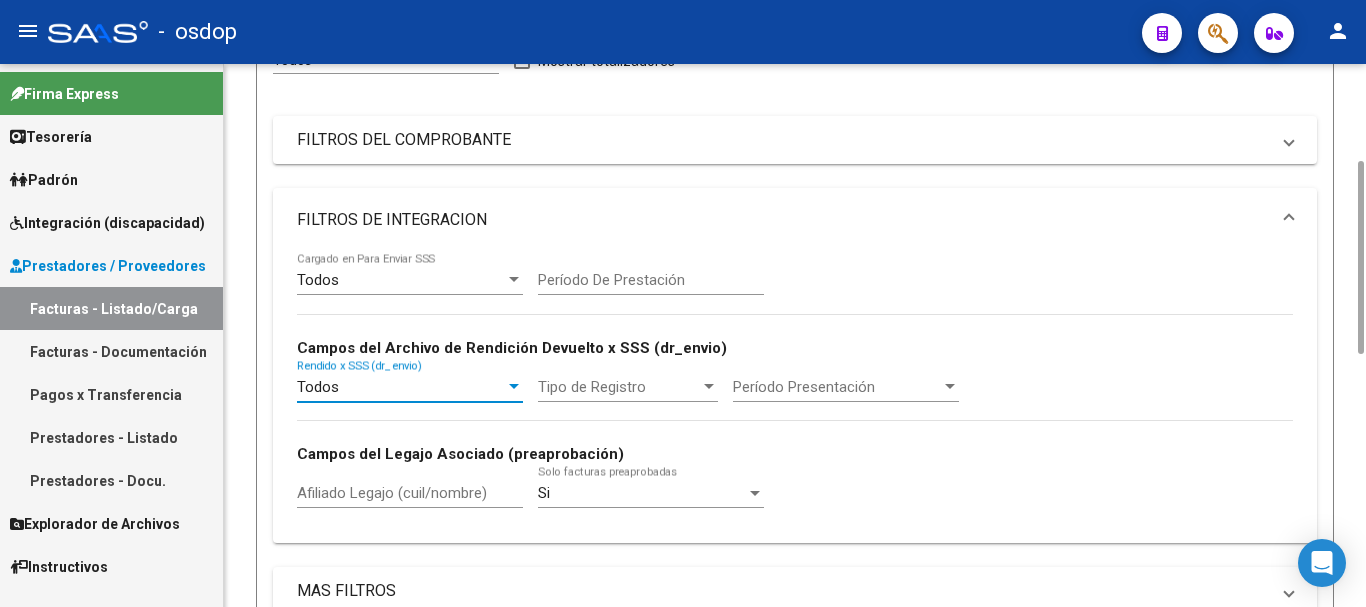 click on "Afiliado Legajo (cuil/nombre)" at bounding box center (410, 493) 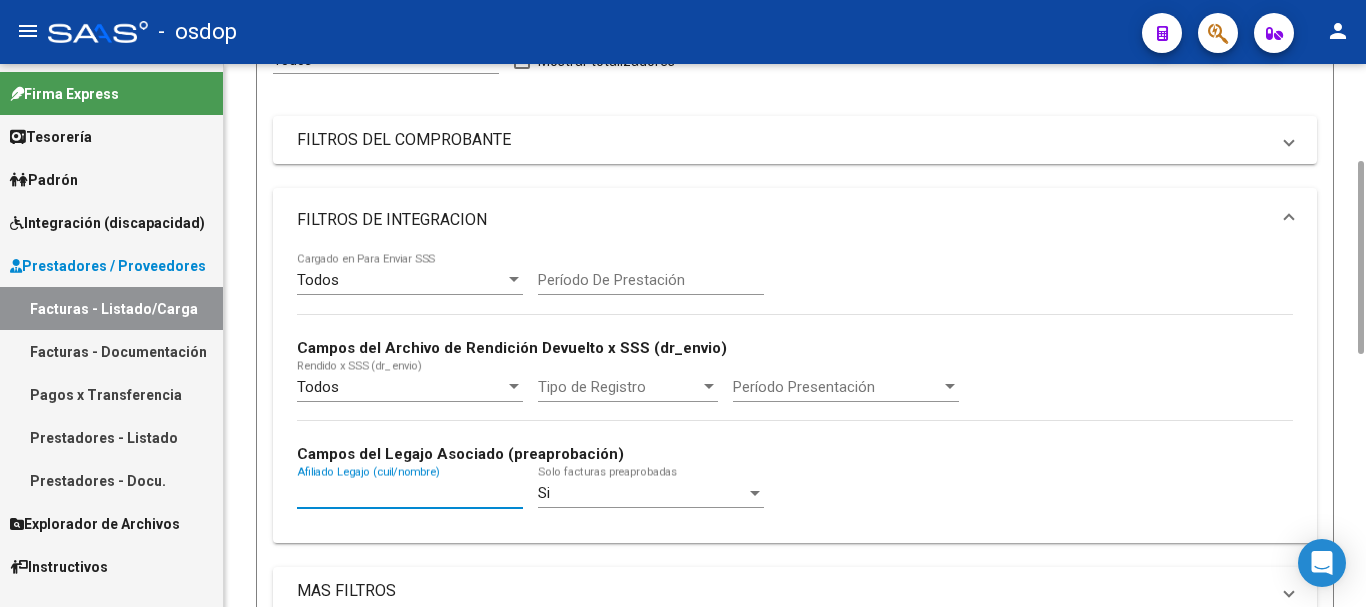 paste on "20549449973" 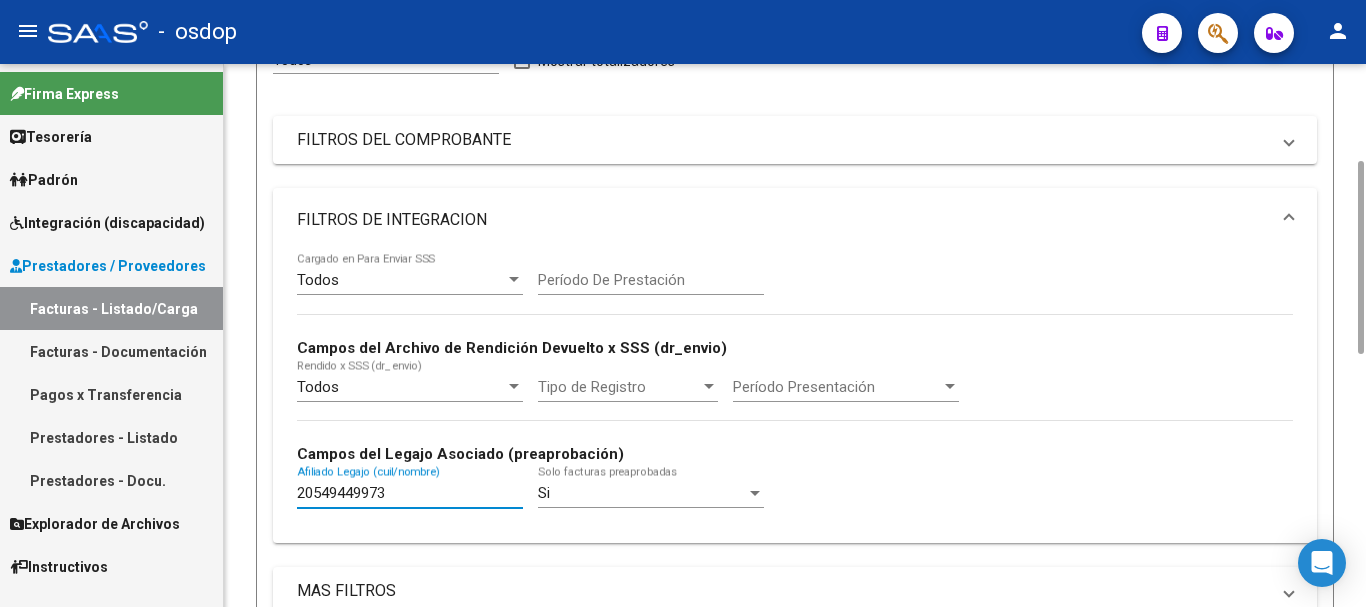 scroll, scrollTop: 874, scrollLeft: 0, axis: vertical 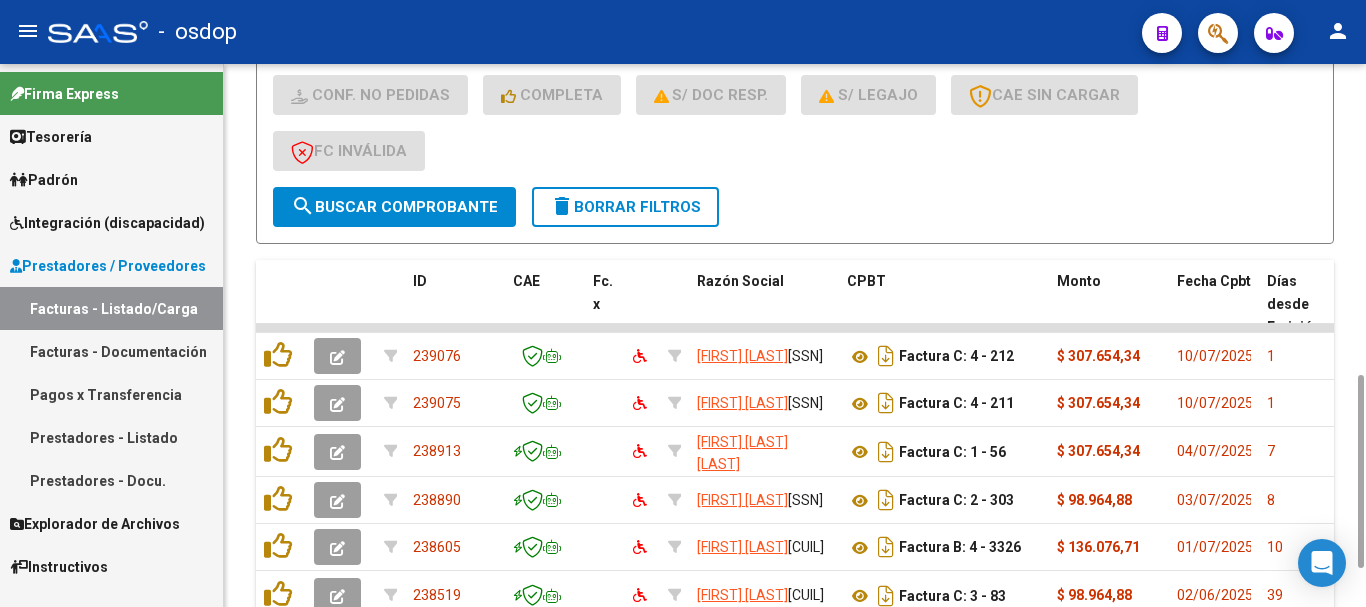 type on "20549449973" 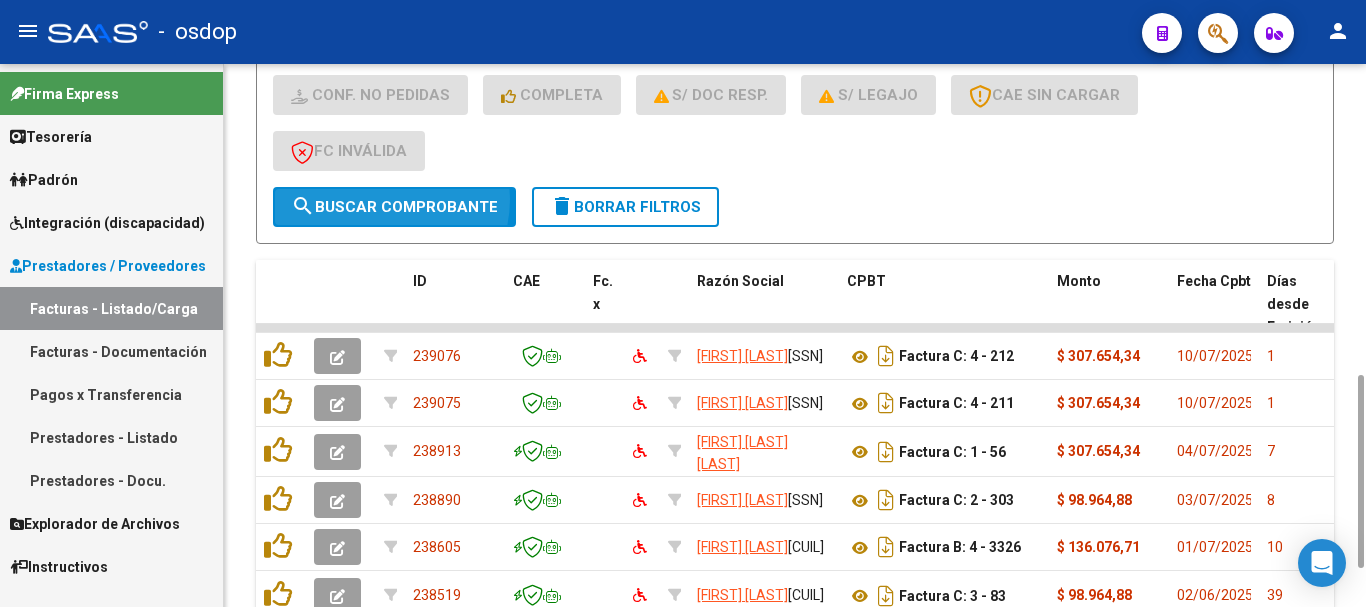 click on "search  Buscar Comprobante" 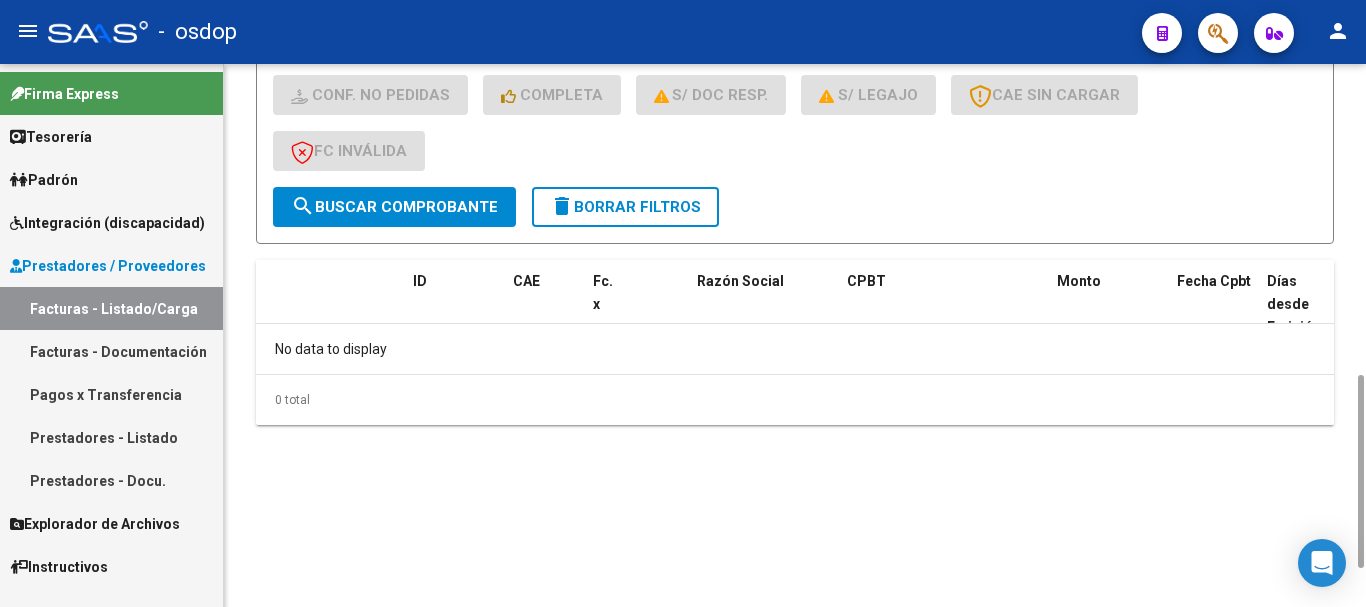 scroll, scrollTop: 474, scrollLeft: 0, axis: vertical 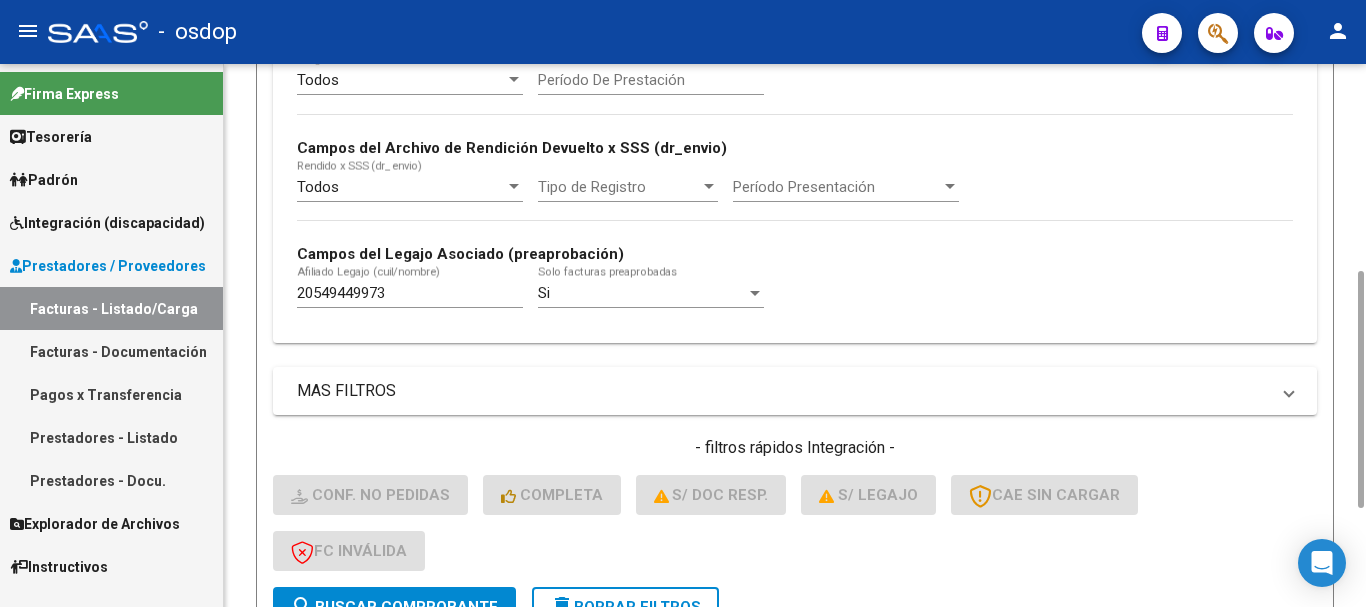 click on "delete  Borrar Filtros" 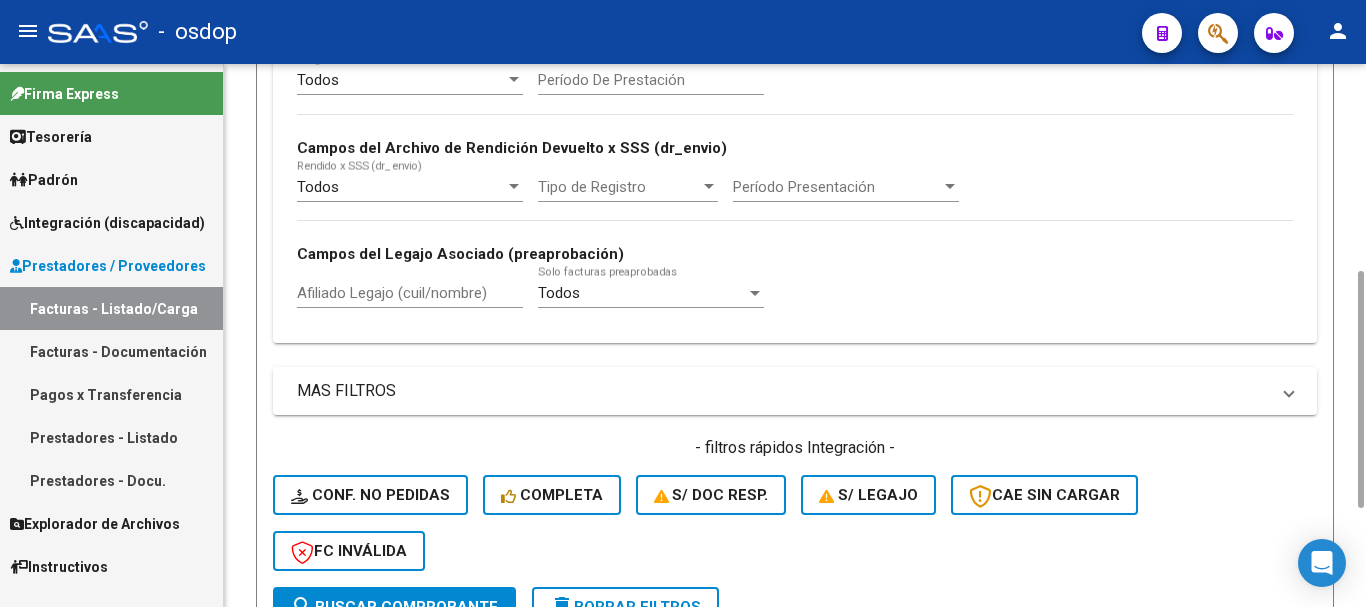 click on "Afiliado Legajo (cuil/nombre)" at bounding box center (410, 293) 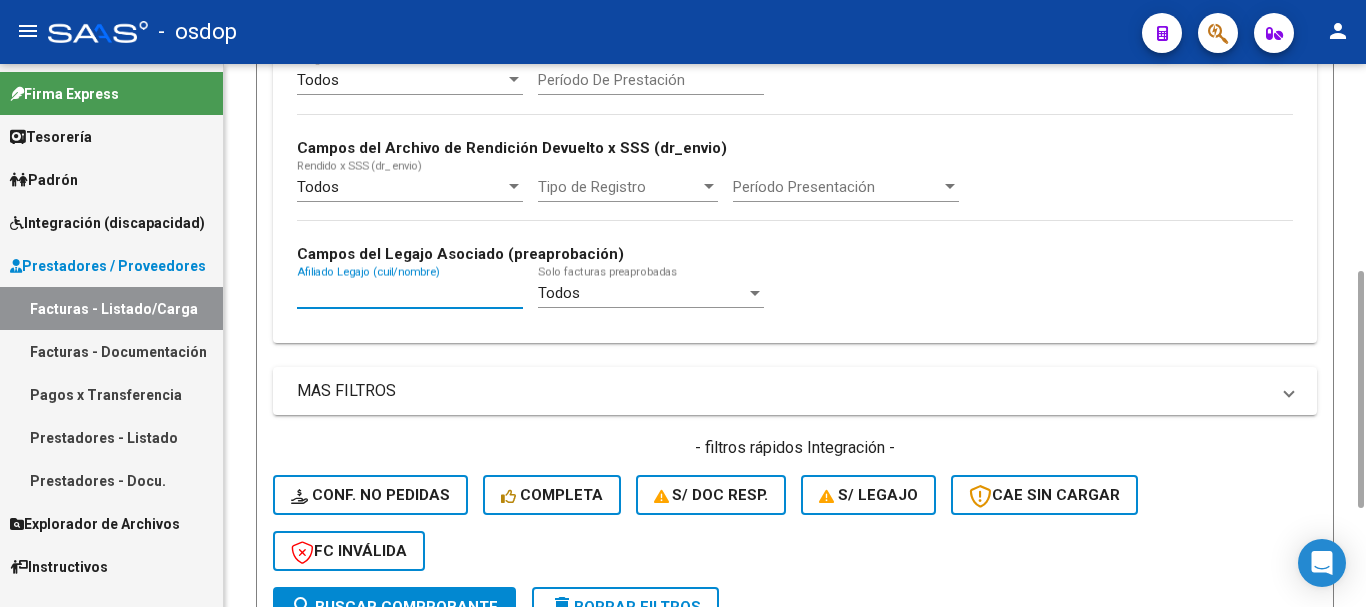 paste on "20549449973" 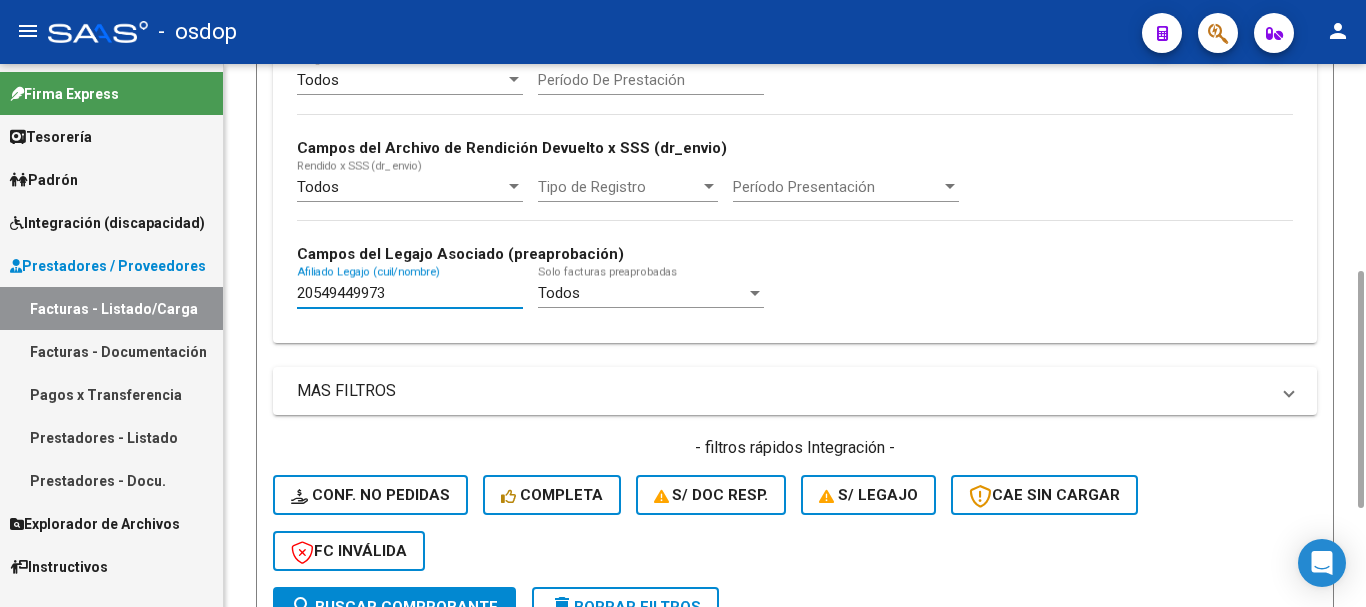 type on "20549449973" 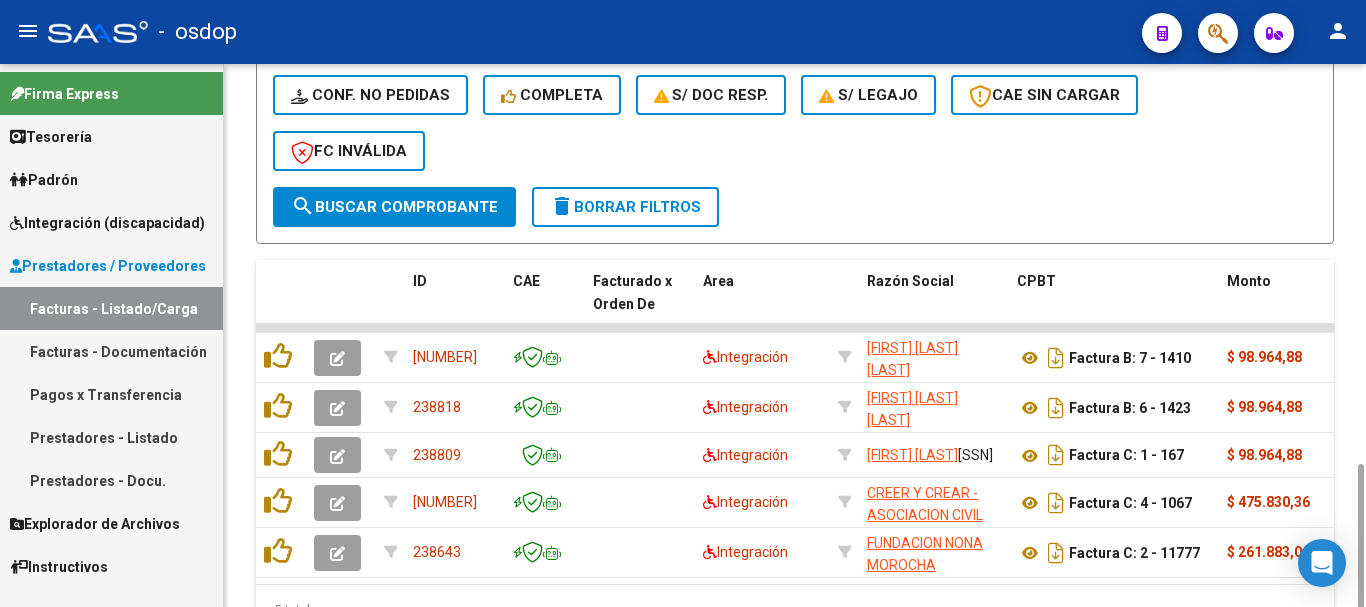 scroll, scrollTop: 931, scrollLeft: 0, axis: vertical 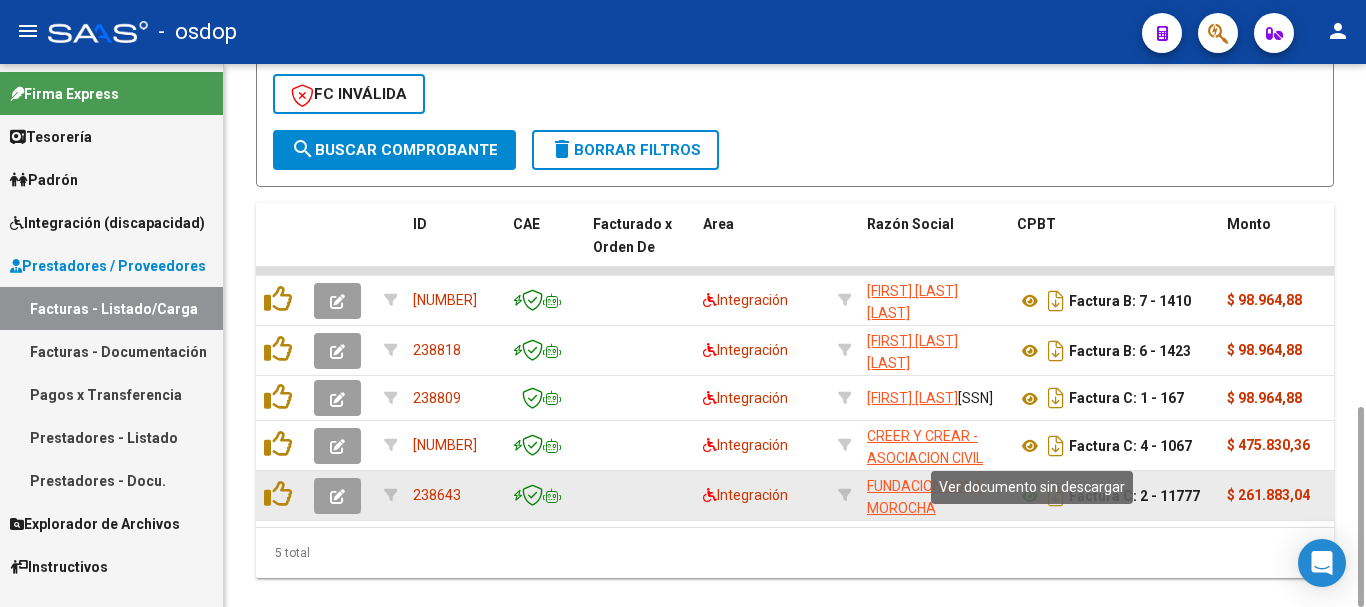 click 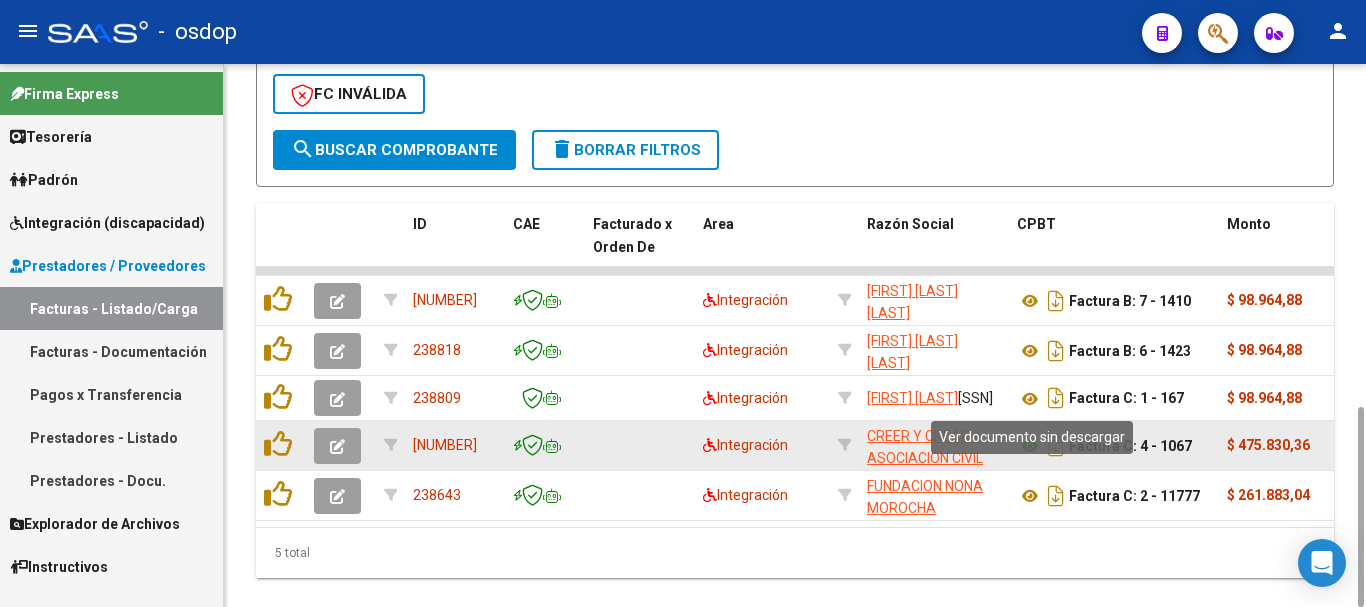 click 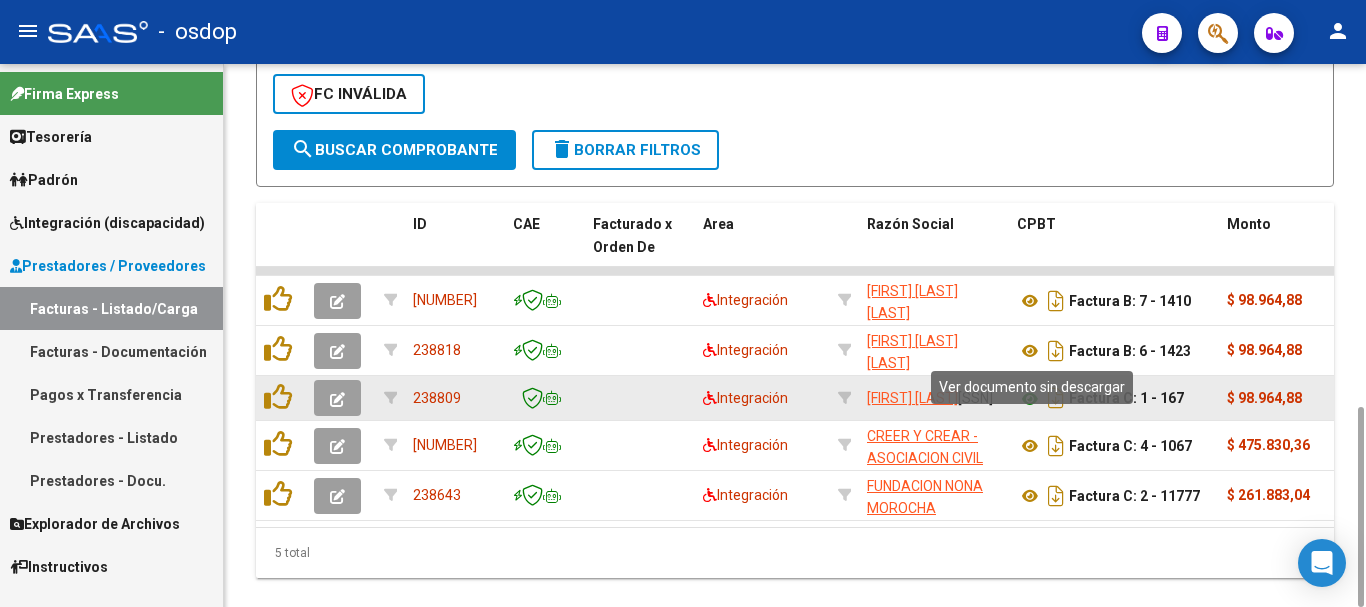click 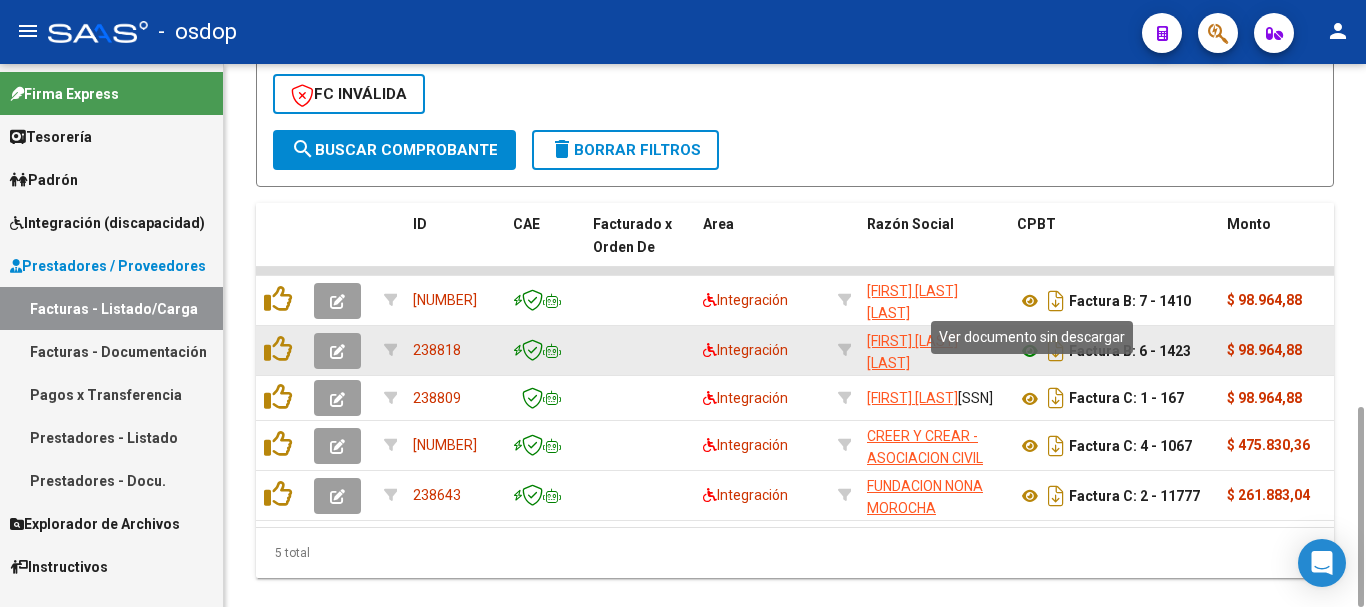 click 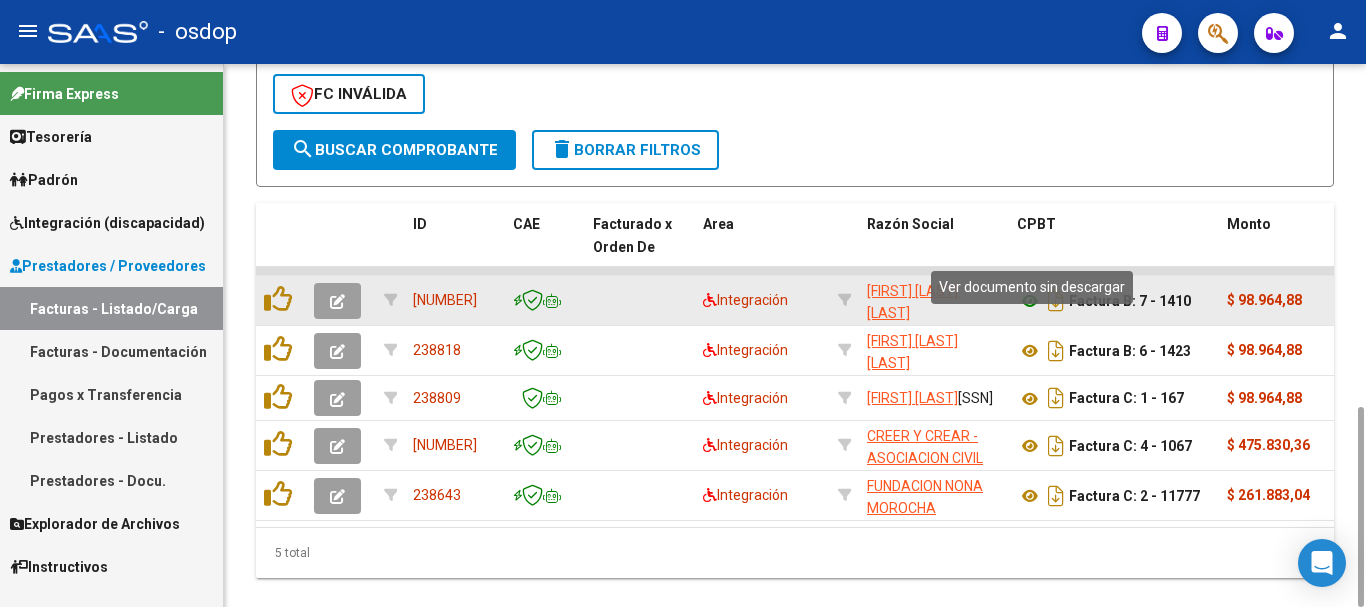 click 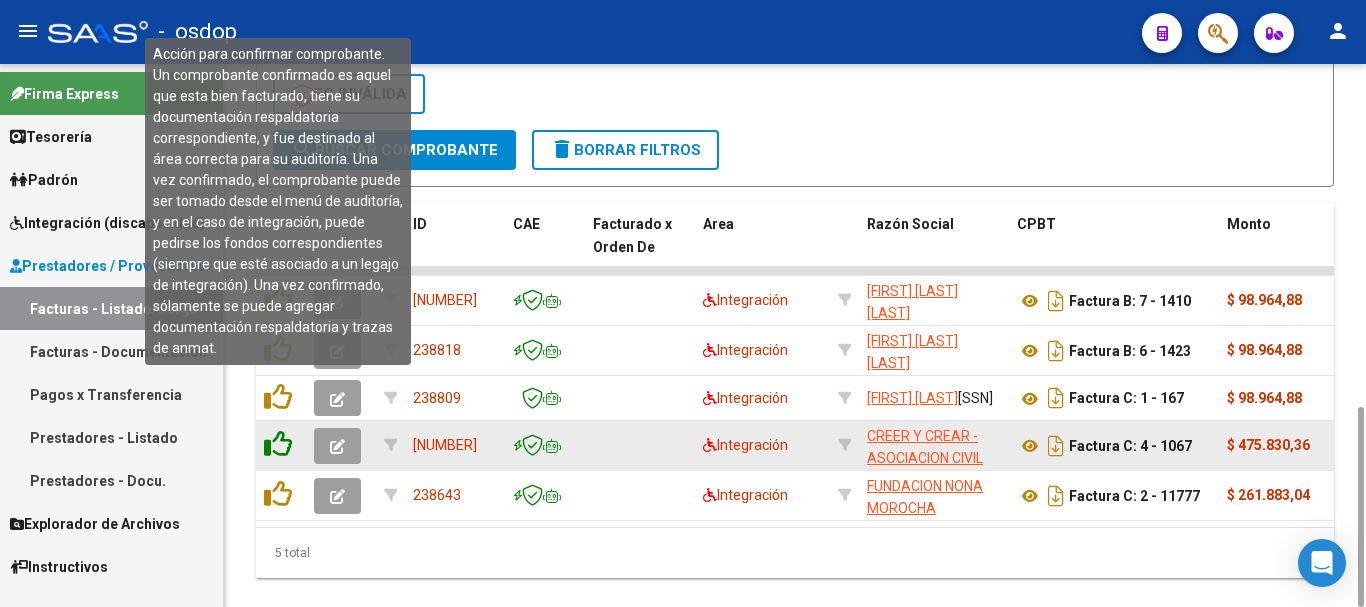 click 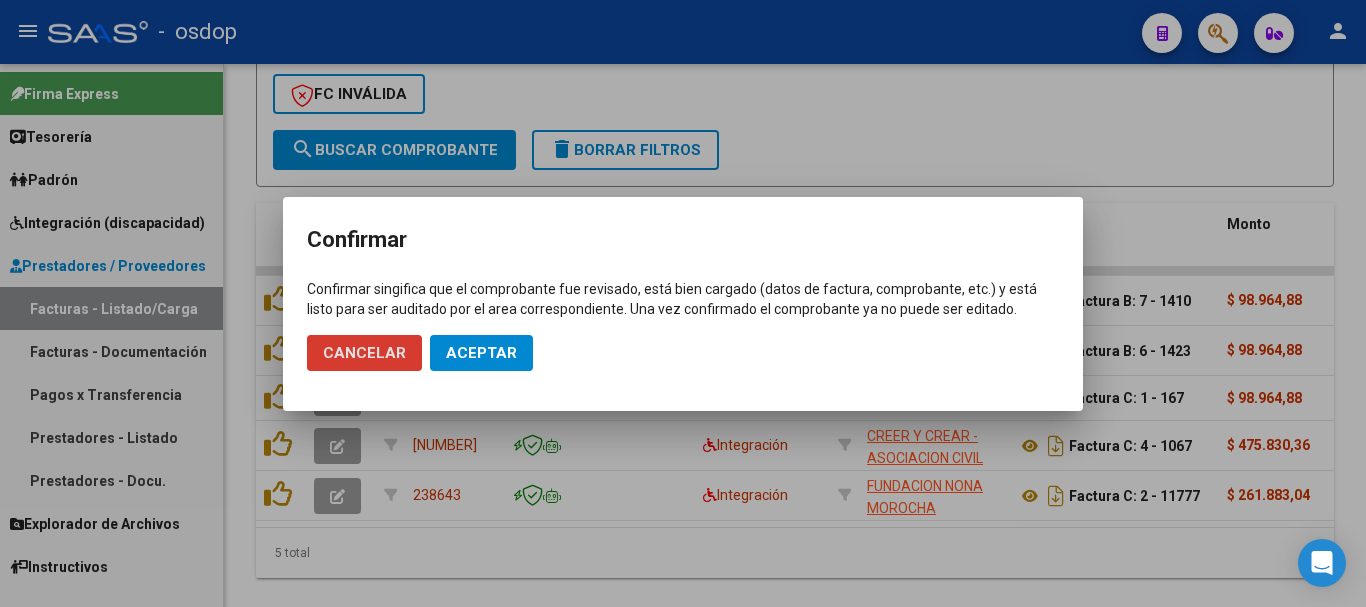 click on "Cancelar Aceptar" 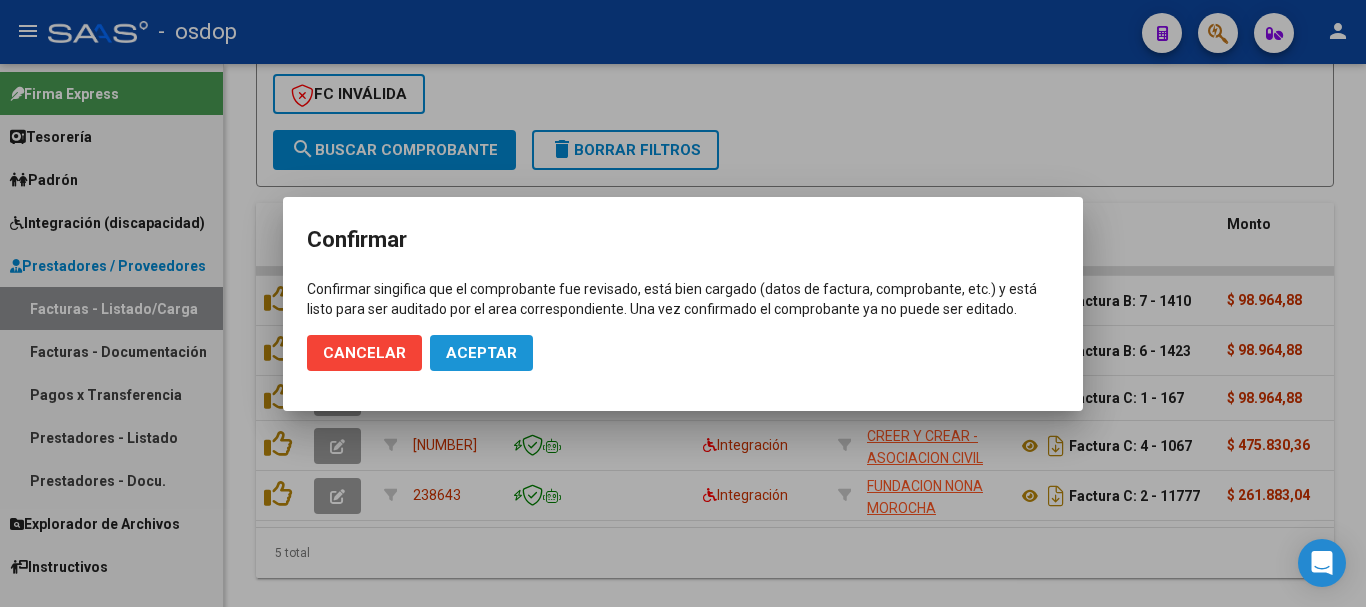 click on "Aceptar" 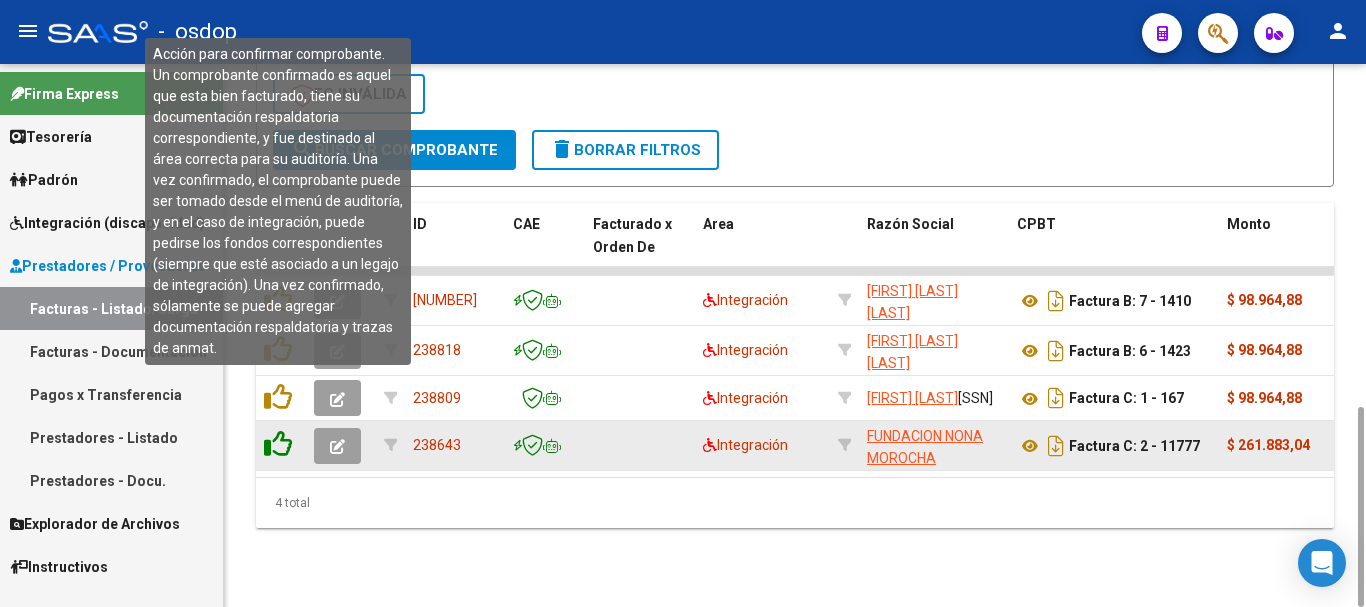 click 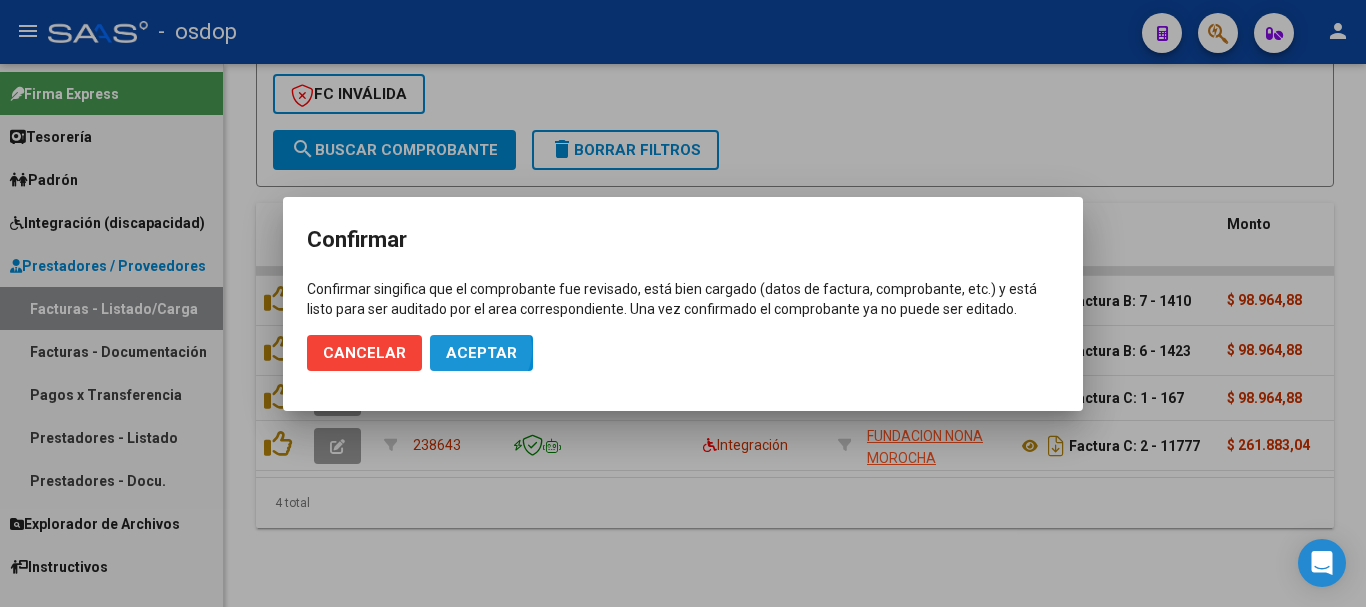 click on "Aceptar" 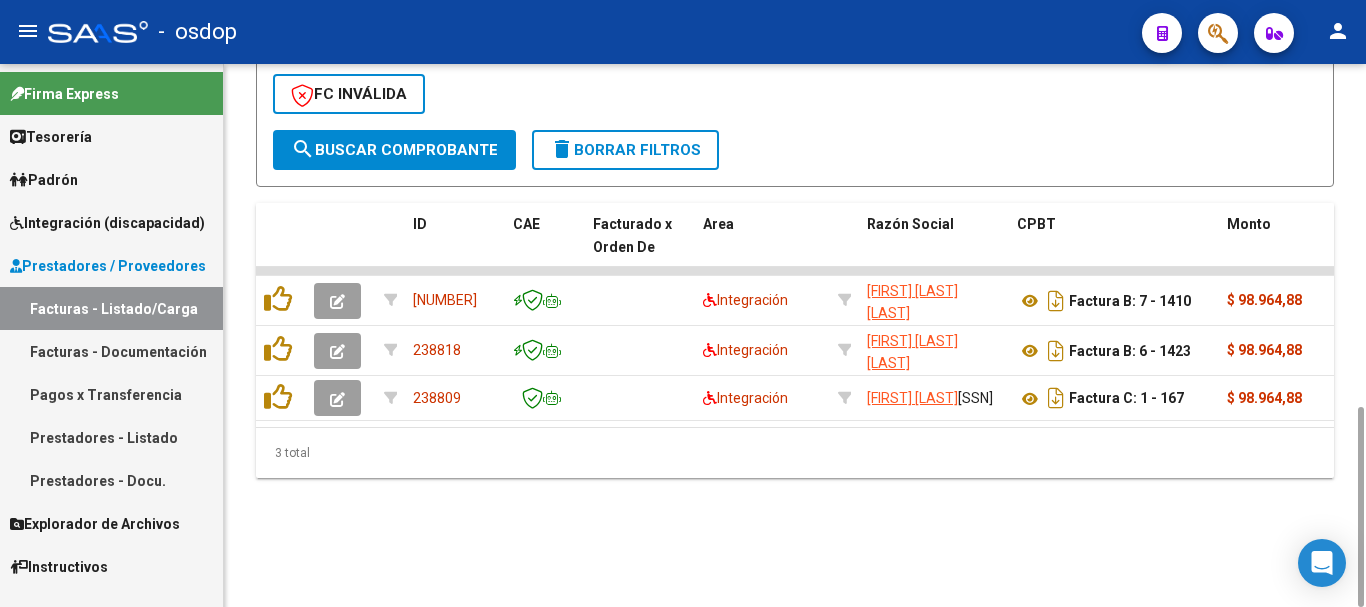 scroll, scrollTop: 531, scrollLeft: 0, axis: vertical 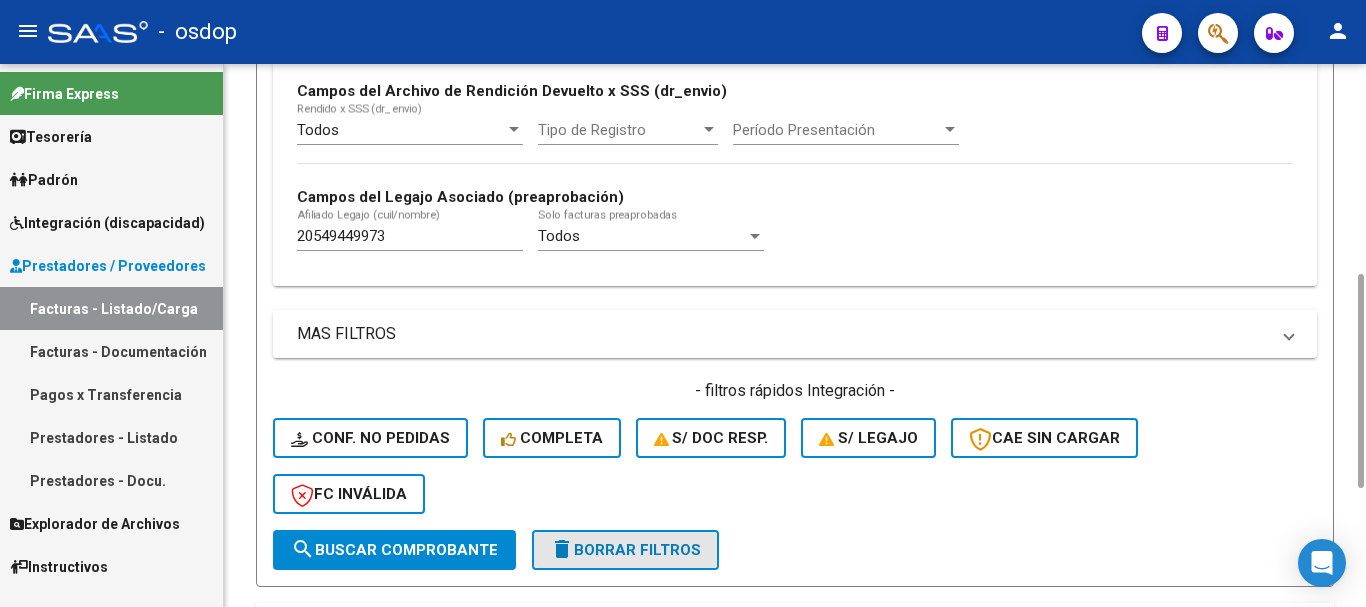 click on "delete  Borrar Filtros" 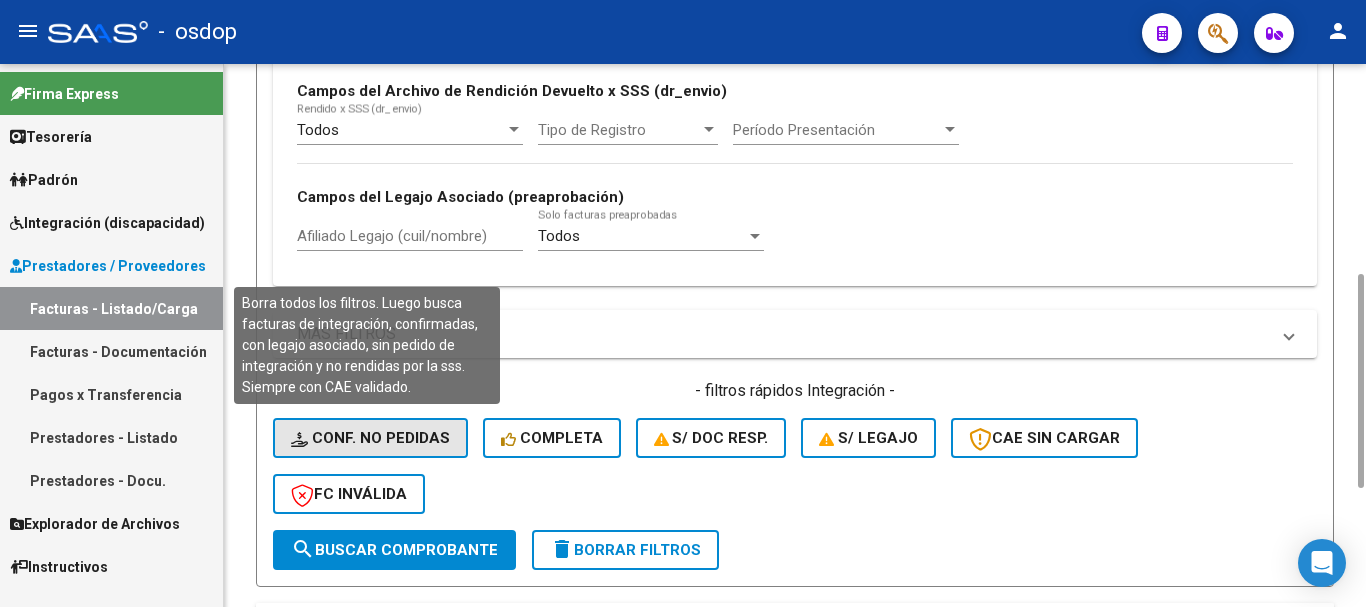 click on "Conf. no pedidas" 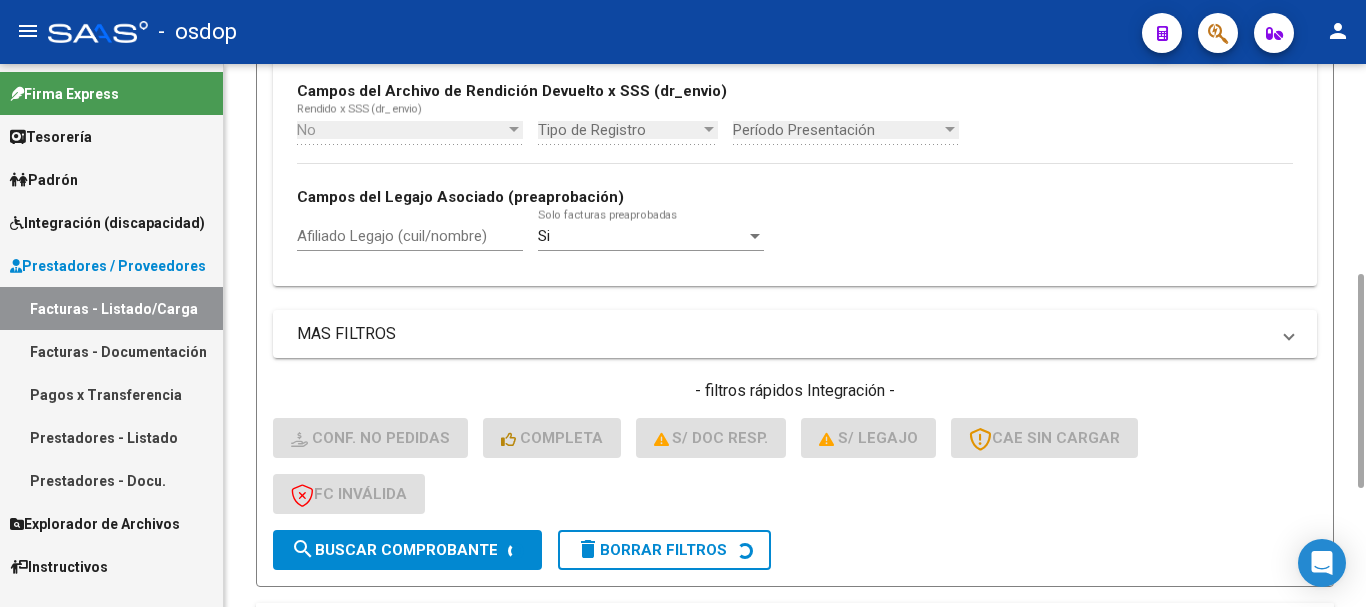 scroll, scrollTop: 931, scrollLeft: 0, axis: vertical 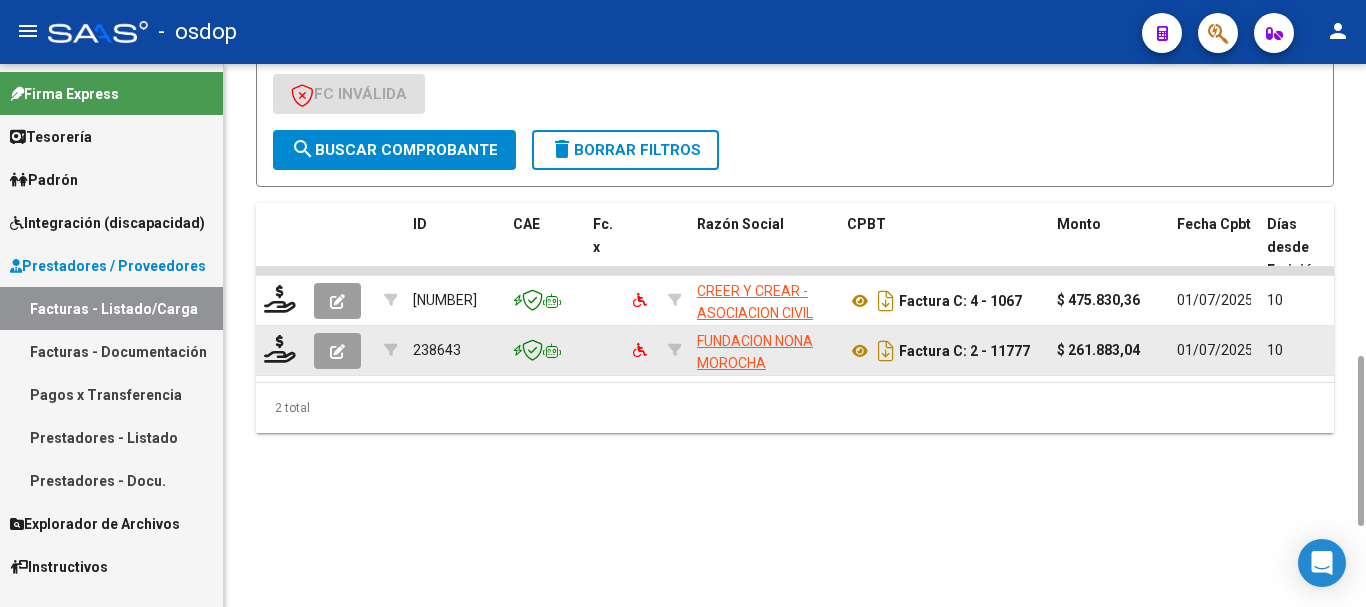 click 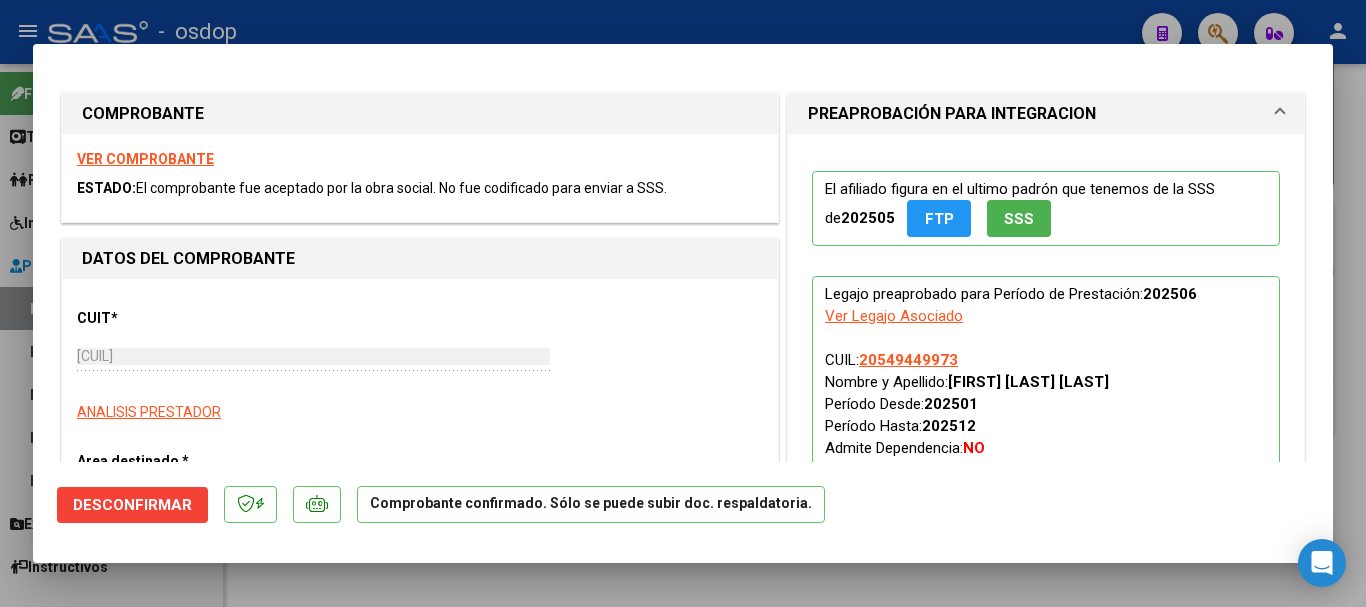 click on "Desconfirmar" 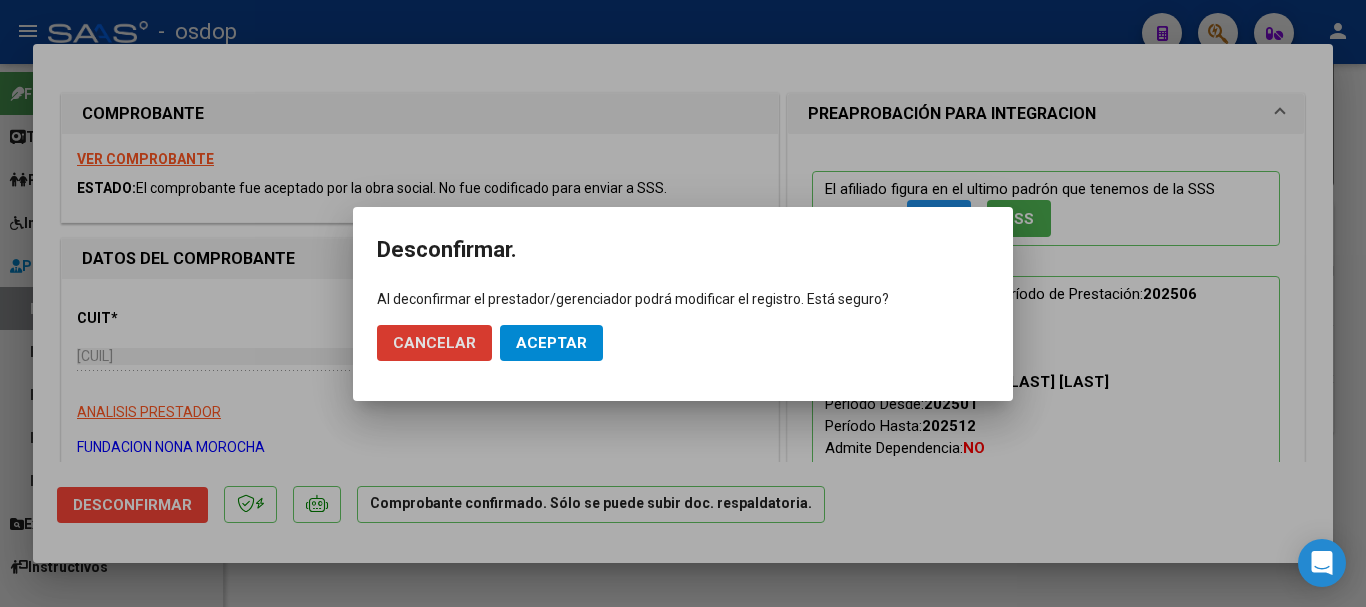 click on "Aceptar" 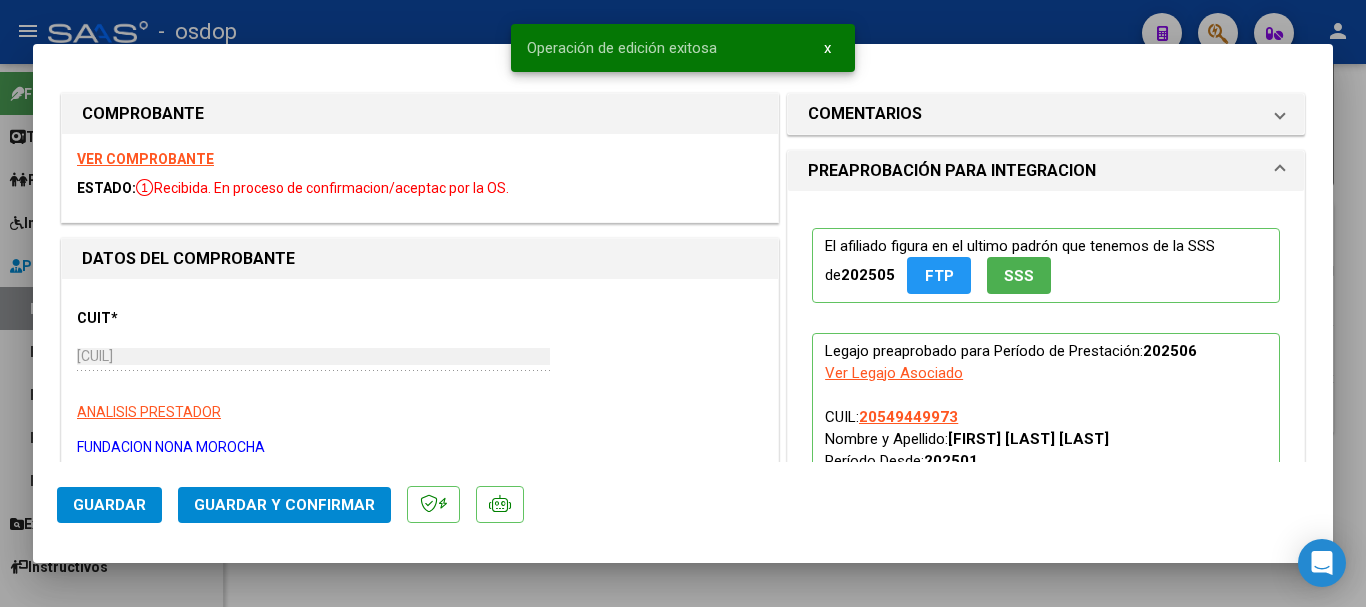click at bounding box center (683, 303) 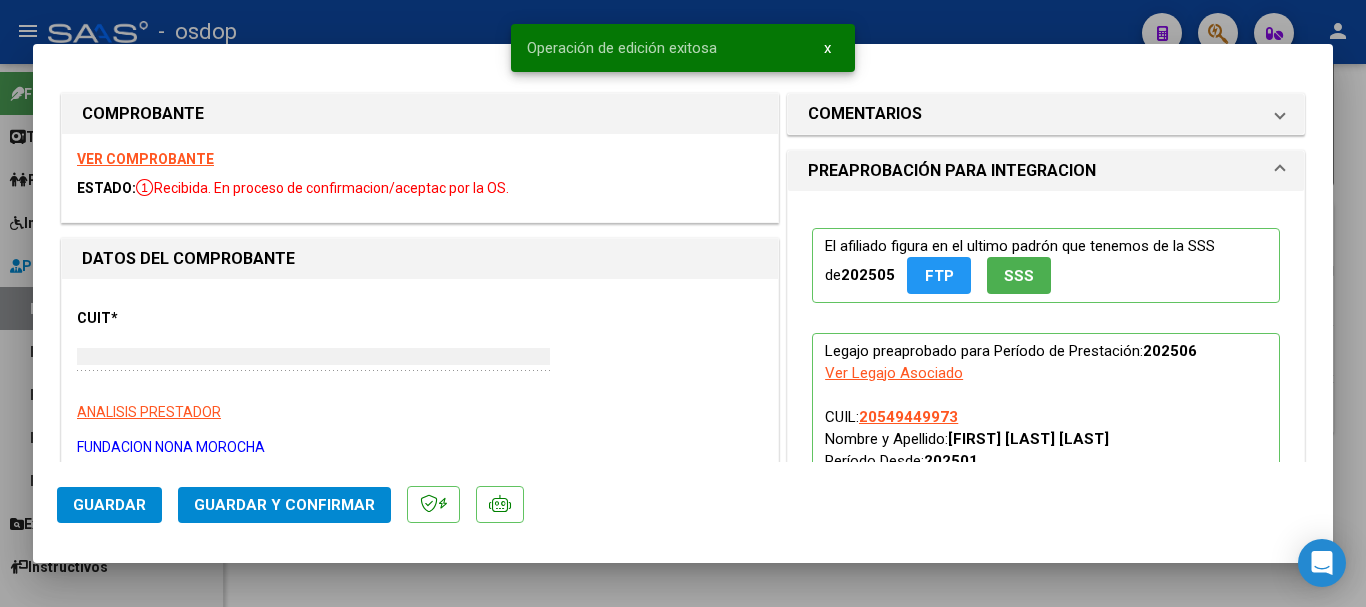 type 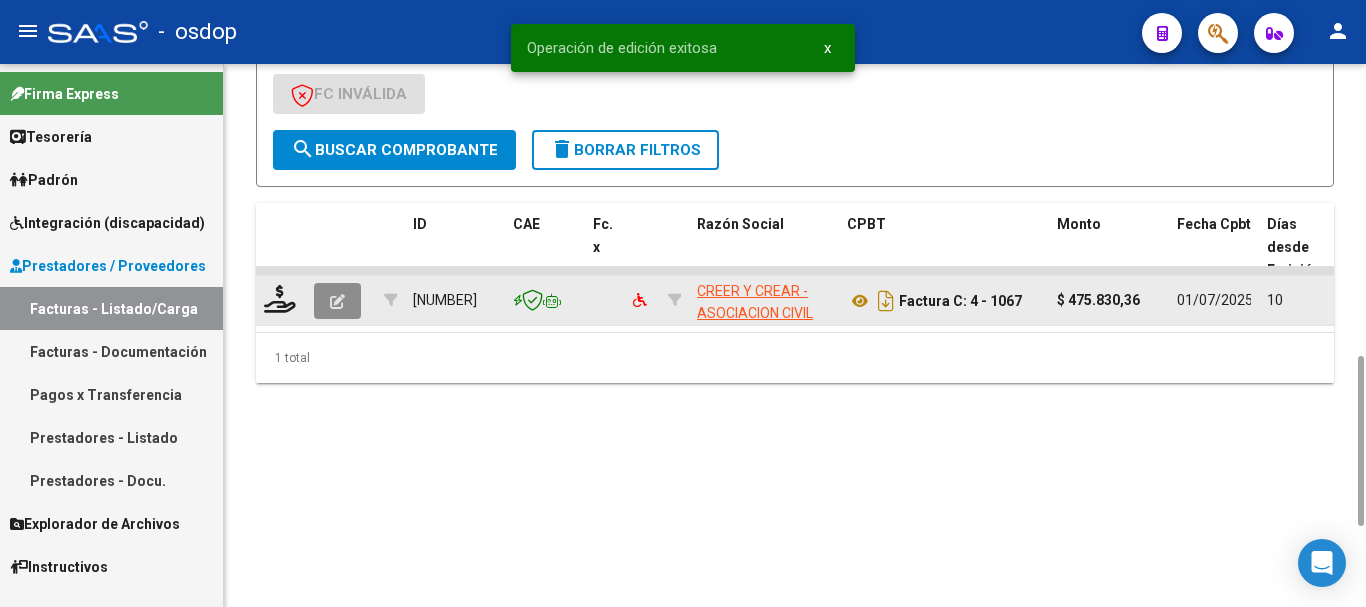 click 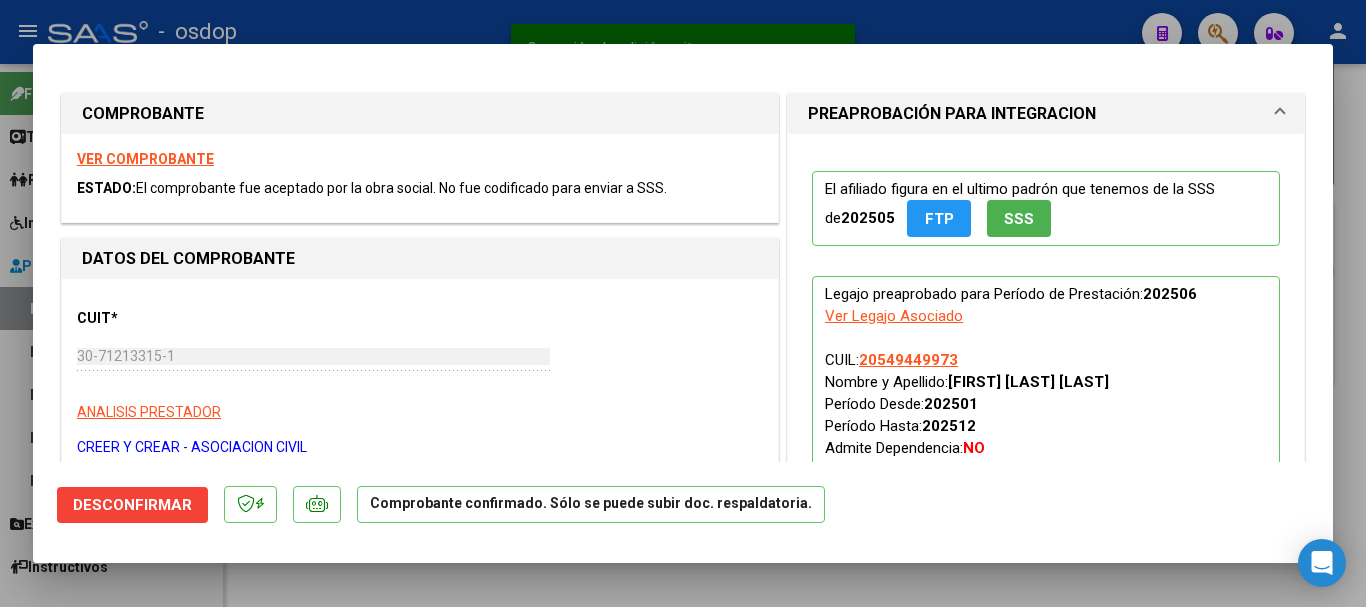 click on "Desconfirmar" 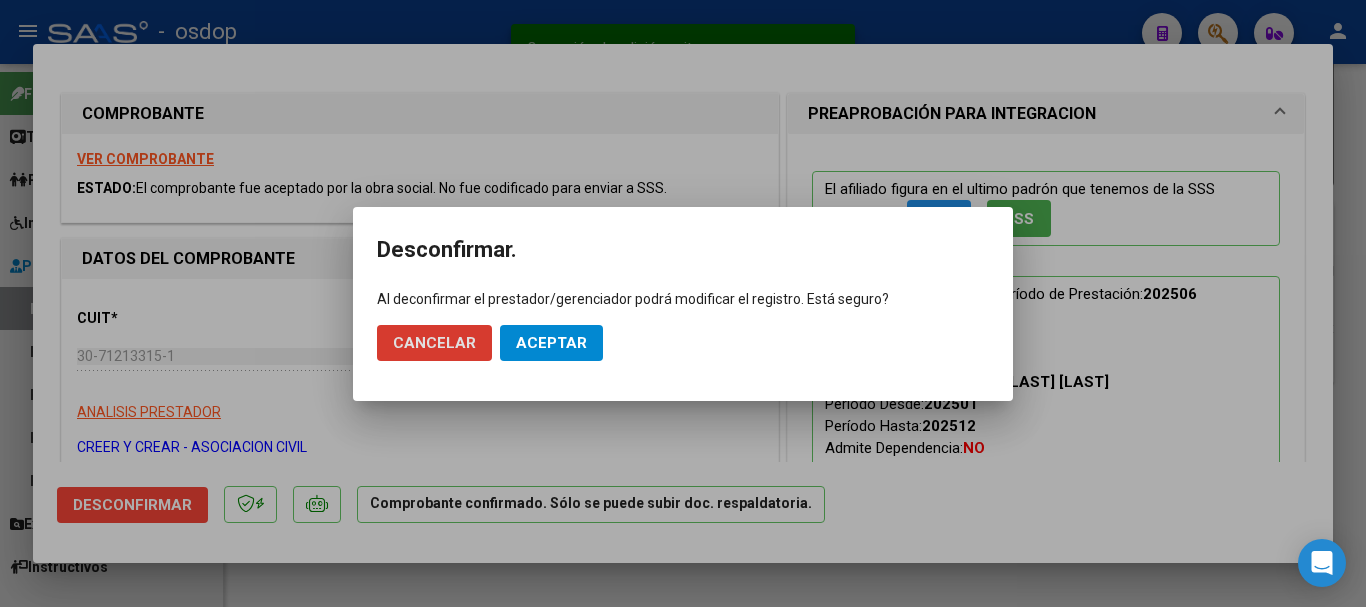 click on "Aceptar" 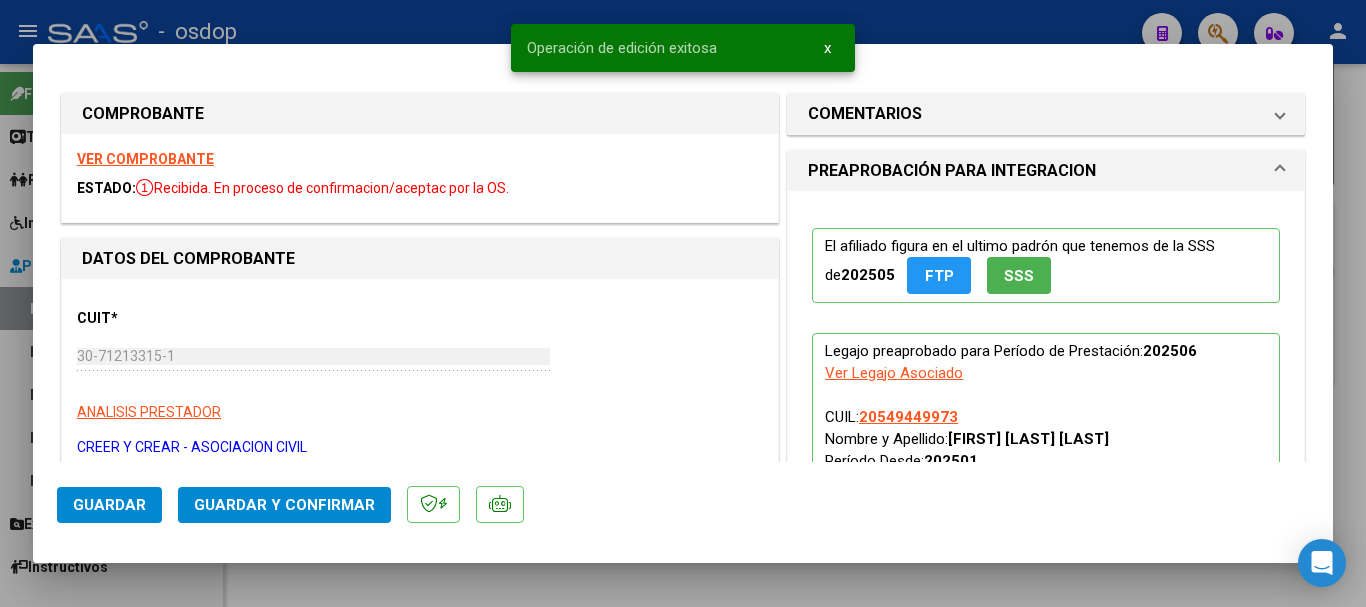 click at bounding box center [683, 303] 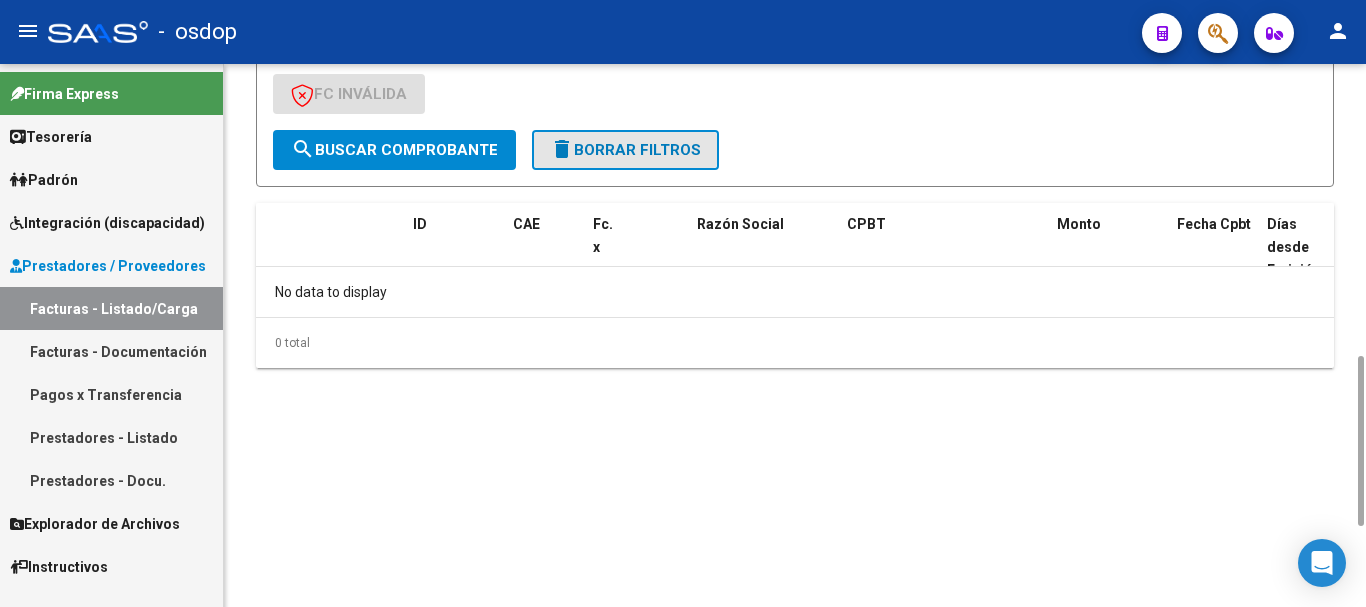 click on "delete  Borrar Filtros" 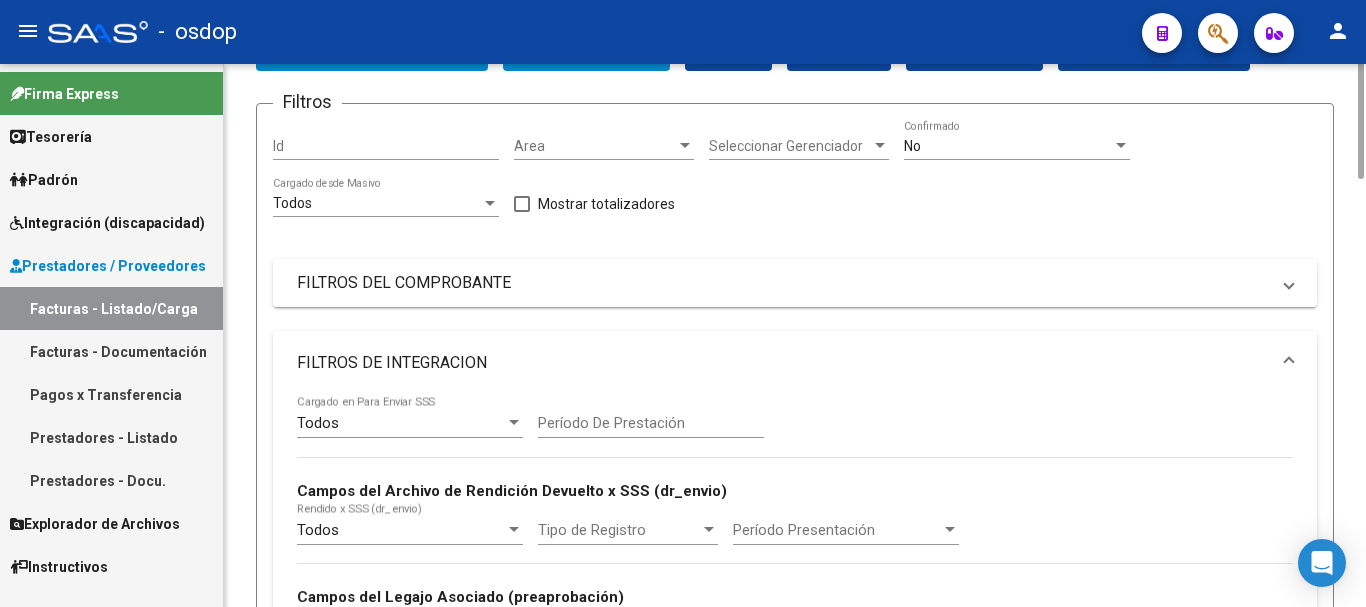 scroll, scrollTop: 0, scrollLeft: 0, axis: both 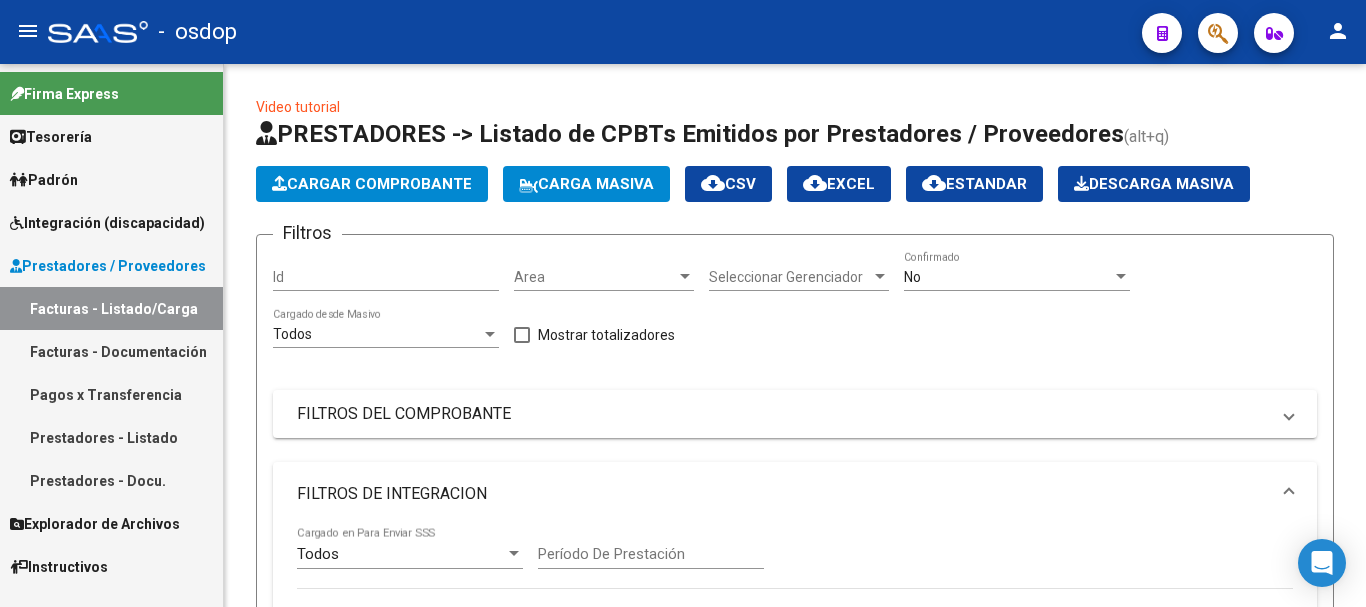 click 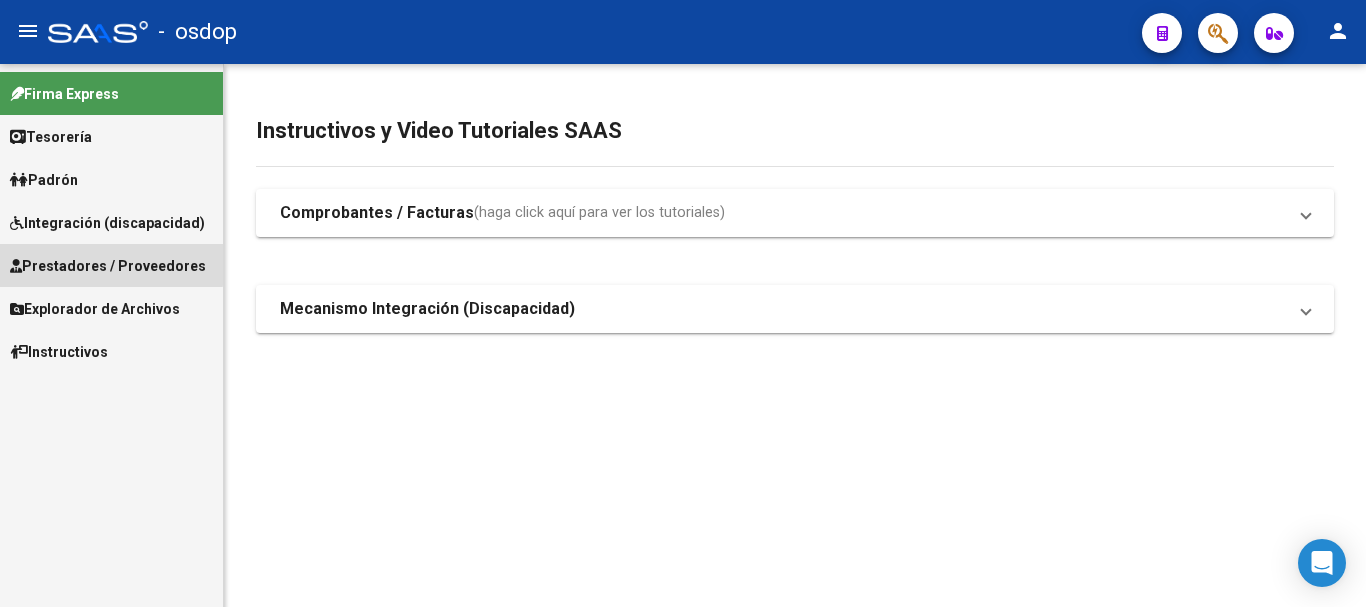 click on "Prestadores / Proveedores" at bounding box center [108, 266] 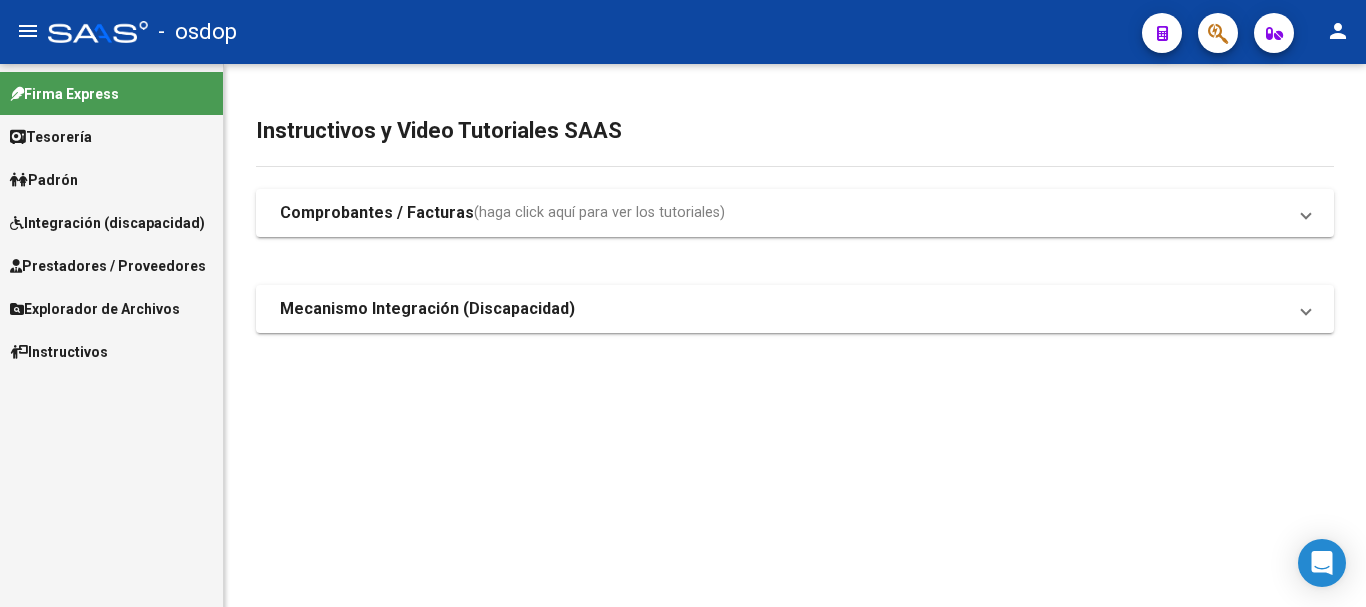 click on "Prestadores / Proveedores" at bounding box center [108, 266] 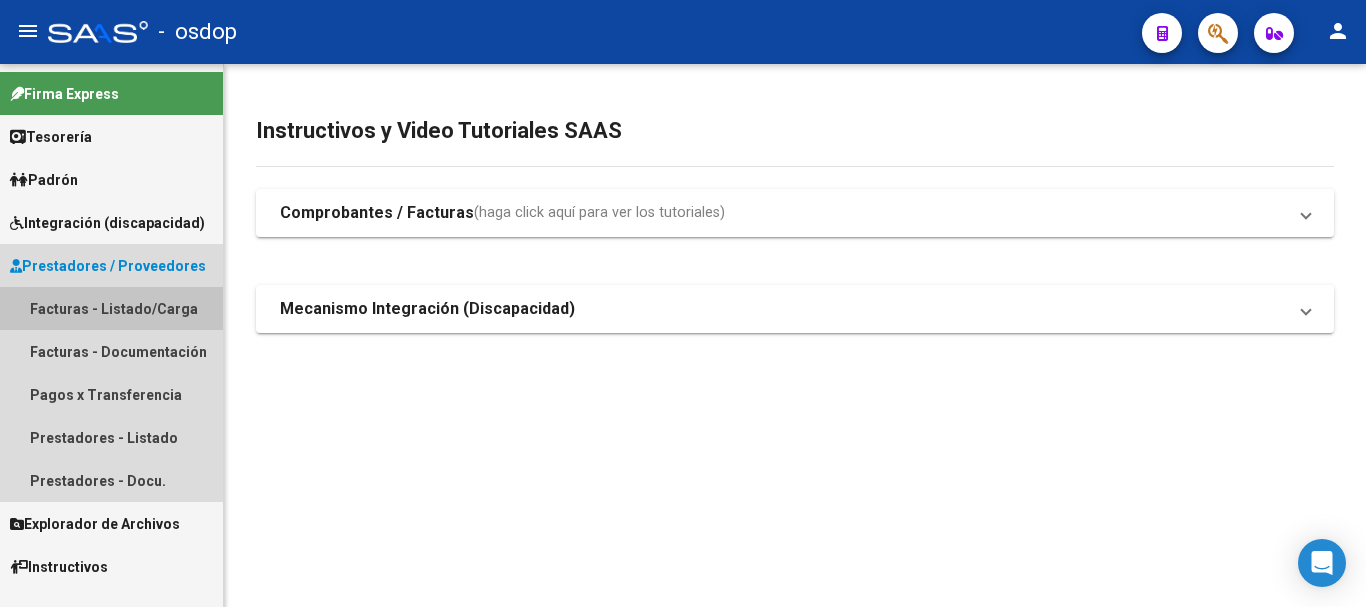 click on "Facturas - Listado/Carga" at bounding box center (111, 308) 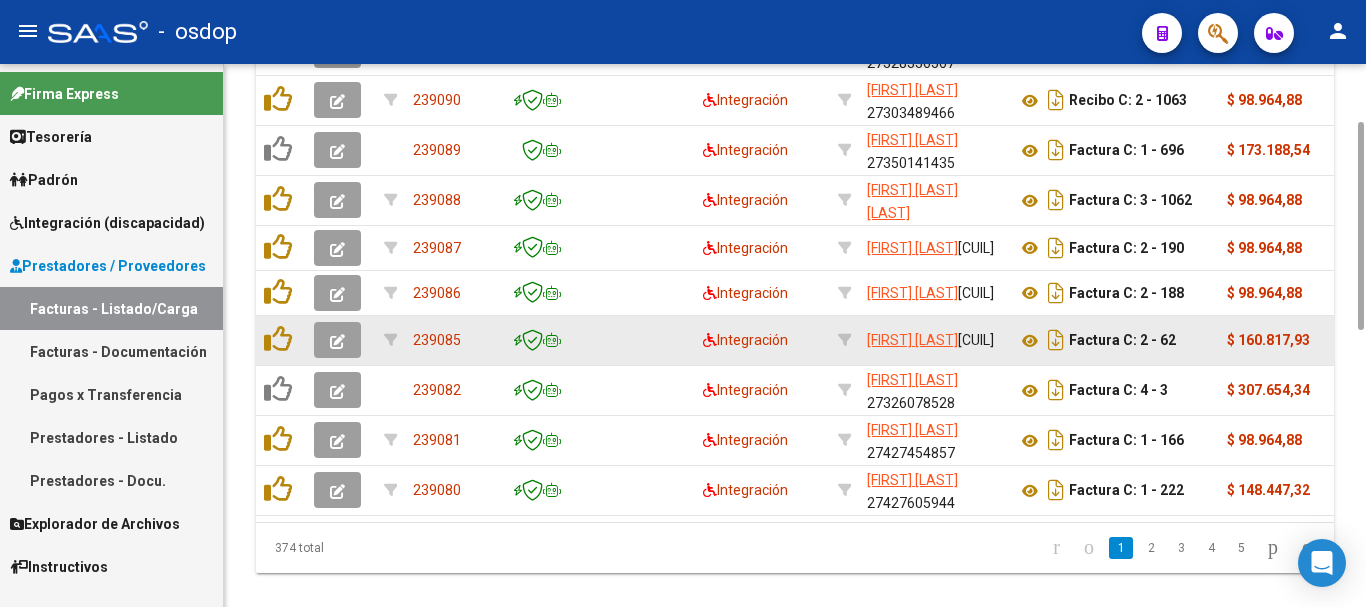 scroll, scrollTop: 674, scrollLeft: 0, axis: vertical 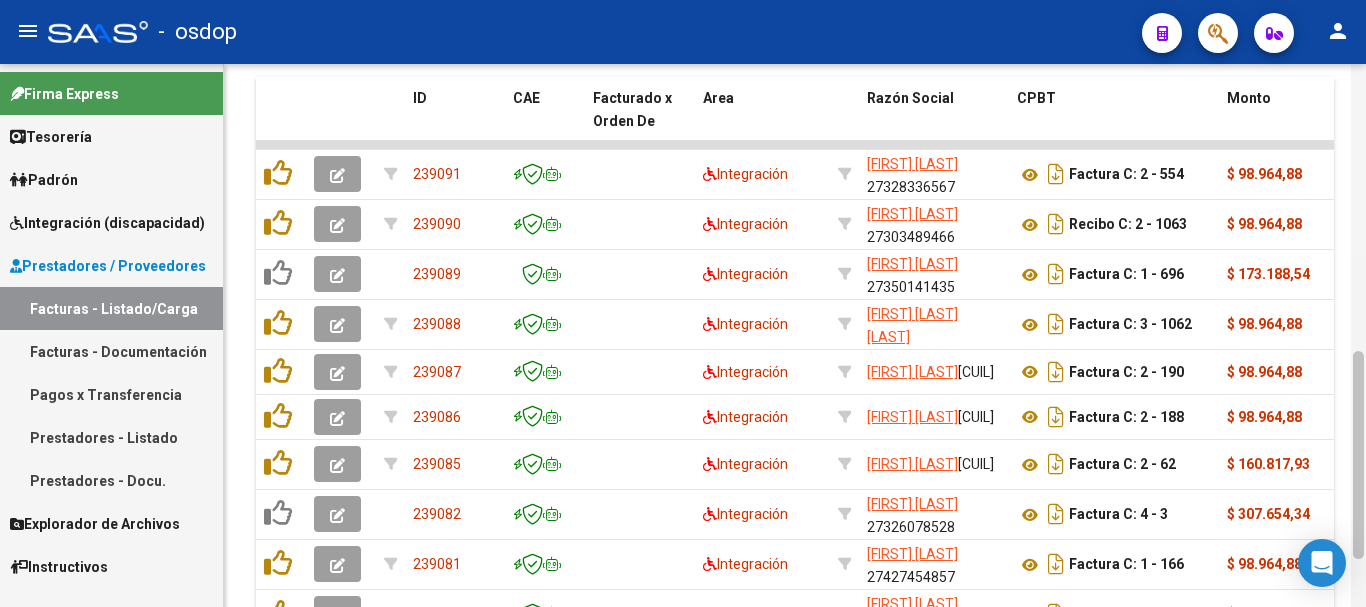 drag, startPoint x: 1363, startPoint y: 350, endPoint x: 1365, endPoint y: 379, distance: 29.068884 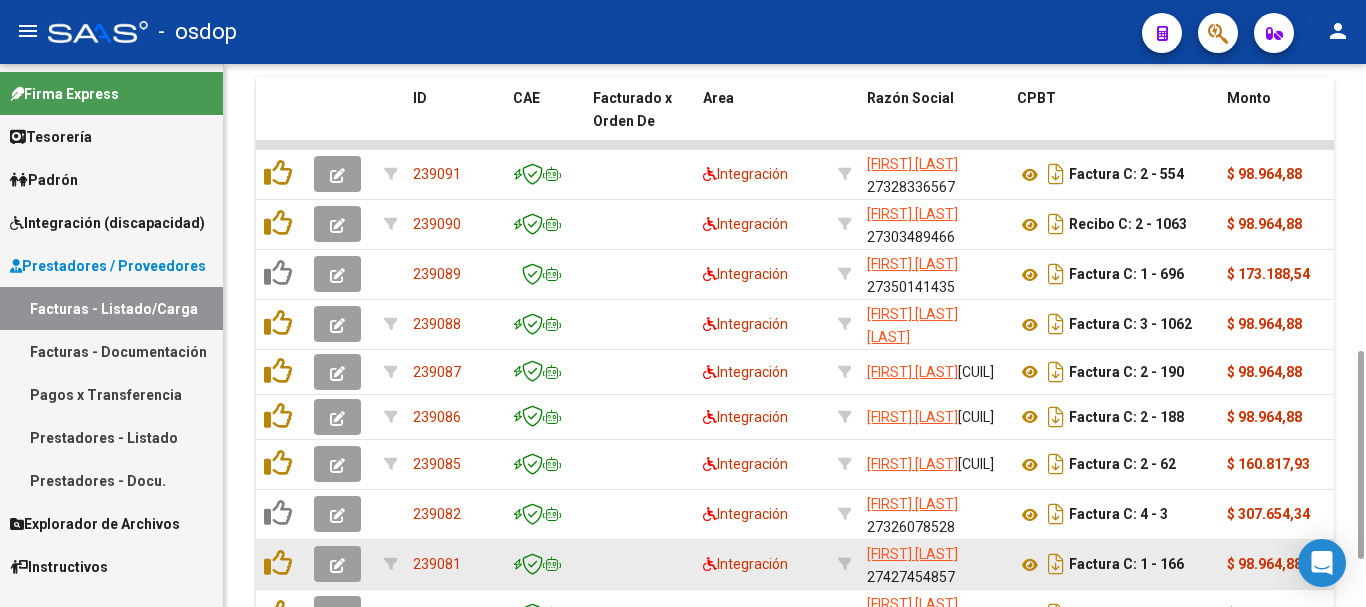 scroll, scrollTop: 874, scrollLeft: 0, axis: vertical 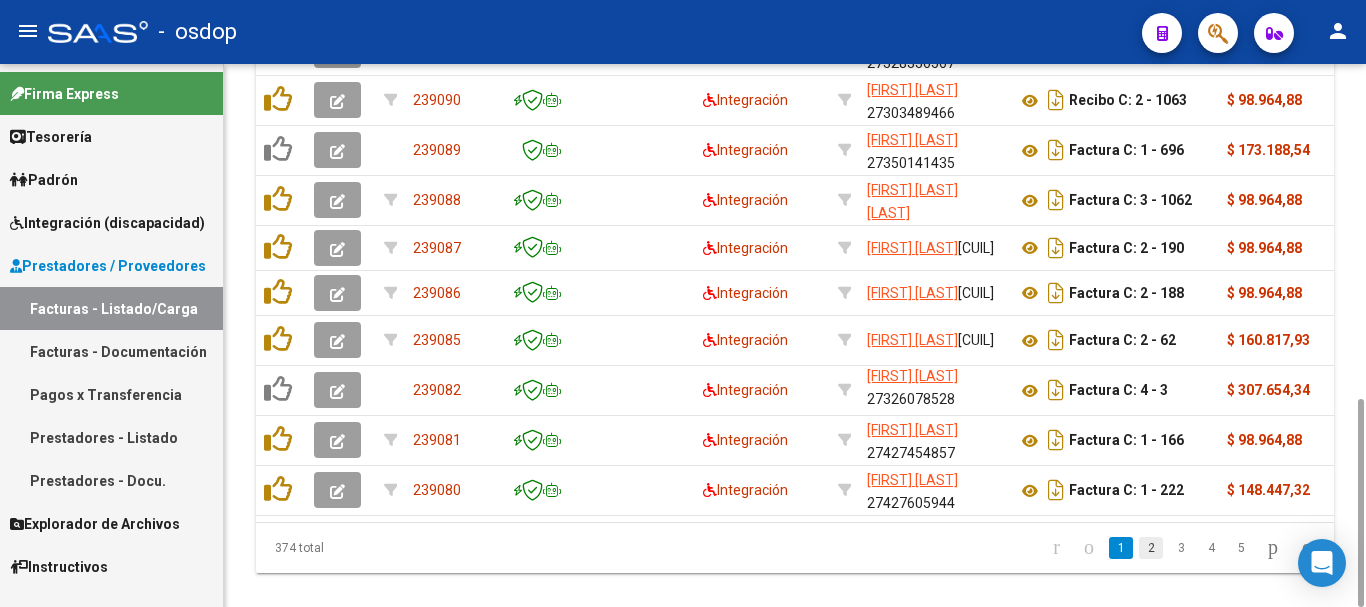 click on "2" 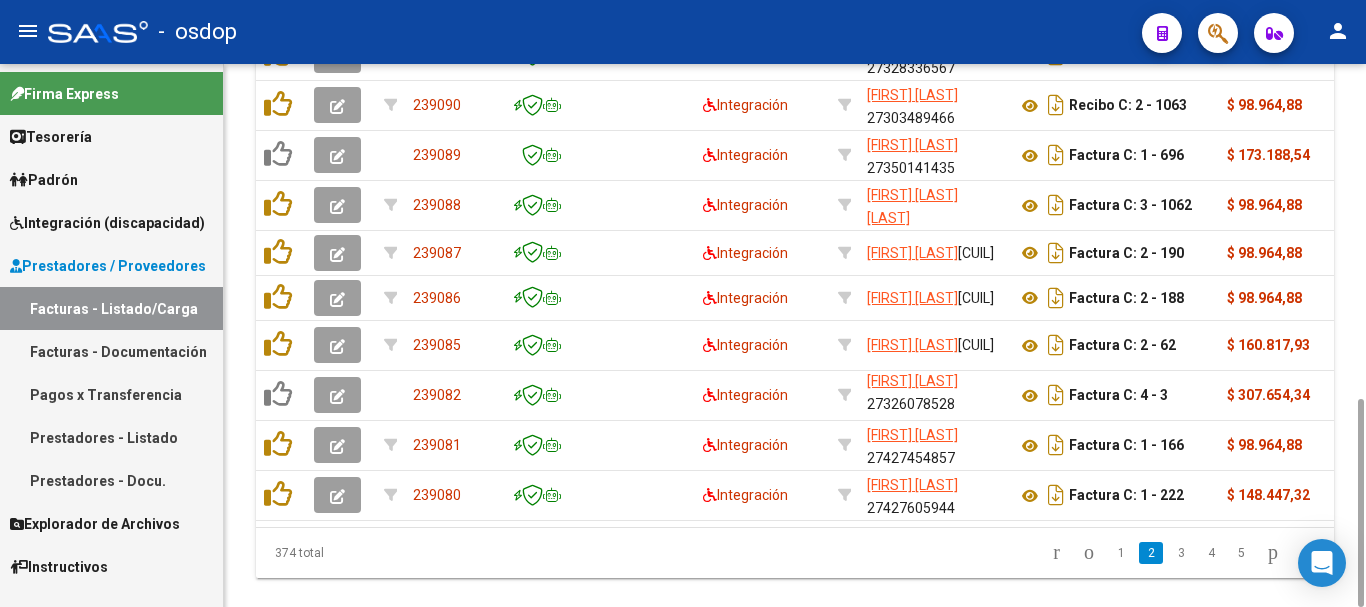 click on "374 total   1   2   3   4   5" 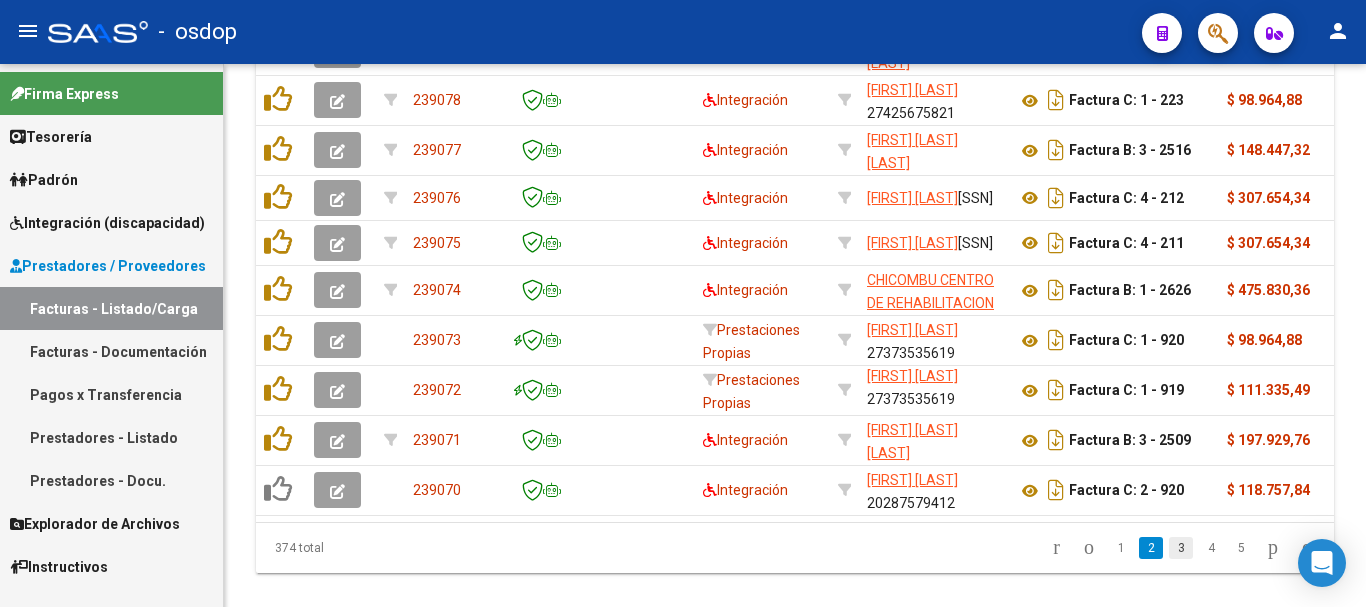 click on "3" 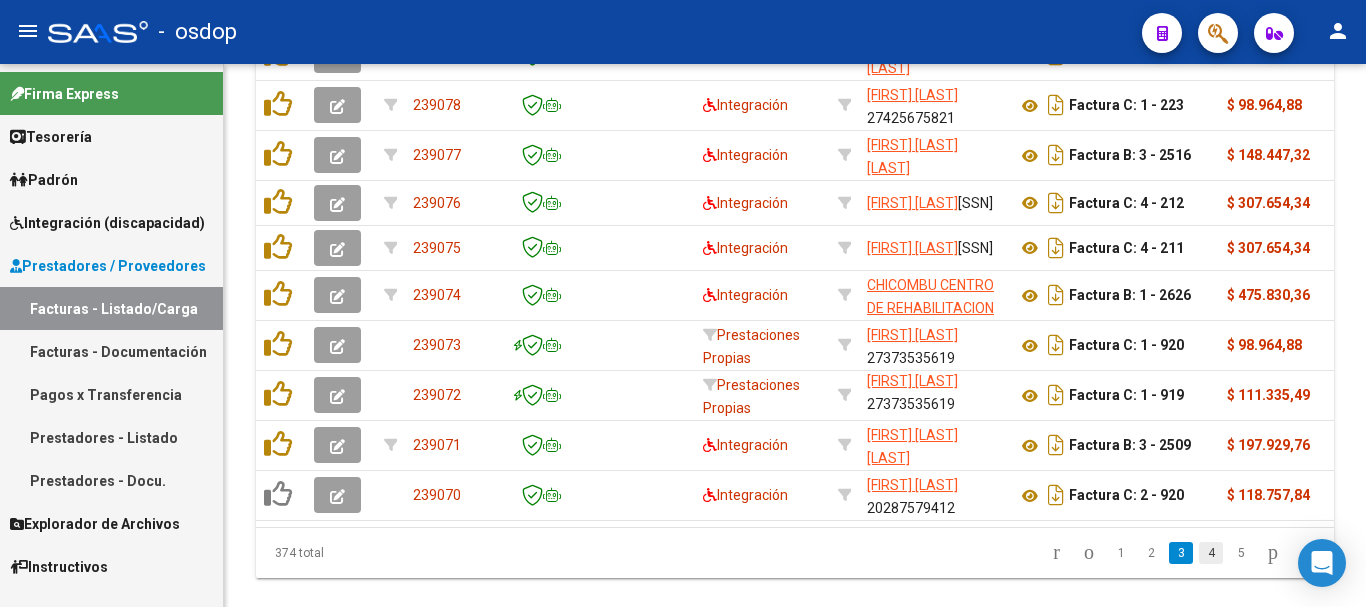 click on "374 total   1   2   3   4   5" 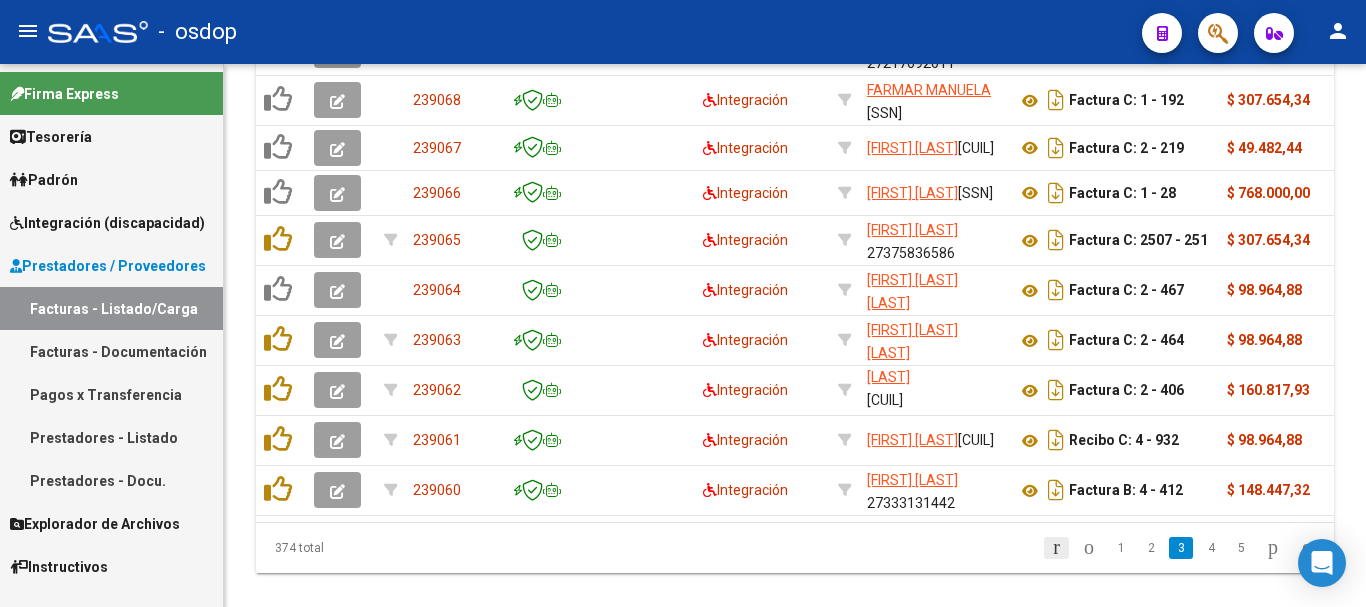 click 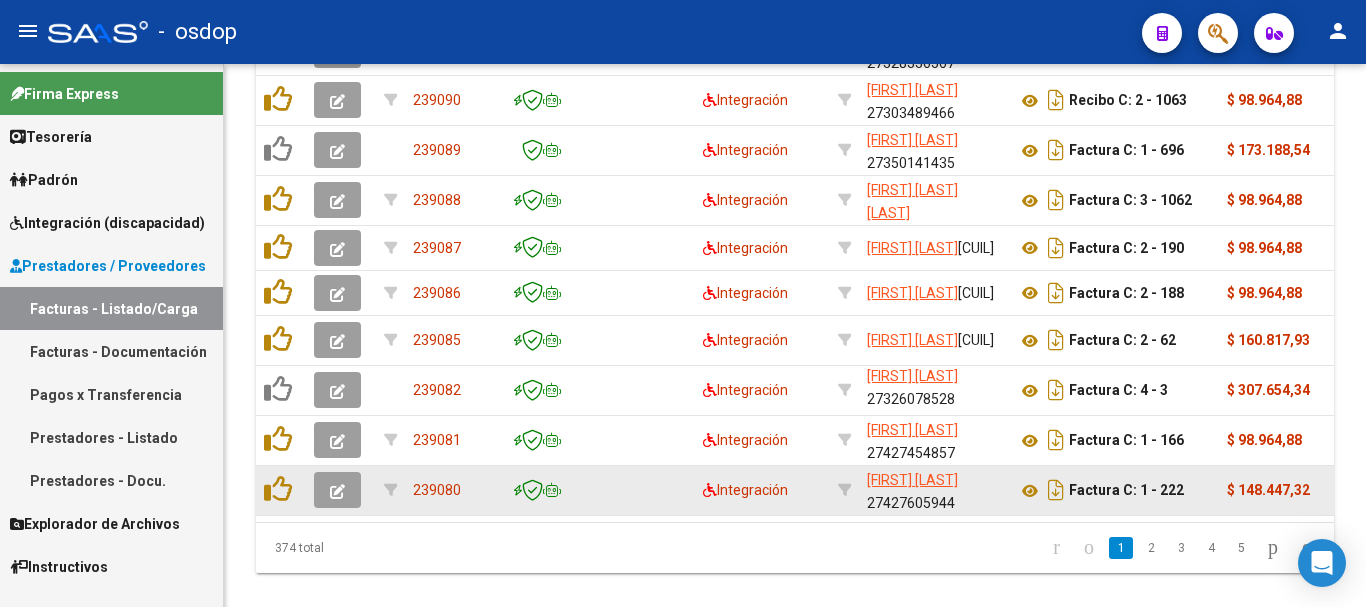 drag, startPoint x: 1225, startPoint y: 448, endPoint x: 1307, endPoint y: 441, distance: 82.29824 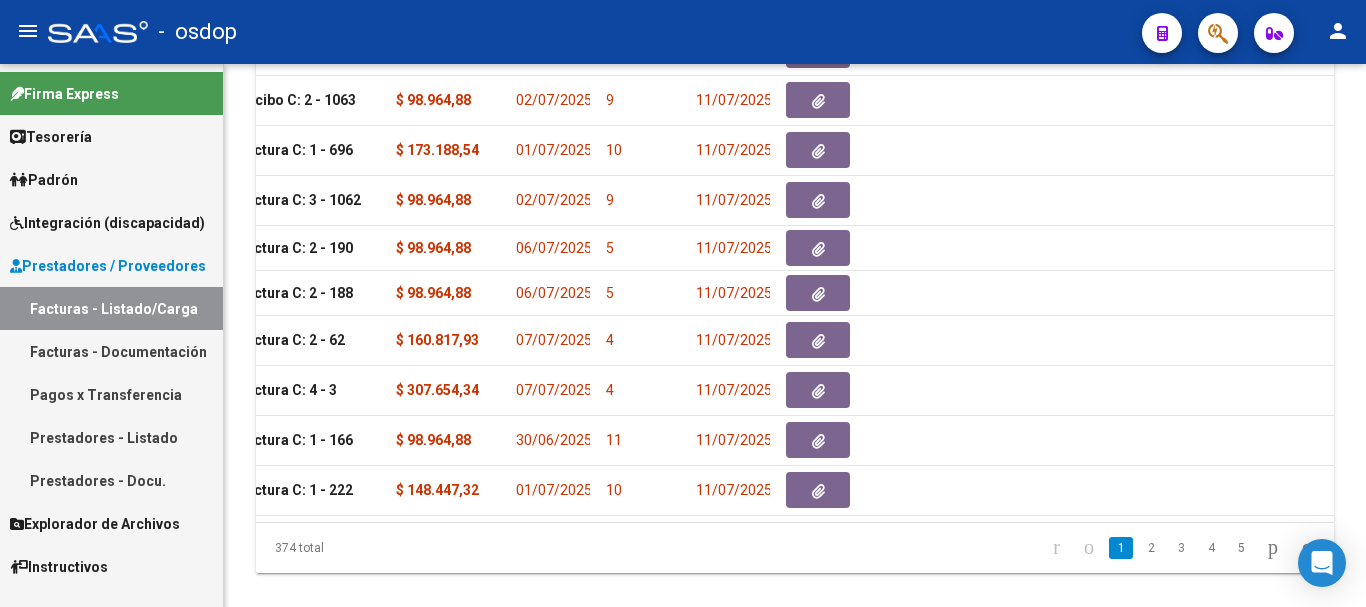 scroll, scrollTop: 0, scrollLeft: 891, axis: horizontal 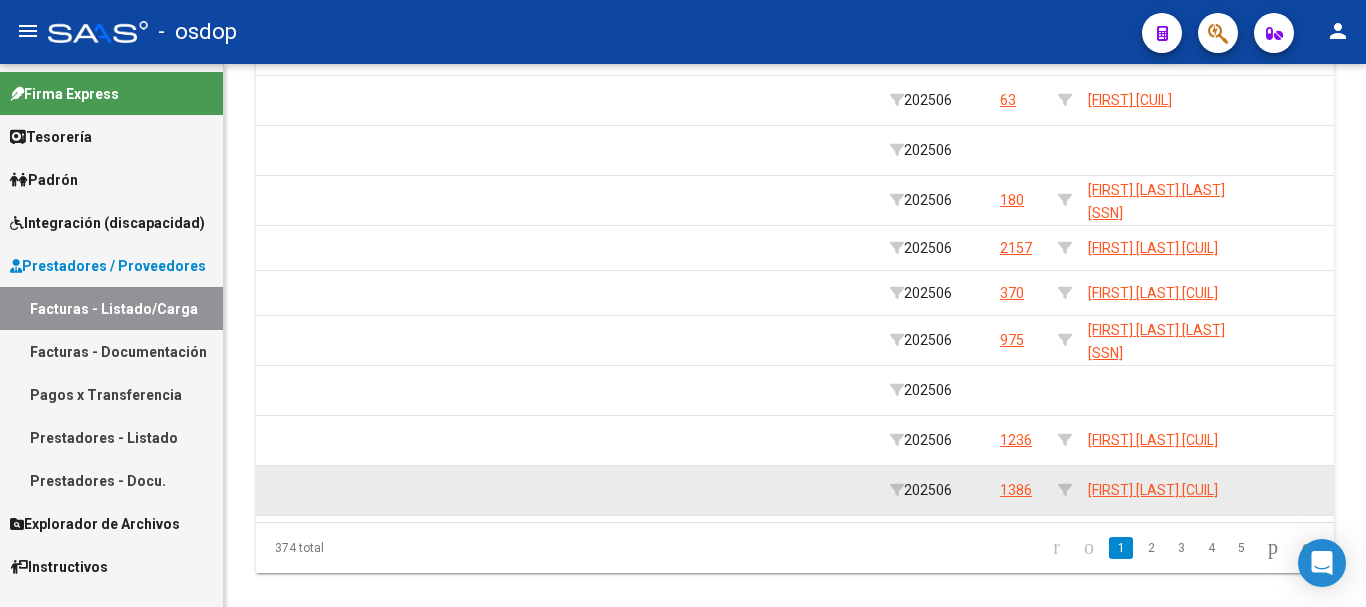 drag, startPoint x: 915, startPoint y: 442, endPoint x: 961, endPoint y: 441, distance: 46.010868 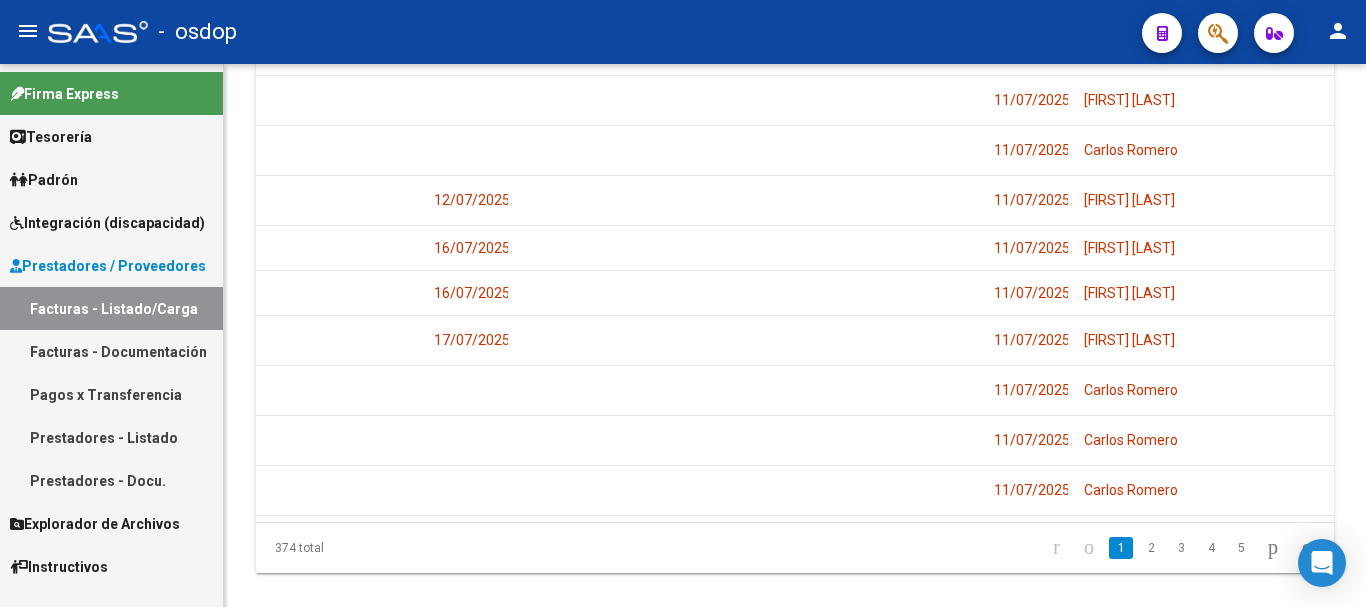 scroll, scrollTop: 0, scrollLeft: 4078, axis: horizontal 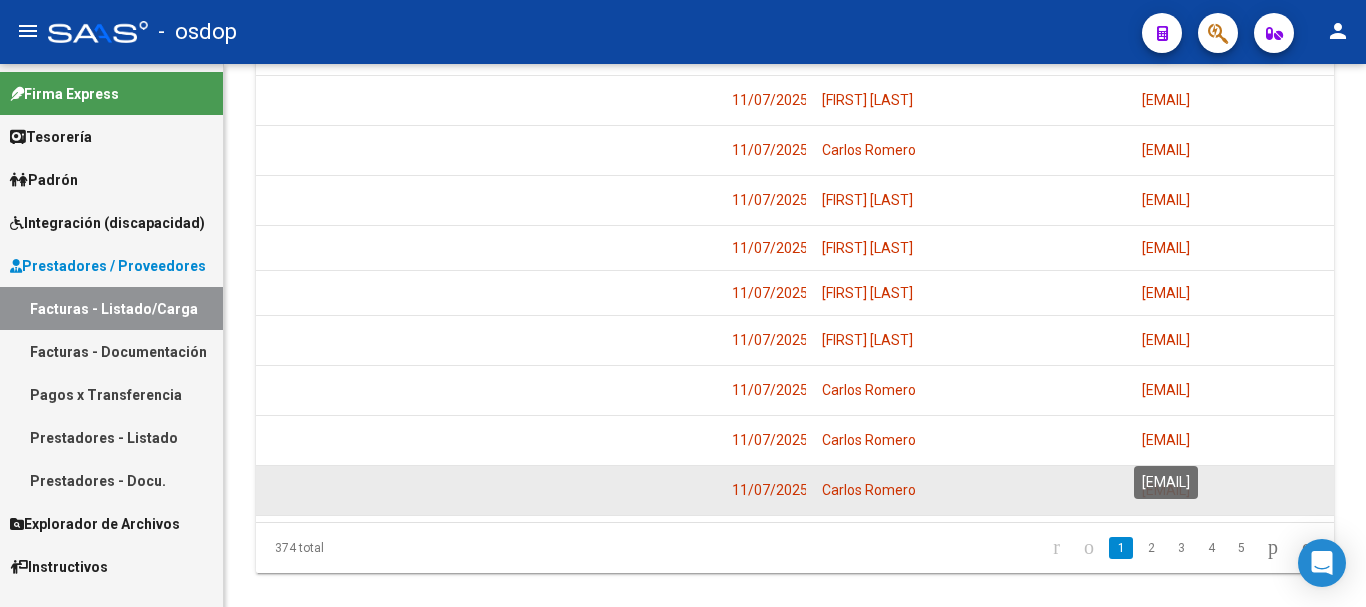 drag, startPoint x: 1136, startPoint y: 442, endPoint x: 1320, endPoint y: 451, distance: 184.21997 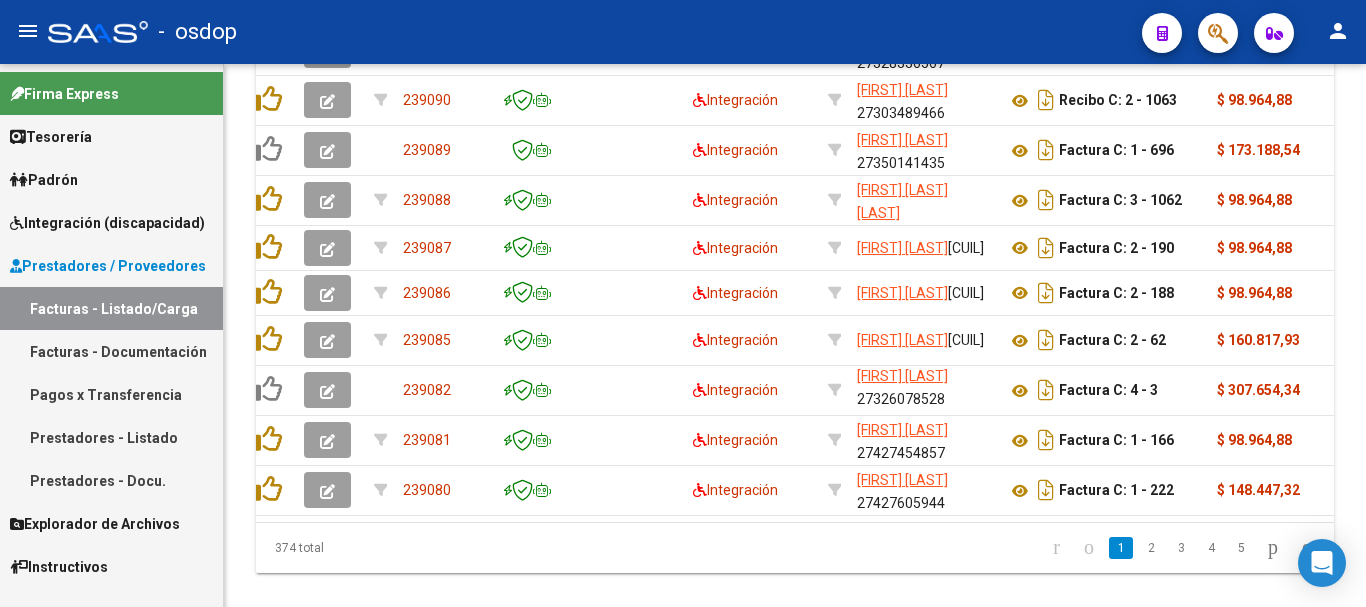 scroll, scrollTop: 0, scrollLeft: 0, axis: both 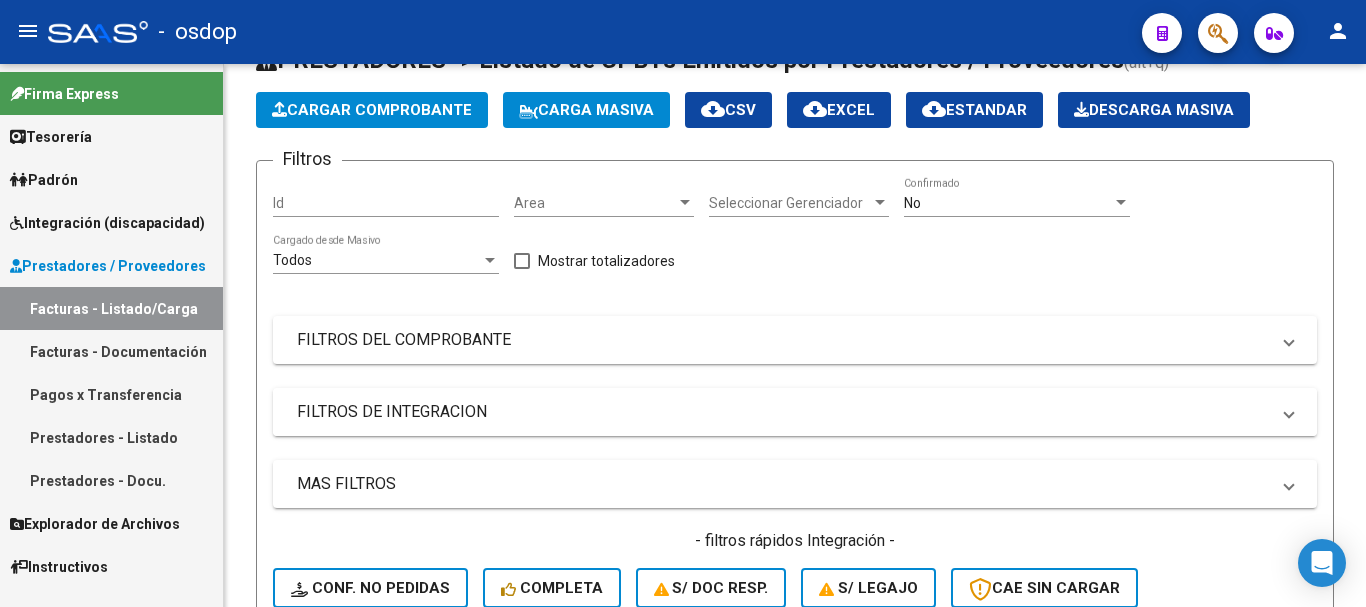 click on "FILTROS DE INTEGRACION" at bounding box center [783, 412] 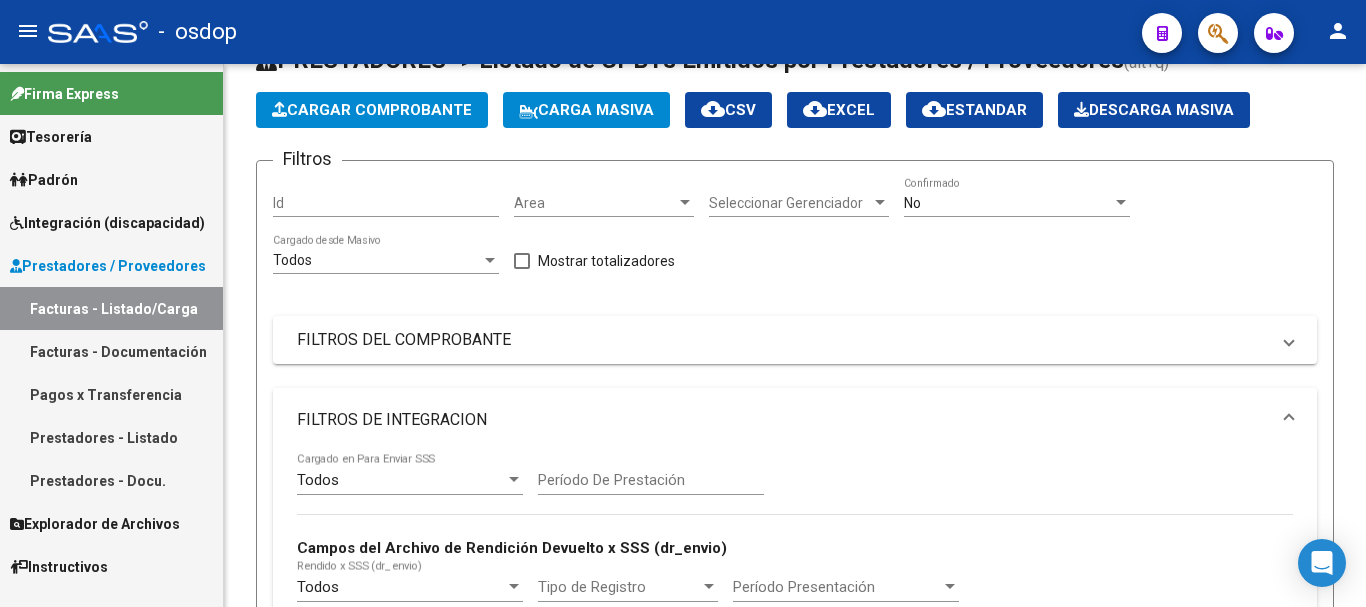 scroll, scrollTop: 274, scrollLeft: 0, axis: vertical 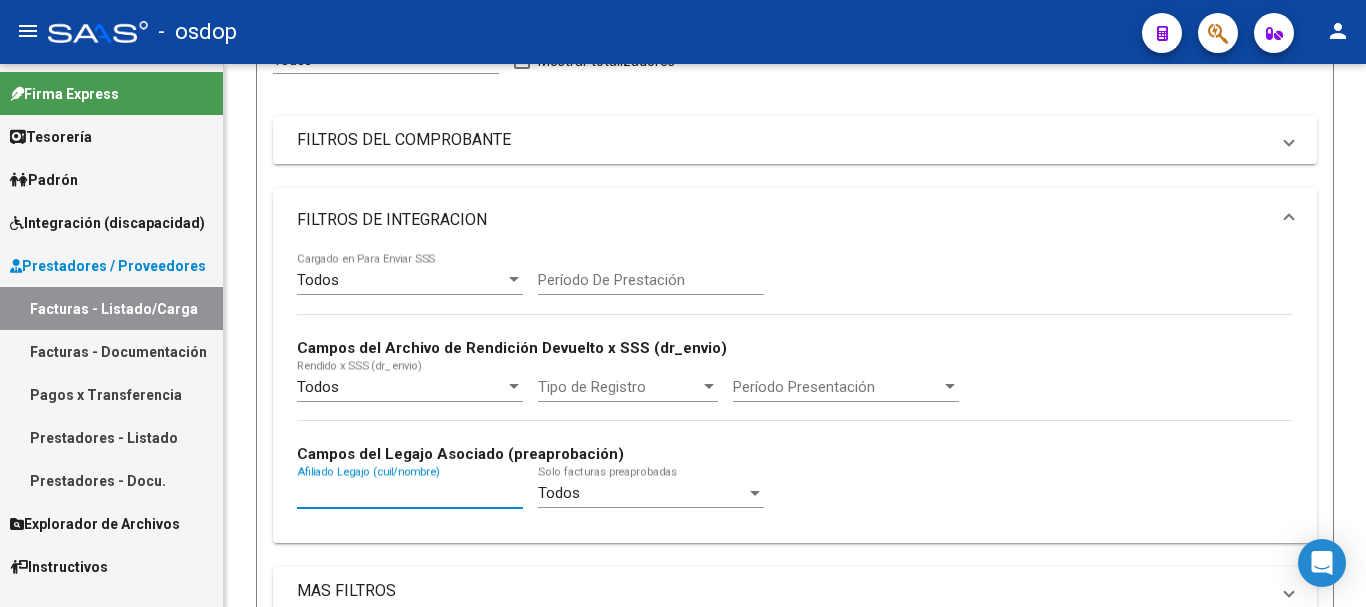 click on "Afiliado Legajo (cuil/nombre)" at bounding box center [410, 493] 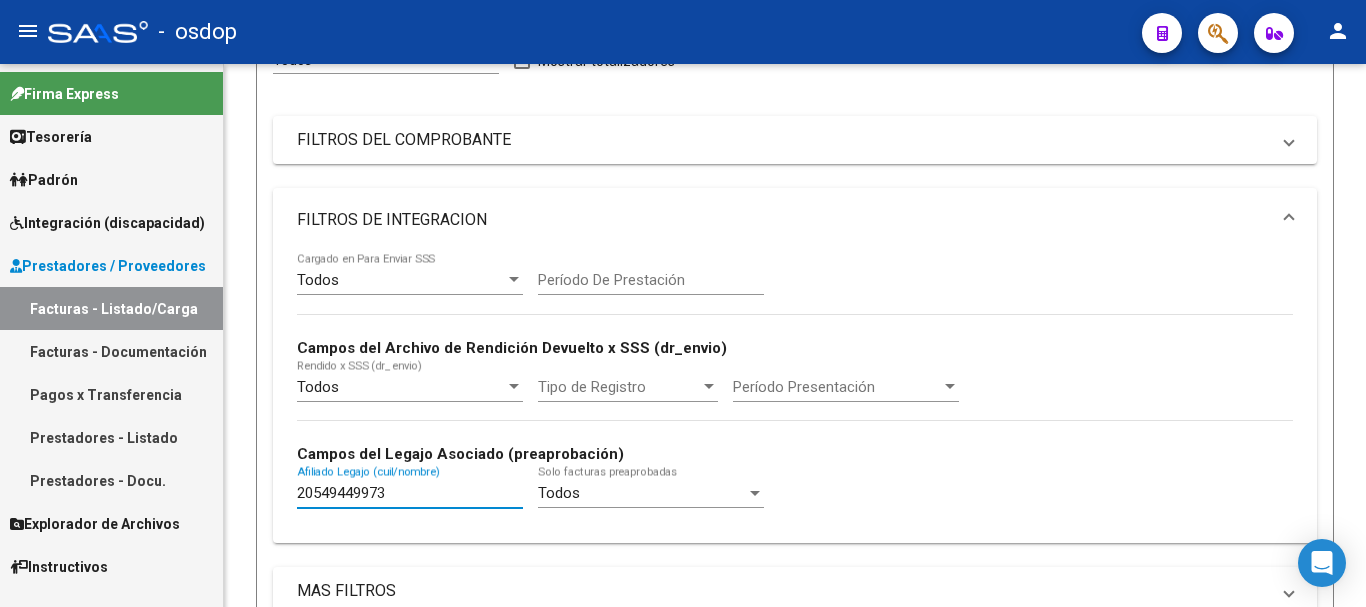 scroll, scrollTop: 674, scrollLeft: 0, axis: vertical 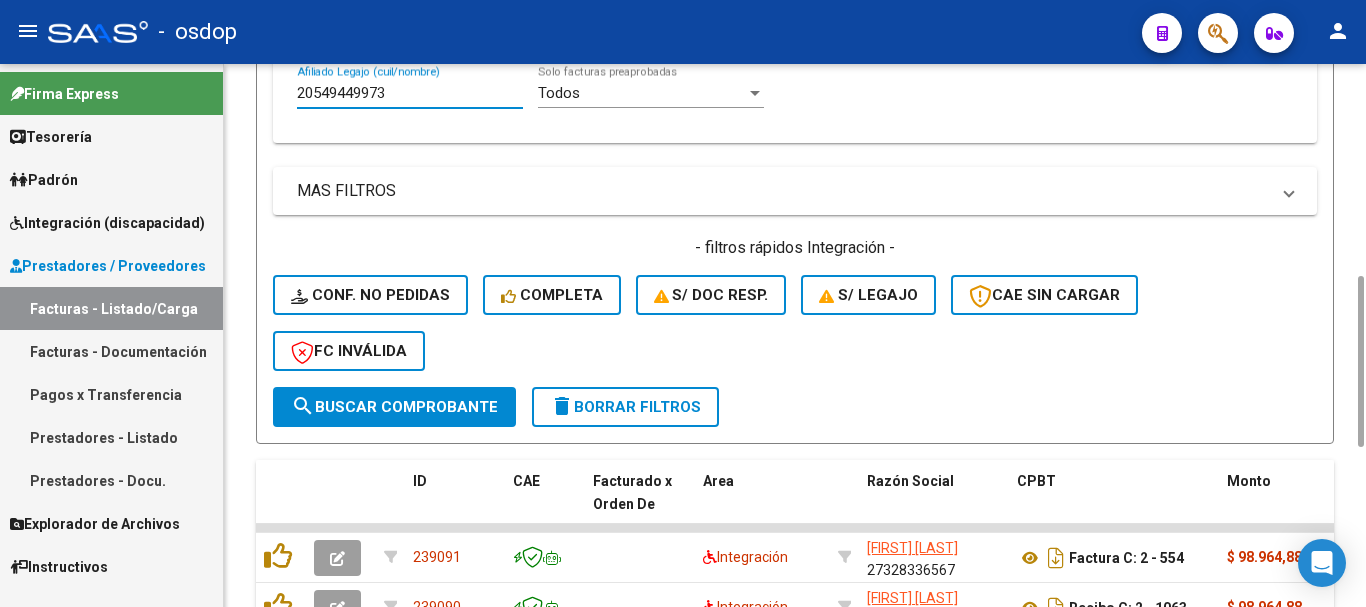 type on "20549449973" 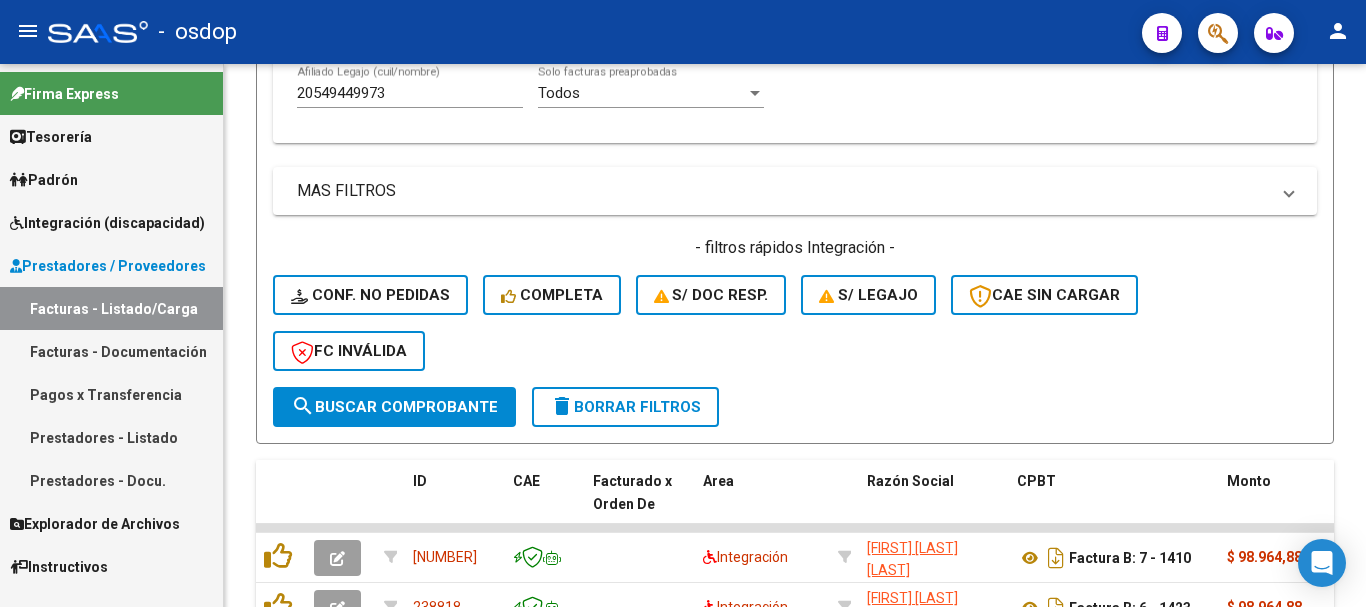 scroll, scrollTop: 874, scrollLeft: 0, axis: vertical 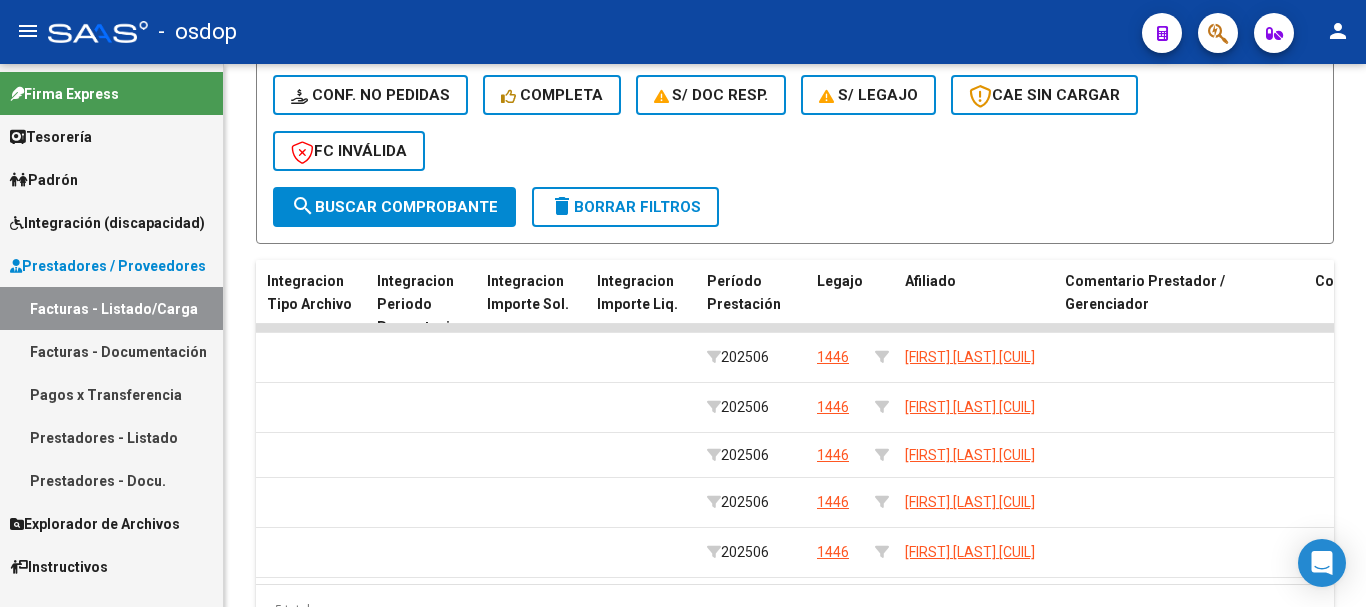 drag, startPoint x: 954, startPoint y: 532, endPoint x: 935, endPoint y: 537, distance: 19.646883 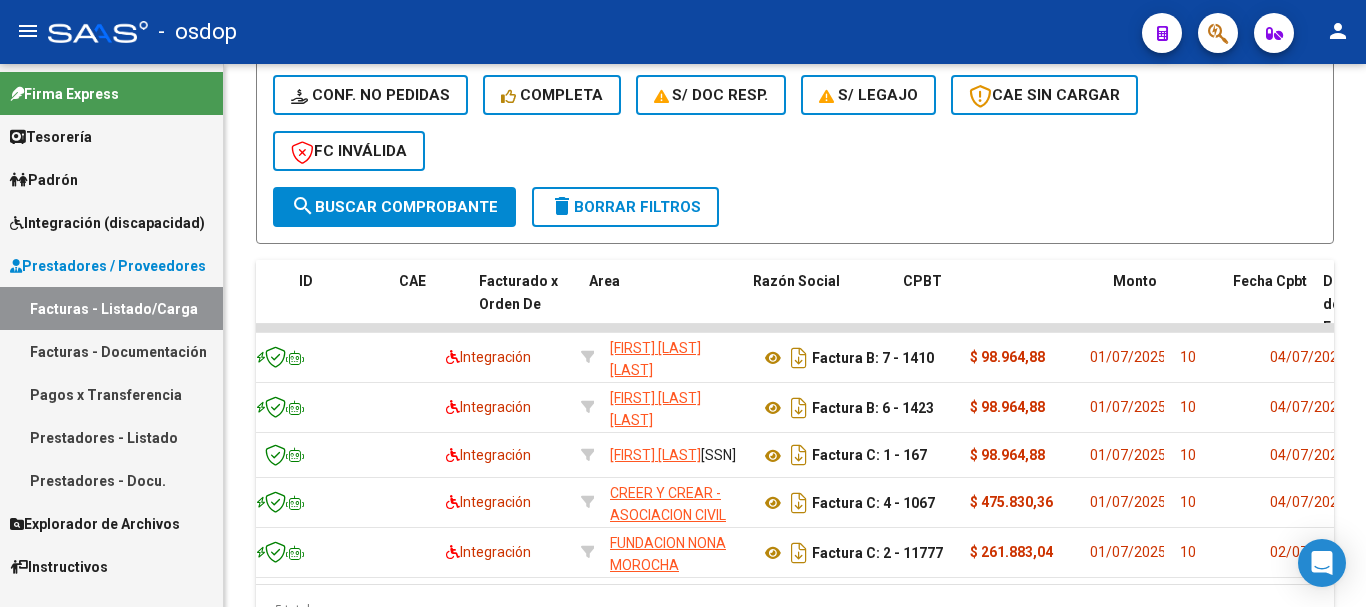 scroll, scrollTop: 0, scrollLeft: 0, axis: both 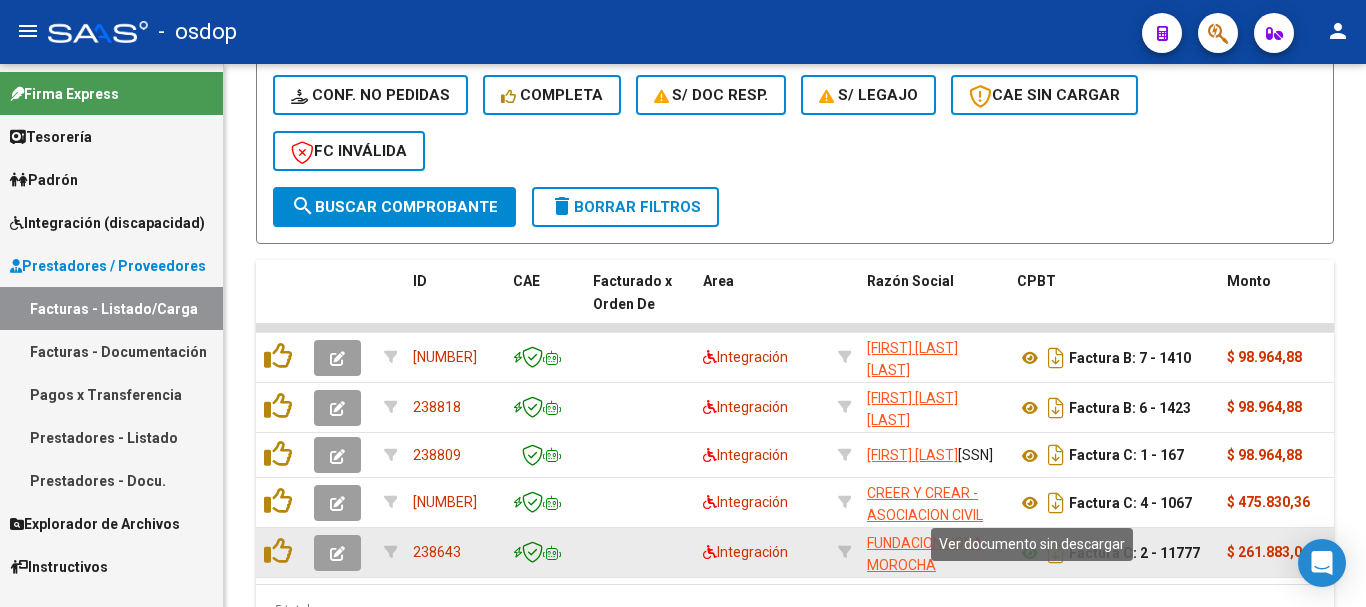 click 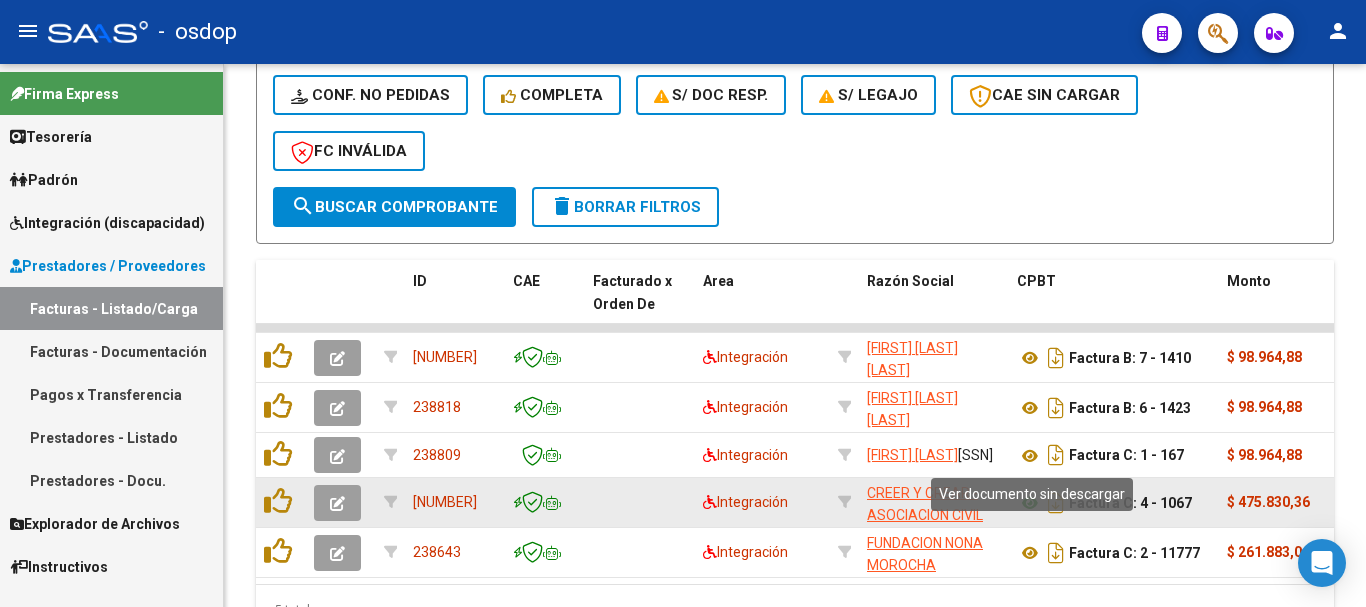 click 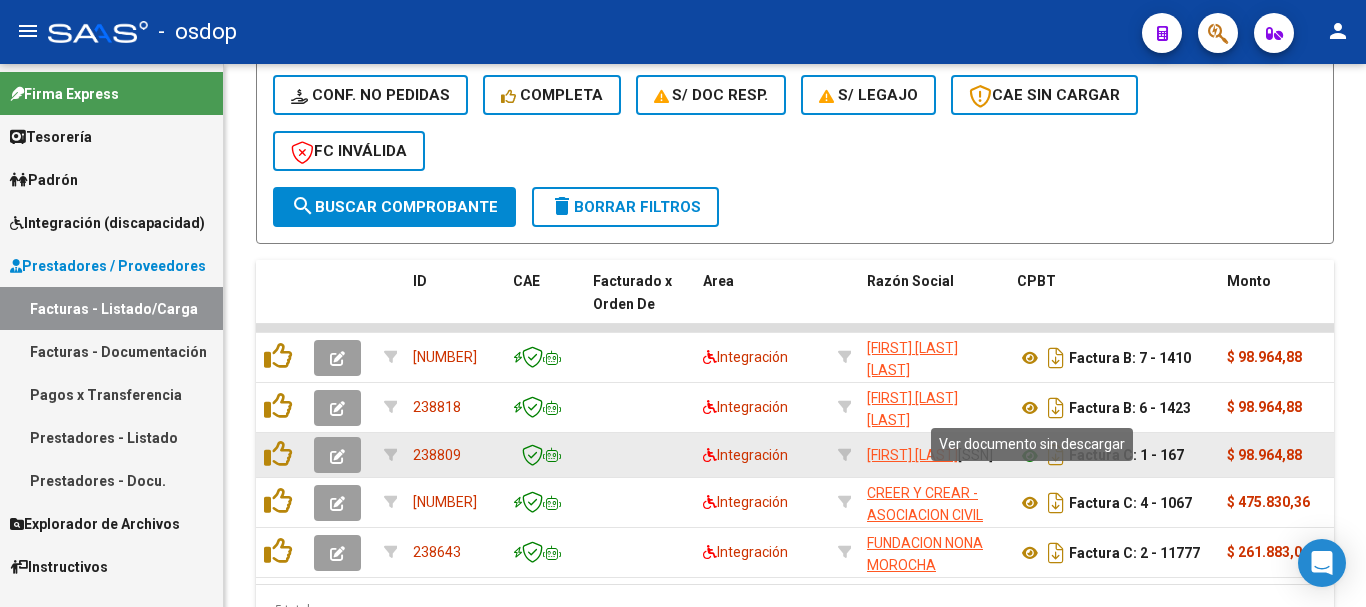 click 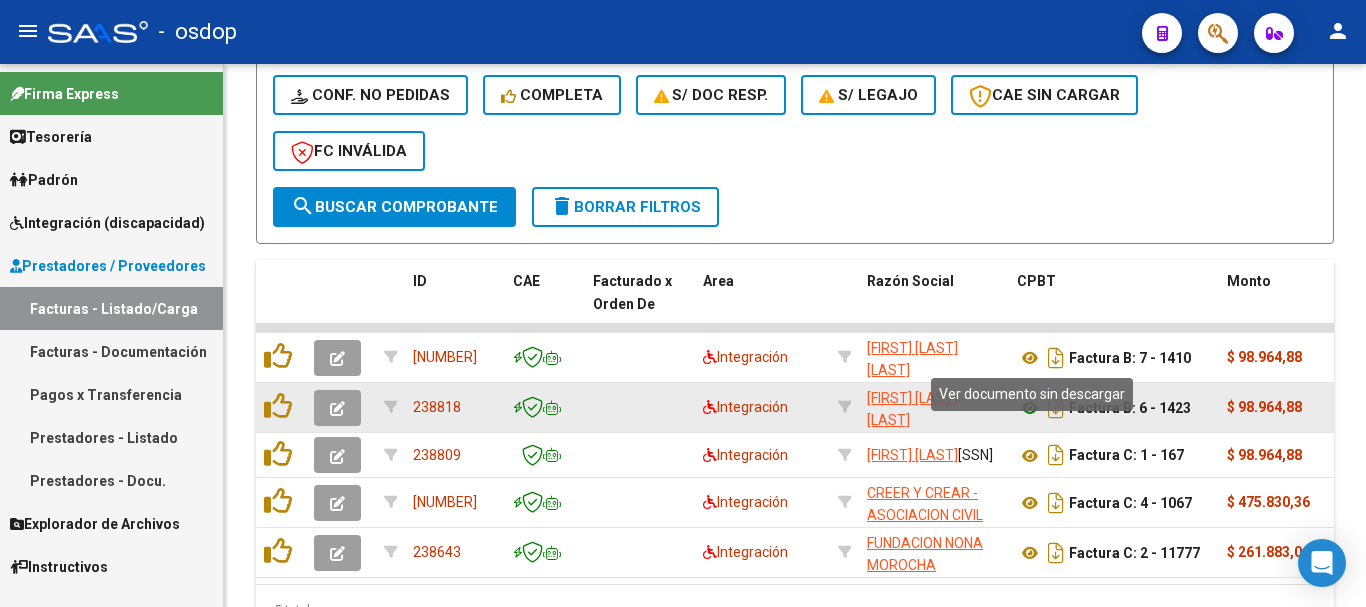 click 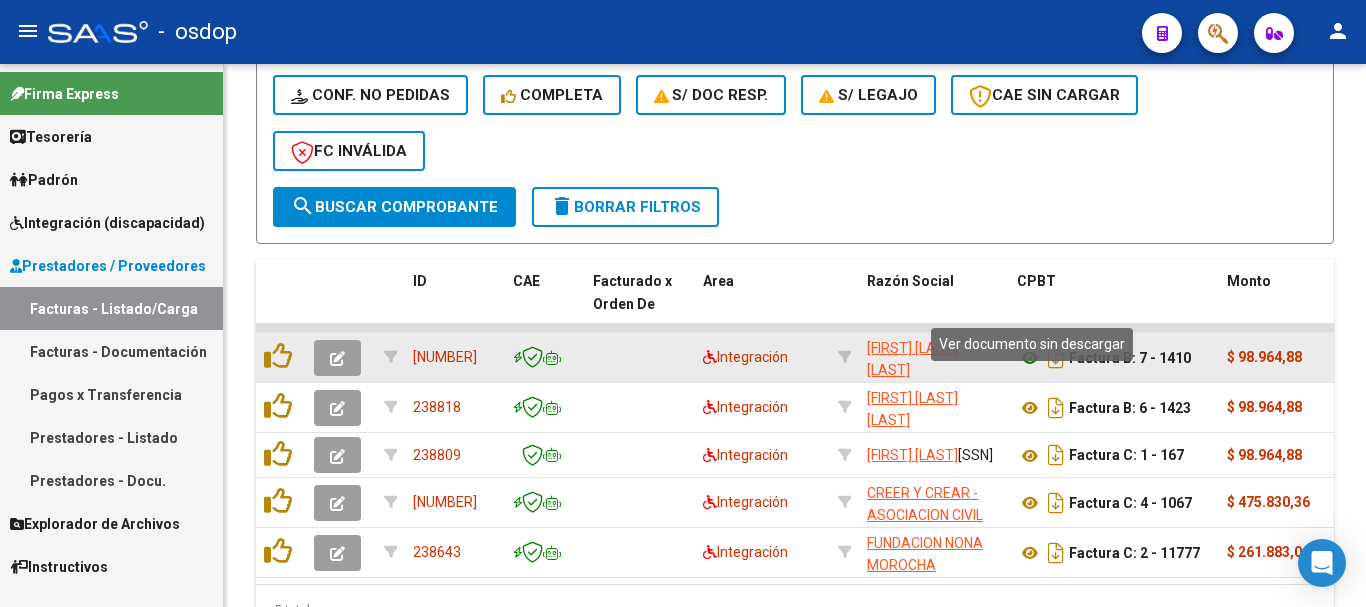 click 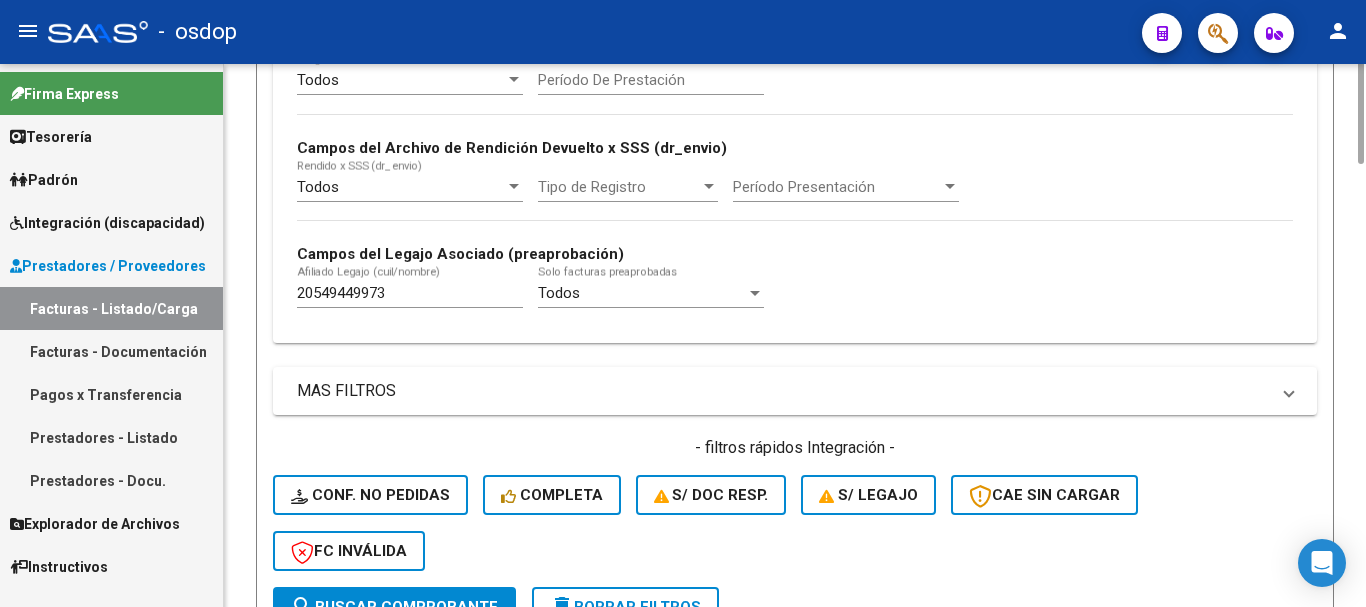 scroll, scrollTop: 274, scrollLeft: 0, axis: vertical 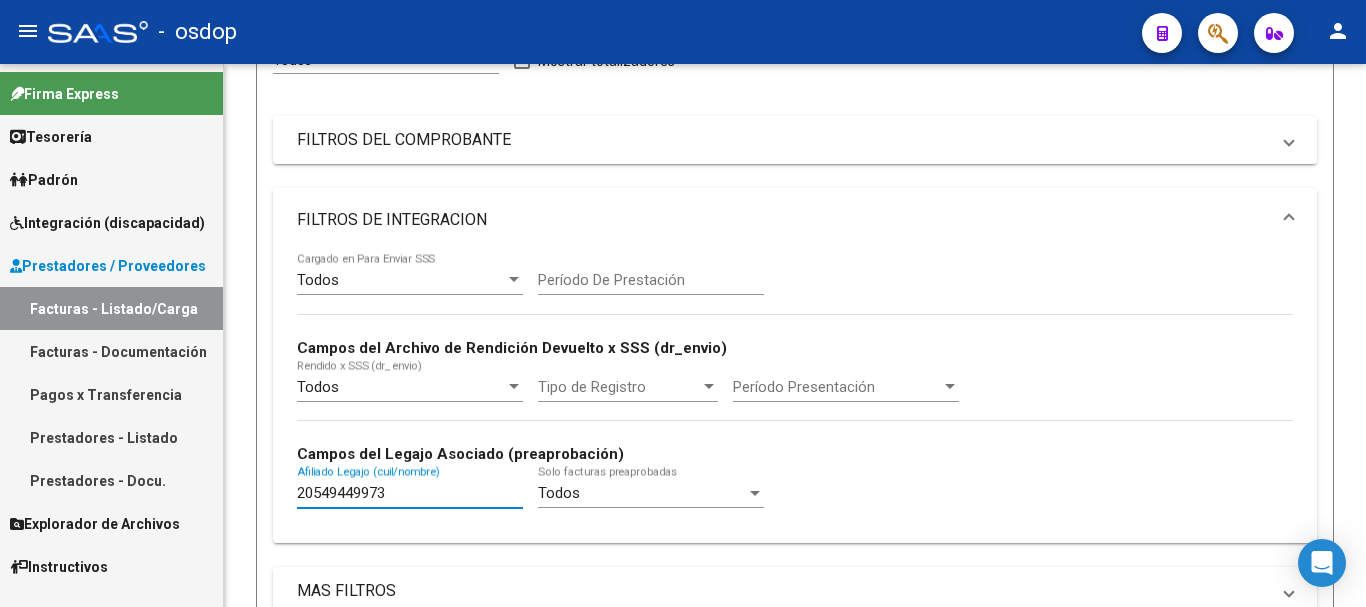 click on "20549449973" at bounding box center (410, 493) 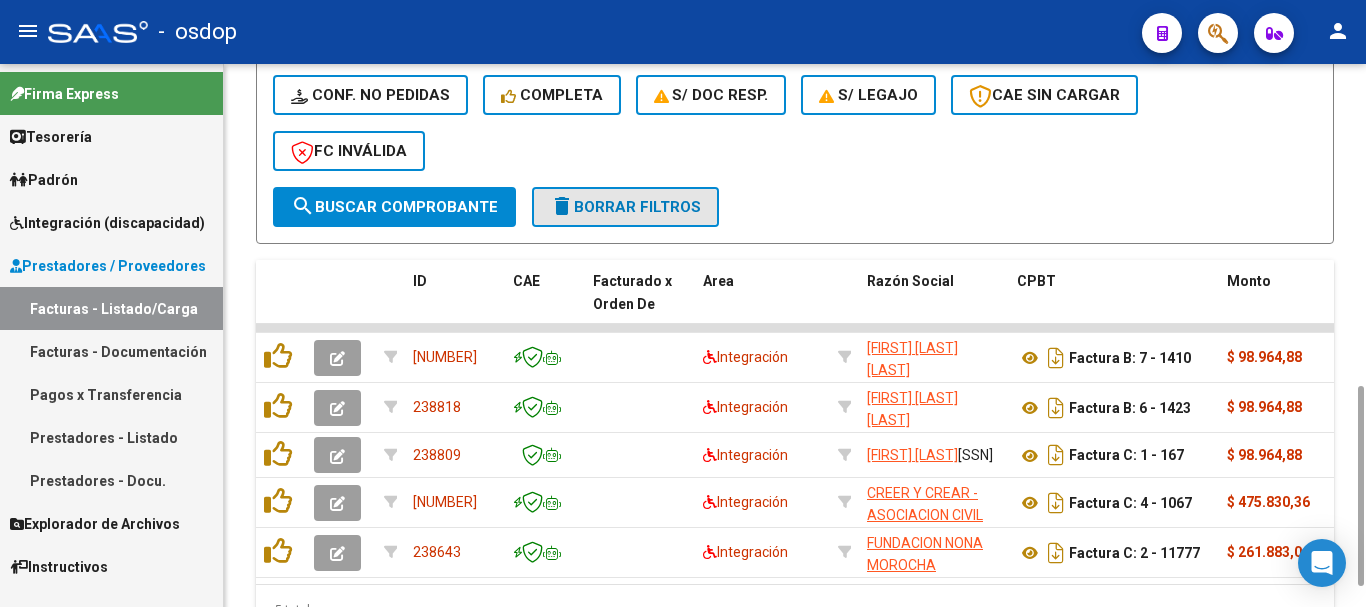 click on "delete  Borrar Filtros" 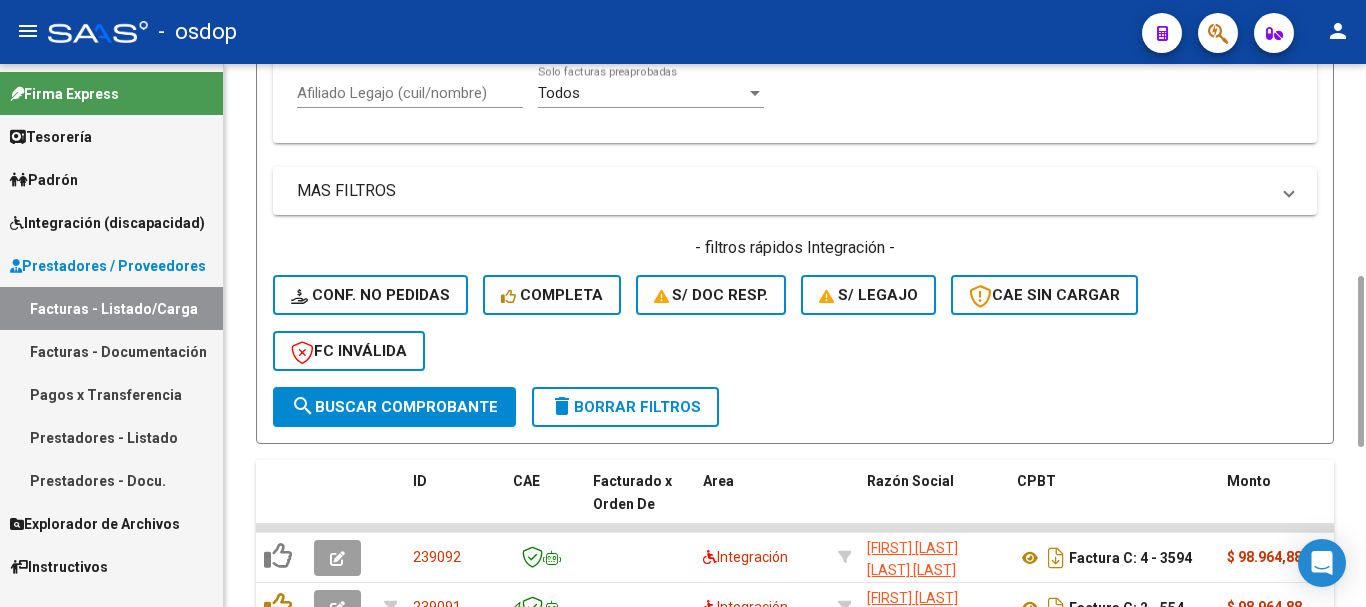 scroll, scrollTop: 474, scrollLeft: 0, axis: vertical 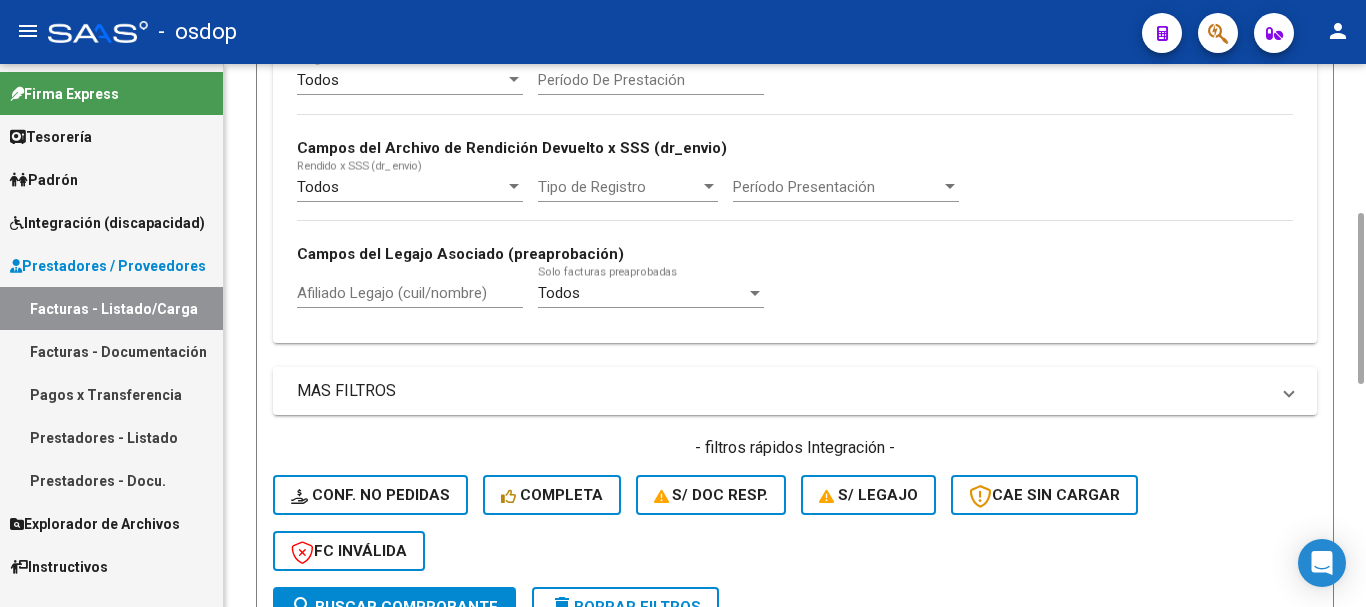 click on "Afiliado Legajo (cuil/nombre)" at bounding box center (410, 293) 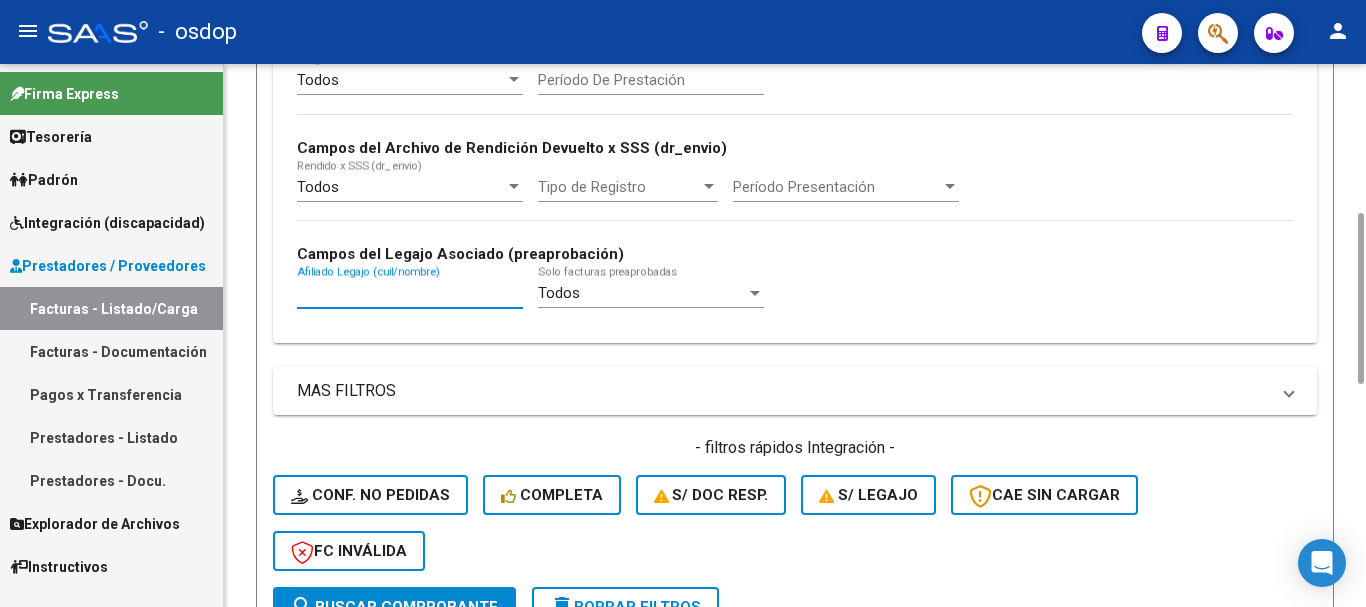 paste on "20549449973" 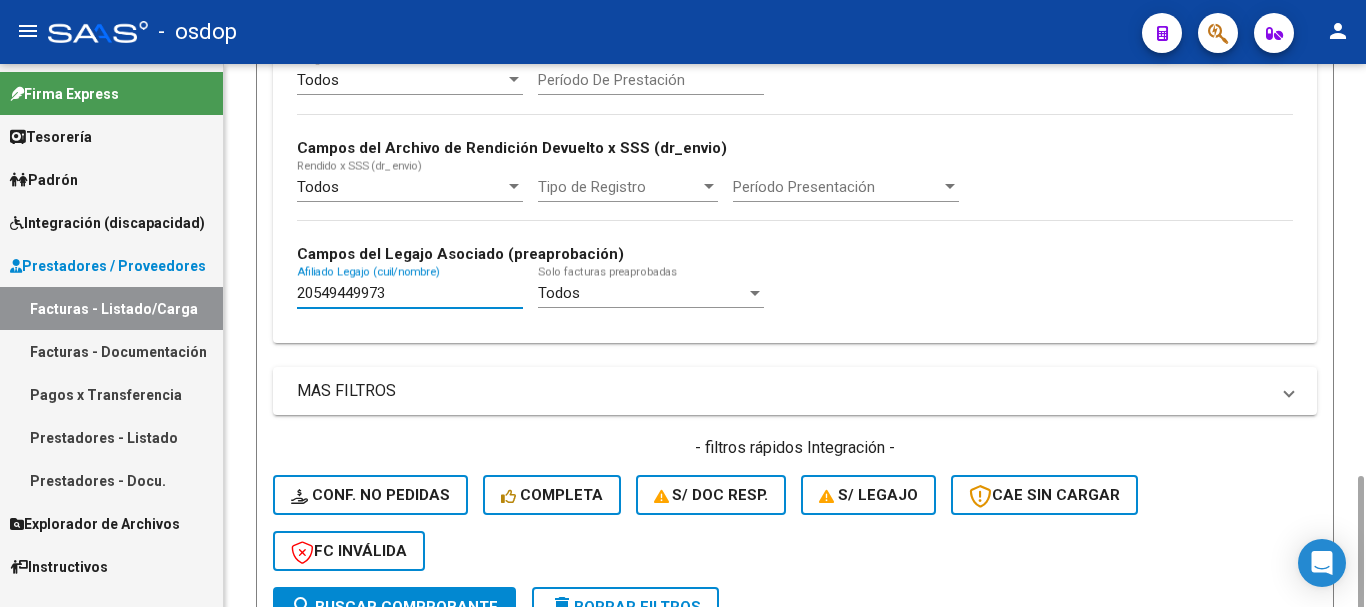 scroll, scrollTop: 674, scrollLeft: 0, axis: vertical 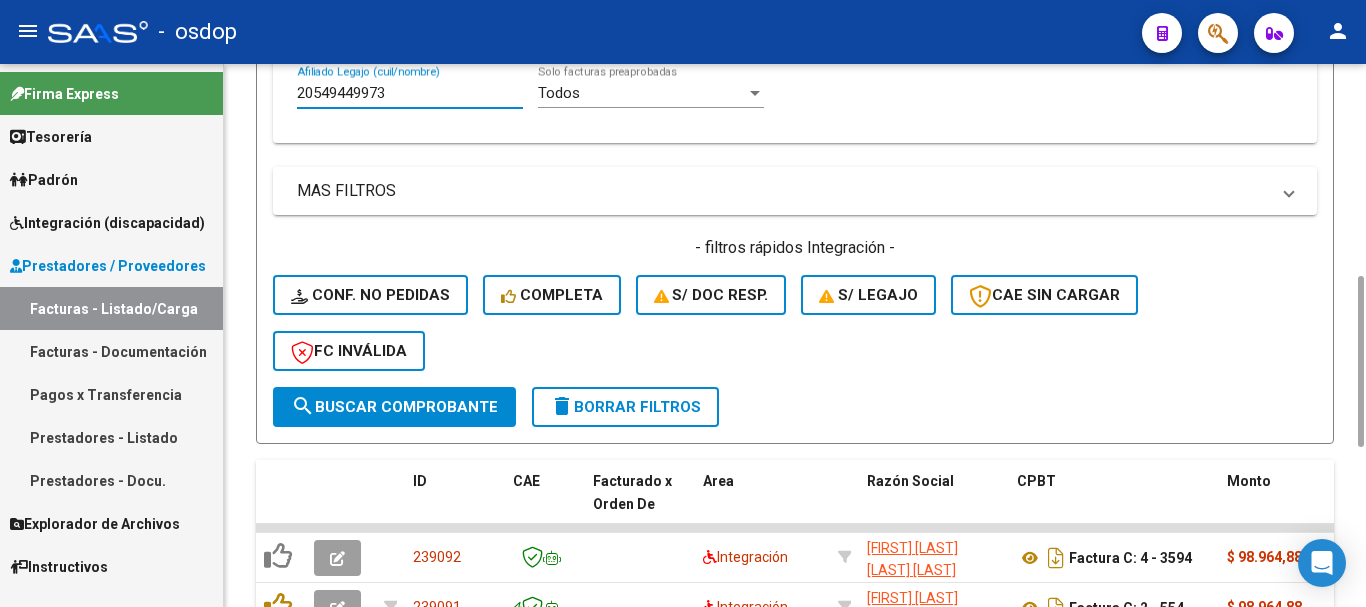 type on "20549449973" 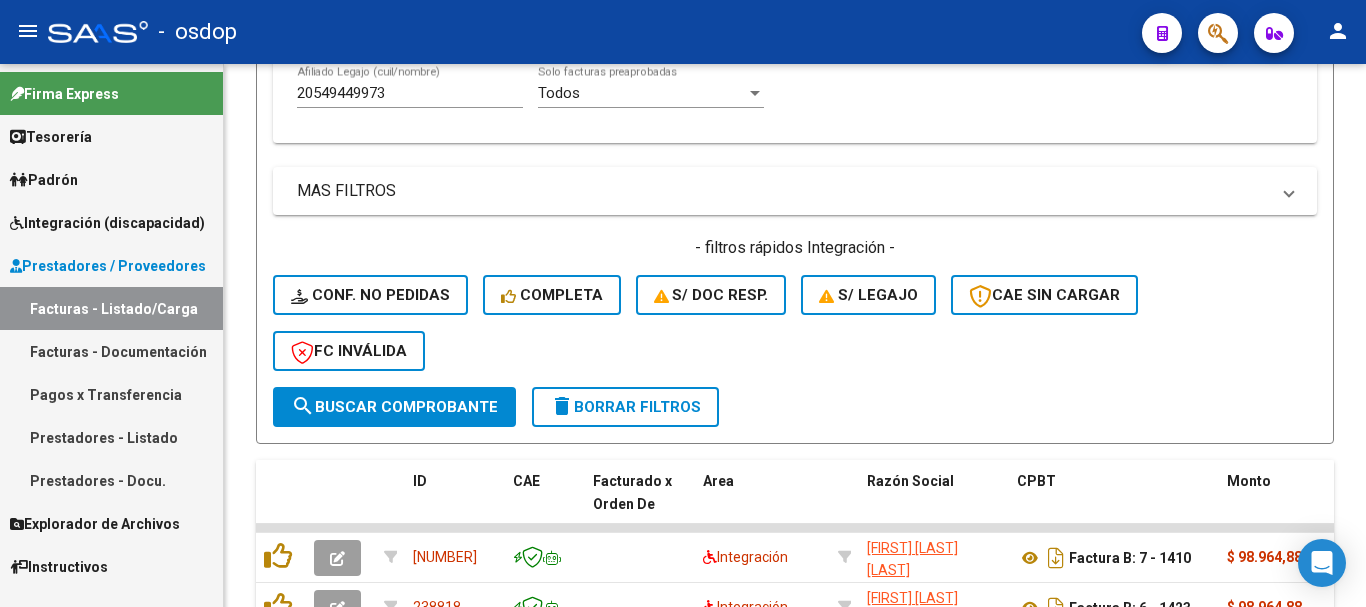 scroll, scrollTop: 931, scrollLeft: 0, axis: vertical 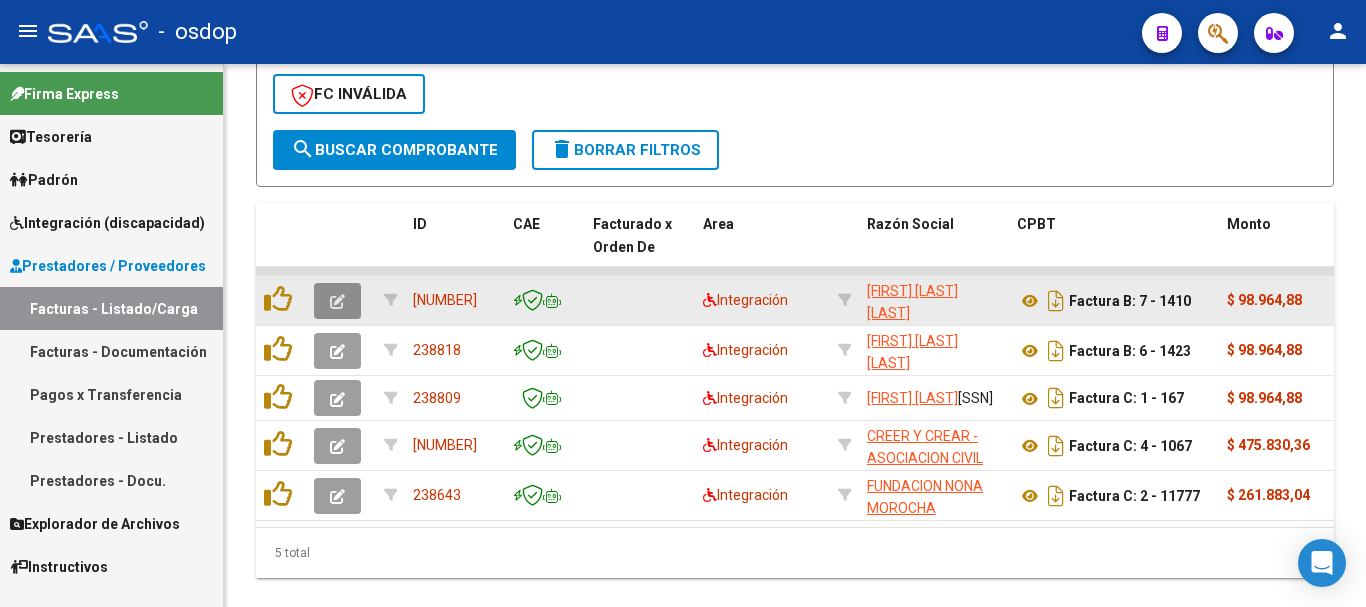 click 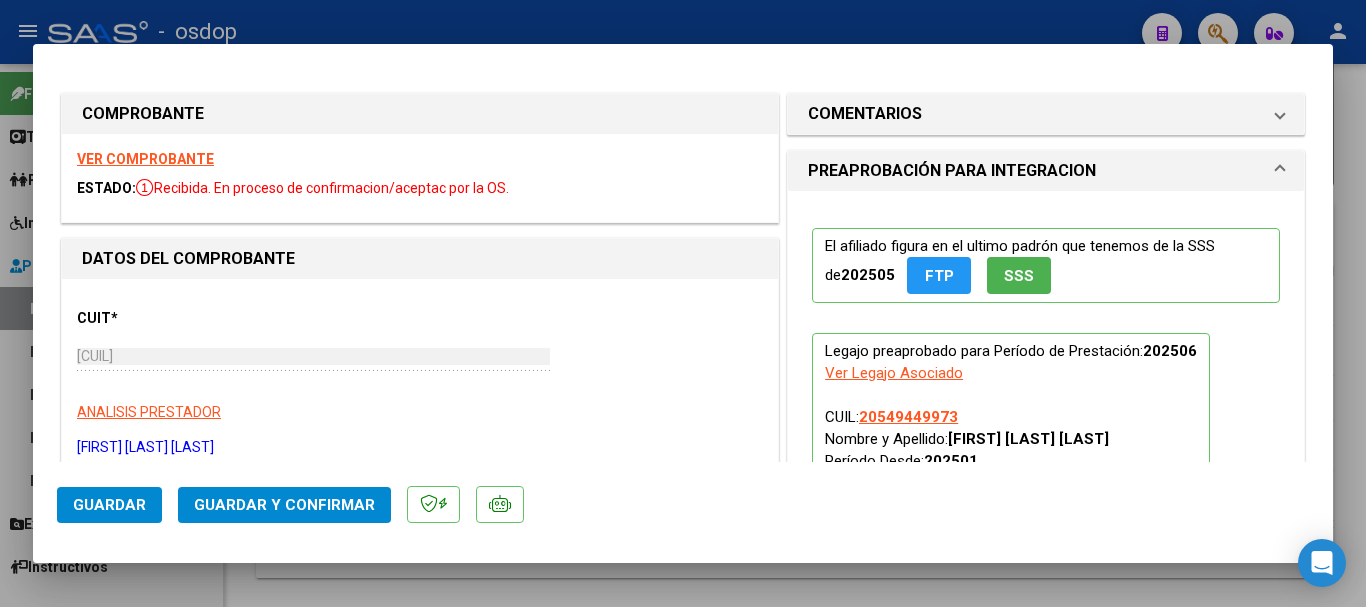 click at bounding box center (683, 303) 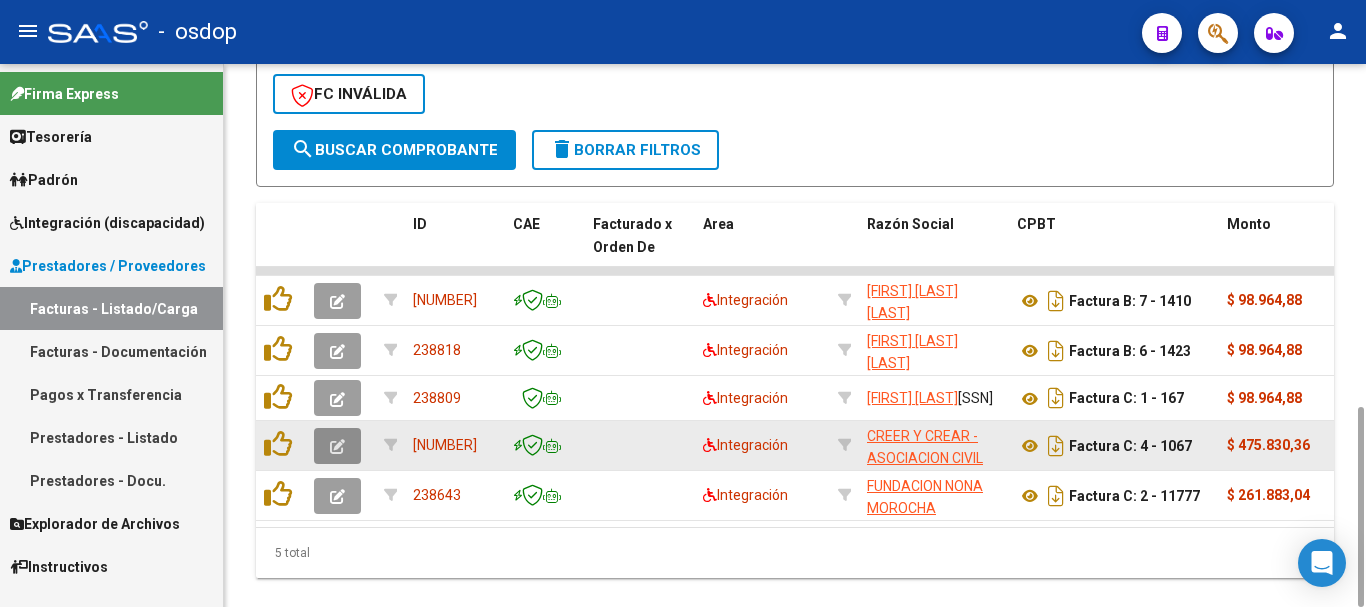 click 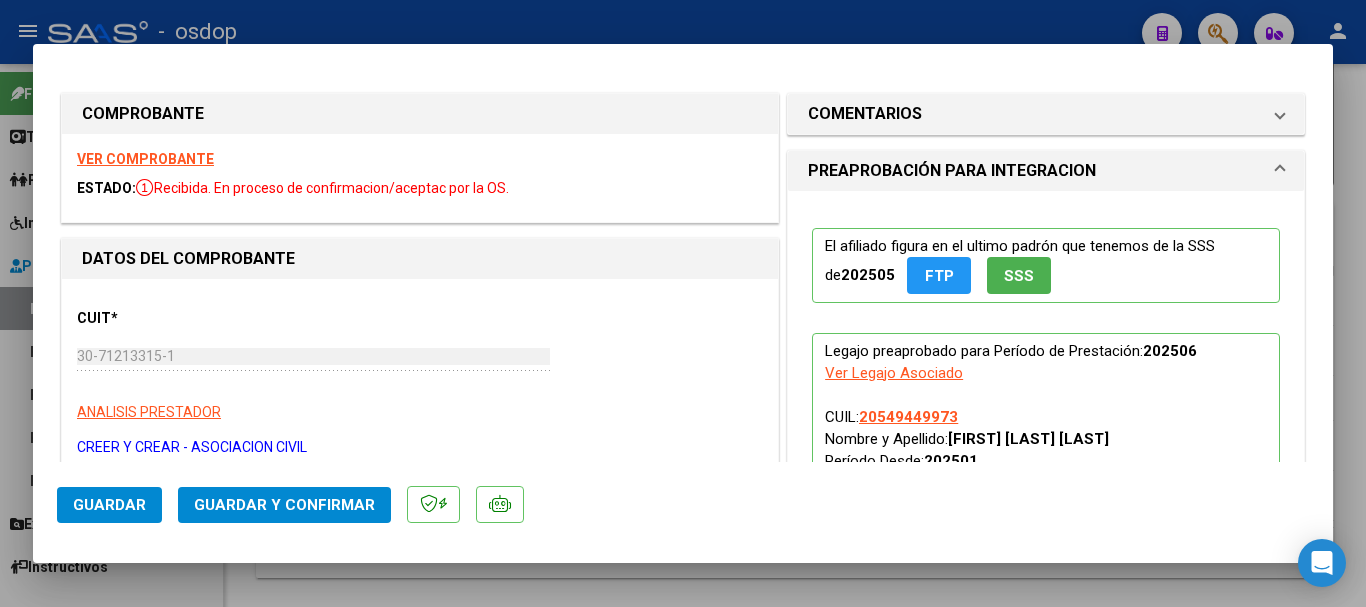 click on "VER COMPROBANTE" at bounding box center [145, 159] 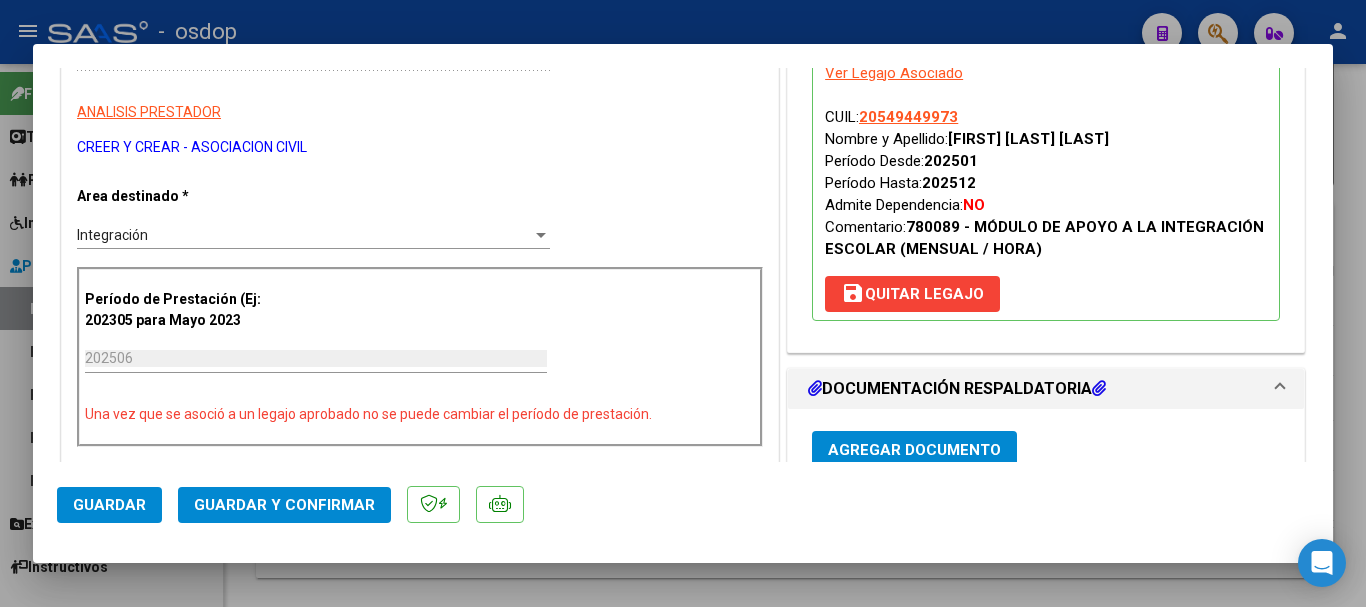 scroll, scrollTop: 600, scrollLeft: 0, axis: vertical 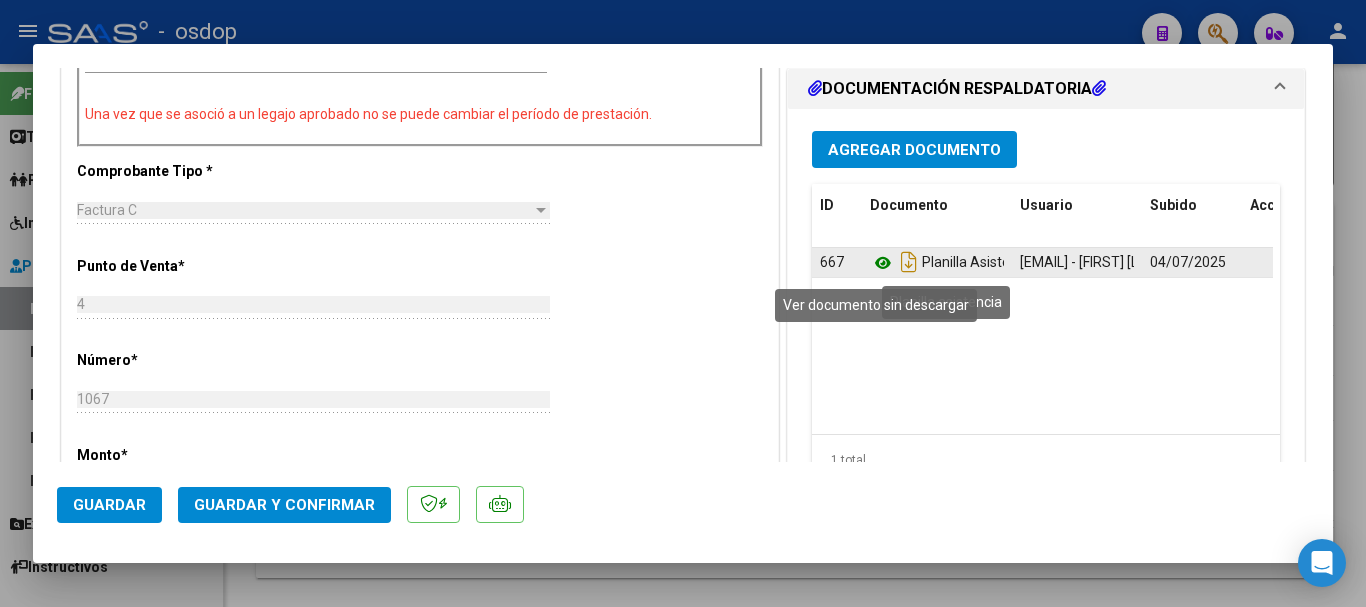 click 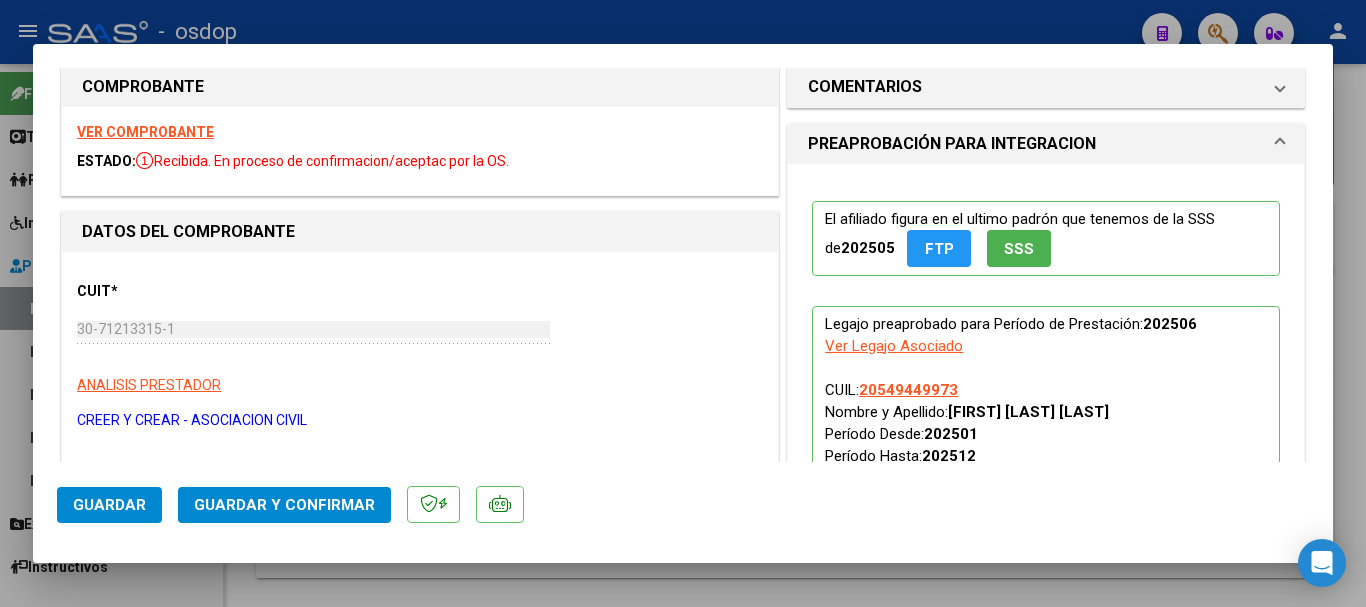 scroll, scrollTop: 127, scrollLeft: 0, axis: vertical 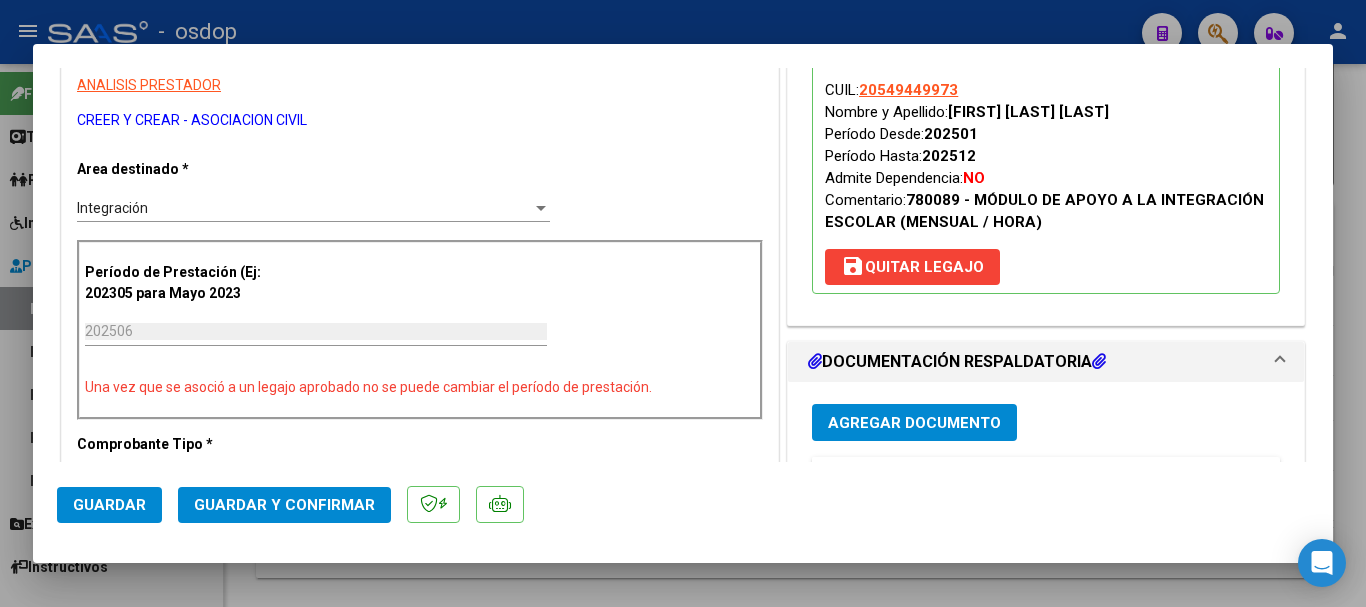 click on "save  Quitar Legajo" at bounding box center (912, 267) 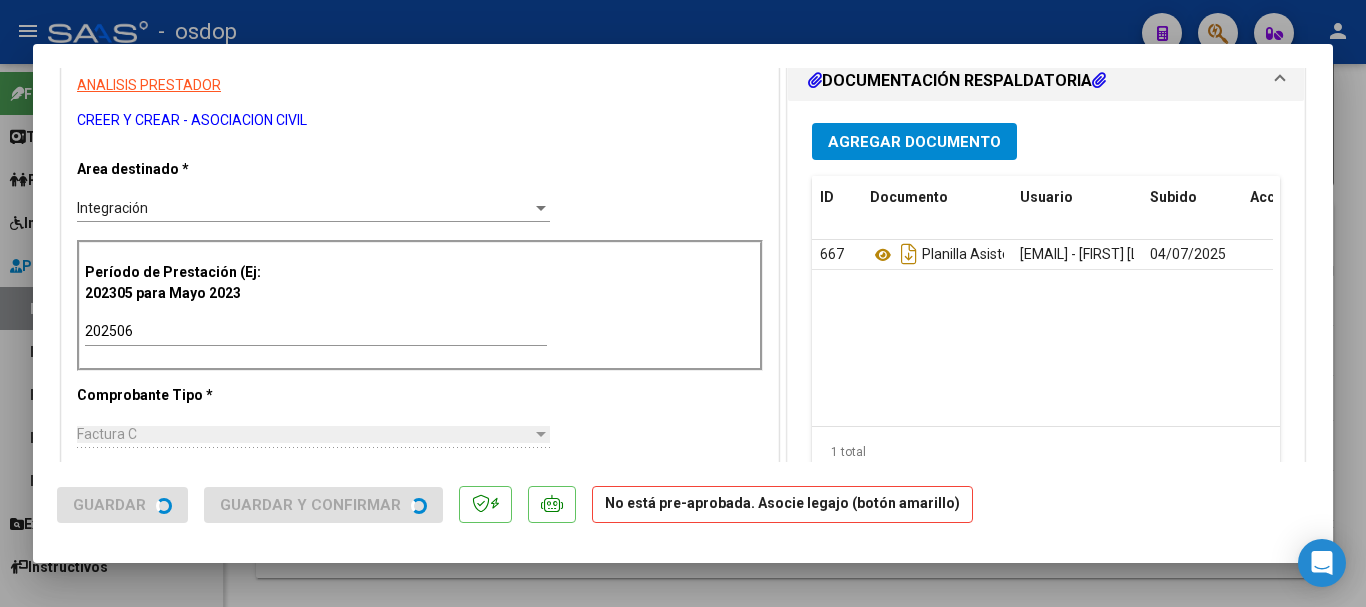 scroll, scrollTop: 527, scrollLeft: 0, axis: vertical 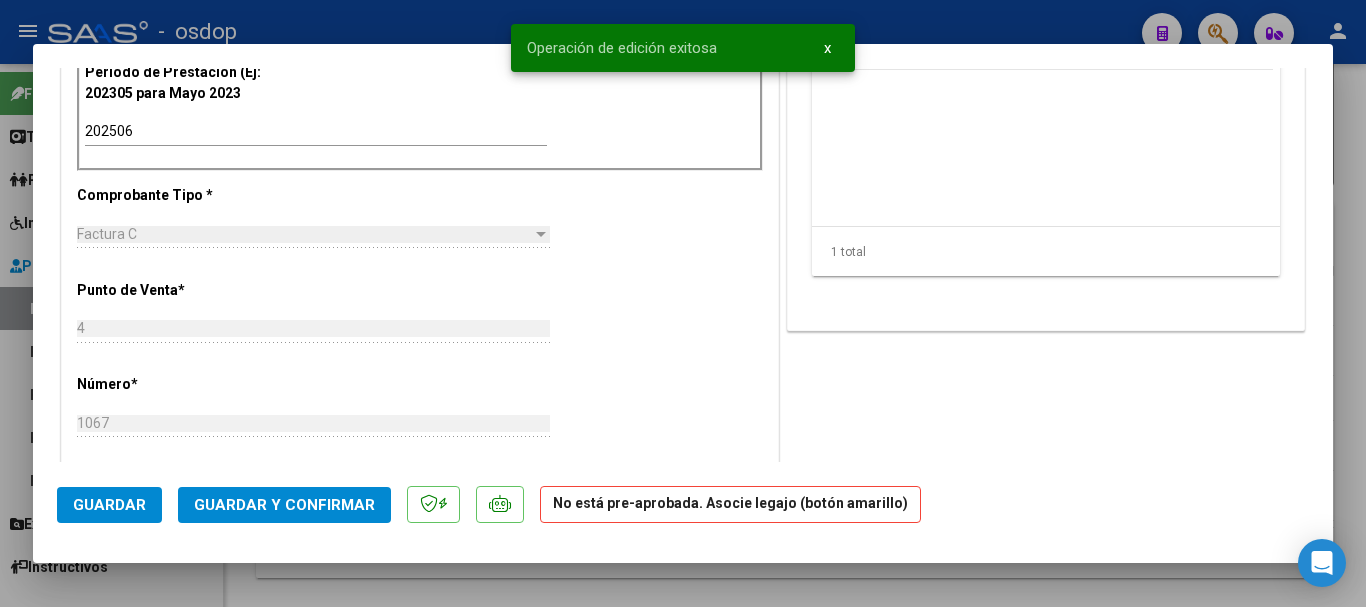 click on "202506 Ingrese el Período de Prestación como indica el ejemplo" at bounding box center [316, 132] 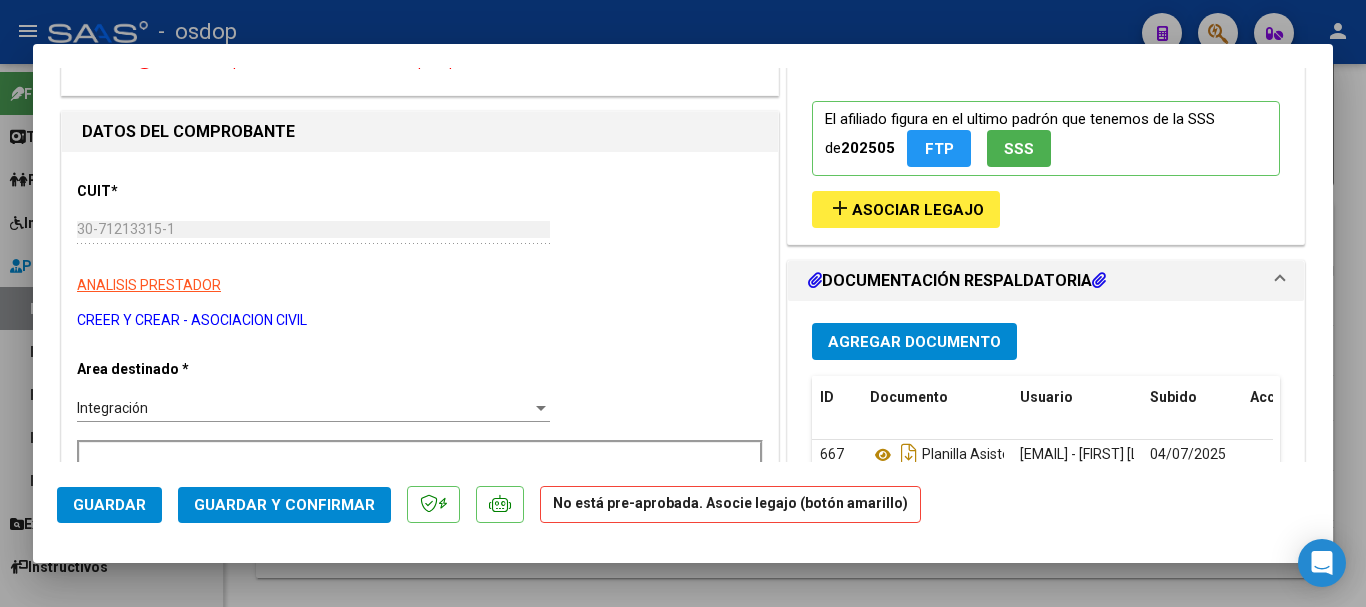 scroll, scrollTop: 227, scrollLeft: 0, axis: vertical 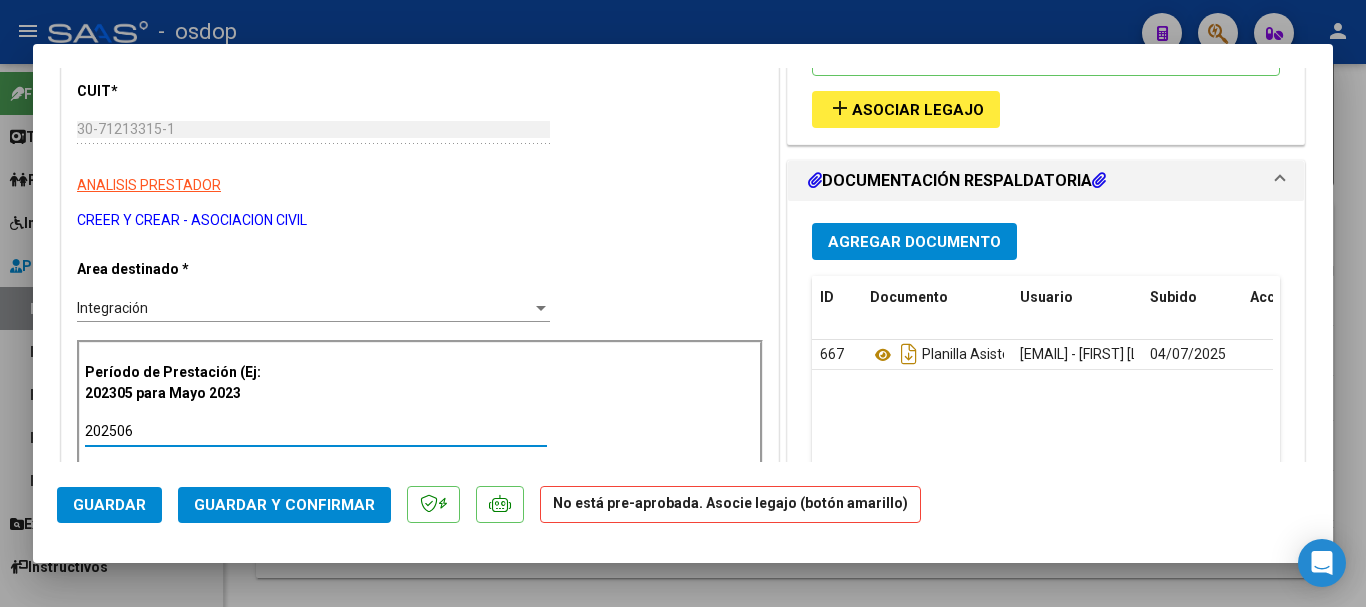 click on "202506" at bounding box center (316, 431) 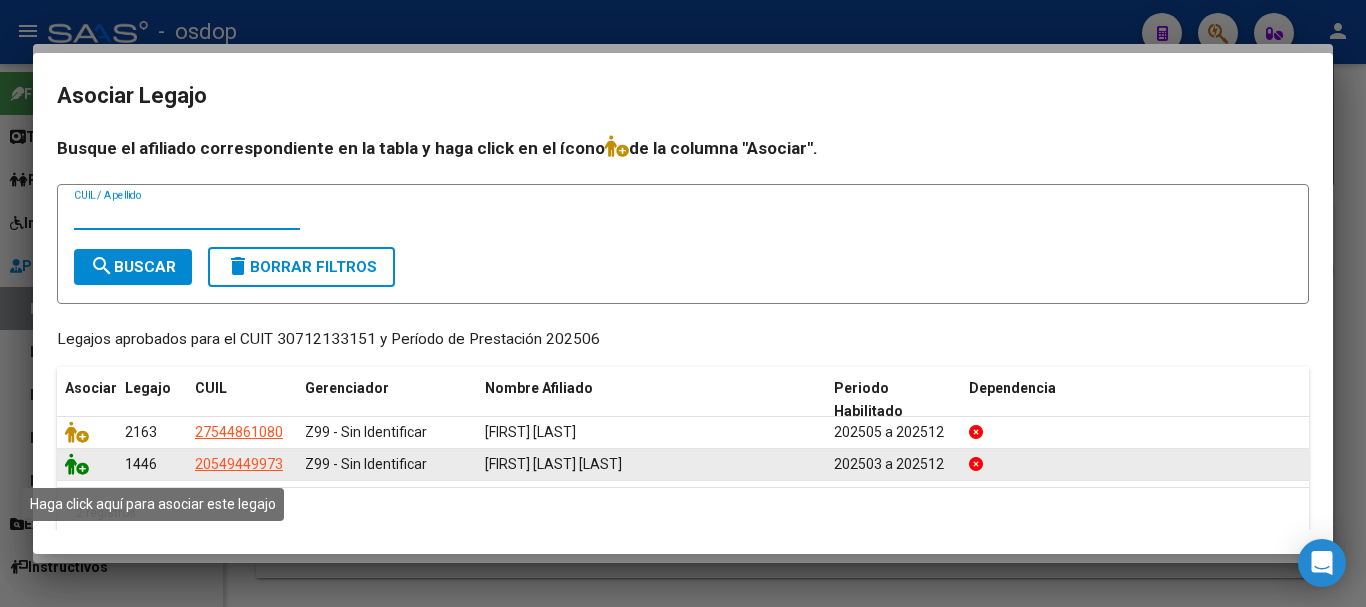 click 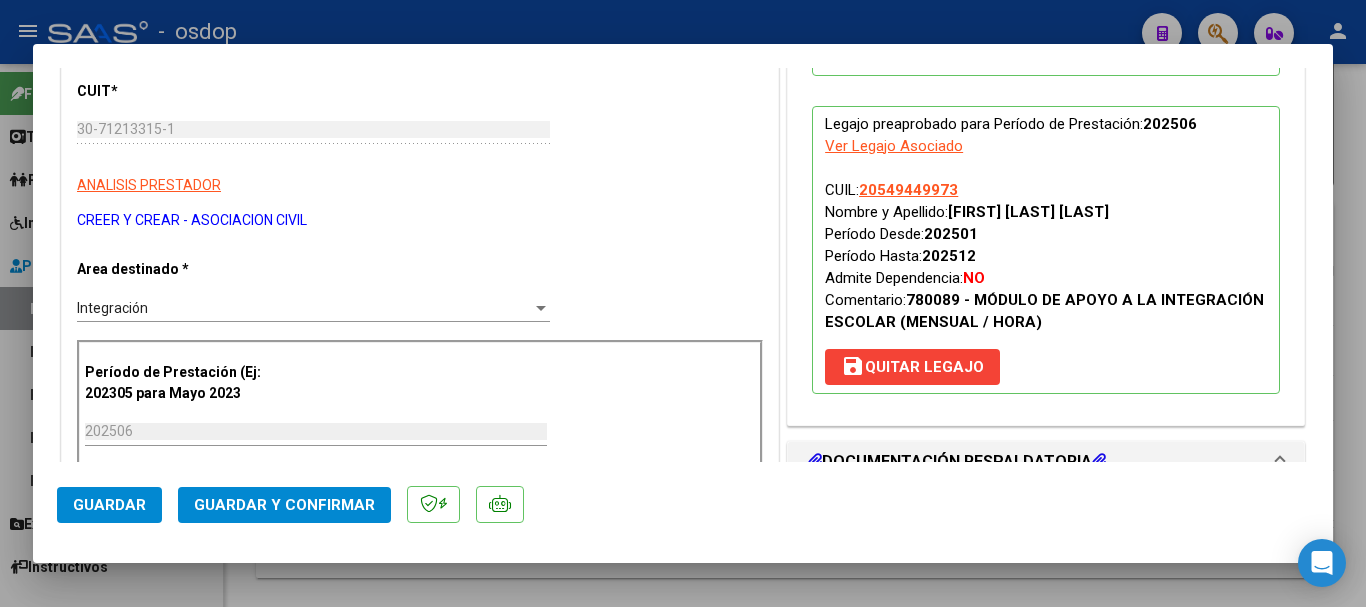 scroll, scrollTop: 427, scrollLeft: 0, axis: vertical 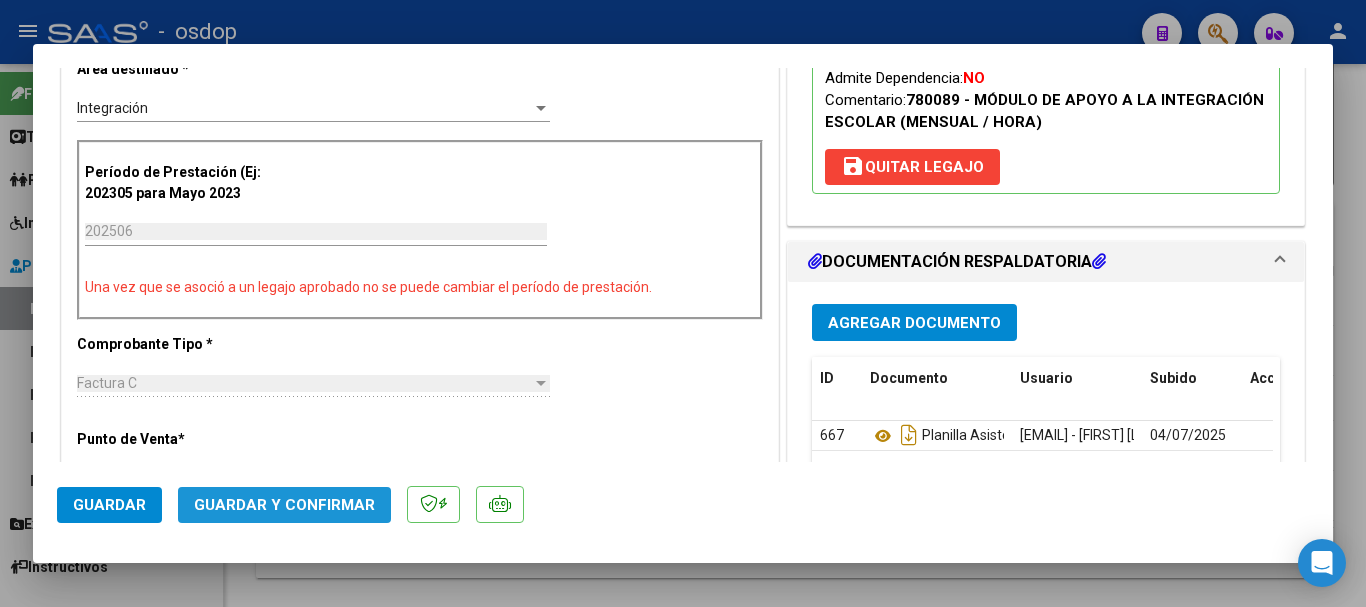 click on "Guardar y Confirmar" 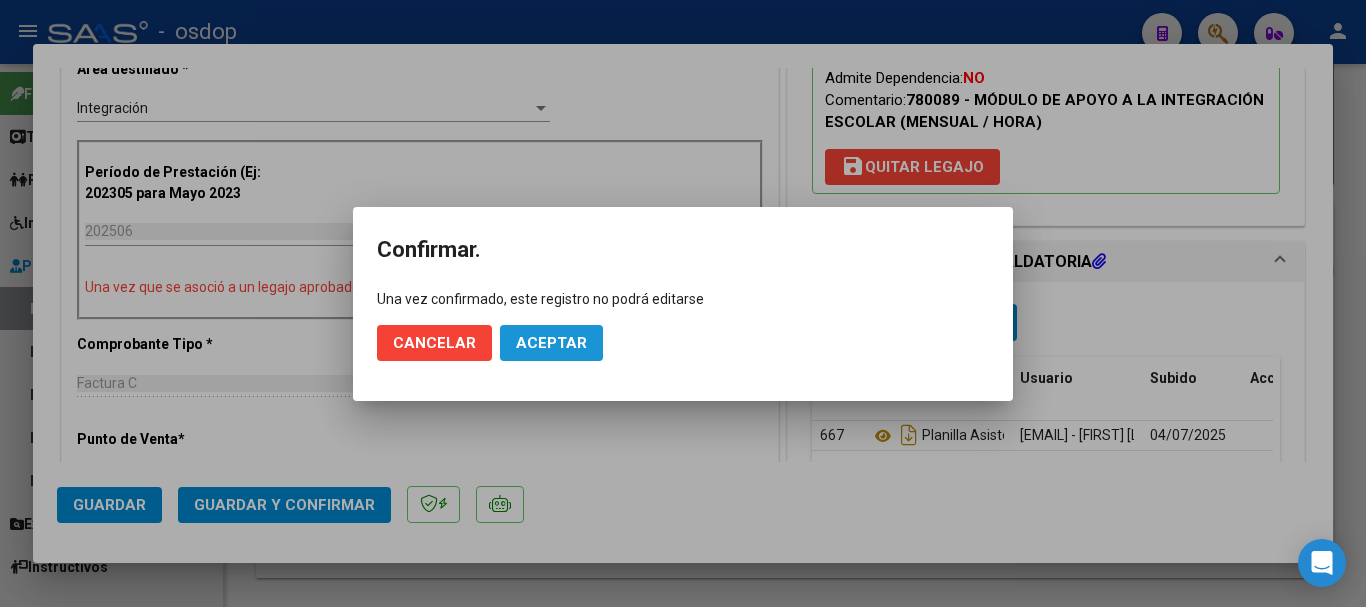 click on "Aceptar" 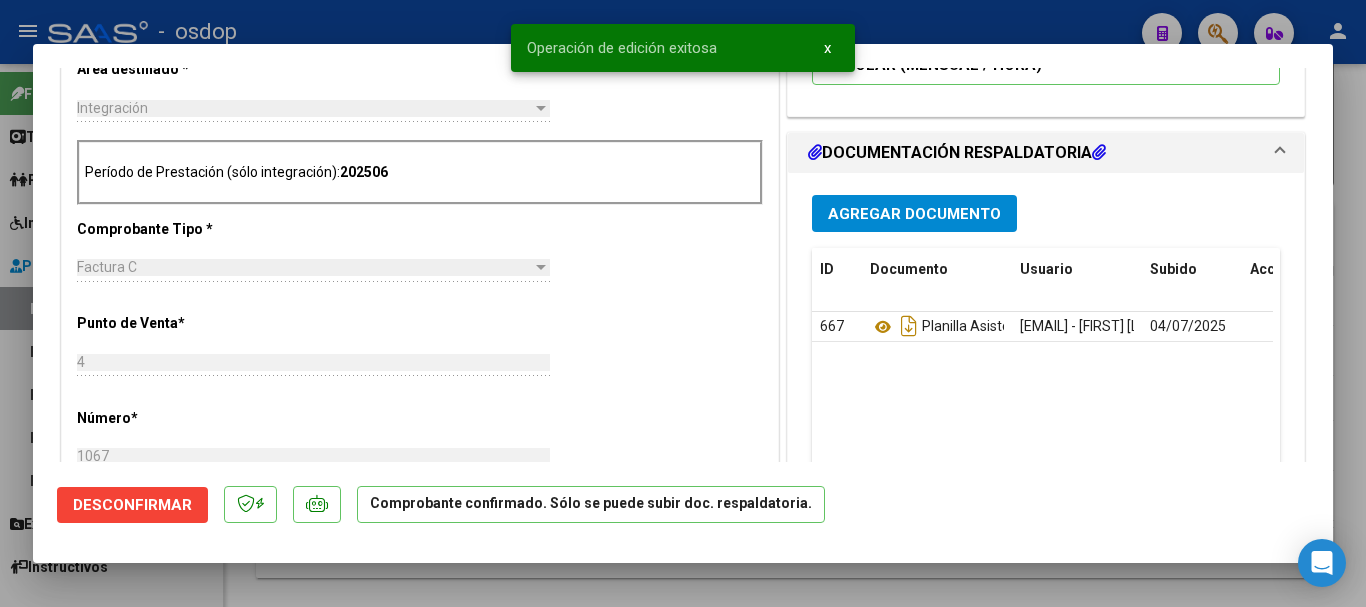 click at bounding box center (683, 303) 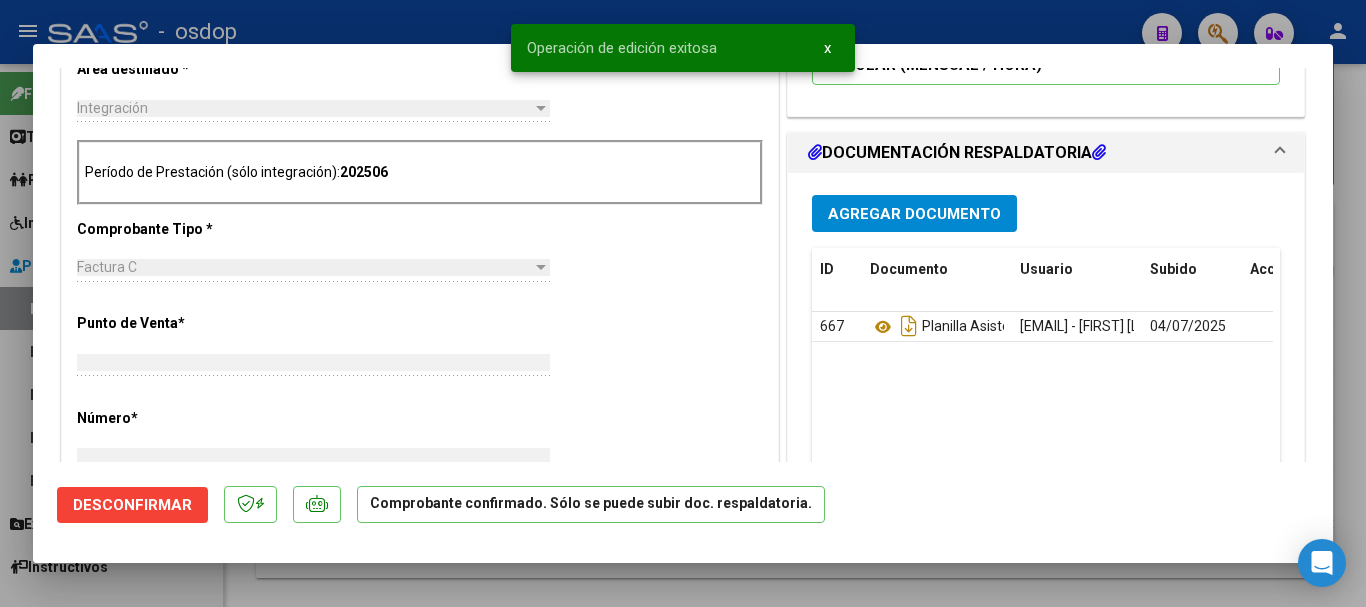 scroll, scrollTop: 0, scrollLeft: 0, axis: both 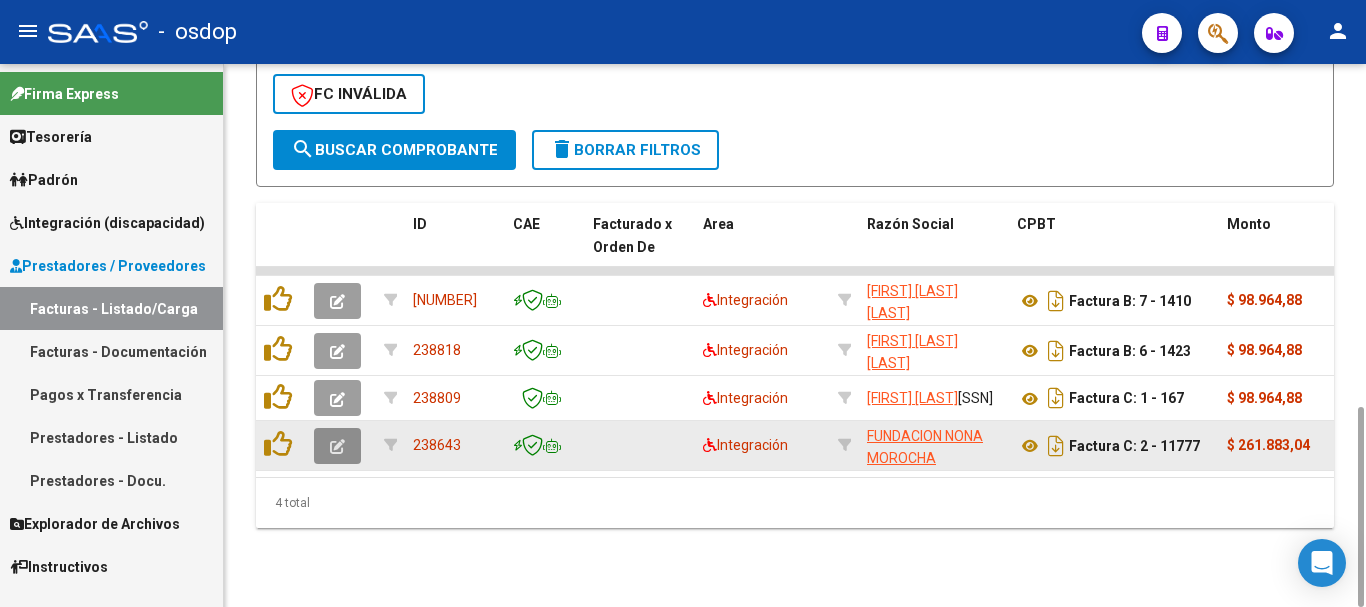 click 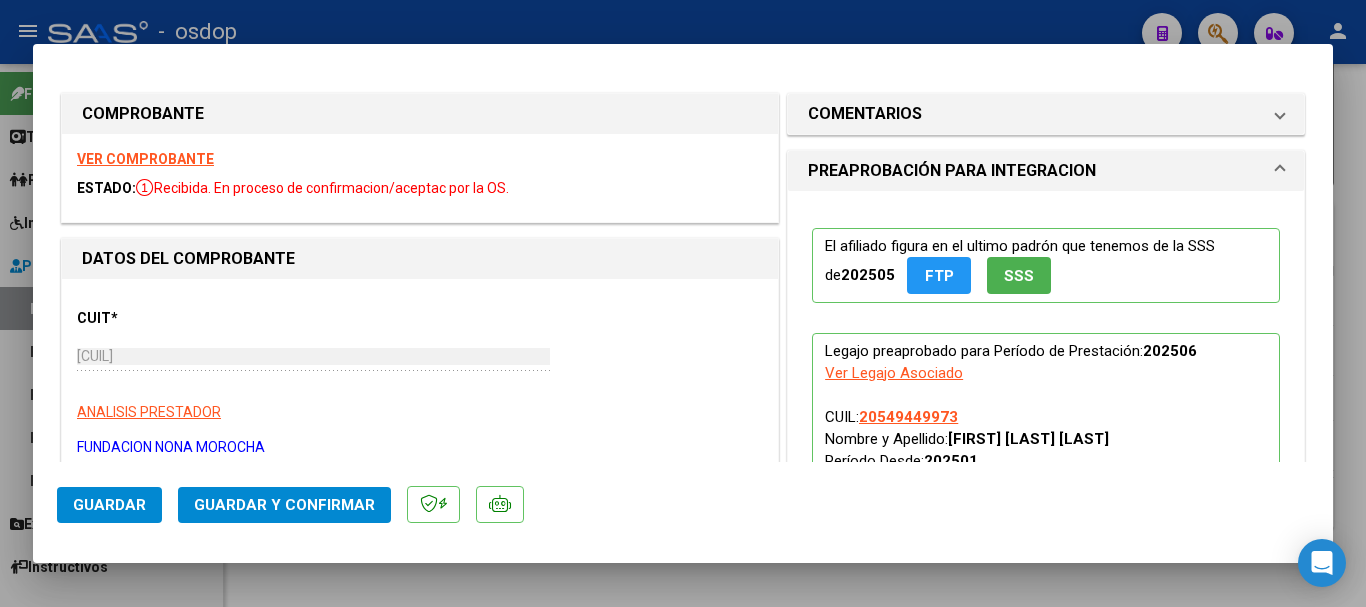 click on "VER COMPROBANTE" at bounding box center [145, 159] 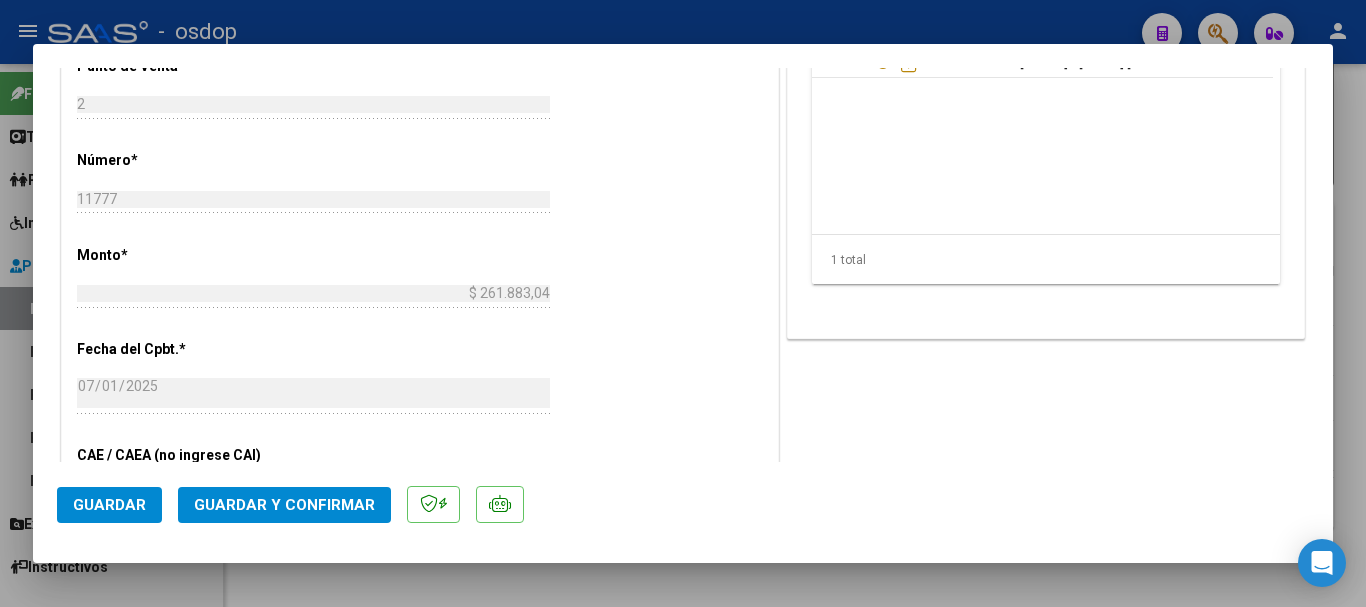 scroll, scrollTop: 600, scrollLeft: 0, axis: vertical 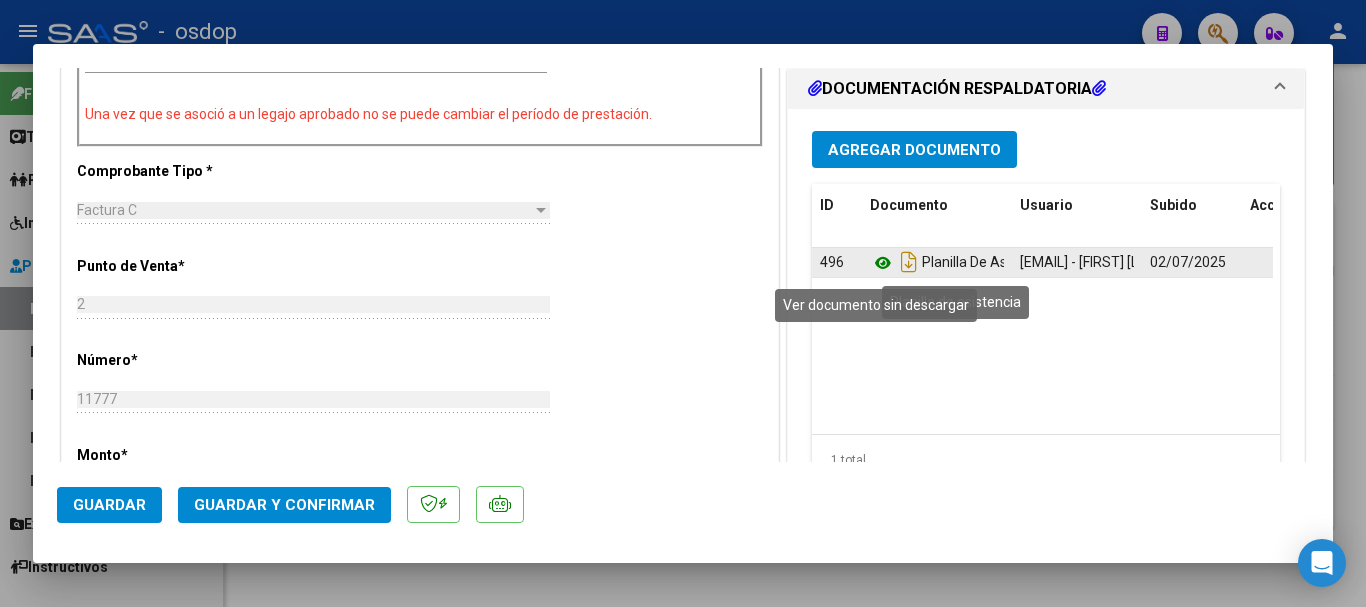 click 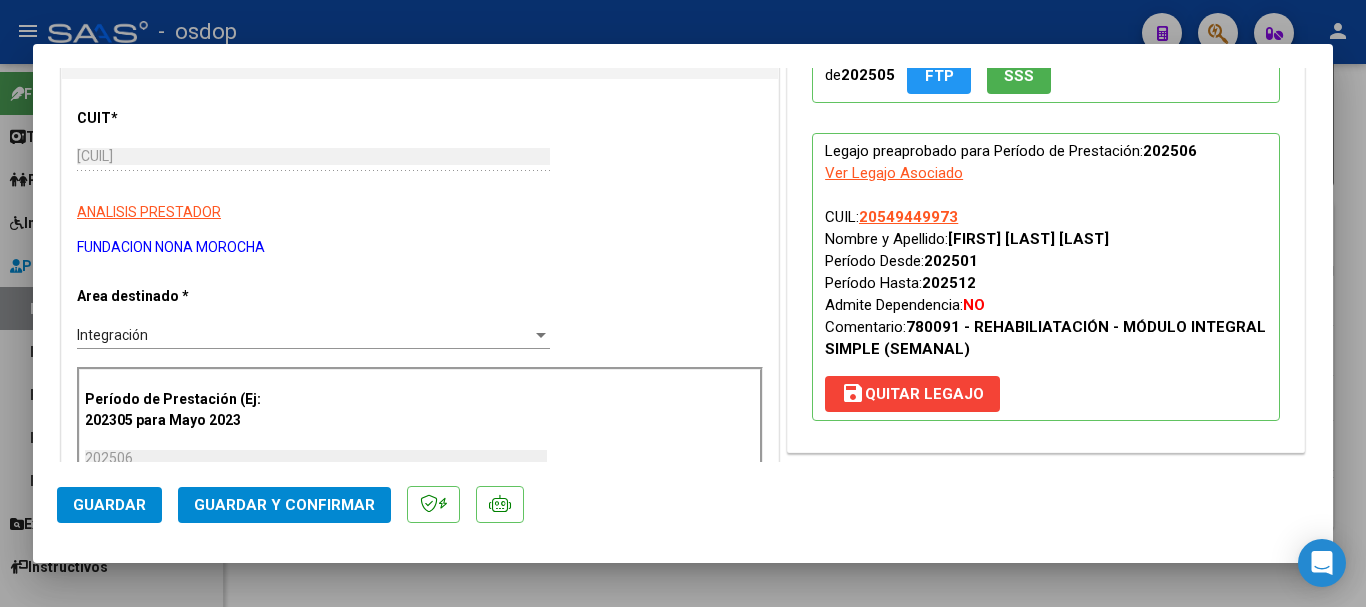 scroll, scrollTop: 400, scrollLeft: 0, axis: vertical 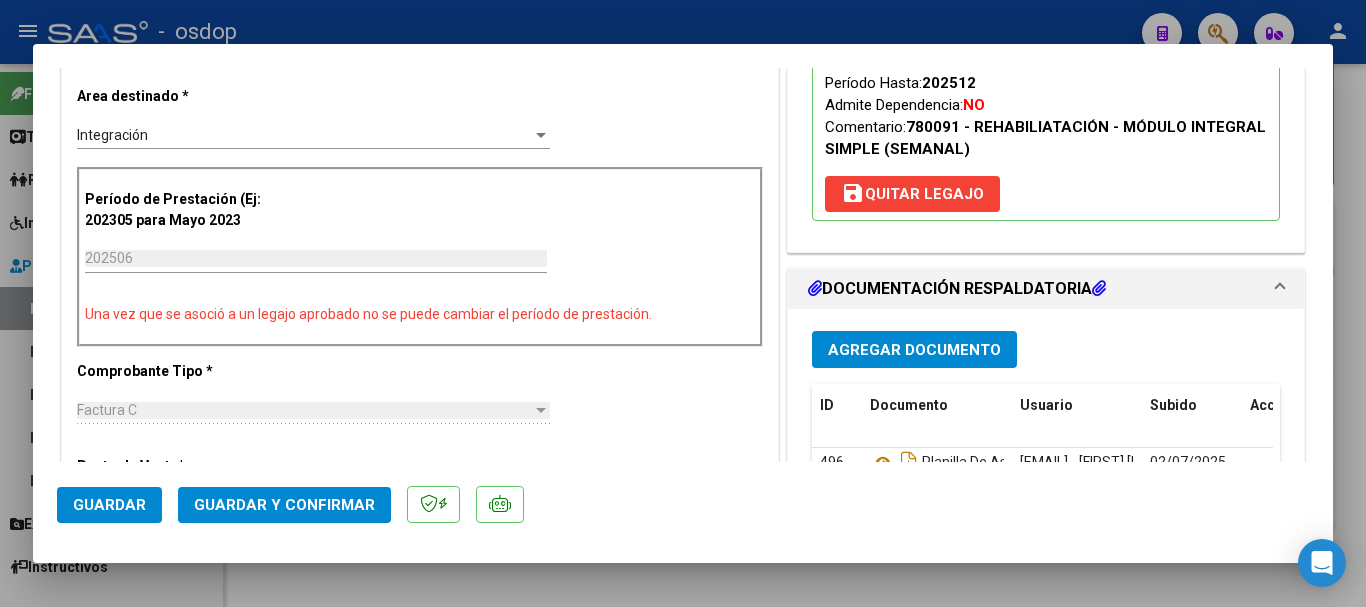 click on "Guardar y Confirmar" 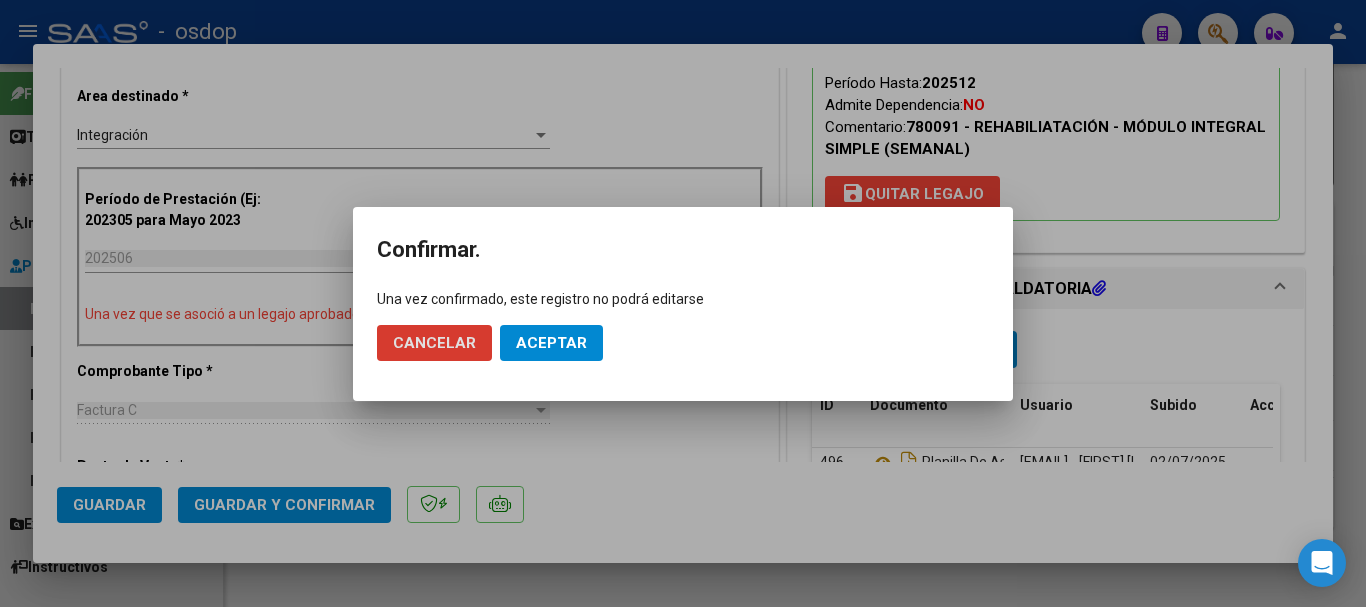 click at bounding box center (683, 303) 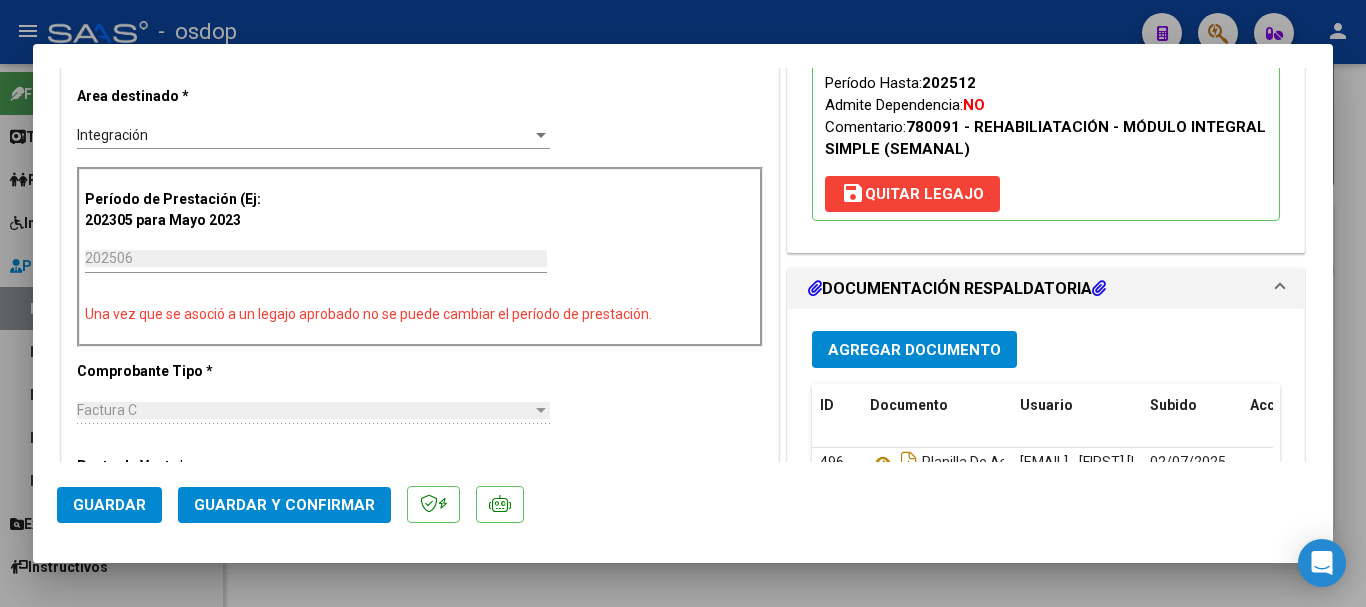 click at bounding box center [683, 303] 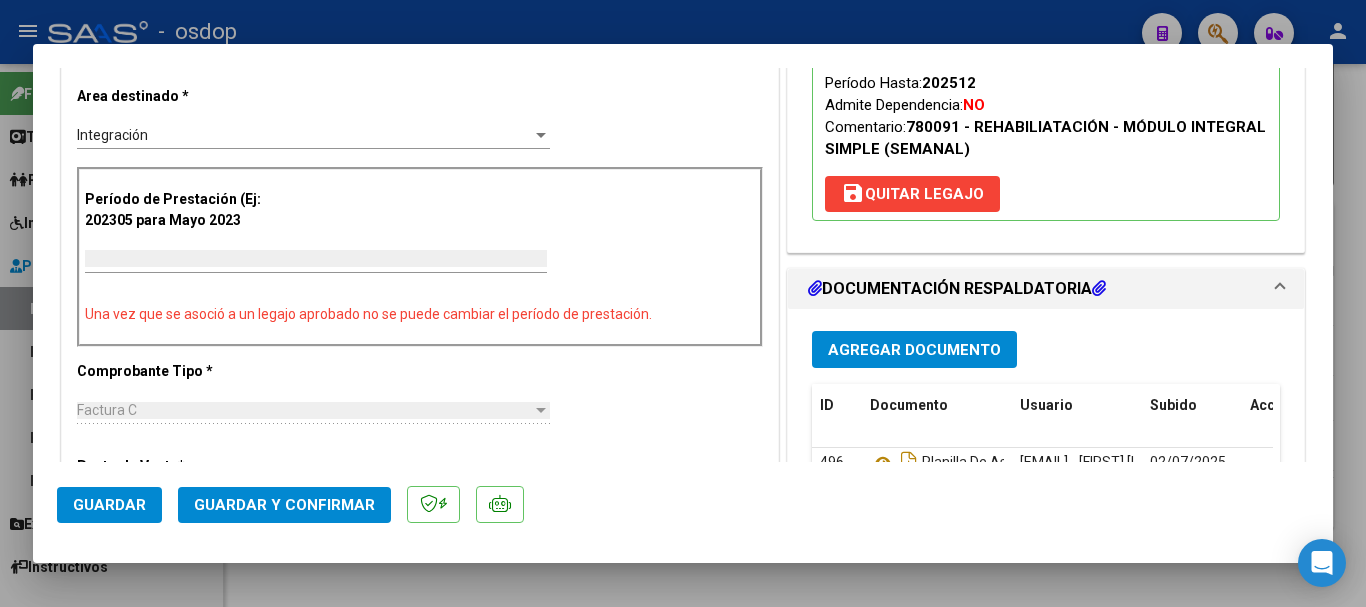 scroll, scrollTop: 0, scrollLeft: 0, axis: both 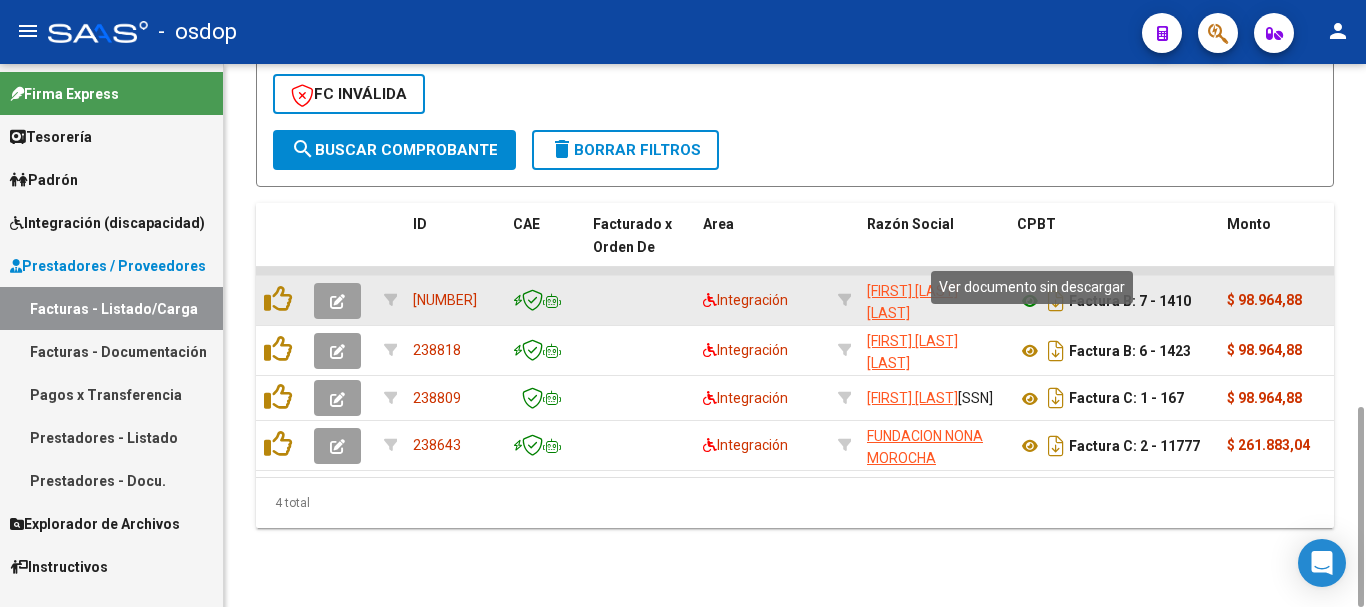 click 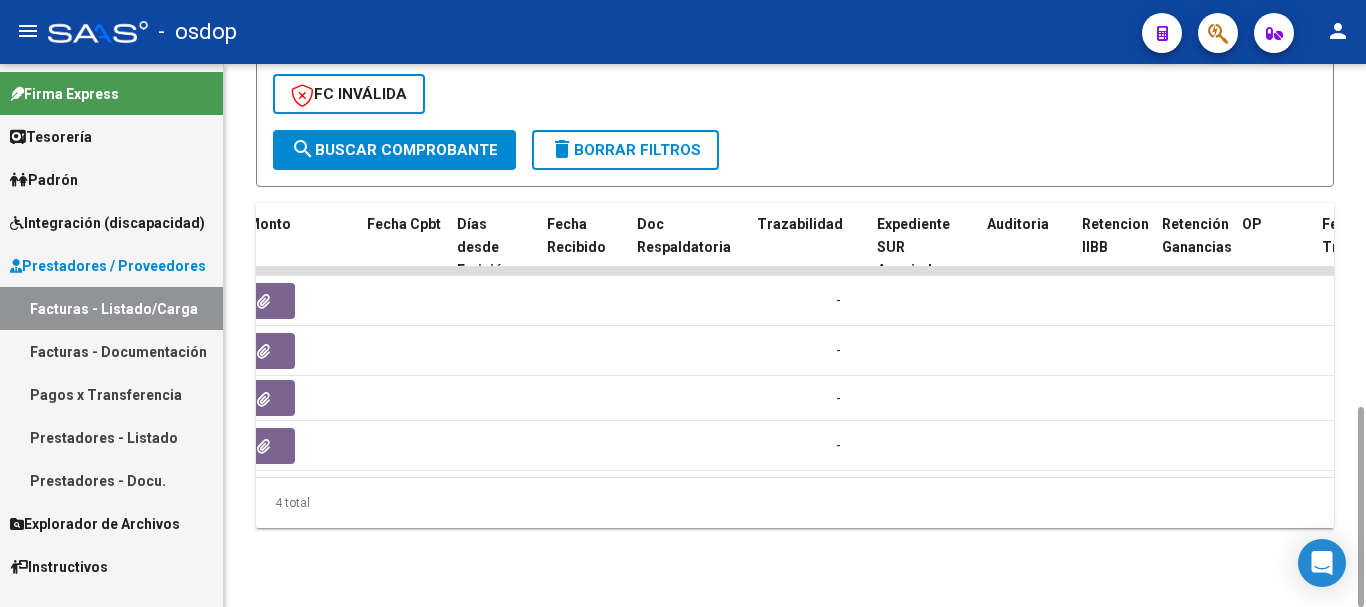 scroll, scrollTop: 0, scrollLeft: 970, axis: horizontal 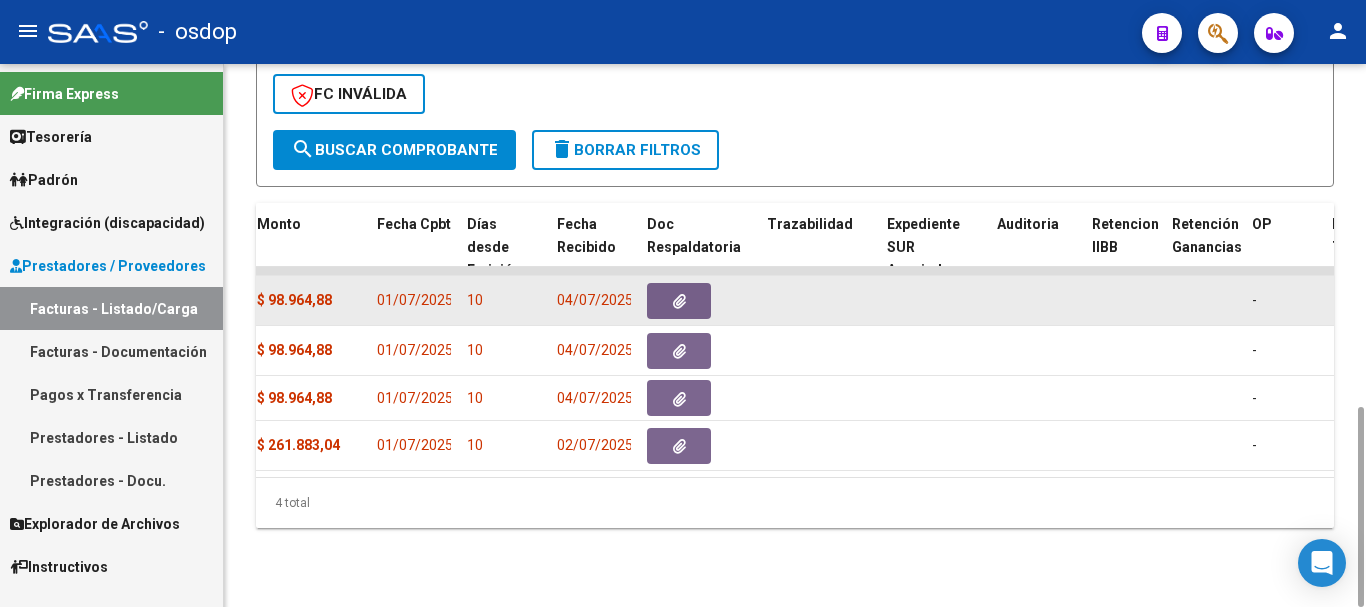 click 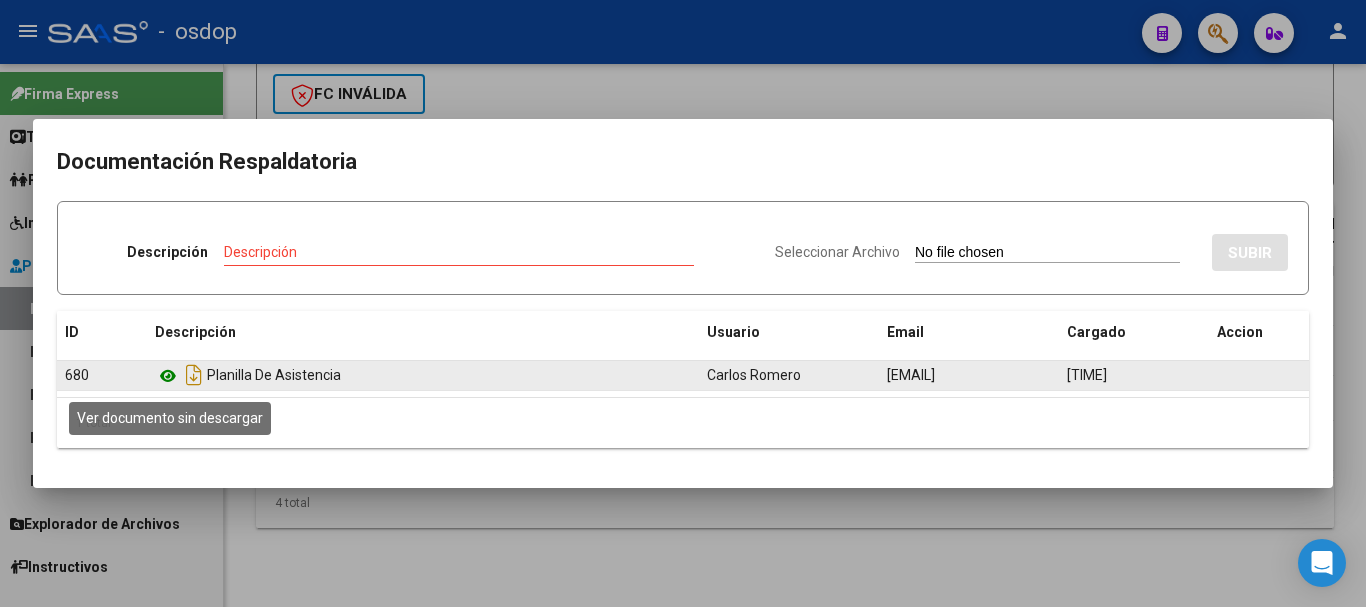 click 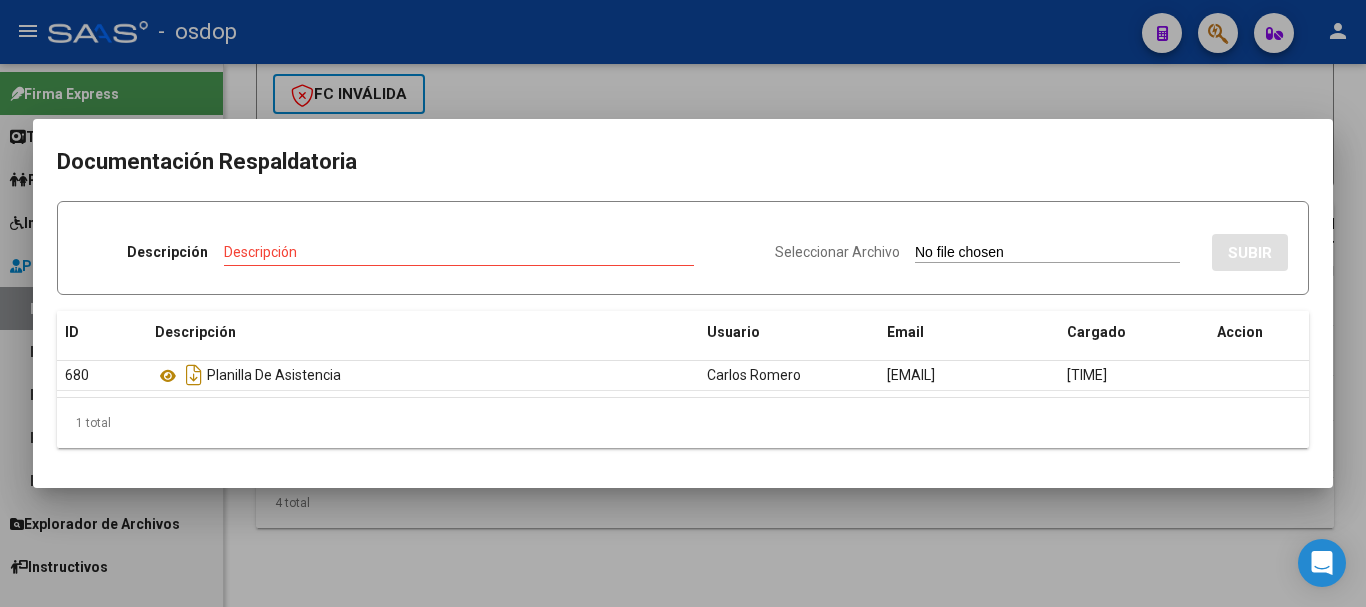 click at bounding box center [683, 303] 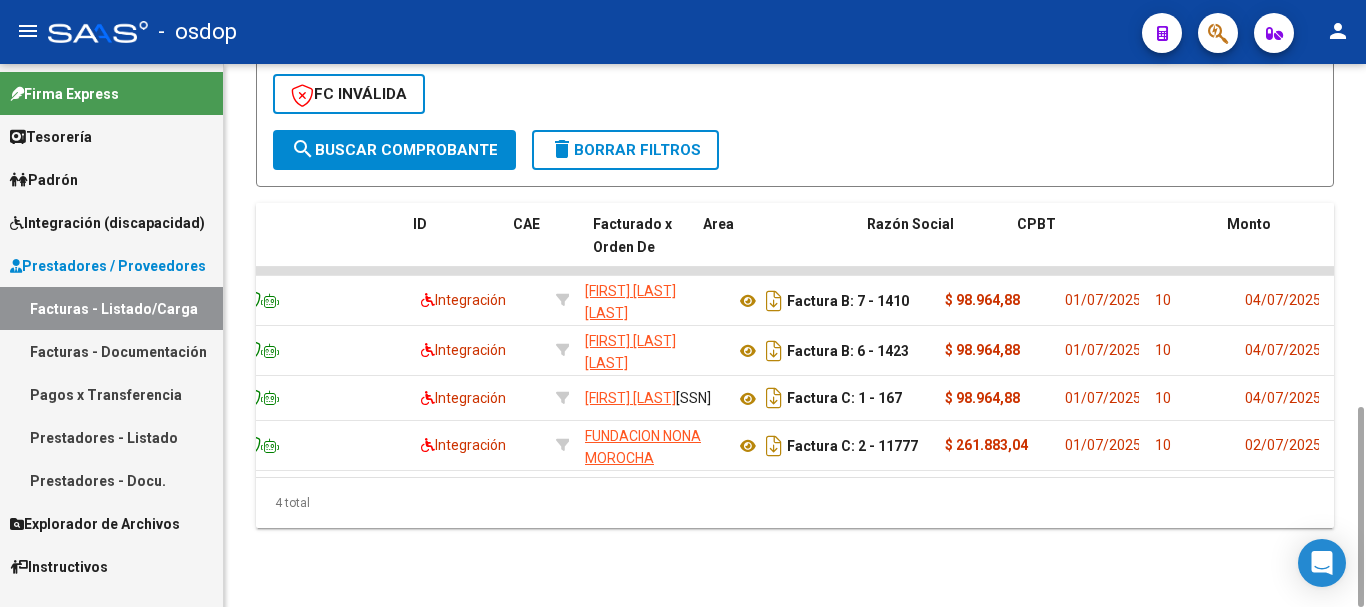 scroll, scrollTop: 0, scrollLeft: 0, axis: both 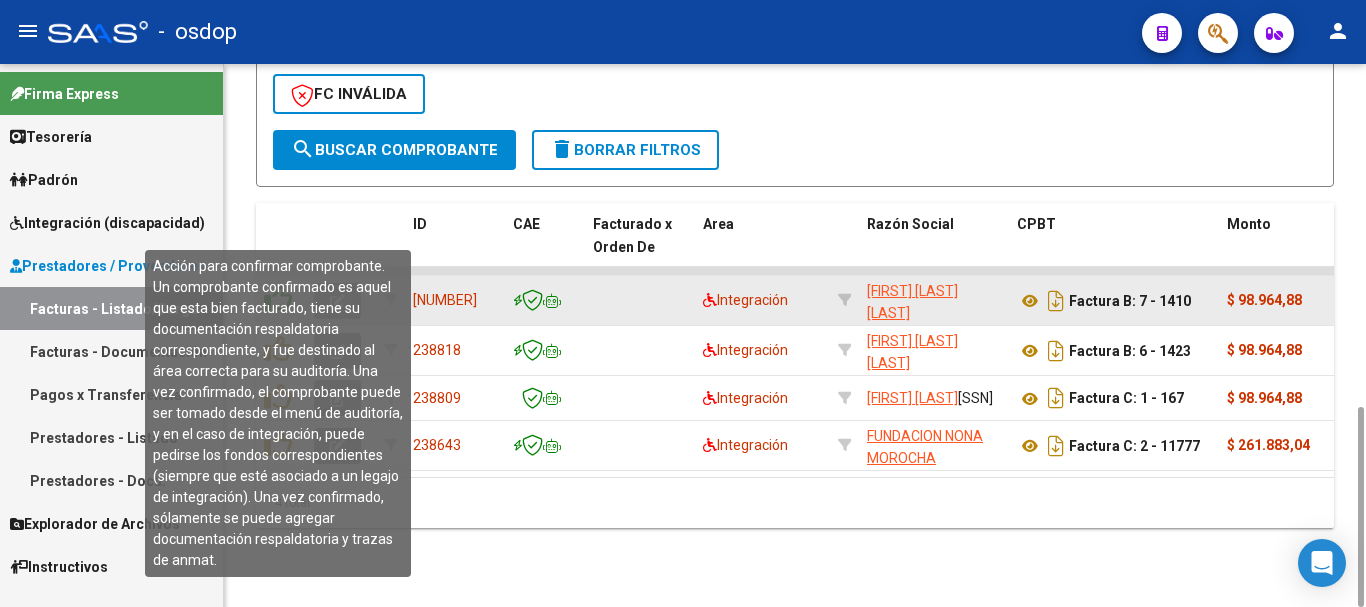 click 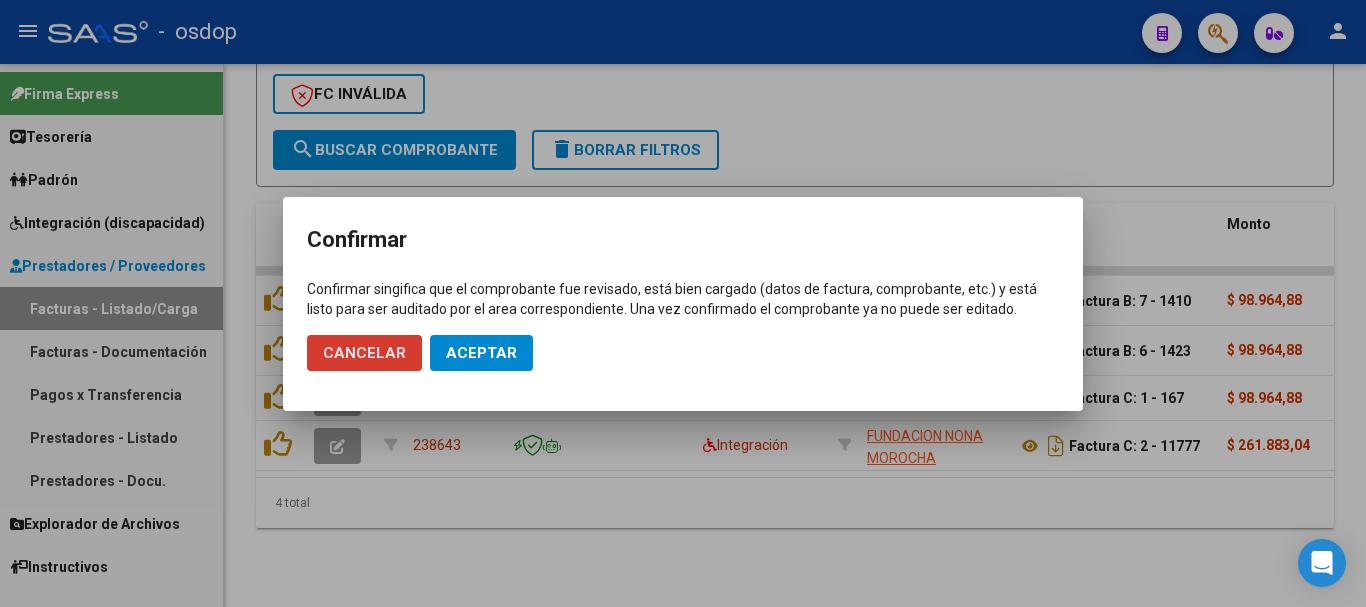 click on "Aceptar" 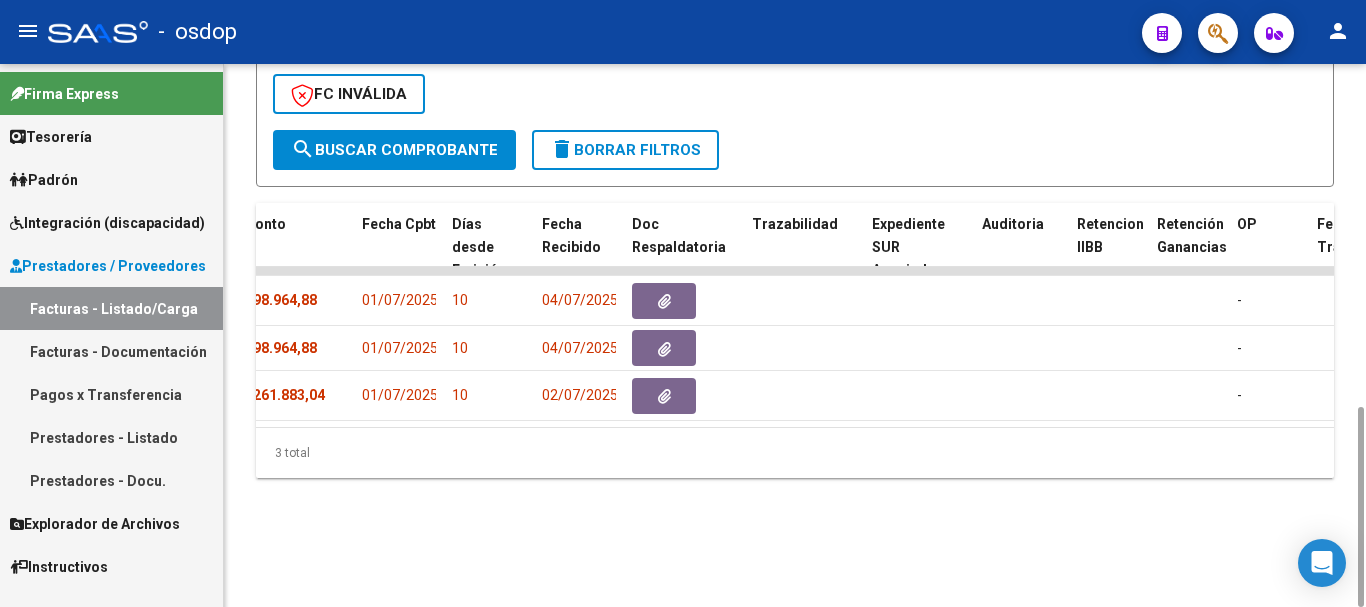 scroll, scrollTop: 0, scrollLeft: 1034, axis: horizontal 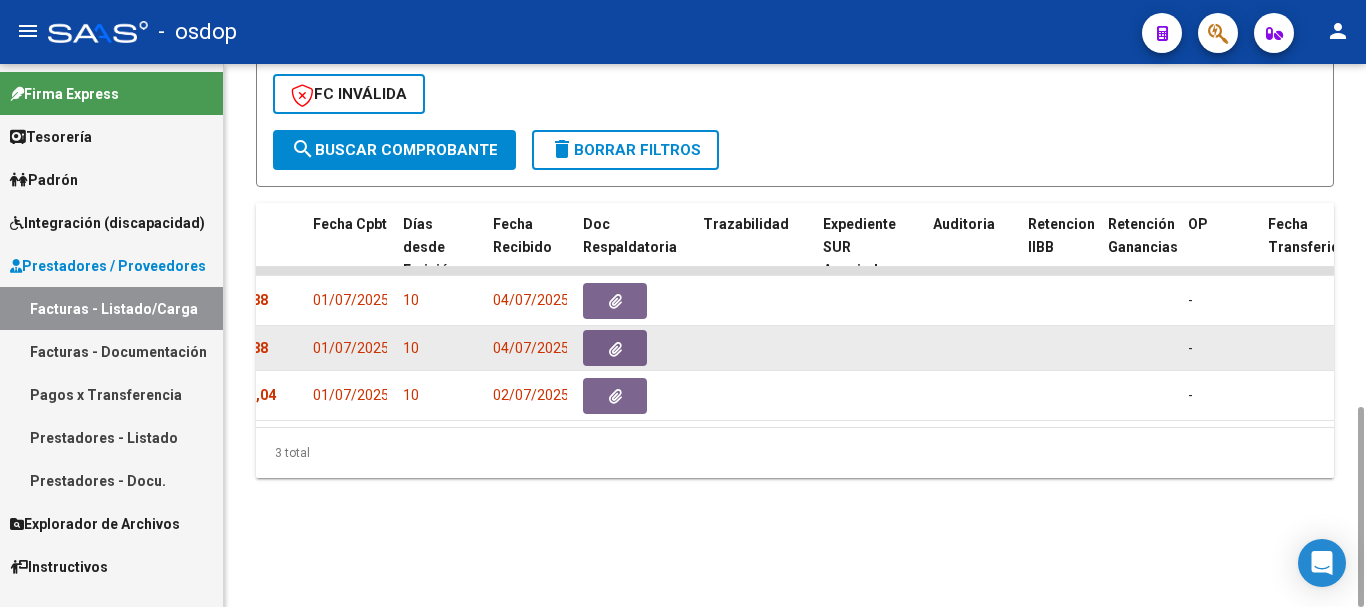 click 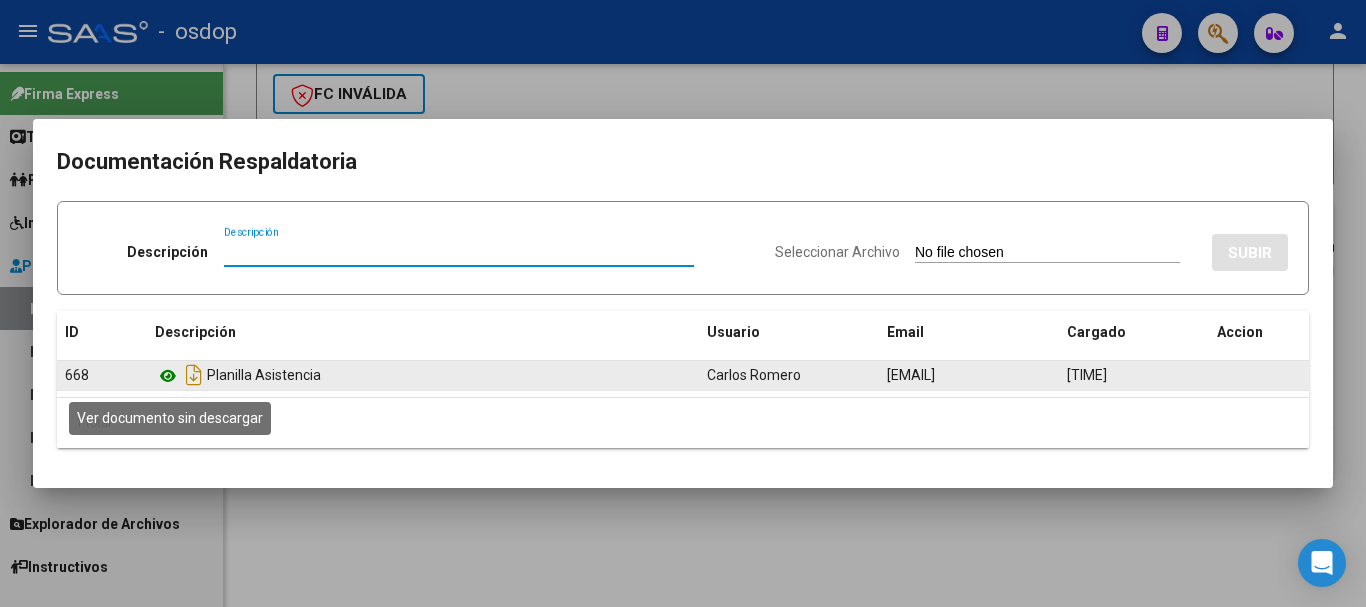 click 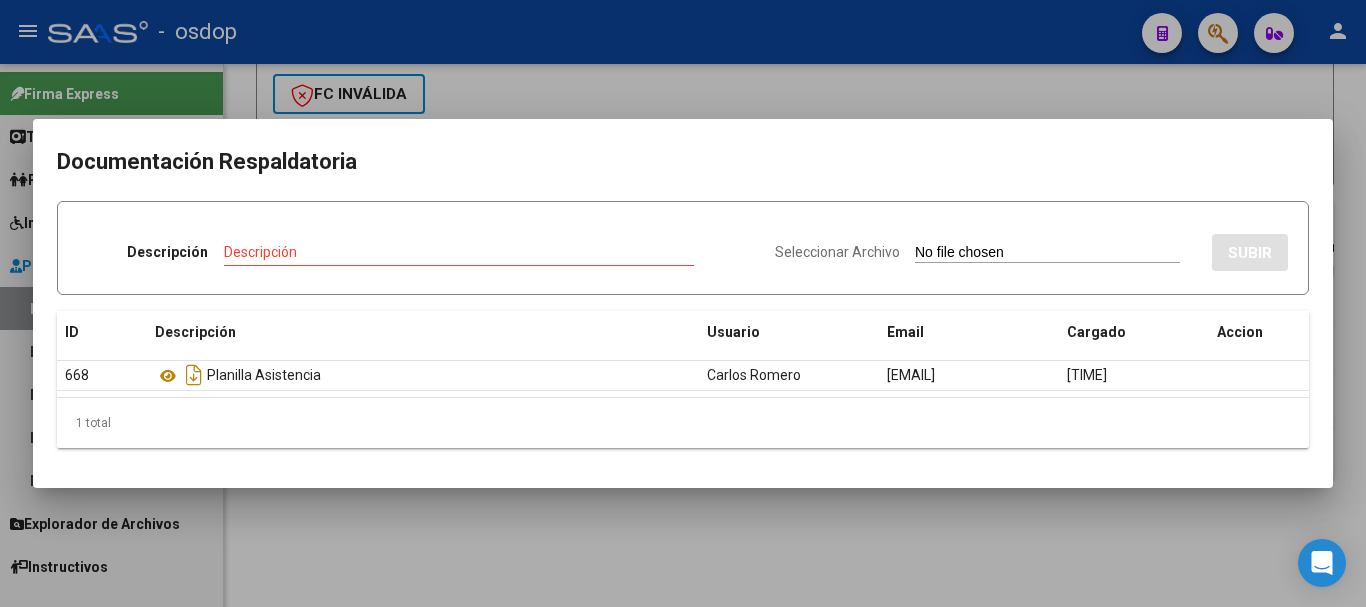 click on "Documentación Respaldatoria Descripción Descripción Seleccionar Archivo SUBIR ID Descripción Usuario Email Cargado Accion 668  Planilla Asistencia  Carlos Romero carlos.romero@osdop.org.ar 04/07/2025 13:08  1 total   1" at bounding box center (683, 303) 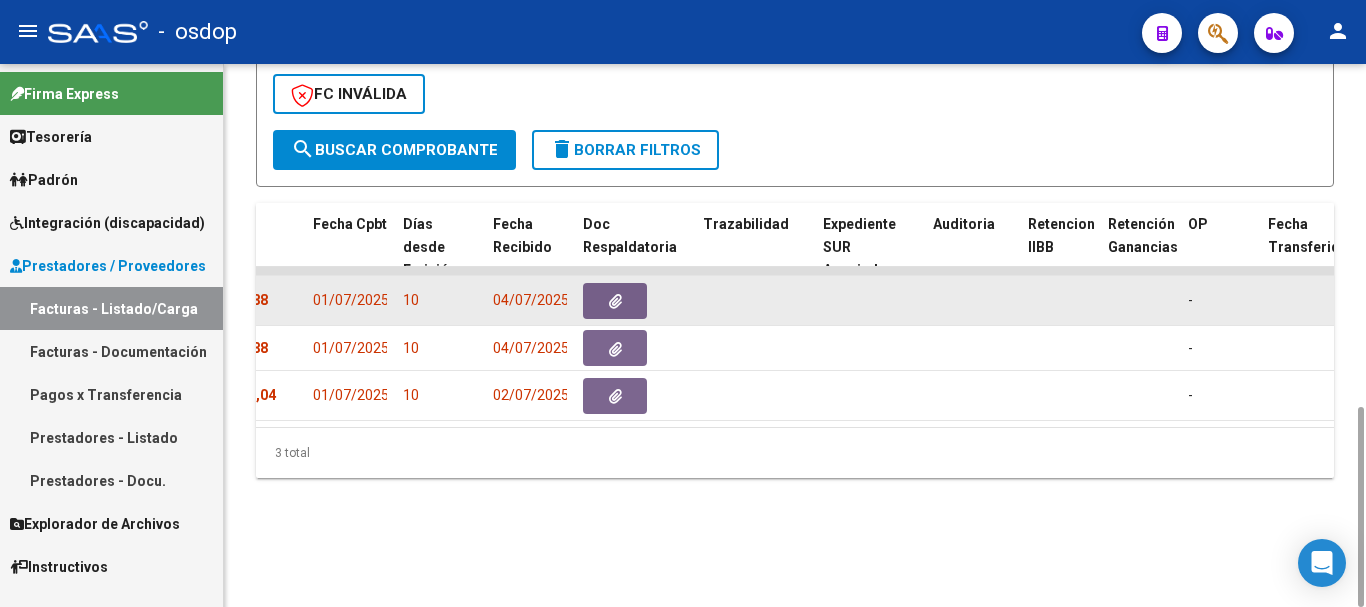click 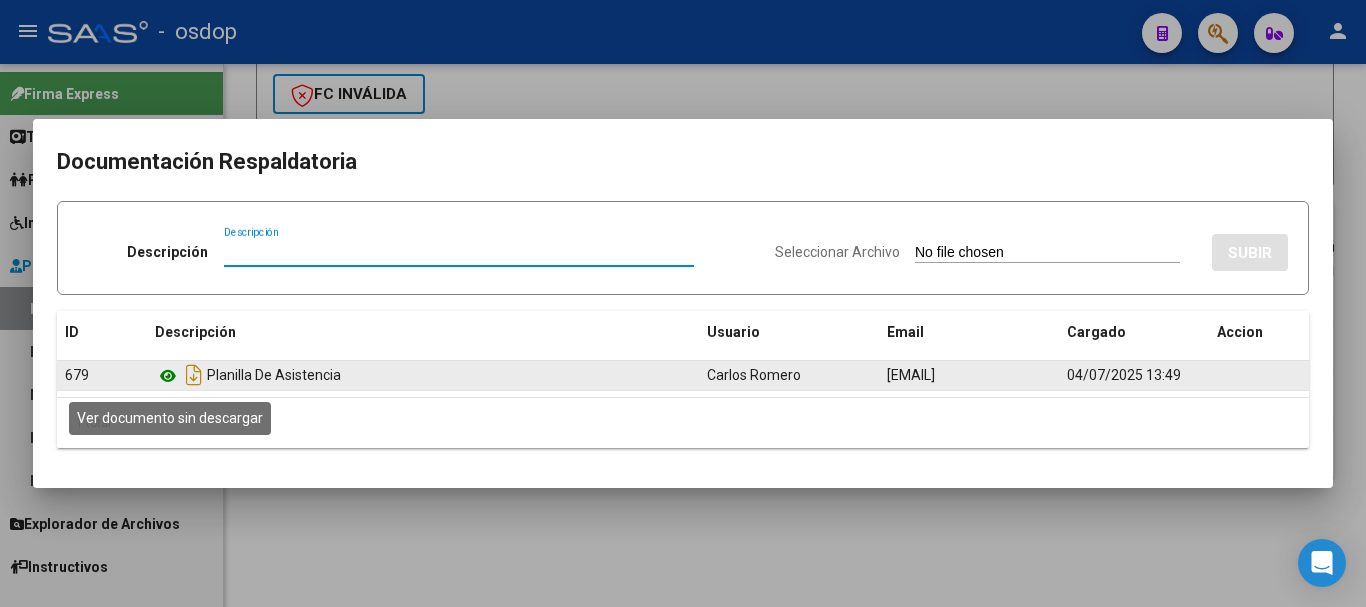 click 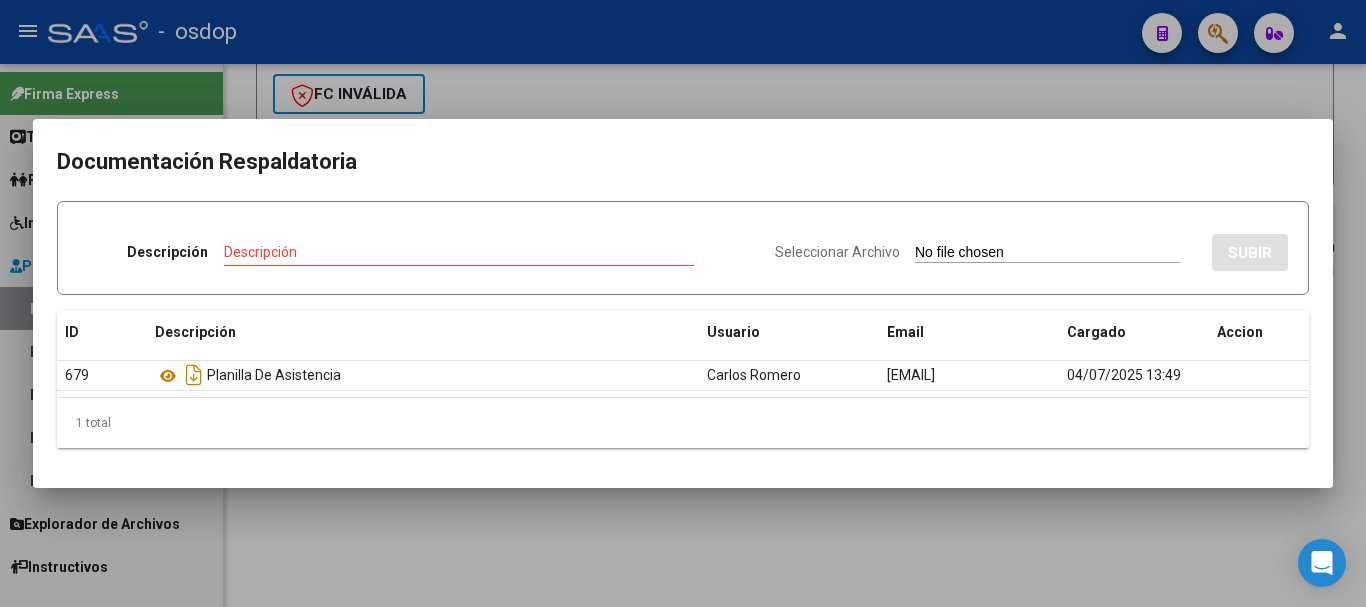 click at bounding box center (683, 303) 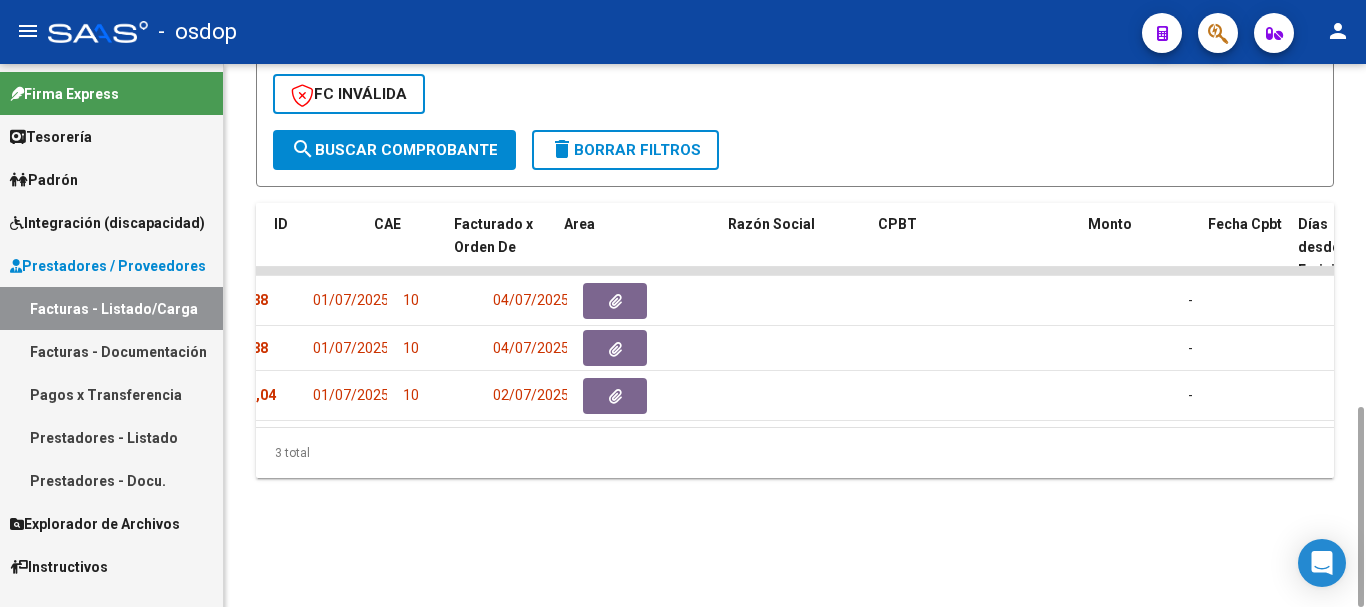 scroll, scrollTop: 0, scrollLeft: 0, axis: both 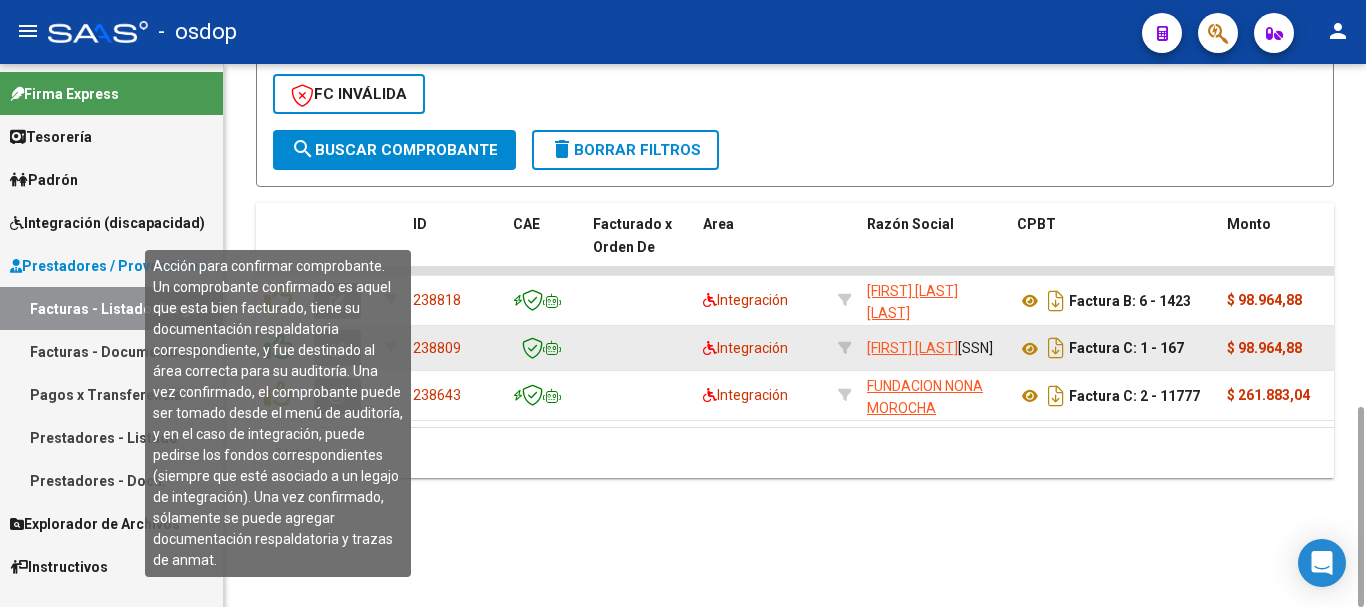 click 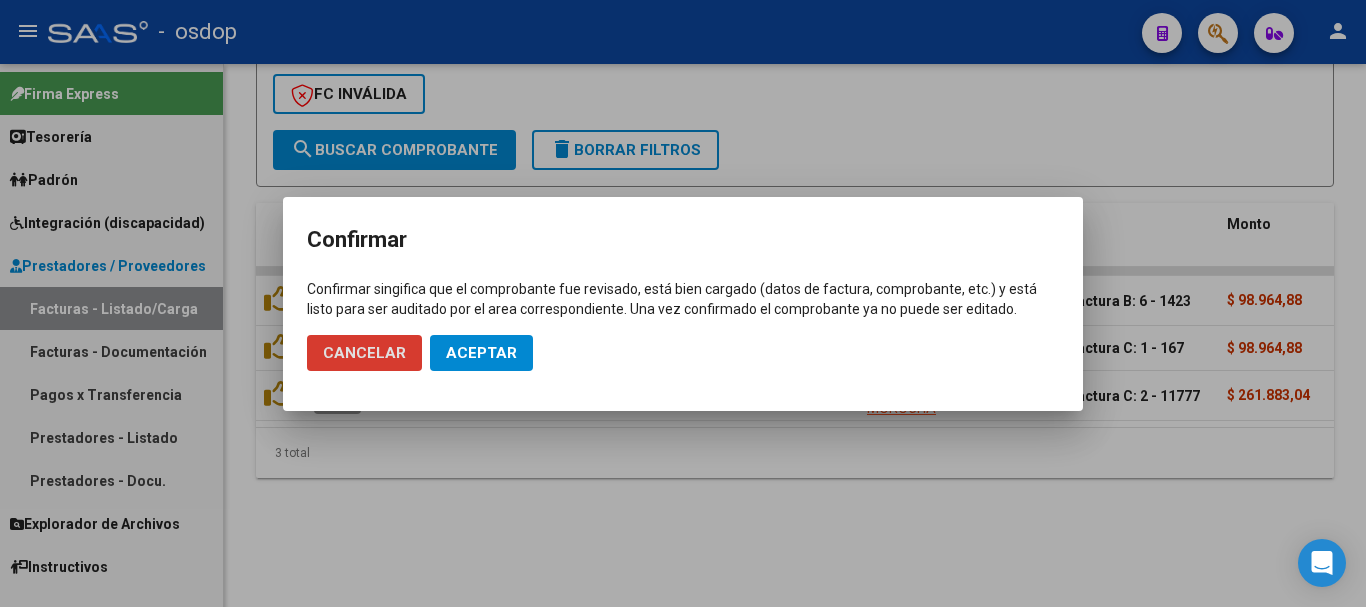 click on "Aceptar" 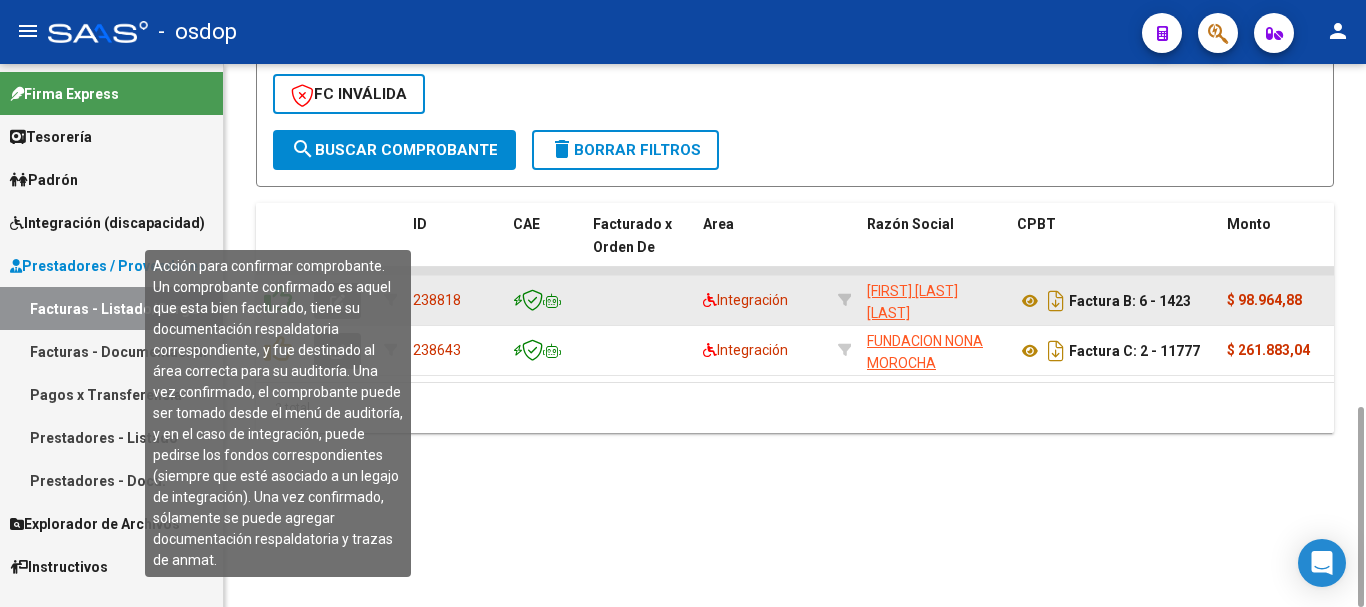 click 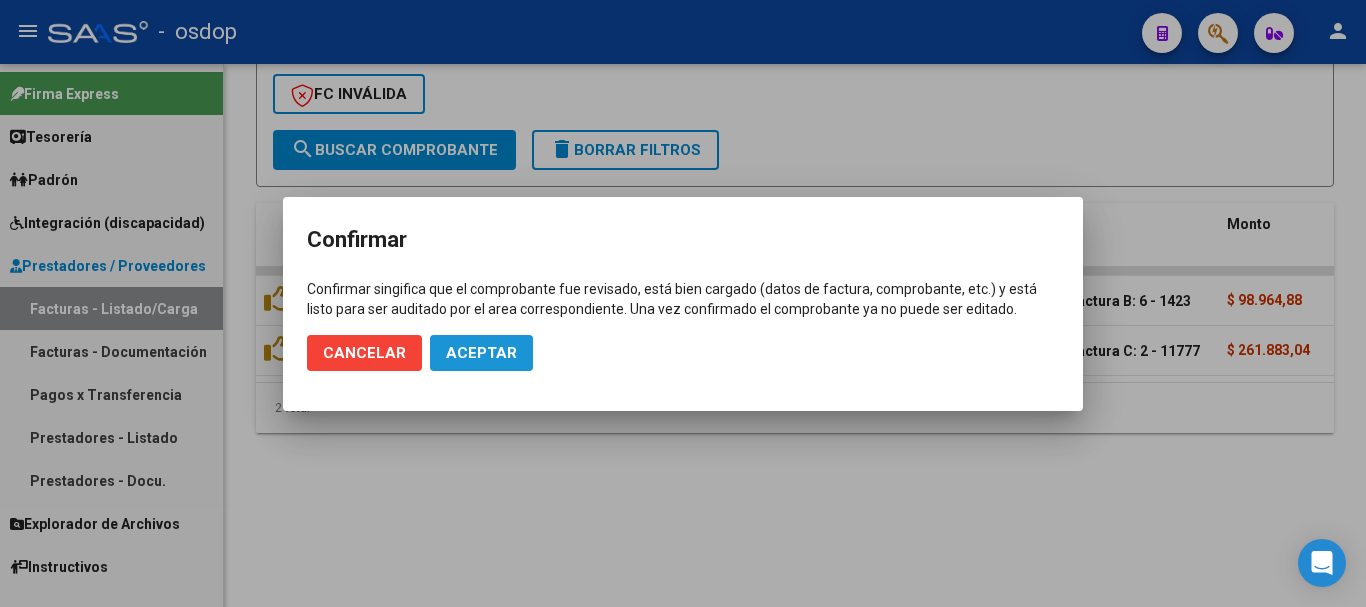click on "Aceptar" 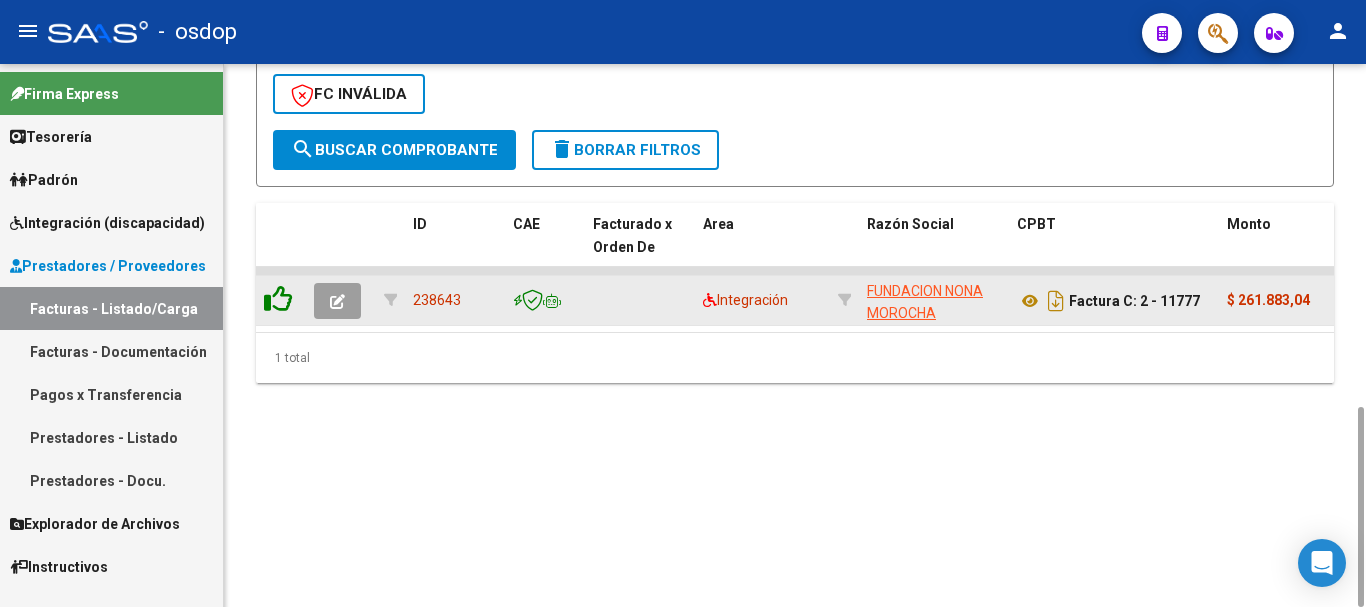 click 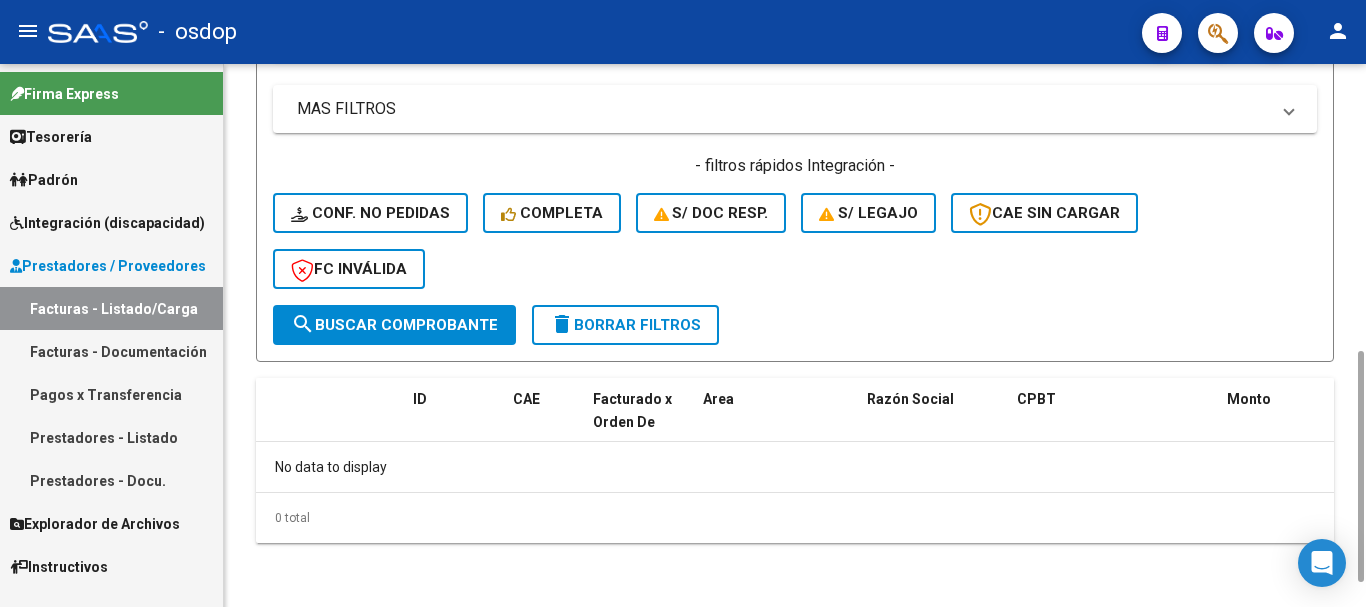 scroll, scrollTop: 731, scrollLeft: 0, axis: vertical 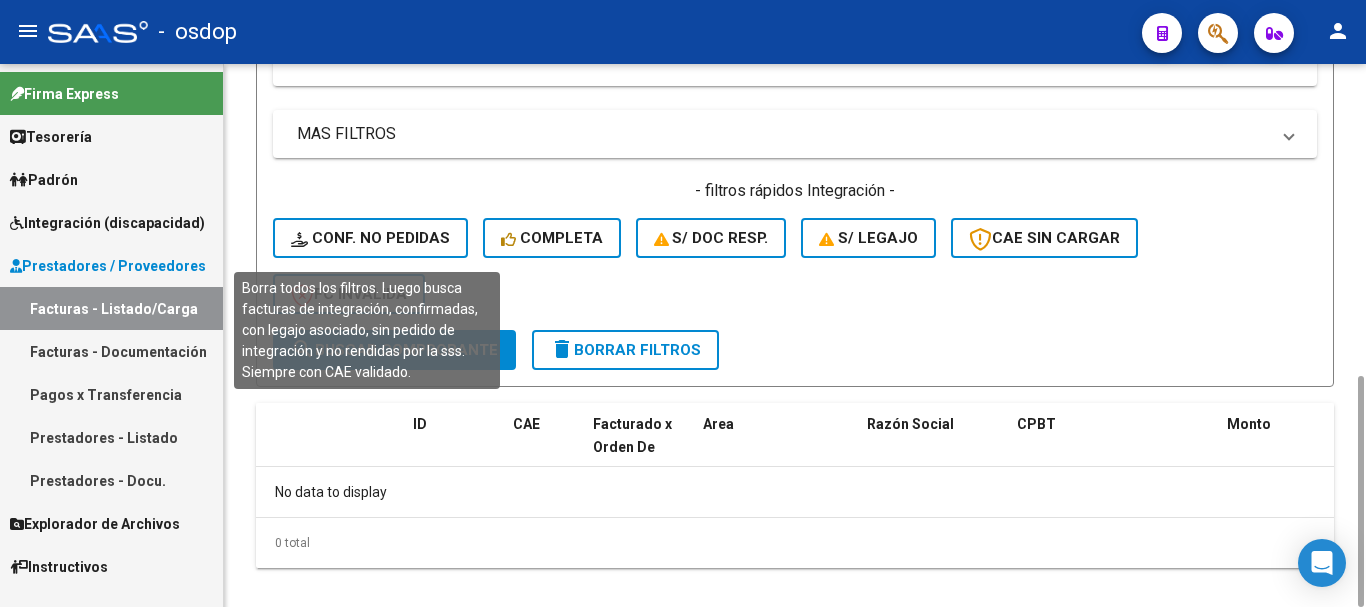 click on "Conf. no pedidas" 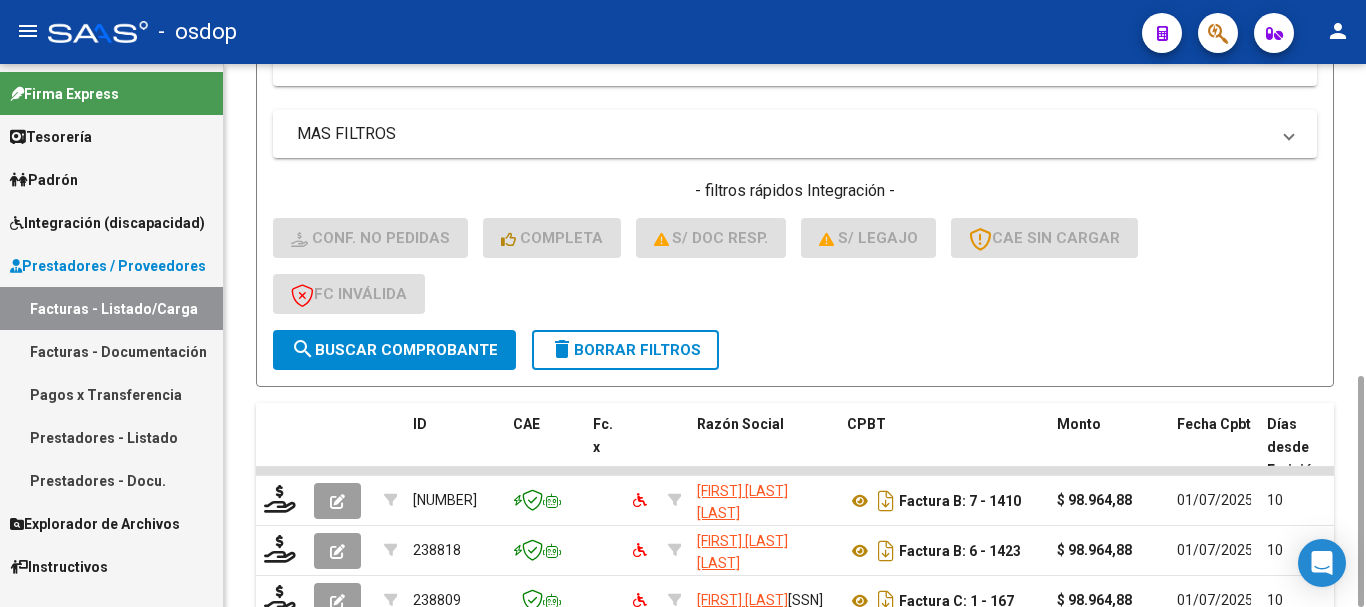 scroll, scrollTop: 931, scrollLeft: 0, axis: vertical 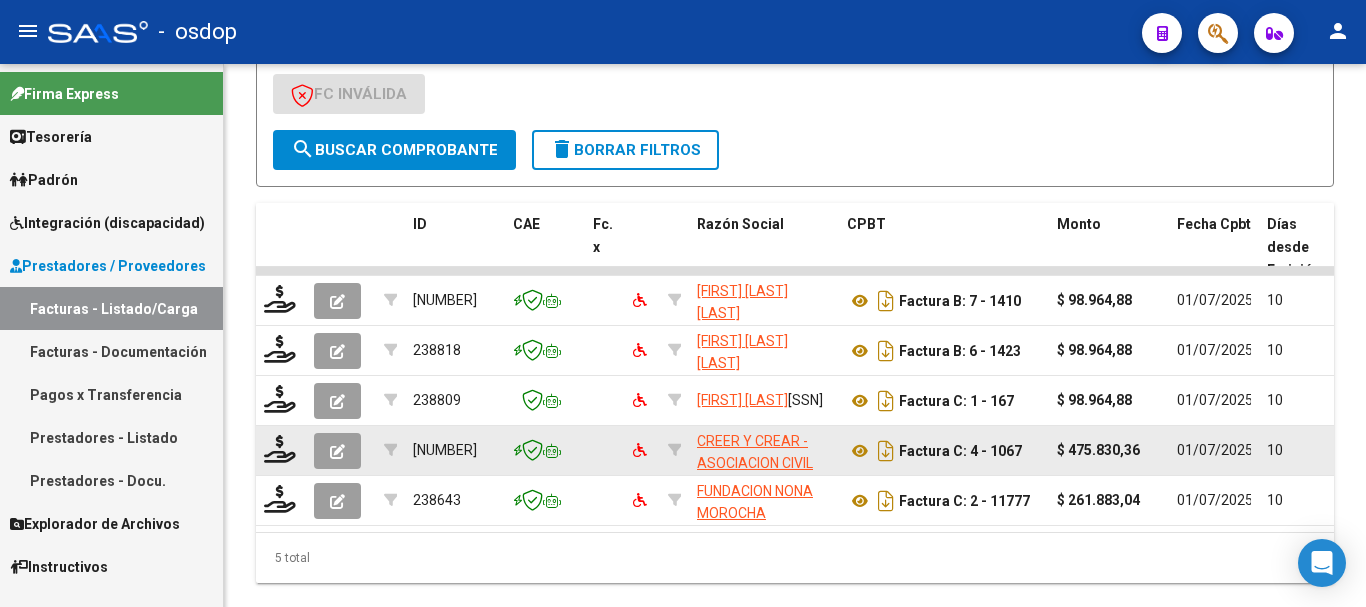 drag, startPoint x: 955, startPoint y: 394, endPoint x: 1156, endPoint y: 416, distance: 202.2004 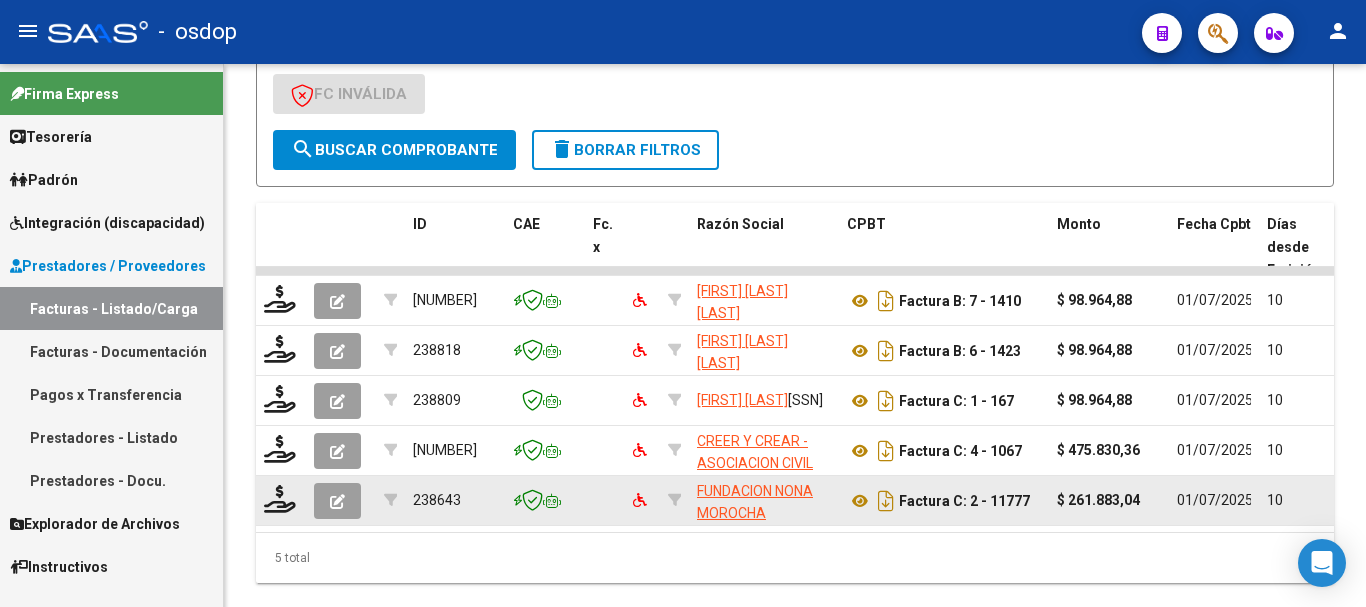 drag, startPoint x: 991, startPoint y: 445, endPoint x: 1148, endPoint y: 450, distance: 157.0796 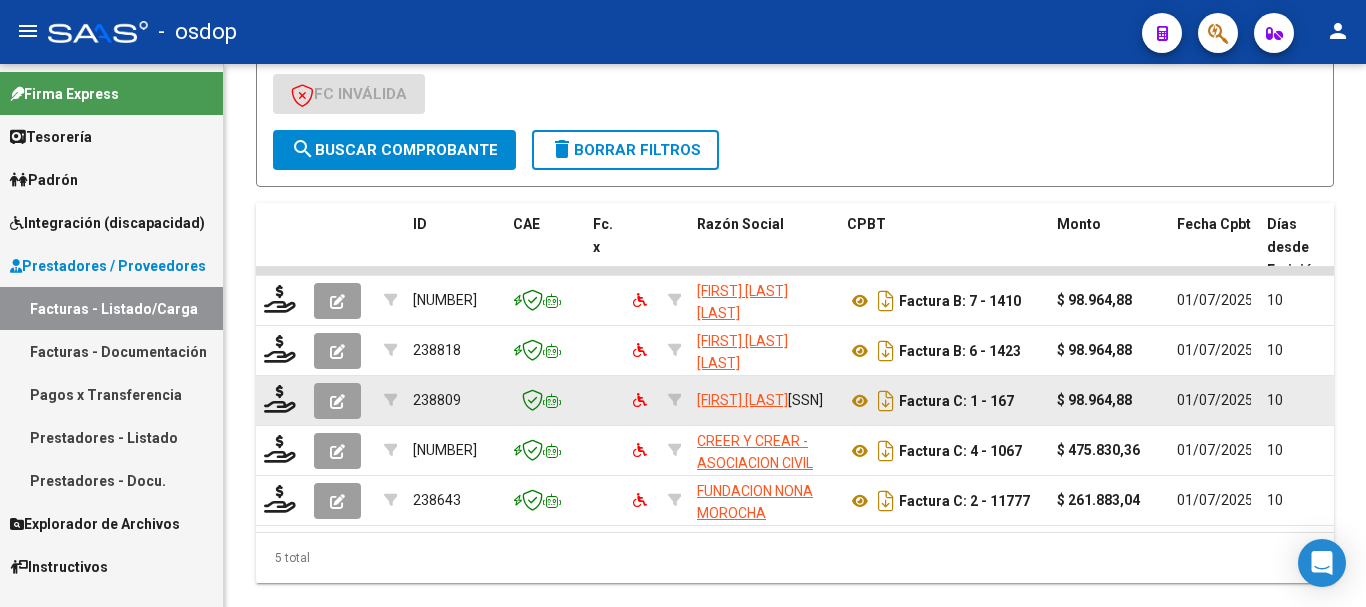 drag, startPoint x: 1113, startPoint y: 329, endPoint x: 1131, endPoint y: 326, distance: 18.248287 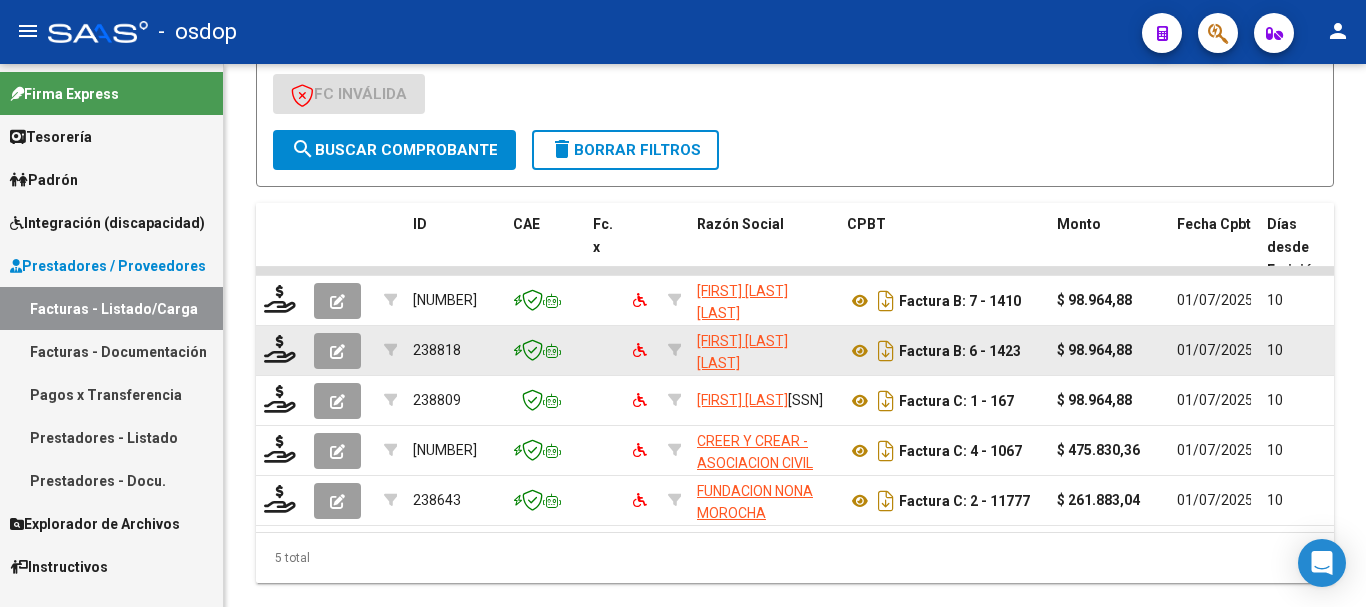 drag, startPoint x: 1071, startPoint y: 289, endPoint x: 1121, endPoint y: 286, distance: 50.08992 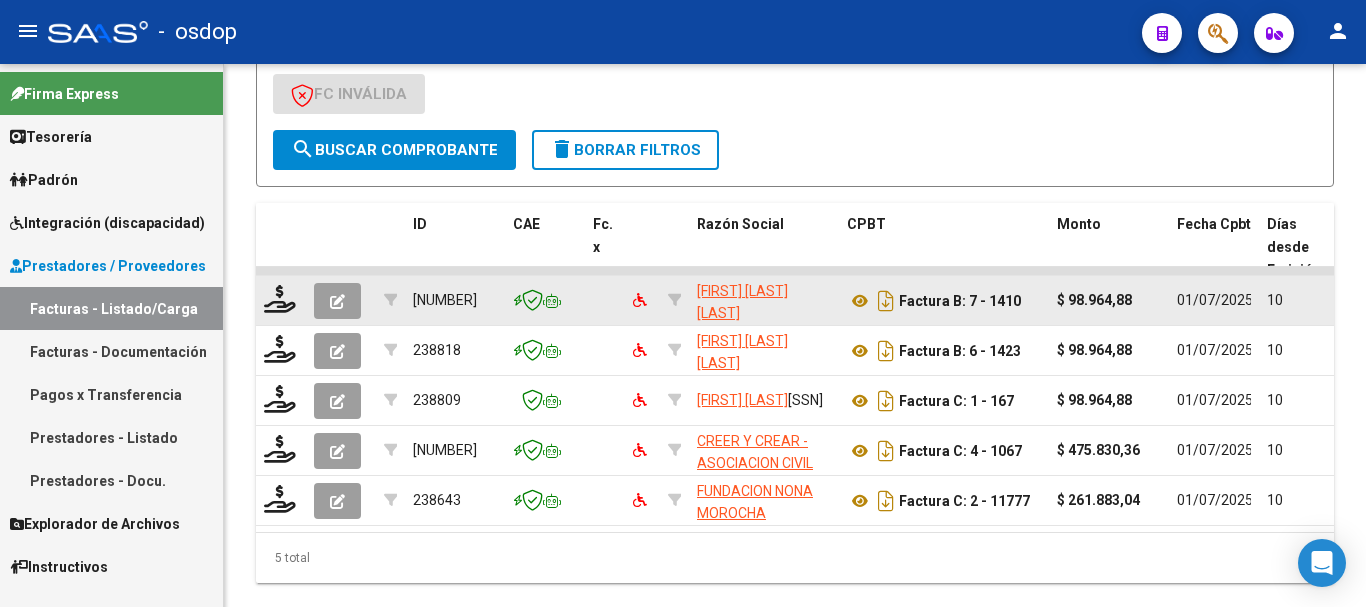 drag, startPoint x: 1035, startPoint y: 247, endPoint x: 1145, endPoint y: 249, distance: 110.01818 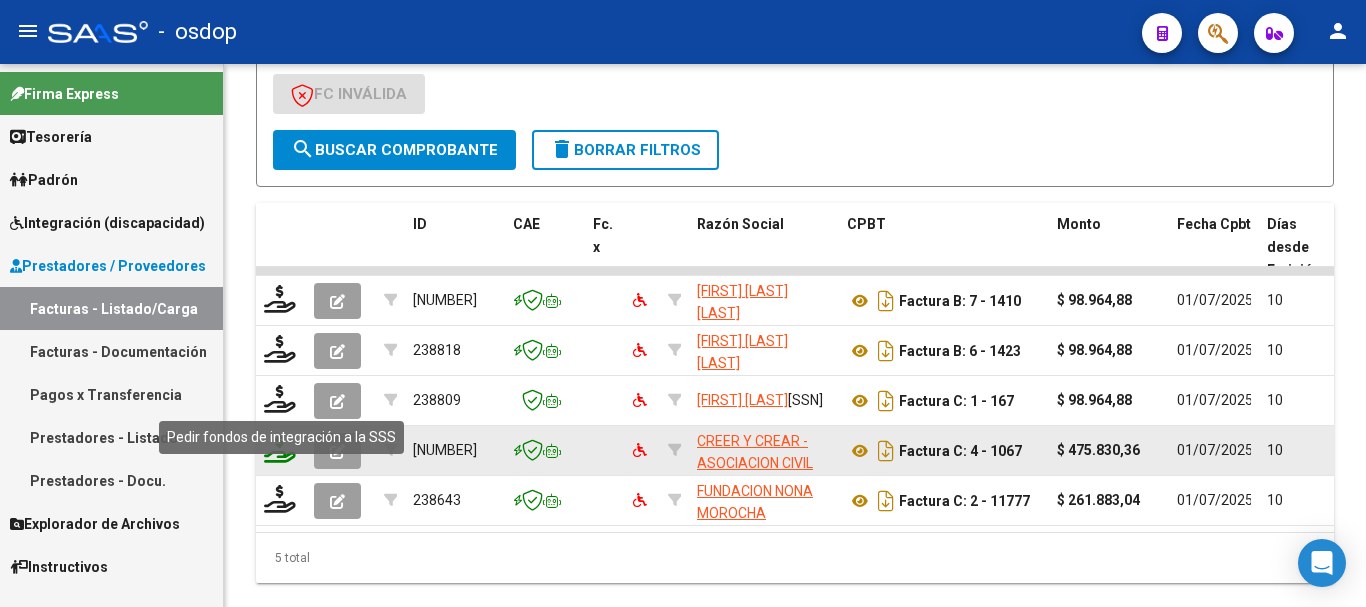 click 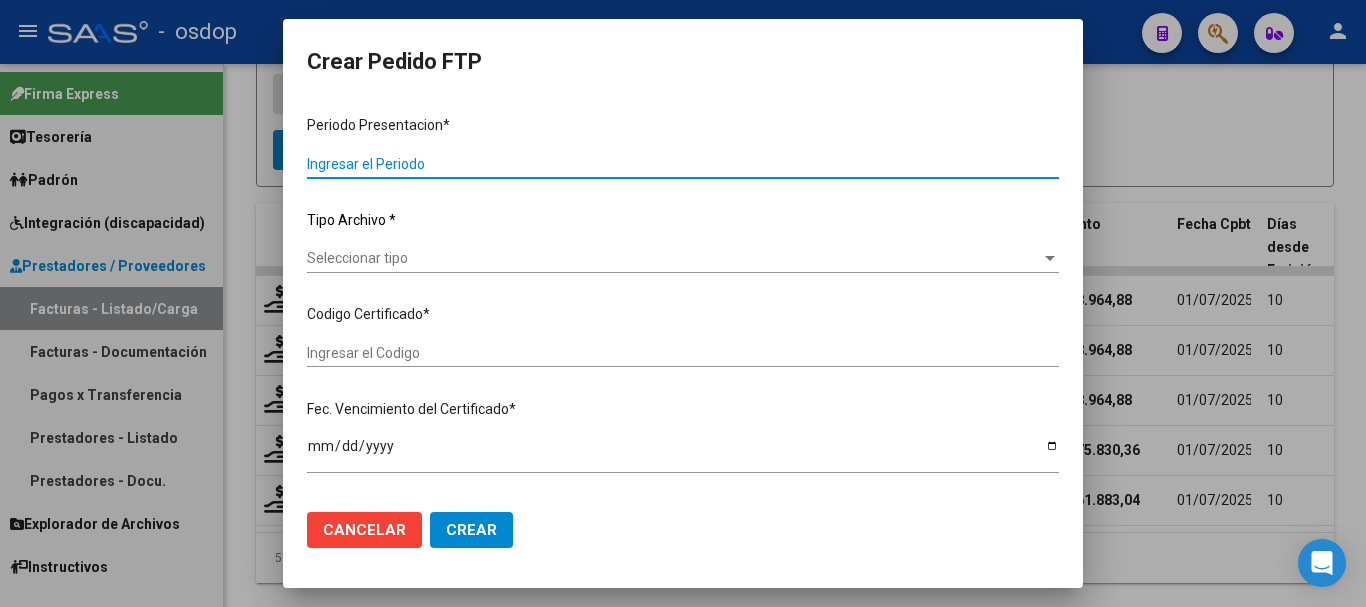 type on "202506" 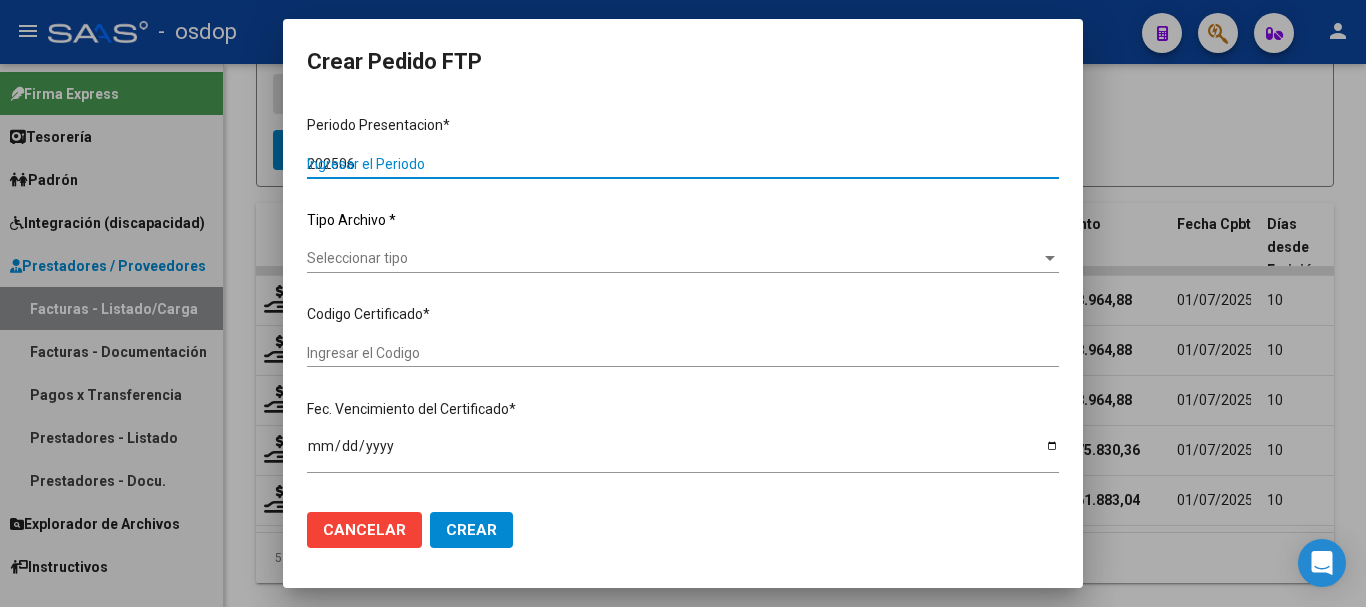 type on "$ 475.830,36" 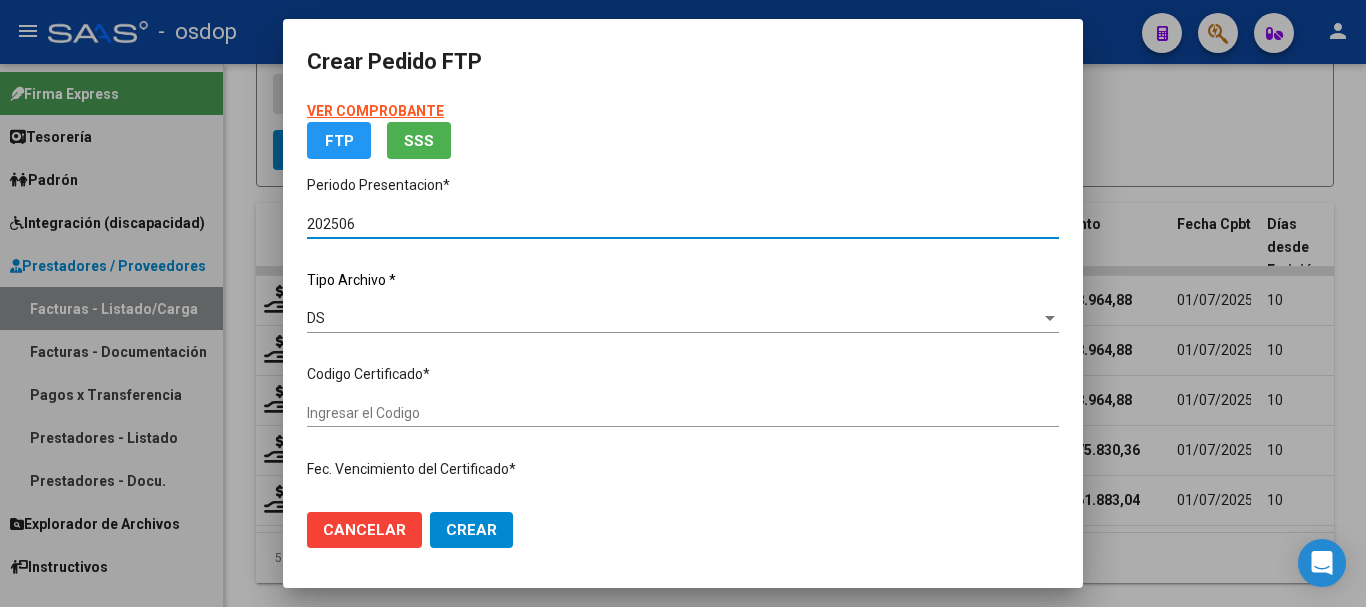 type on "6234531941" 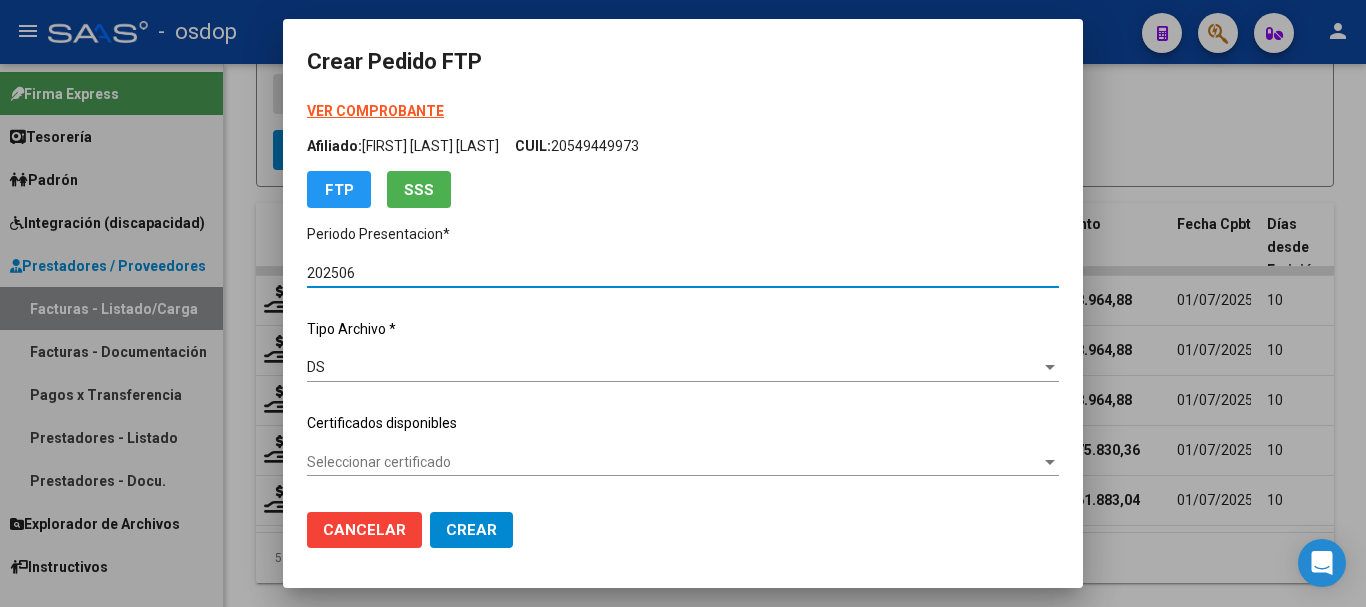 click at bounding box center (683, 303) 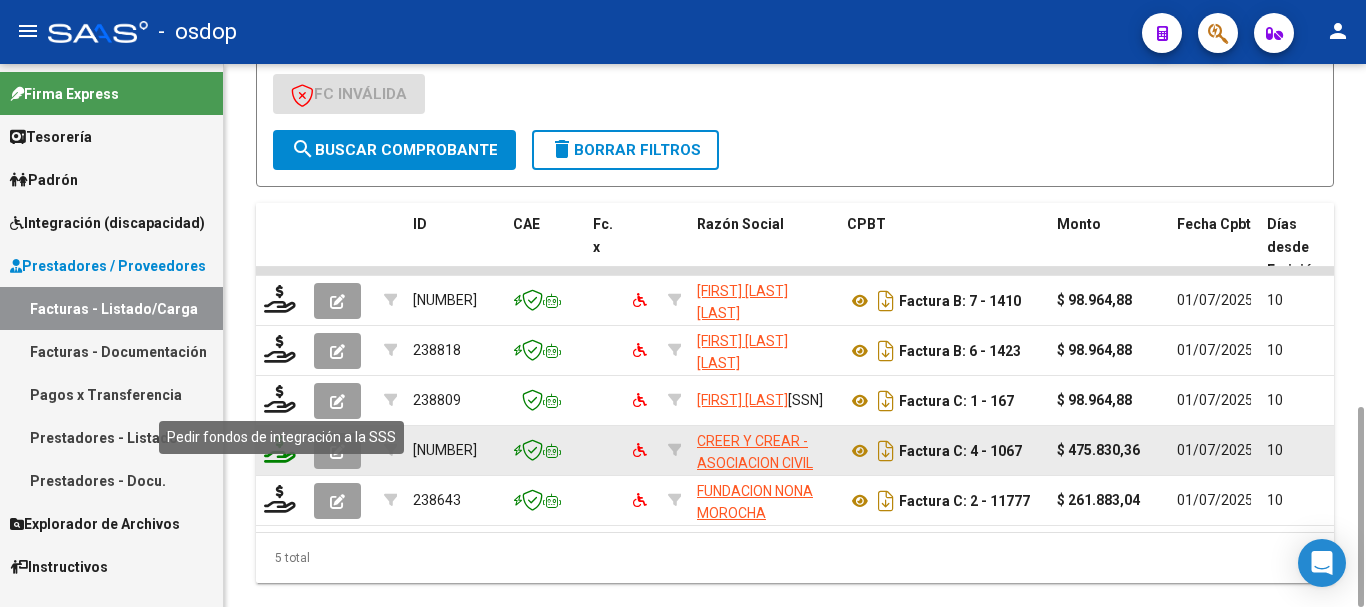 click 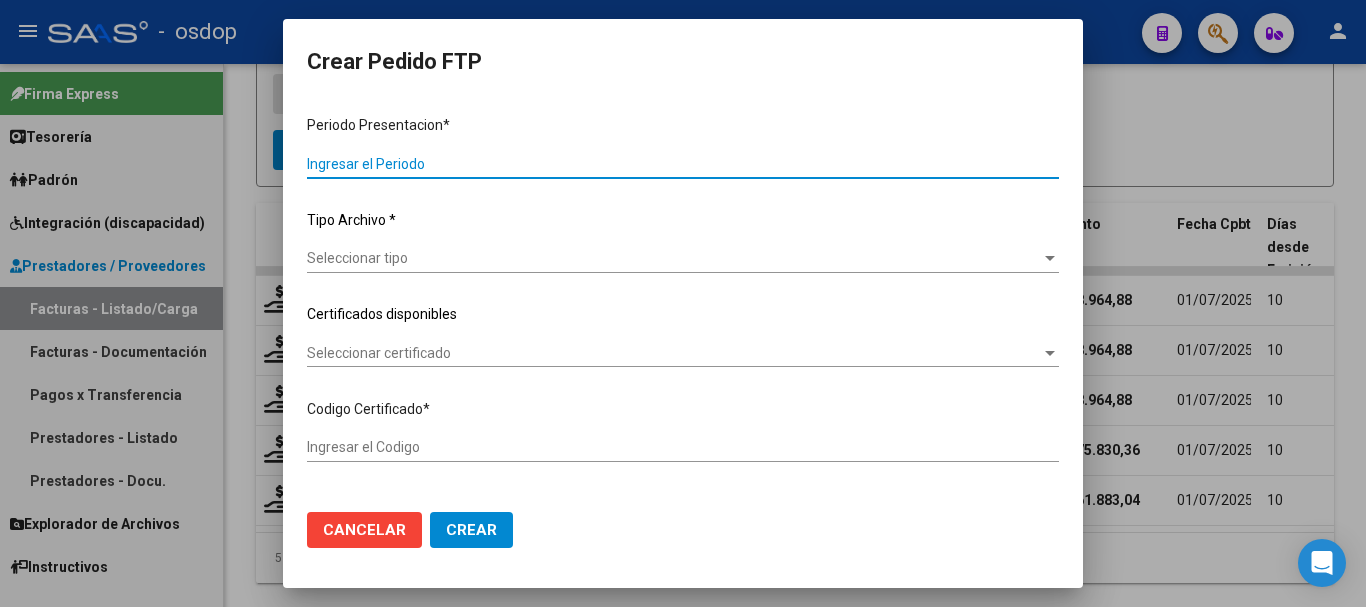 type on "202506" 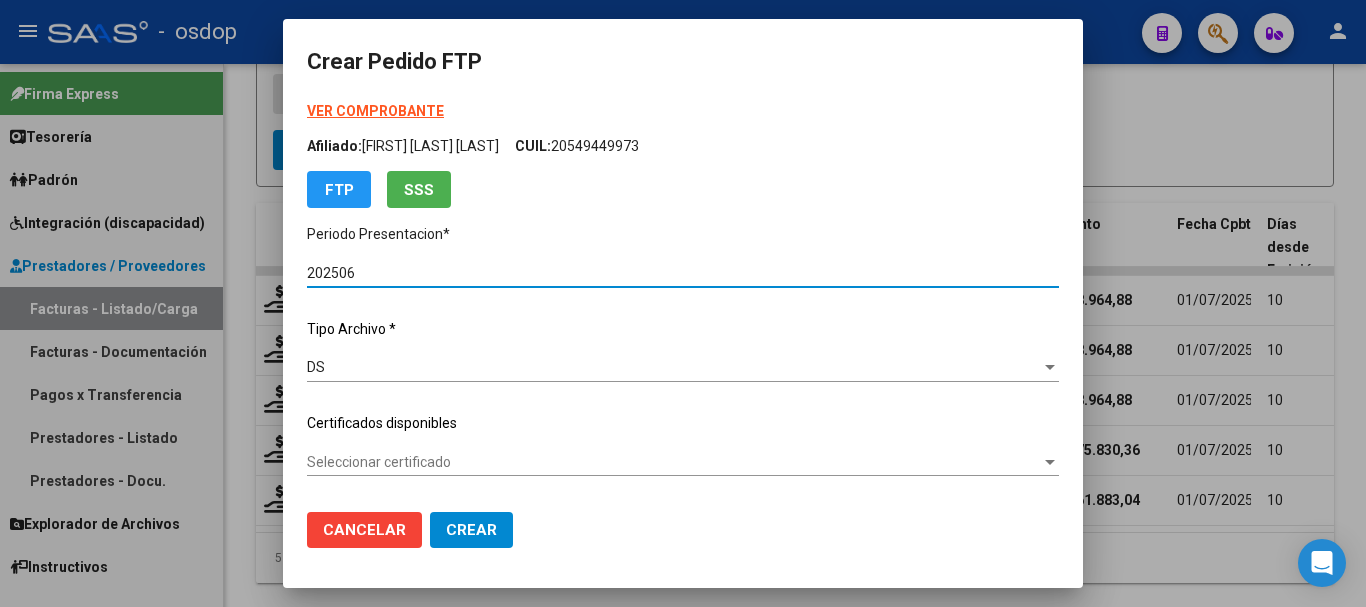 type on "6234531941" 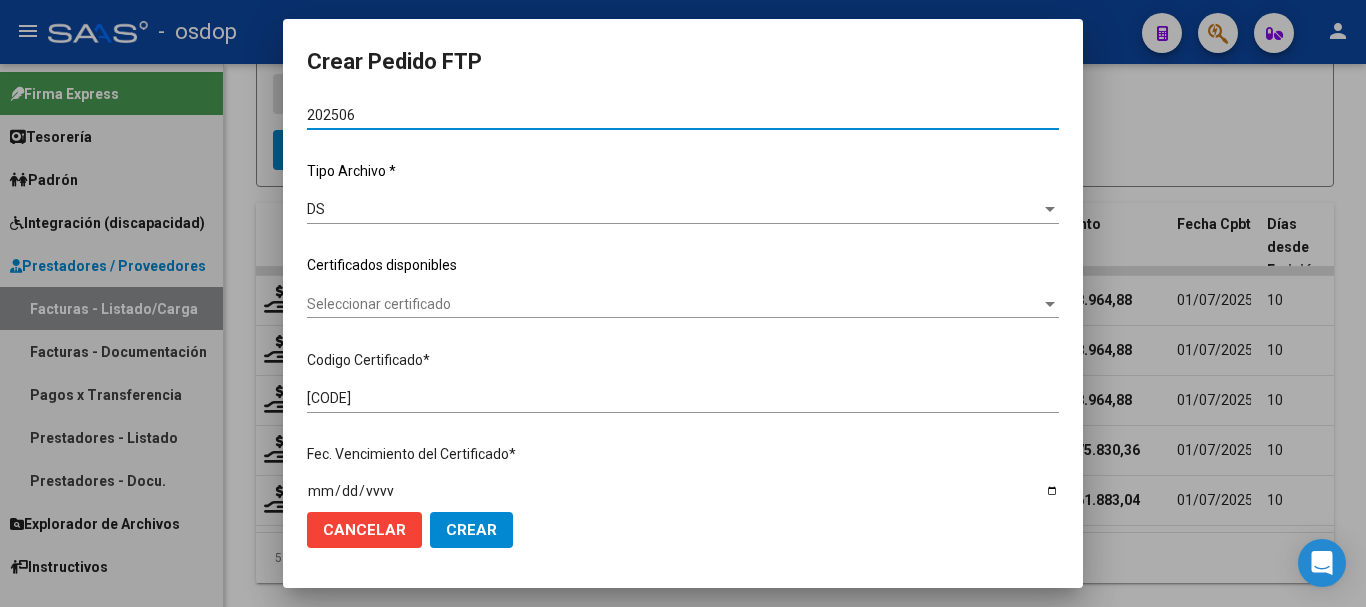 scroll, scrollTop: 0, scrollLeft: 0, axis: both 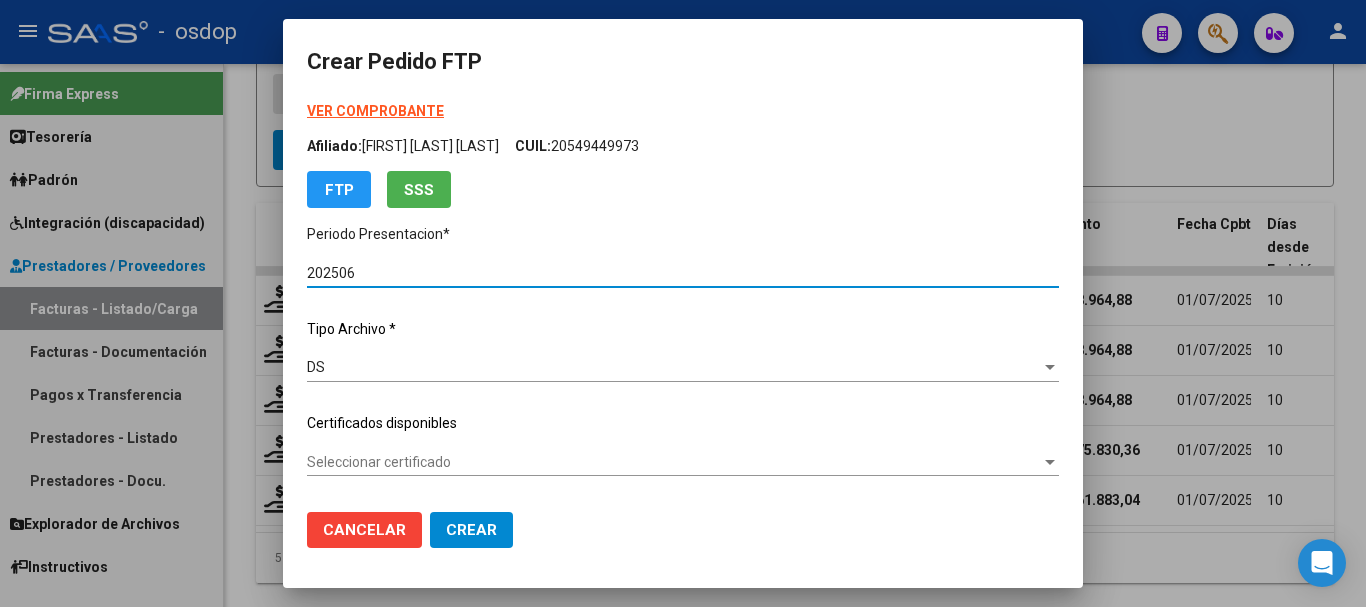 click on "Seleccionar certificado" at bounding box center [674, 462] 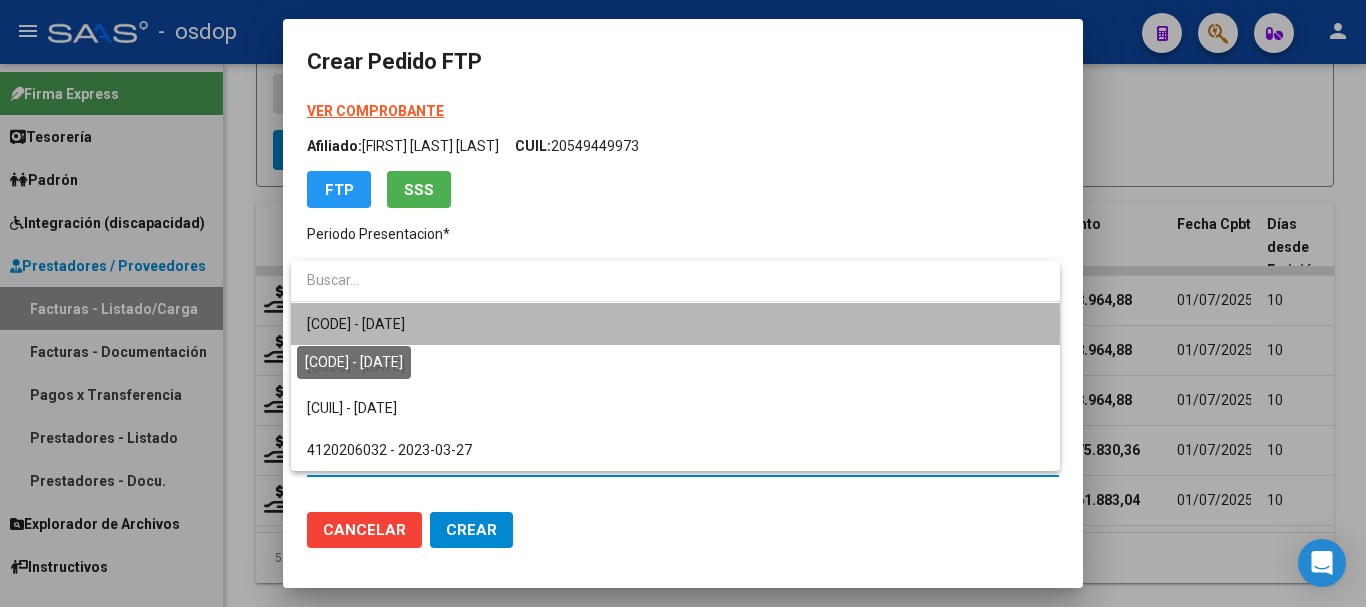 click on "6234531941 - 2031-03-01" at bounding box center (356, 324) 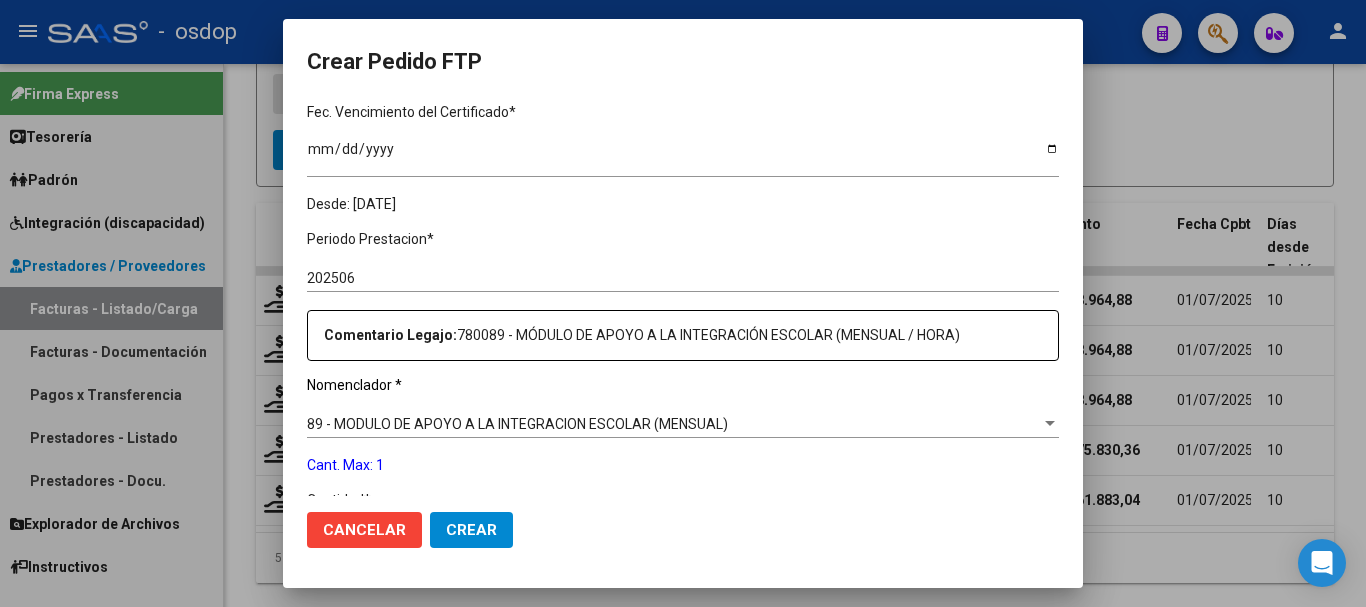 scroll, scrollTop: 700, scrollLeft: 0, axis: vertical 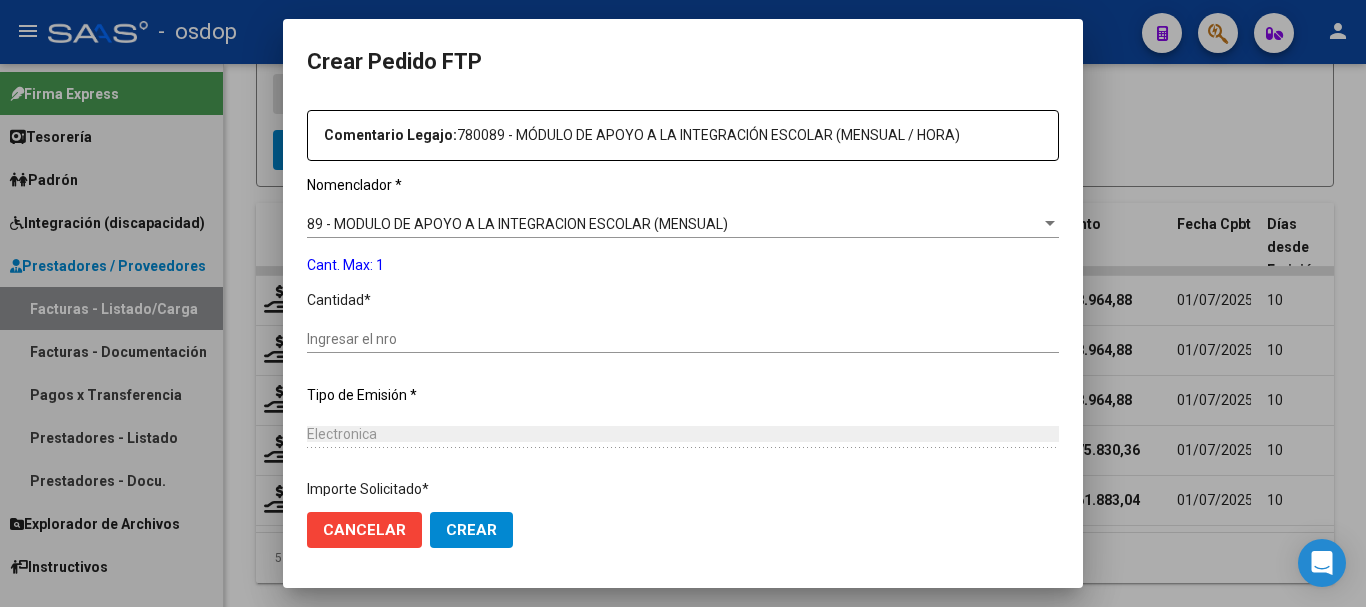 drag, startPoint x: 522, startPoint y: 139, endPoint x: 911, endPoint y: 134, distance: 389.03214 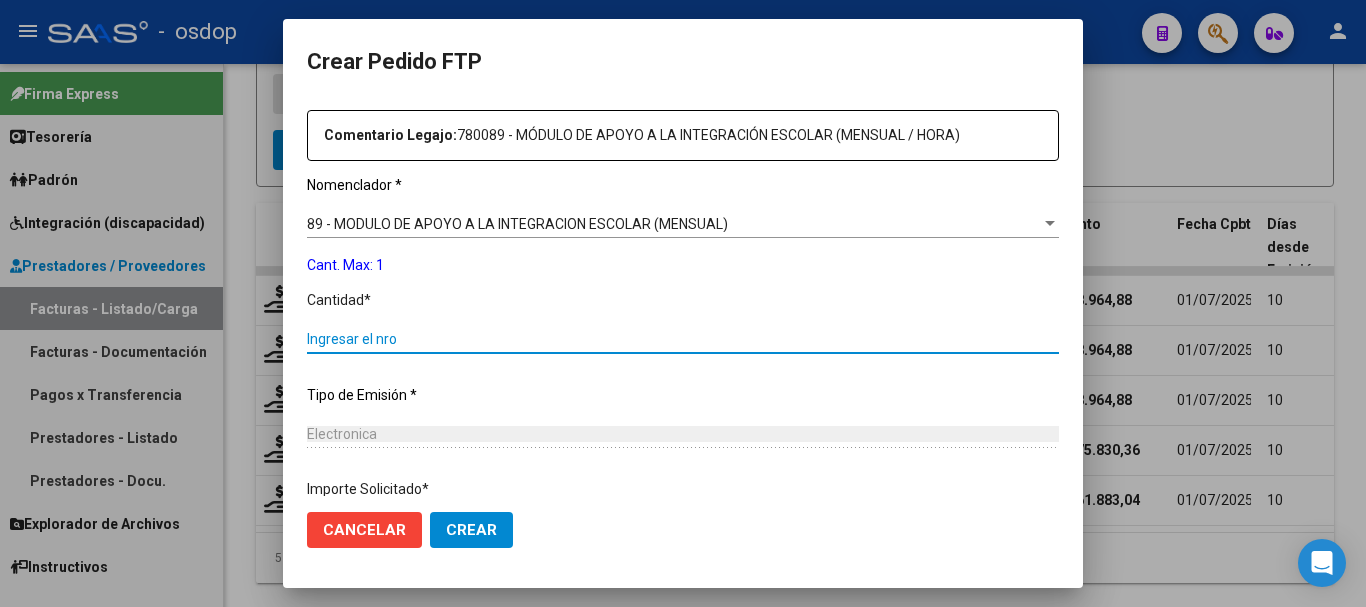 type on "1" 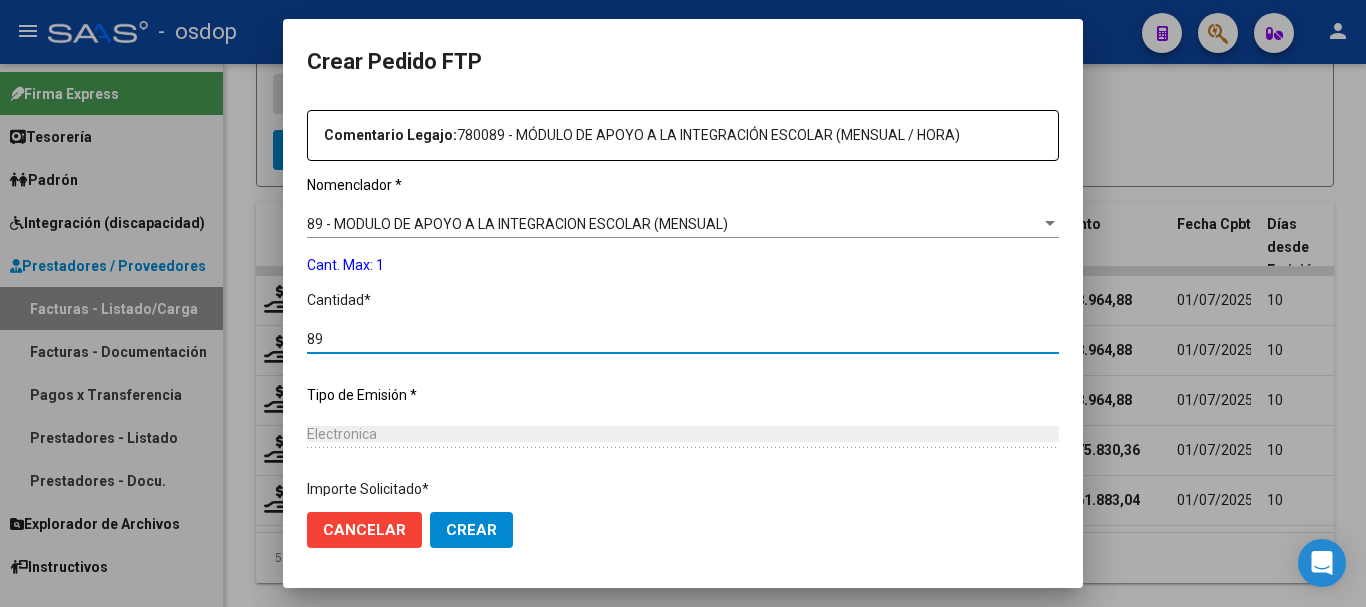 click on "Cancelar Crear" 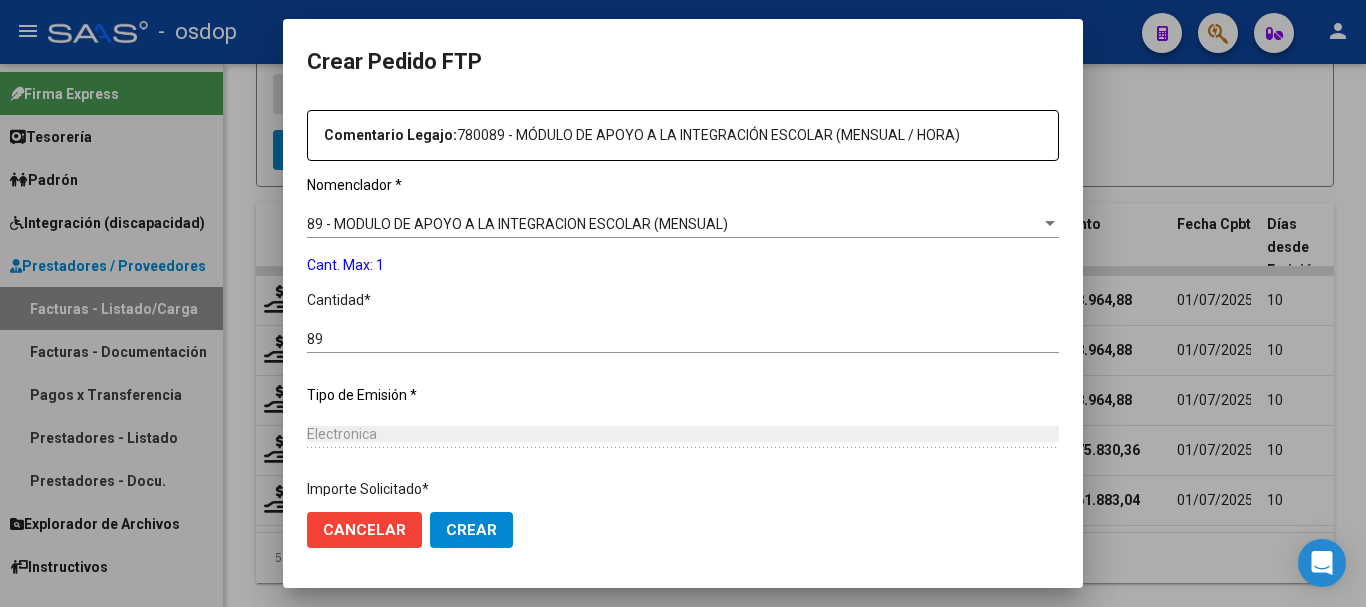 scroll, scrollTop: 858, scrollLeft: 0, axis: vertical 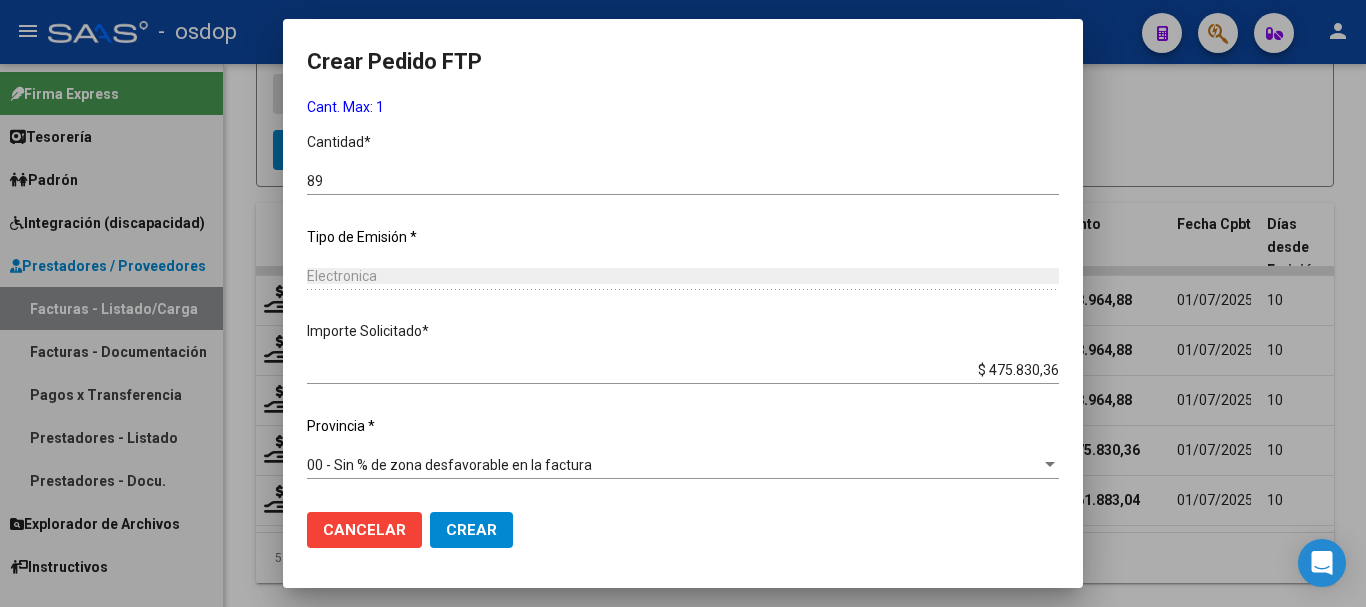 click on "Crear" 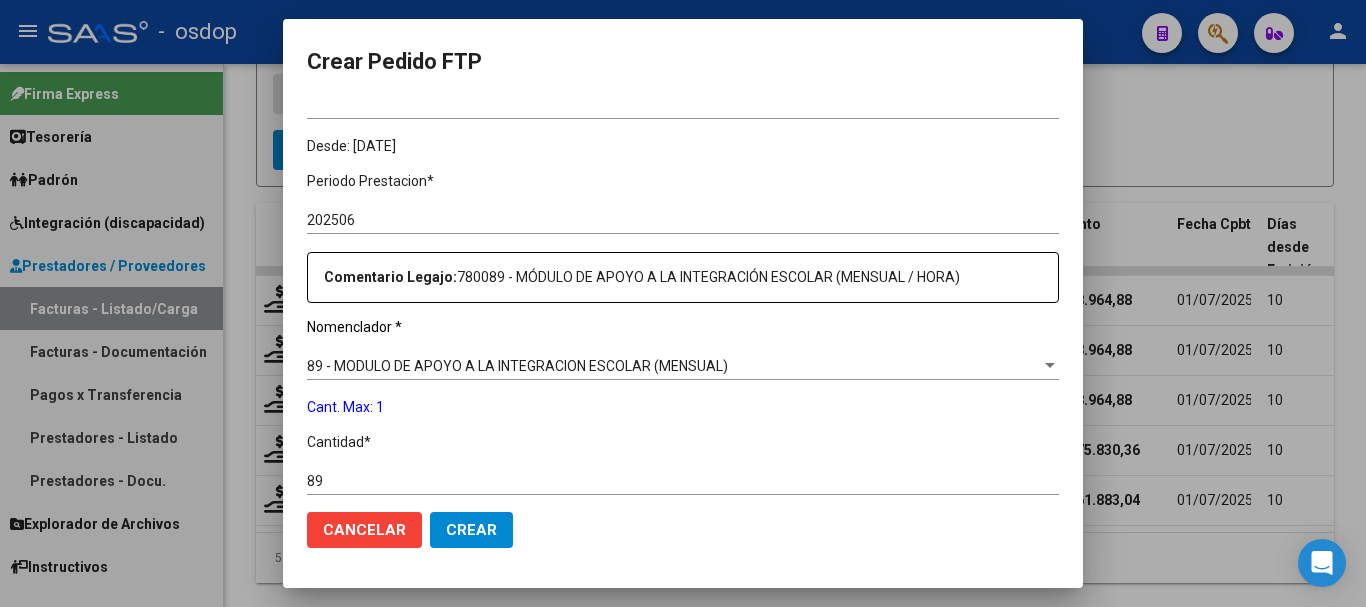 click on "Crear" 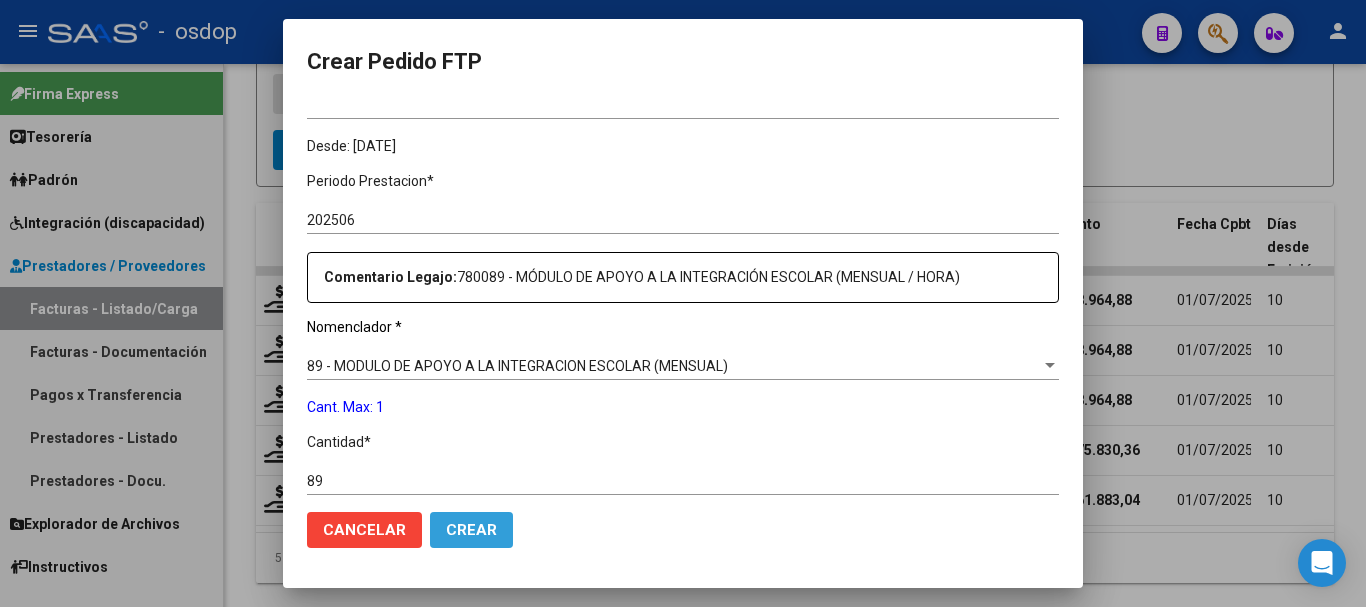 click on "Crear" 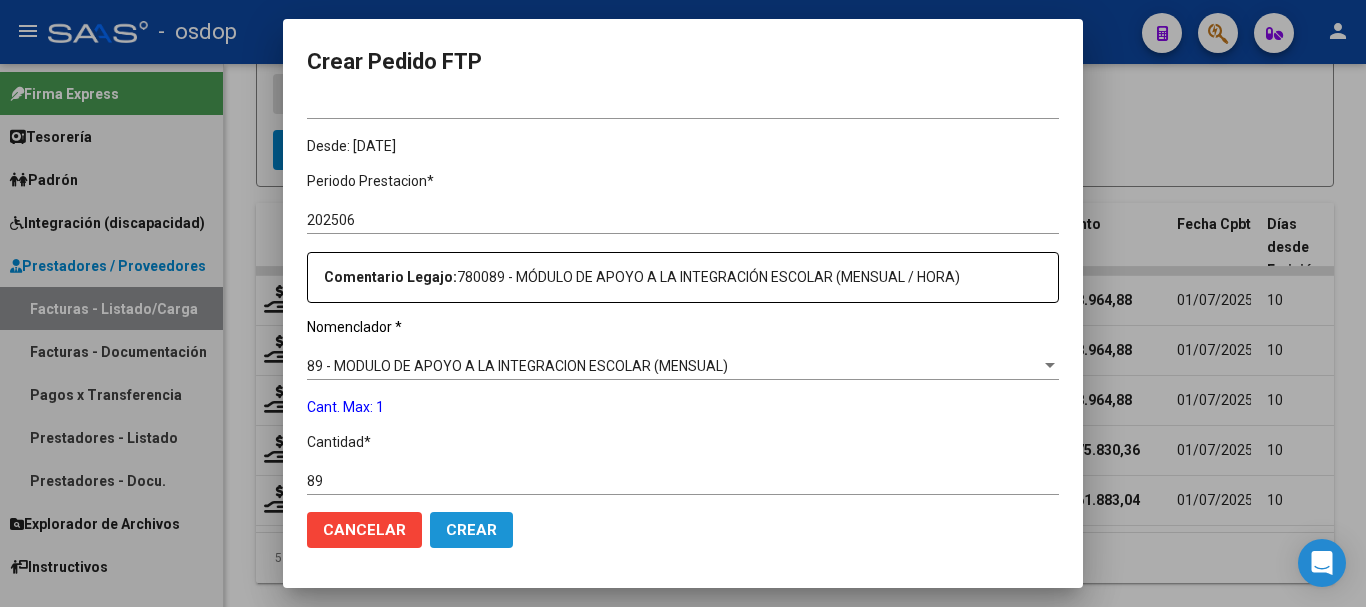 click on "Crear" 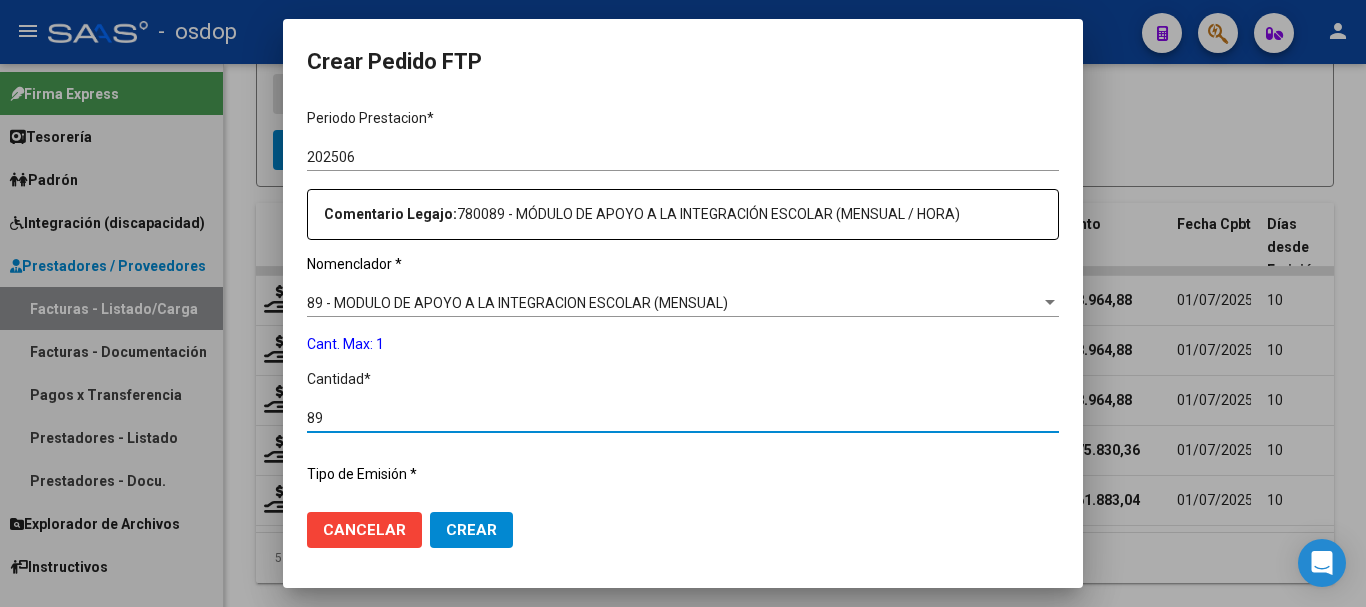 drag, startPoint x: 341, startPoint y: 481, endPoint x: 243, endPoint y: 368, distance: 149.57607 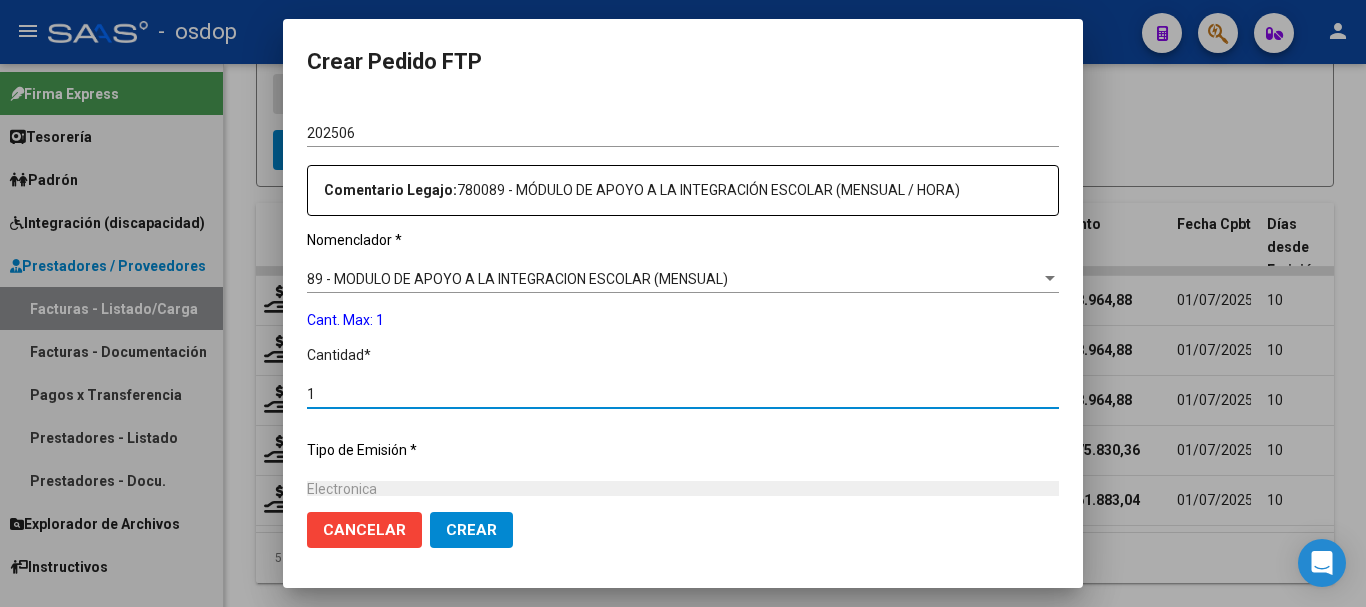 scroll, scrollTop: 845, scrollLeft: 0, axis: vertical 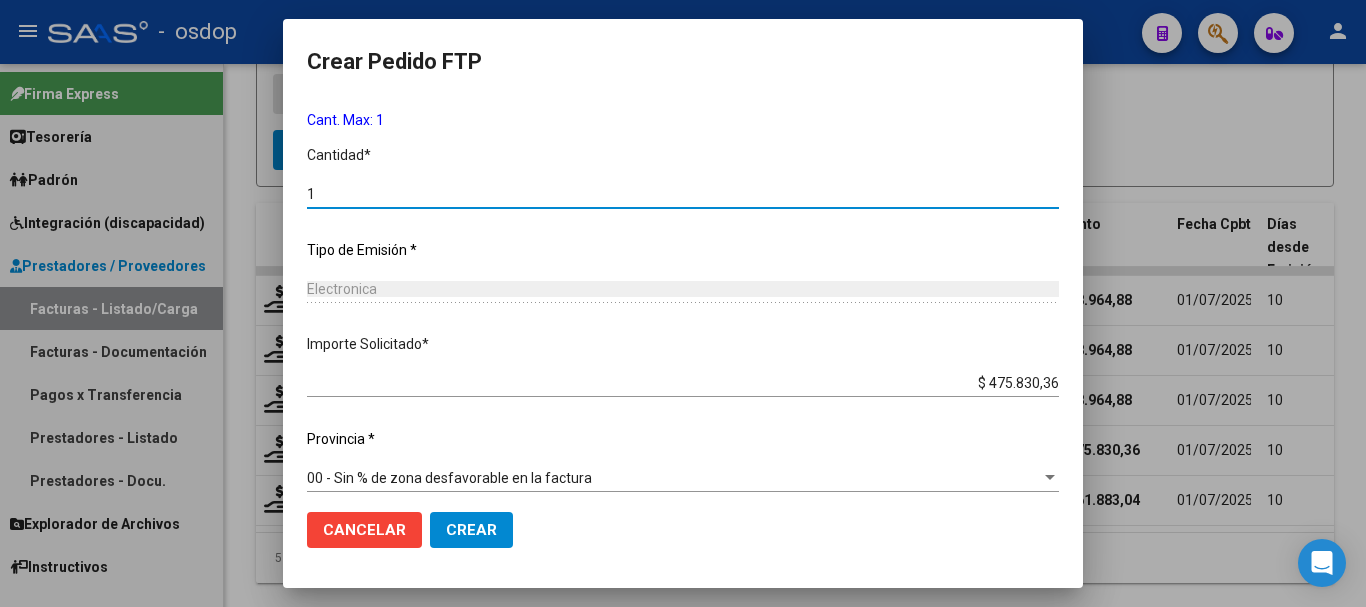 type on "1" 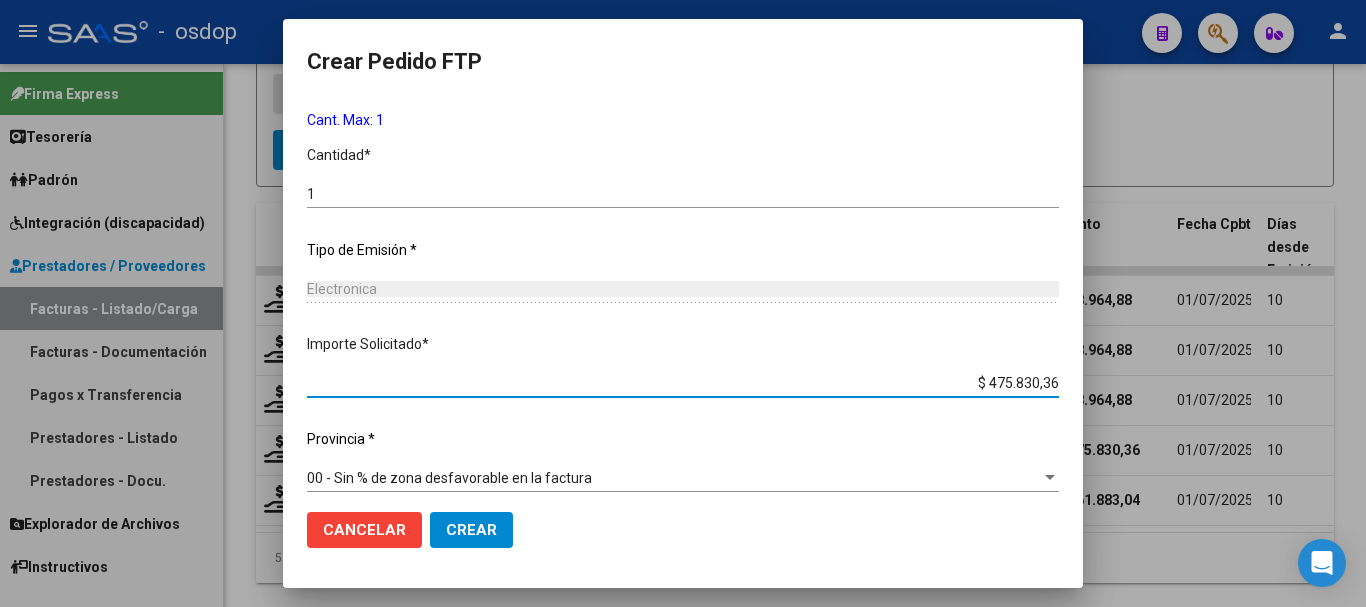 drag, startPoint x: 927, startPoint y: 389, endPoint x: 1038, endPoint y: 377, distance: 111.64677 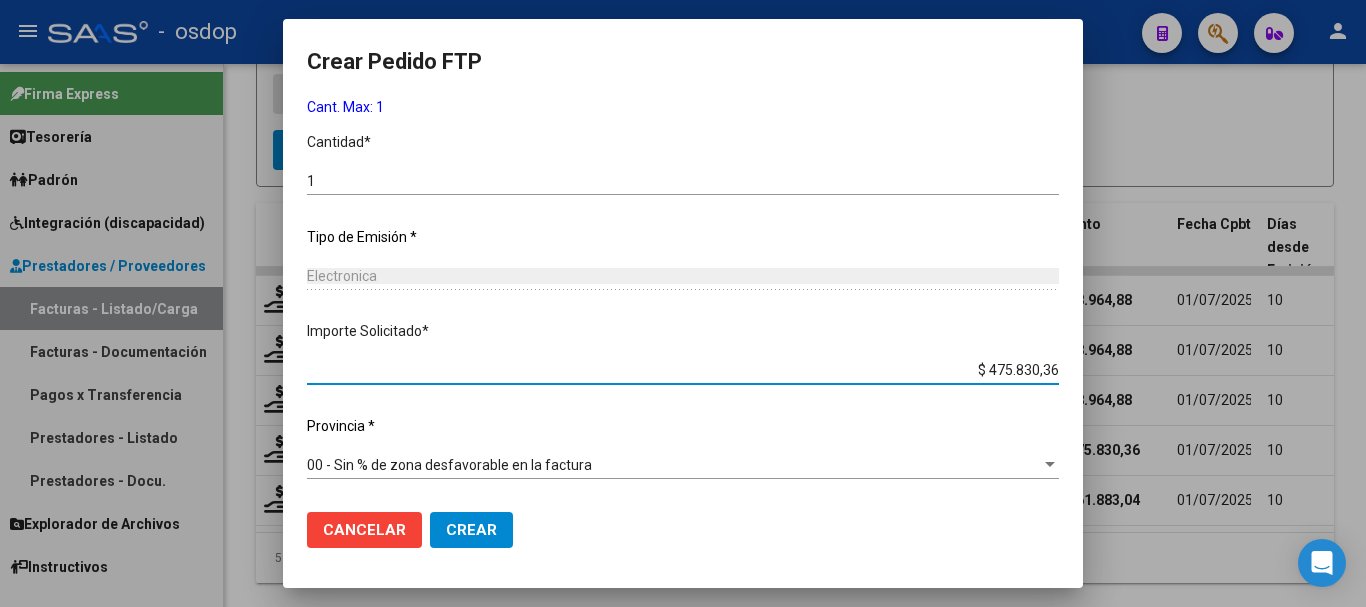 scroll, scrollTop: 758, scrollLeft: 0, axis: vertical 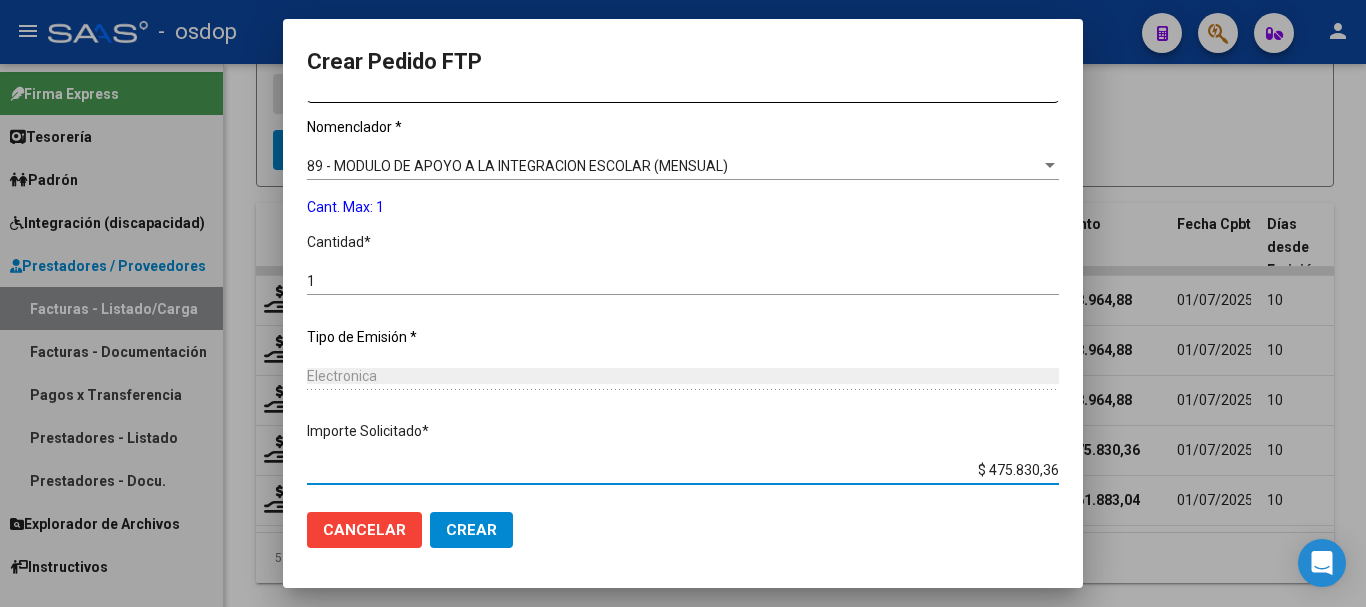 click on "Crear" 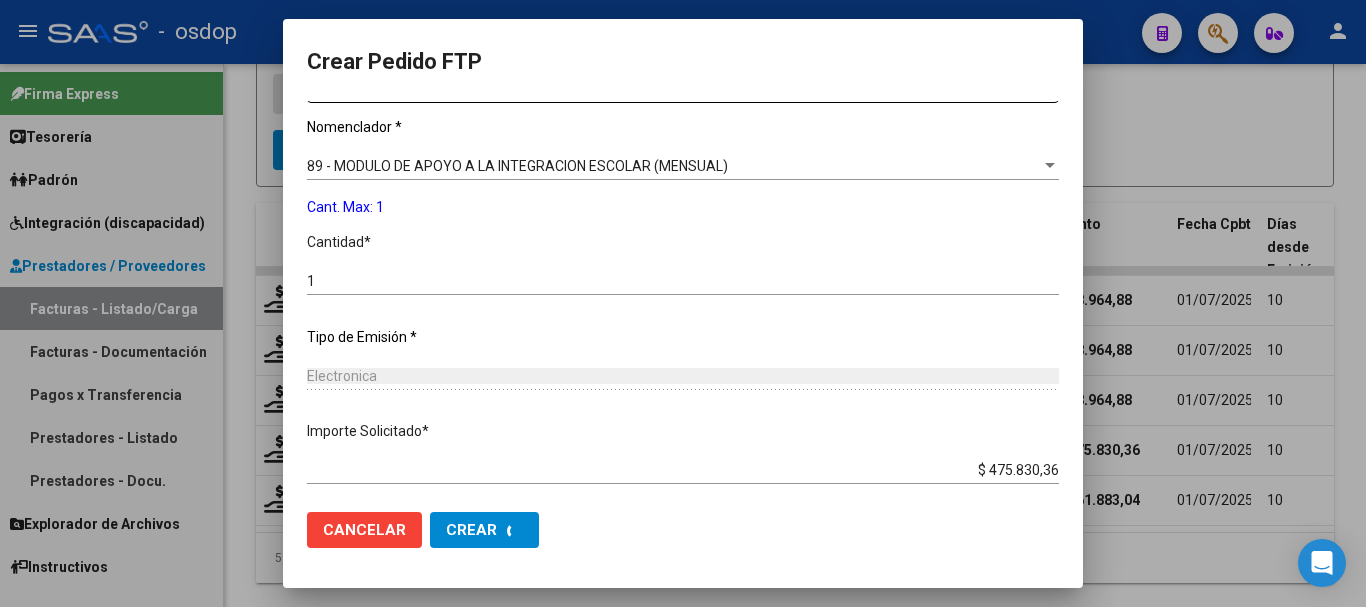 scroll, scrollTop: 0, scrollLeft: 0, axis: both 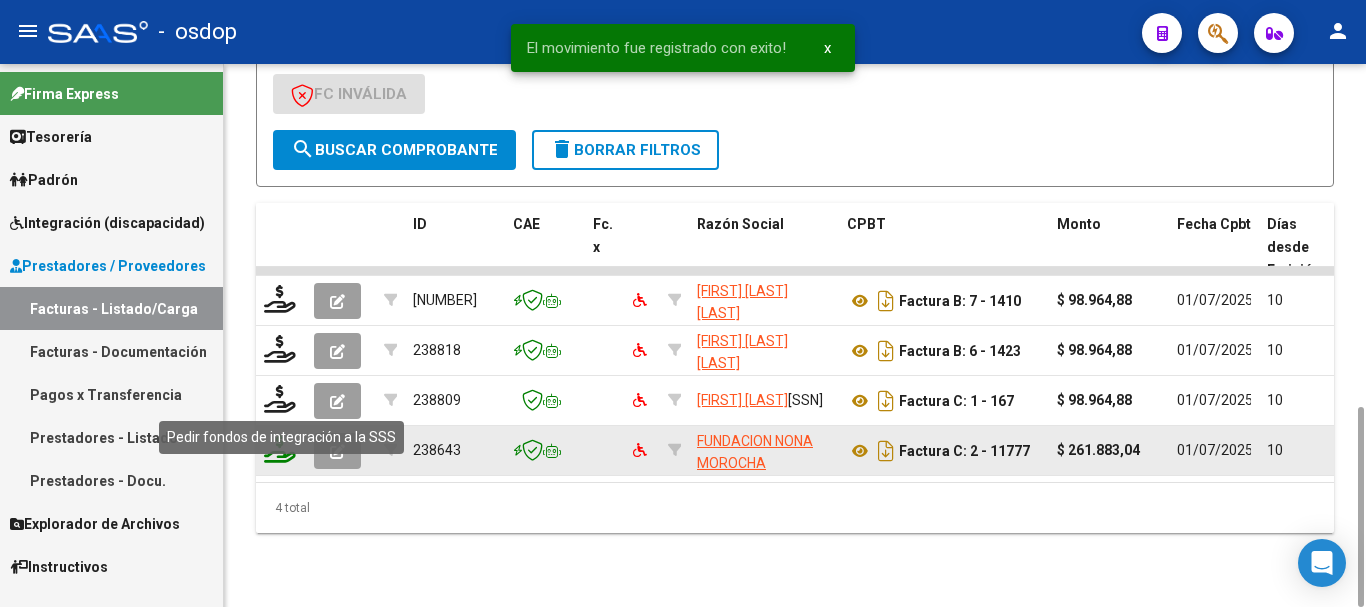 click 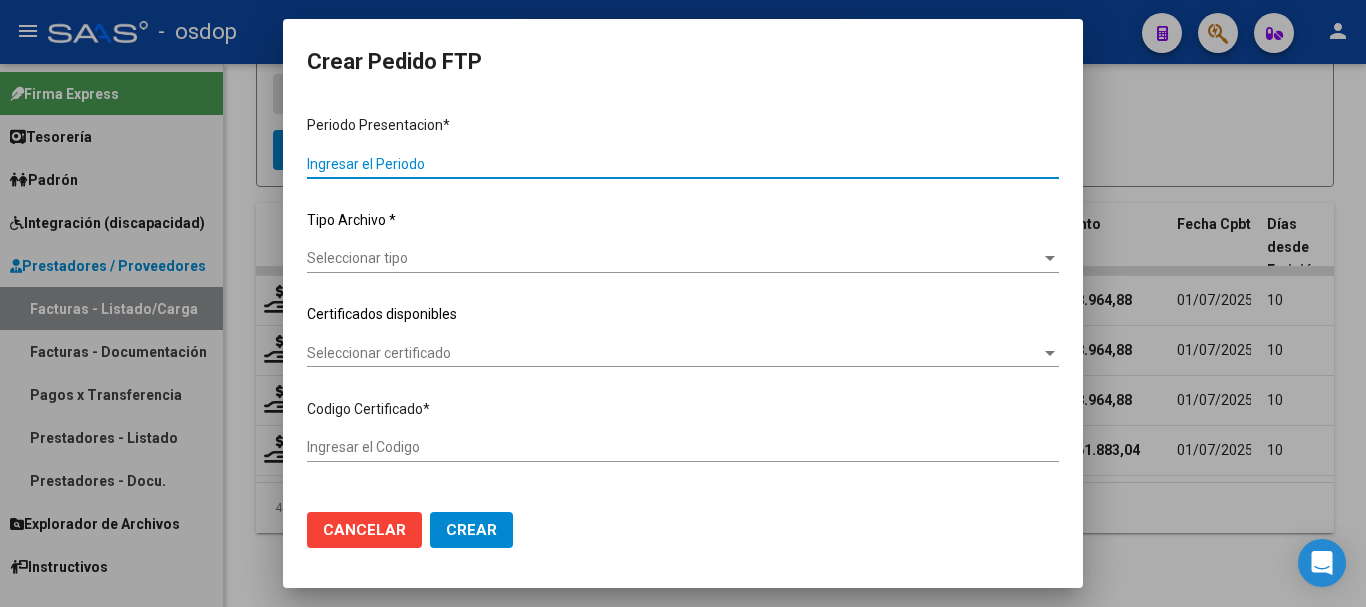 type on "202506" 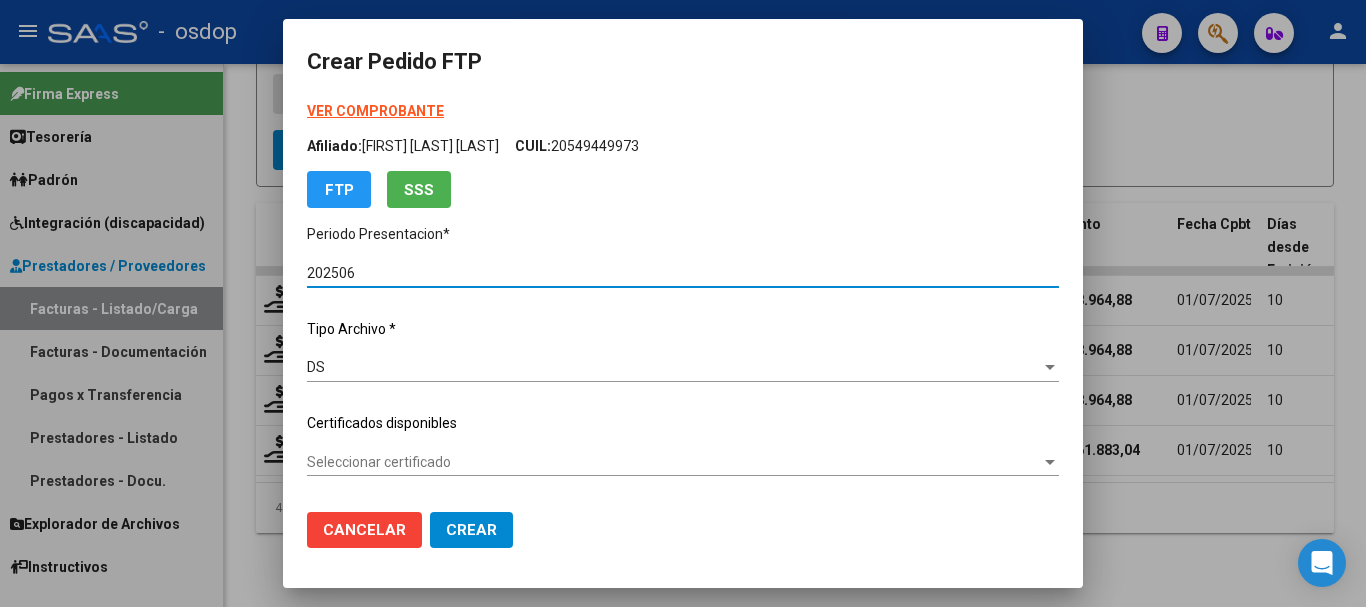 type on "6234531941" 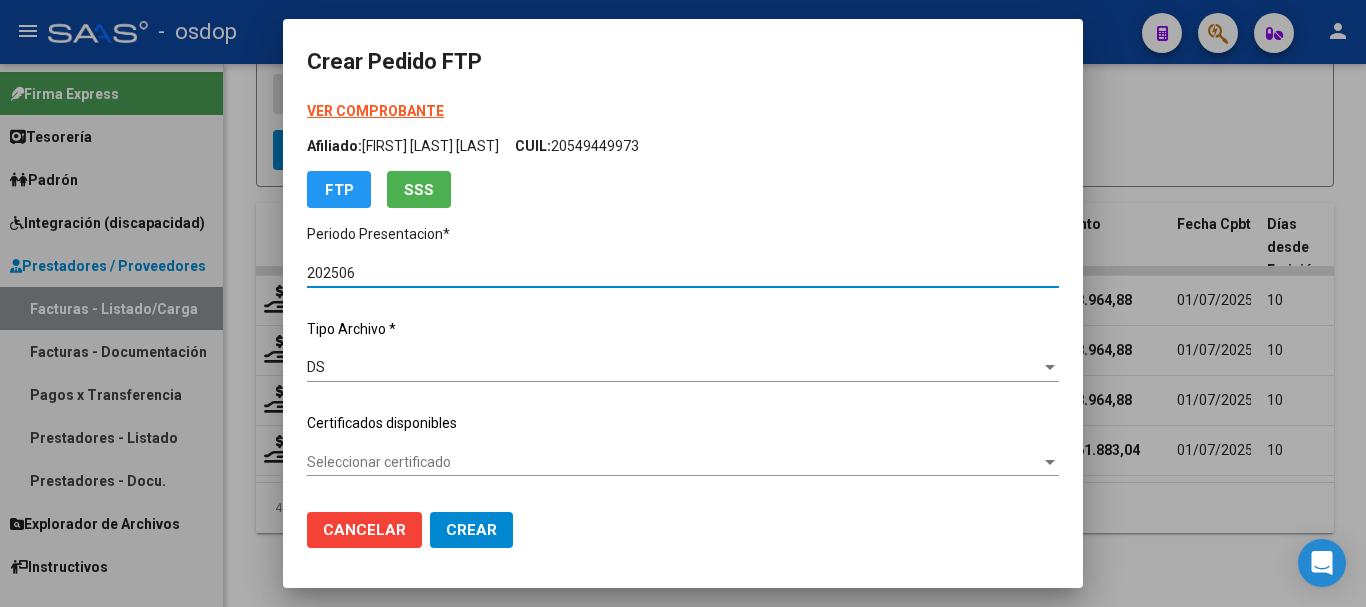 scroll, scrollTop: 100, scrollLeft: 0, axis: vertical 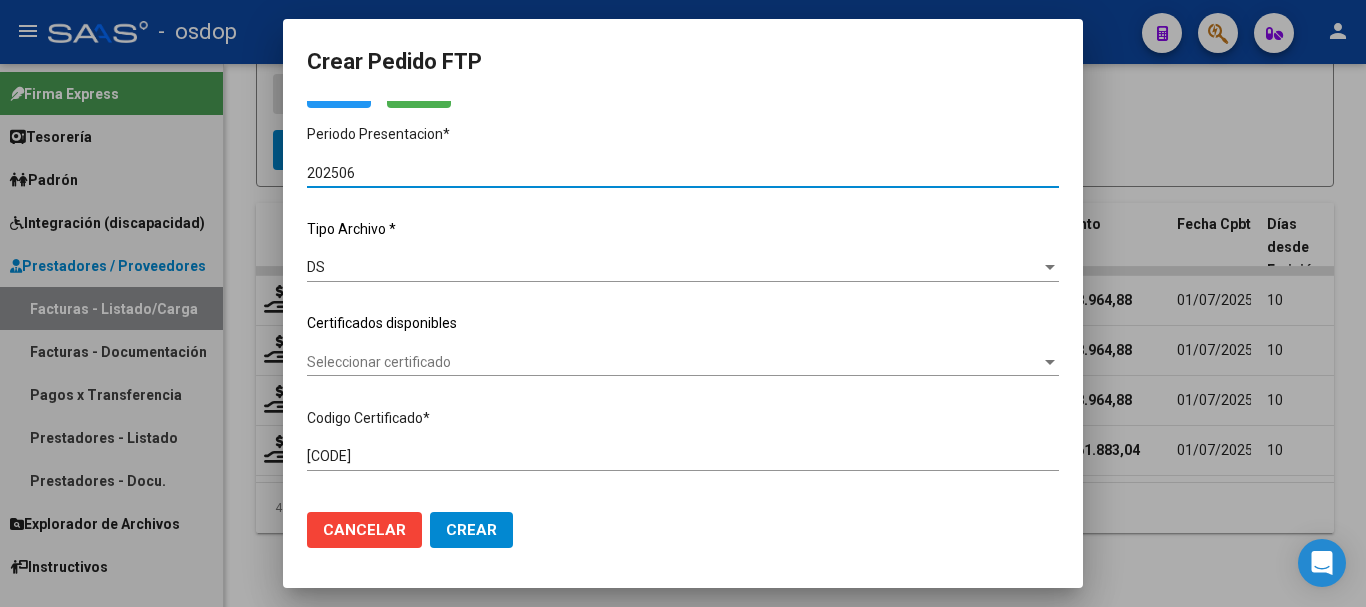 click on "Seleccionar certificado" at bounding box center [674, 362] 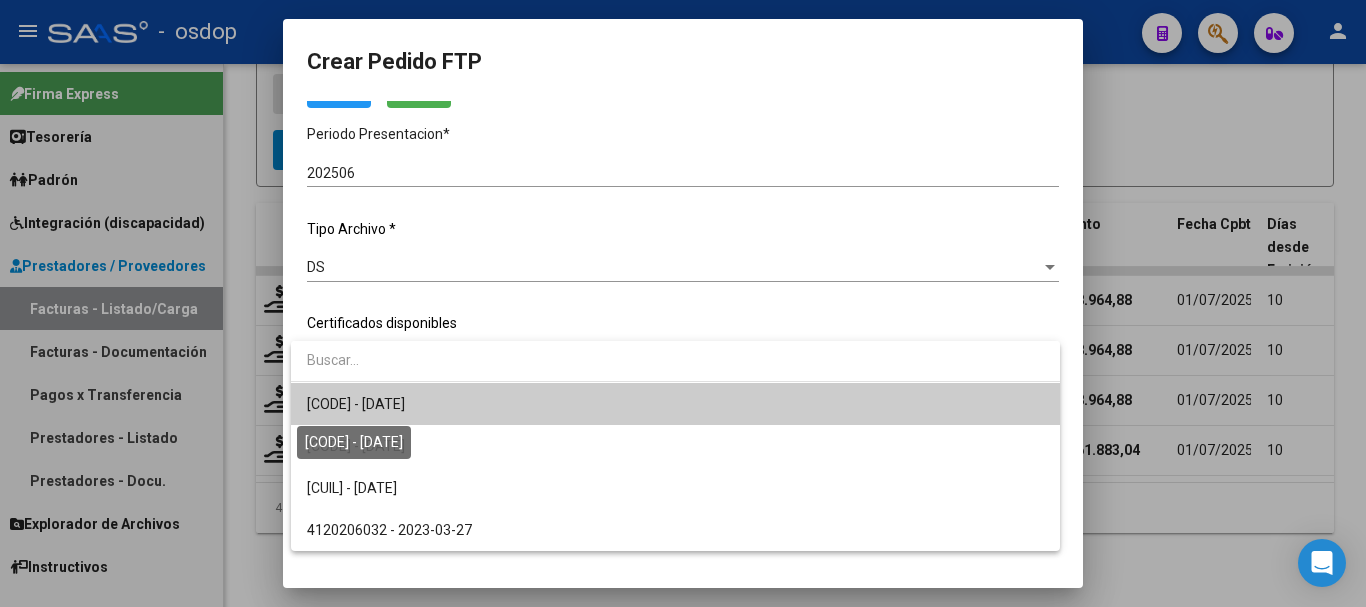 click on "6234531941 - 2031-03-01" at bounding box center (356, 404) 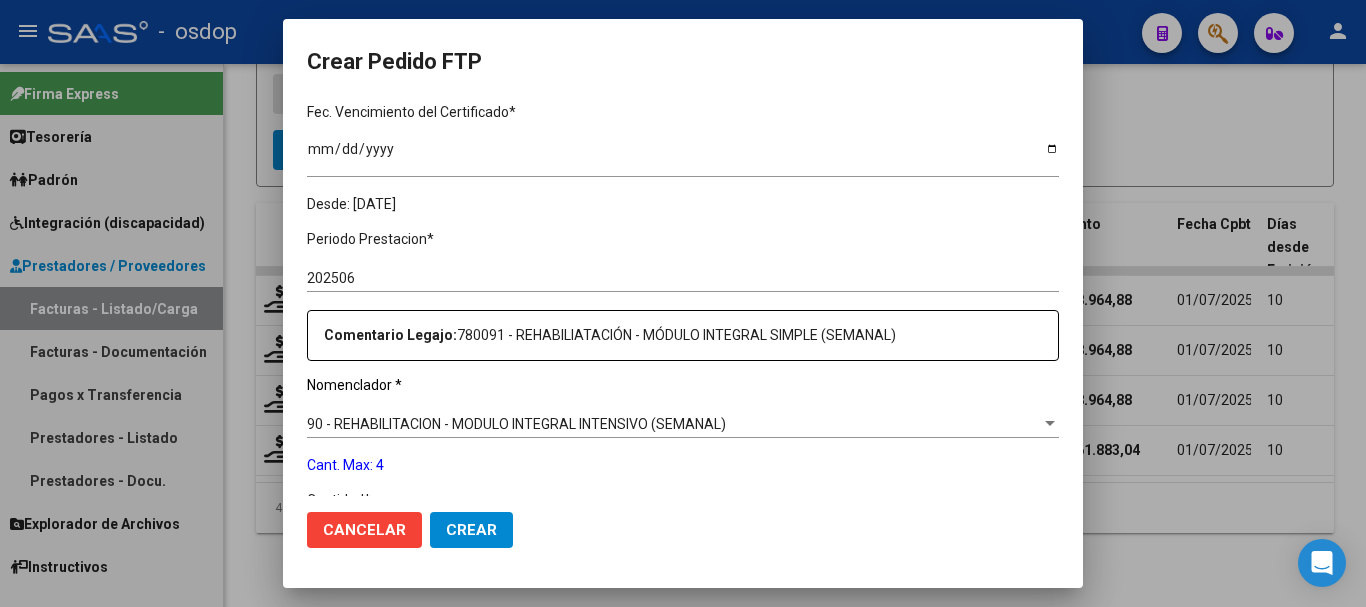 scroll, scrollTop: 600, scrollLeft: 0, axis: vertical 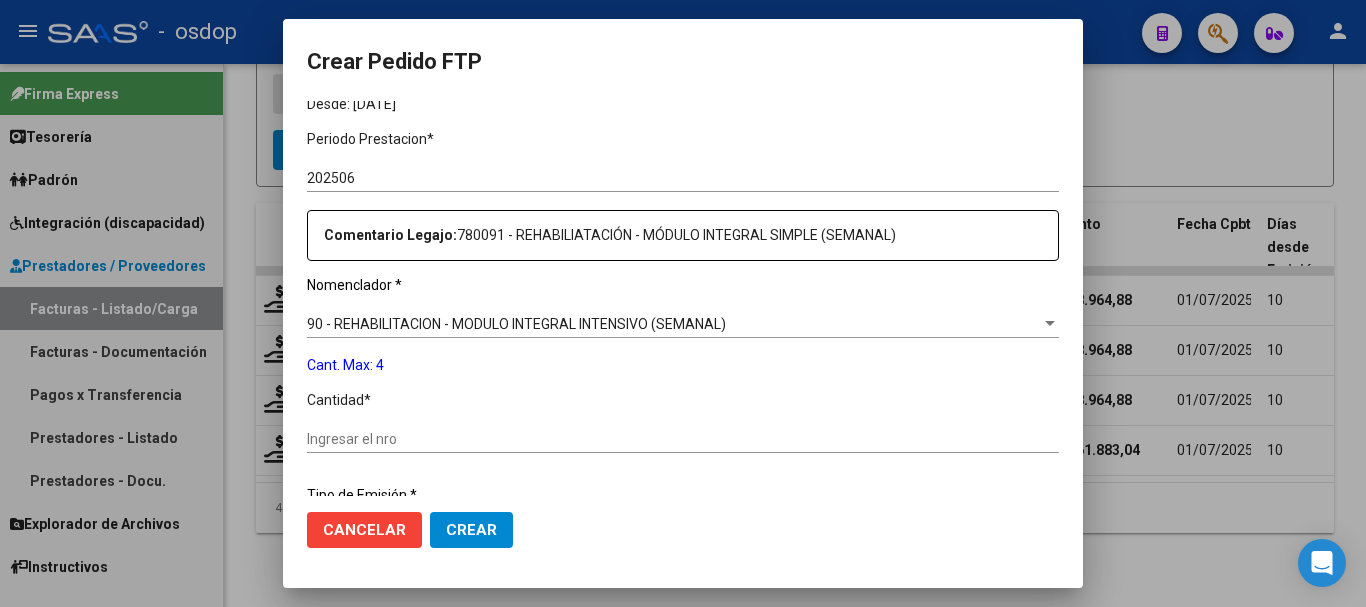 click on "90 - REHABILITACION - MODULO INTEGRAL INTENSIVO (SEMANAL)" at bounding box center [516, 324] 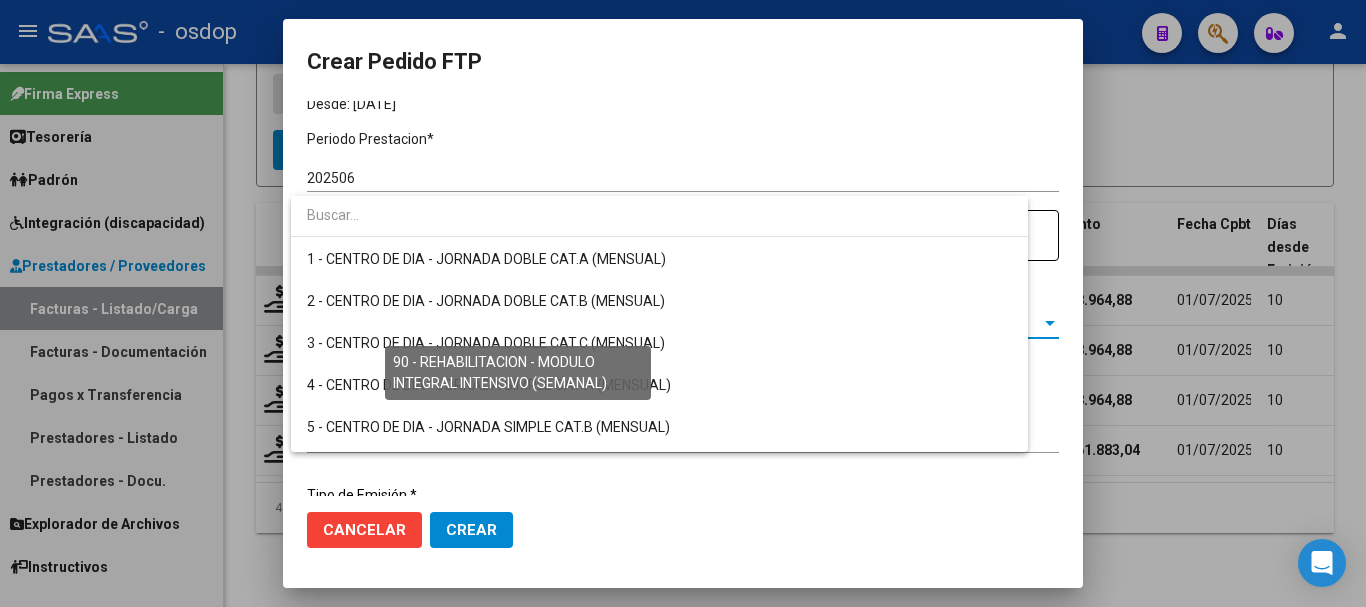 scroll, scrollTop: 3673, scrollLeft: 0, axis: vertical 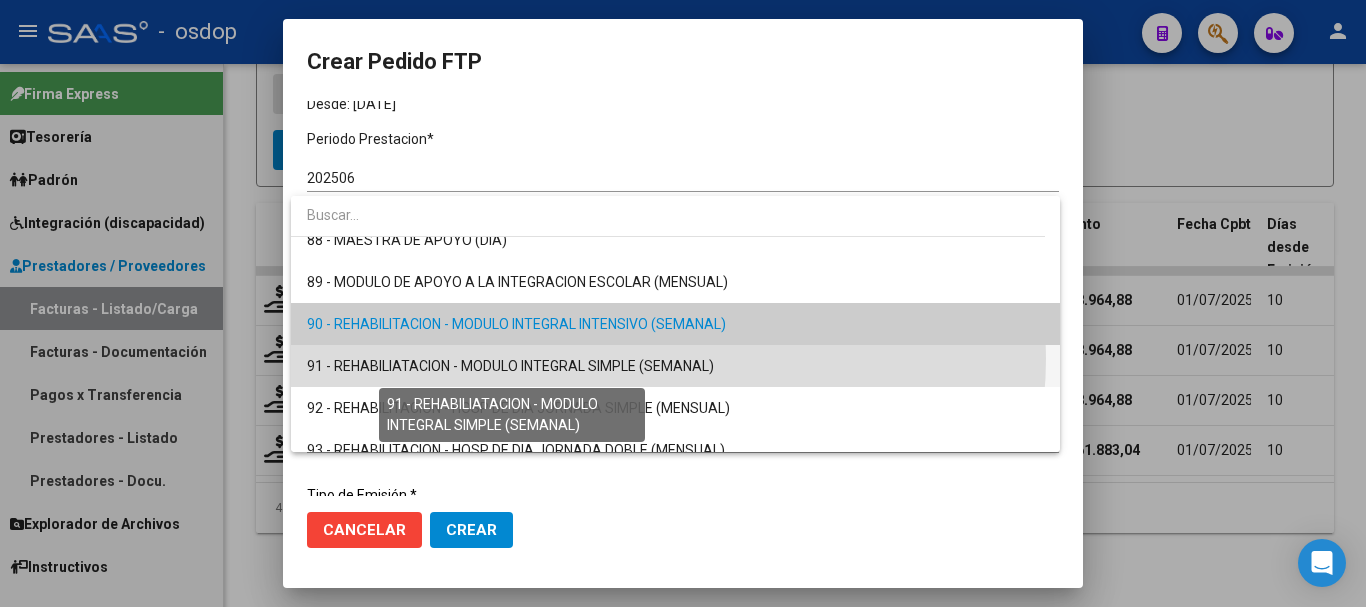 click on "91 - REHABILIATACION - MODULO INTEGRAL SIMPLE (SEMANAL)" at bounding box center (510, 366) 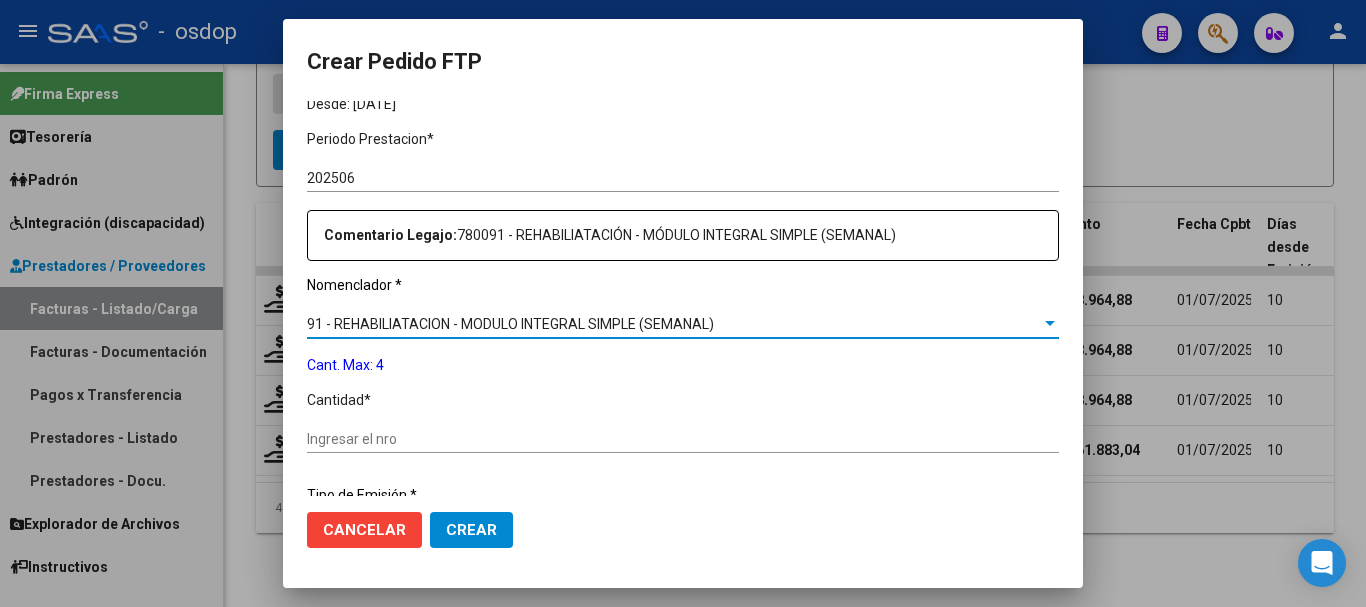 click on "Ingresar el nro" at bounding box center (683, 439) 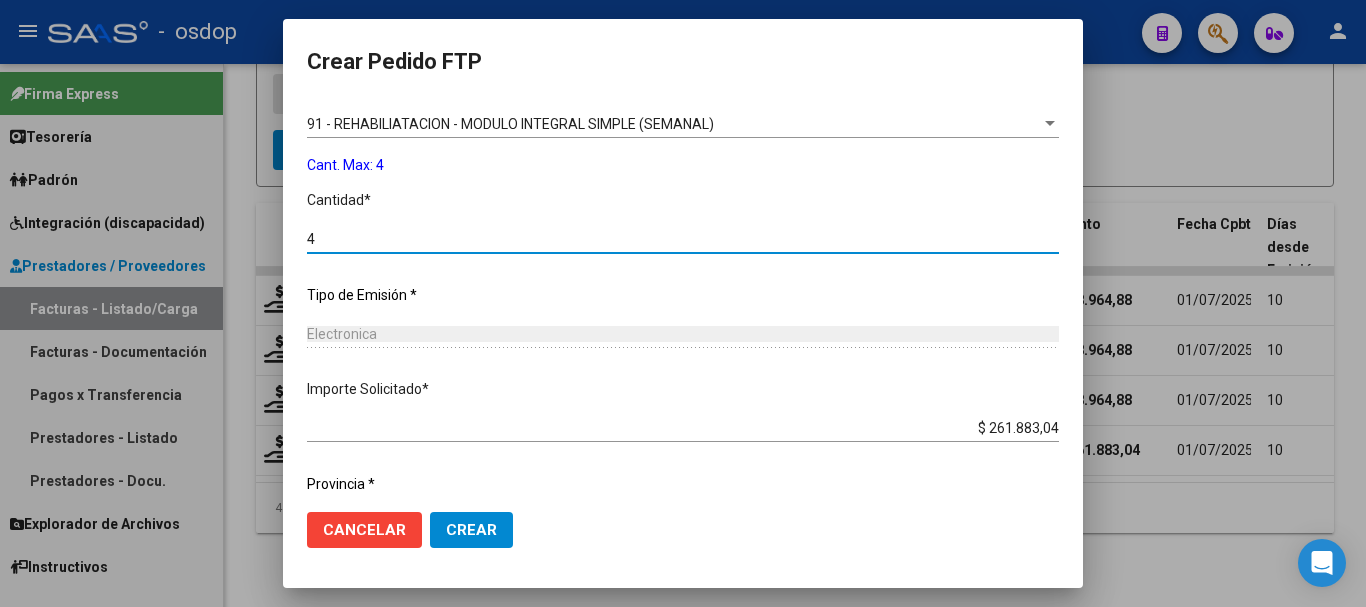 scroll, scrollTop: 858, scrollLeft: 0, axis: vertical 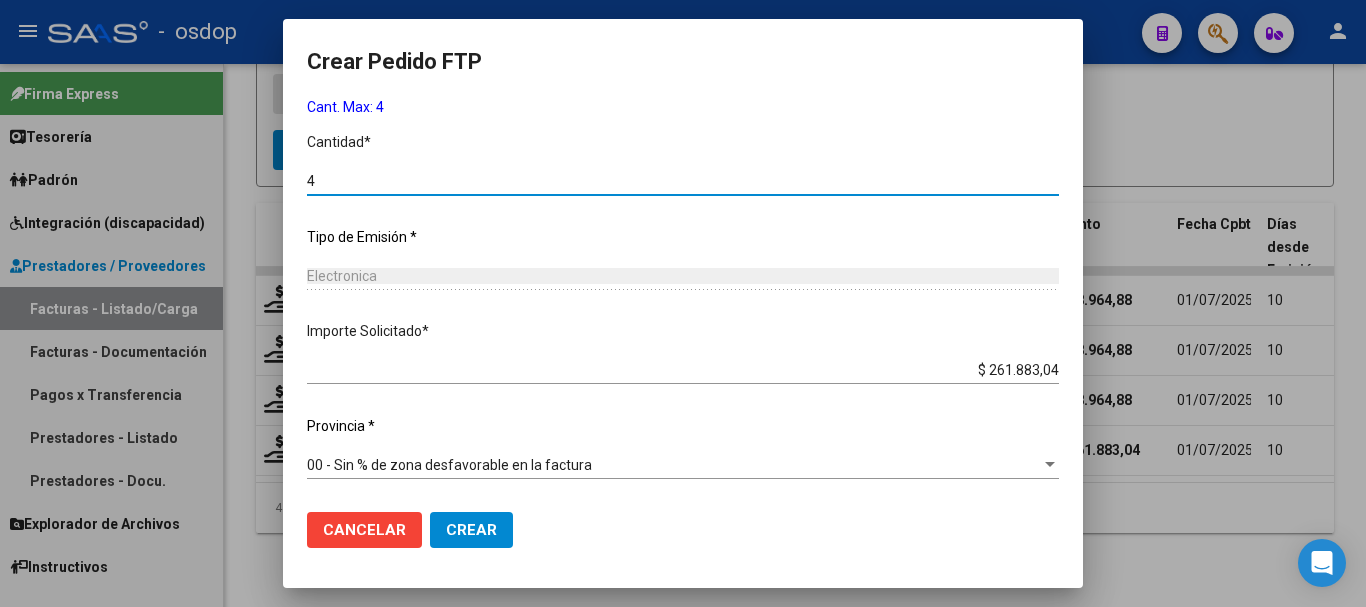 type on "4" 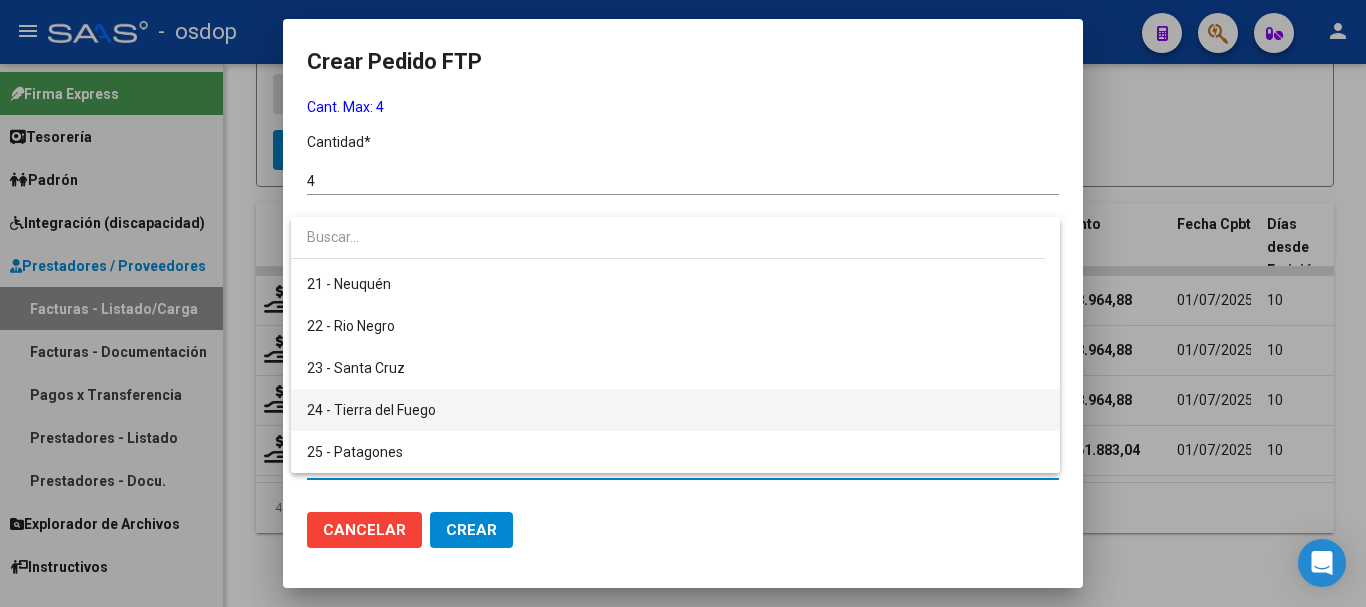 scroll, scrollTop: 0, scrollLeft: 0, axis: both 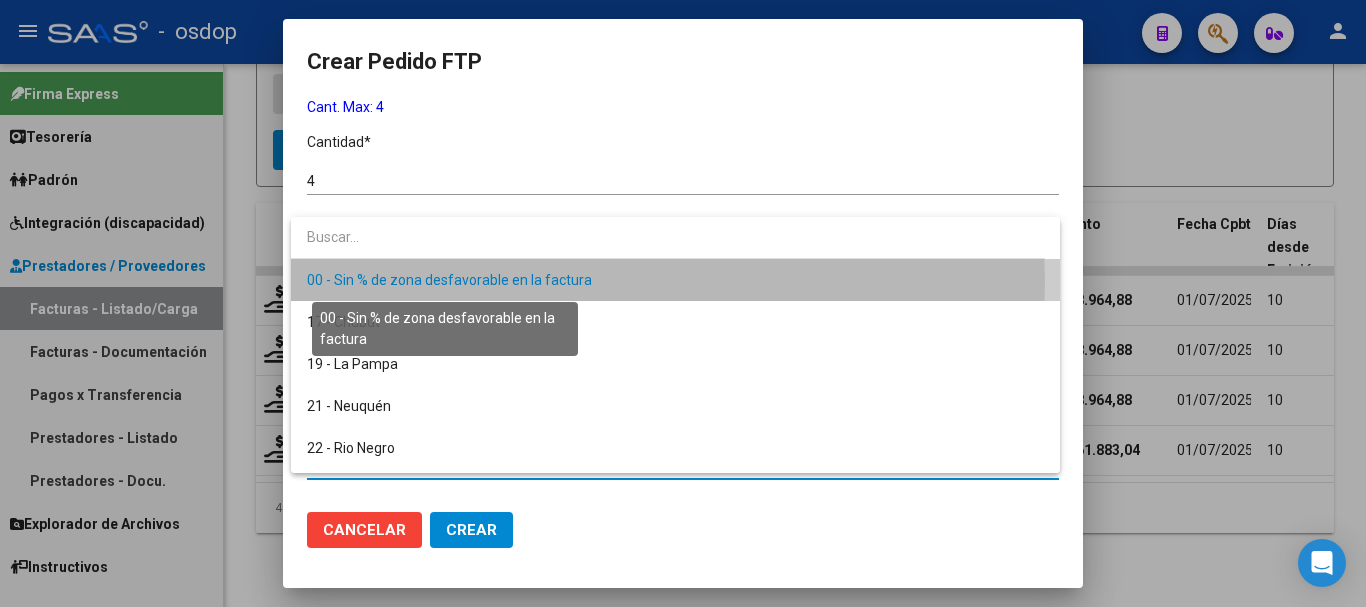 click on "00 - Sin % de zona desfavorable en la factura" at bounding box center [449, 280] 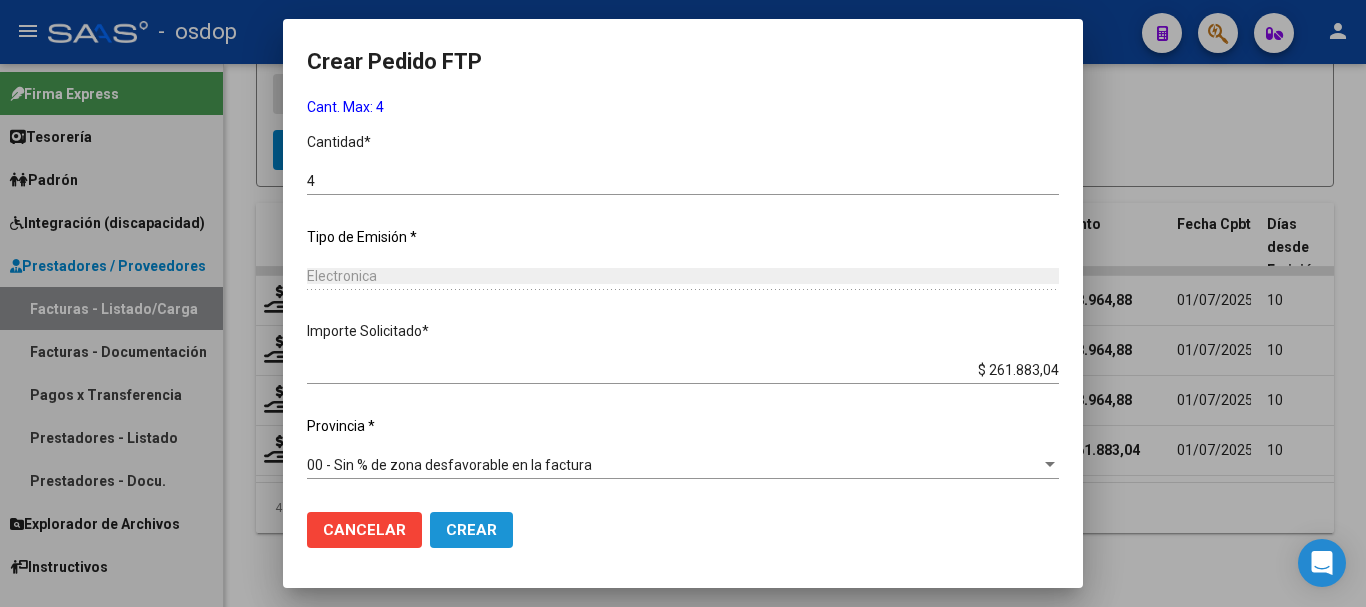 click on "Crear" 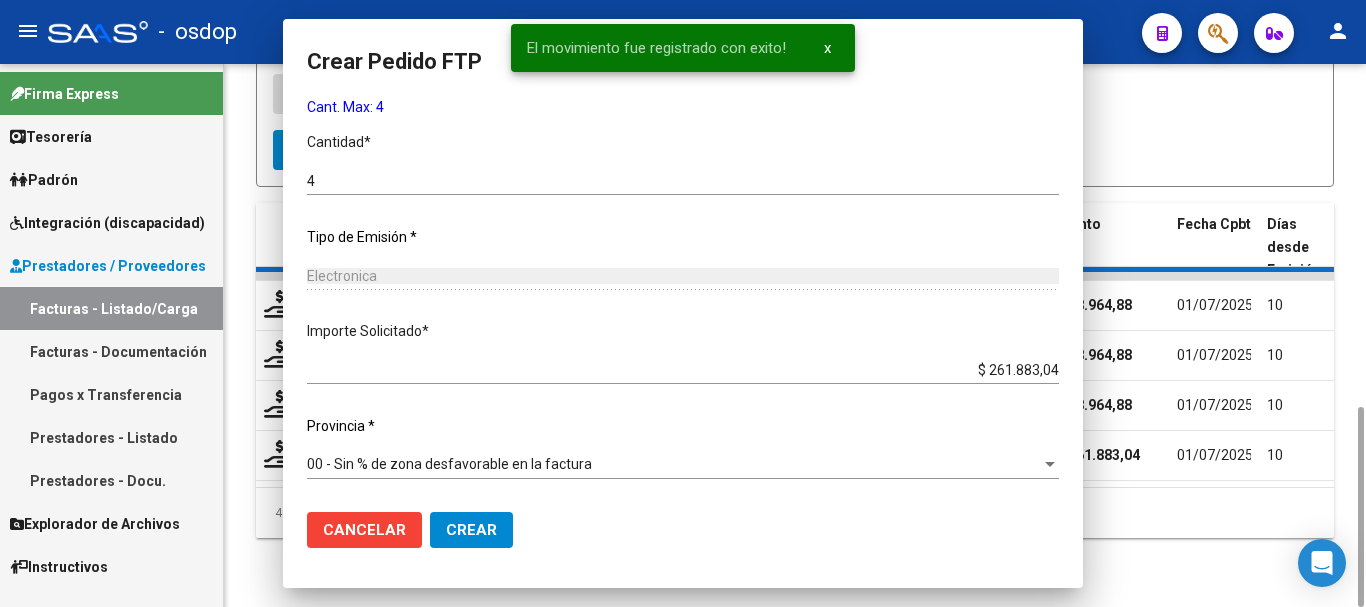 scroll, scrollTop: 0, scrollLeft: 0, axis: both 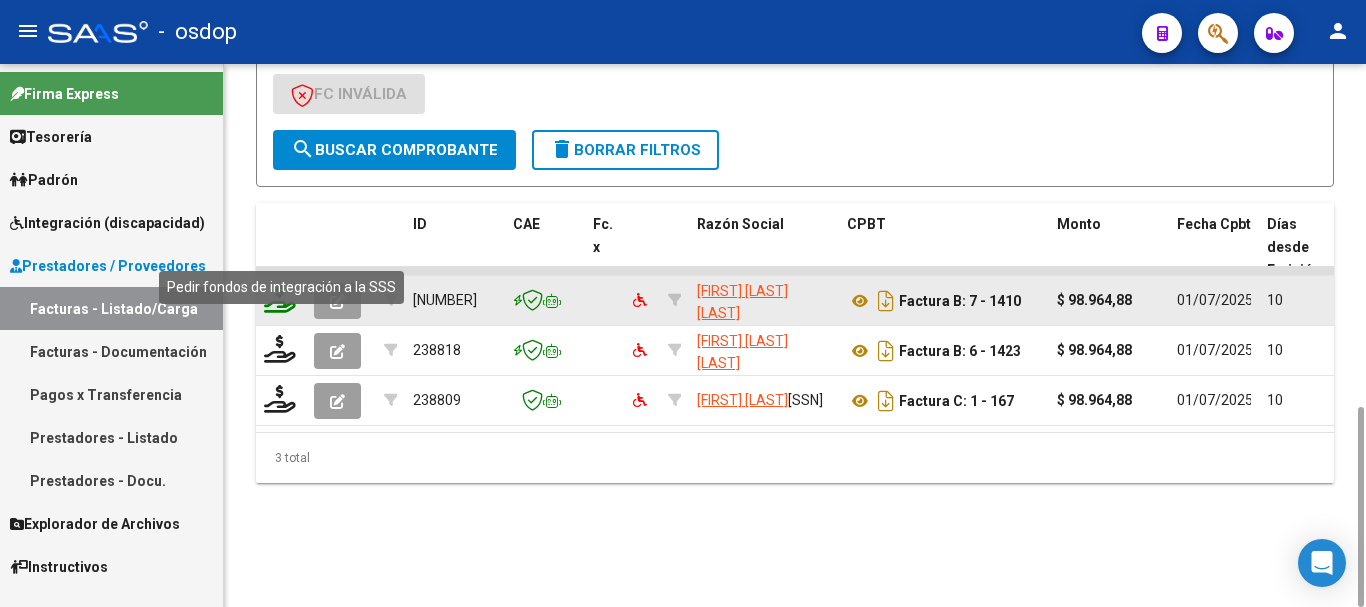 click 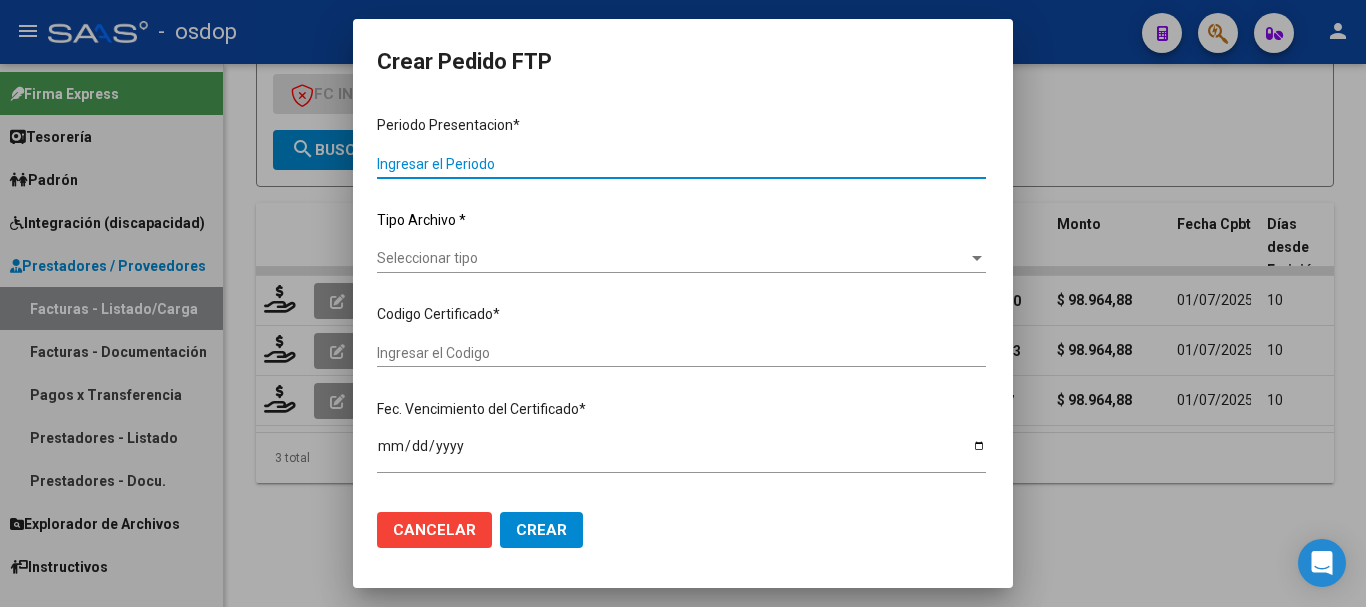 type on "202506" 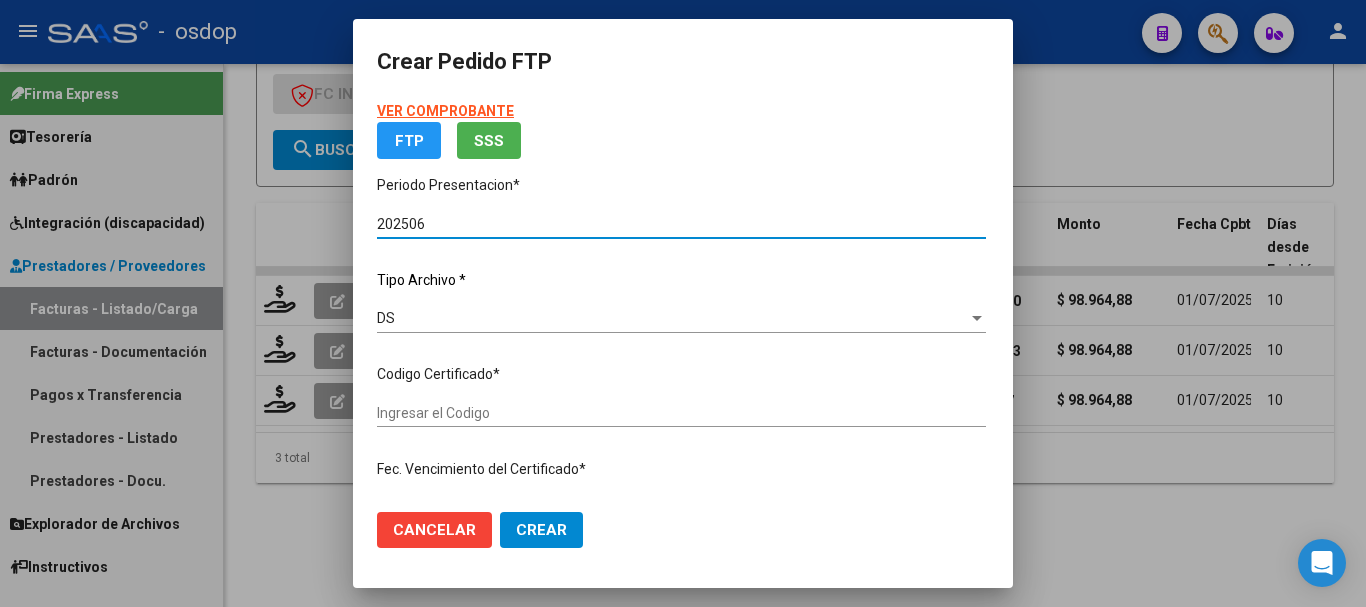 type on "6234531941" 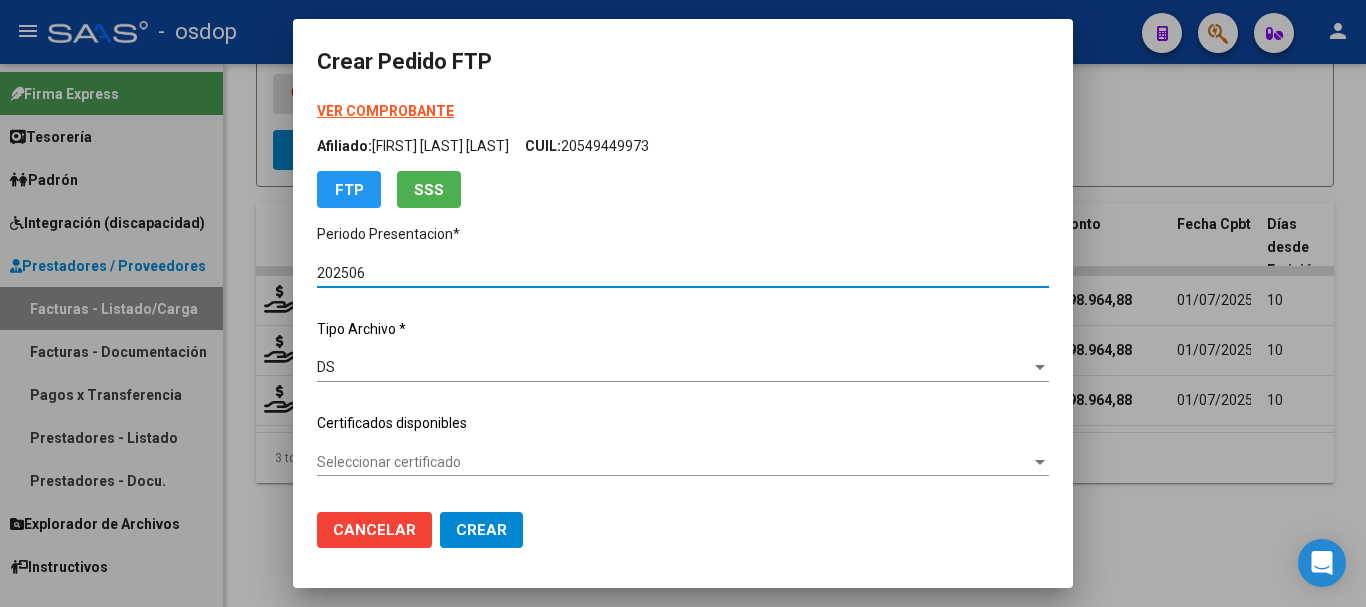 click on "DS" at bounding box center [674, 367] 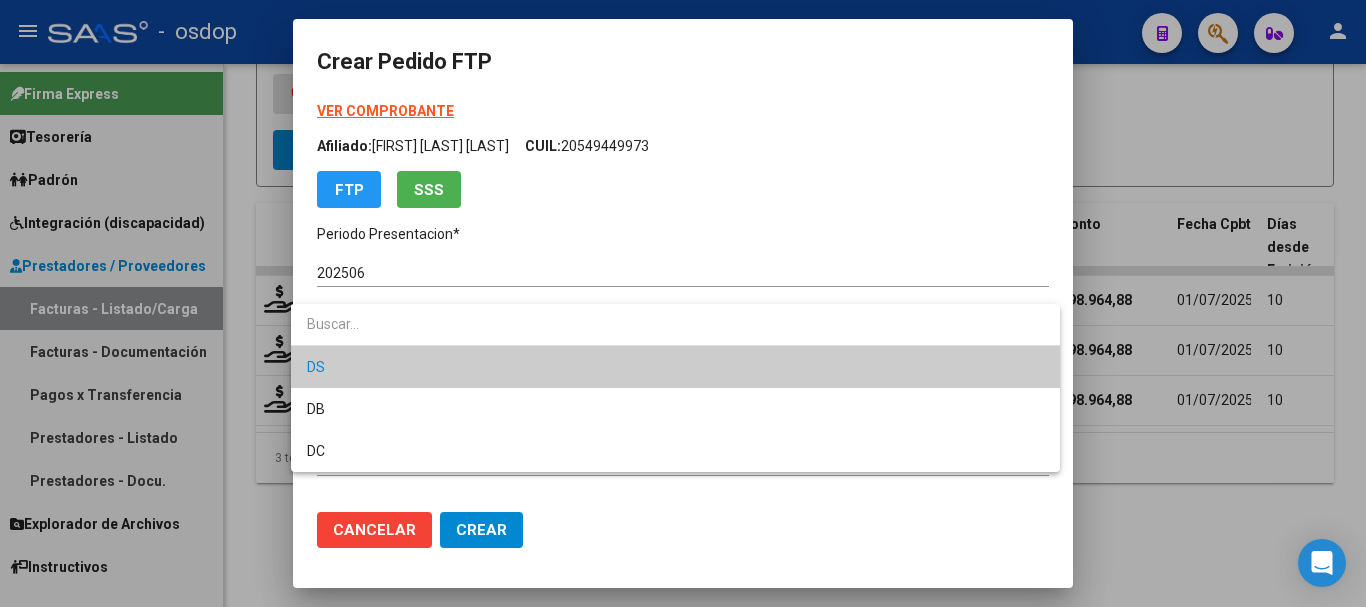 click on "DS" at bounding box center [675, 367] 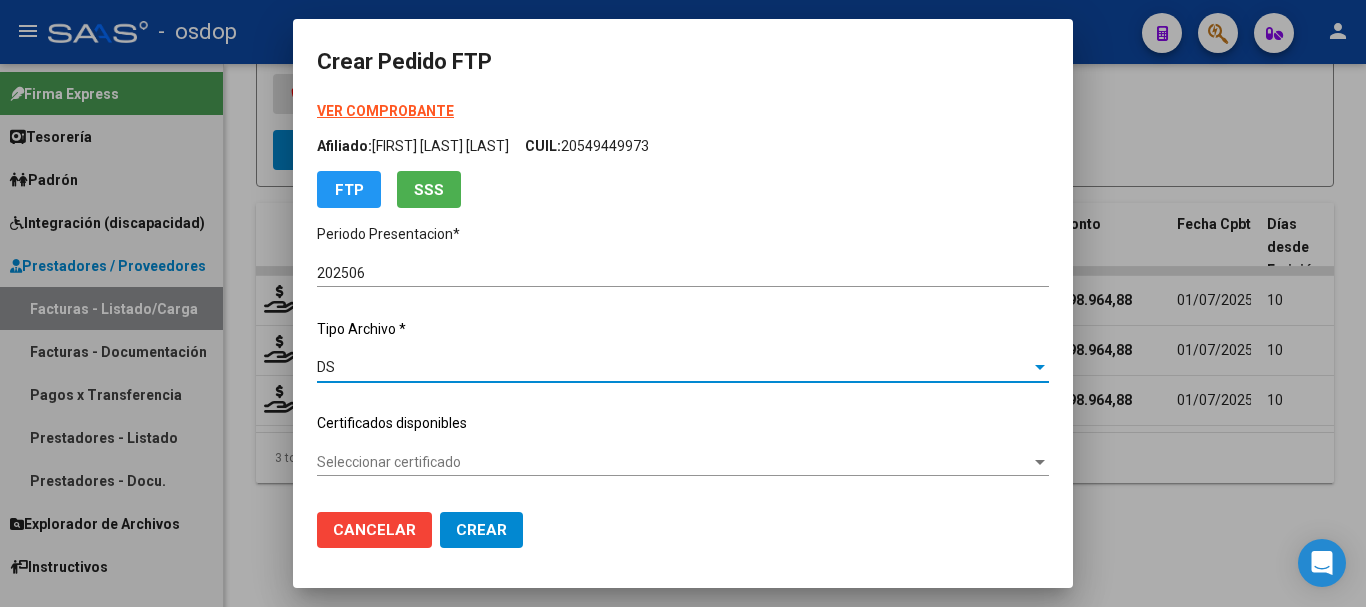 scroll, scrollTop: 100, scrollLeft: 0, axis: vertical 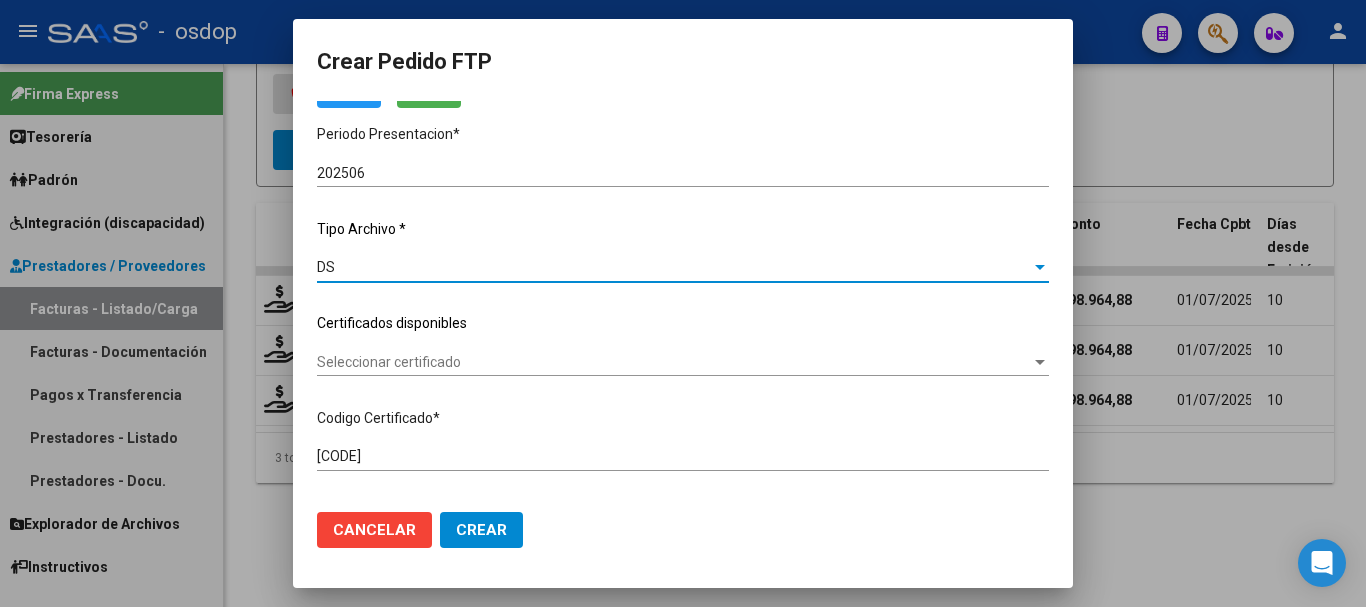 click on "Seleccionar certificado" at bounding box center (674, 362) 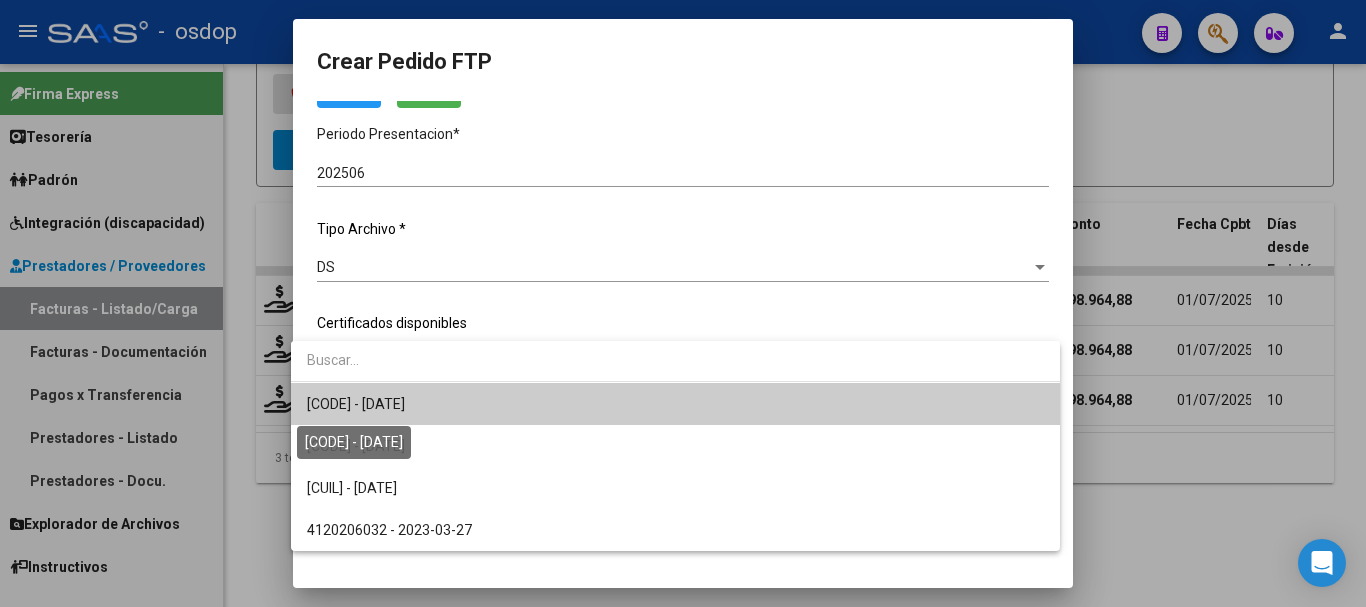 click on "6234531941 - 2031-03-01" at bounding box center [356, 404] 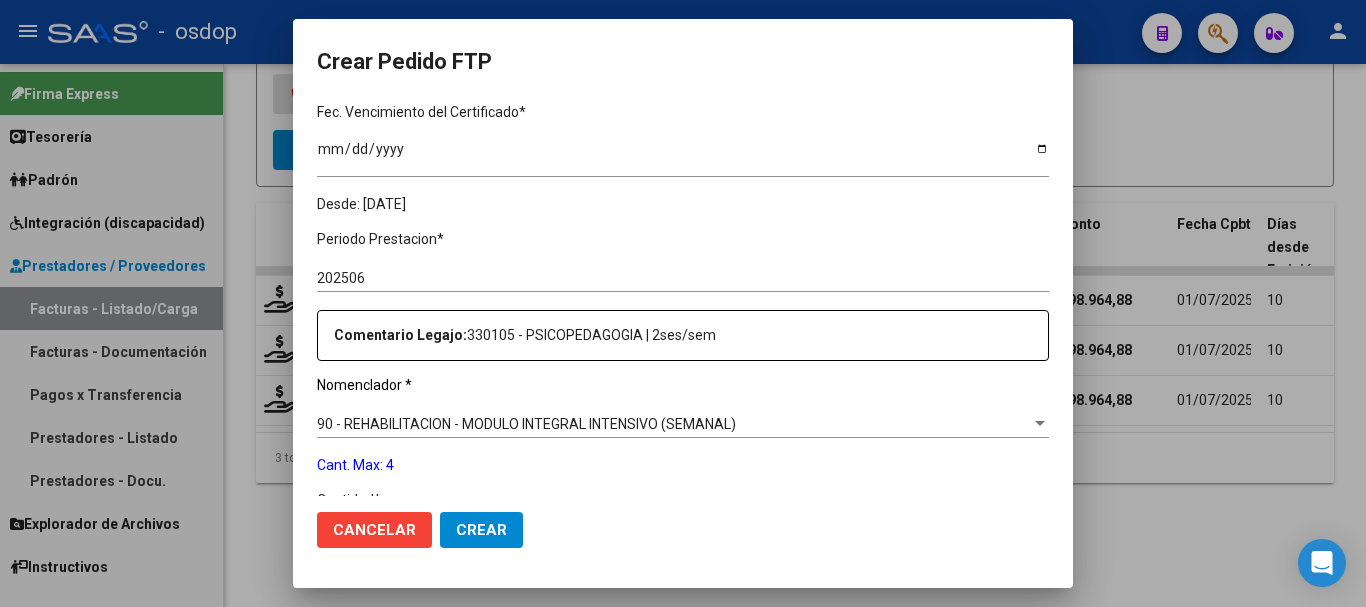 scroll, scrollTop: 600, scrollLeft: 0, axis: vertical 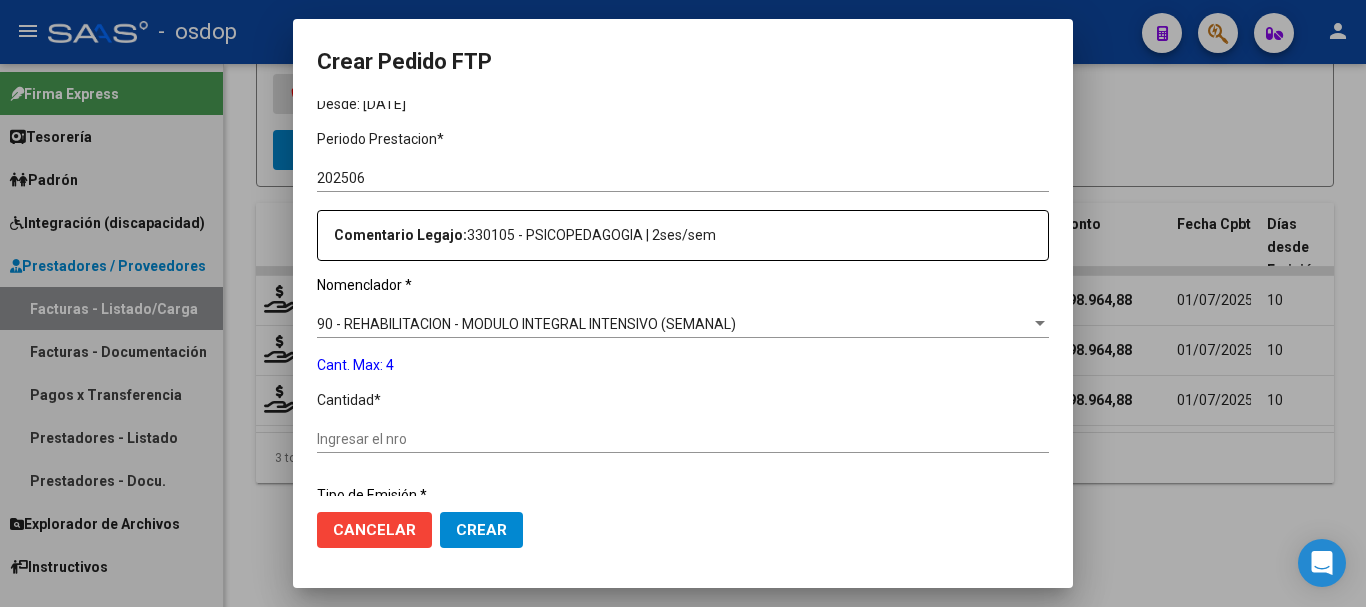click on "Ingresar el nro" 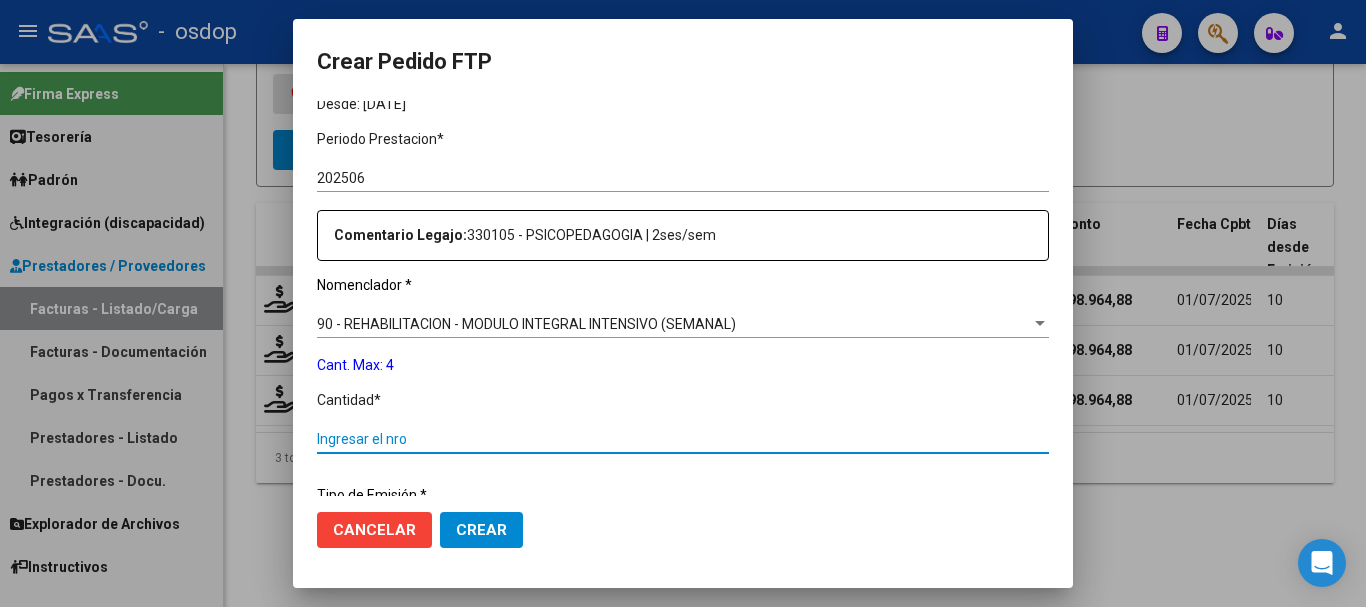 click on "Ingresar el nro" at bounding box center [683, 439] 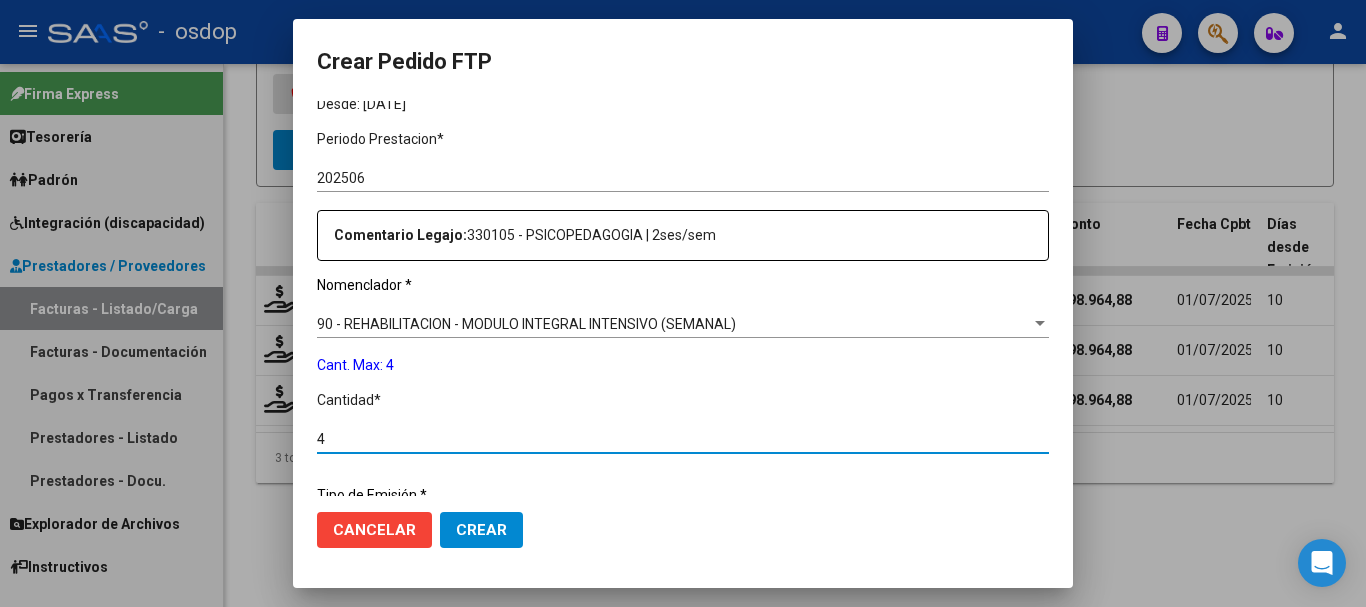 type on "4" 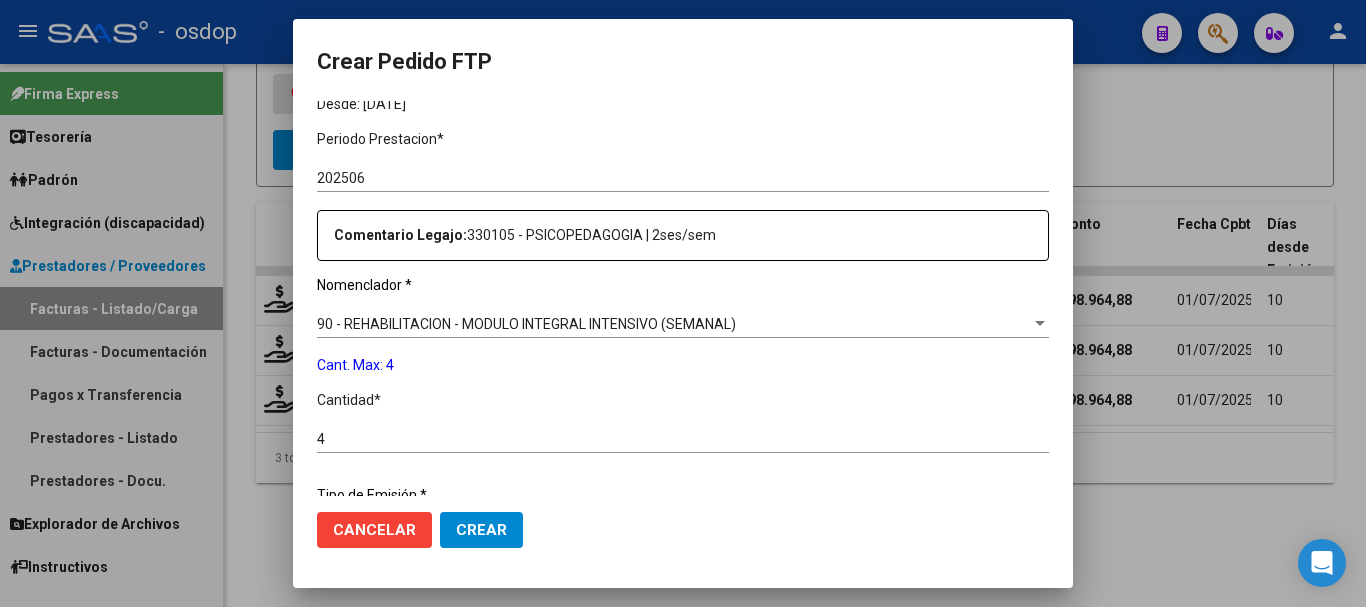 scroll, scrollTop: 858, scrollLeft: 0, axis: vertical 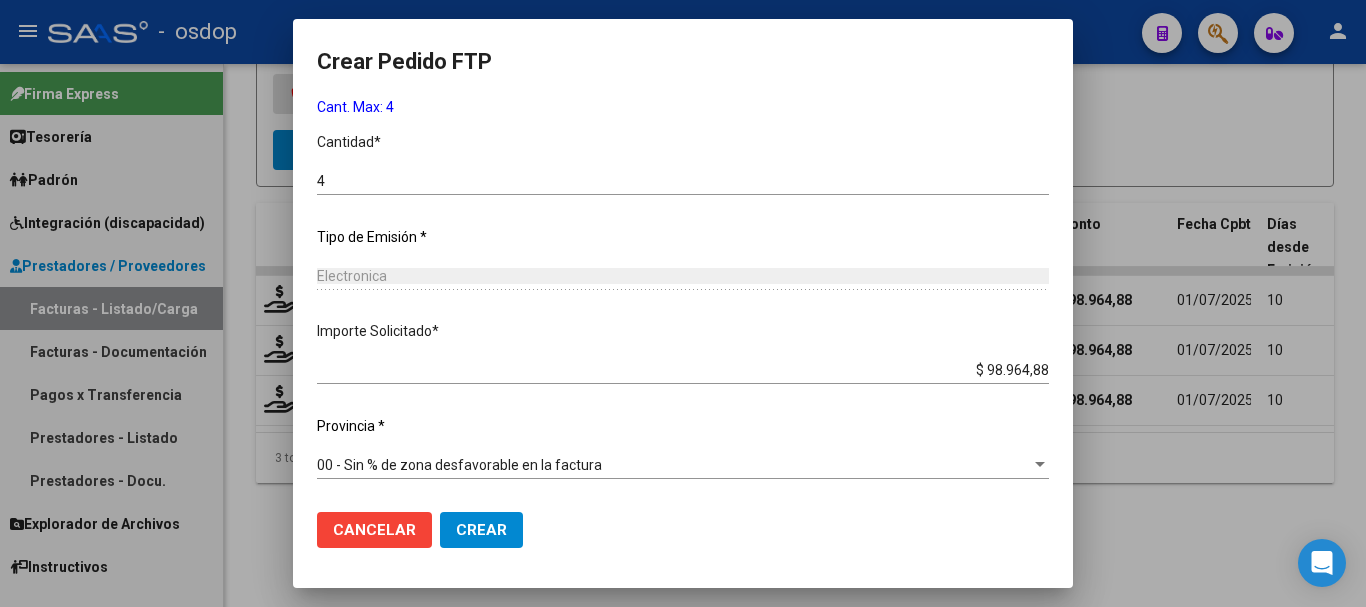 click on "Crear" 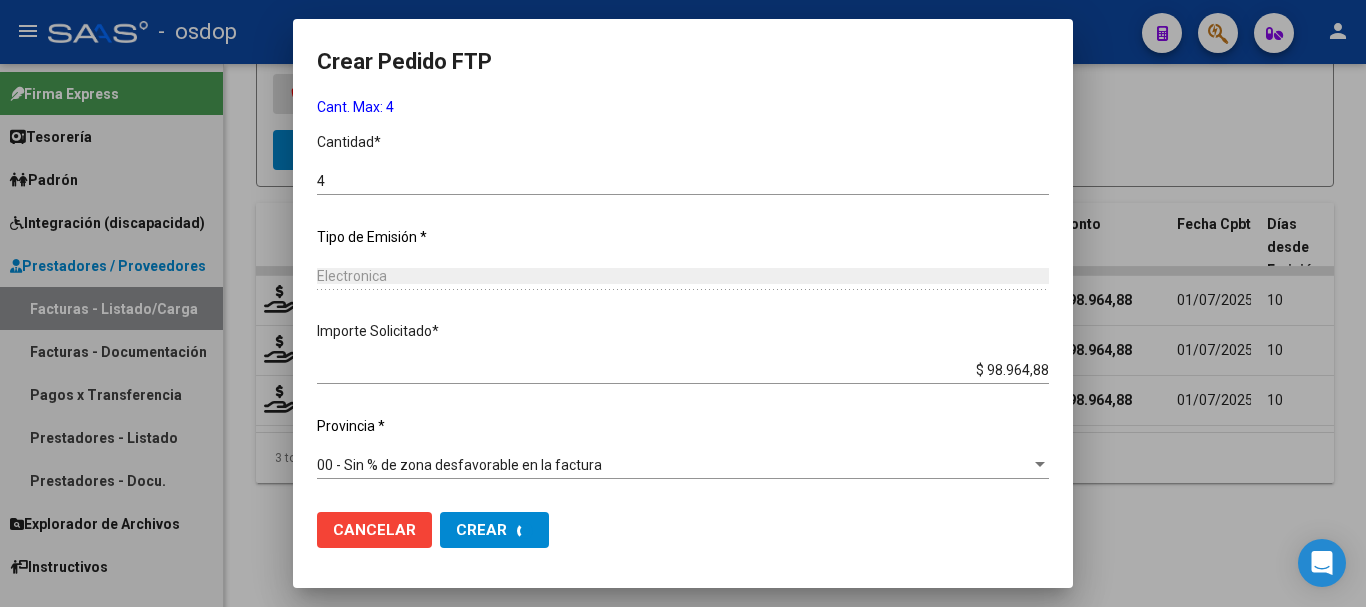 scroll, scrollTop: 0, scrollLeft: 0, axis: both 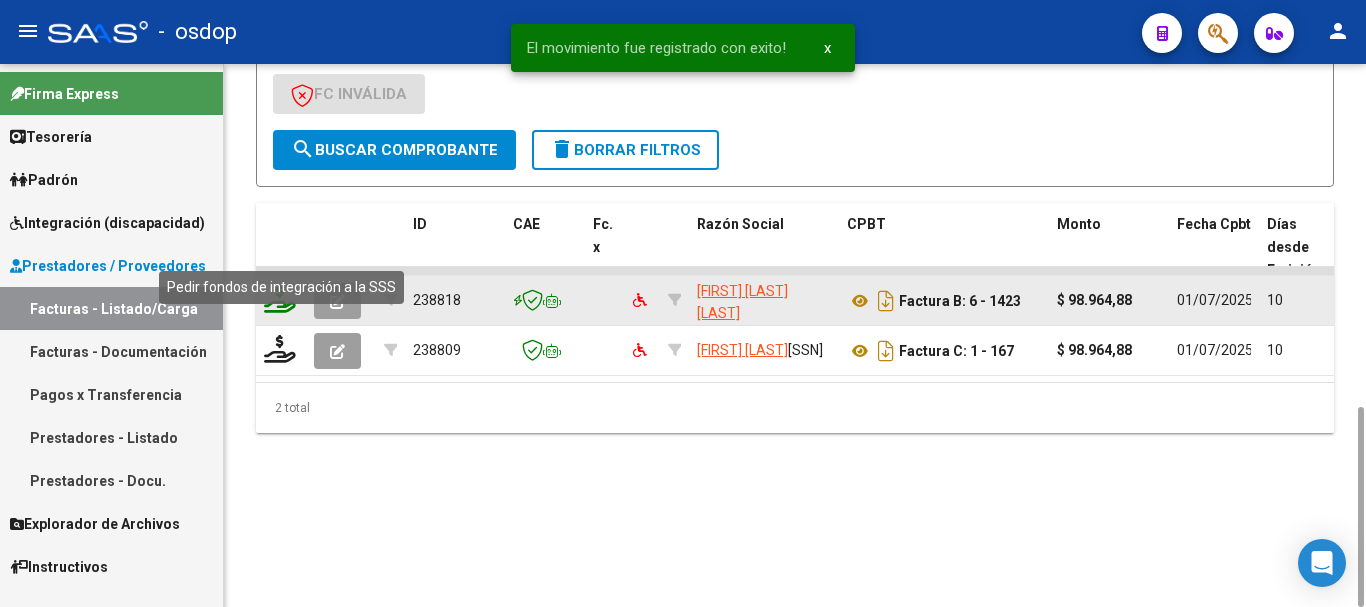 click 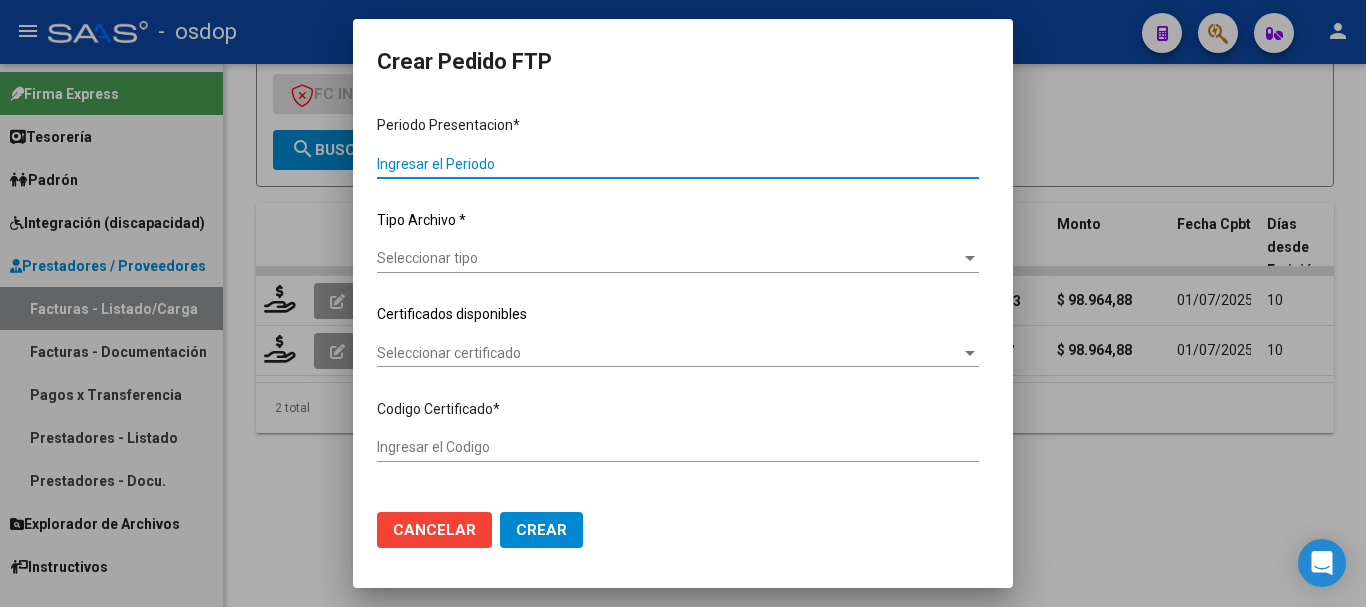type on "202506" 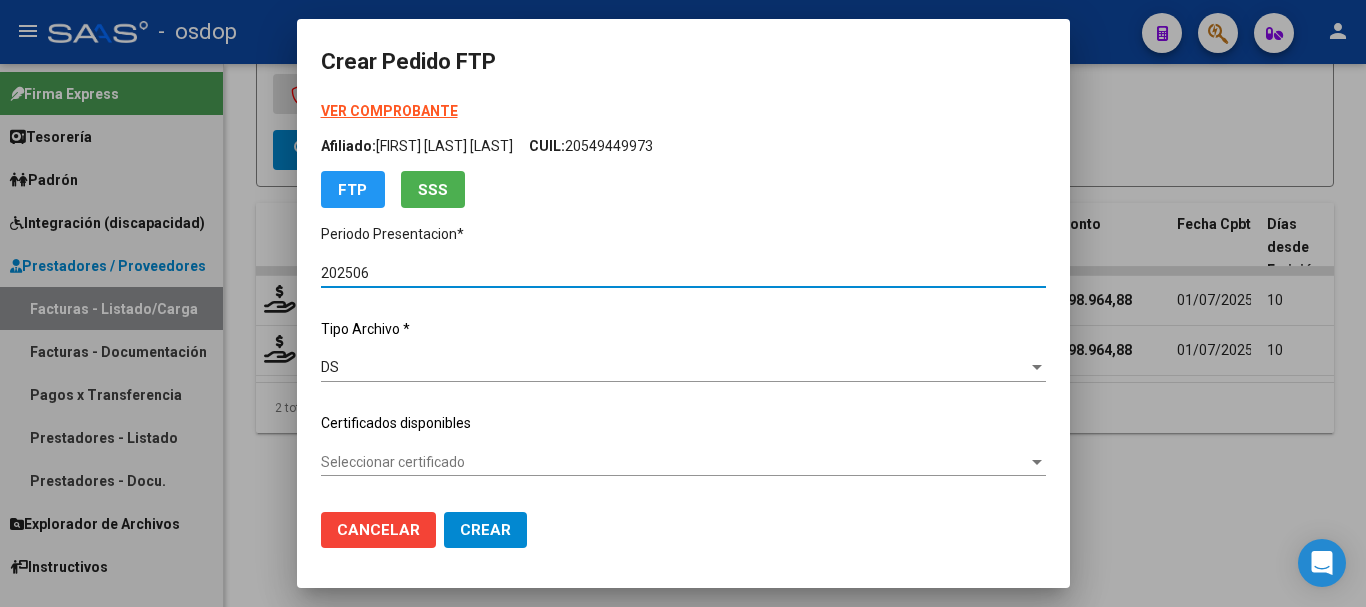 type on "6234531941" 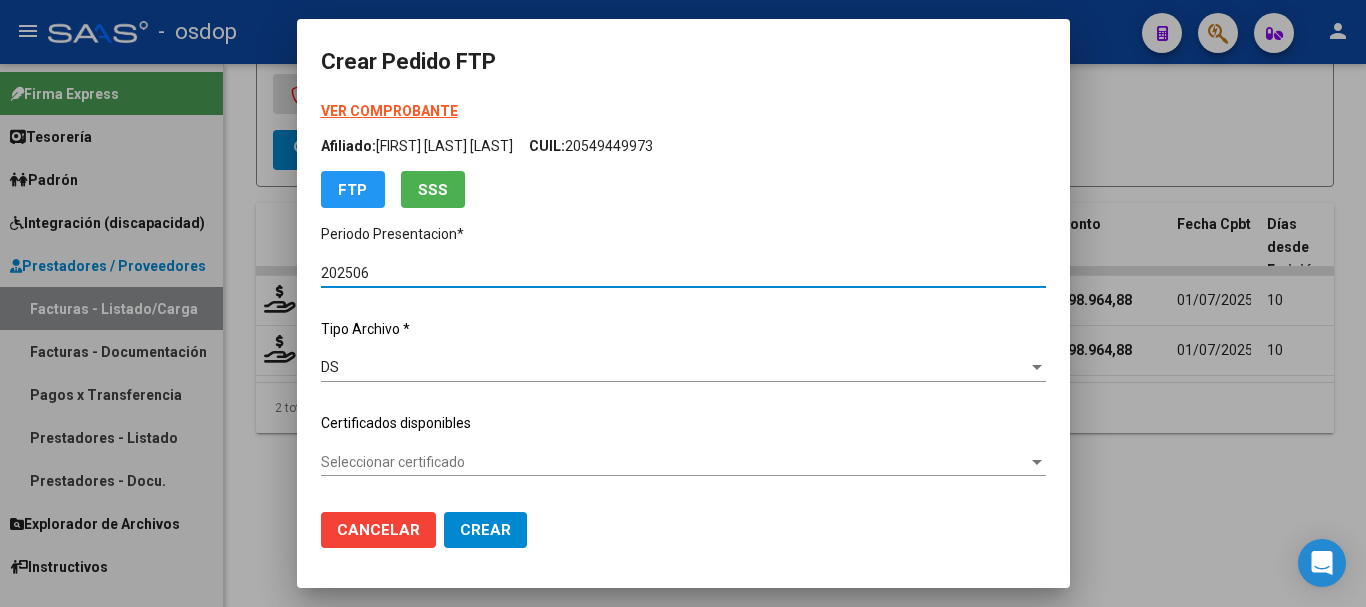 scroll, scrollTop: 100, scrollLeft: 0, axis: vertical 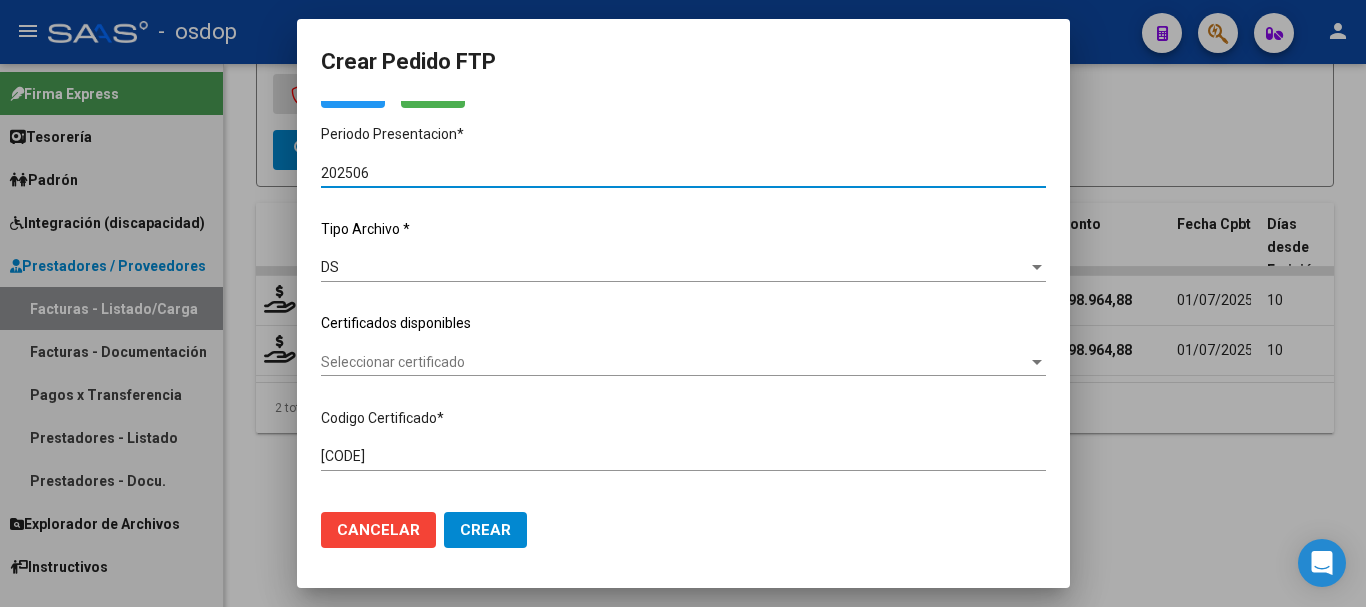 click on "Seleccionar certificado" at bounding box center (674, 362) 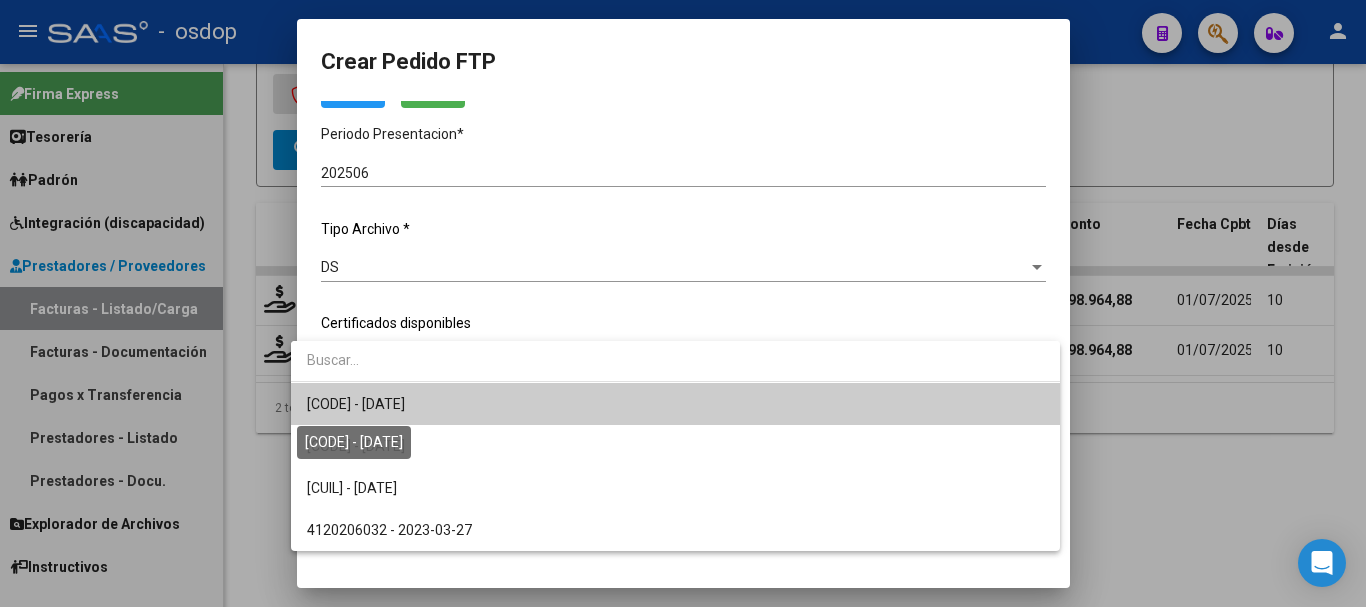 click on "6234531941 - 2031-03-01" at bounding box center (356, 404) 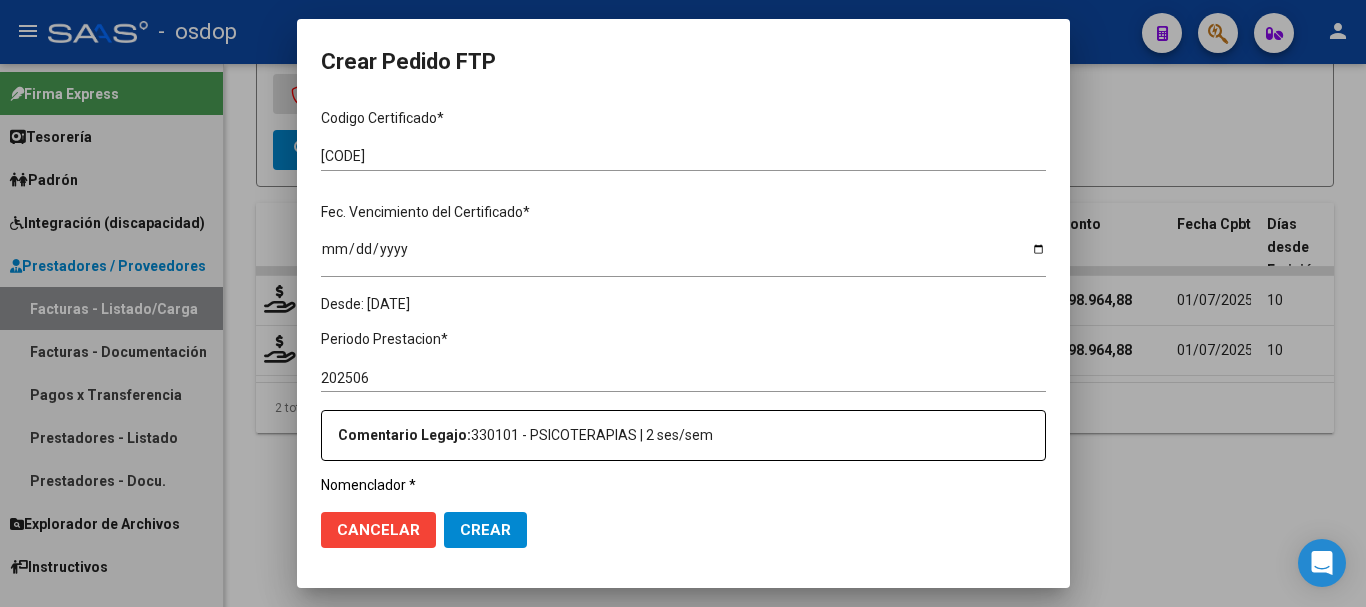 scroll, scrollTop: 600, scrollLeft: 0, axis: vertical 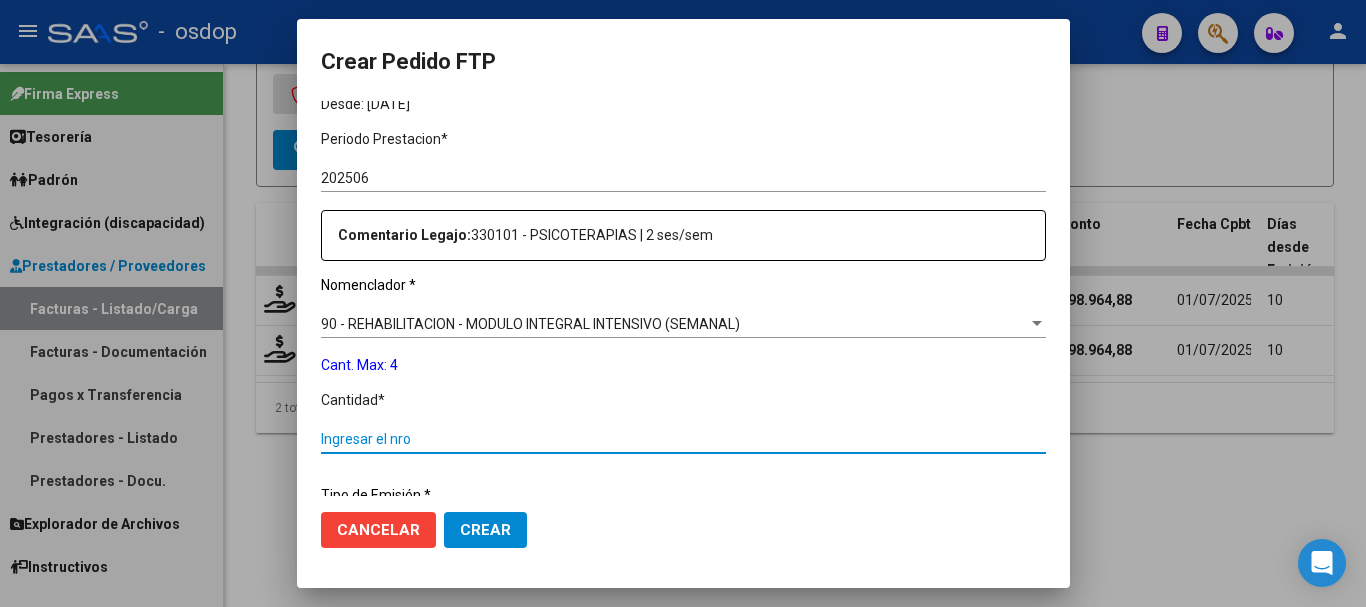 click on "Ingresar el nro" at bounding box center (683, 439) 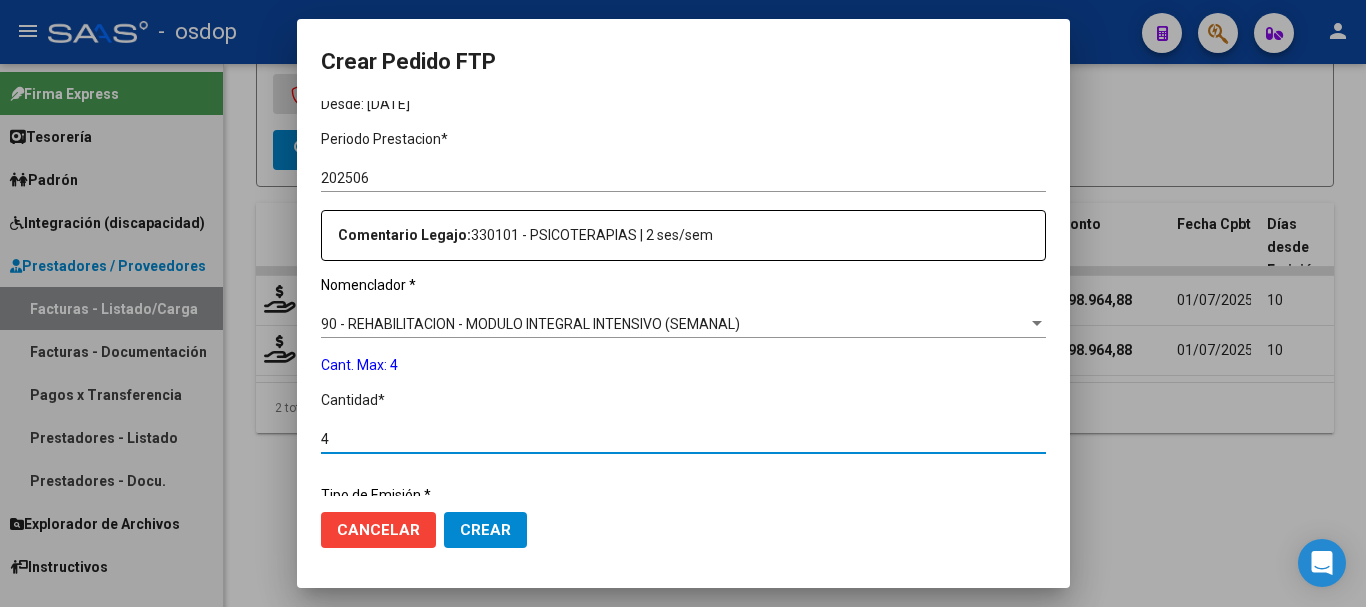 type on "4" 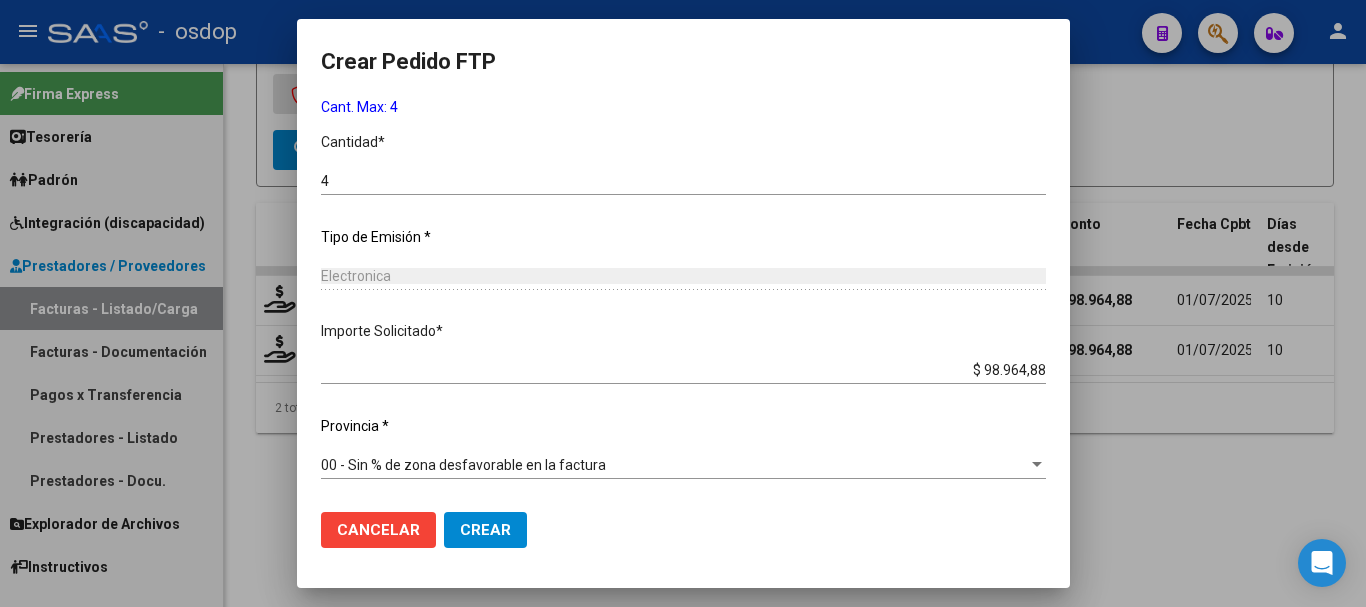 click on "Crear" 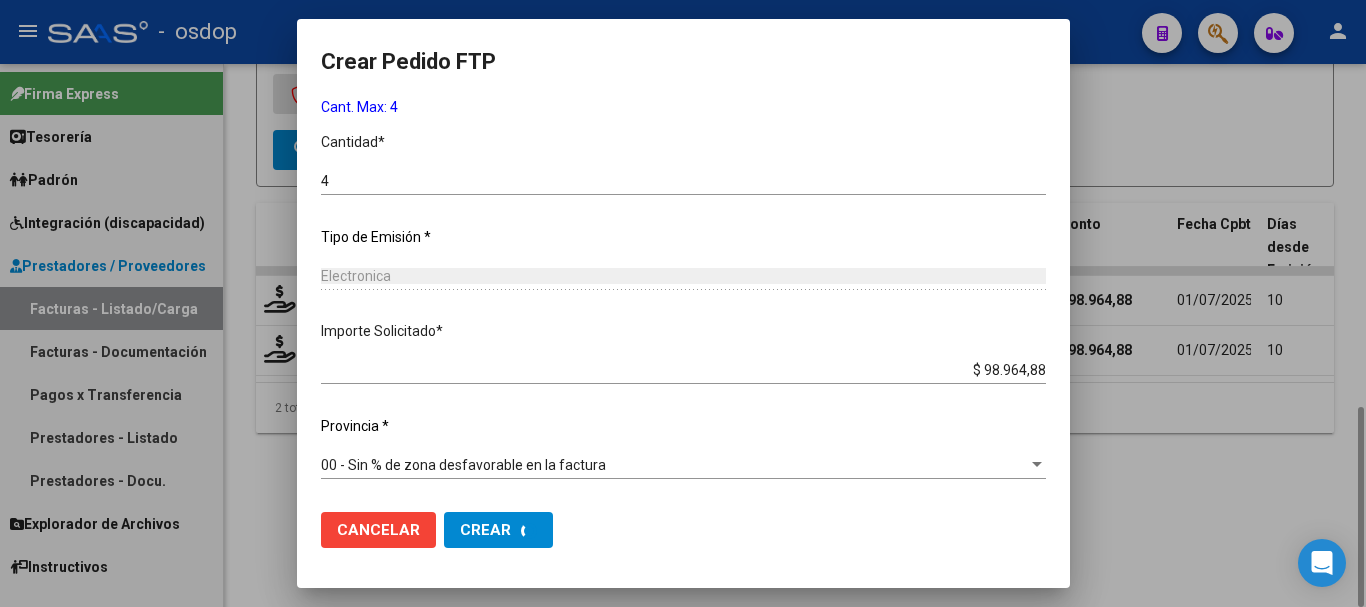 scroll, scrollTop: 0, scrollLeft: 0, axis: both 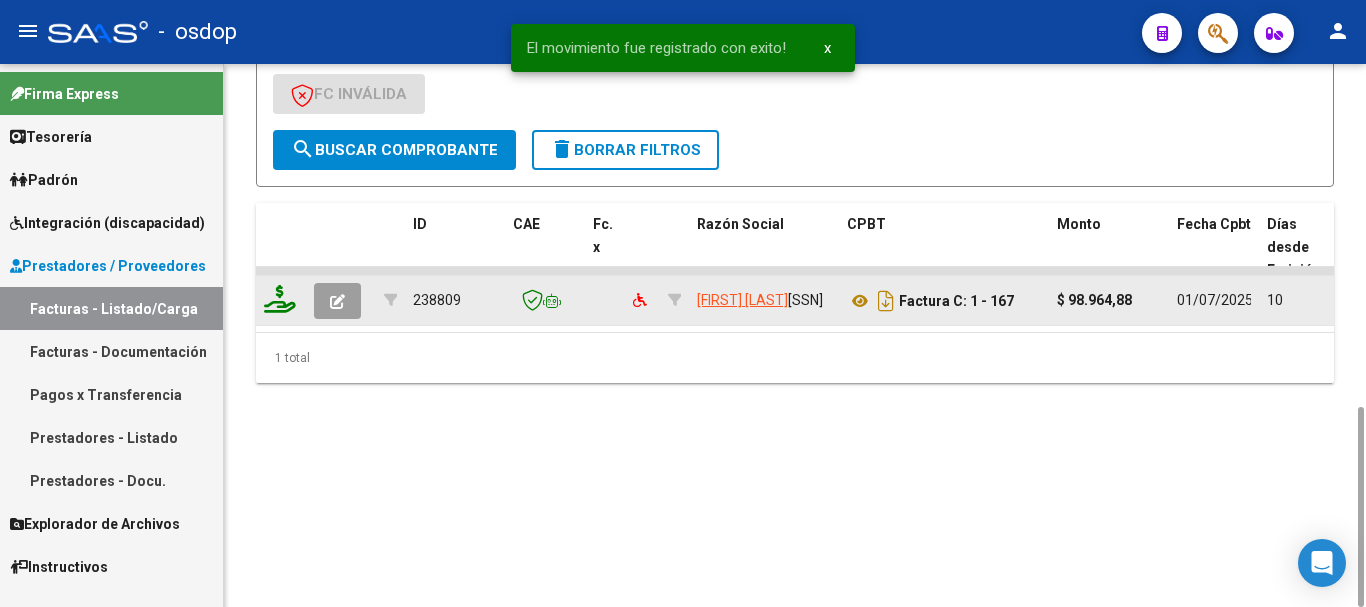 click 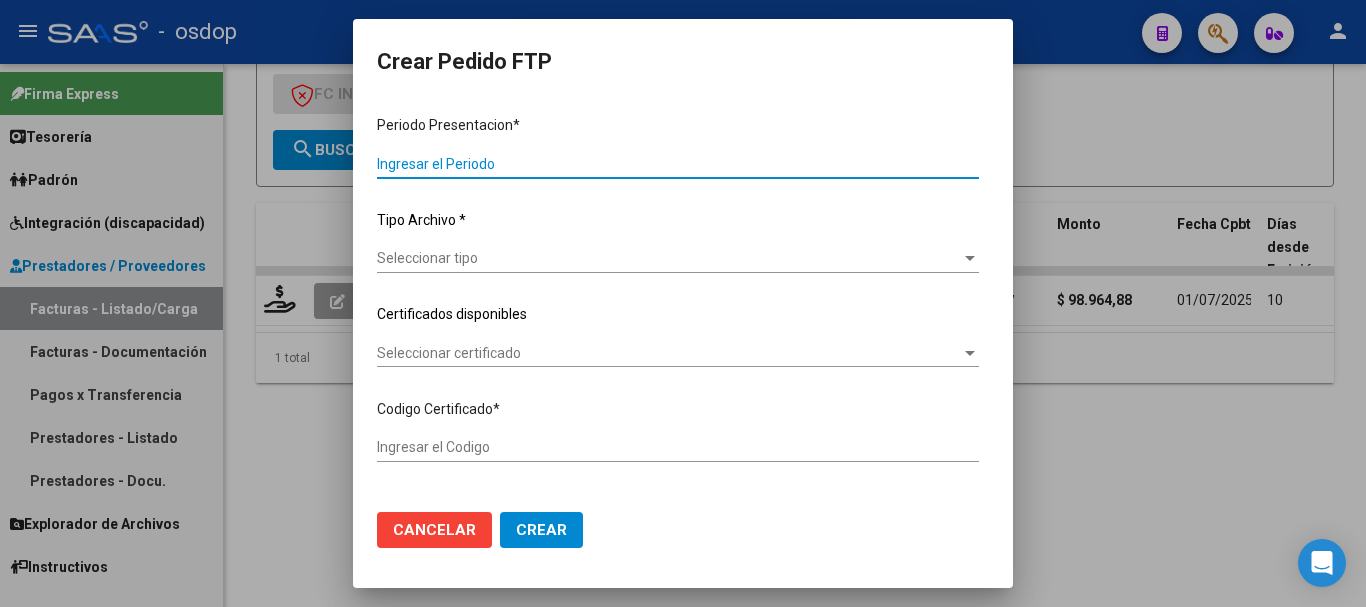 type on "202506" 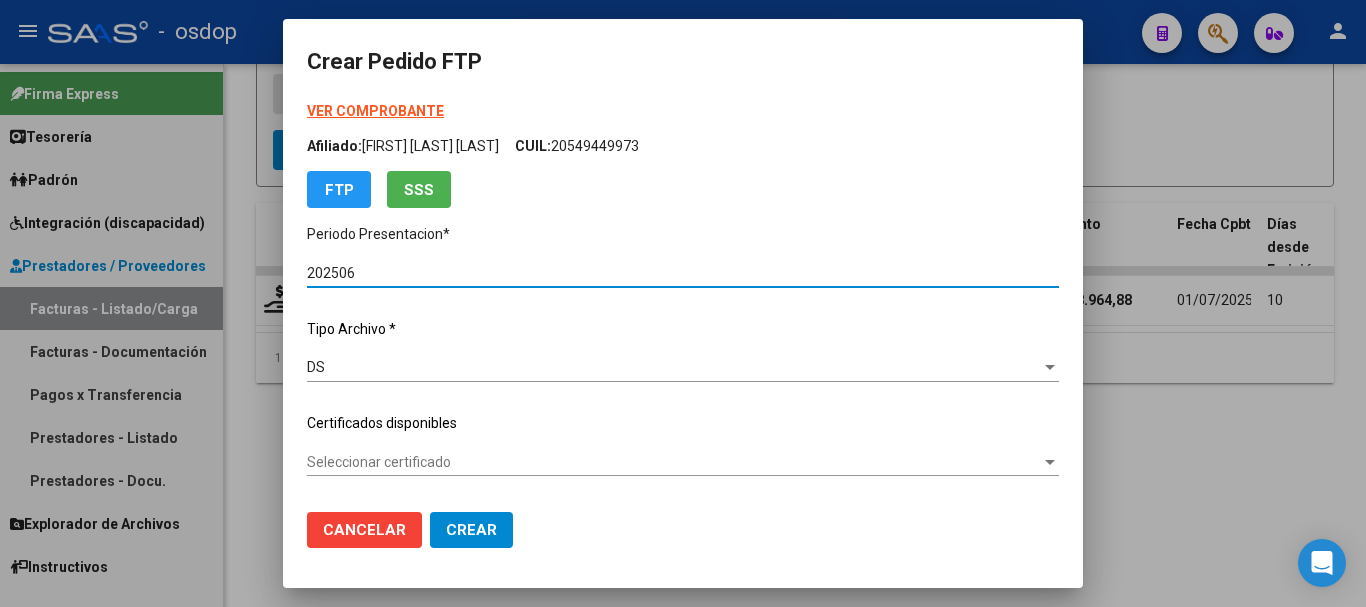 type on "6234531941" 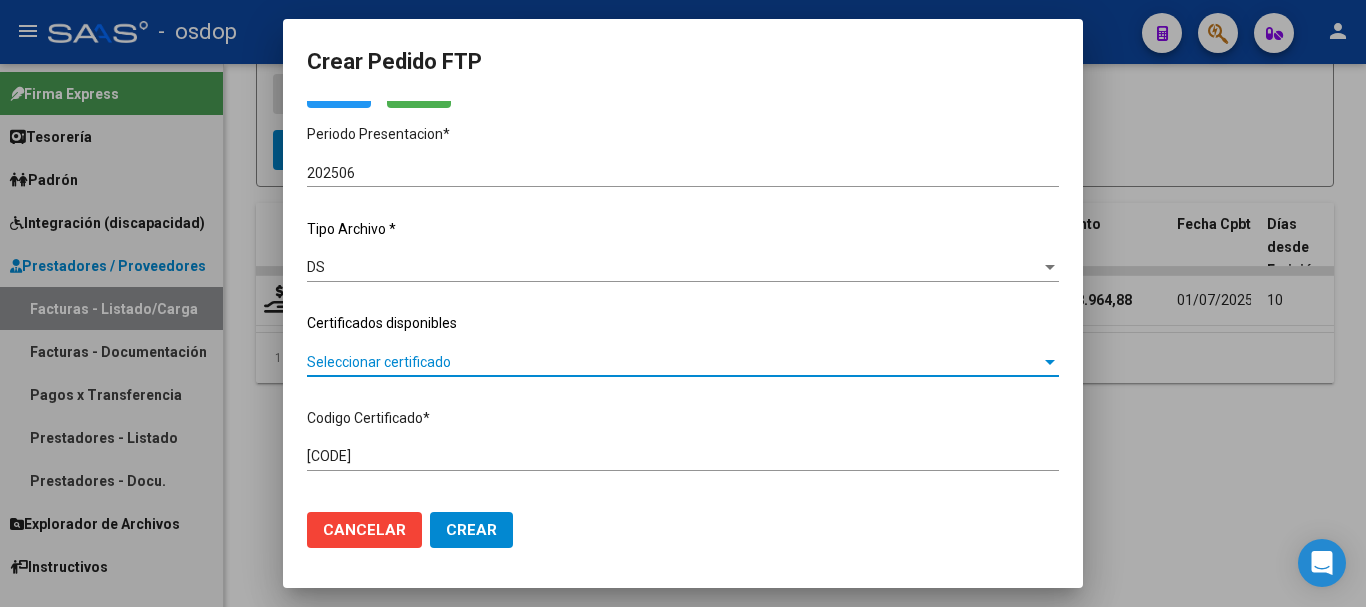 click on "Seleccionar certificado" at bounding box center (674, 362) 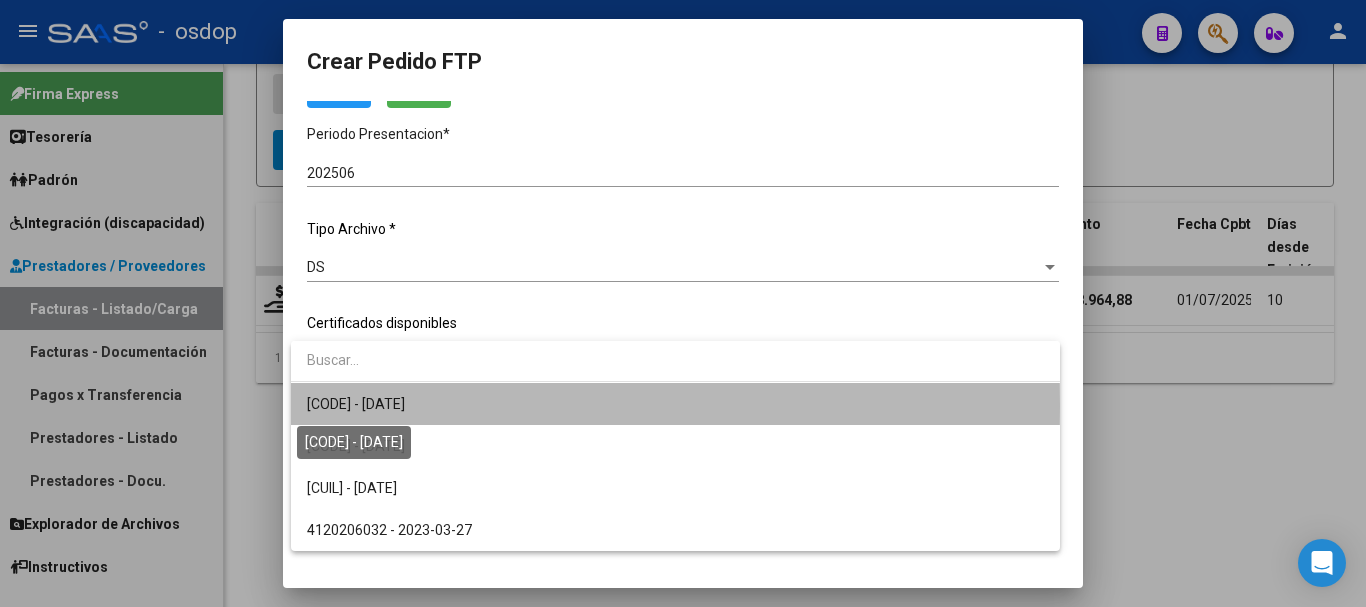 click on "6234531941 - 2031-03-01" at bounding box center [356, 404] 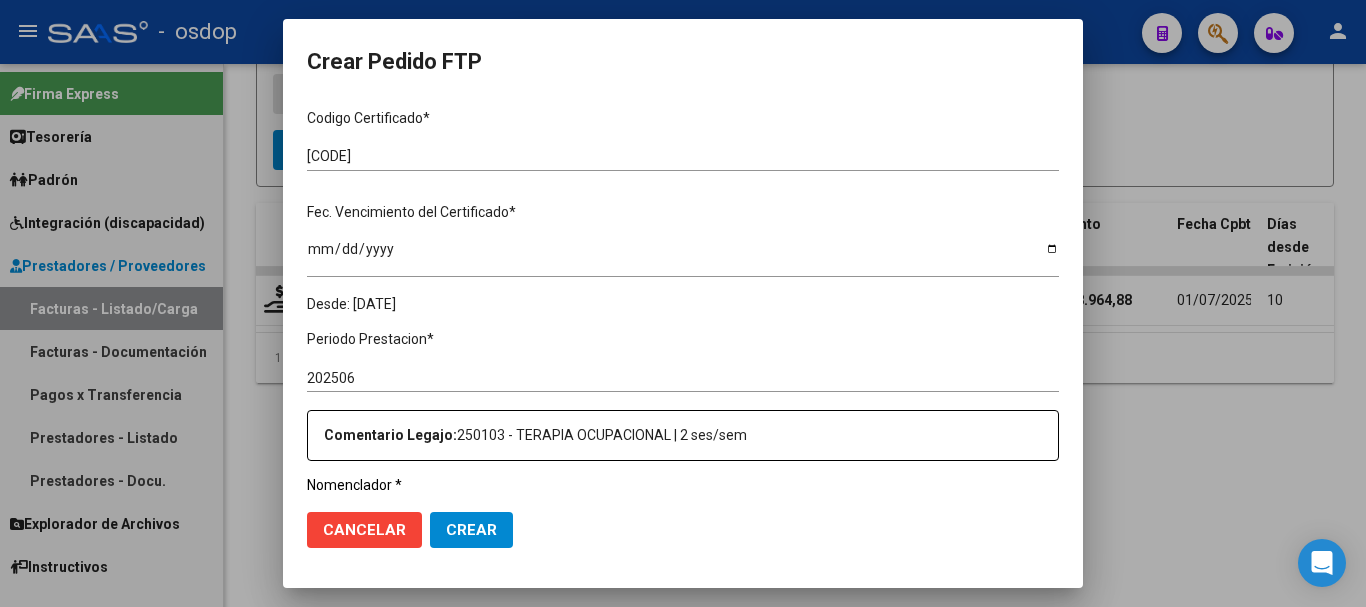 scroll, scrollTop: 600, scrollLeft: 0, axis: vertical 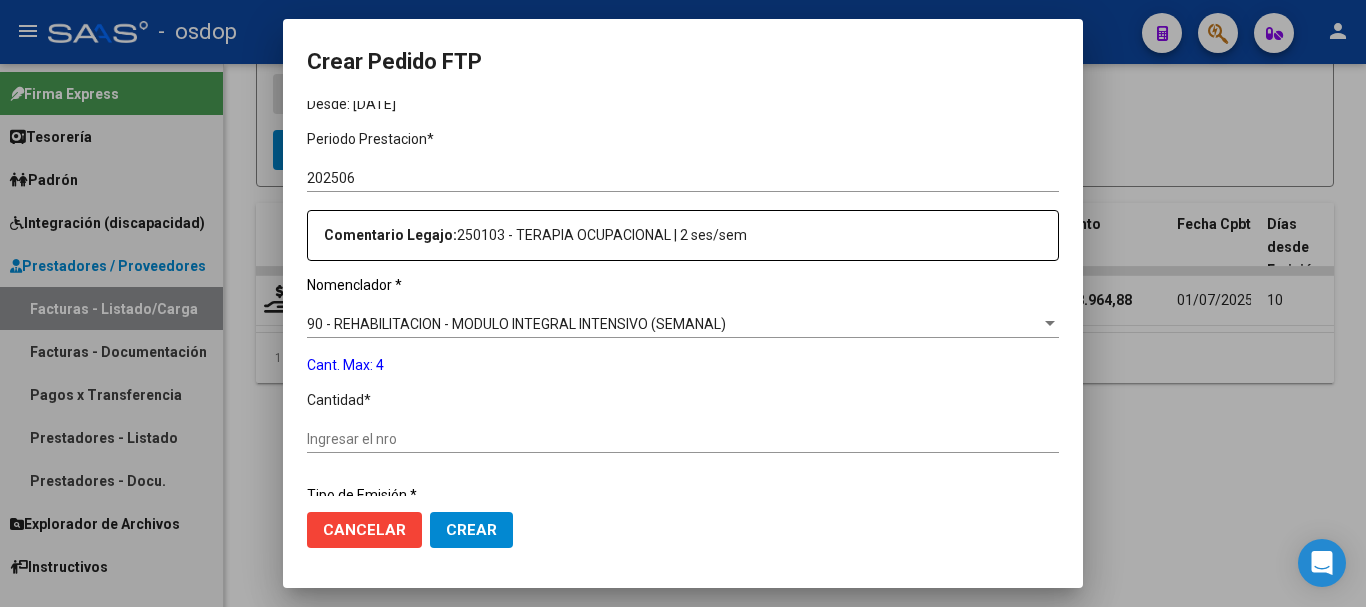 click on "Ingresar el nro" at bounding box center (683, 439) 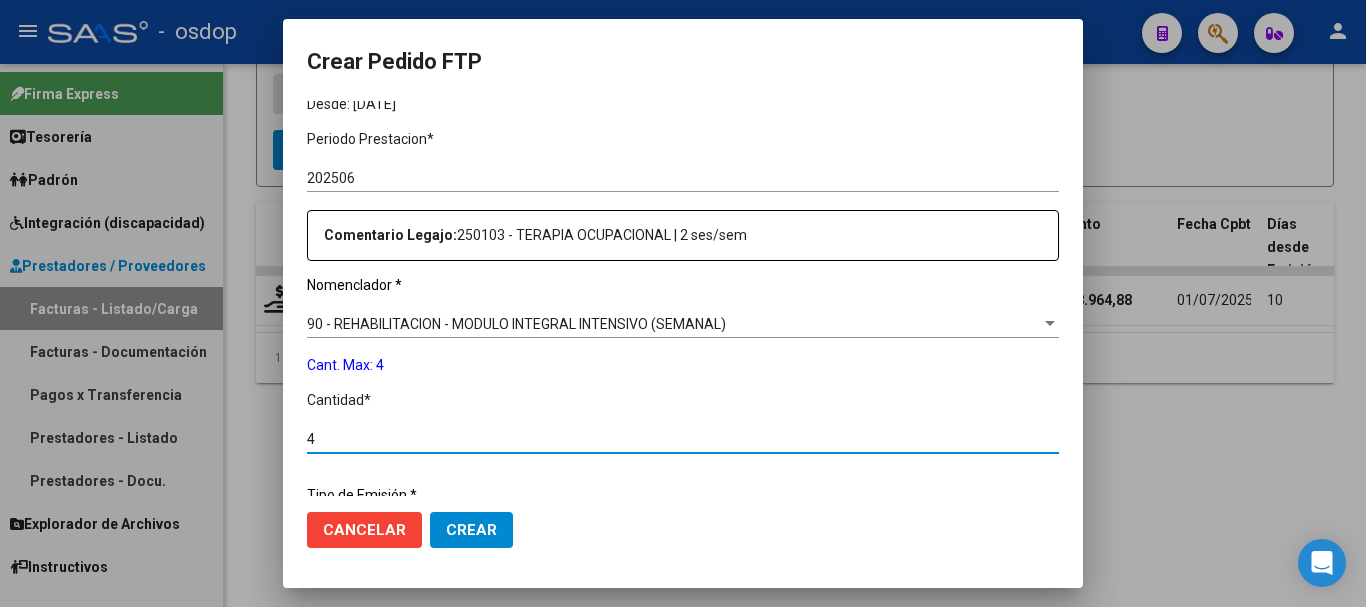 type on "4" 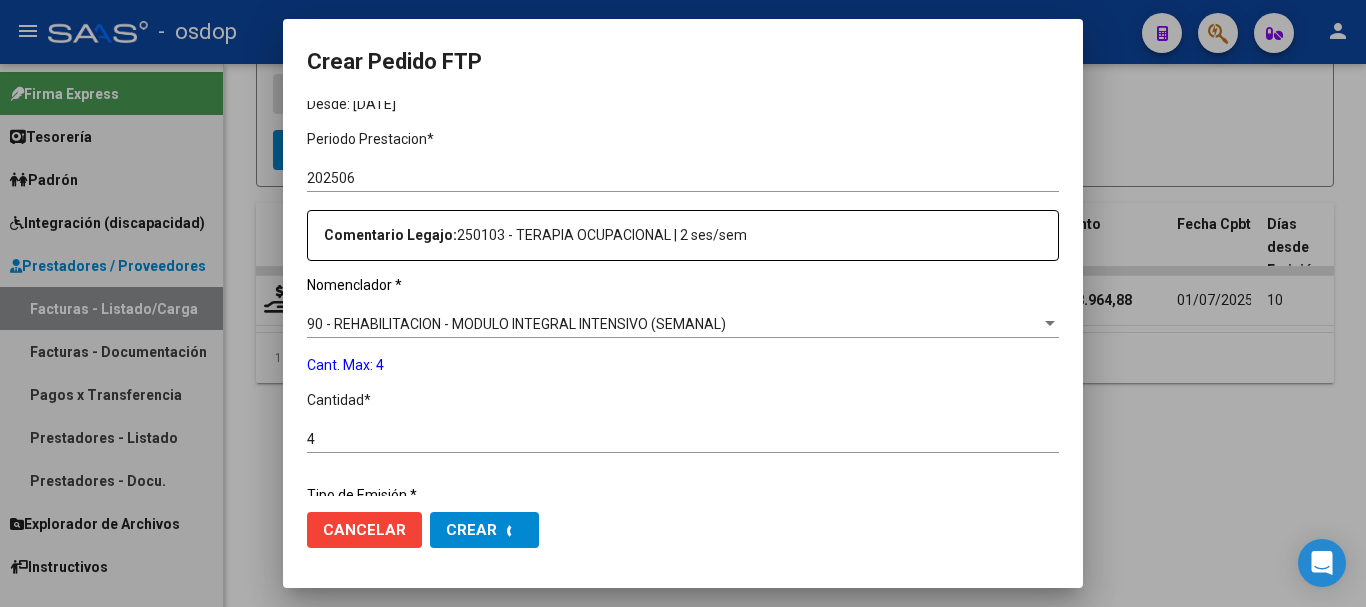 scroll, scrollTop: 0, scrollLeft: 0, axis: both 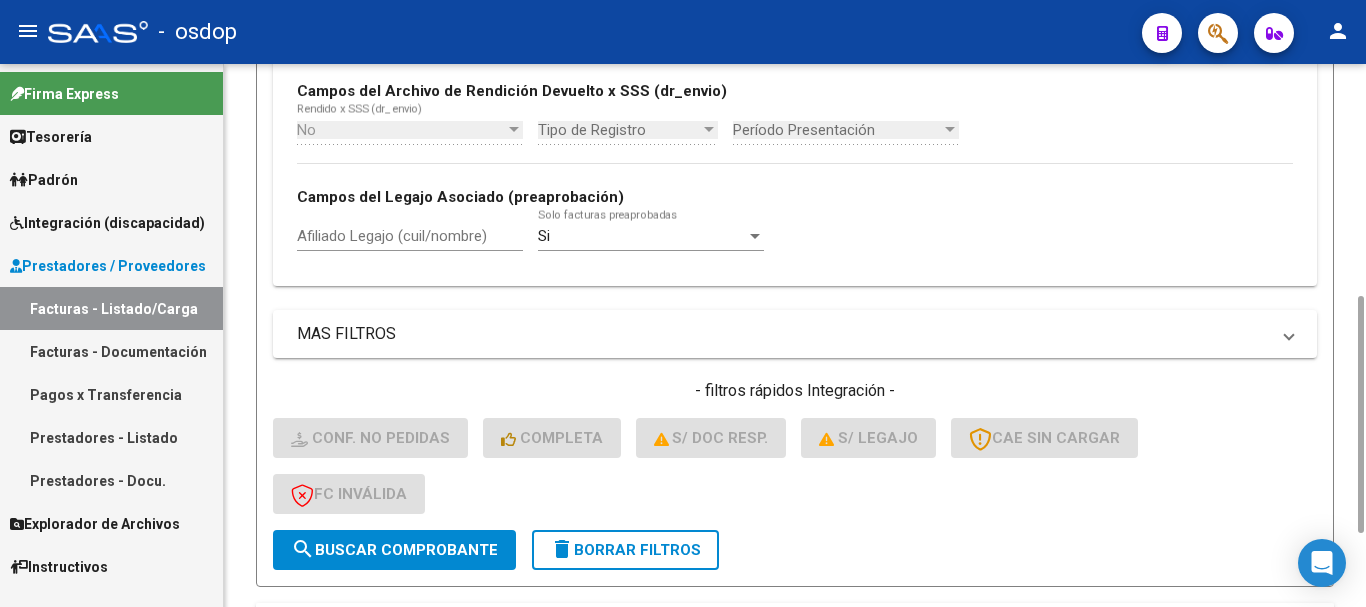 click on "delete  Borrar Filtros" 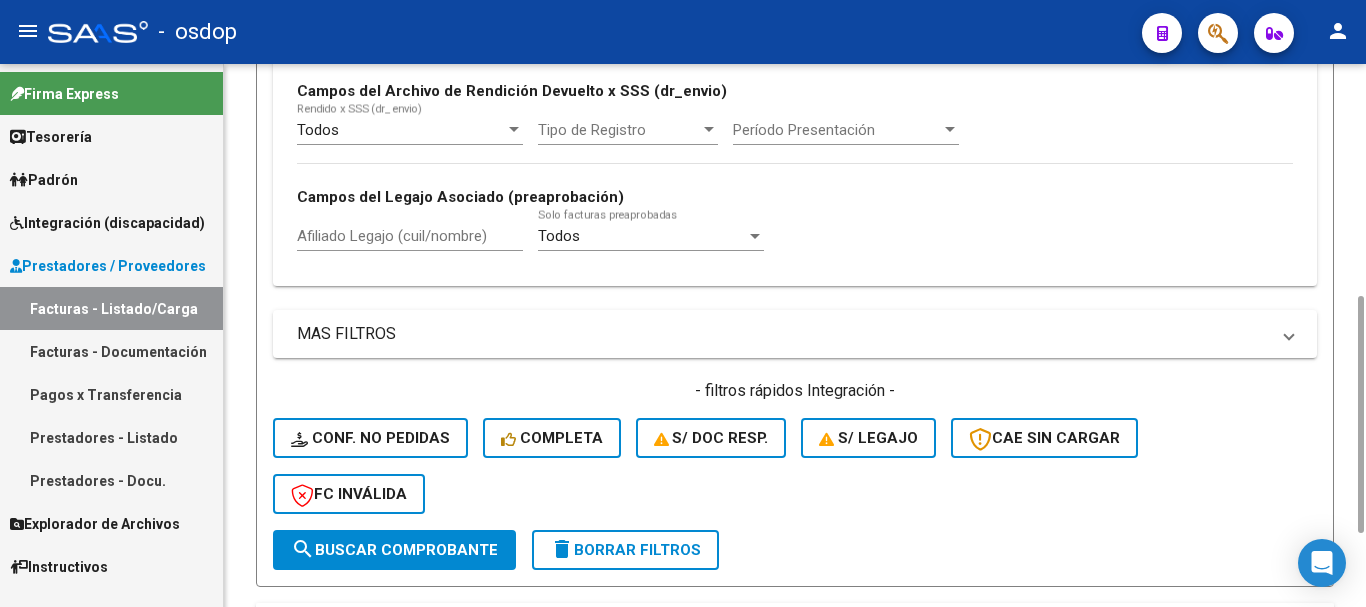 click on "delete  Borrar Filtros" 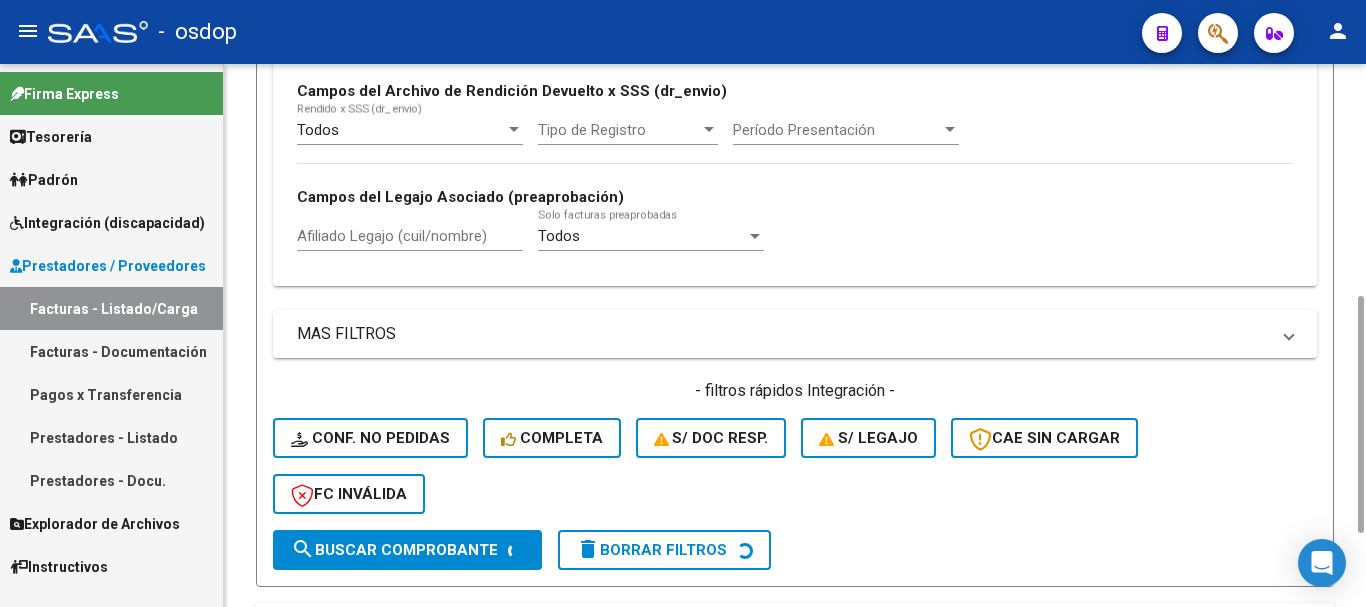 click on "delete  Borrar Filtros" 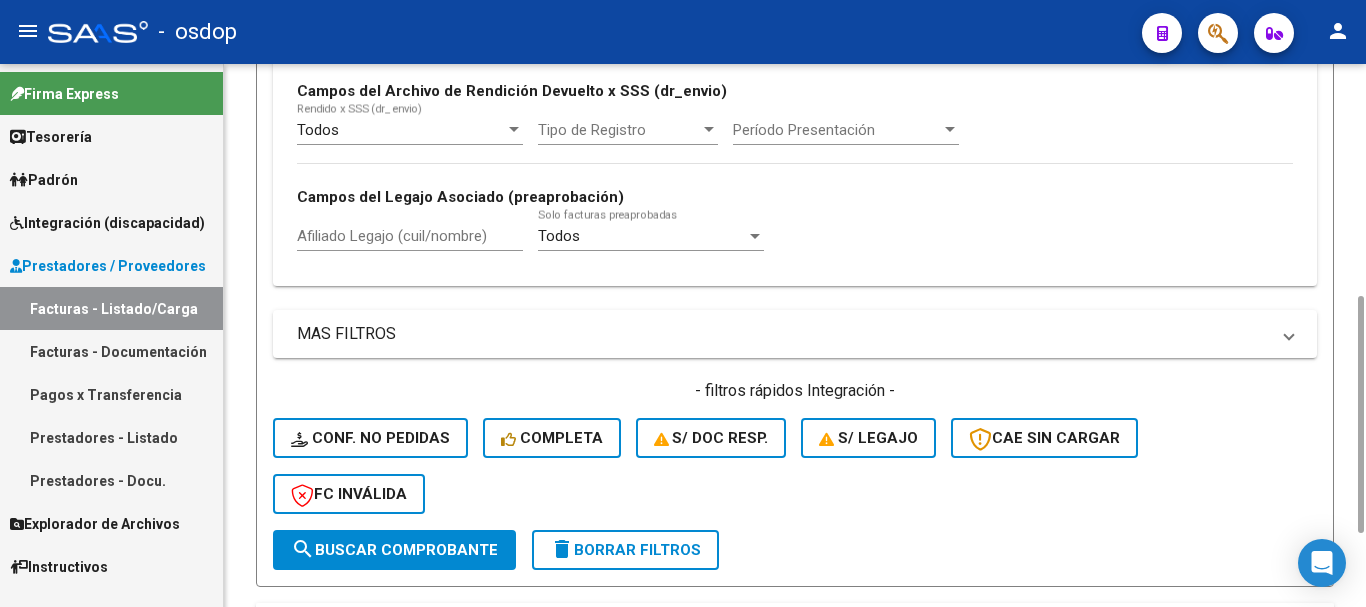 click on "Todos  Cargado en Para Enviar SSS Período De Prestación Campos del Archivo de Rendición Devuelto x SSS (dr_envio) Todos  Rendido x SSS (dr_envio) Tipo de Registro Tipo de Registro Período Presentación Período Presentación Campos del Legajo Asociado (preaprobación) Afiliado Legajo (cuil/nombre) Todos  Solo facturas preaprobadas" at bounding box center (795, 132) 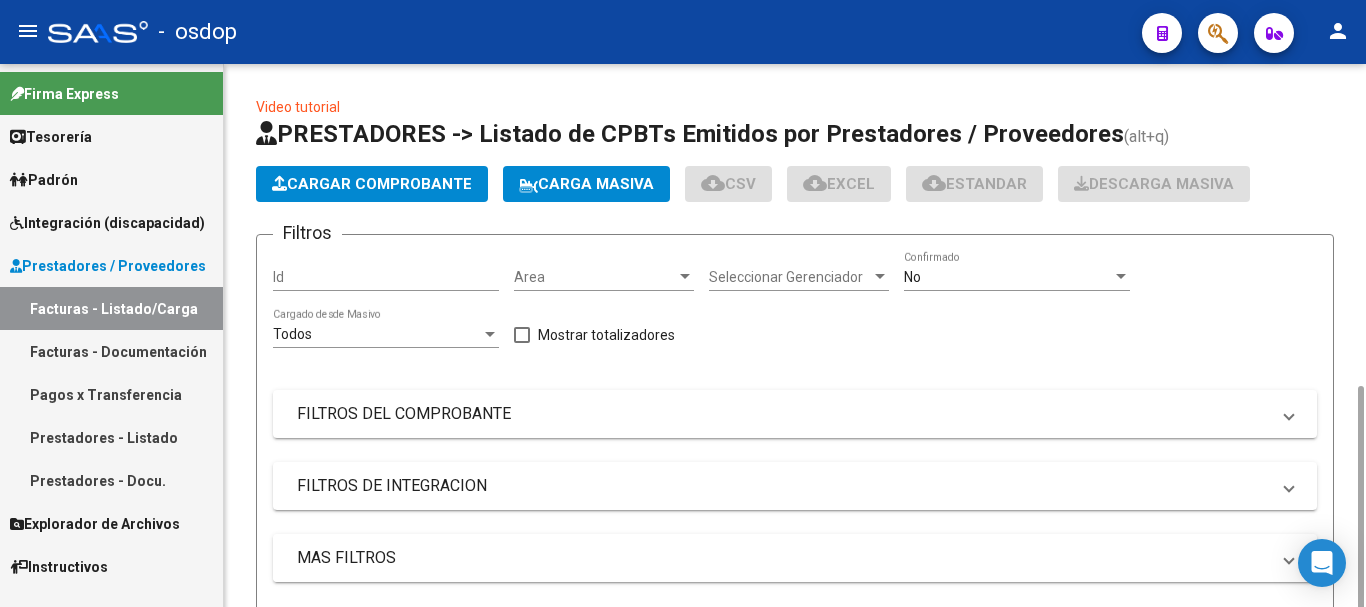 scroll, scrollTop: 0, scrollLeft: 0, axis: both 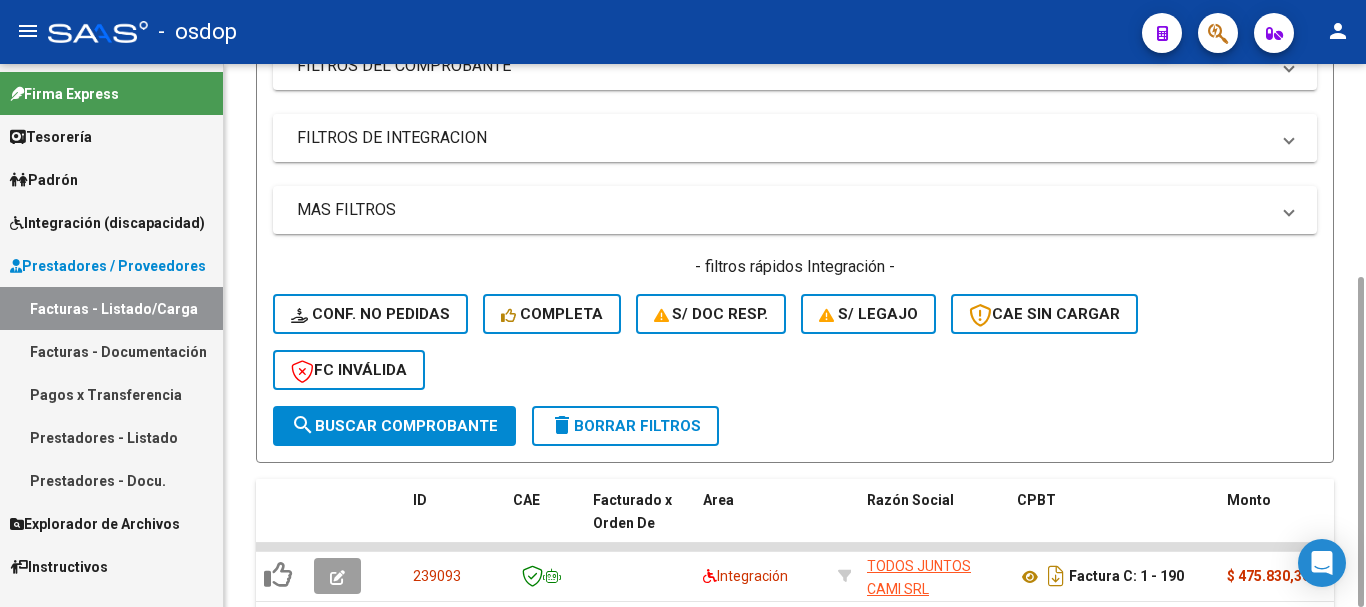 click on "FILTROS DE INTEGRACION" at bounding box center (783, 138) 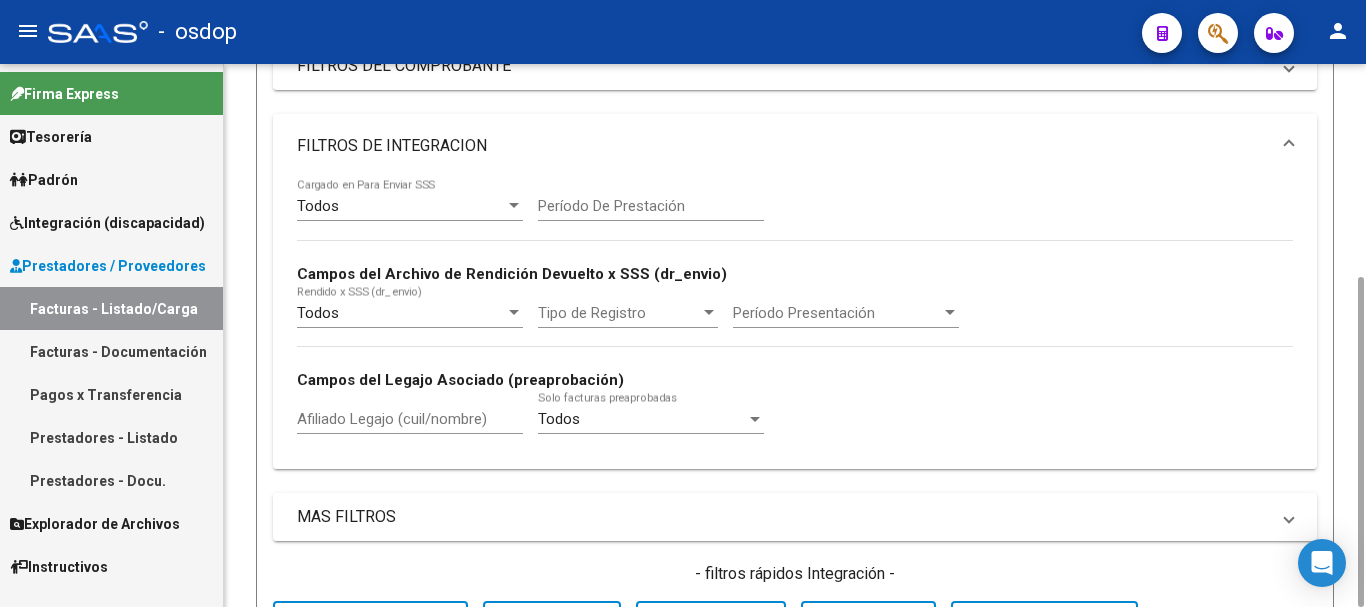 click on "Afiliado Legajo (cuil/nombre)" at bounding box center [410, 419] 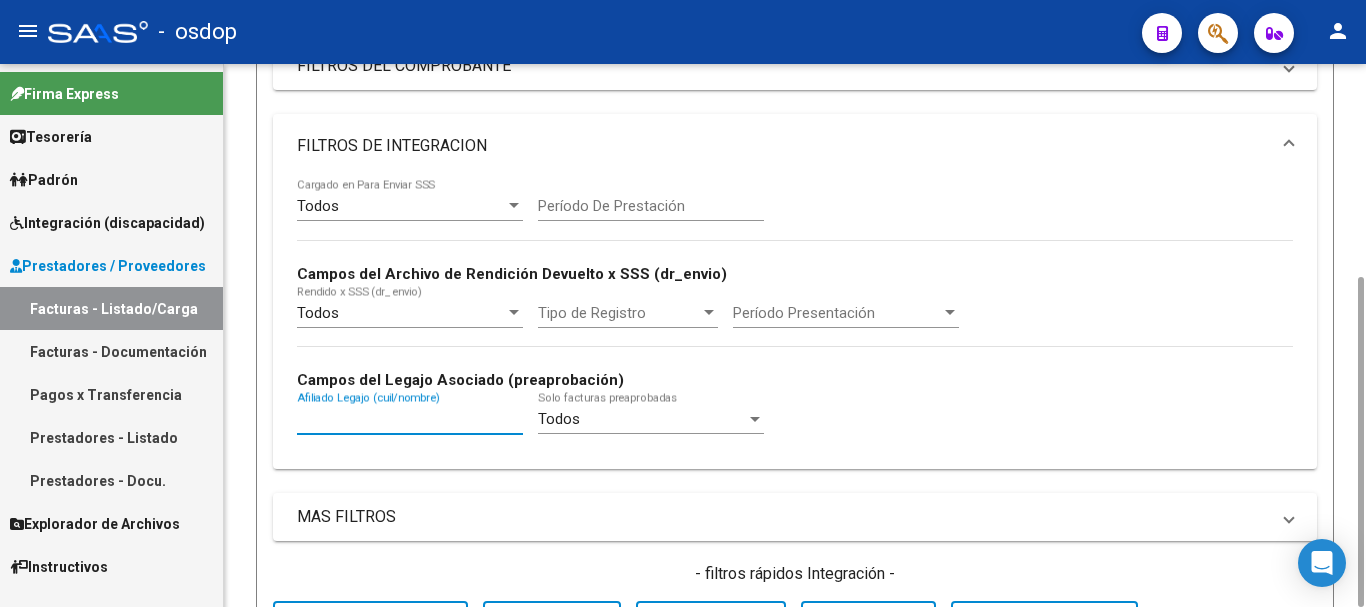 paste on "27544861080" 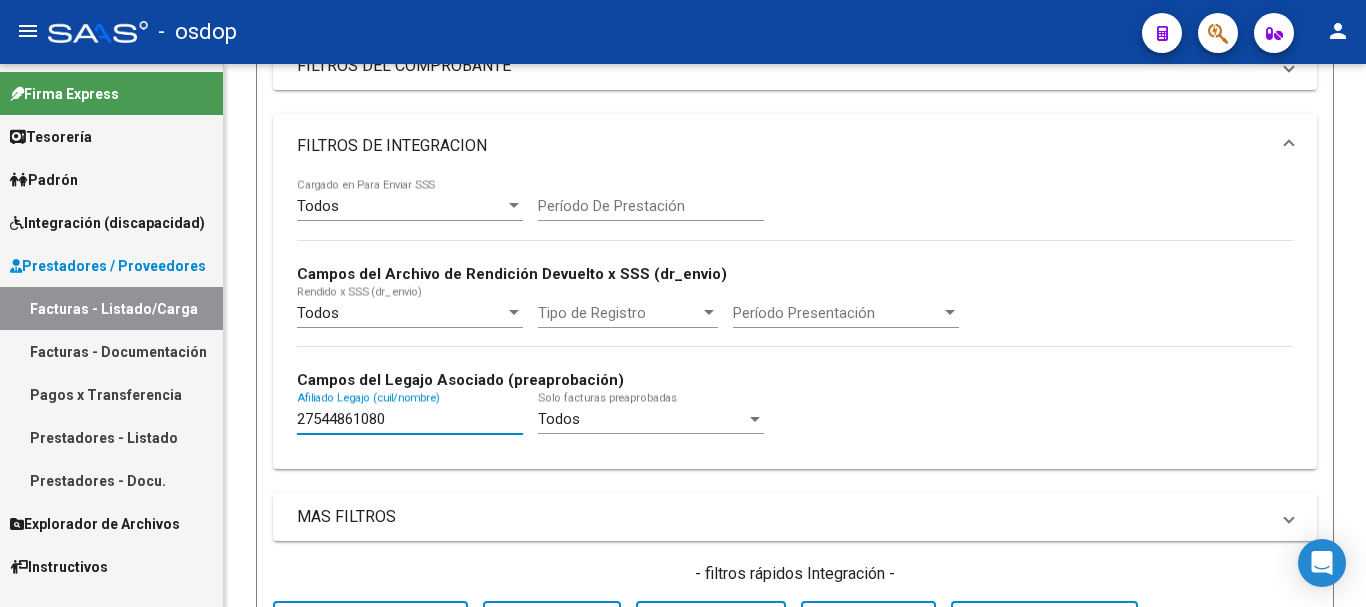 scroll, scrollTop: 748, scrollLeft: 0, axis: vertical 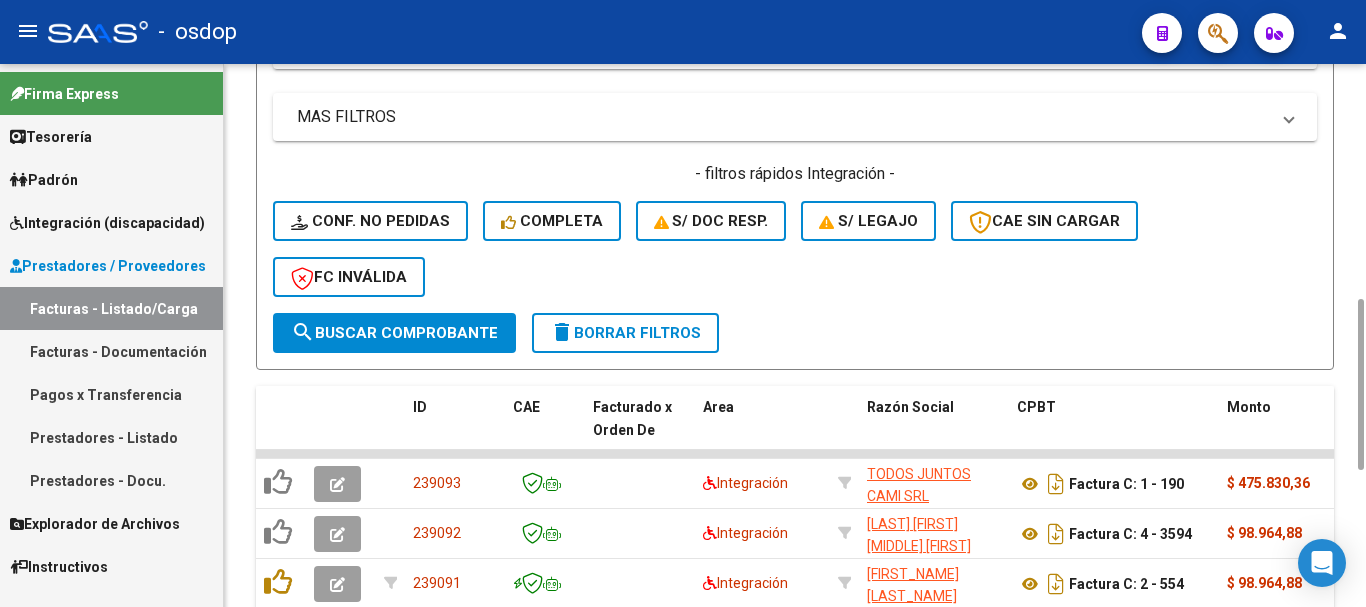 type on "27544861080" 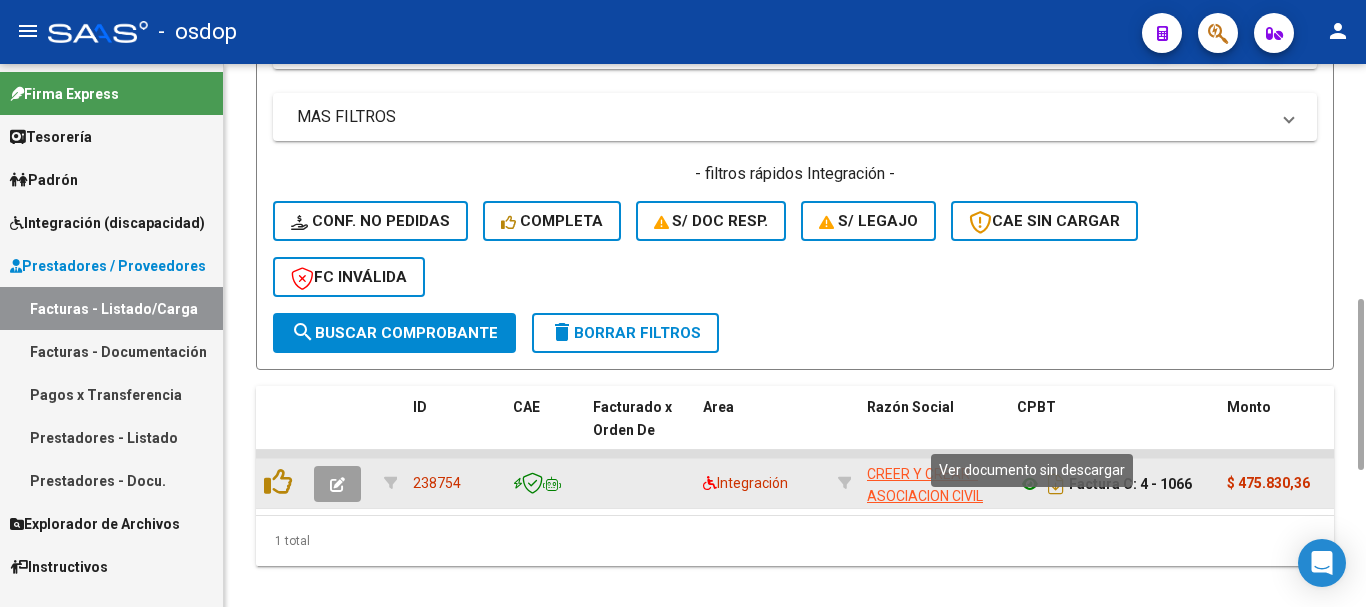 click 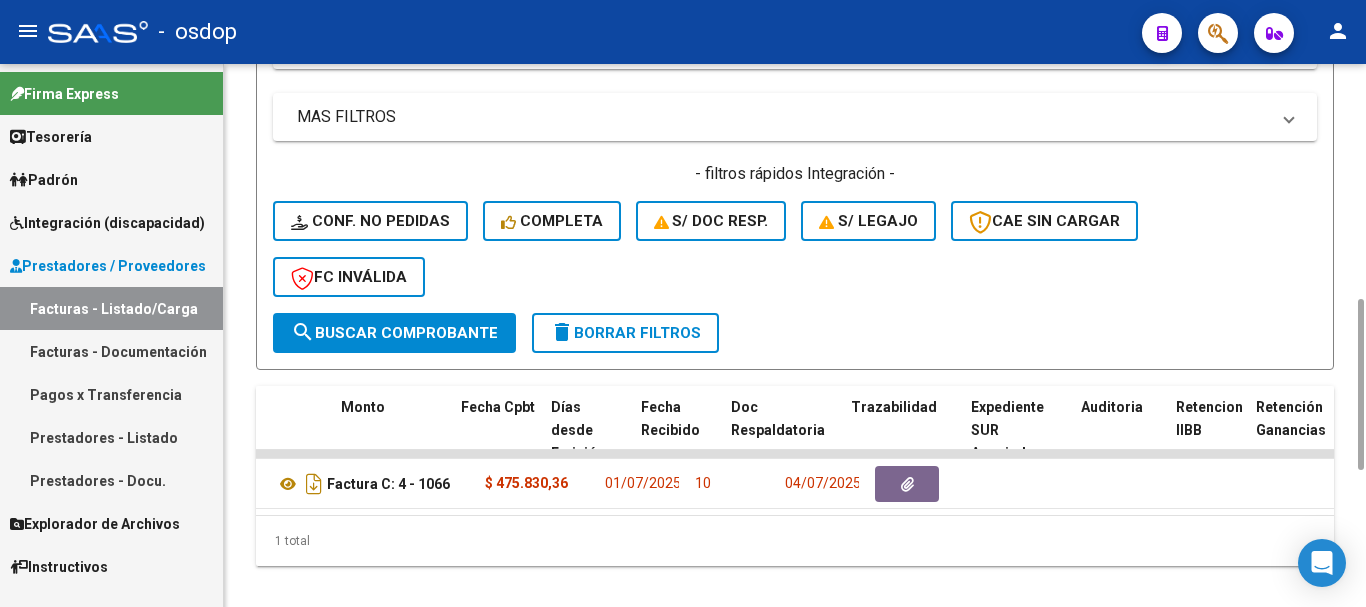 scroll, scrollTop: 0, scrollLeft: 886, axis: horizontal 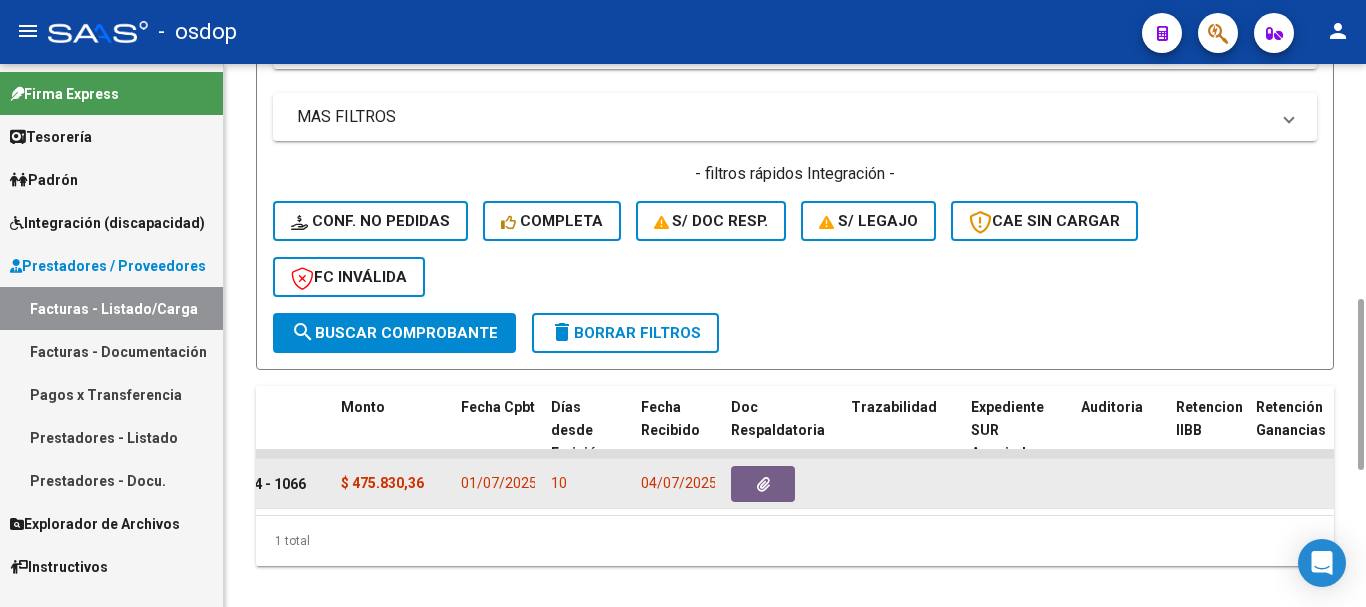 click 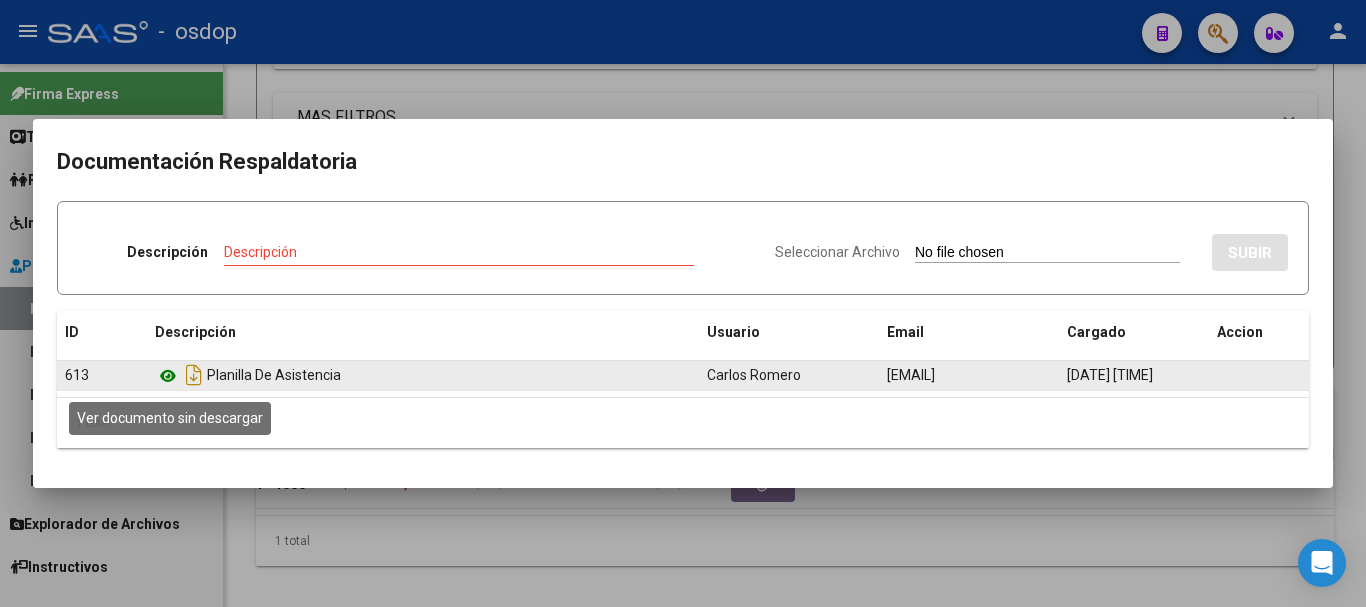 click 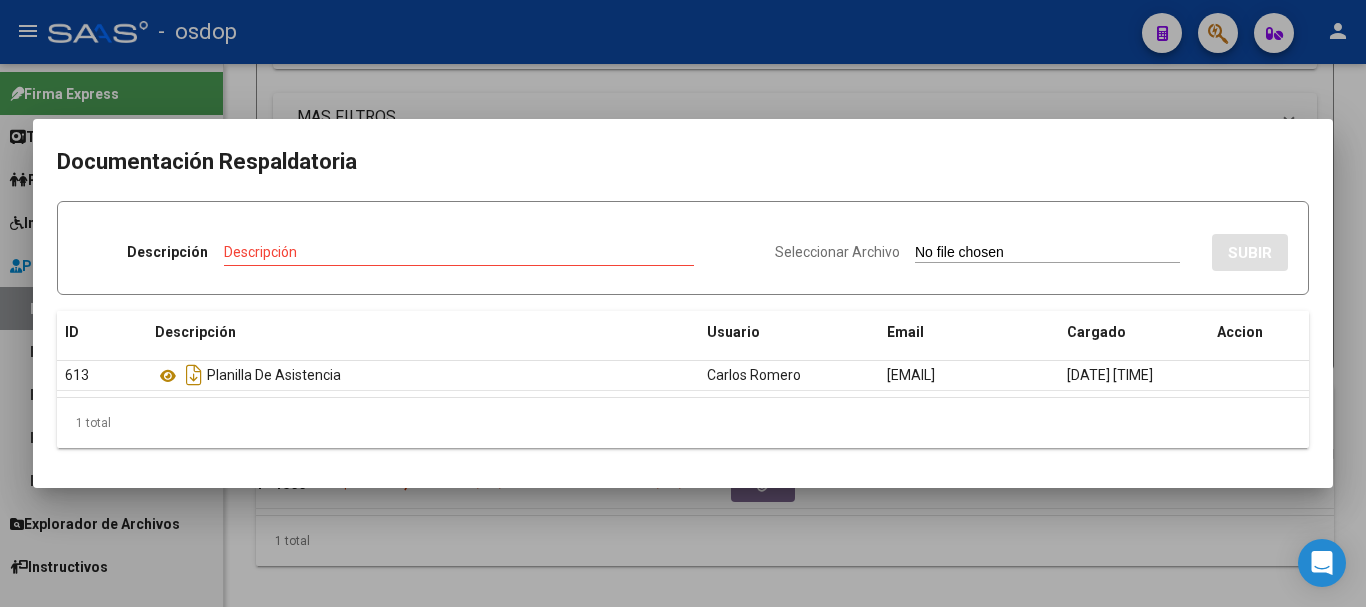 click at bounding box center (683, 303) 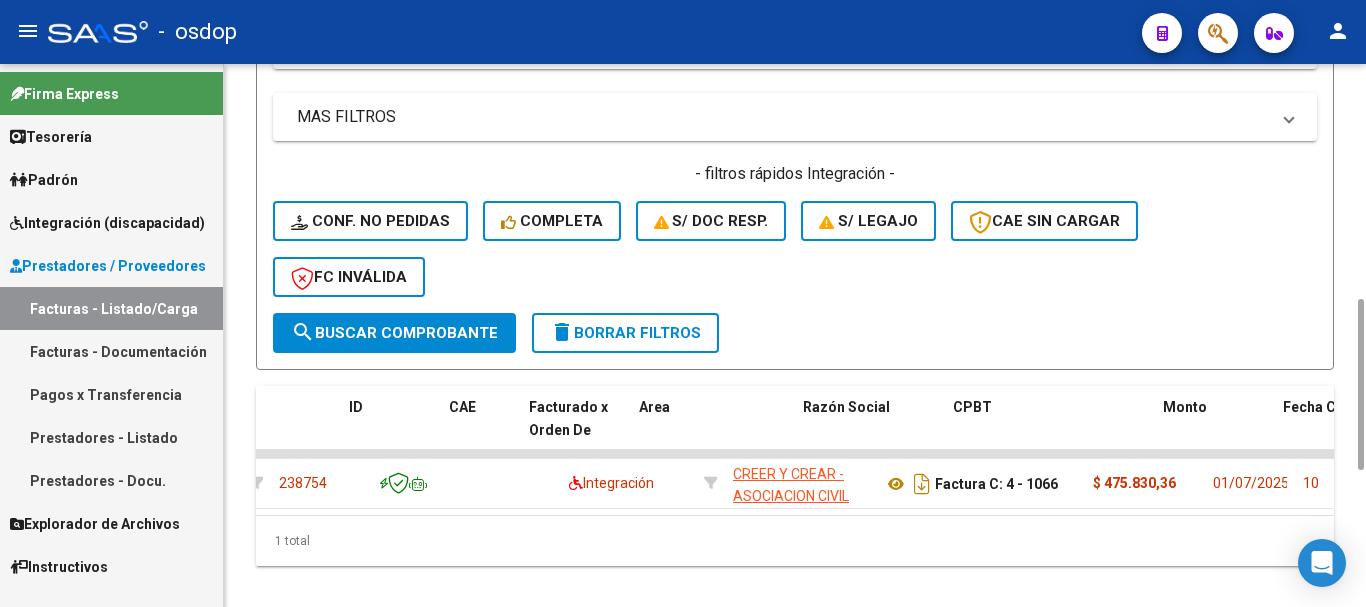 scroll, scrollTop: 0, scrollLeft: 0, axis: both 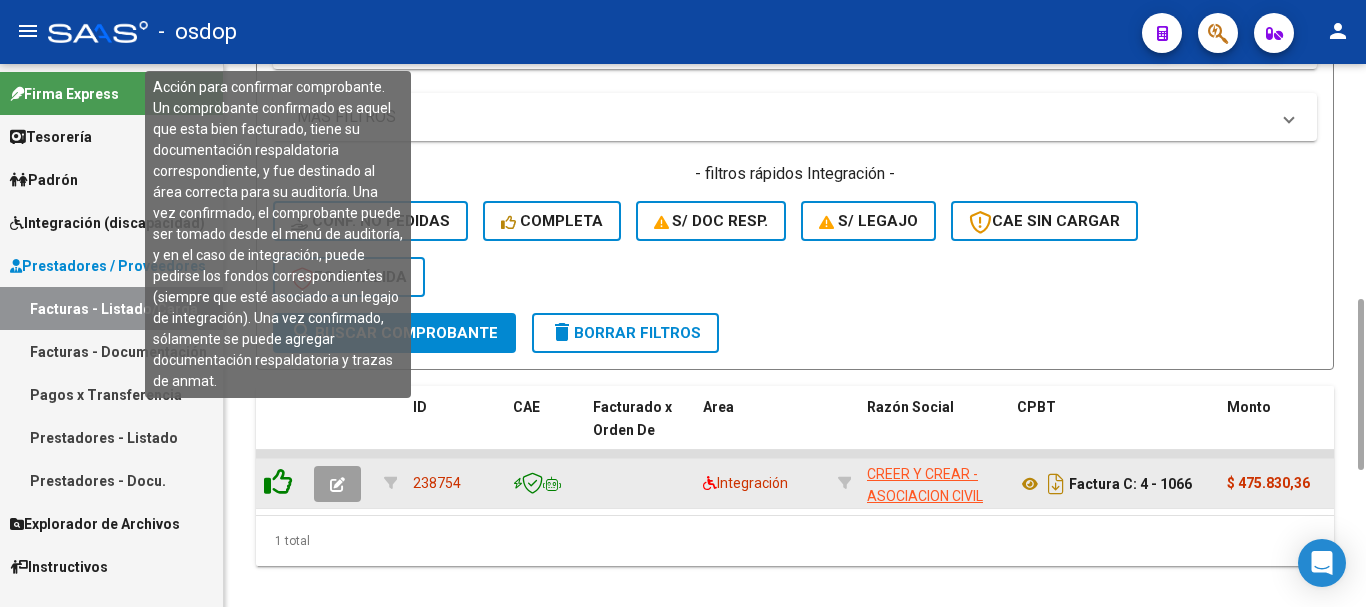 click 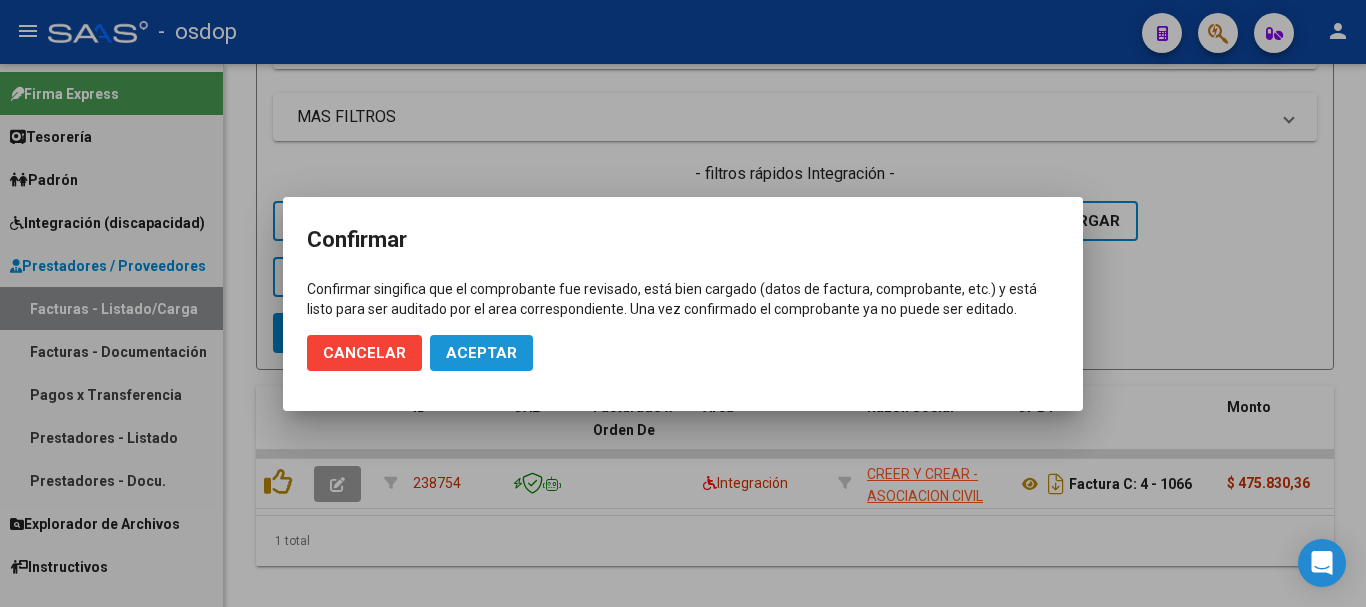 click on "Aceptar" 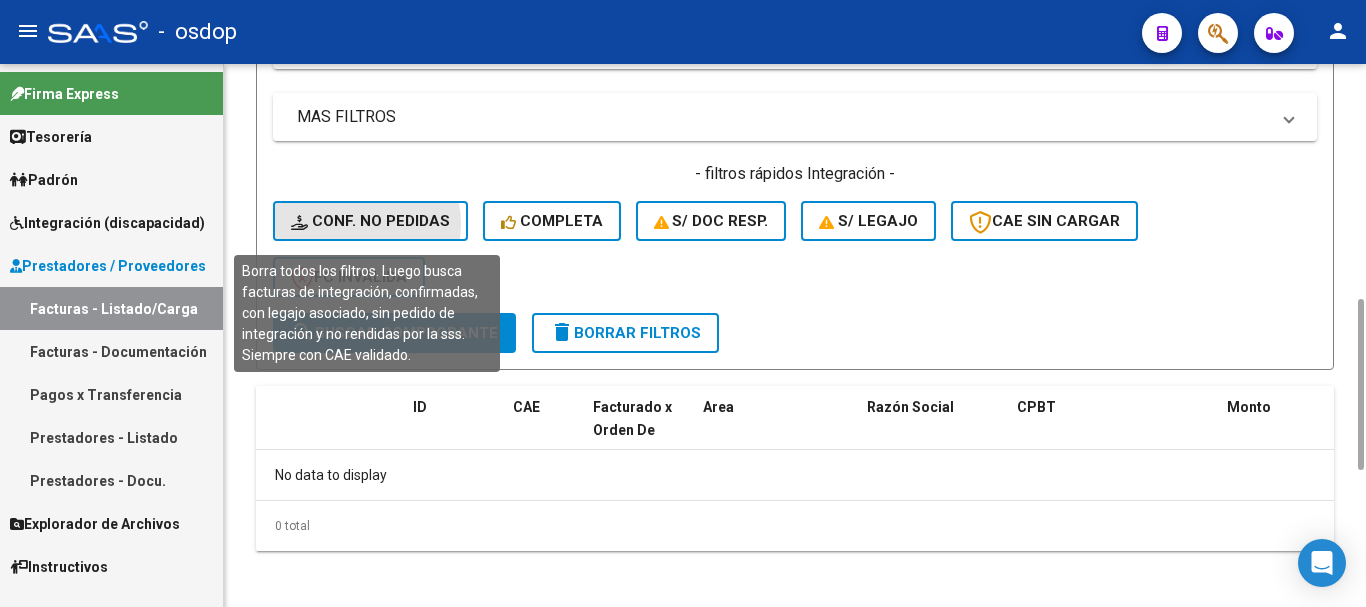 click on "Conf. no pedidas" 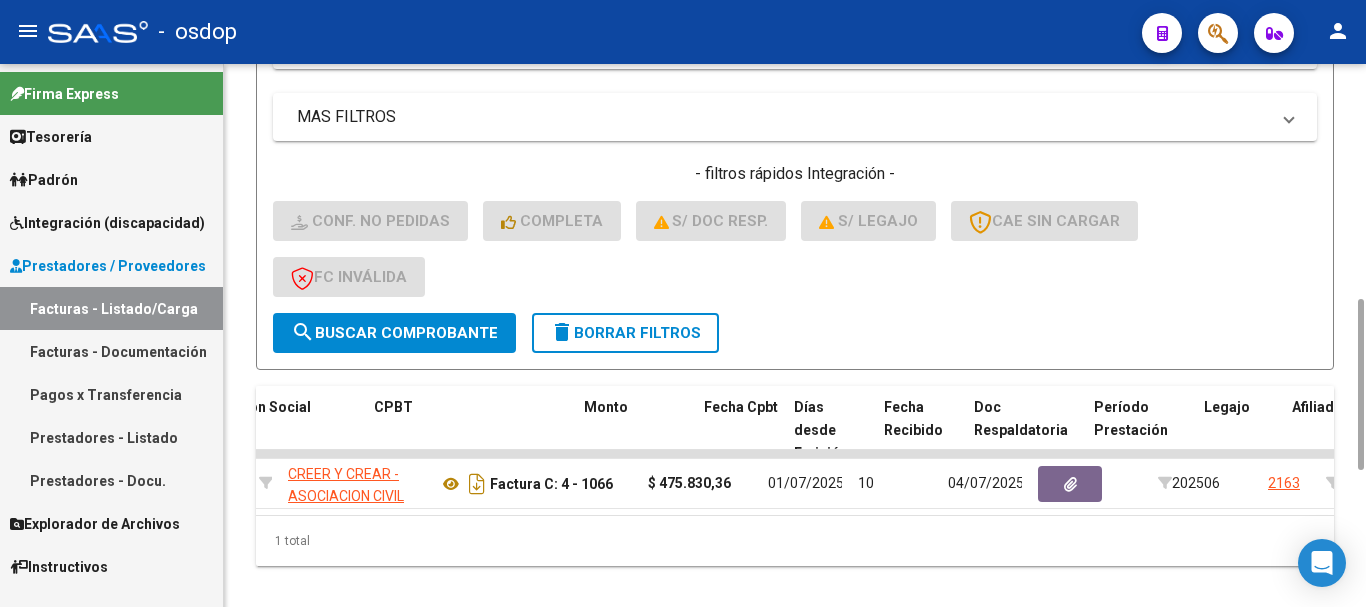scroll, scrollTop: 0, scrollLeft: 473, axis: horizontal 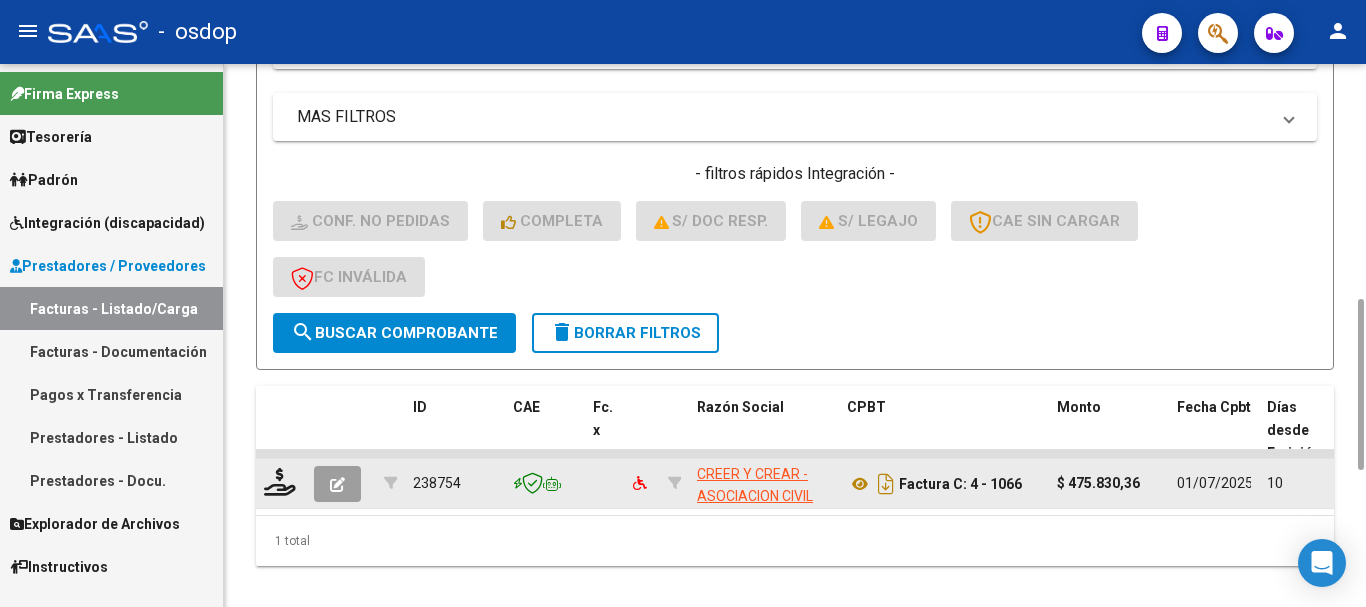click 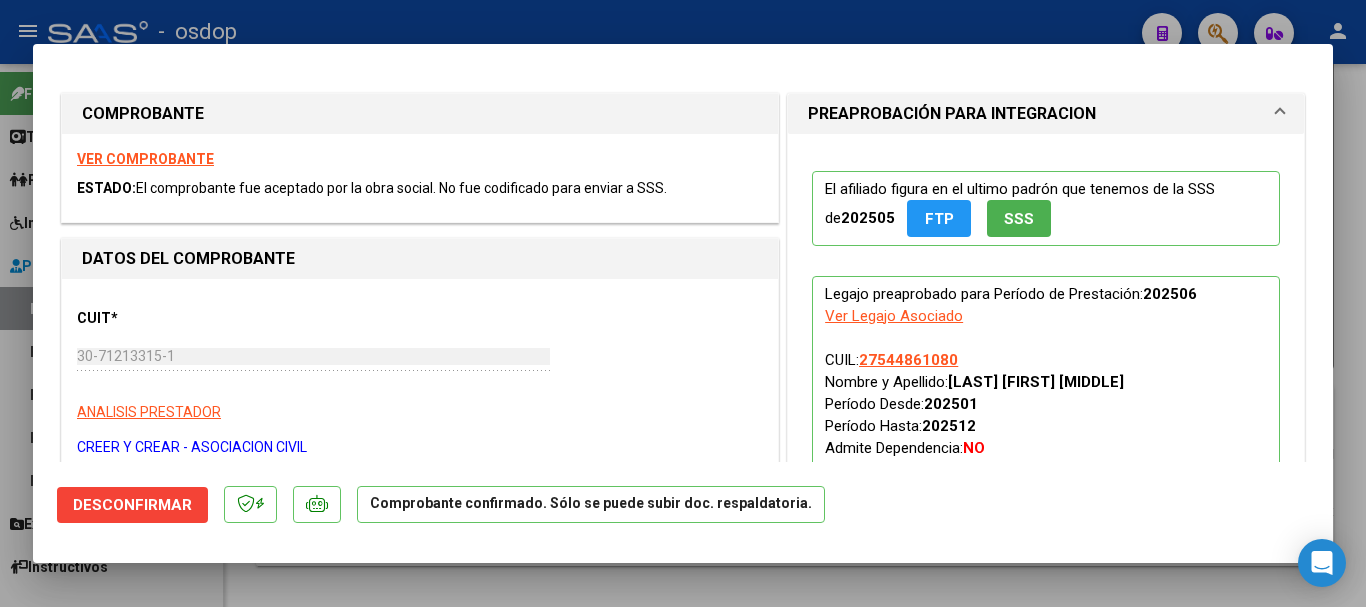 click on "Desconfirmar" 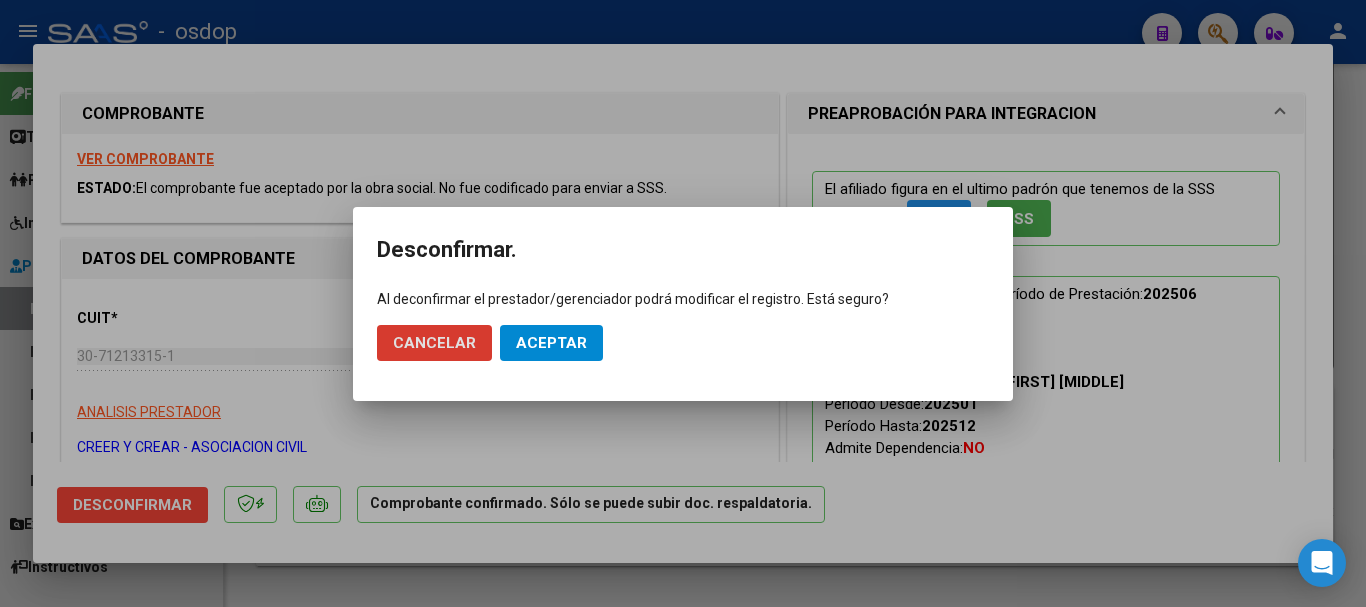 click on "Aceptar" 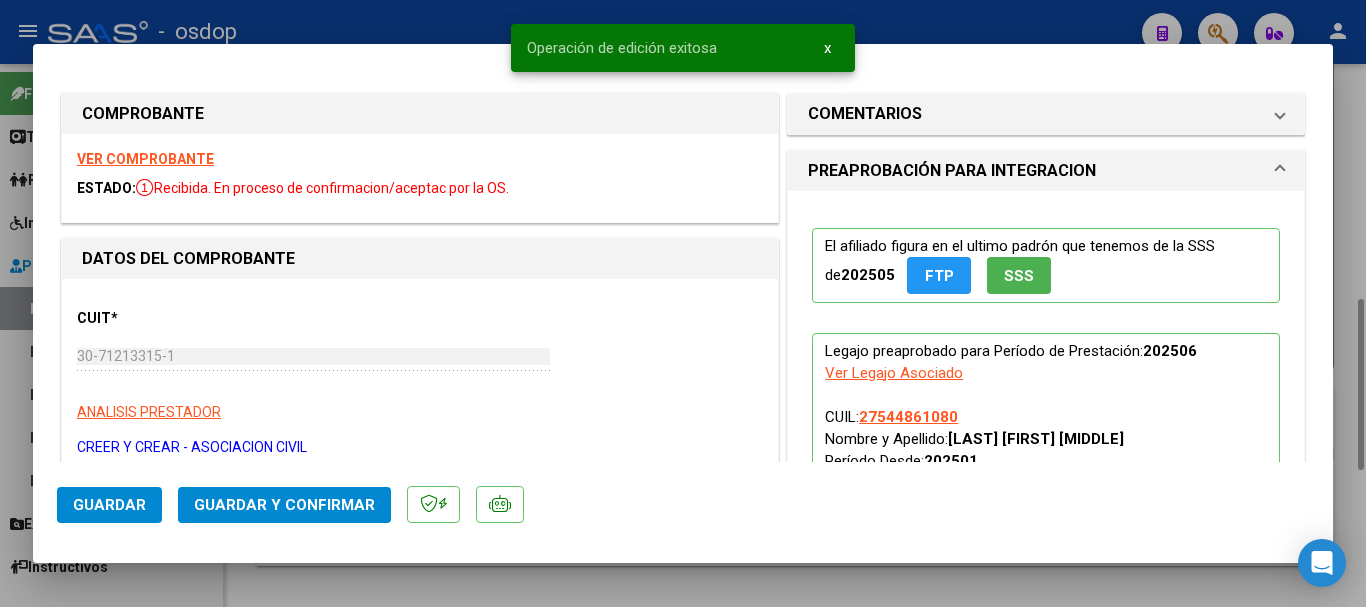 click at bounding box center [683, 303] 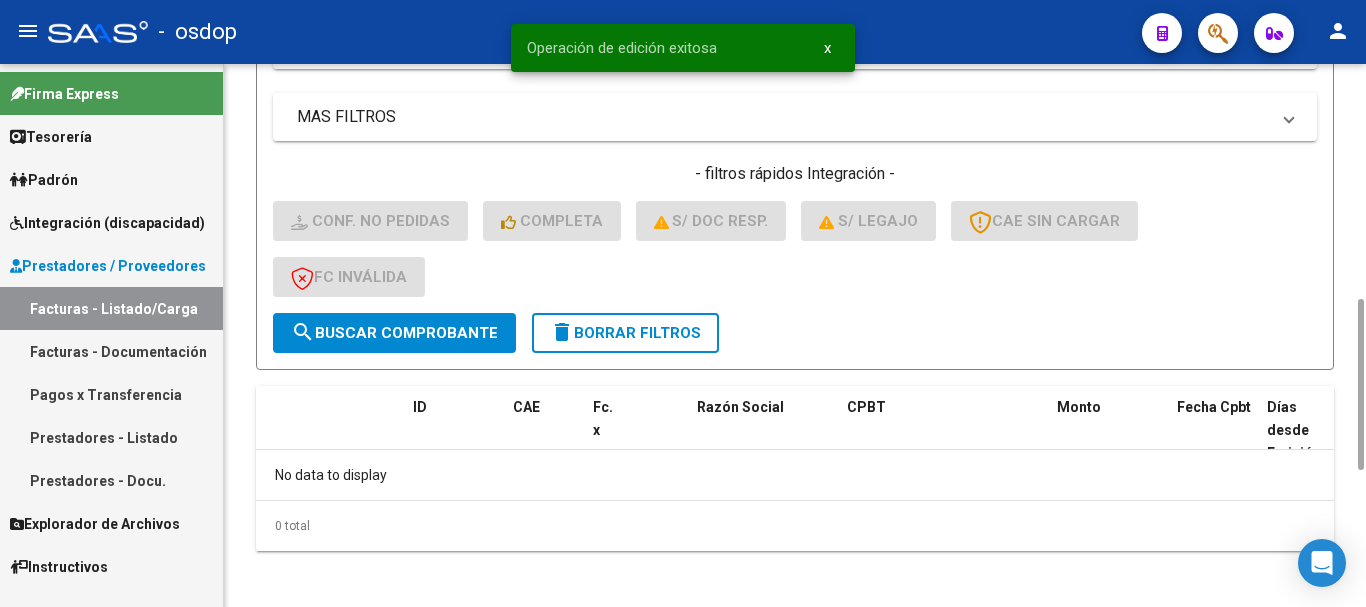 click on "delete  Borrar Filtros" 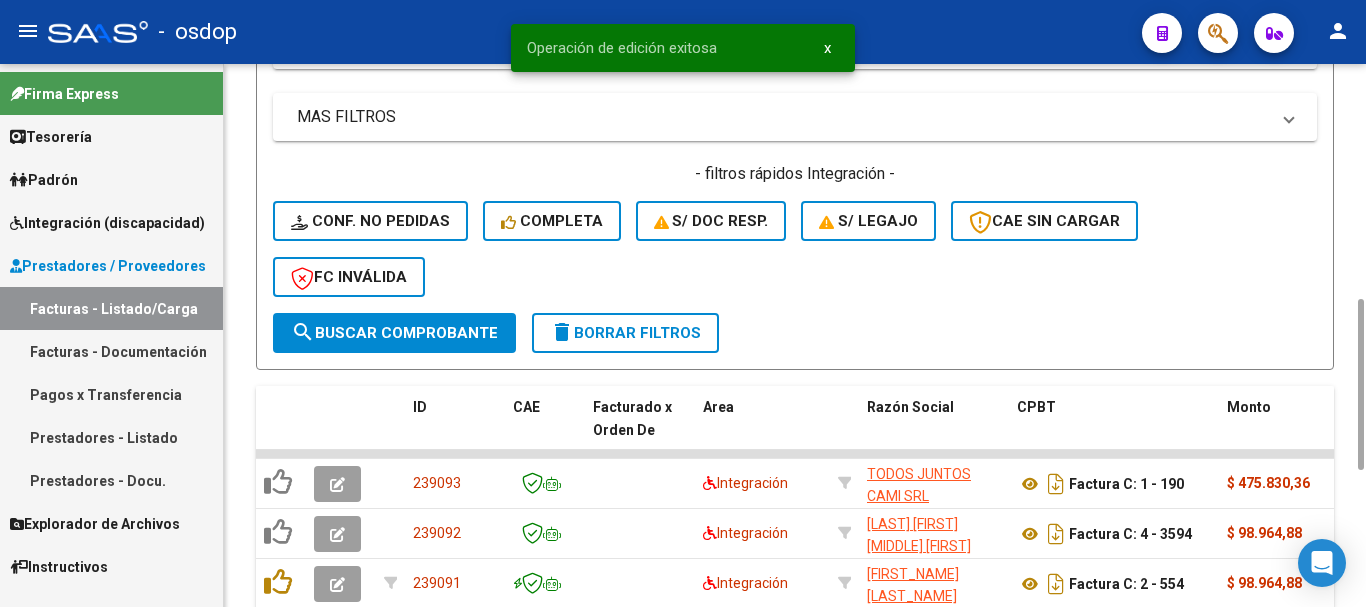 scroll, scrollTop: 548, scrollLeft: 0, axis: vertical 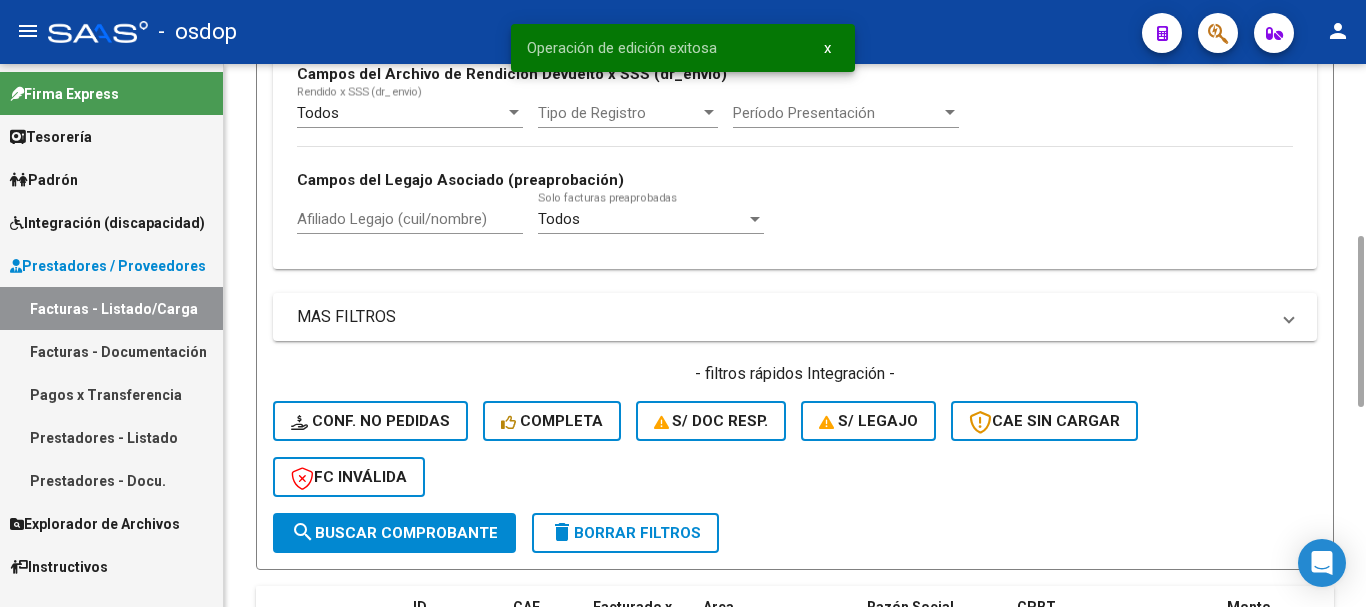 click on "Afiliado Legajo (cuil/nombre)" at bounding box center (410, 219) 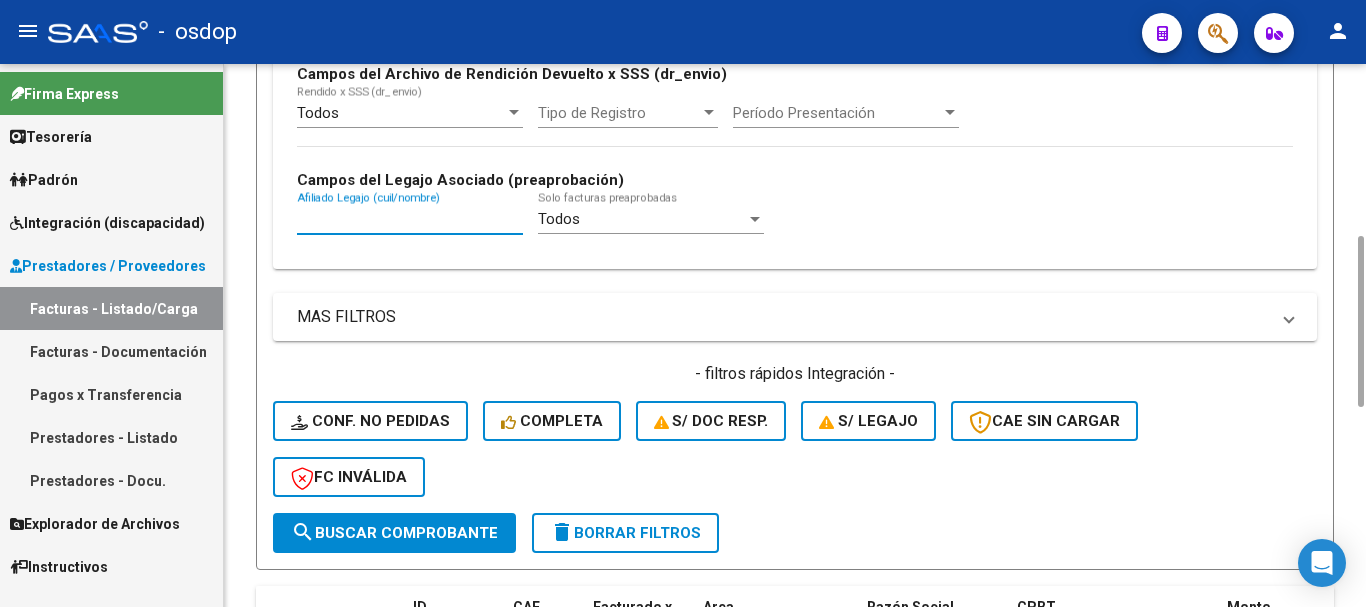 paste on "27544861080" 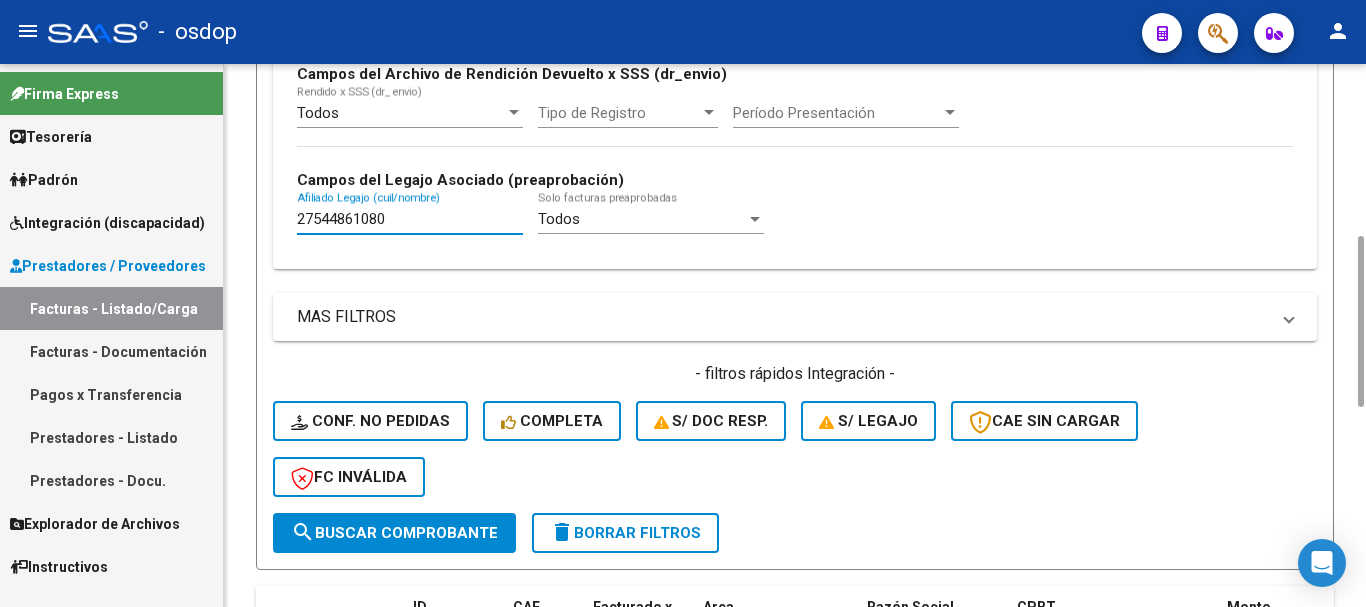 type on "27544861080" 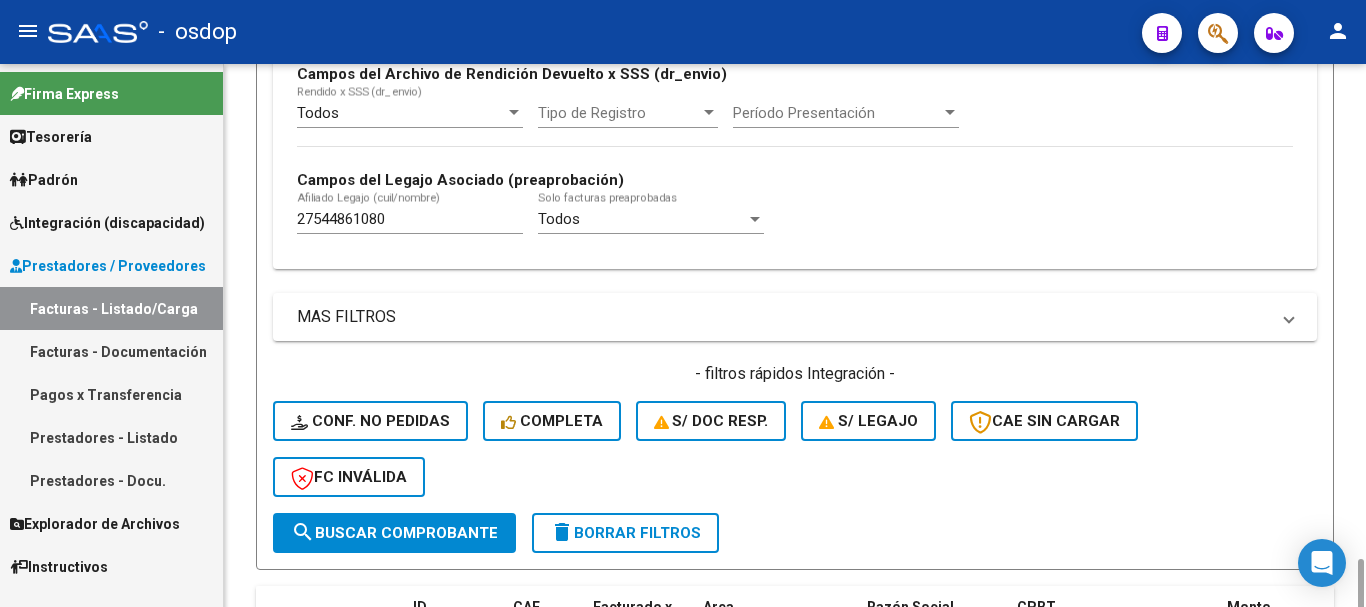scroll, scrollTop: 731, scrollLeft: 0, axis: vertical 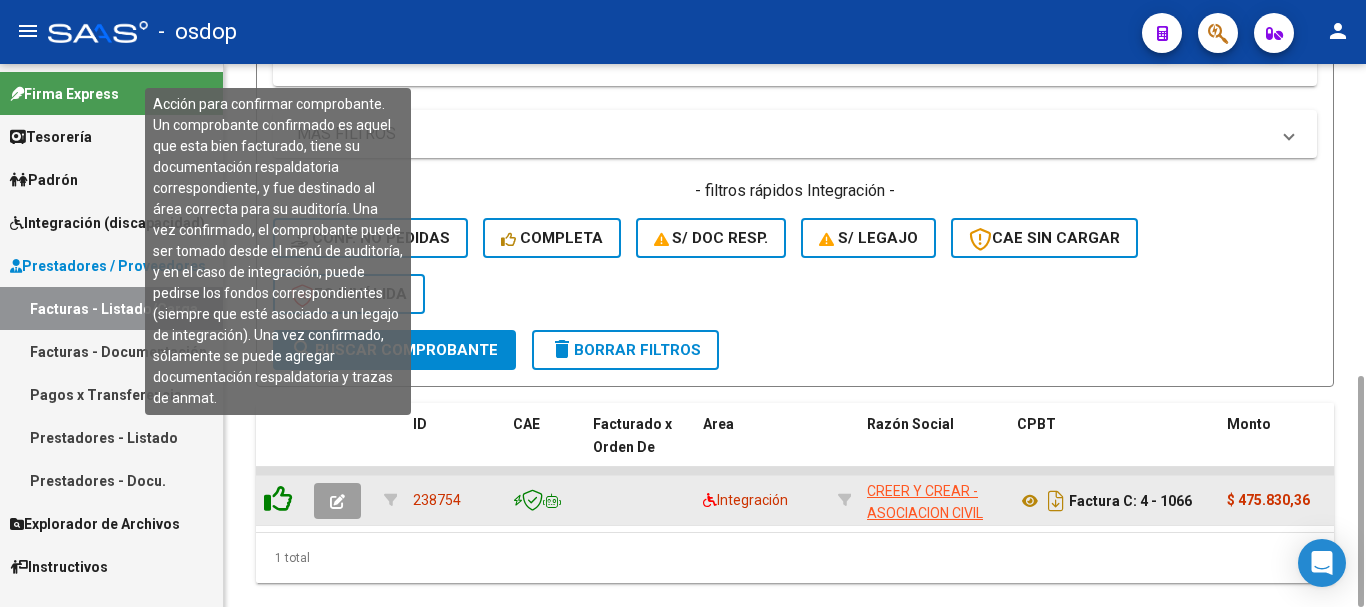 click 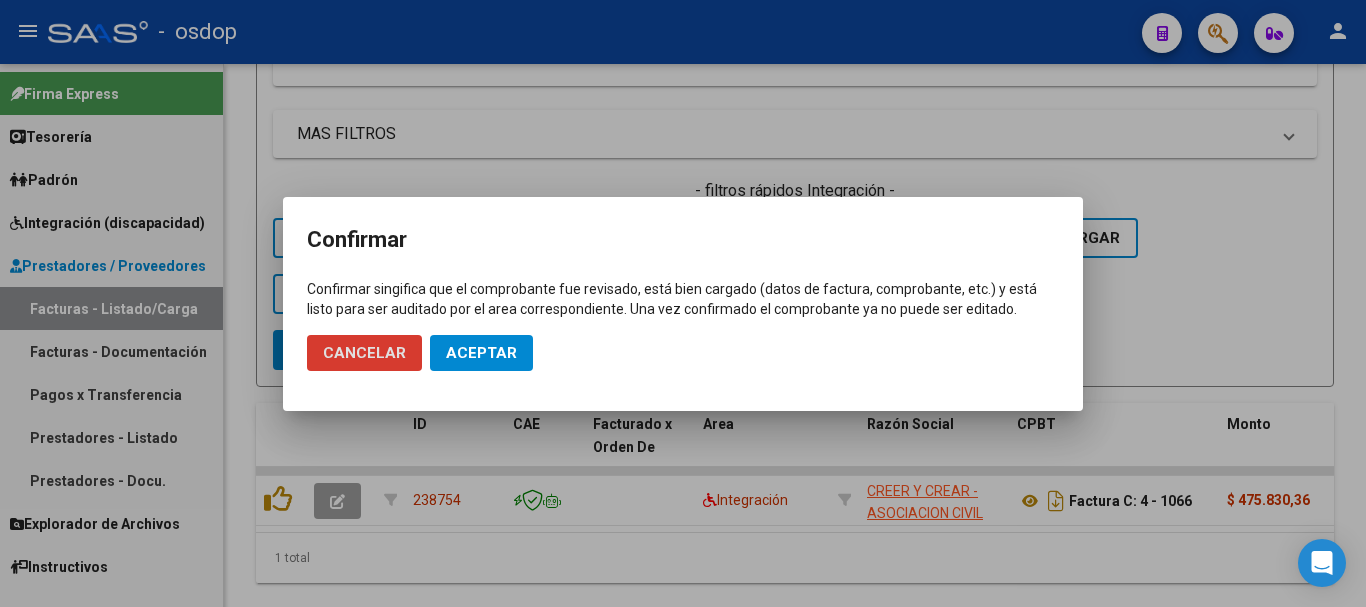 click on "Aceptar" 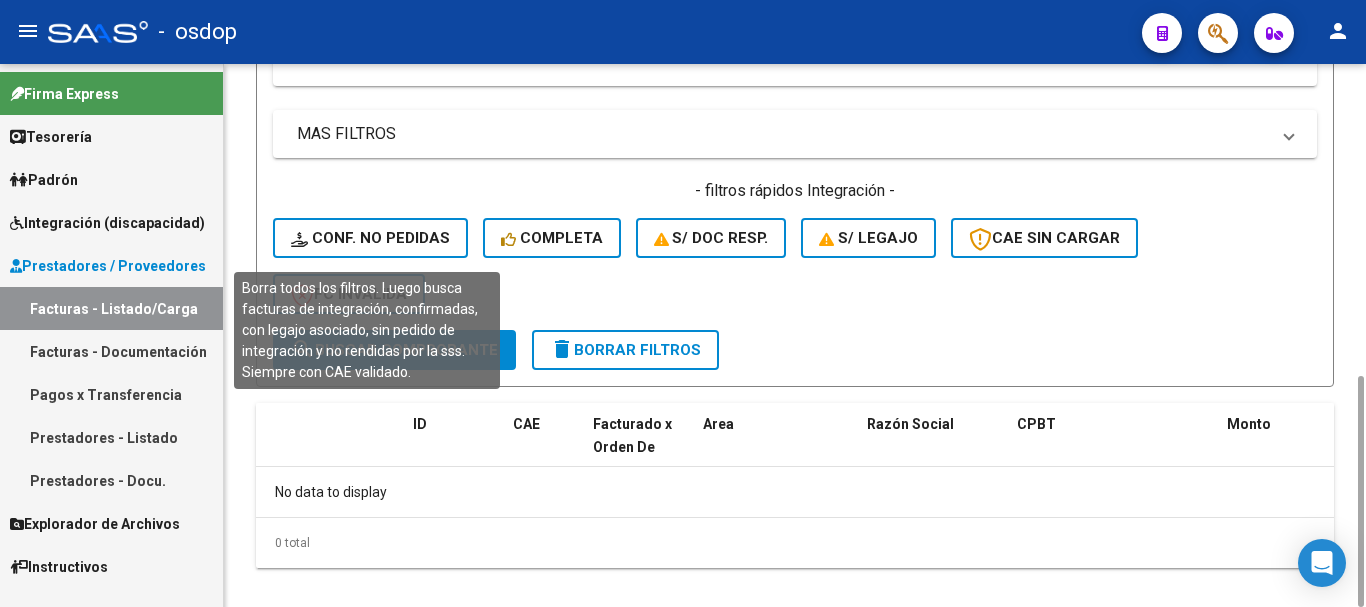 click on "Conf. no pedidas" 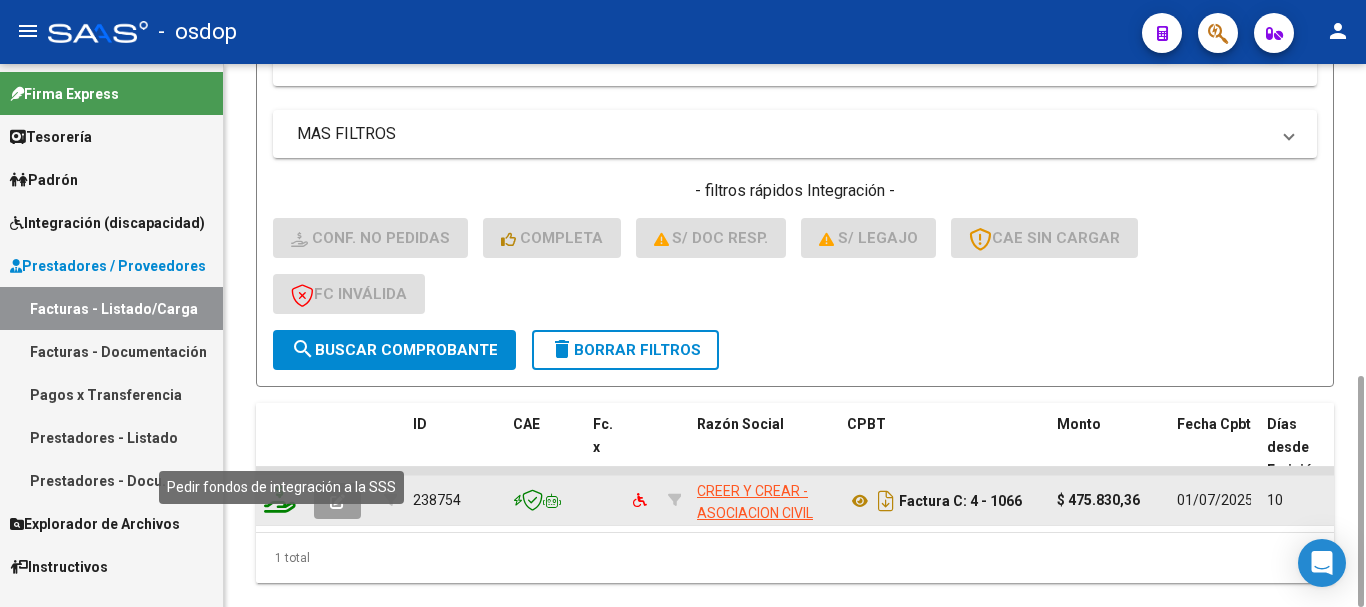 click 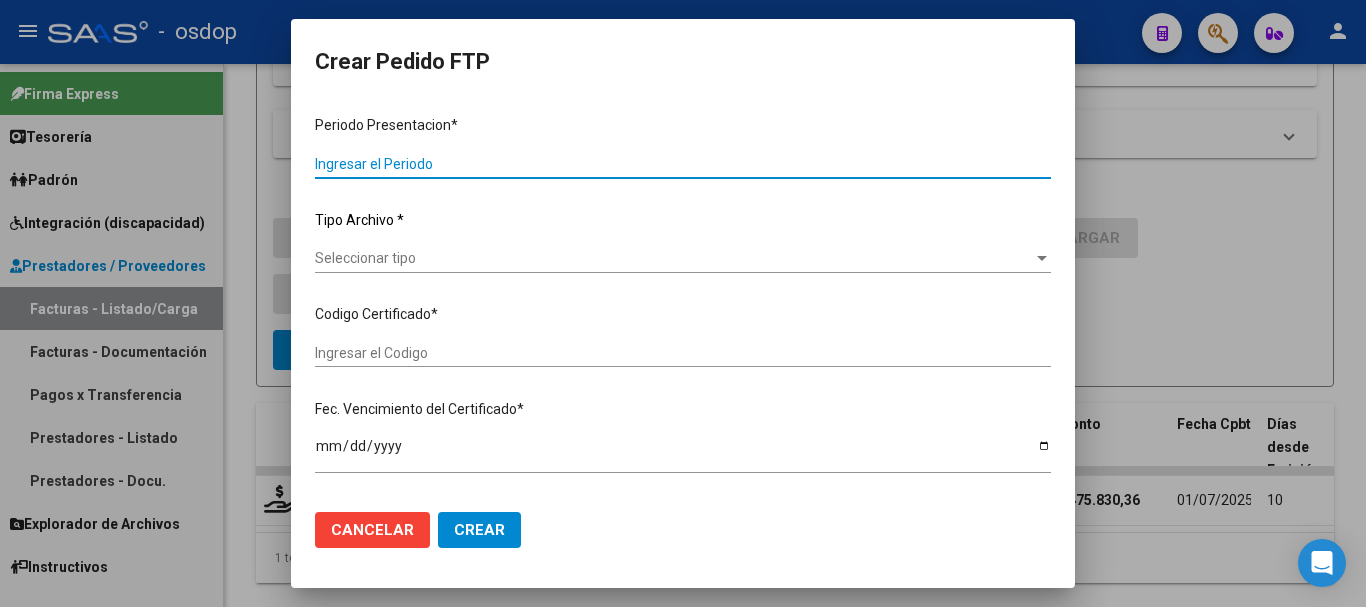 type on "202506" 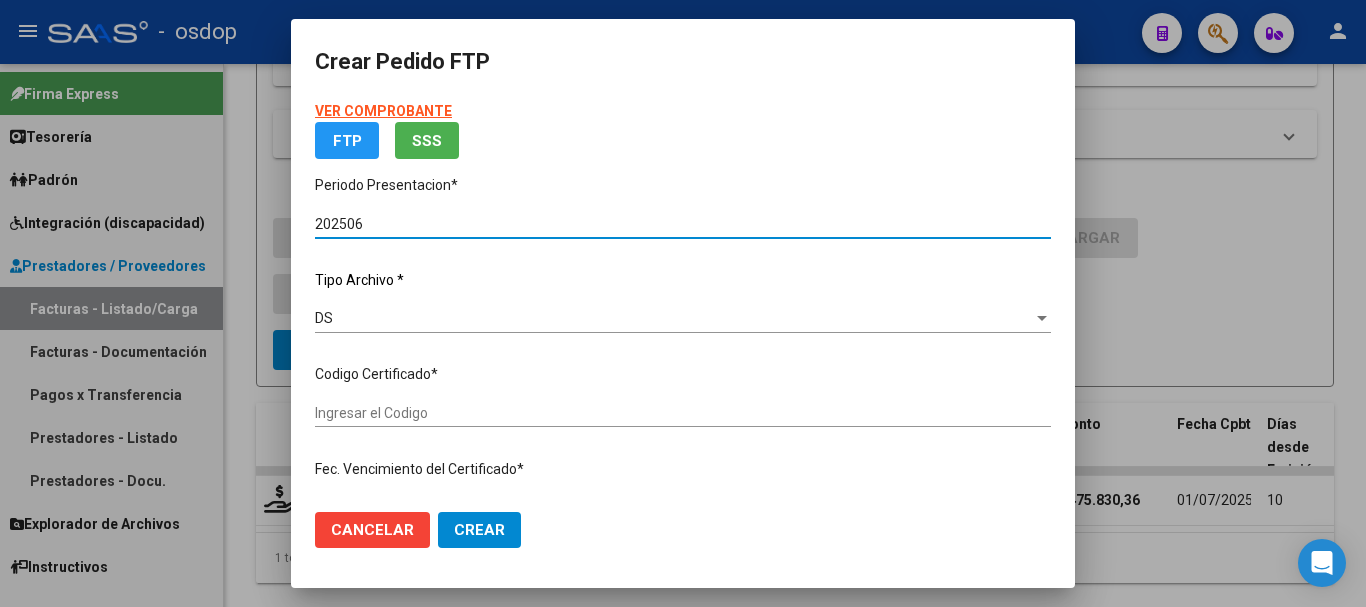 type on "9795564960" 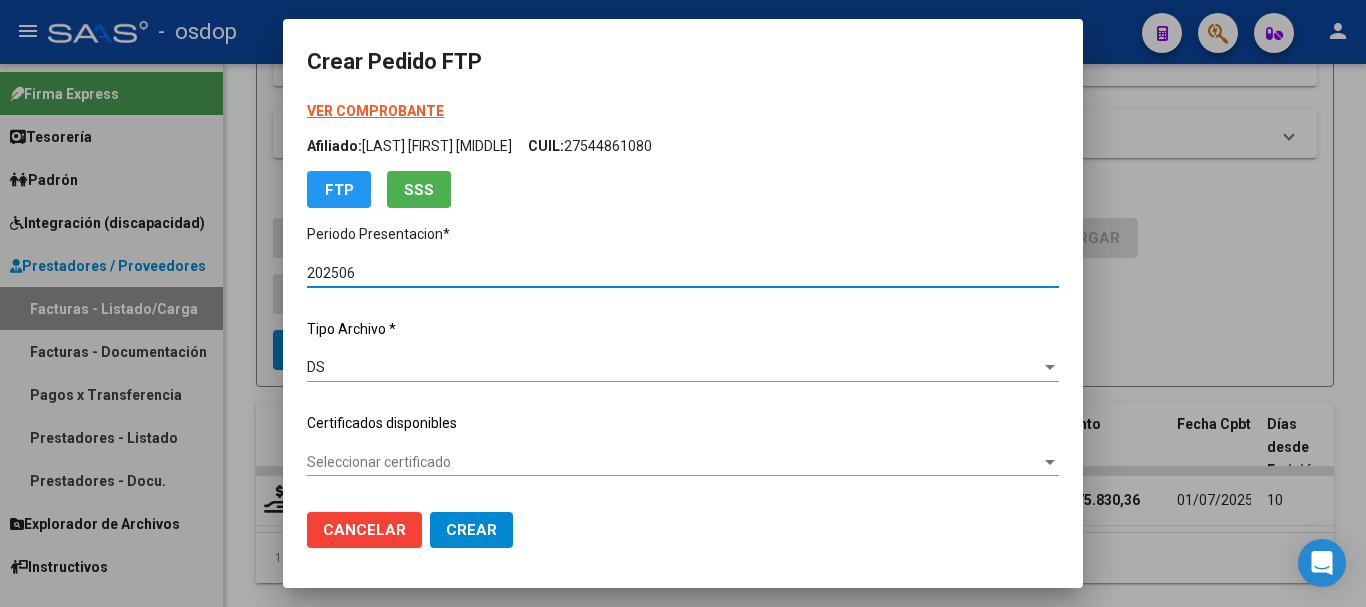 scroll, scrollTop: 100, scrollLeft: 0, axis: vertical 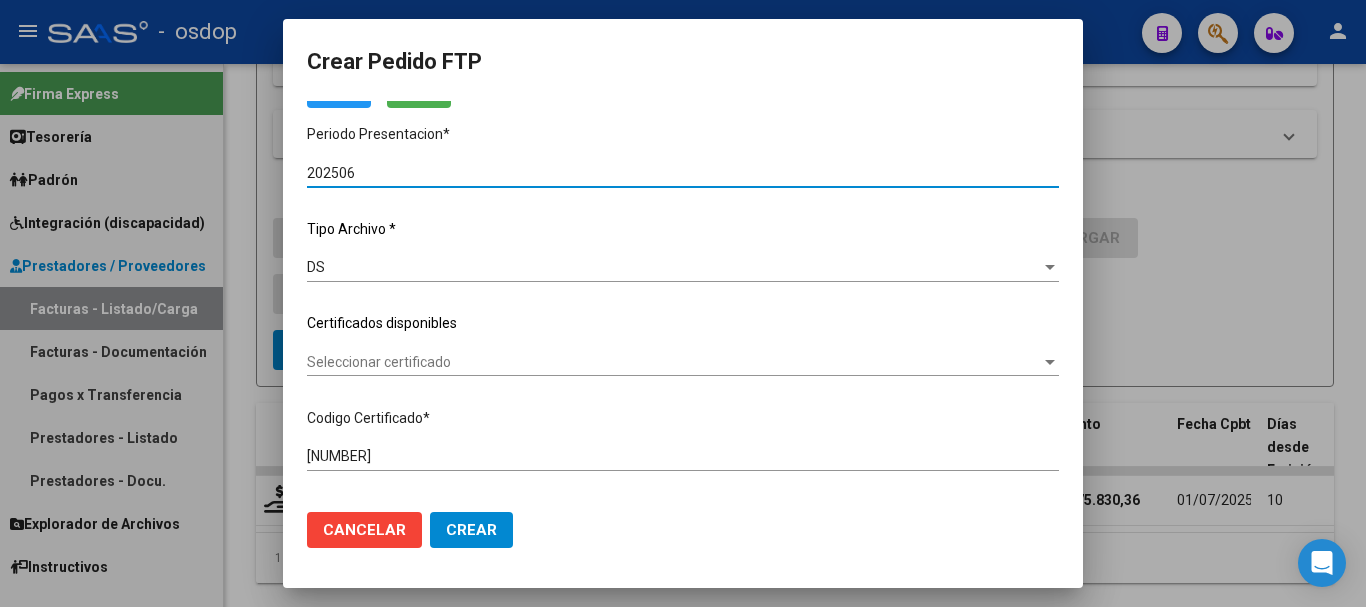 click on "Seleccionar certificado" at bounding box center (674, 362) 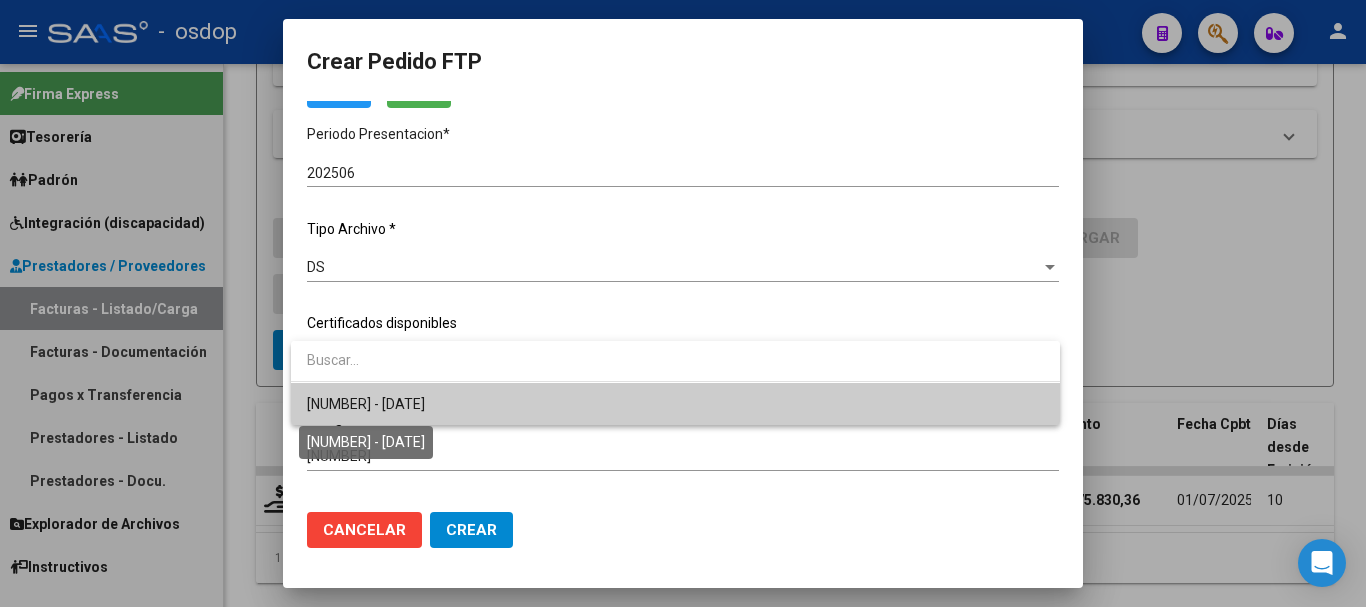 click on "9795564960 - 2028-11-13" at bounding box center (366, 404) 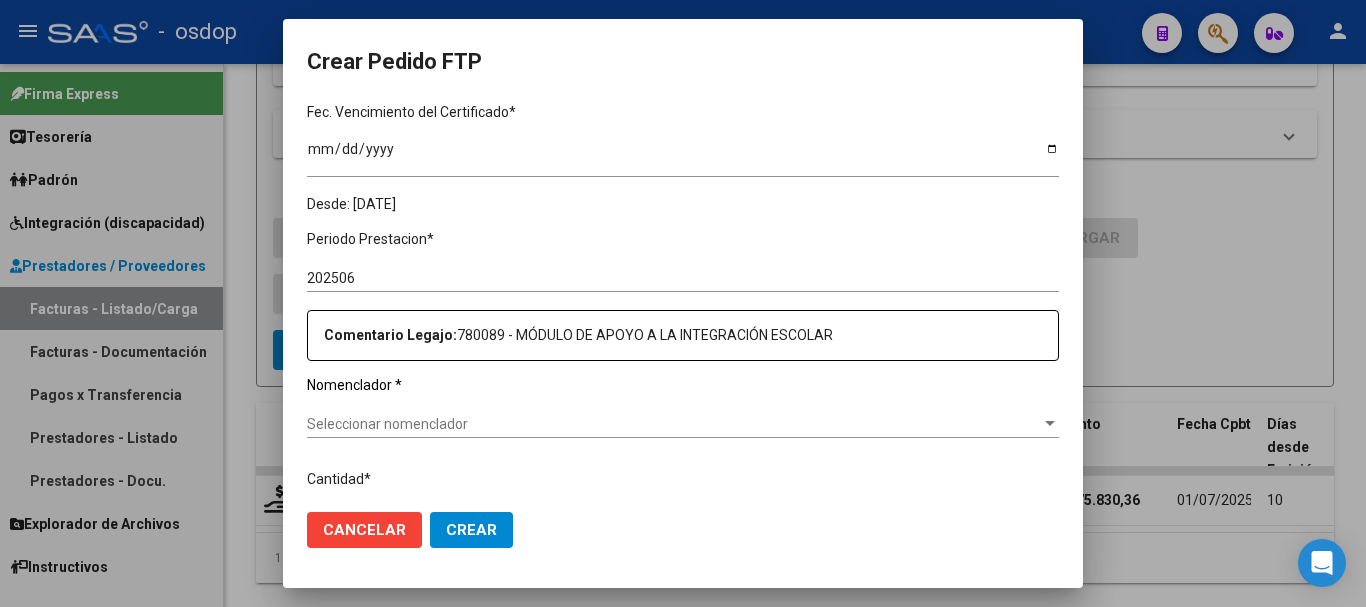 scroll, scrollTop: 700, scrollLeft: 0, axis: vertical 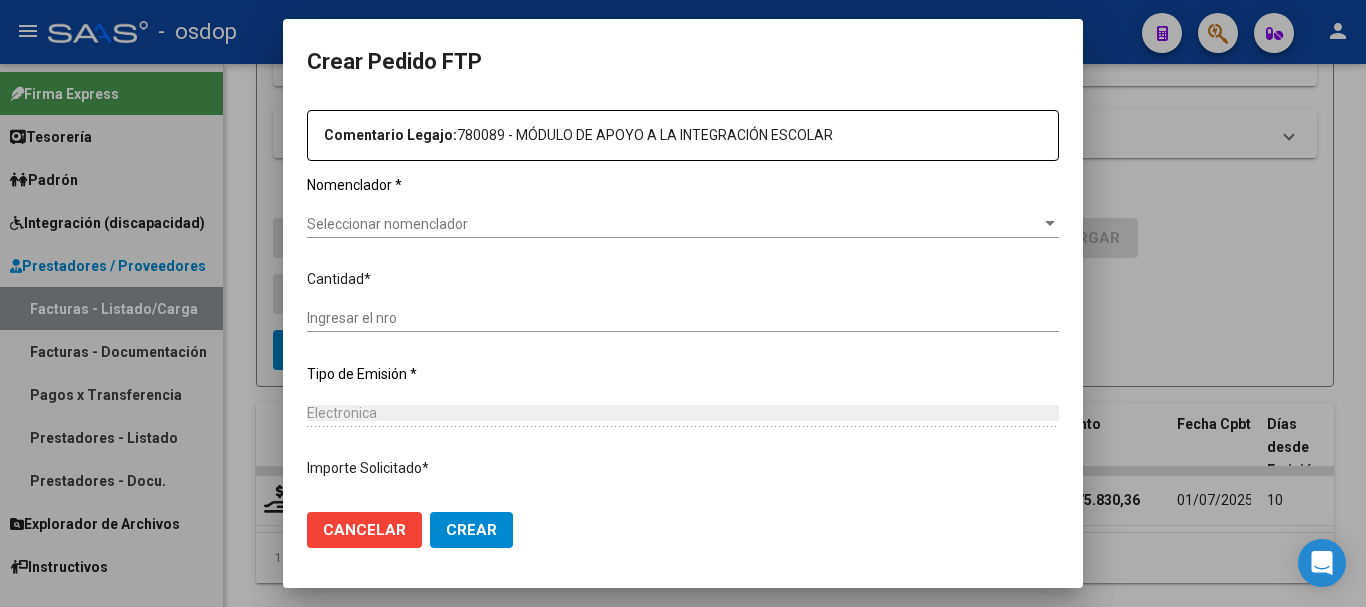 drag, startPoint x: 534, startPoint y: 135, endPoint x: 867, endPoint y: 140, distance: 333.03754 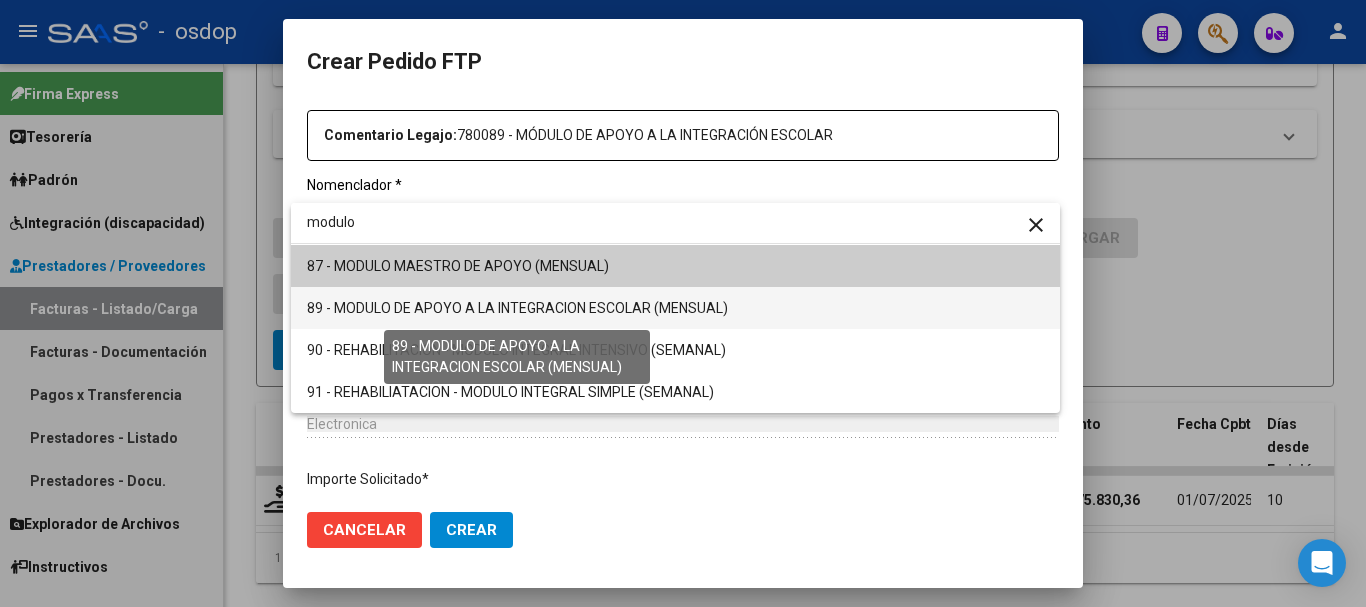 type on "modulo" 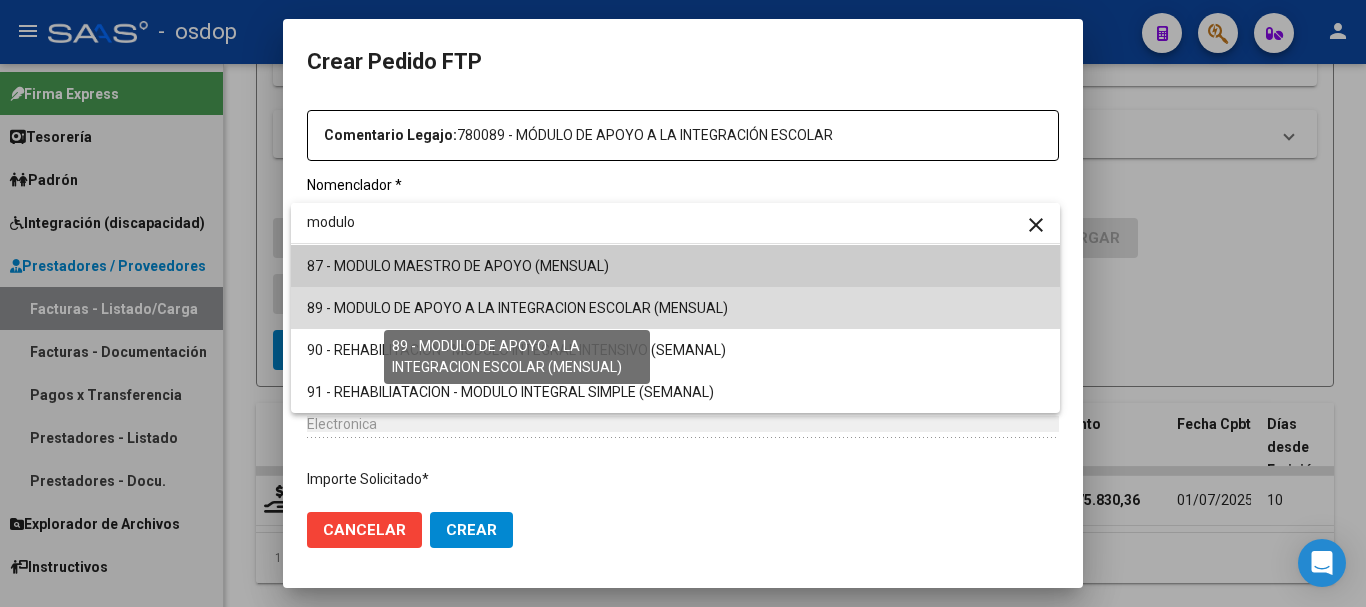 click on "89 - MODULO DE APOYO A LA INTEGRACION ESCOLAR (MENSUAL)" at bounding box center [517, 308] 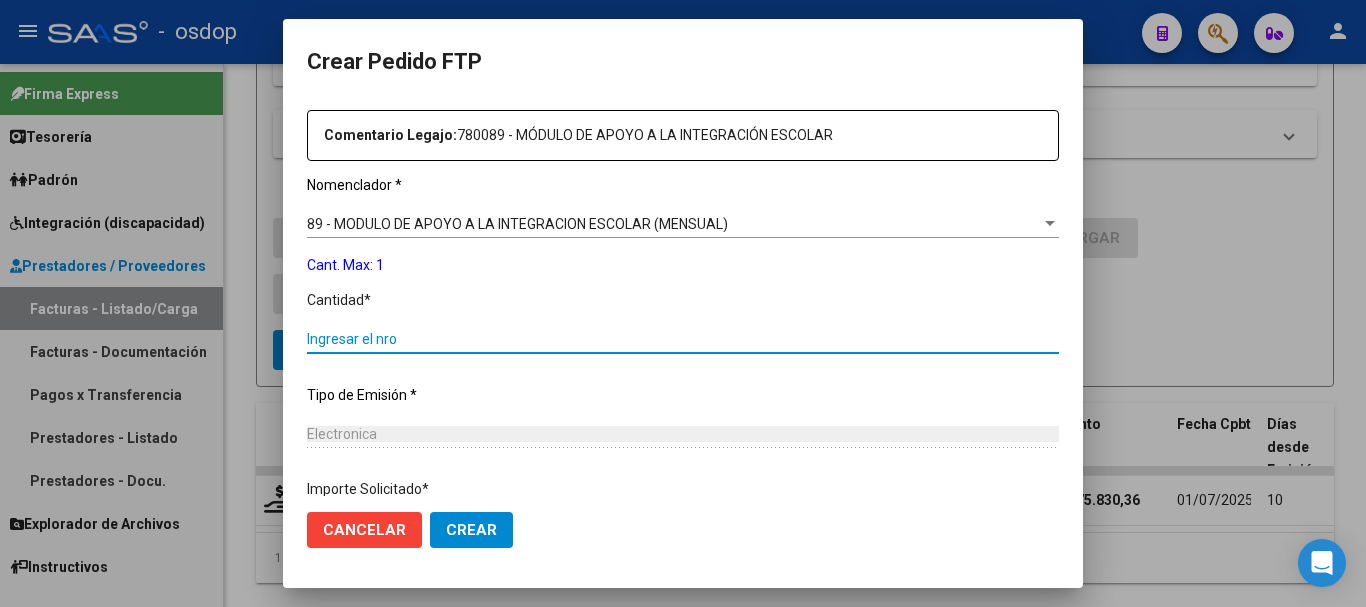 click on "Ingresar el nro" at bounding box center [683, 339] 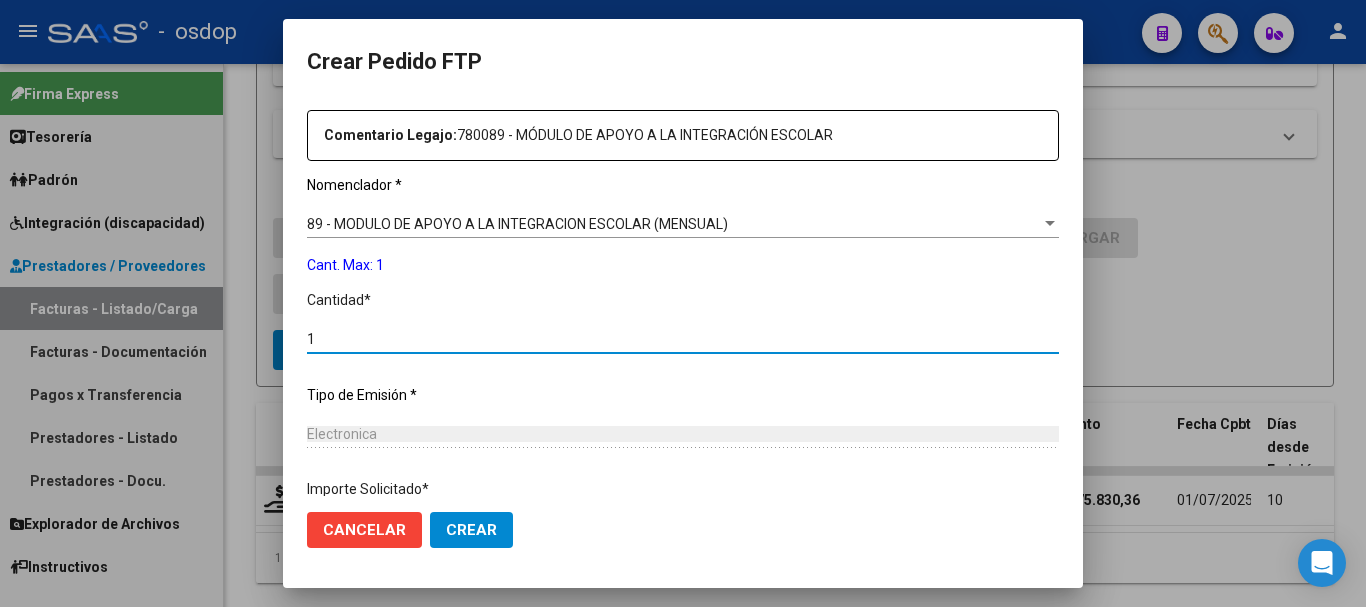 type on "1" 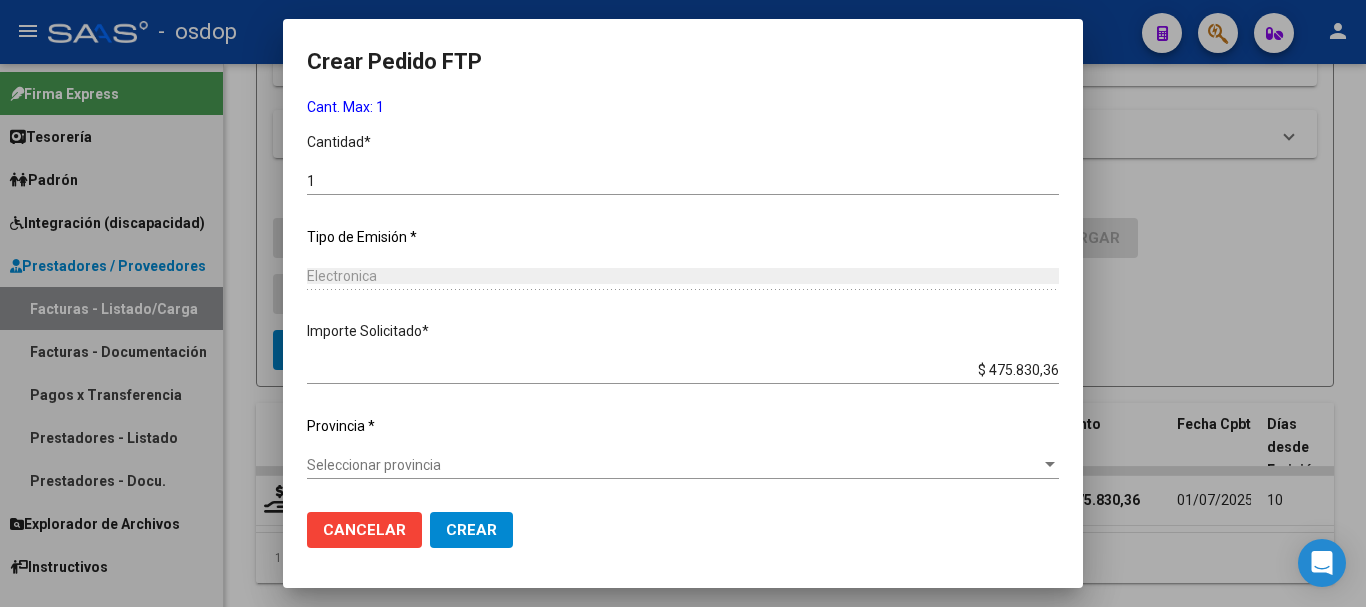 click on "Seleccionar provincia" at bounding box center (674, 465) 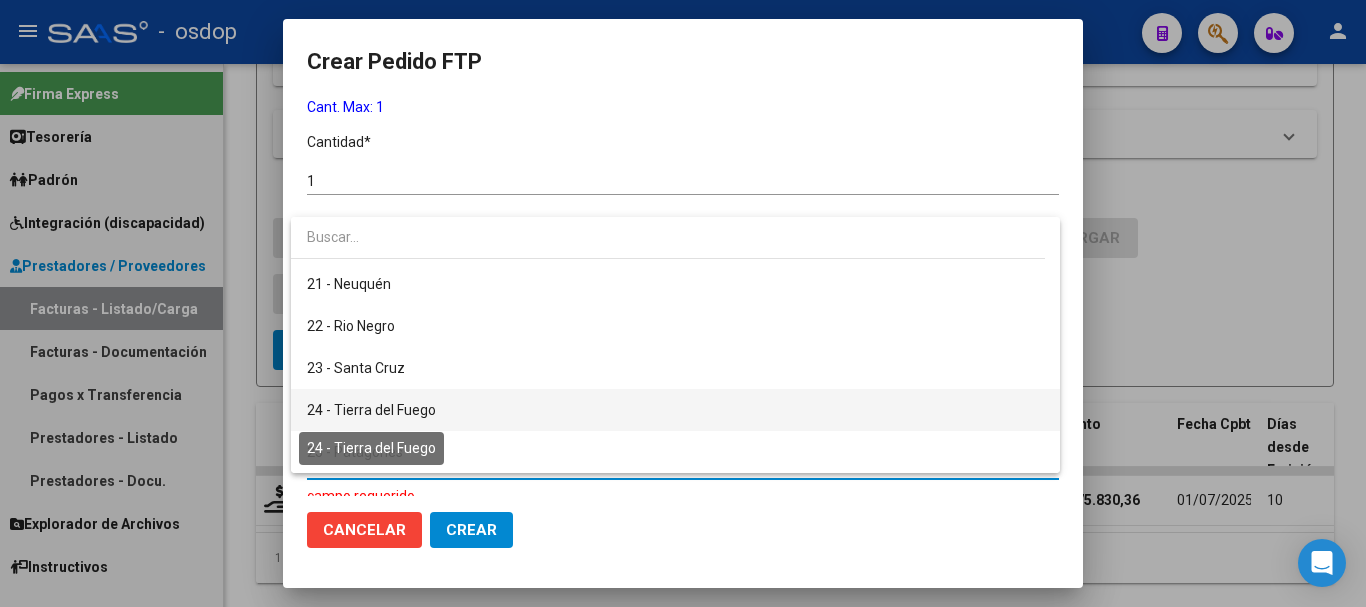 scroll, scrollTop: 0, scrollLeft: 0, axis: both 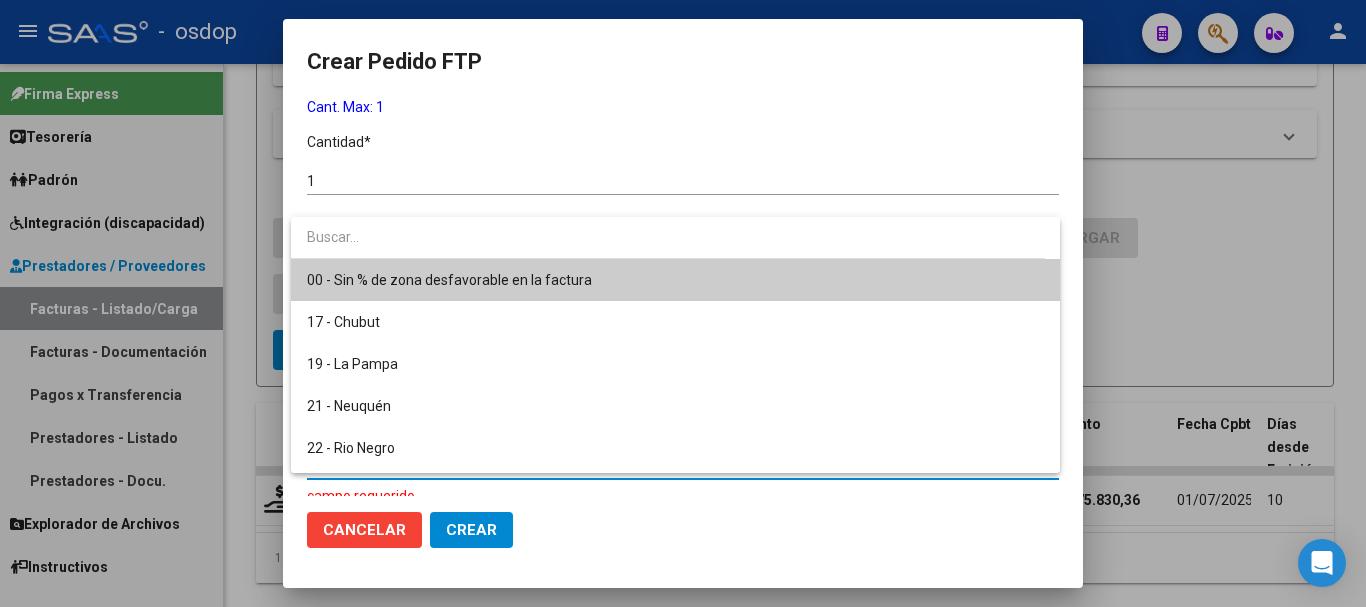 click on "00 - Sin % de zona desfavorable en la factura" at bounding box center (675, 280) 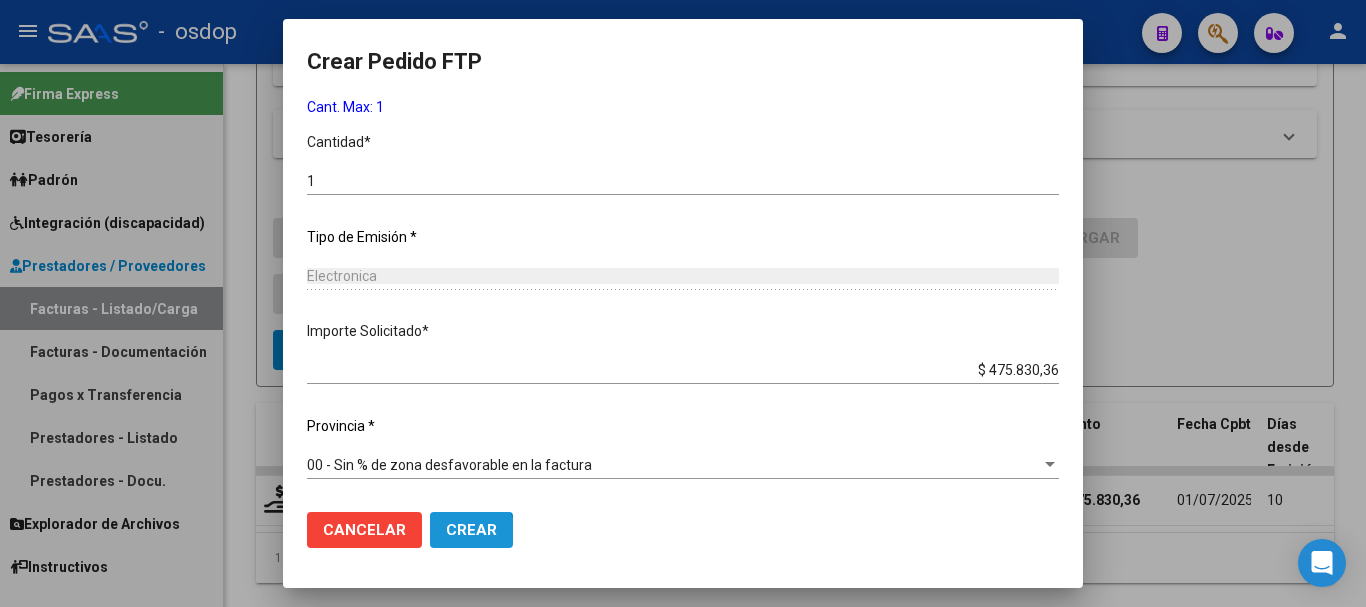 click on "Crear" 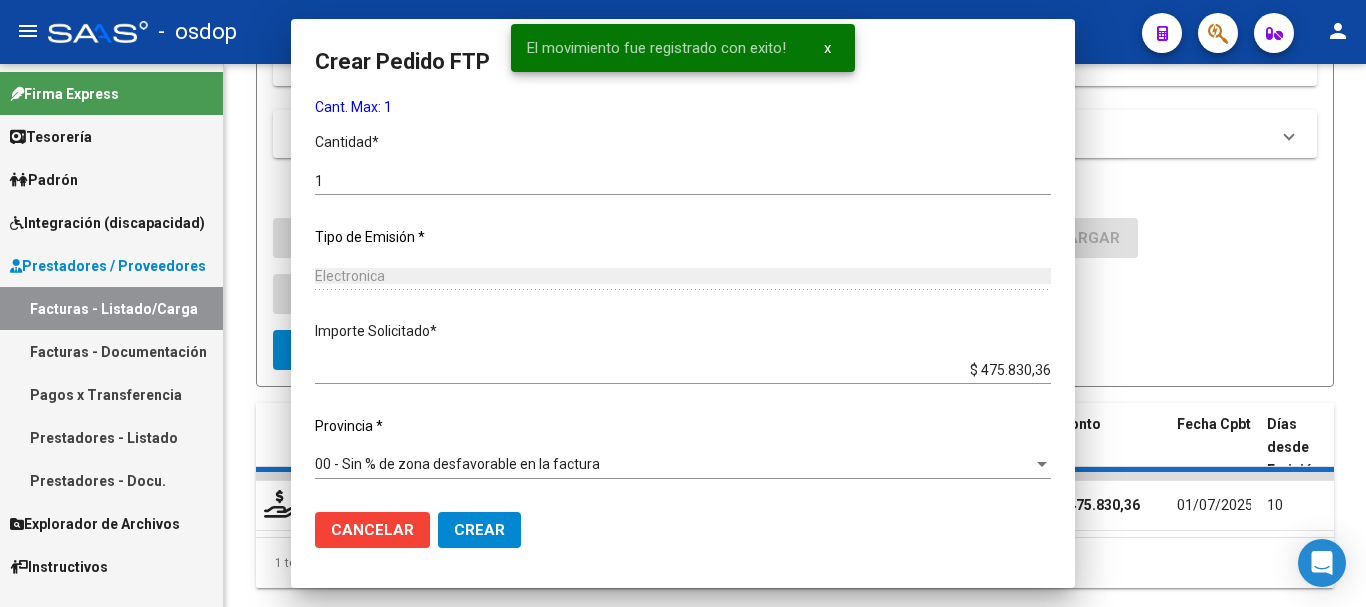 scroll, scrollTop: 0, scrollLeft: 0, axis: both 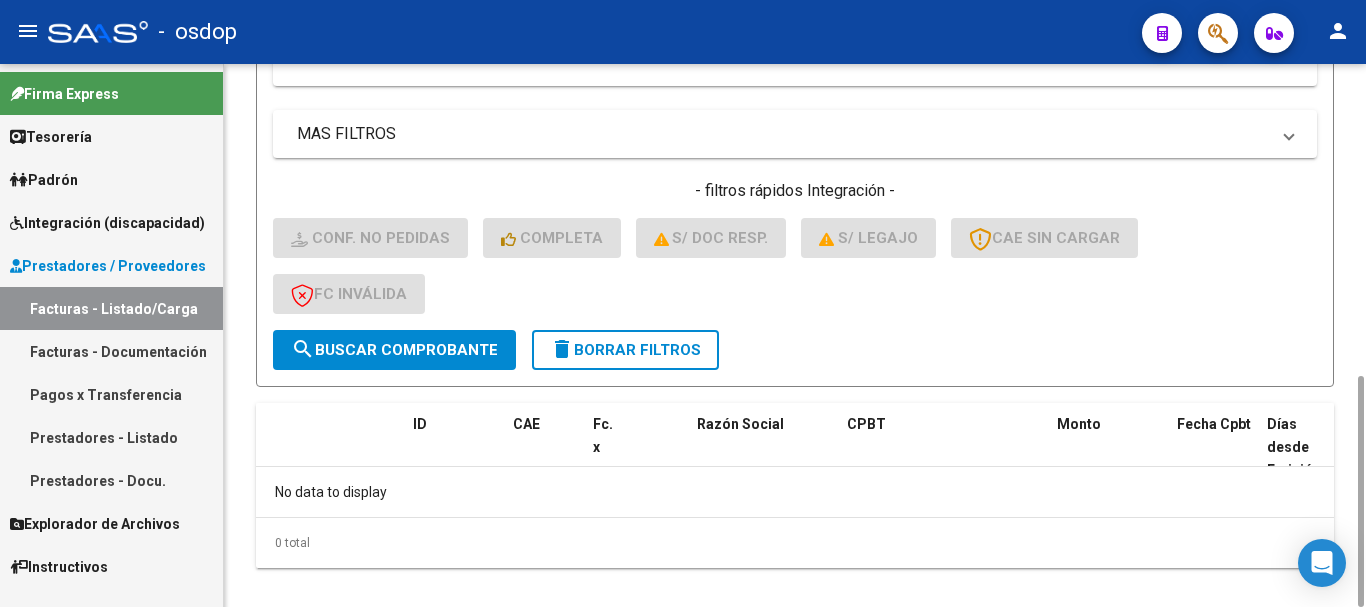click on "delete  Borrar Filtros" 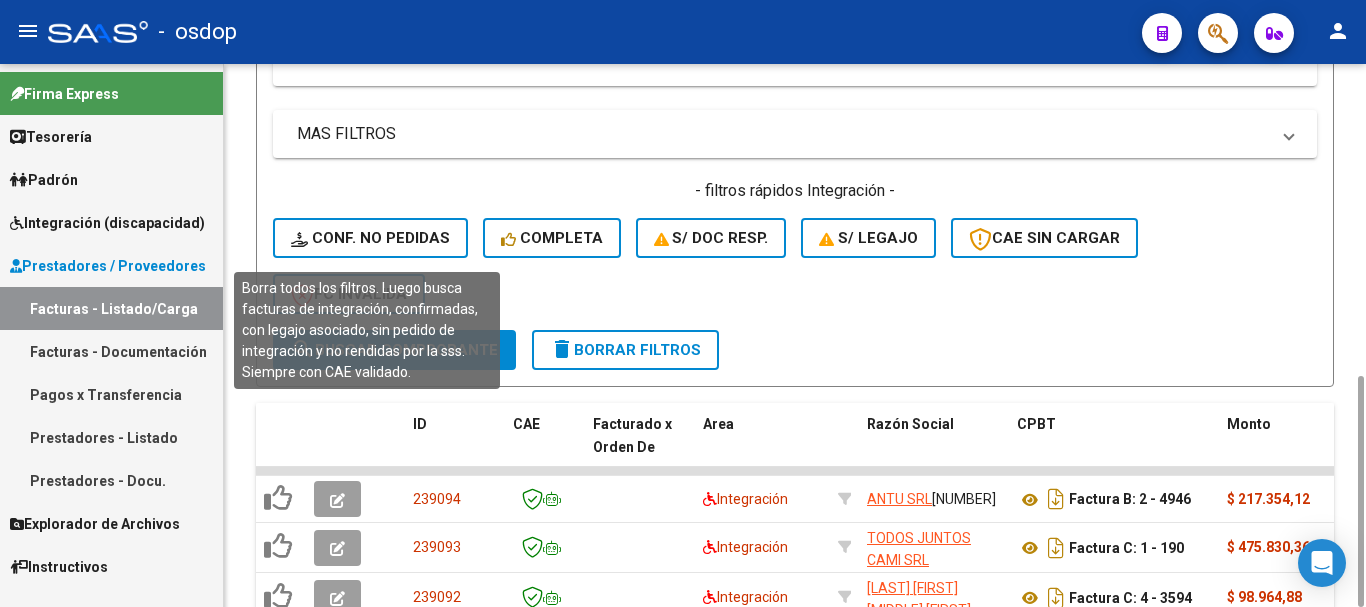 scroll, scrollTop: 531, scrollLeft: 0, axis: vertical 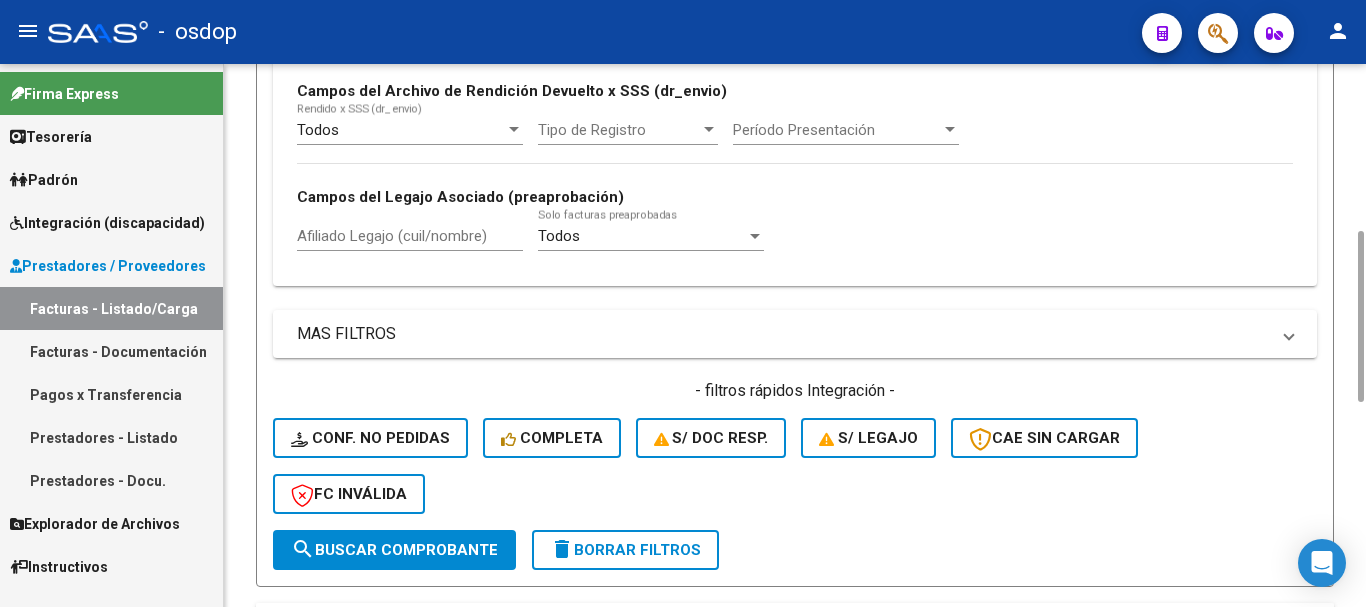 click on "Afiliado Legajo (cuil/nombre)" at bounding box center (410, 236) 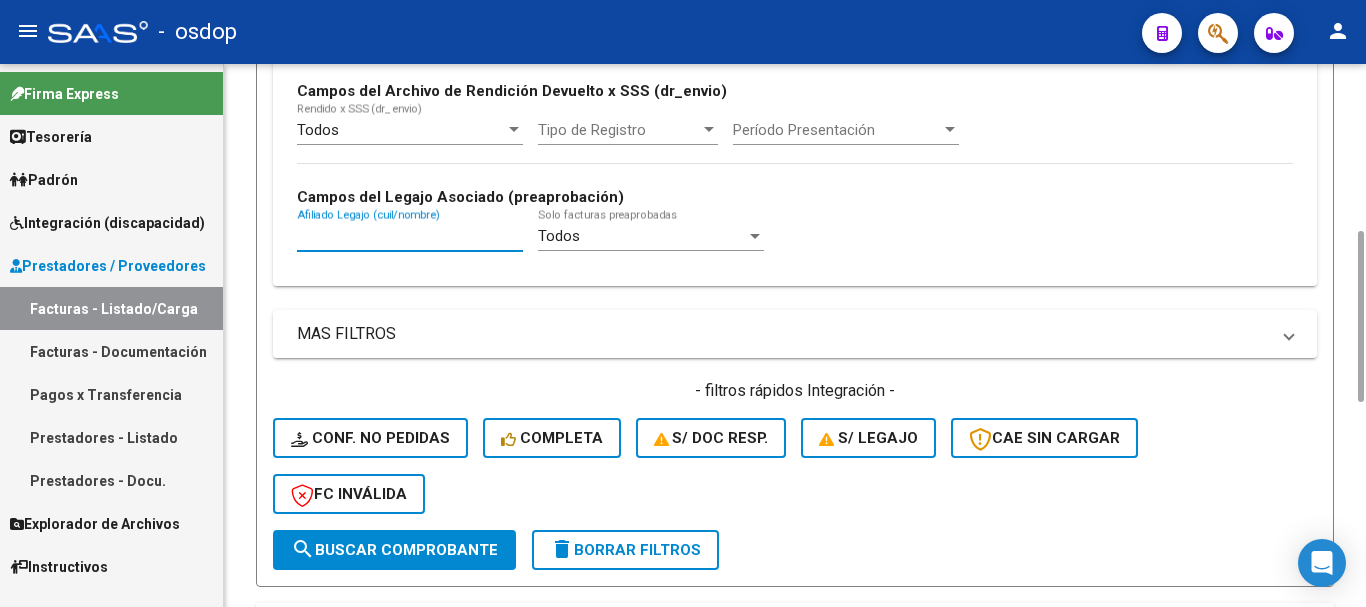 paste on "[NUMBER]" 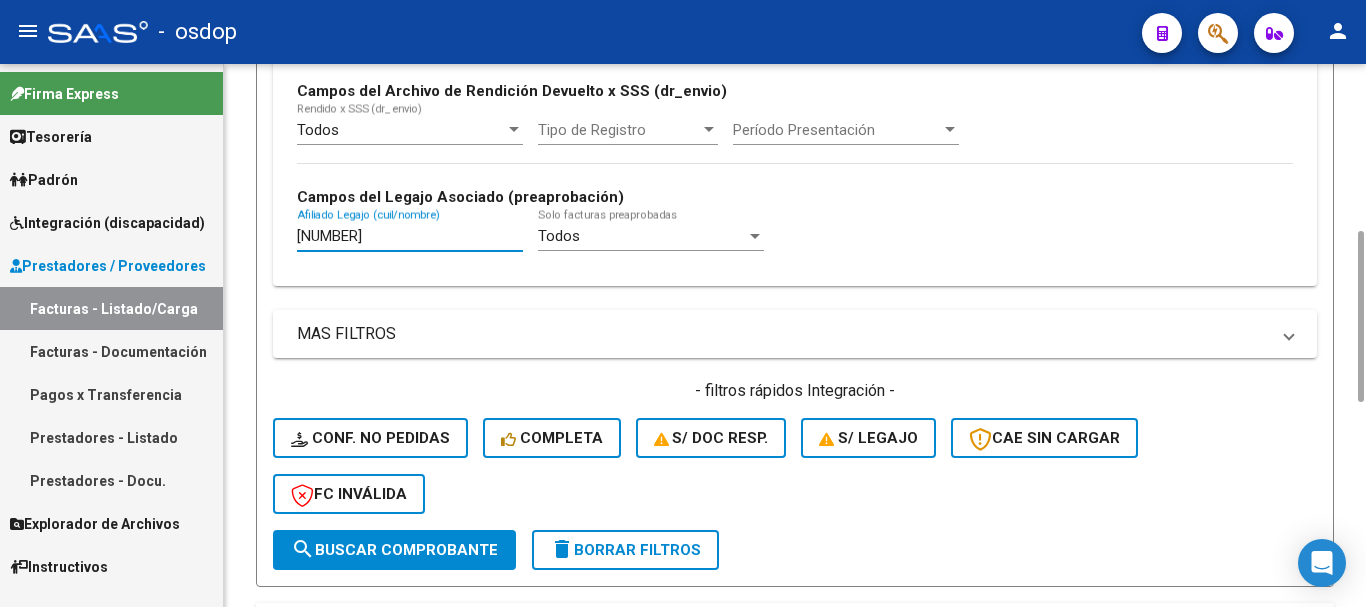 type on "[NUMBER]" 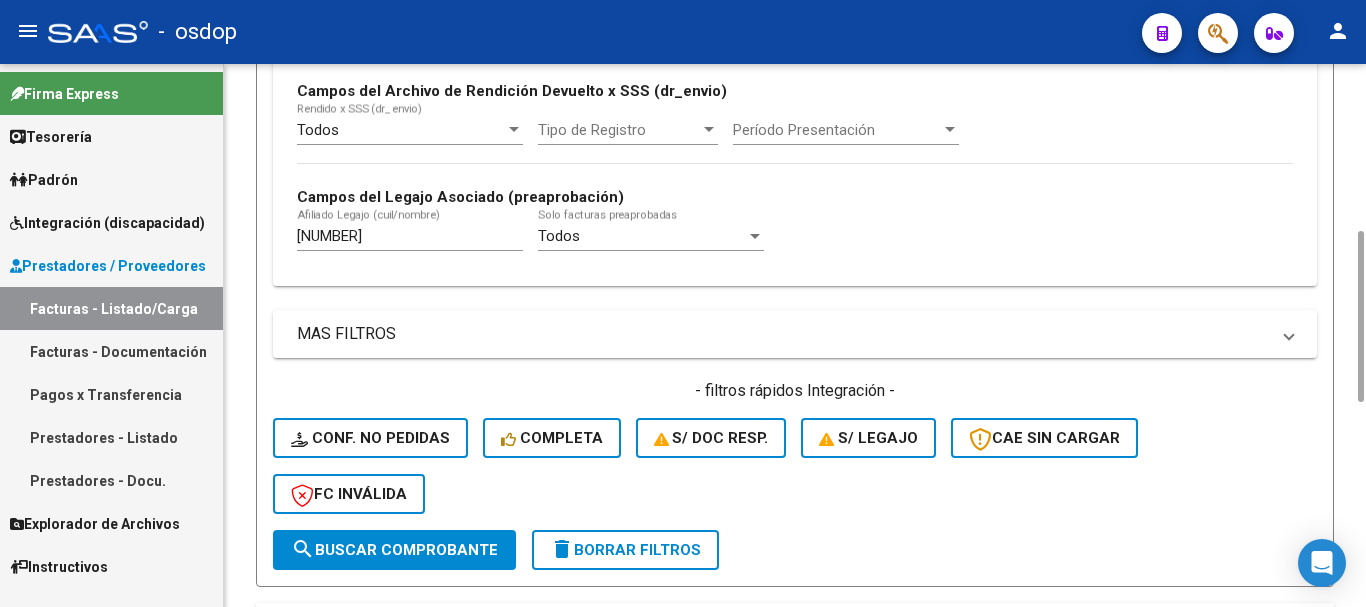 scroll, scrollTop: 831, scrollLeft: 0, axis: vertical 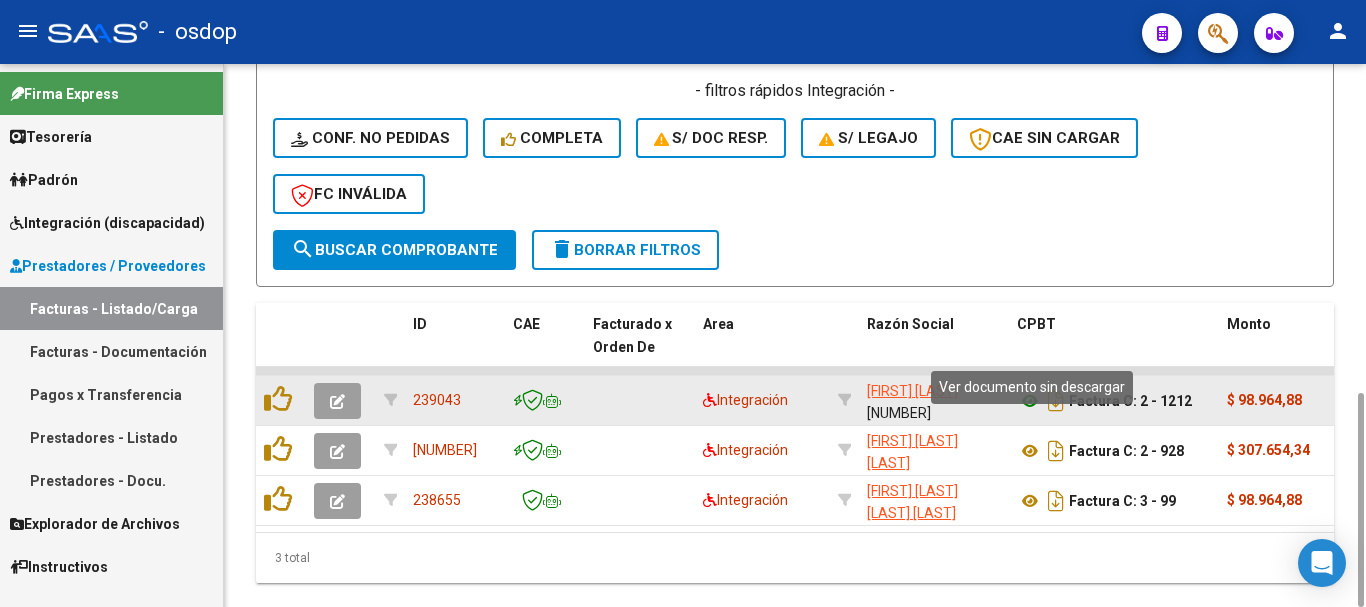 click 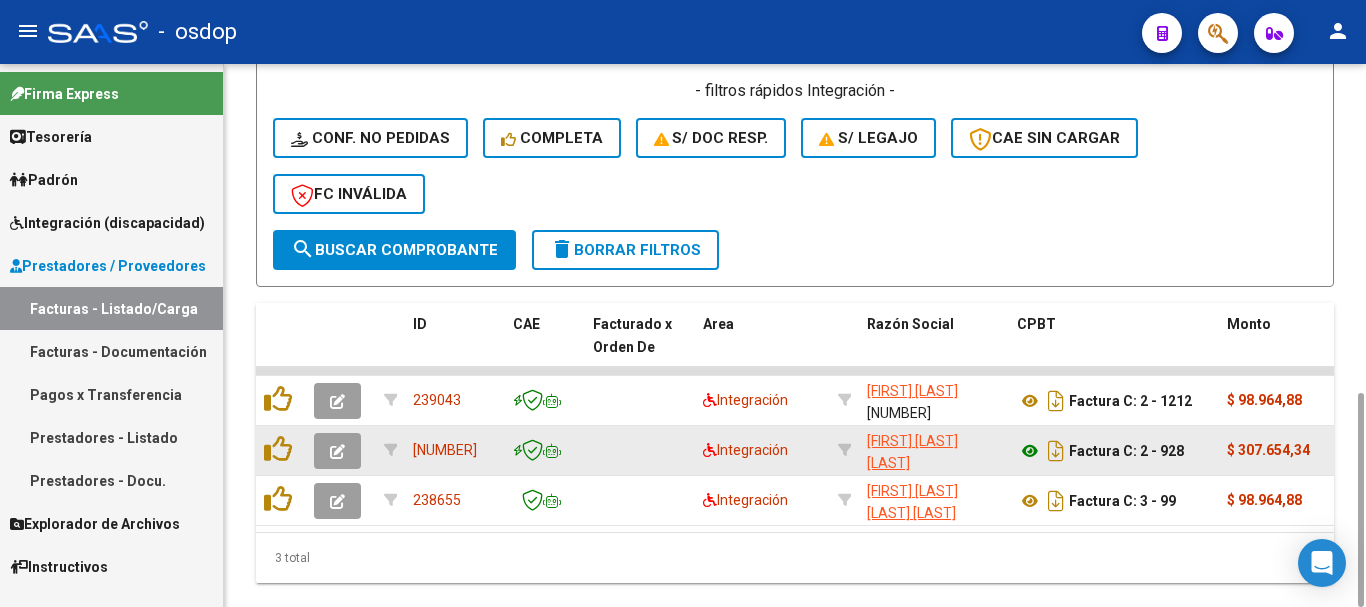 click 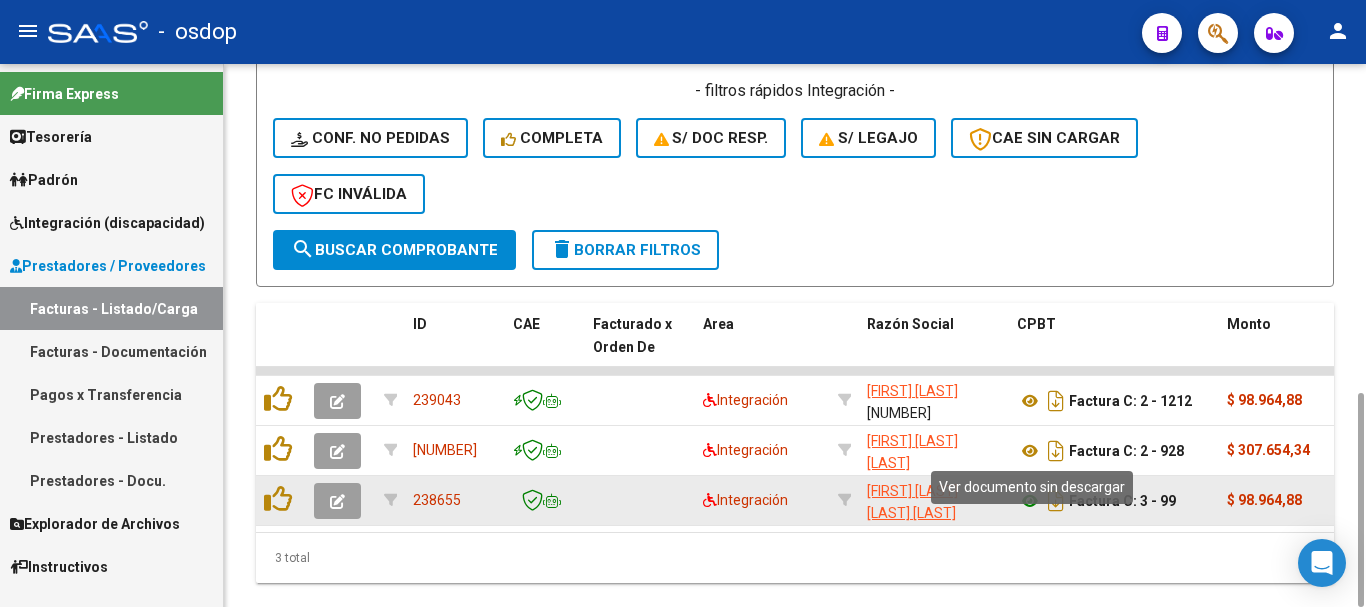 click 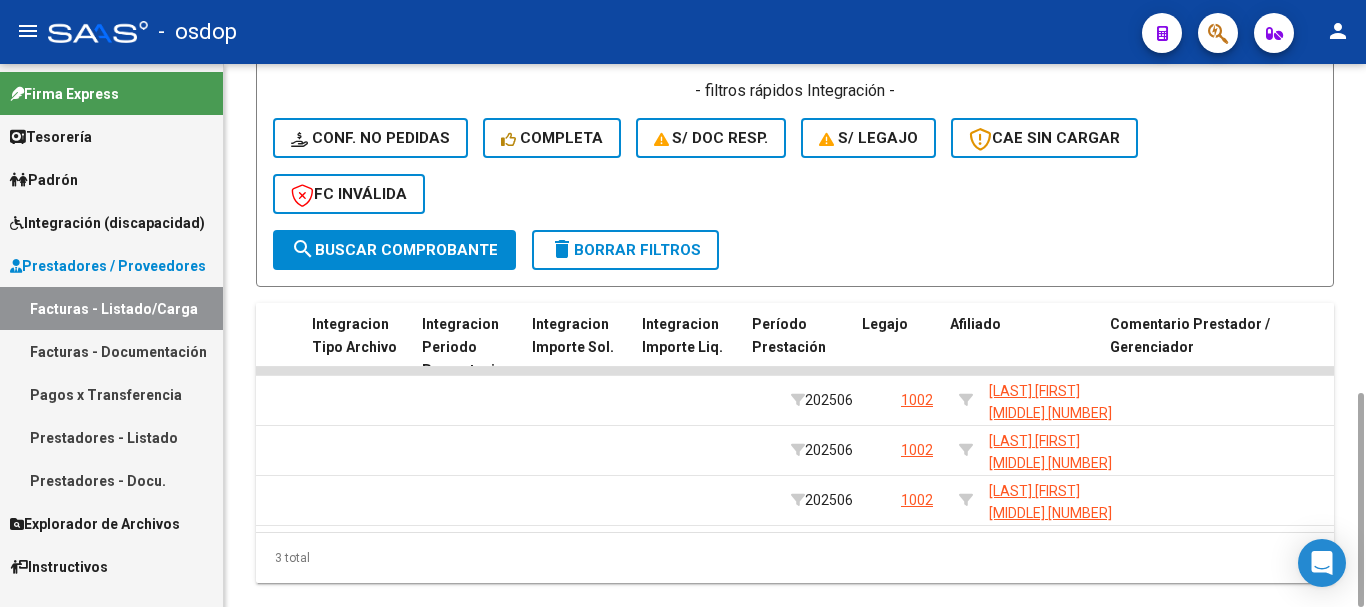 scroll, scrollTop: 0, scrollLeft: 2470, axis: horizontal 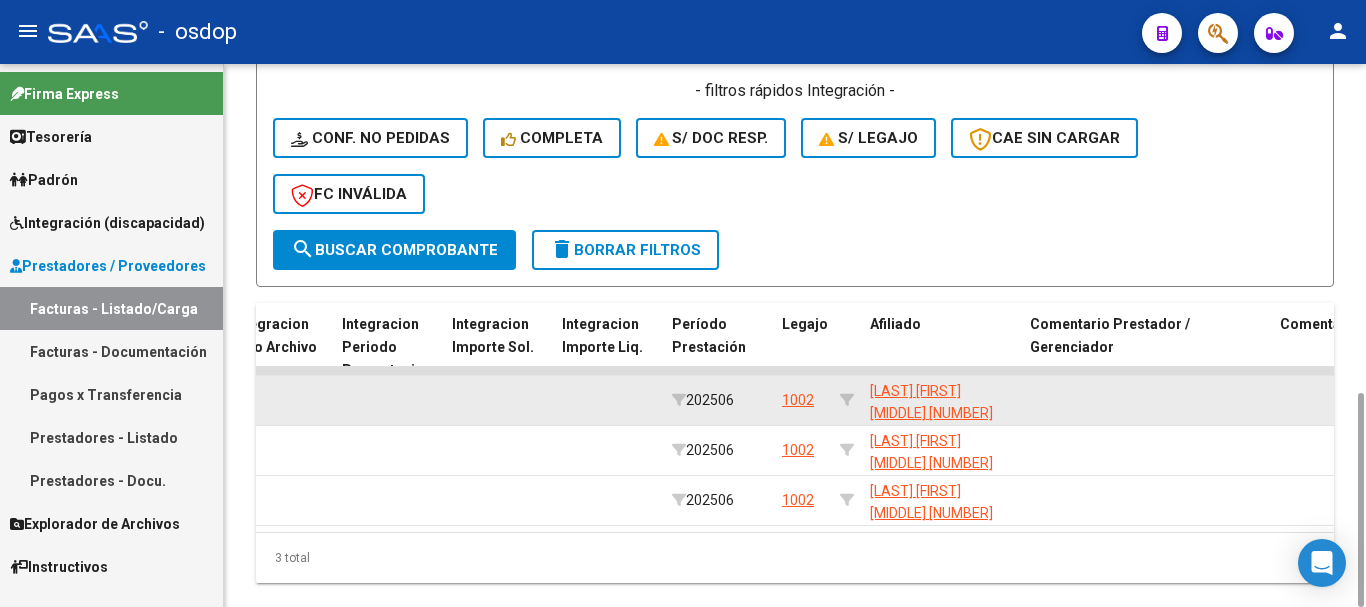 click on "1002" 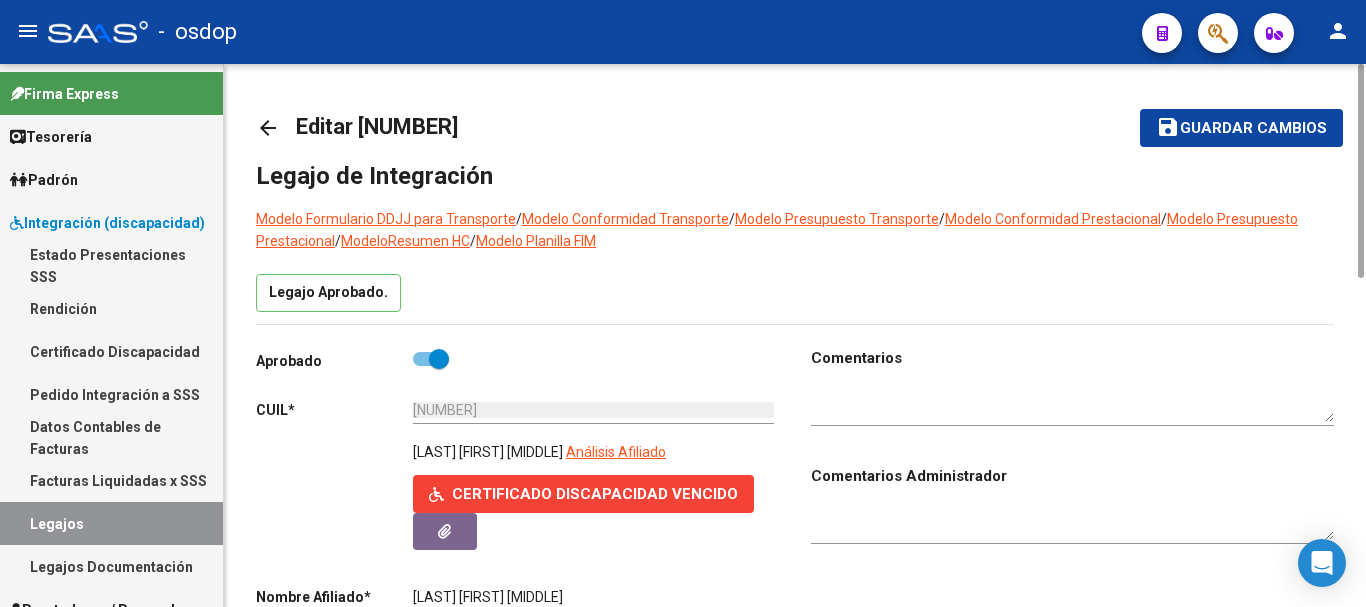 scroll, scrollTop: 200, scrollLeft: 0, axis: vertical 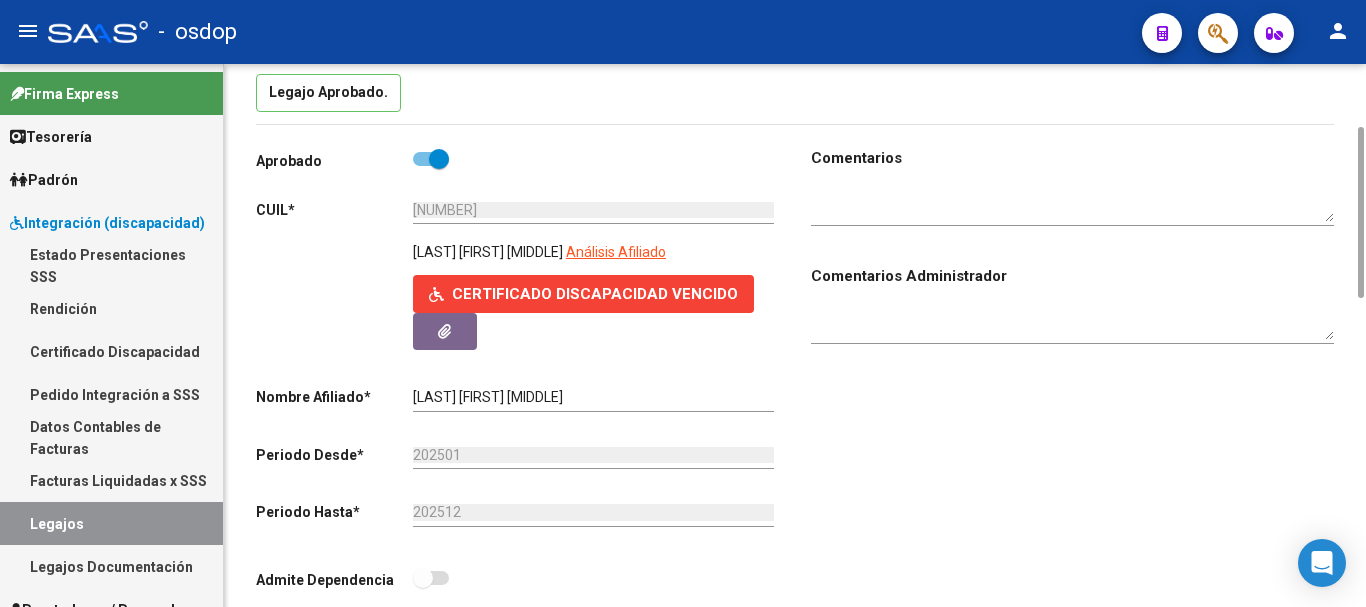 drag, startPoint x: 413, startPoint y: 250, endPoint x: 571, endPoint y: 248, distance: 158.01266 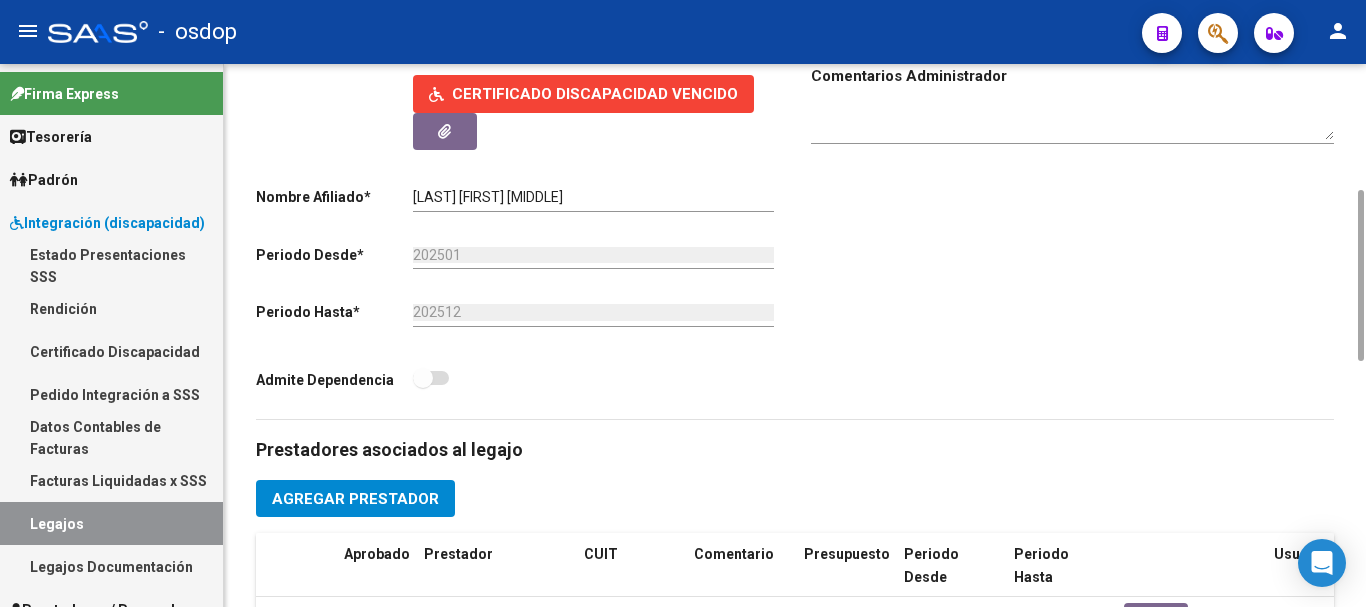 drag, startPoint x: 416, startPoint y: 264, endPoint x: 487, endPoint y: 265, distance: 71.00704 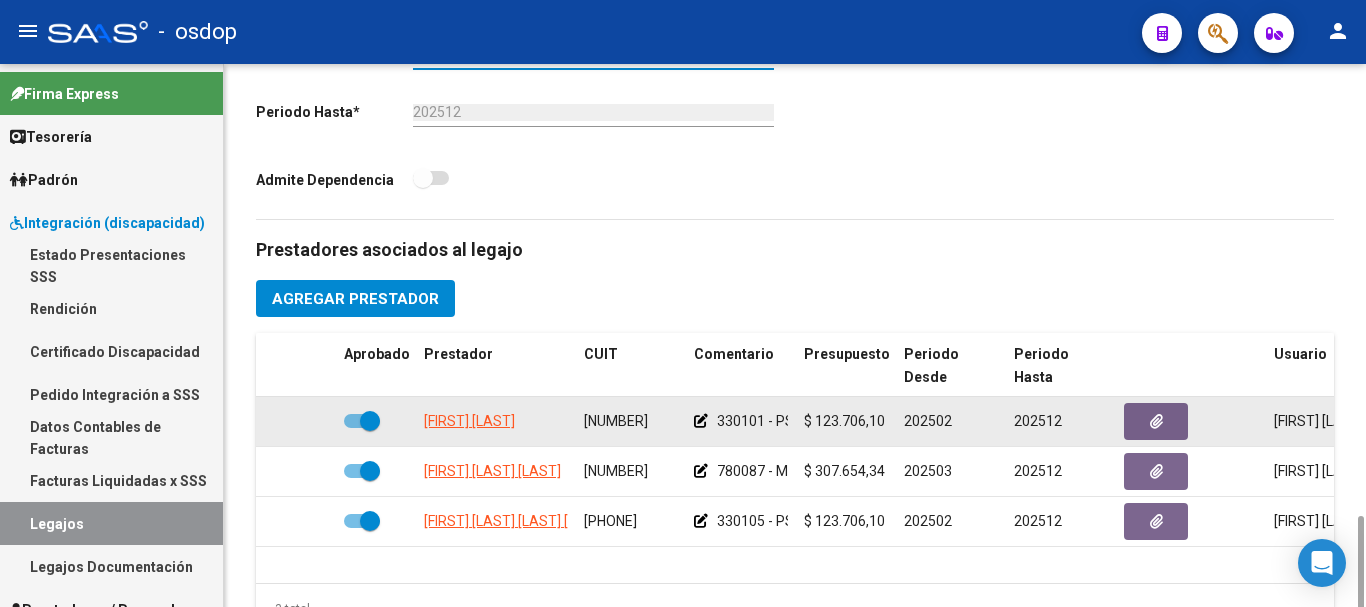 scroll, scrollTop: 800, scrollLeft: 0, axis: vertical 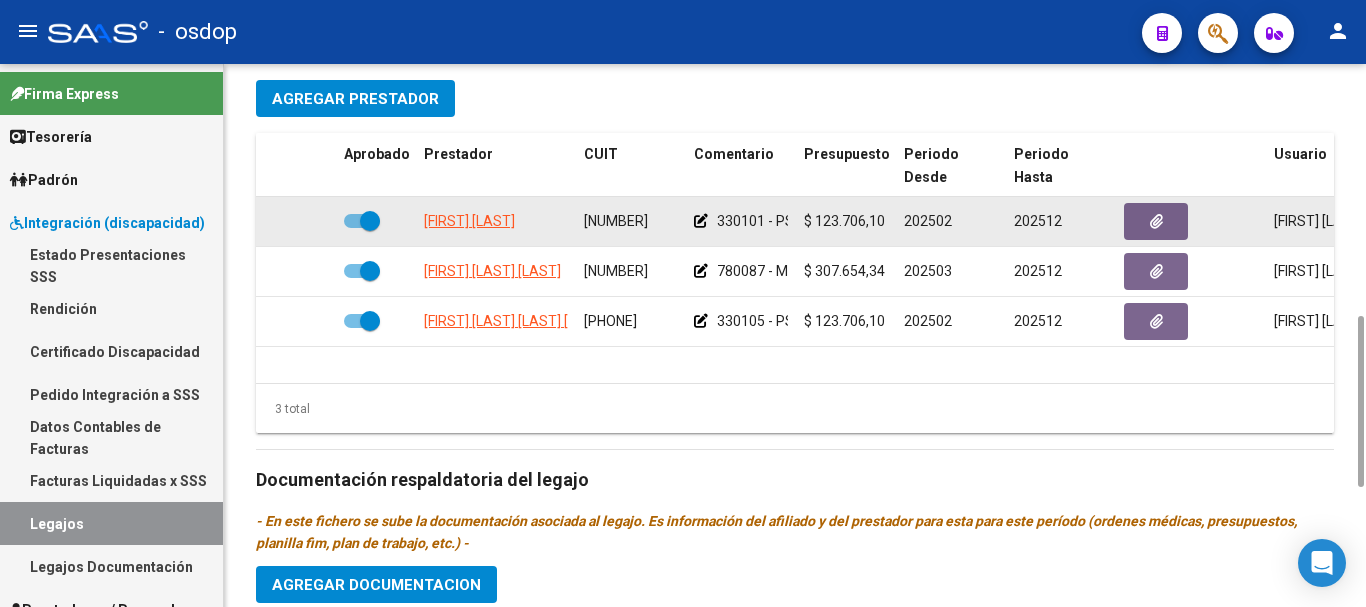 drag, startPoint x: 816, startPoint y: 220, endPoint x: 875, endPoint y: 219, distance: 59.008472 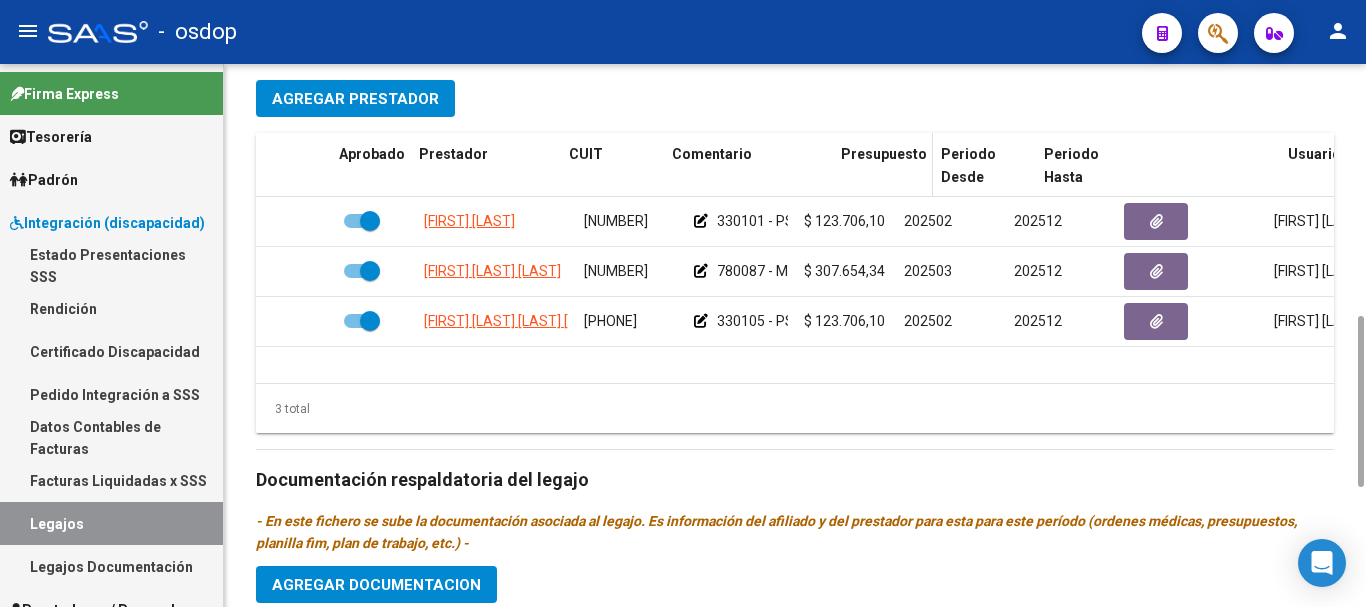drag, startPoint x: 792, startPoint y: 159, endPoint x: 872, endPoint y: 166, distance: 80.305664 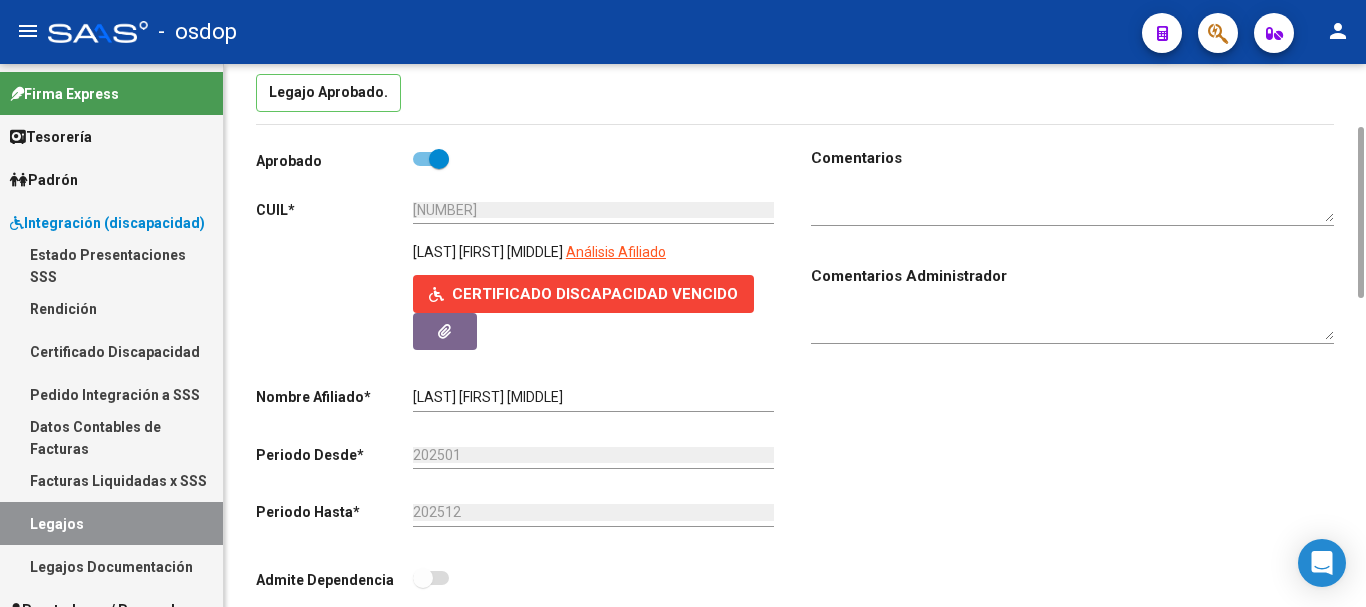scroll, scrollTop: 0, scrollLeft: 0, axis: both 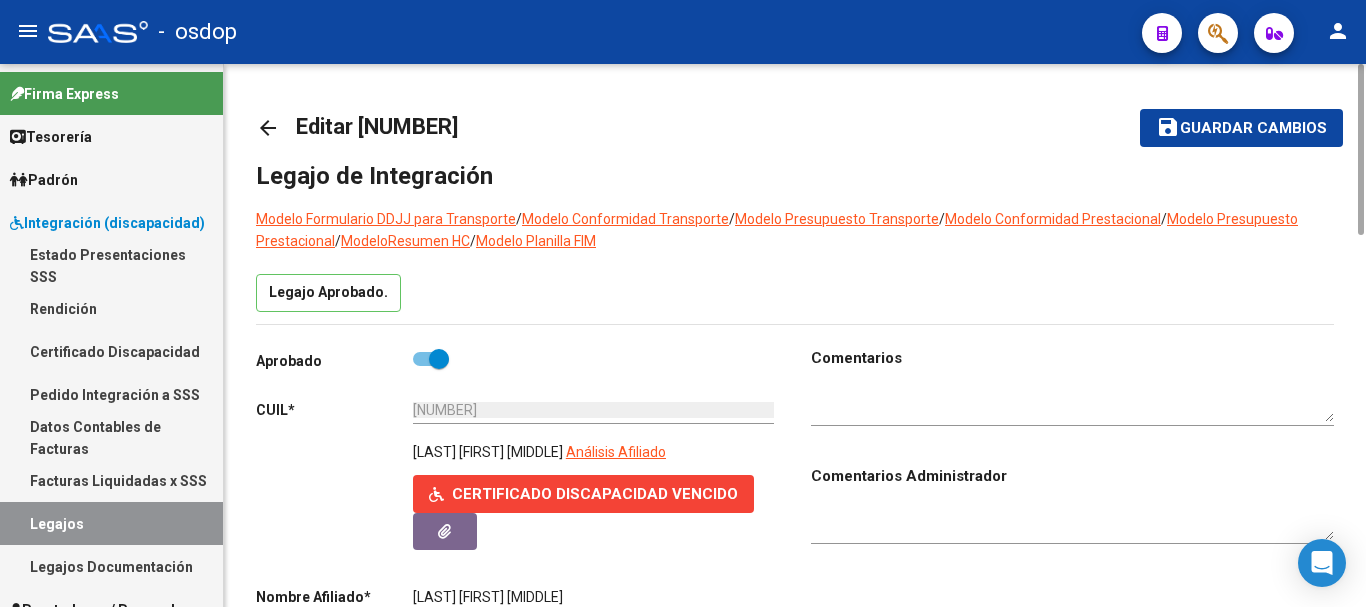 click on "arrow_back" 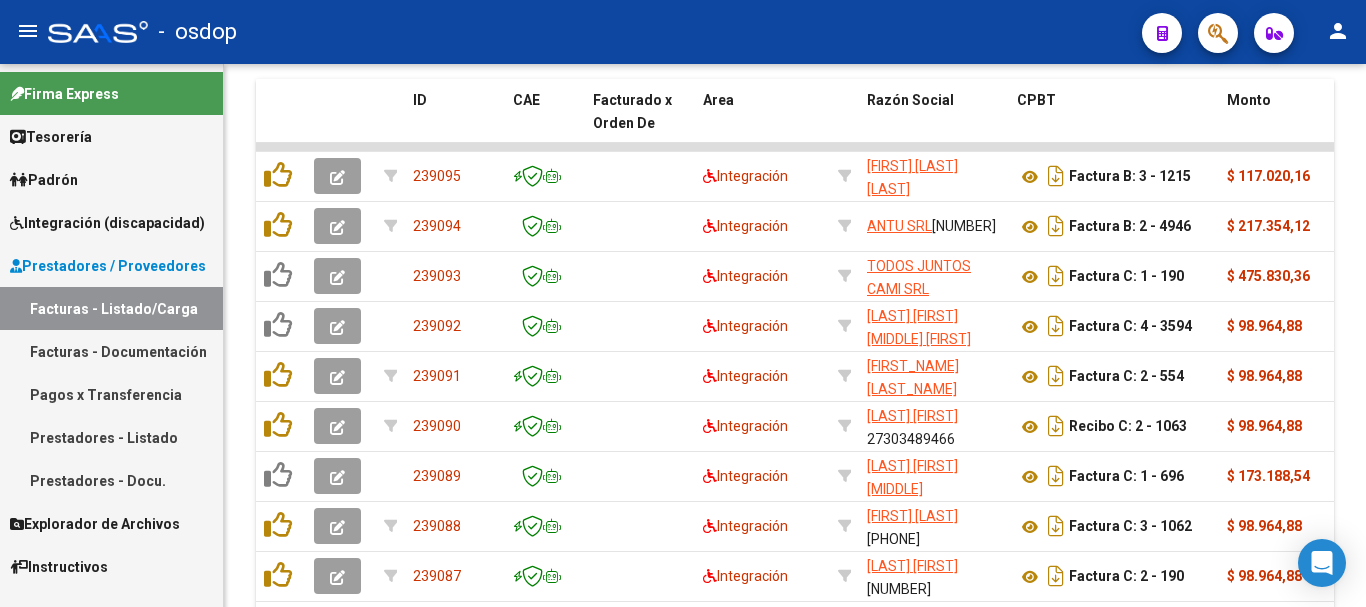 scroll, scrollTop: 148, scrollLeft: 0, axis: vertical 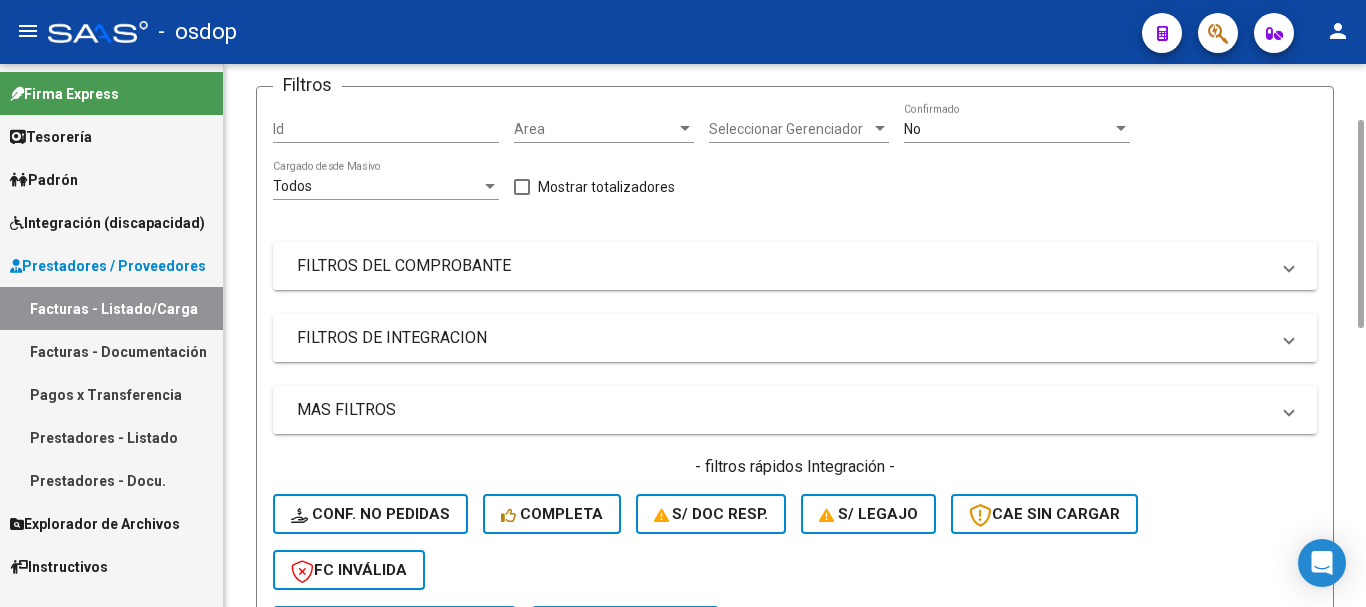click on "FILTROS DE INTEGRACION" at bounding box center [783, 338] 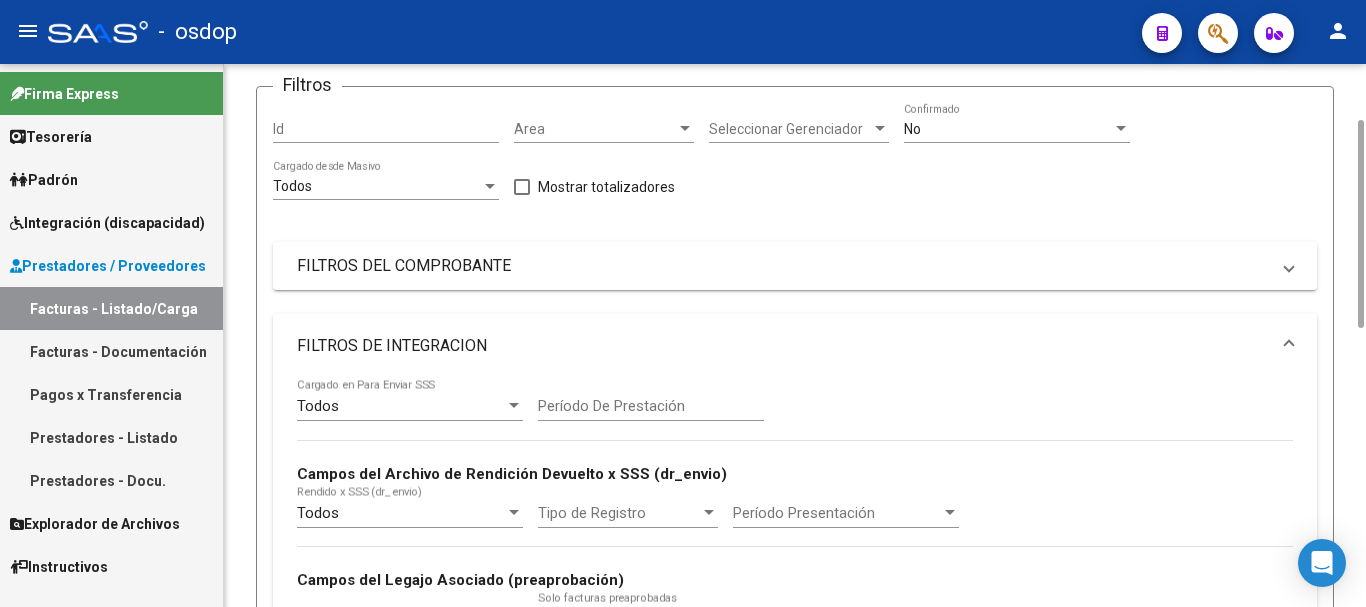 scroll, scrollTop: 348, scrollLeft: 0, axis: vertical 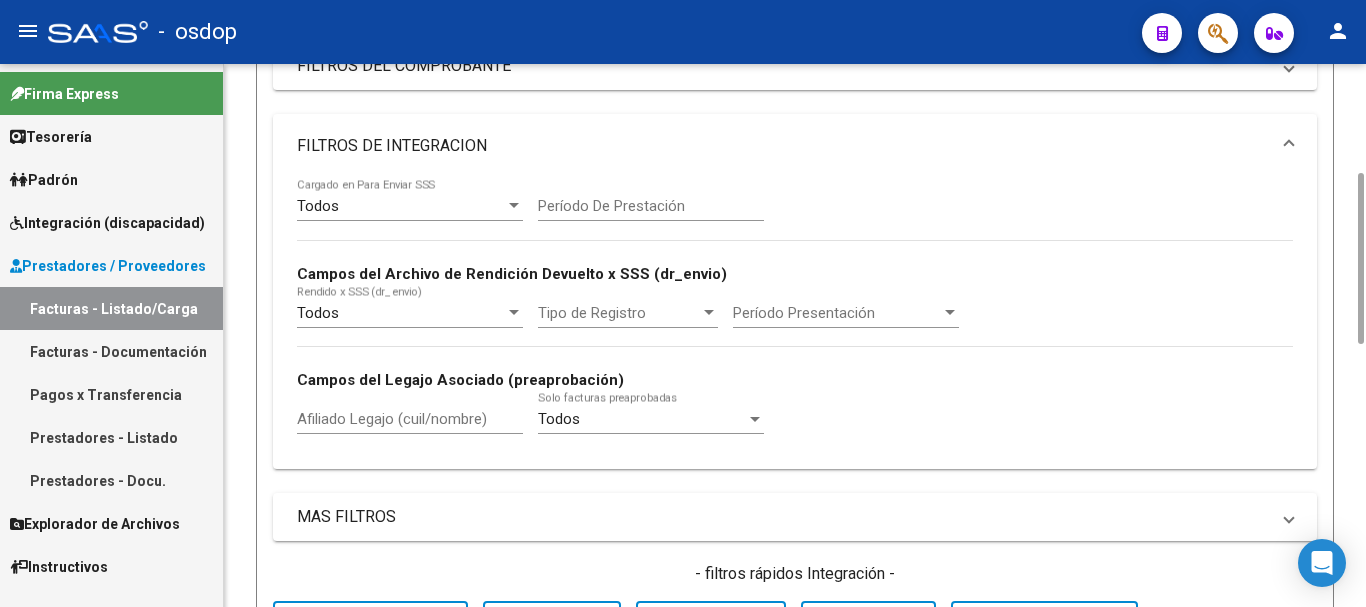 click on "Afiliado Legajo (cuil/nombre)" at bounding box center (410, 419) 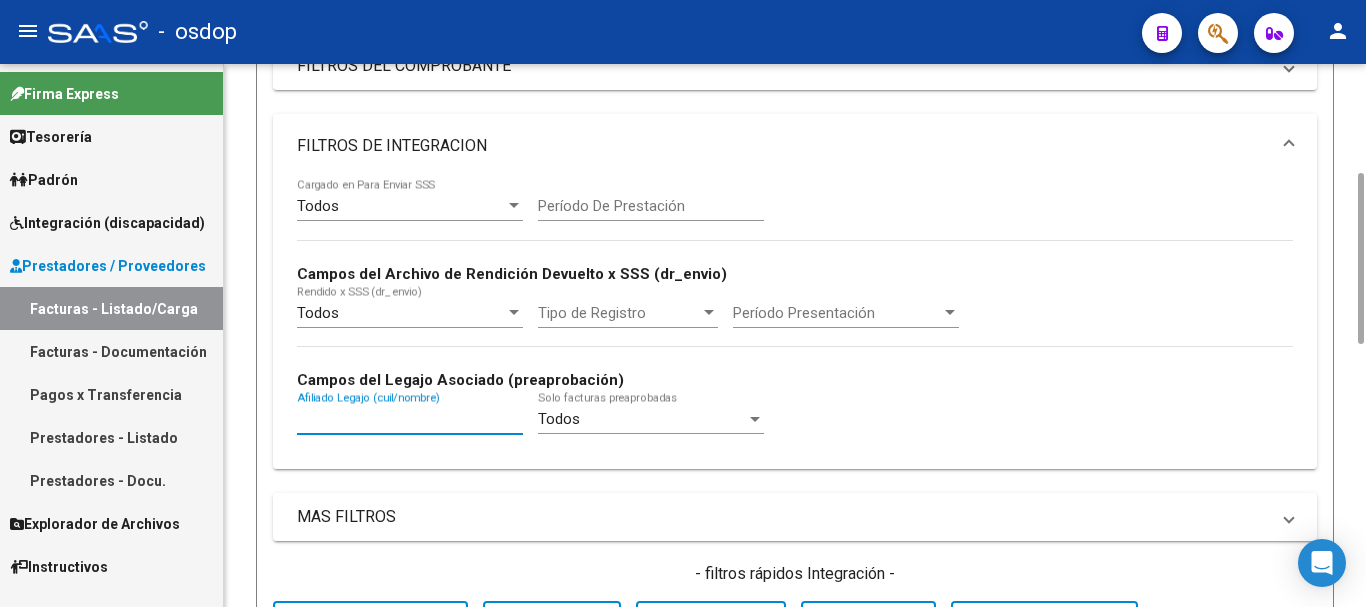 paste on "[NUMBER]" 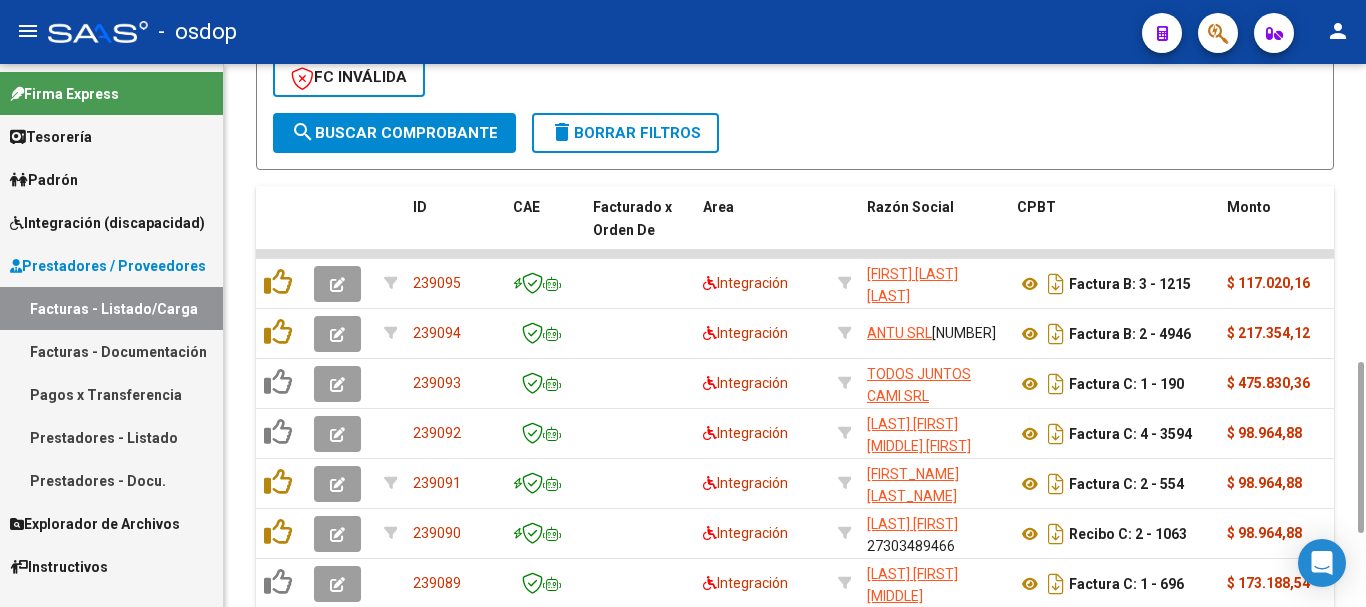scroll, scrollTop: 748, scrollLeft: 0, axis: vertical 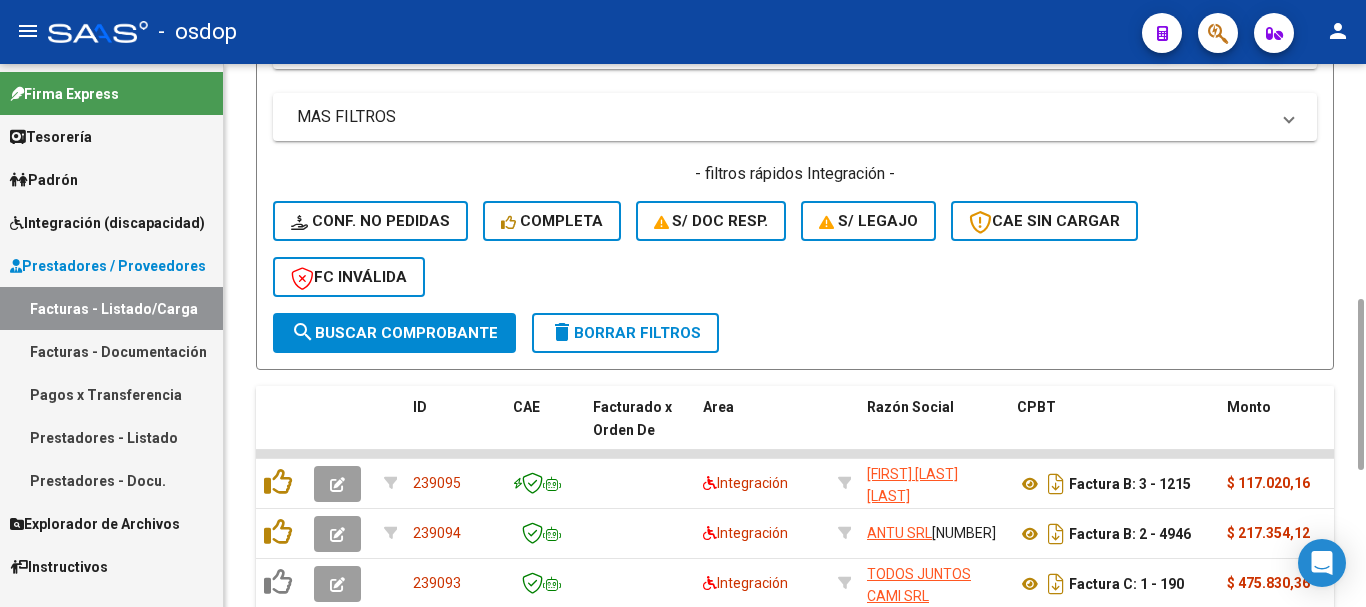 type on "[NUMBER]" 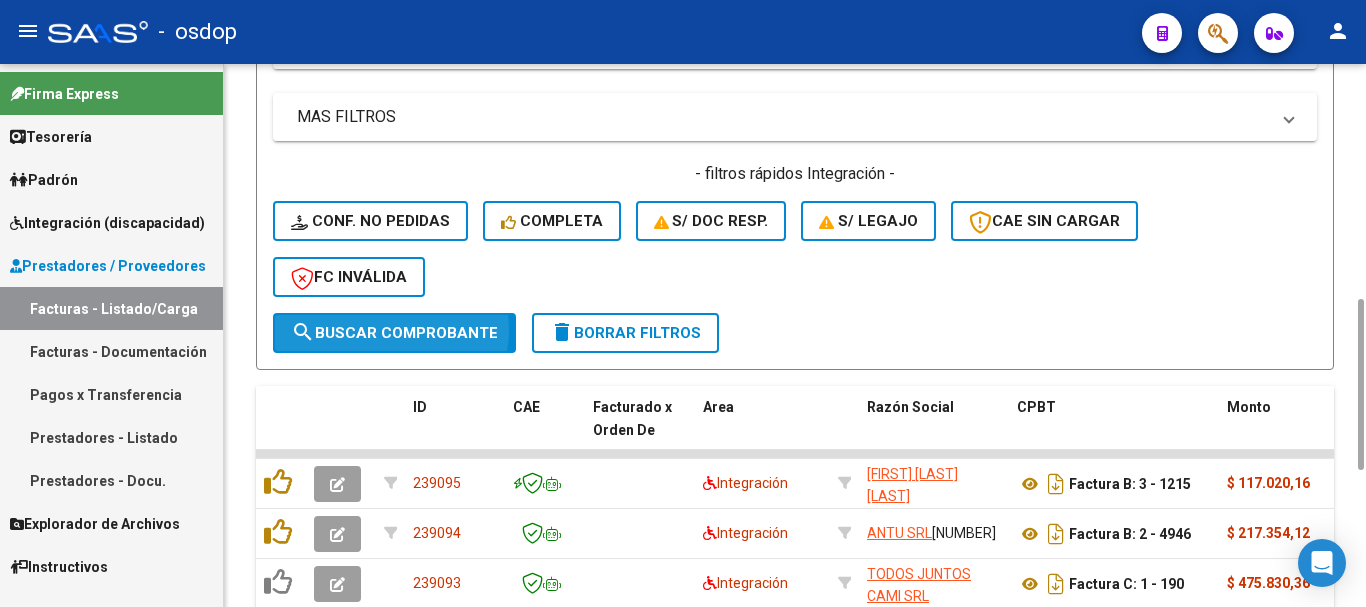 click on "search  Buscar Comprobante" 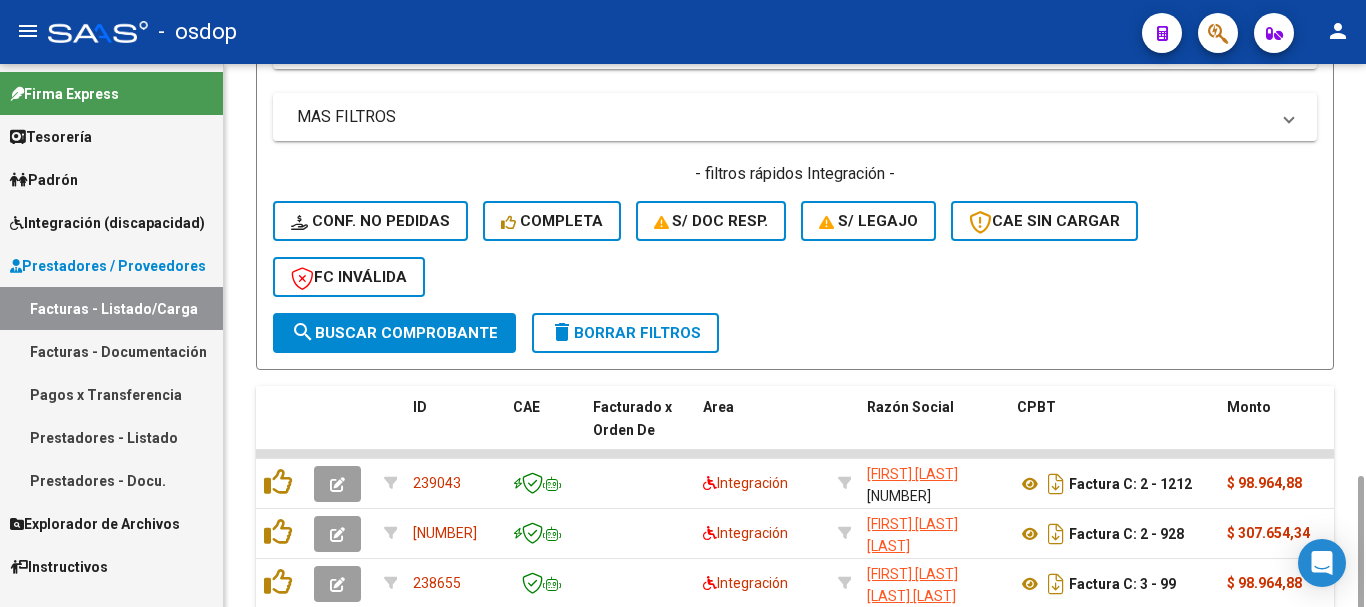 scroll, scrollTop: 831, scrollLeft: 0, axis: vertical 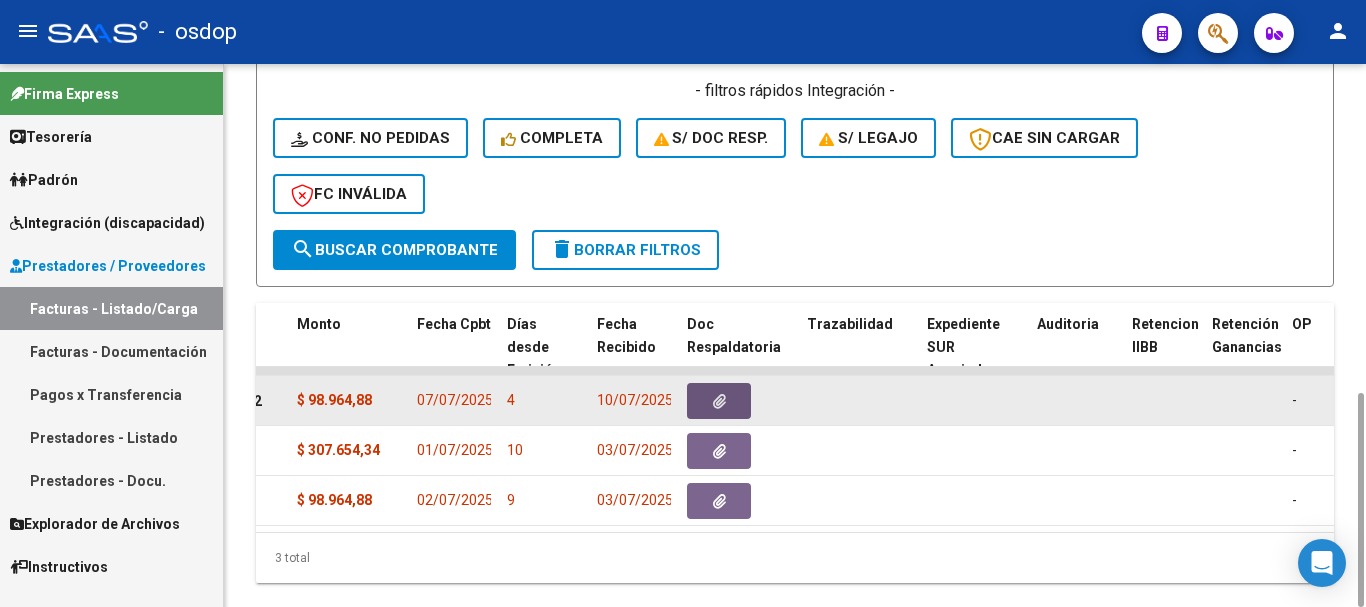 click 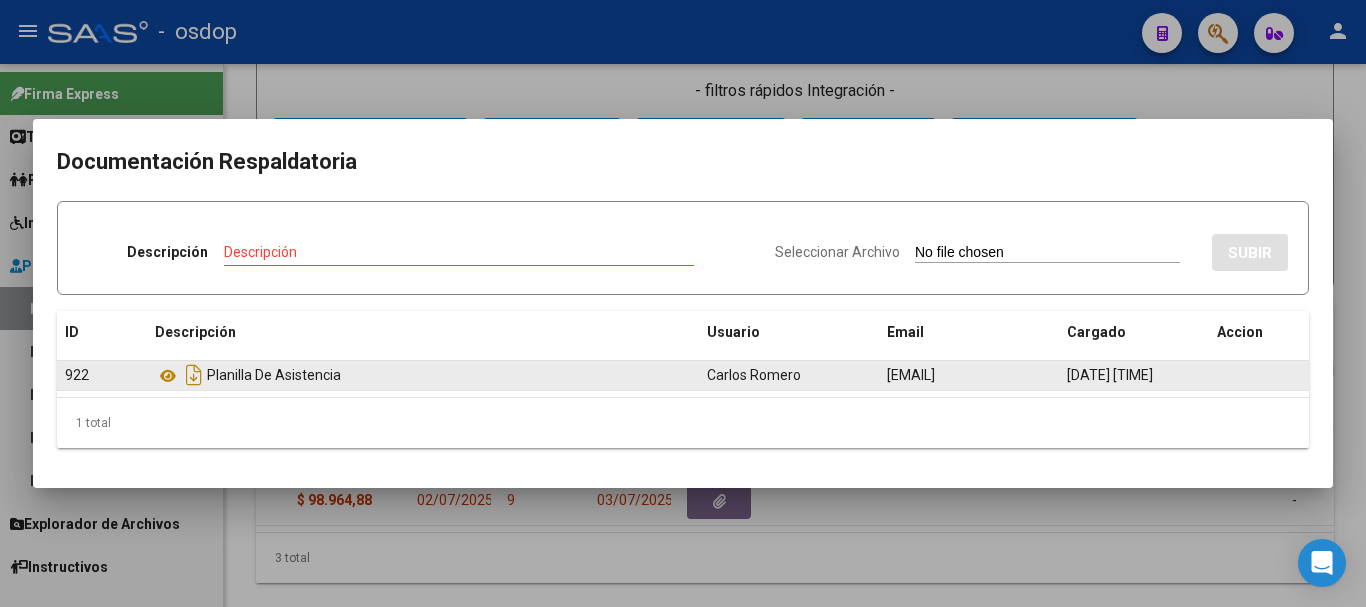drag, startPoint x: 154, startPoint y: 380, endPoint x: 165, endPoint y: 377, distance: 11.401754 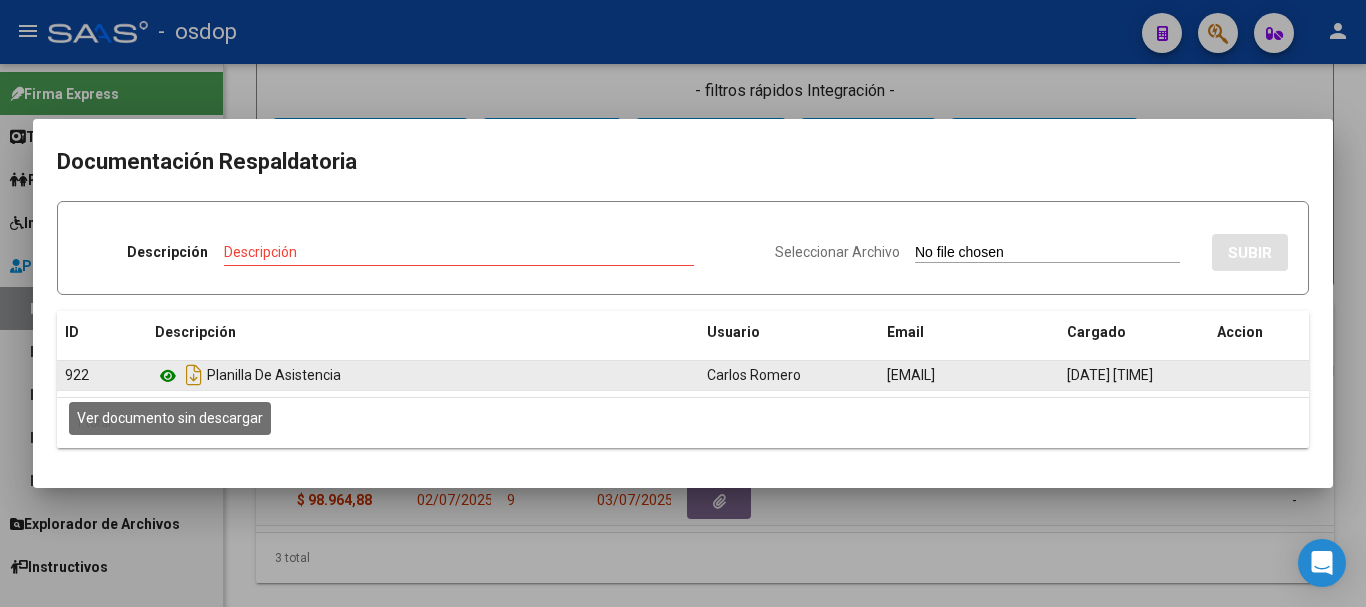 click 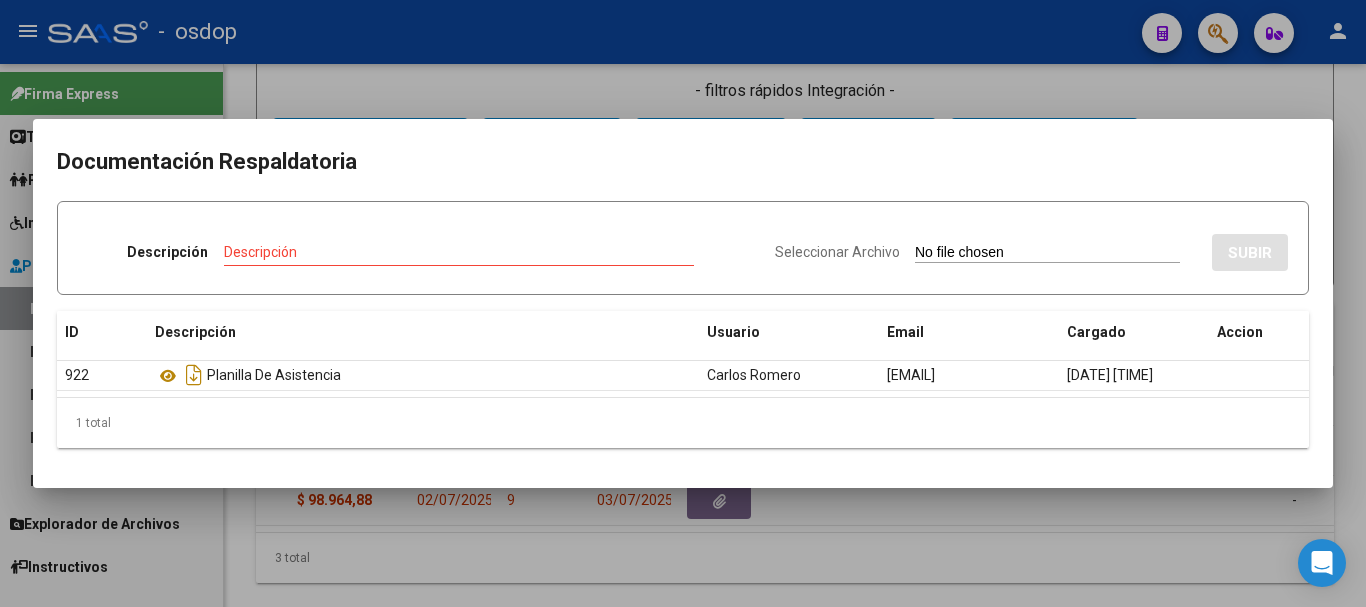 click at bounding box center [683, 303] 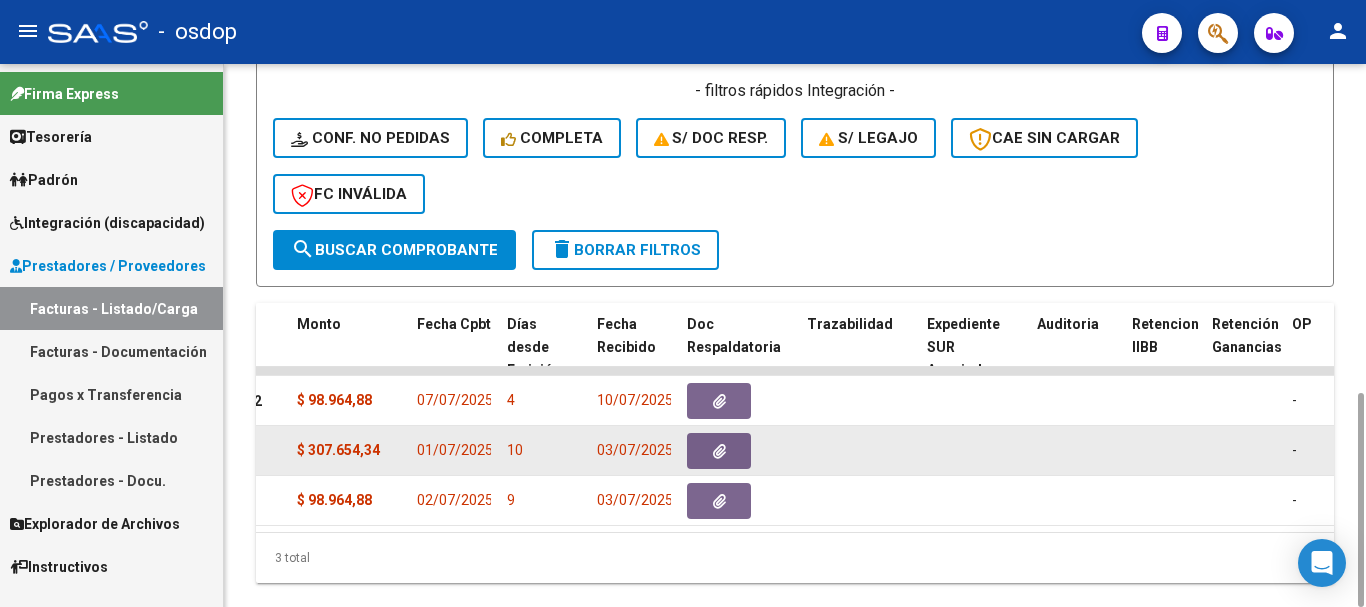 click 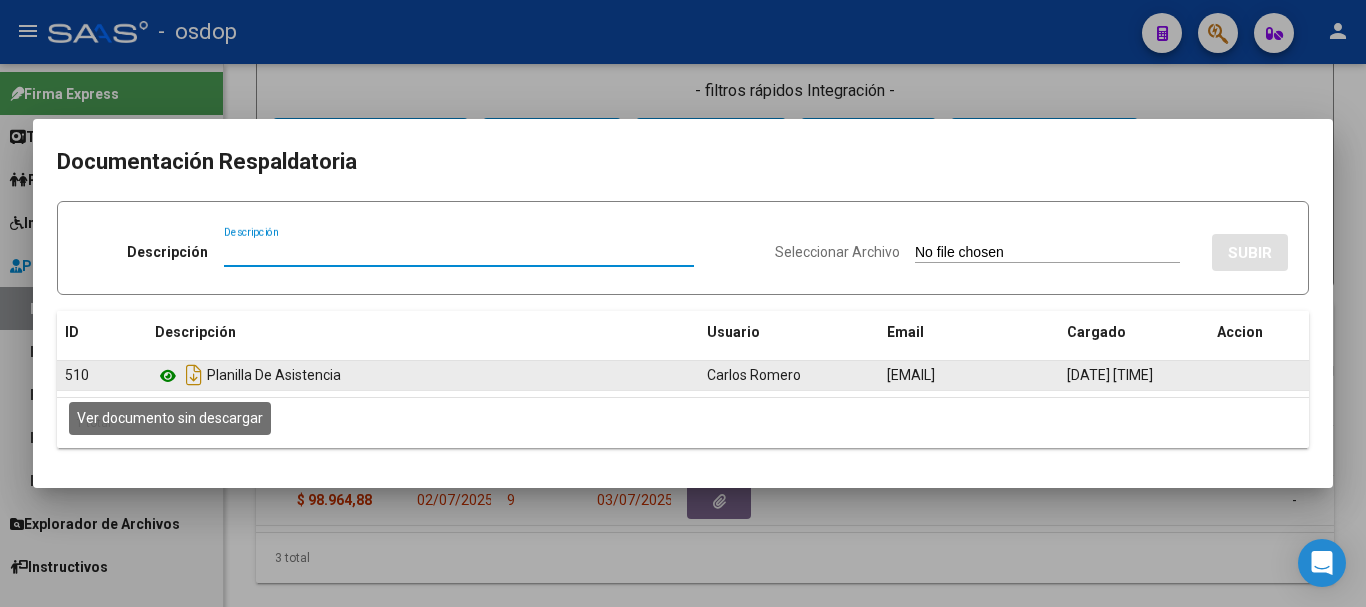 click 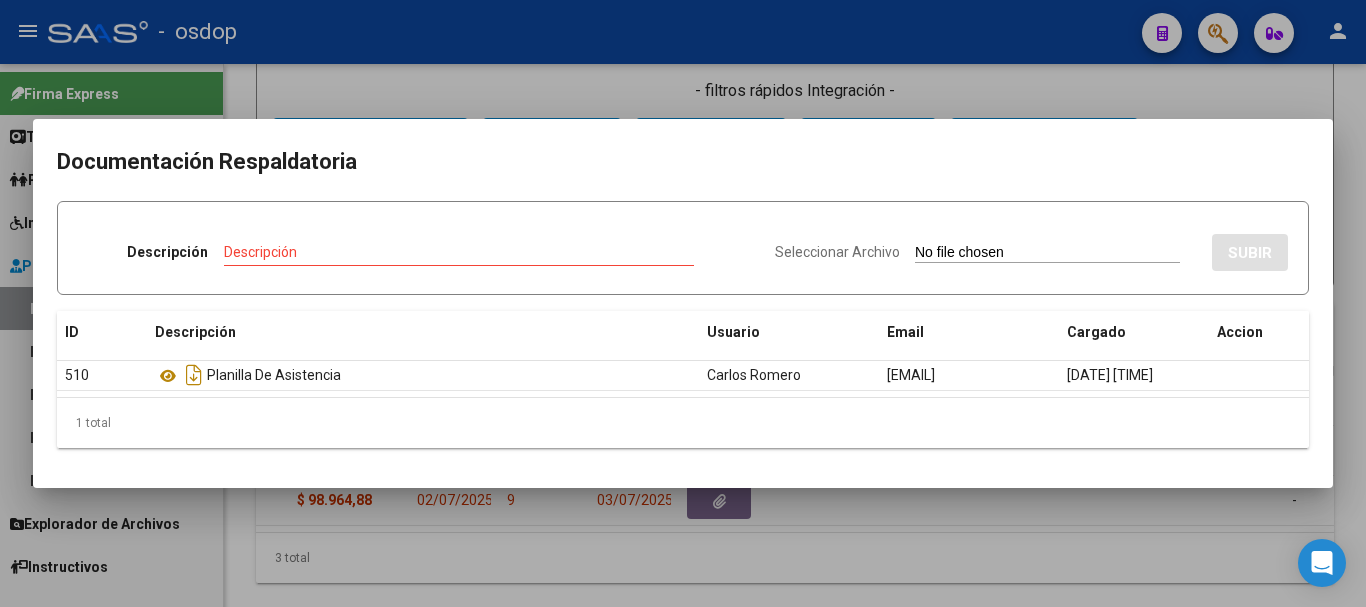 click at bounding box center (683, 303) 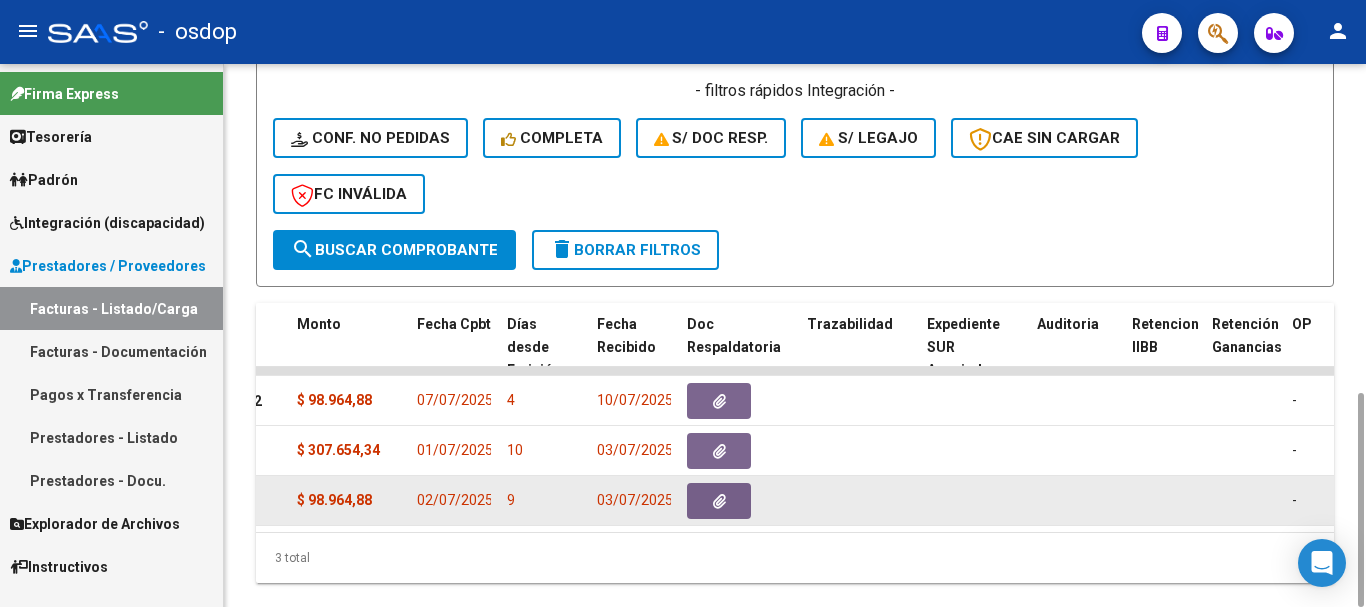 click 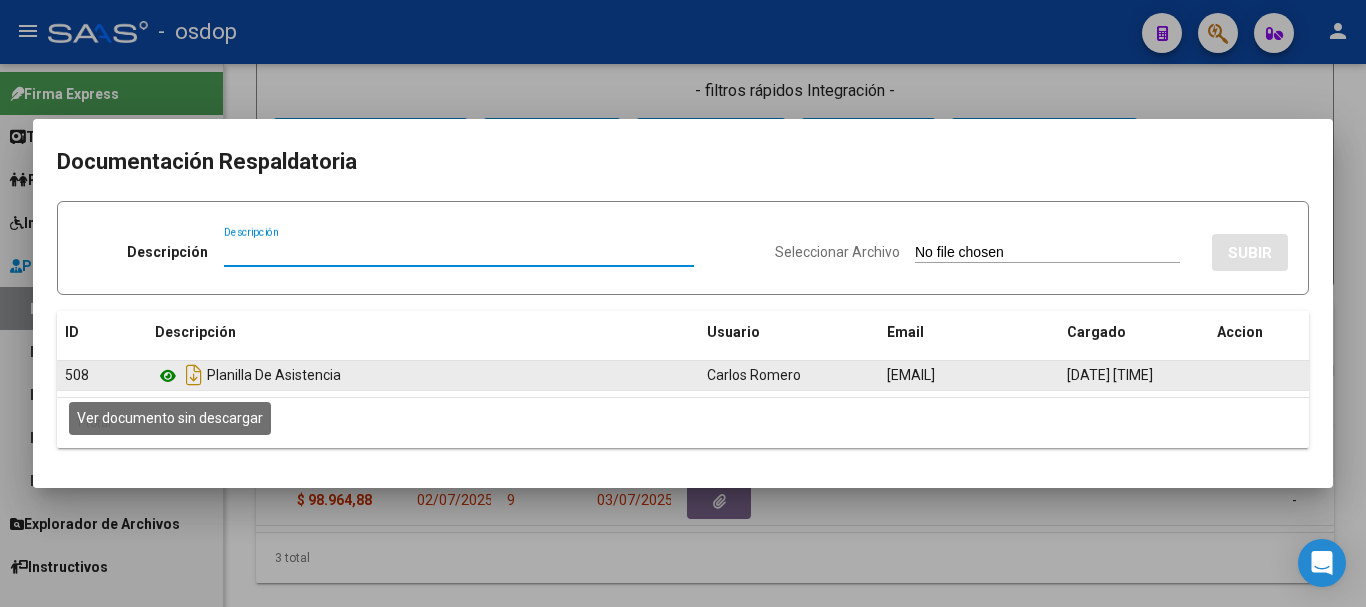 click 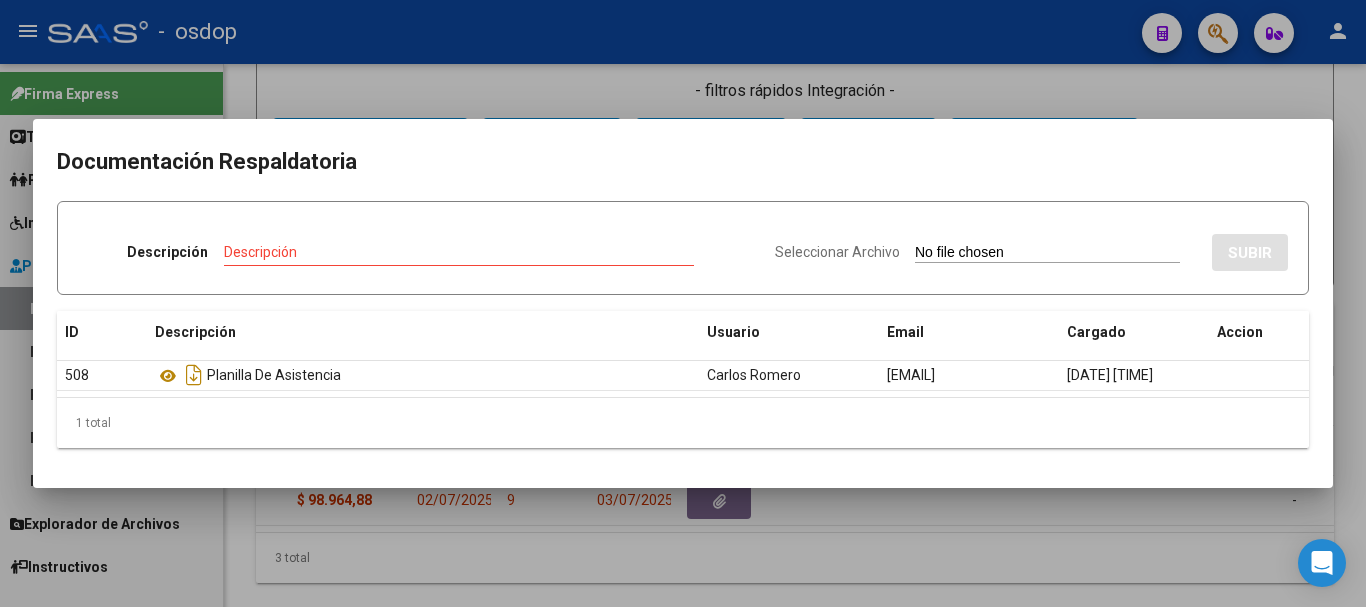 click at bounding box center [683, 303] 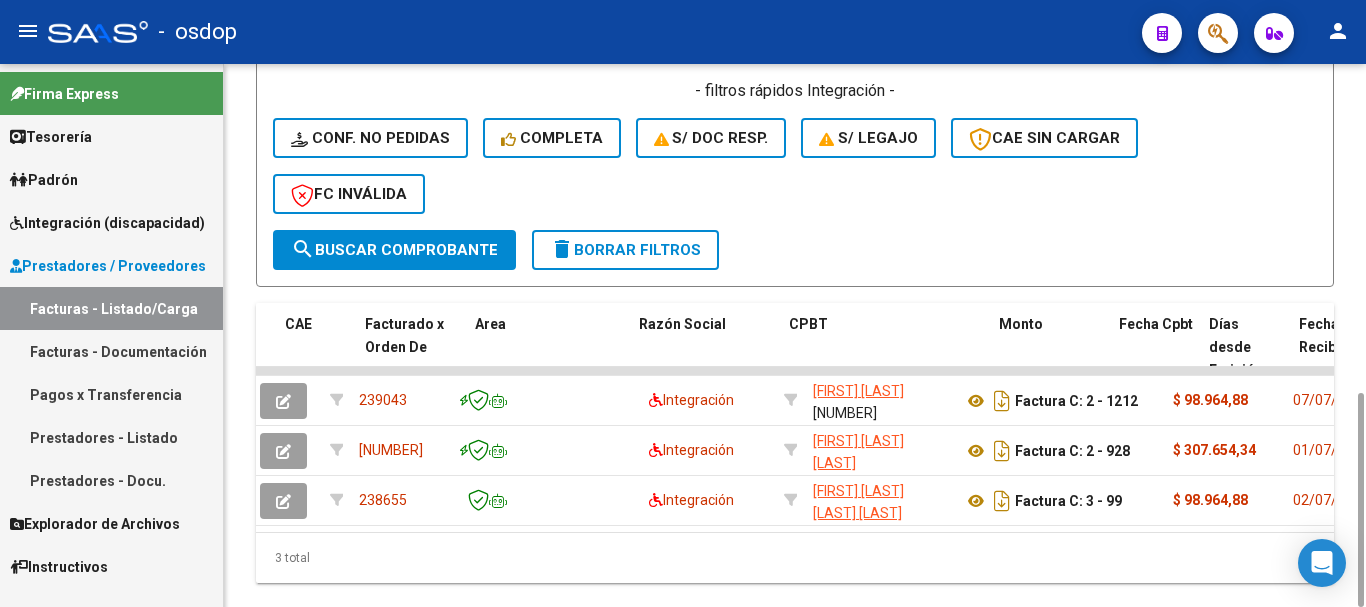 scroll, scrollTop: 0, scrollLeft: 0, axis: both 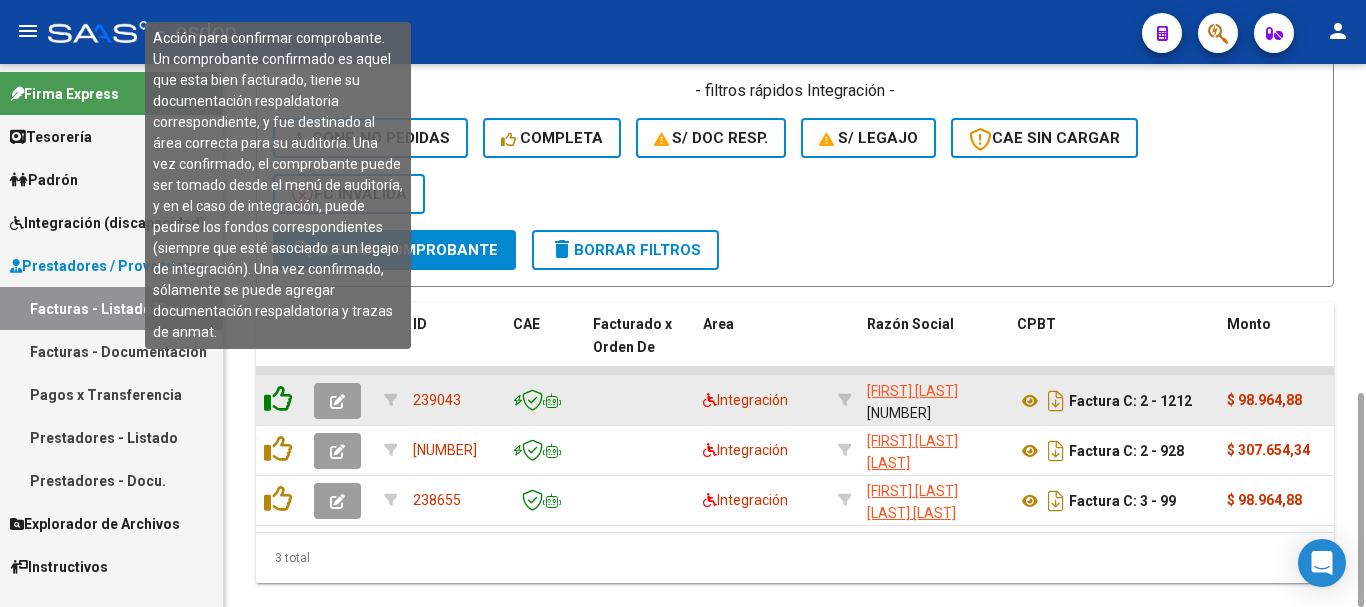click 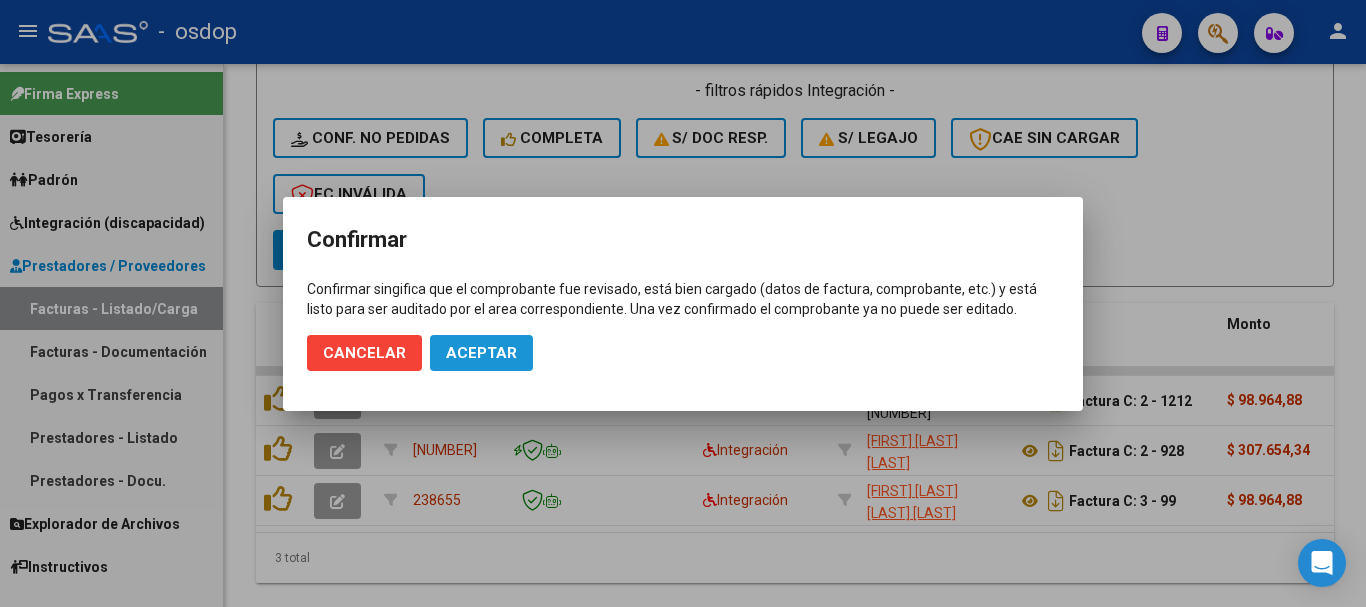 click on "Aceptar" 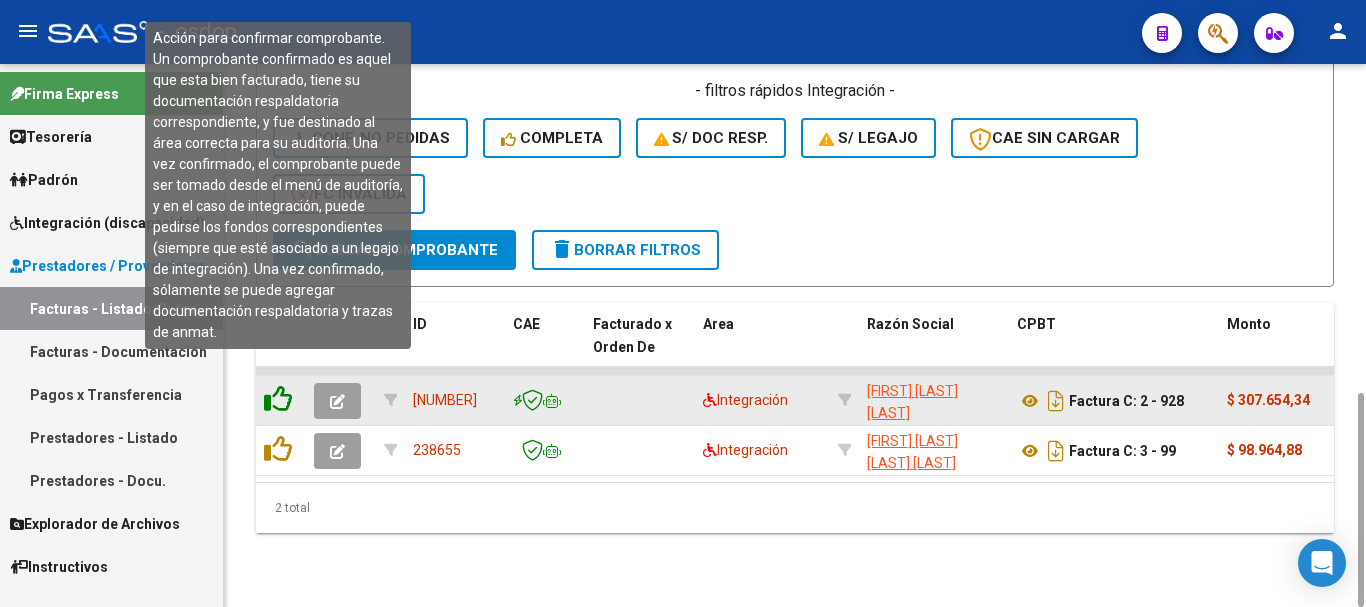 click 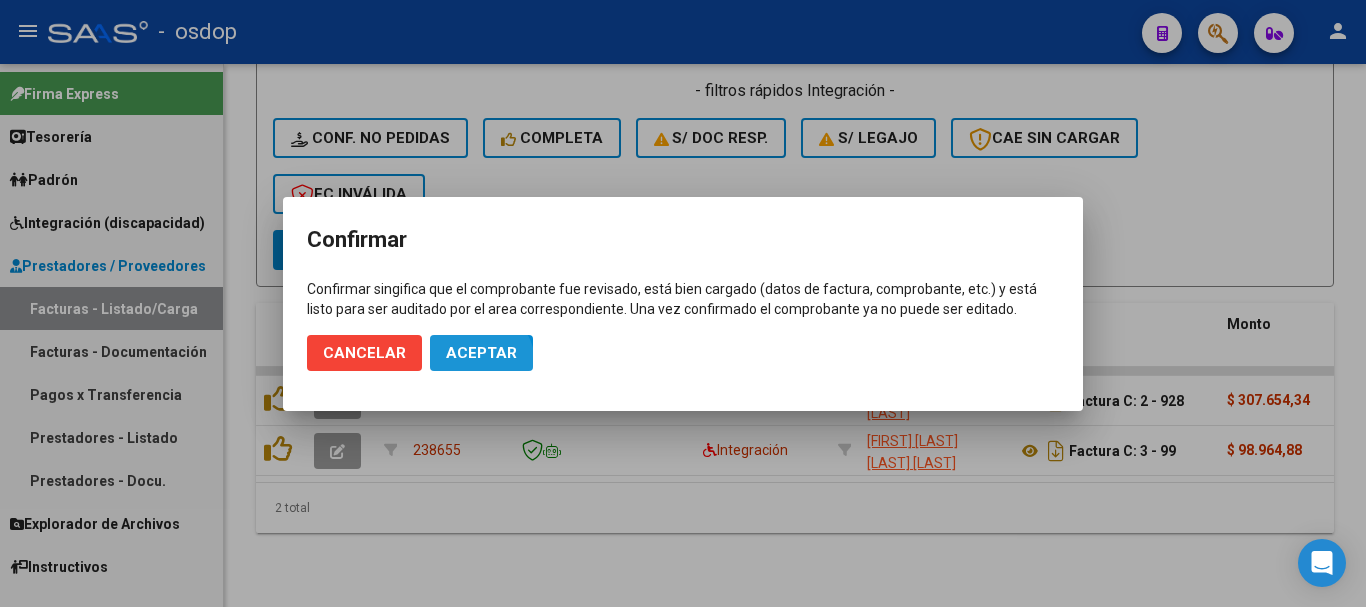 click on "Aceptar" 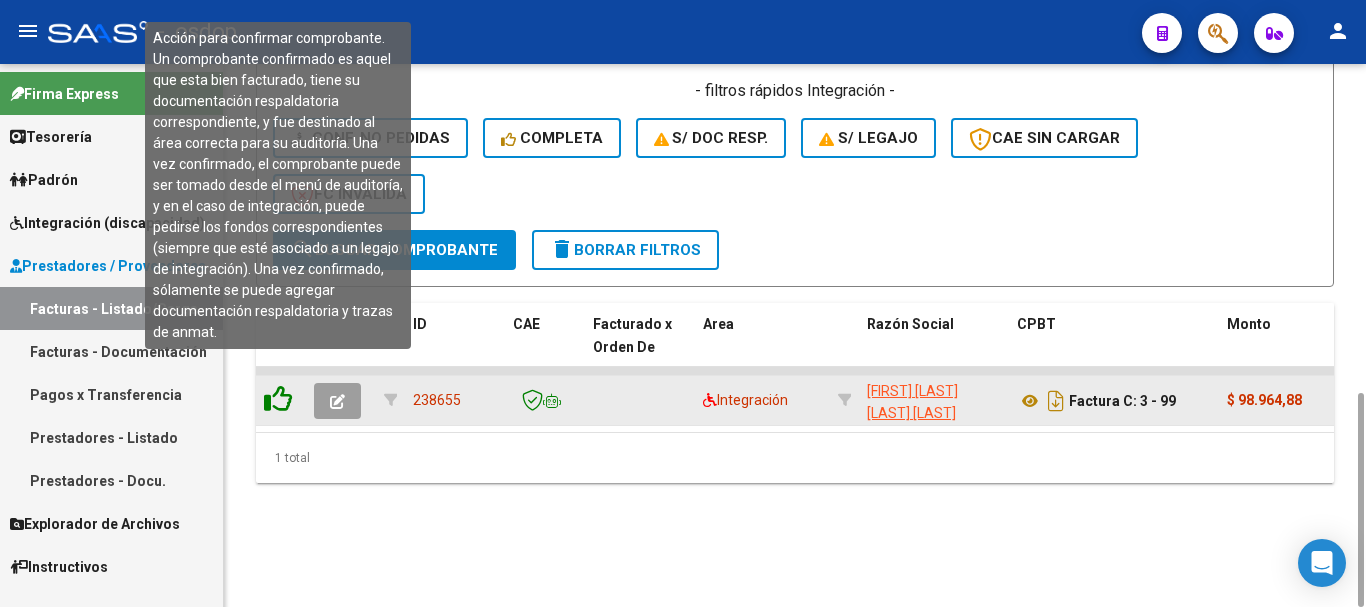 click 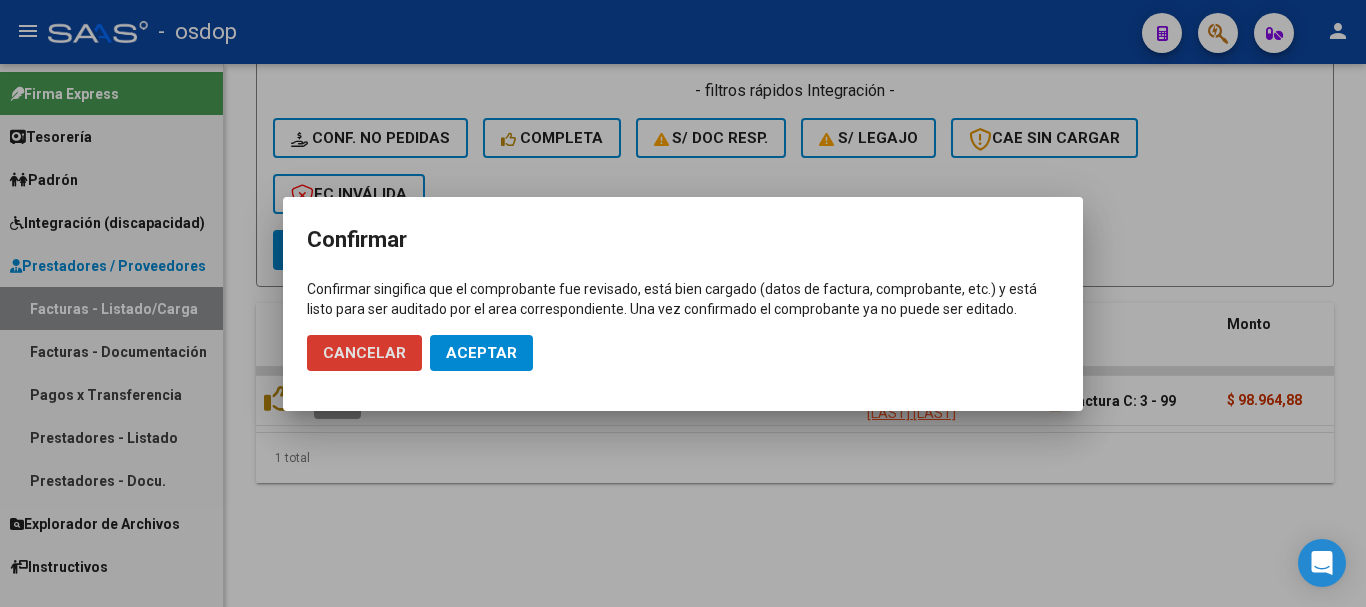 click on "Aceptar" 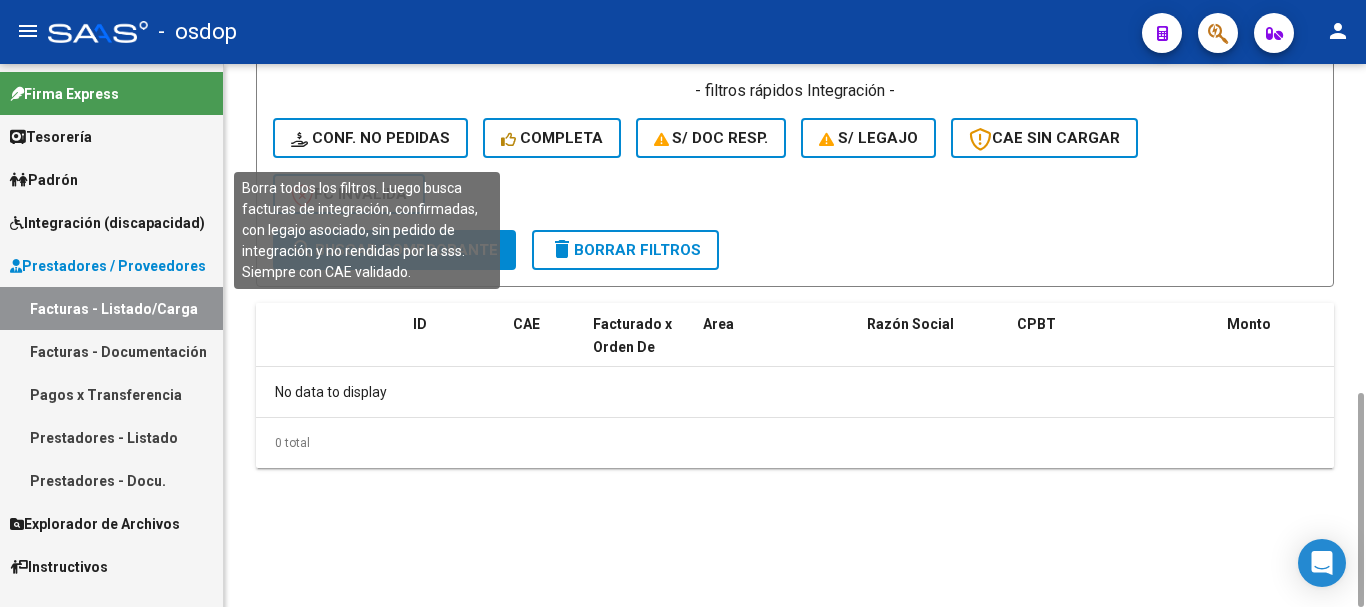click on "Conf. no pedidas" 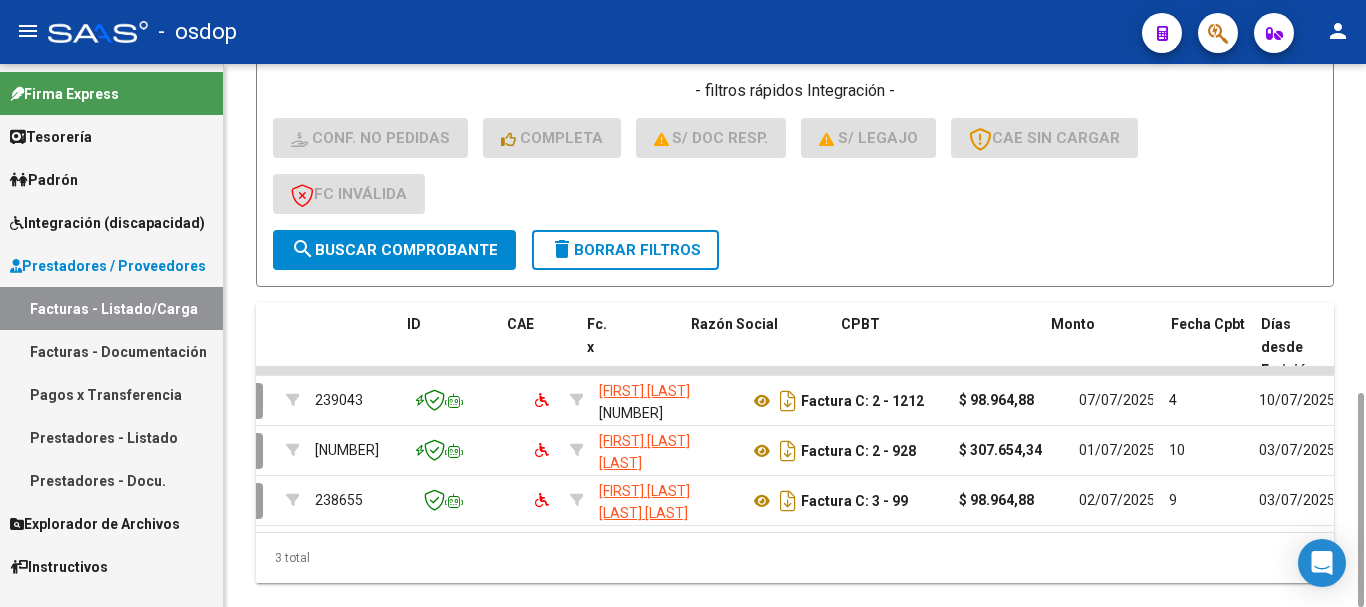 scroll, scrollTop: 0, scrollLeft: 0, axis: both 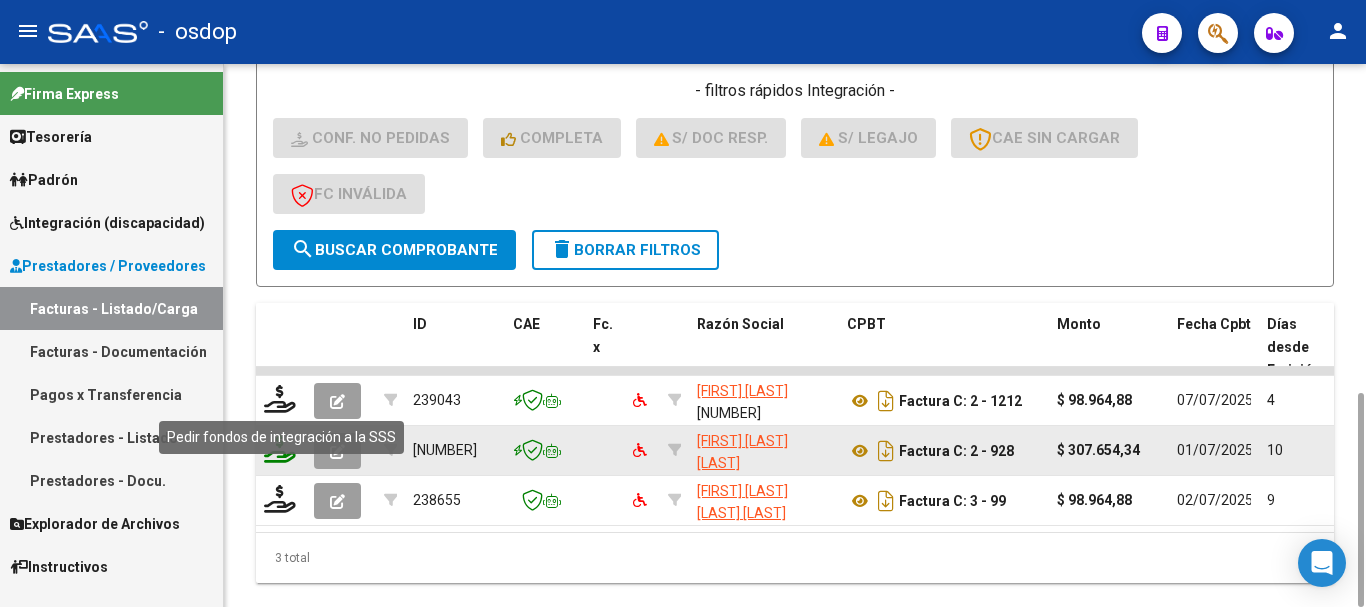 click 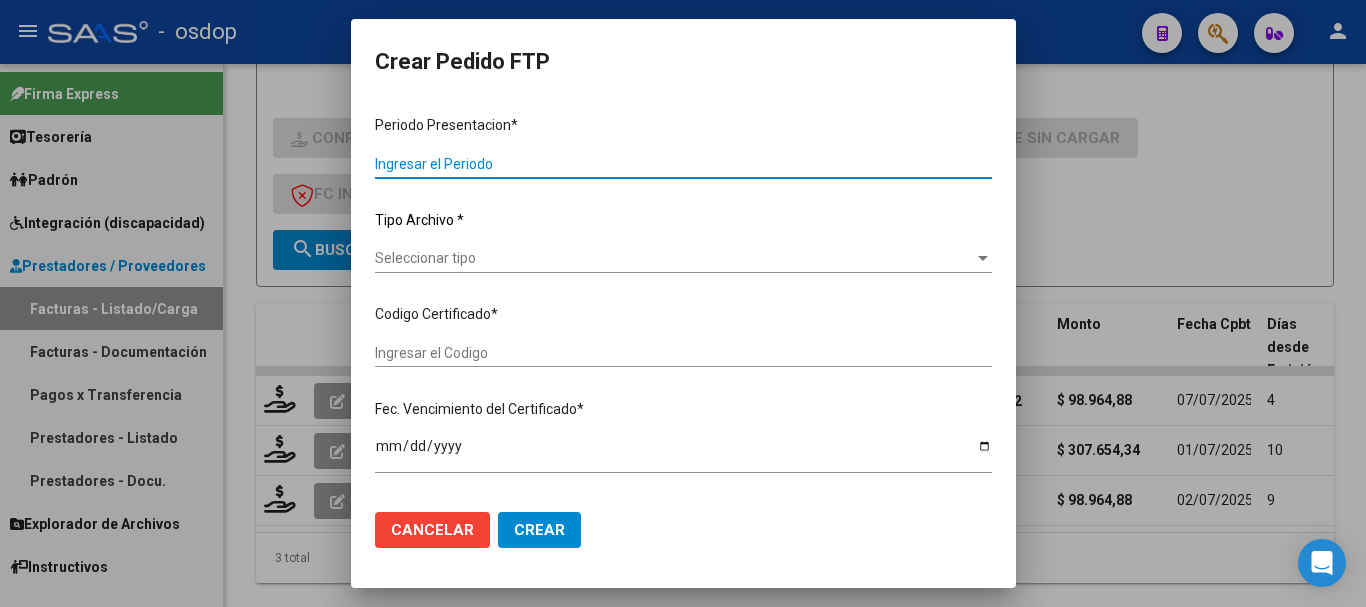 type on "202506" 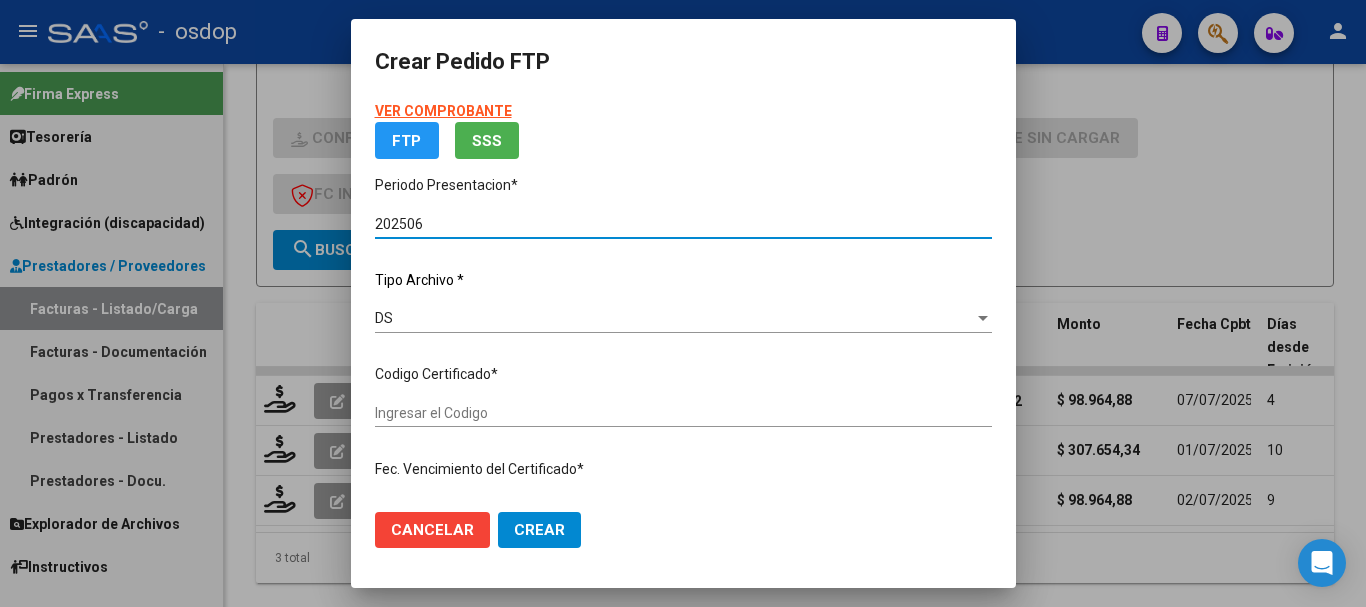 type on "5952356750" 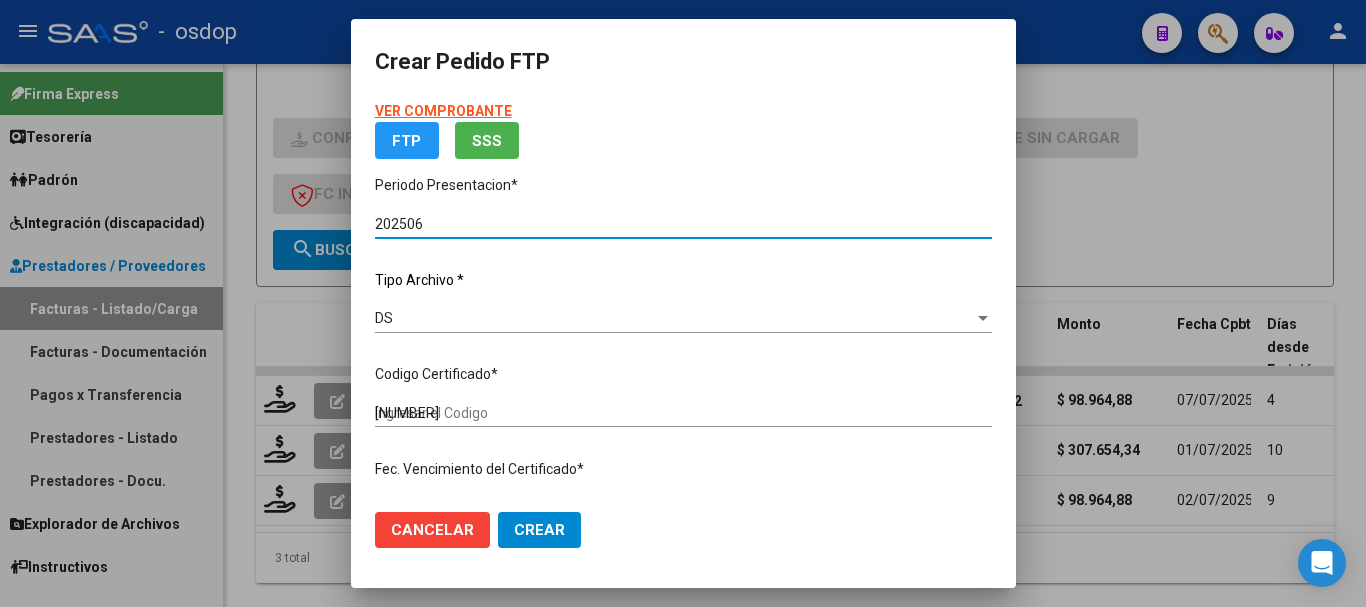 type on "2025-04-24" 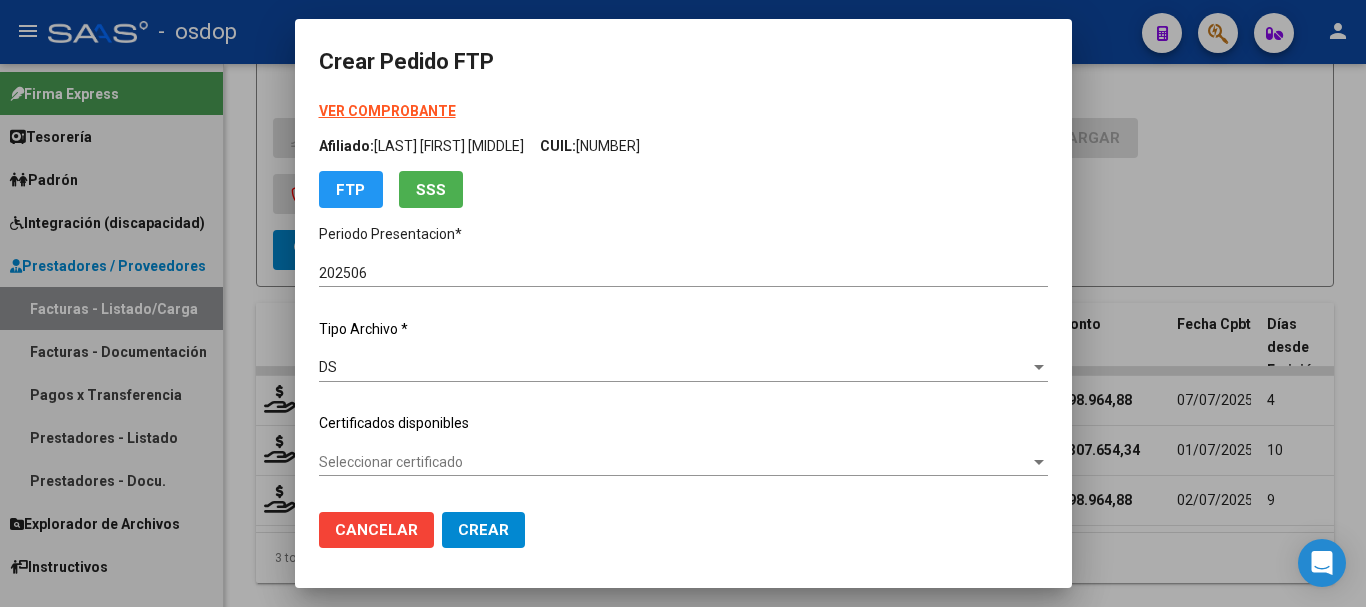 click on "Seleccionar certificado Seleccionar certificado" 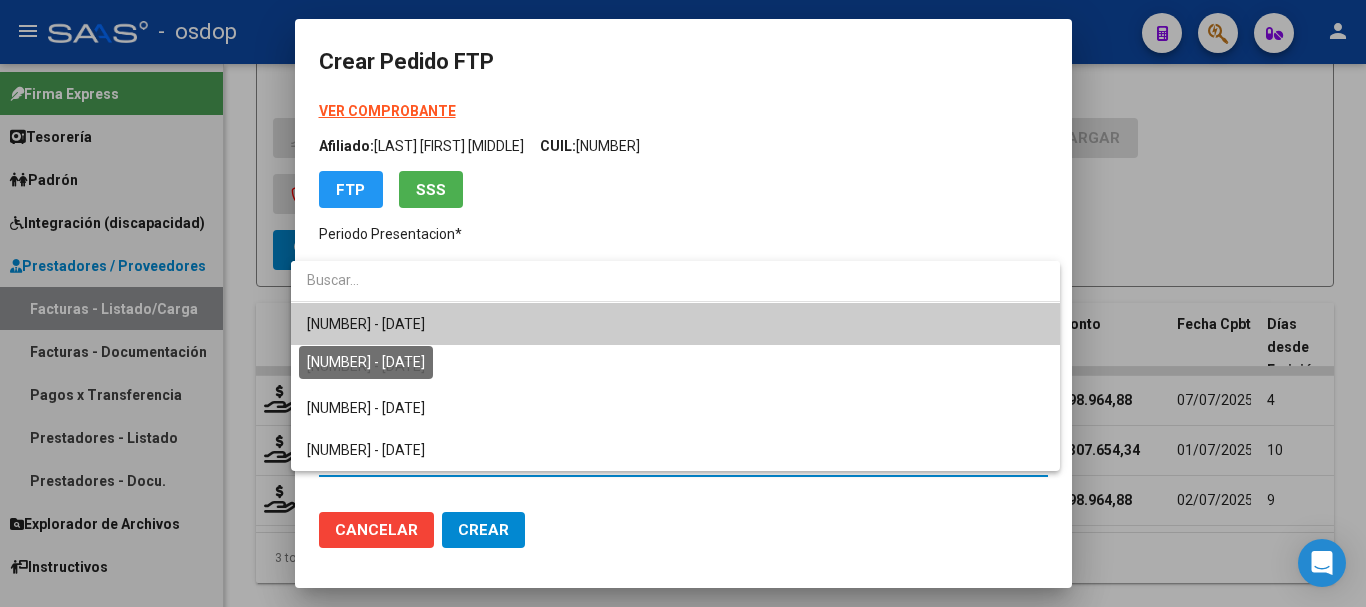 click on "5952356750 - 2025-04-24" at bounding box center [366, 324] 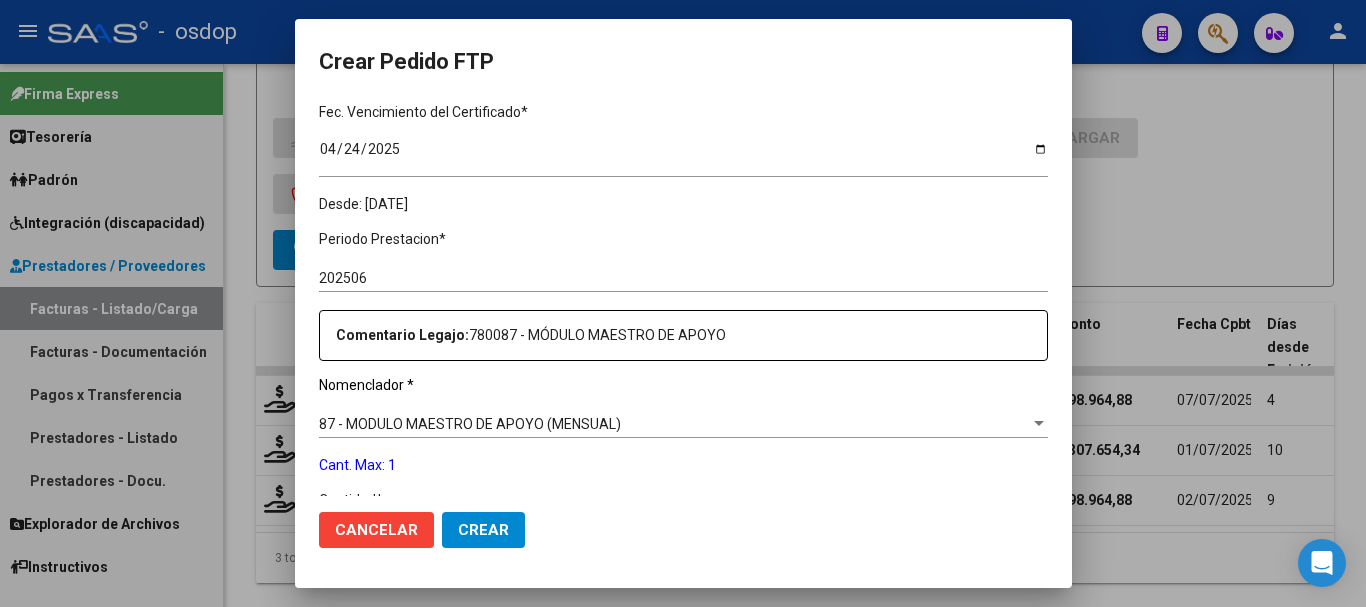 scroll, scrollTop: 600, scrollLeft: 0, axis: vertical 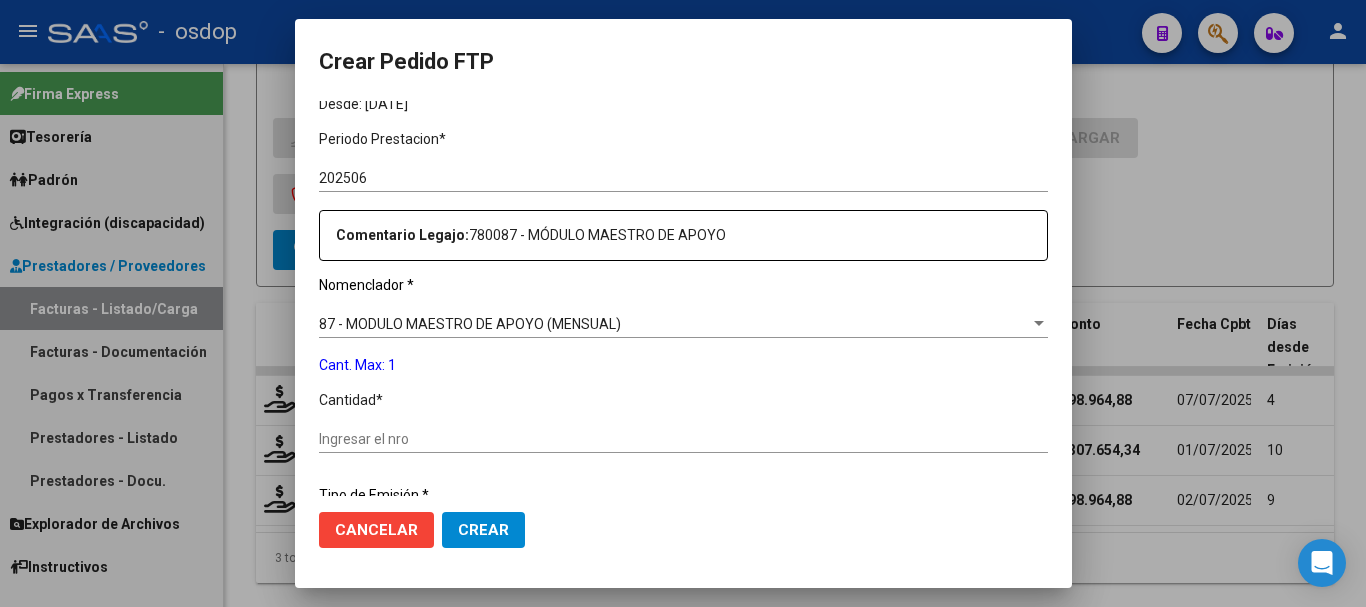click on "Ingresar el nro" at bounding box center (683, 439) 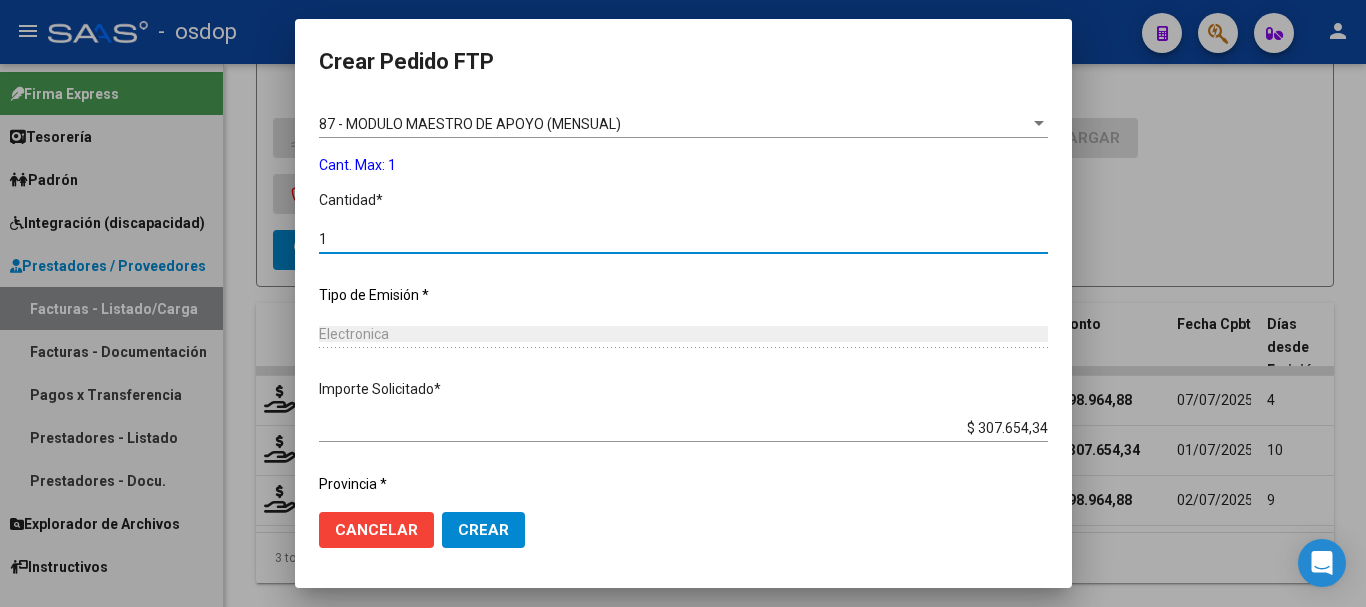 scroll, scrollTop: 858, scrollLeft: 0, axis: vertical 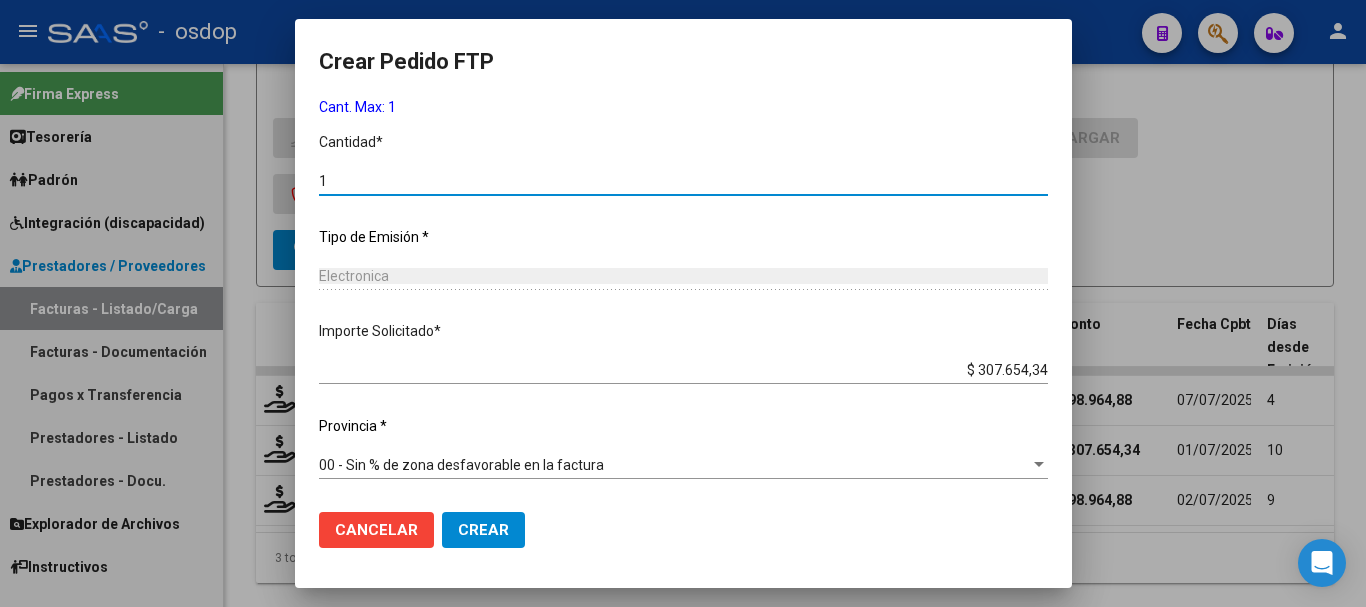 type on "1" 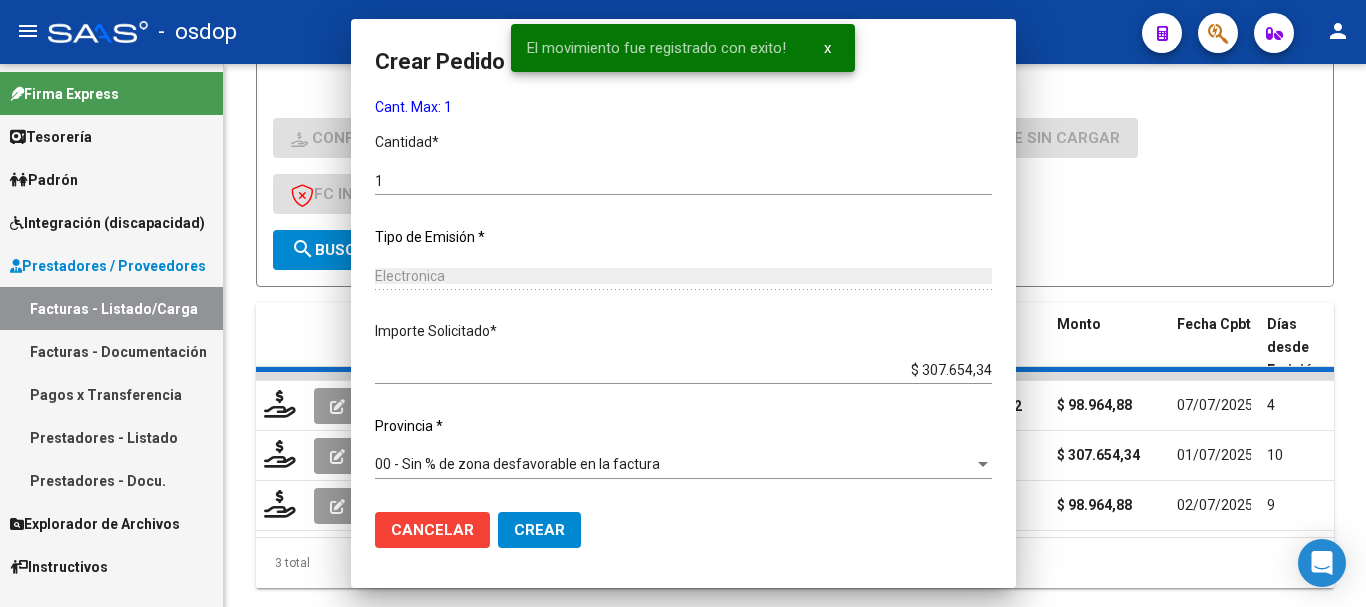scroll, scrollTop: 0, scrollLeft: 0, axis: both 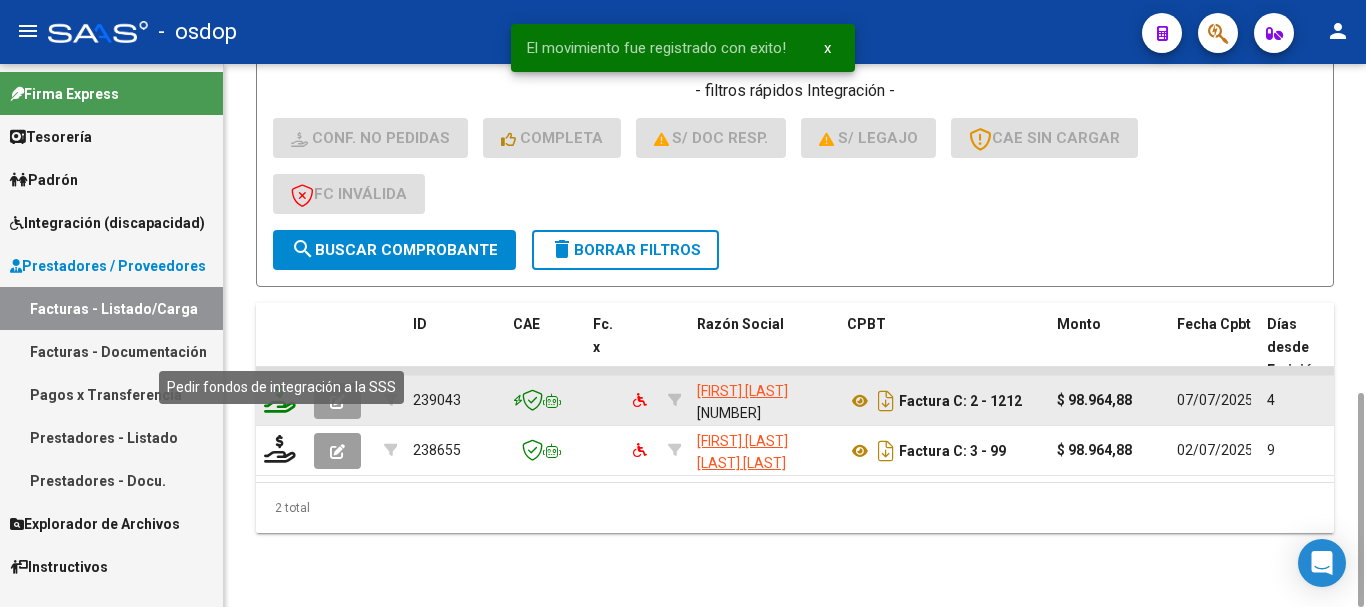 click 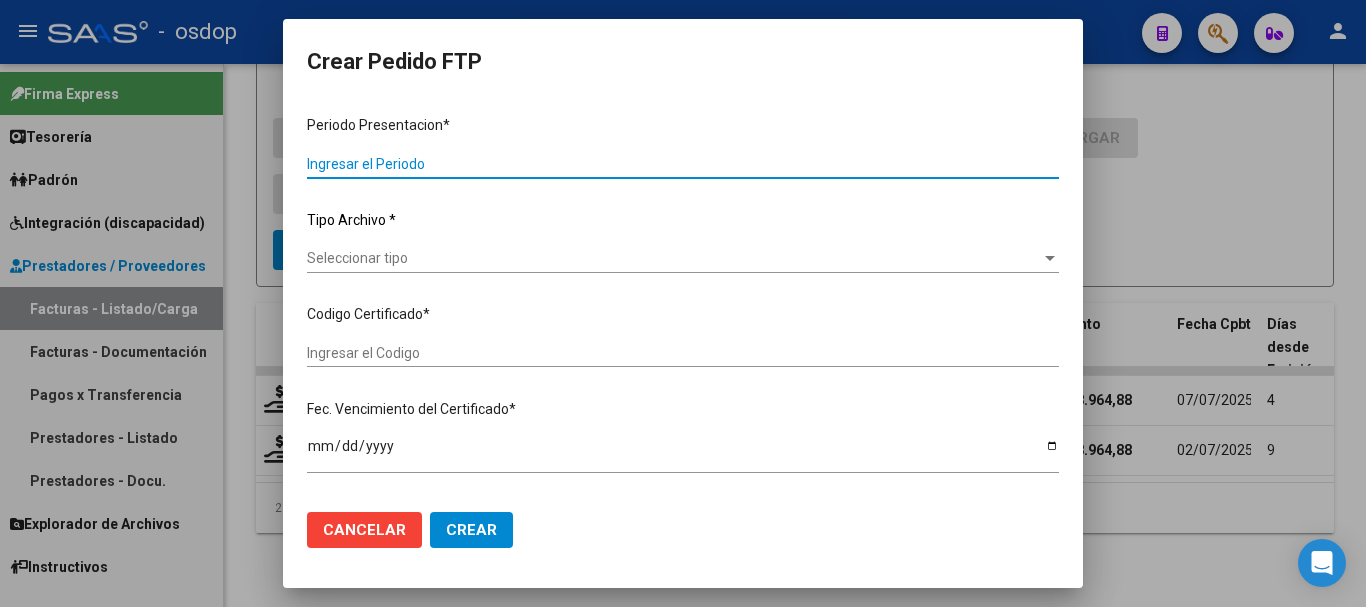 type on "202506" 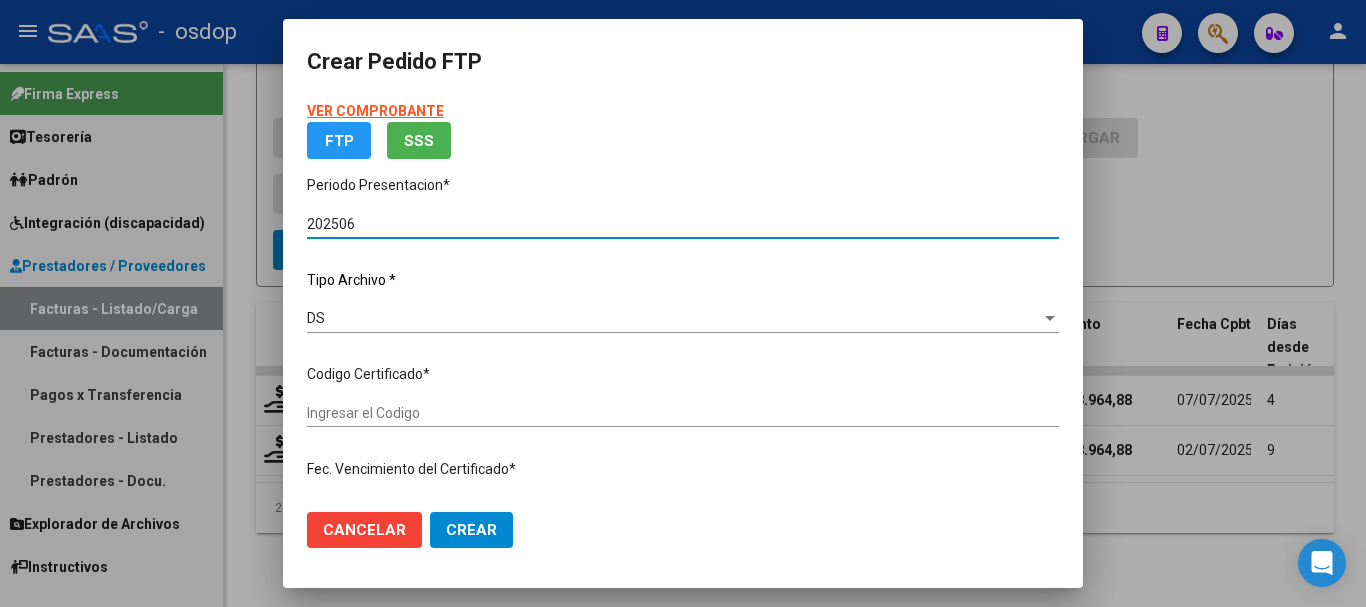 type on "5952356750" 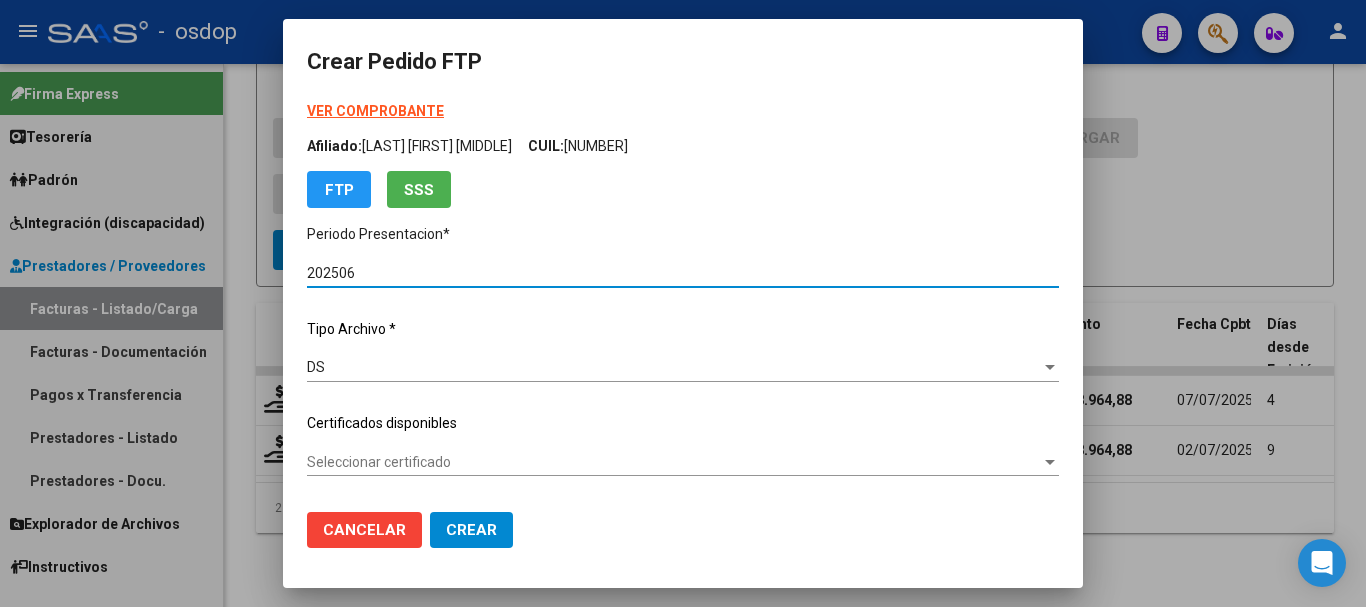 click on "Seleccionar certificado" at bounding box center (674, 462) 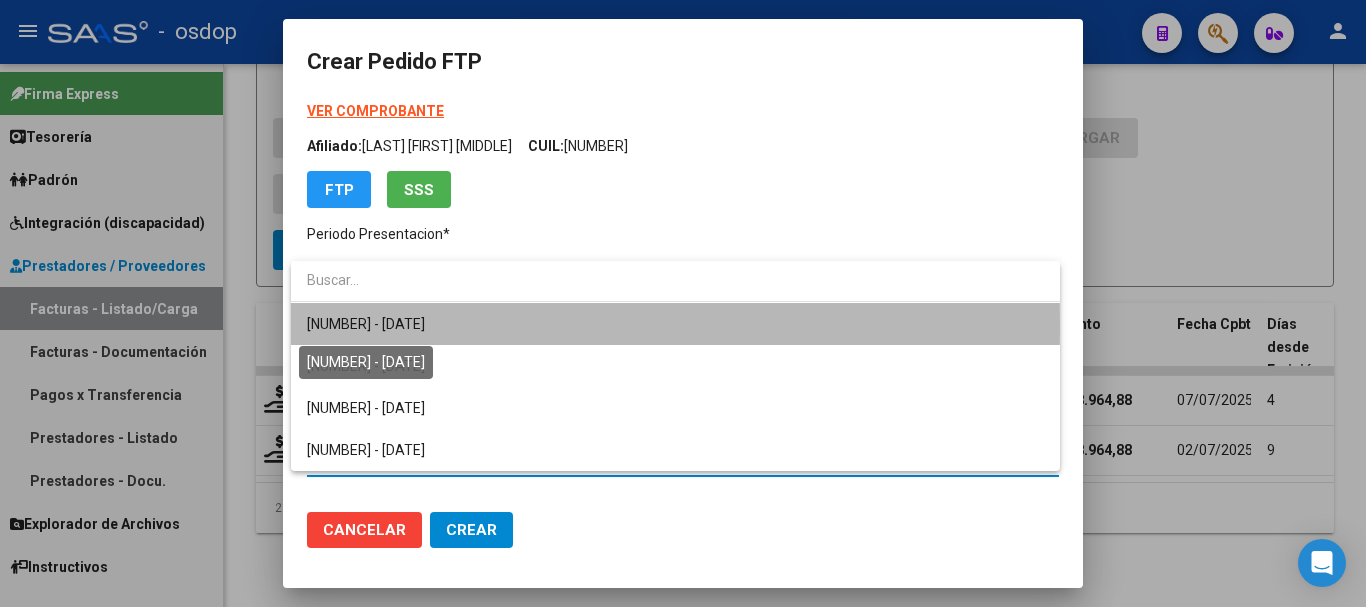 click on "5952356750 - 2025-04-24" at bounding box center (366, 324) 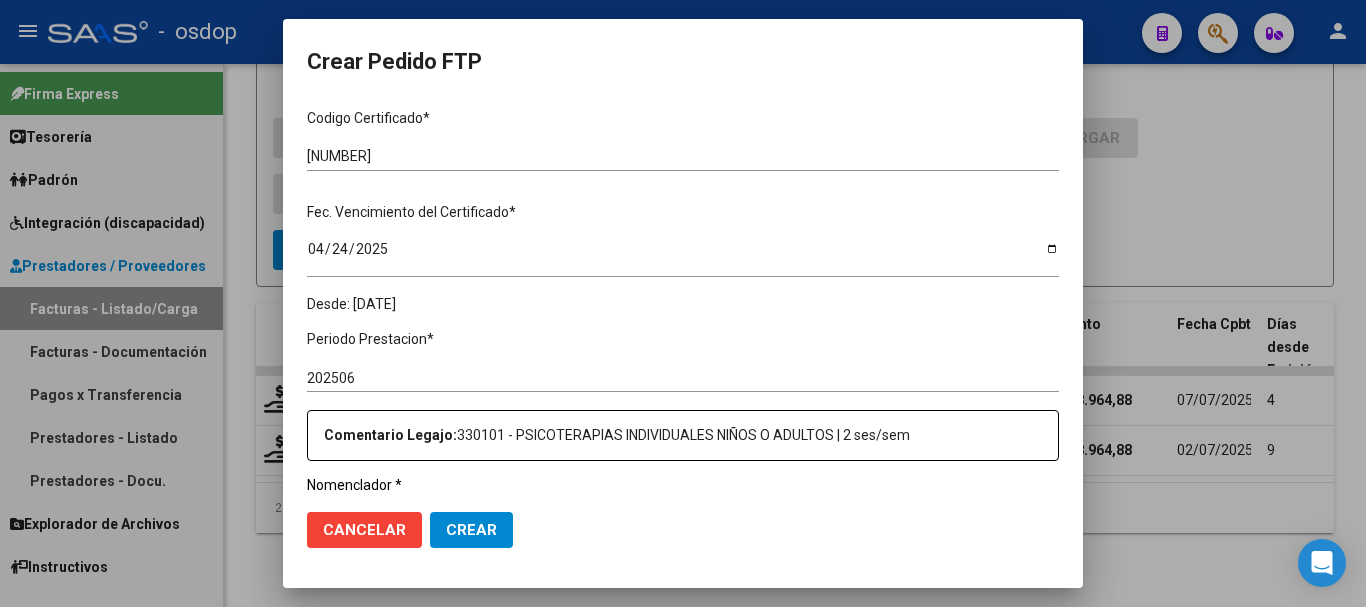 scroll, scrollTop: 600, scrollLeft: 0, axis: vertical 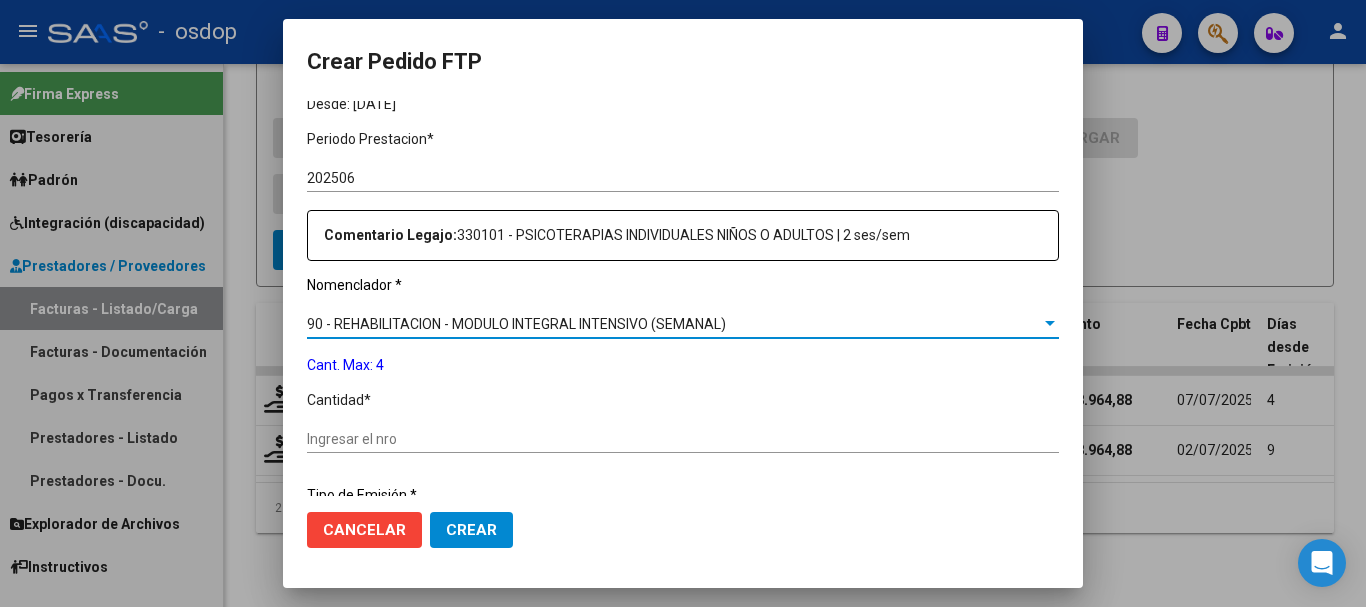 click on "90 - REHABILITACION - MODULO INTEGRAL INTENSIVO (SEMANAL)" at bounding box center [516, 324] 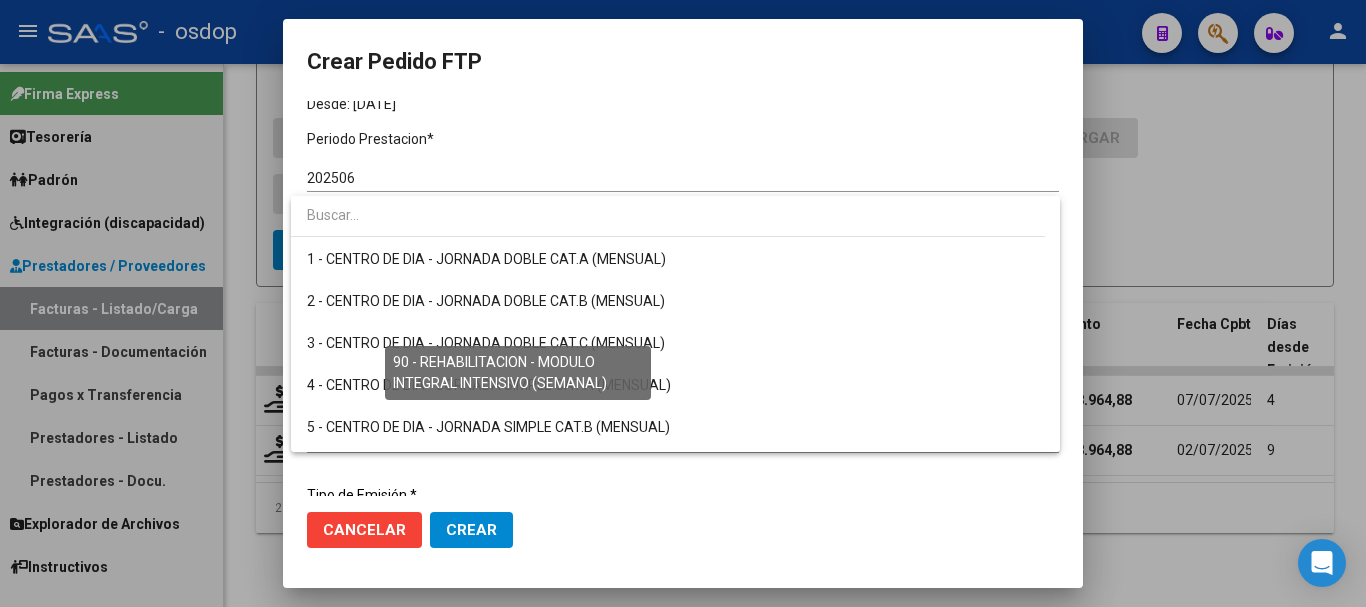scroll, scrollTop: 3673, scrollLeft: 0, axis: vertical 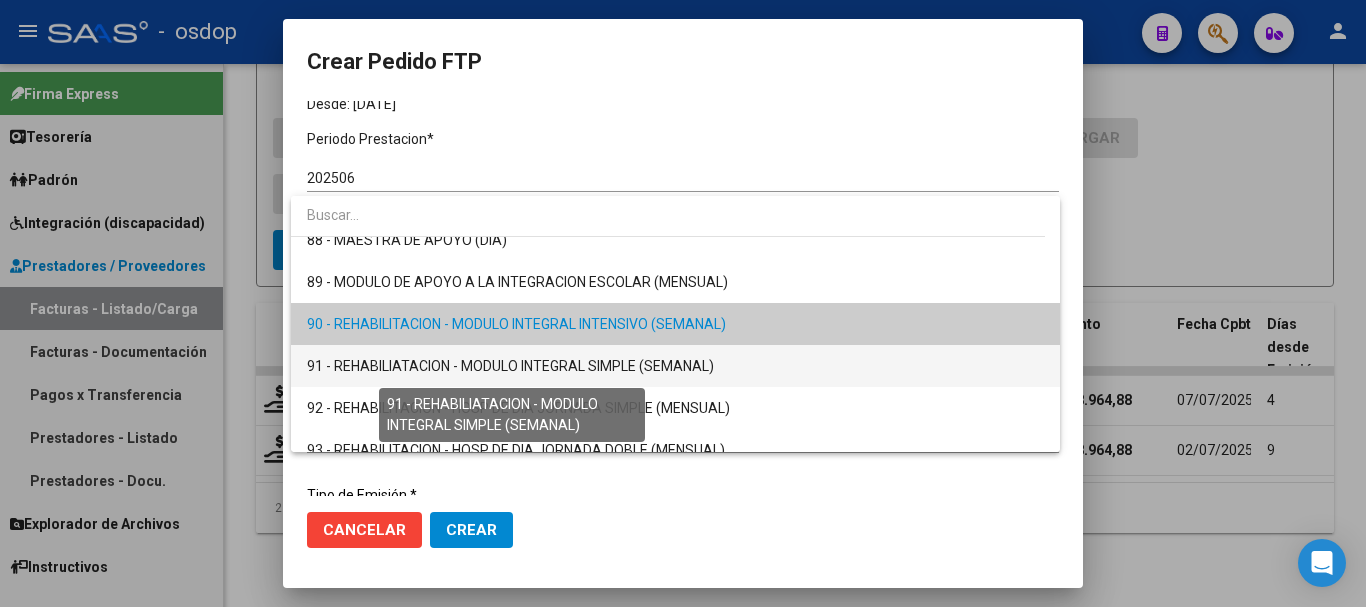 click on "91 - REHABILIATACION - MODULO INTEGRAL SIMPLE (SEMANAL)" at bounding box center [510, 366] 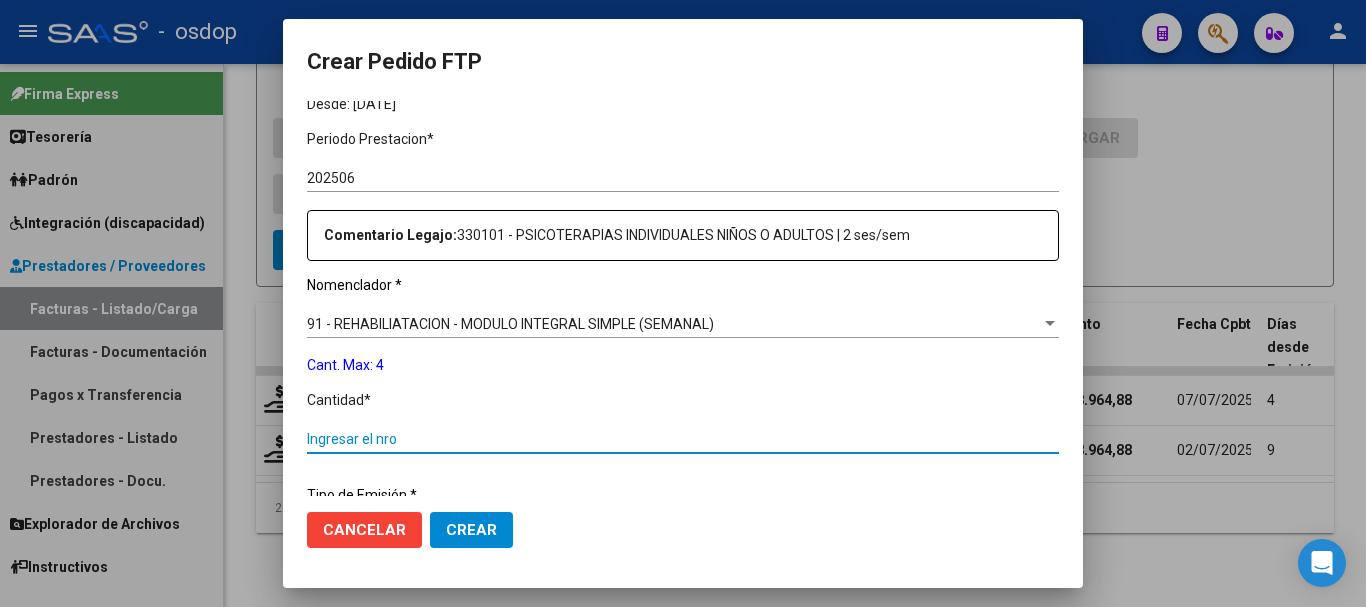 click on "Ingresar el nro" at bounding box center [683, 439] 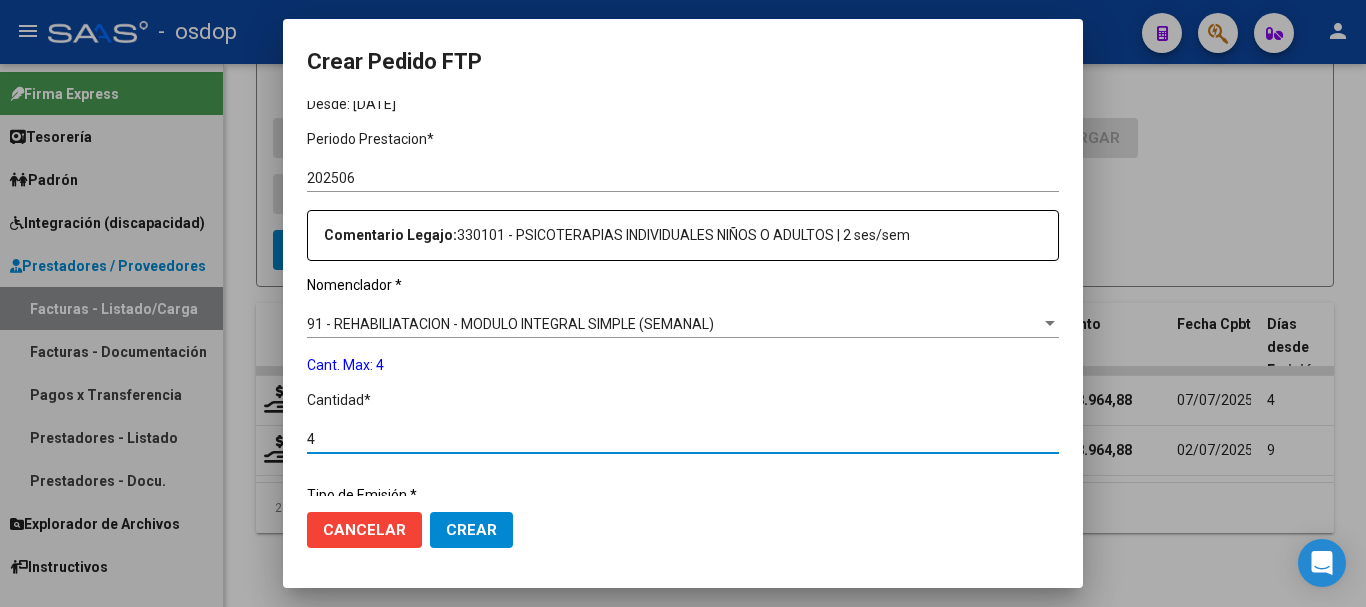 type on "4" 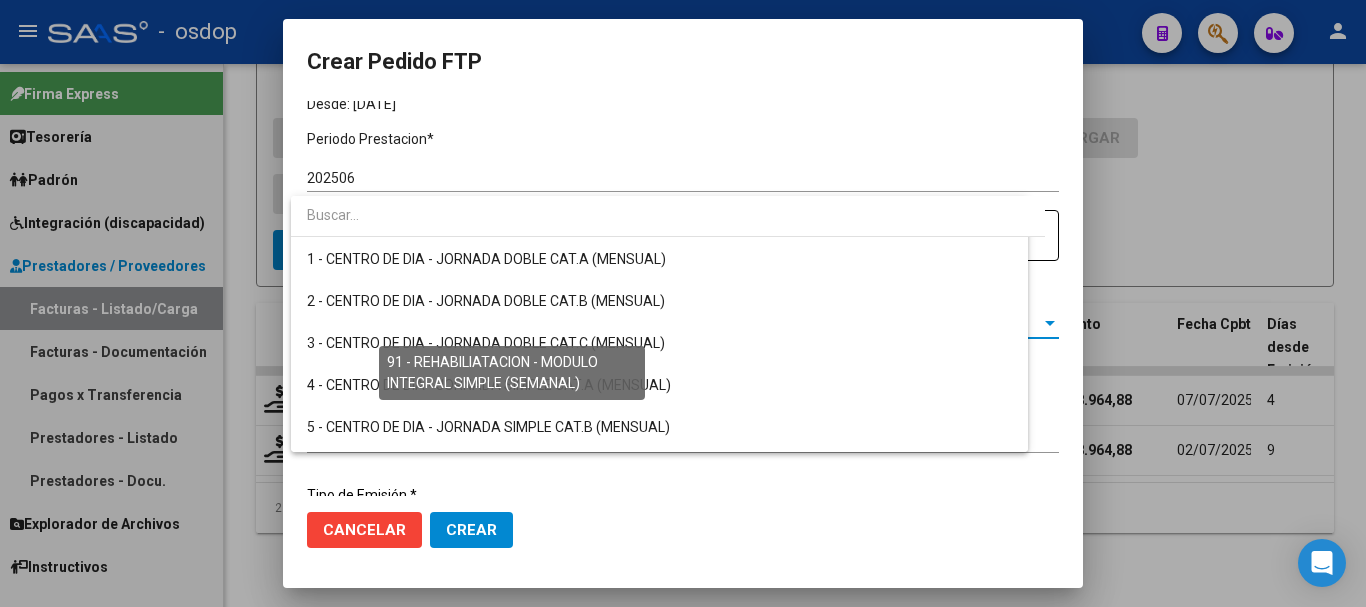 scroll, scrollTop: 3715, scrollLeft: 0, axis: vertical 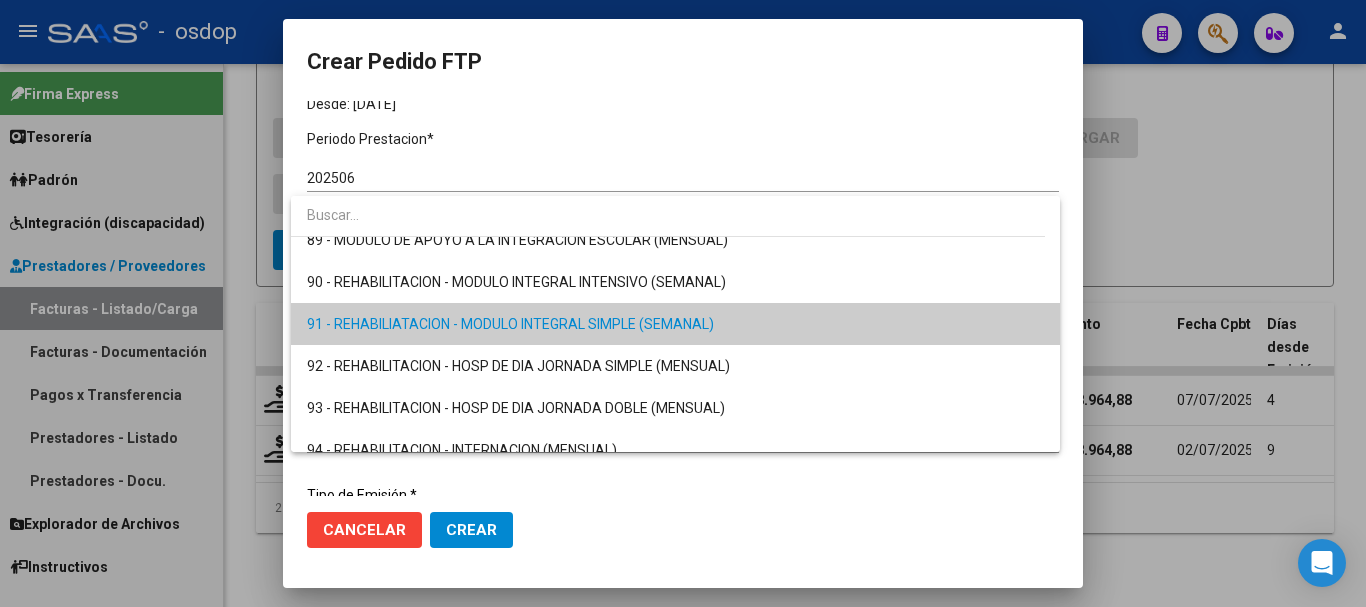 click on "91 - REHABILIATACION - MODULO INTEGRAL SIMPLE (SEMANAL)" at bounding box center [675, 324] 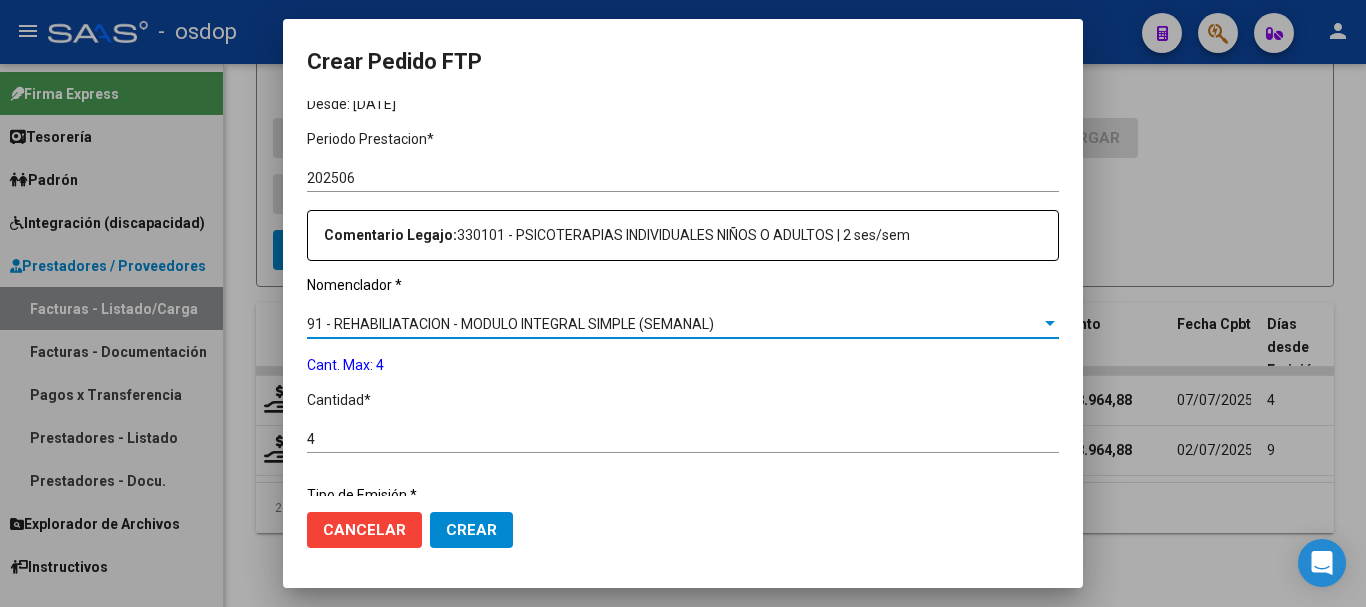 scroll, scrollTop: 858, scrollLeft: 0, axis: vertical 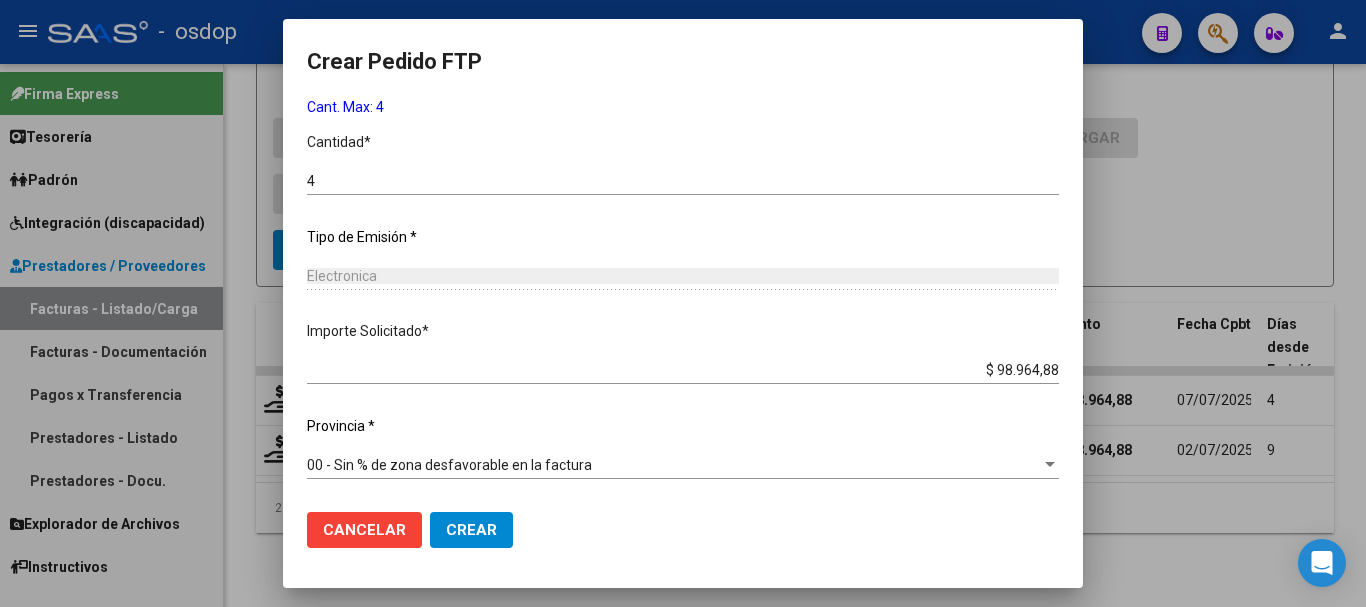 click on "Crear" 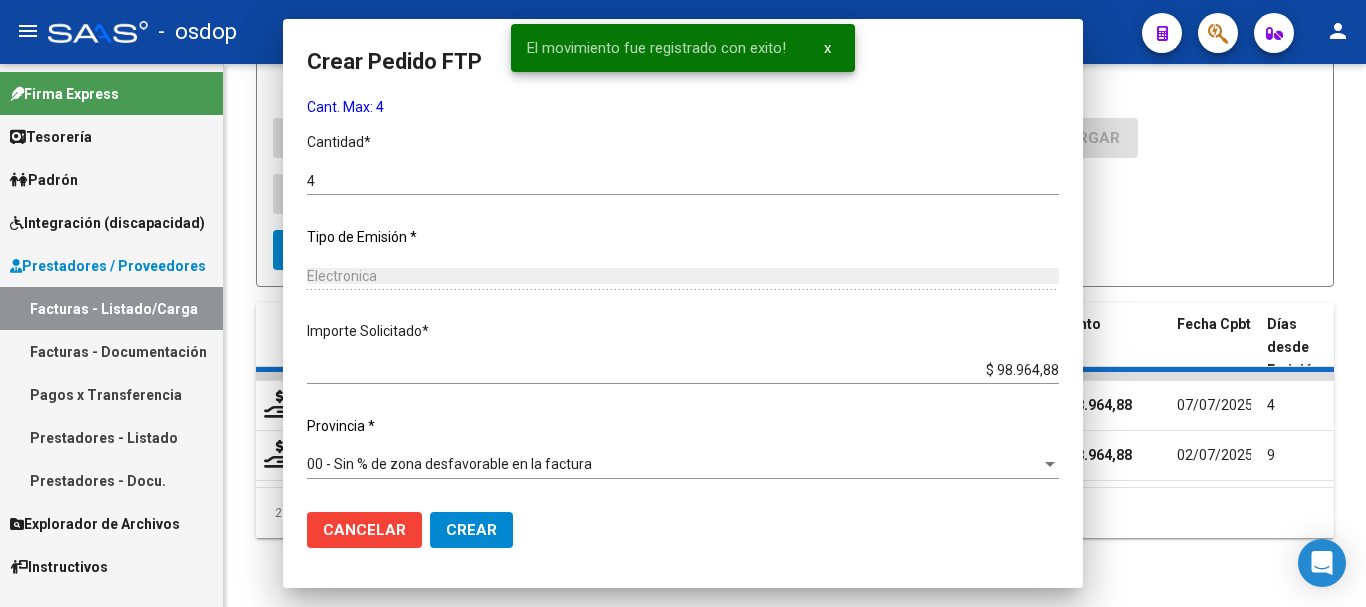 scroll, scrollTop: 0, scrollLeft: 0, axis: both 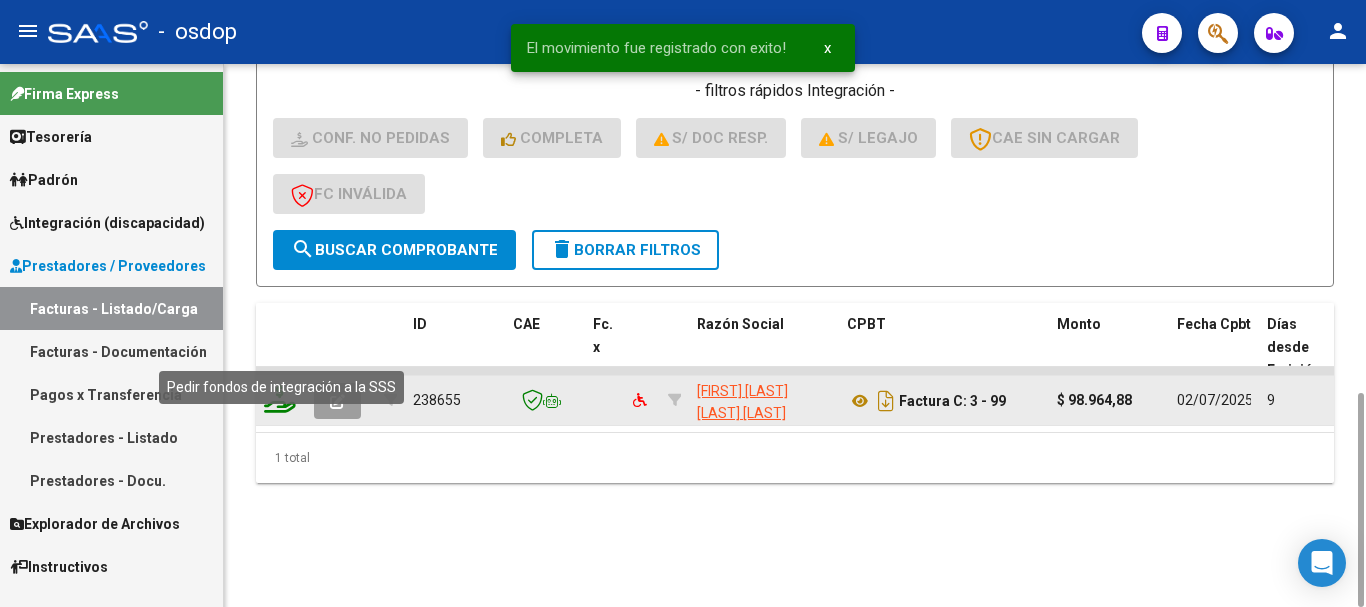 click 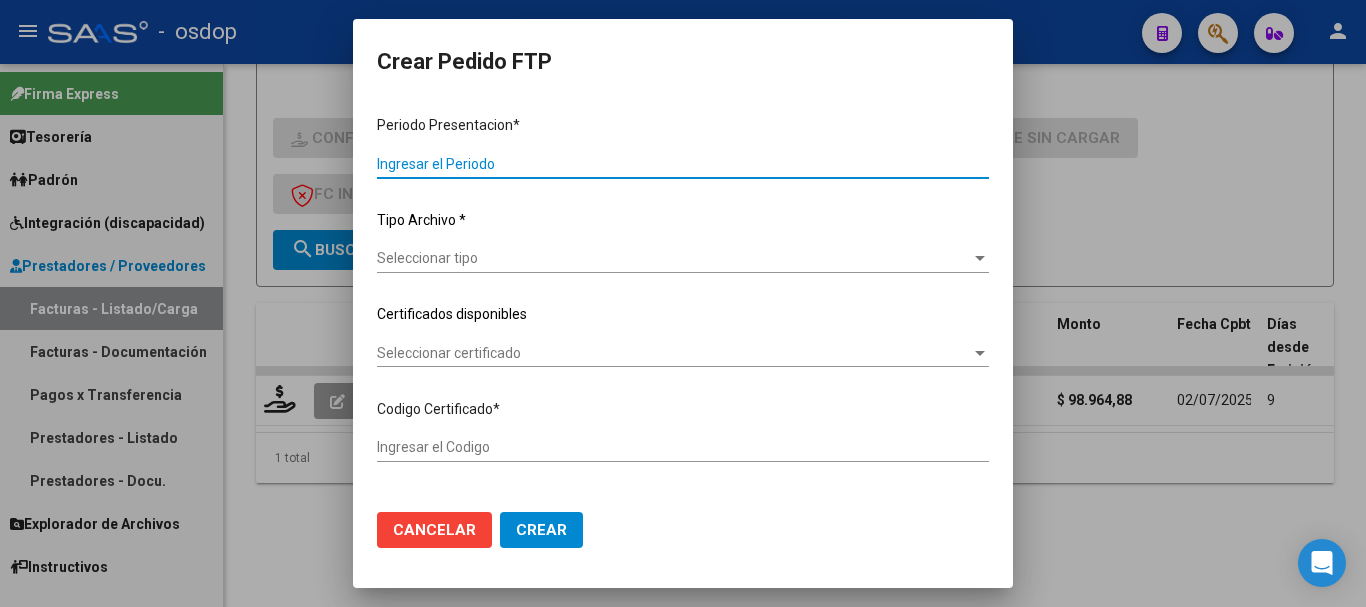 type on "202506" 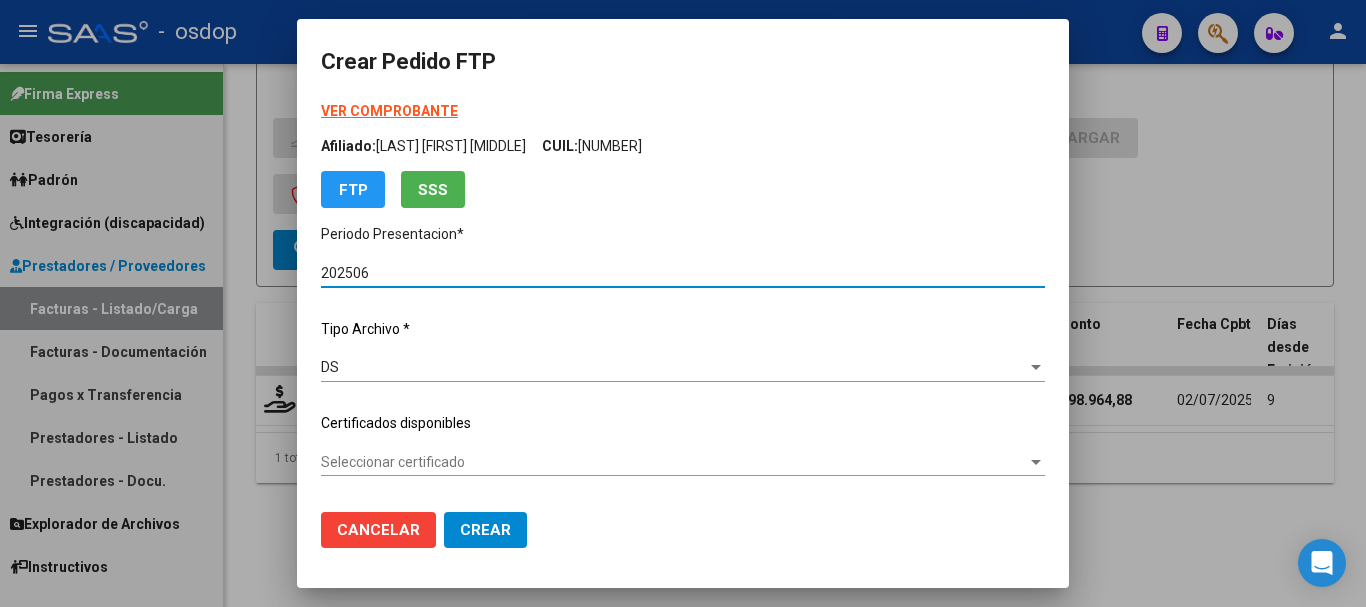 type on "5952356750" 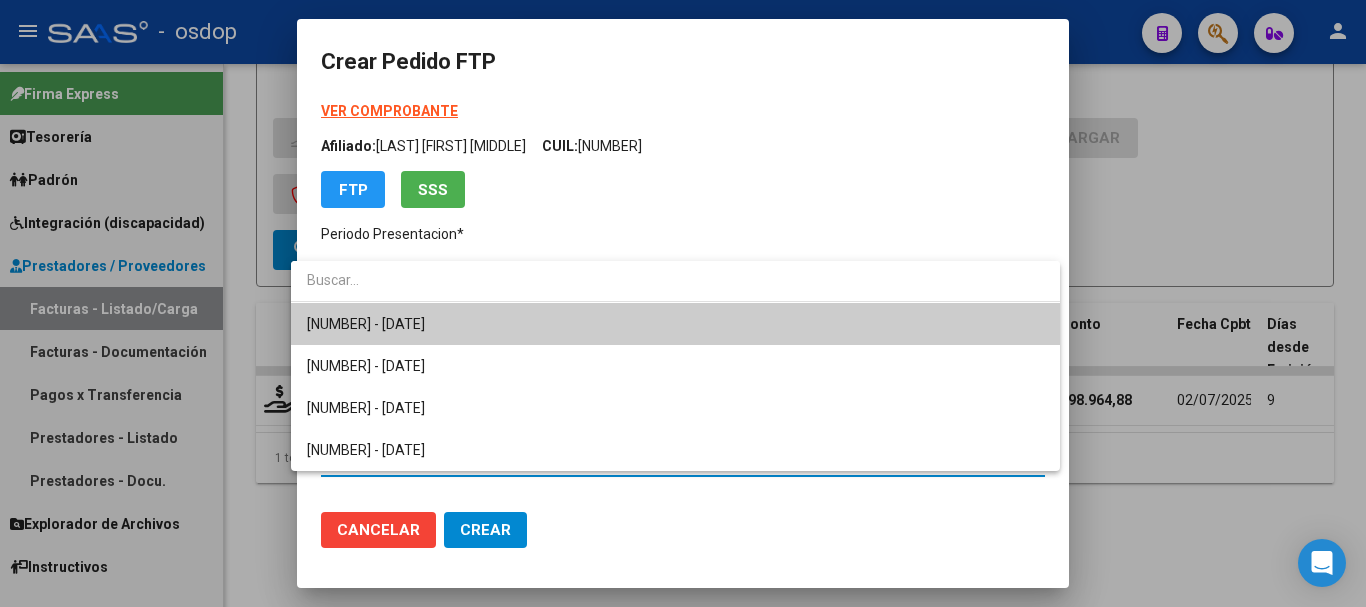 click on "5952356750 - 2025-04-24" at bounding box center [366, 324] 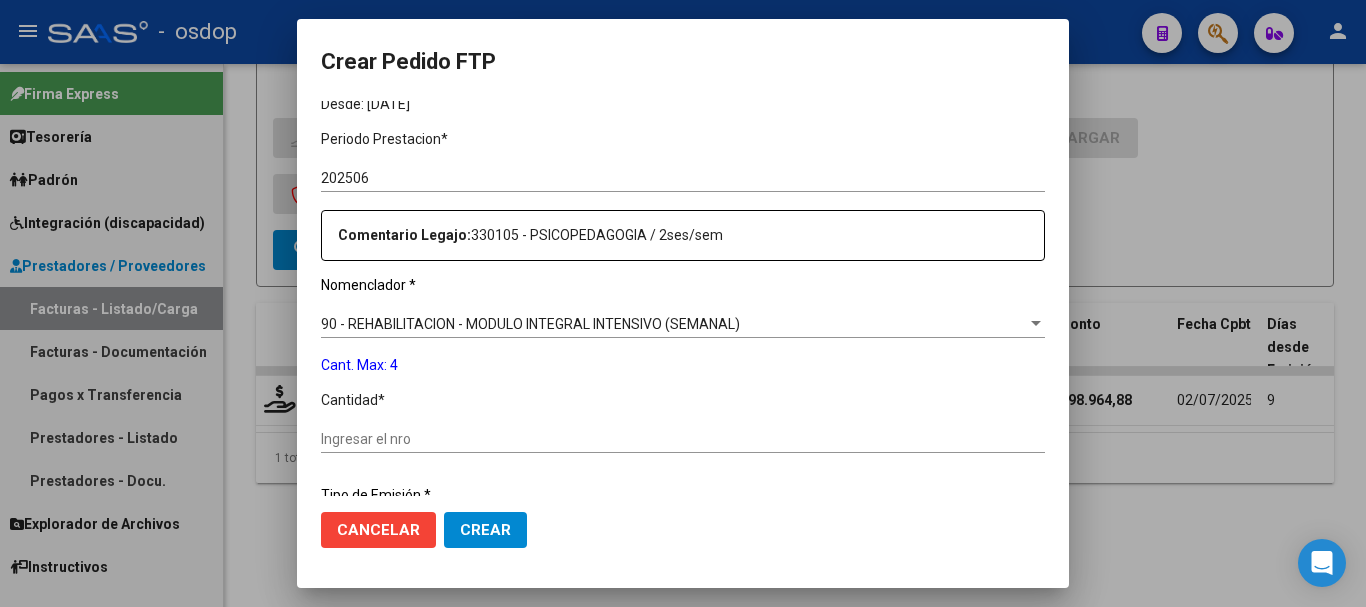 scroll, scrollTop: 700, scrollLeft: 0, axis: vertical 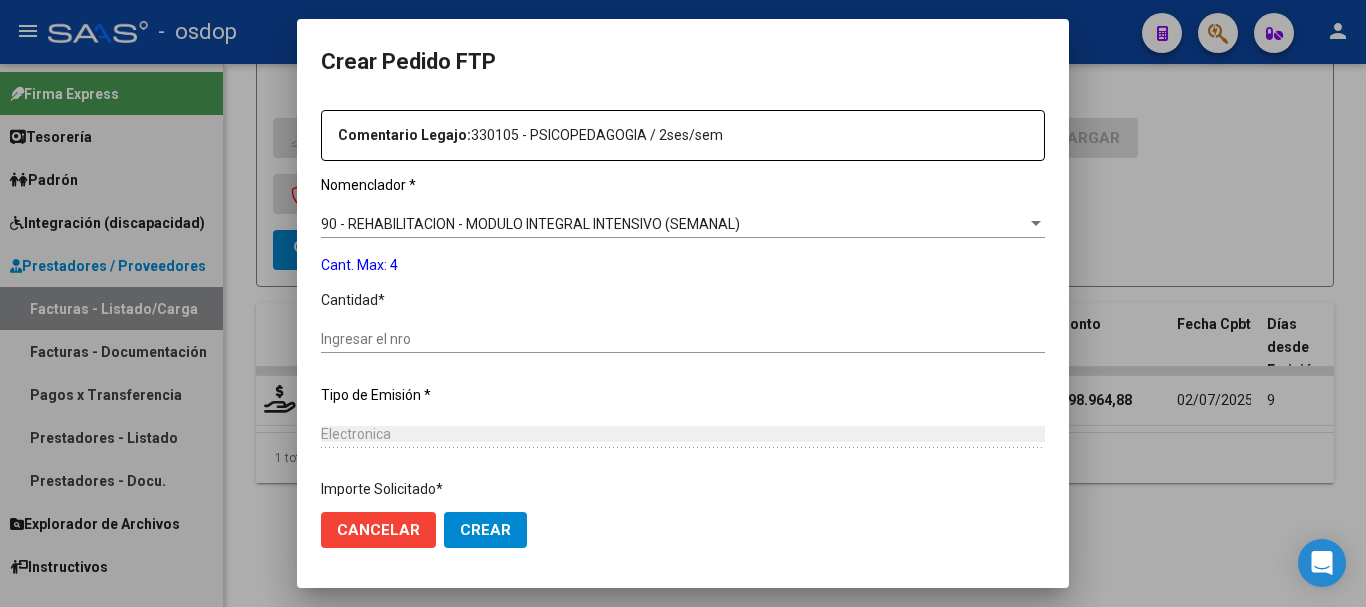 click on "90 - REHABILITACION - MODULO INTEGRAL INTENSIVO (SEMANAL) Seleccionar nomenclador" 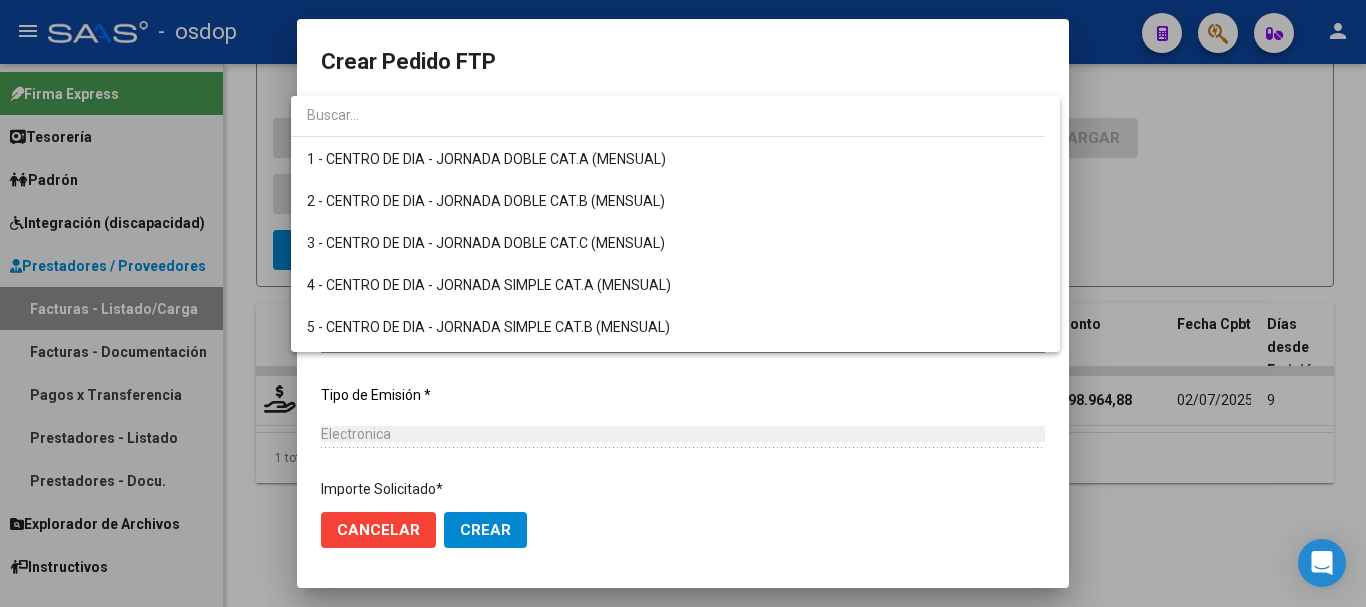 scroll, scrollTop: 3673, scrollLeft: 0, axis: vertical 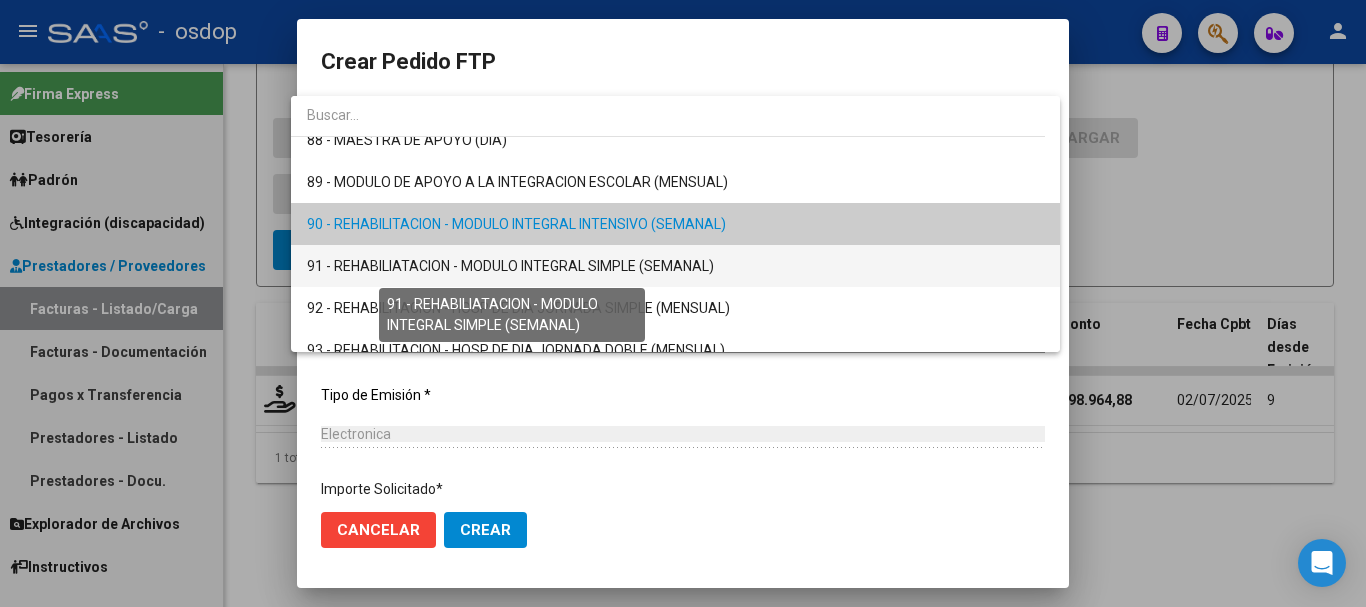 click on "91 - REHABILIATACION - MODULO INTEGRAL SIMPLE (SEMANAL)" at bounding box center [510, 266] 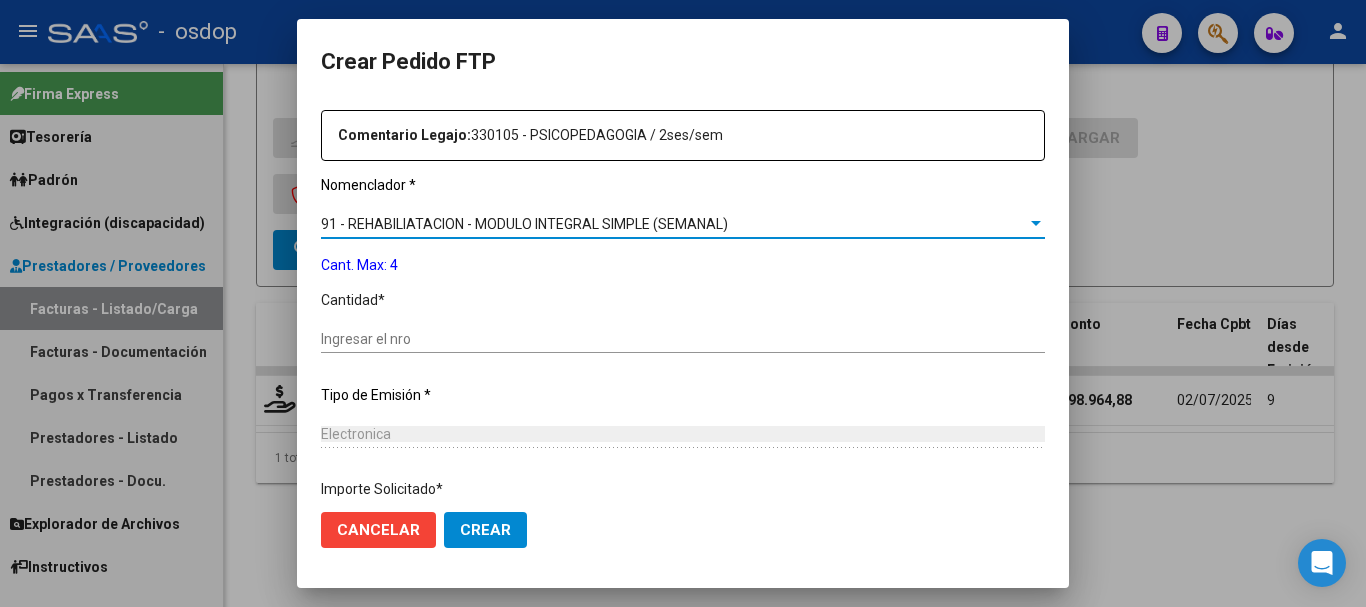 click on "Ingresar el nro" at bounding box center [683, 339] 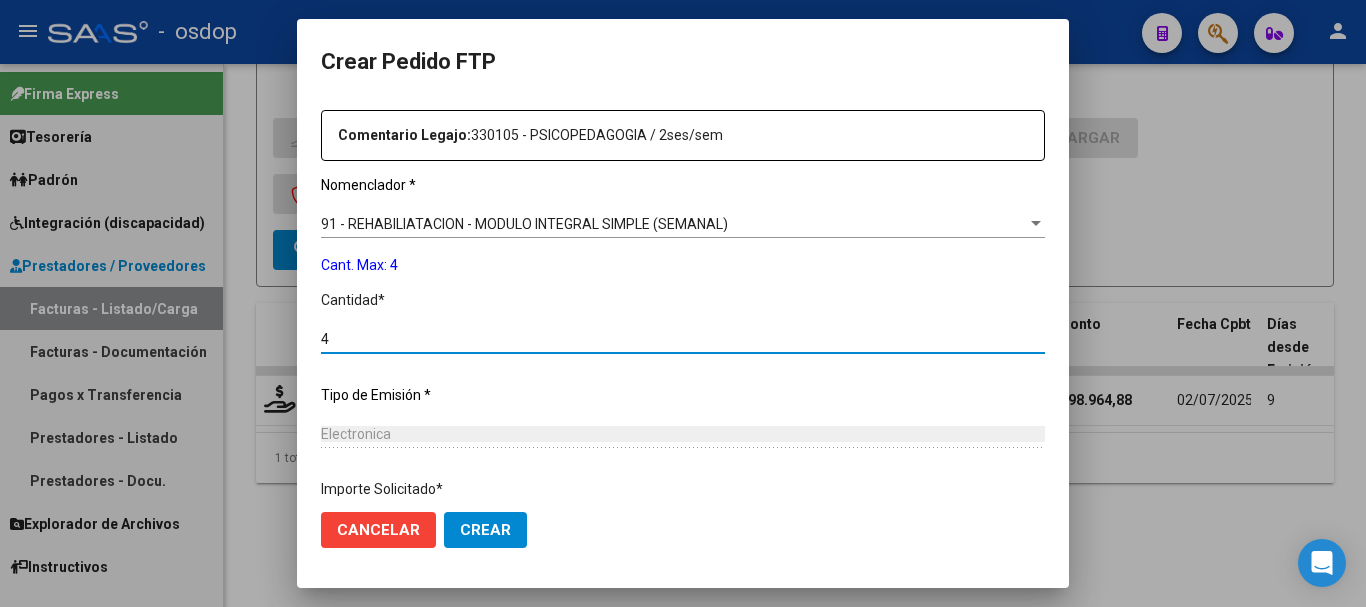 type on "4" 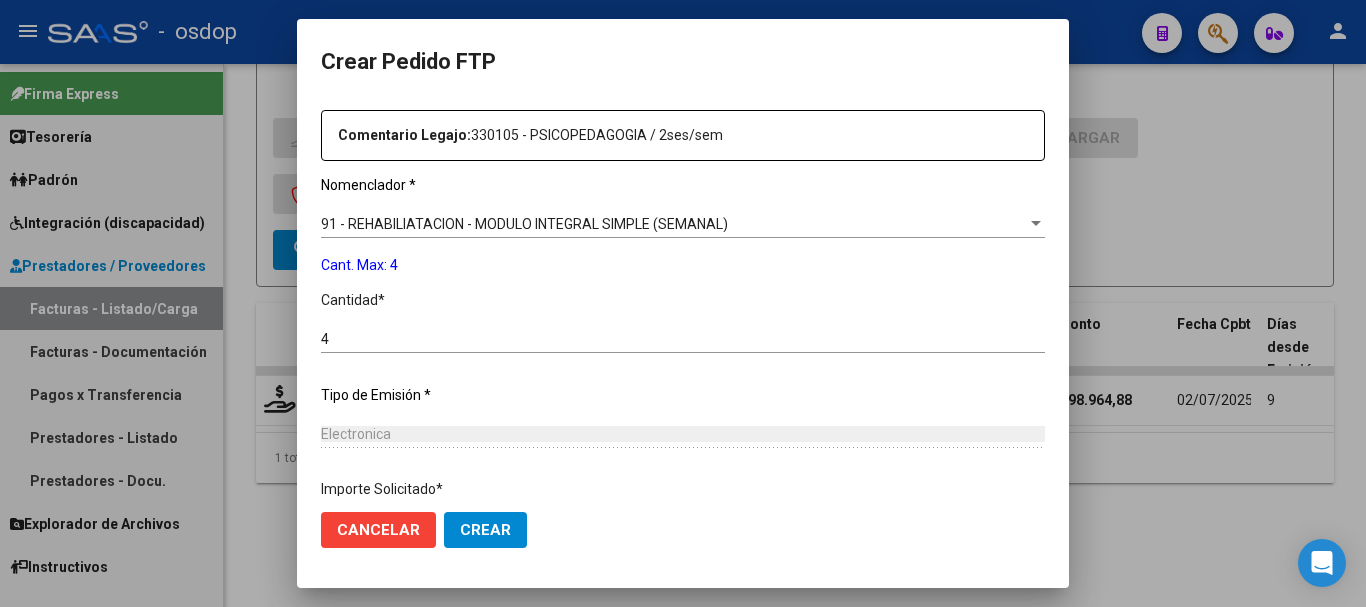 scroll, scrollTop: 858, scrollLeft: 0, axis: vertical 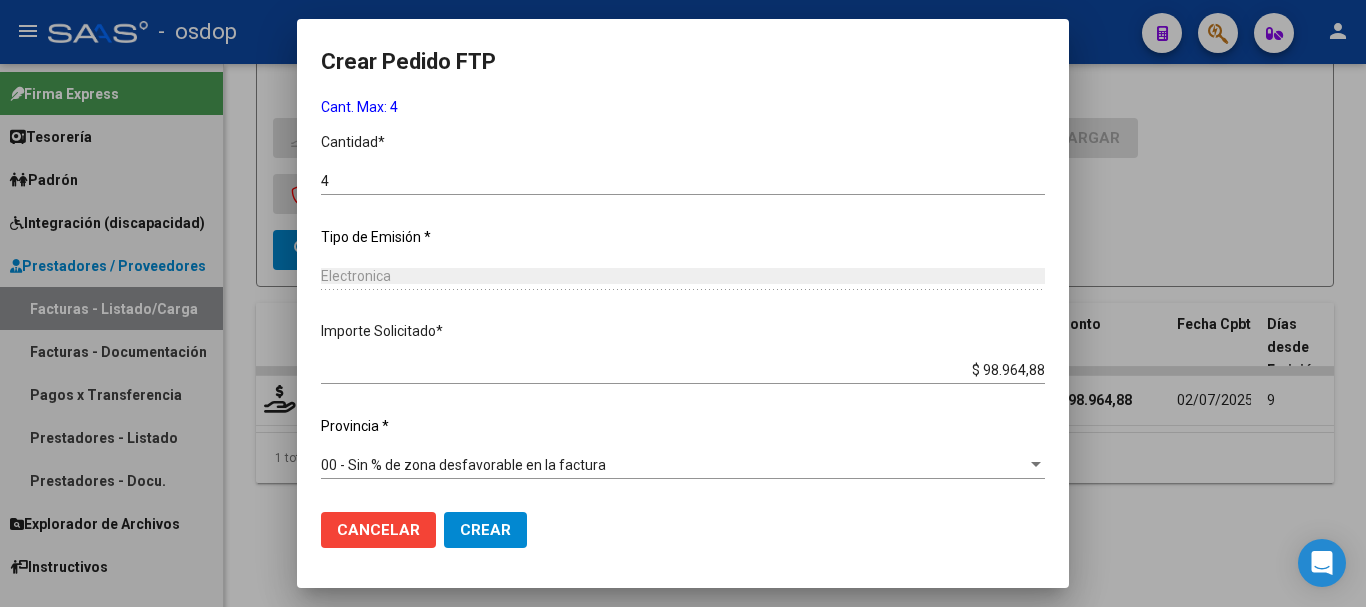 click on "Crear" 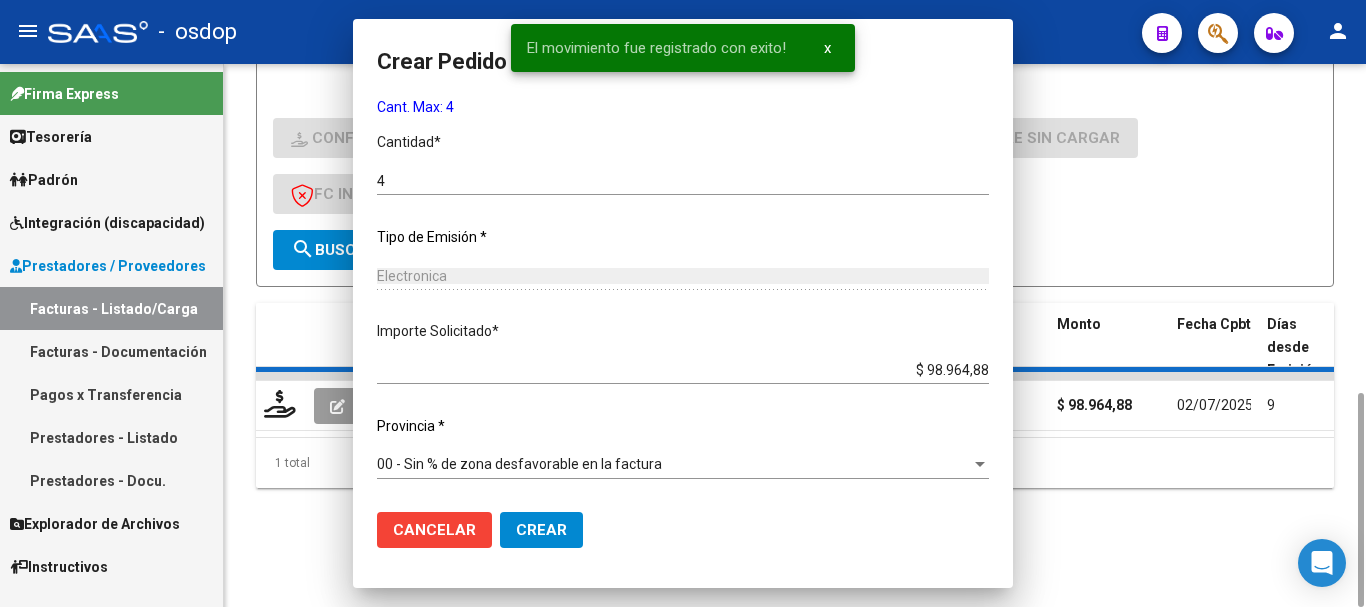 scroll, scrollTop: 0, scrollLeft: 0, axis: both 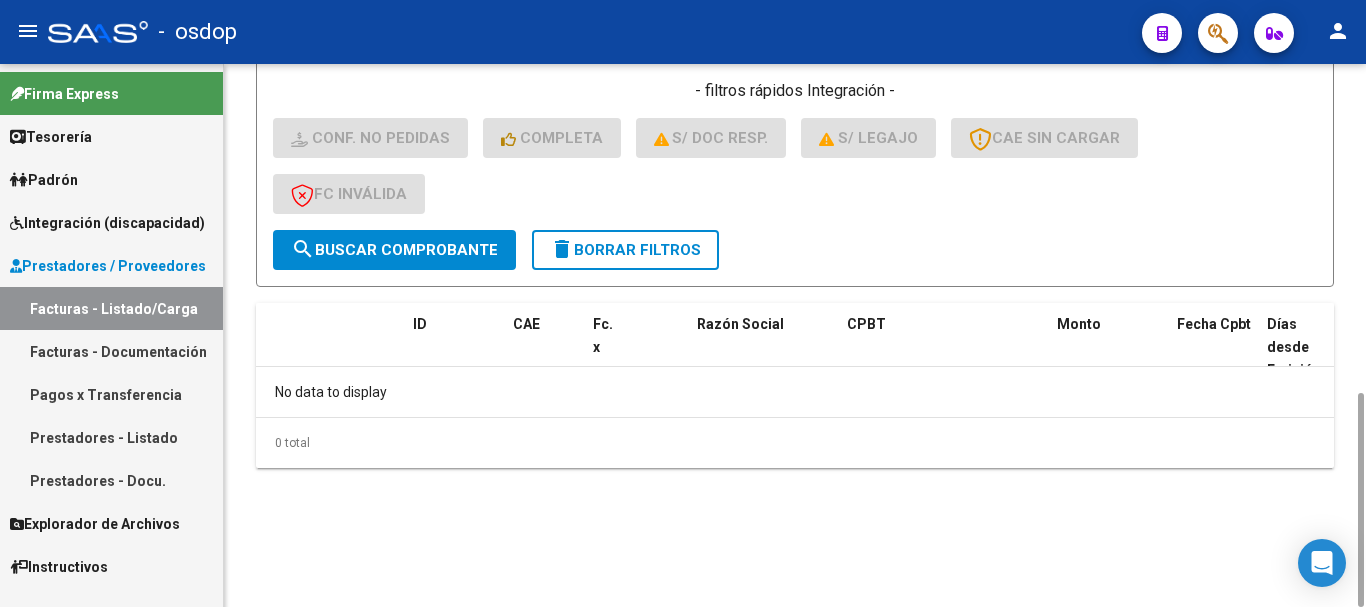 click on "delete  Borrar Filtros" 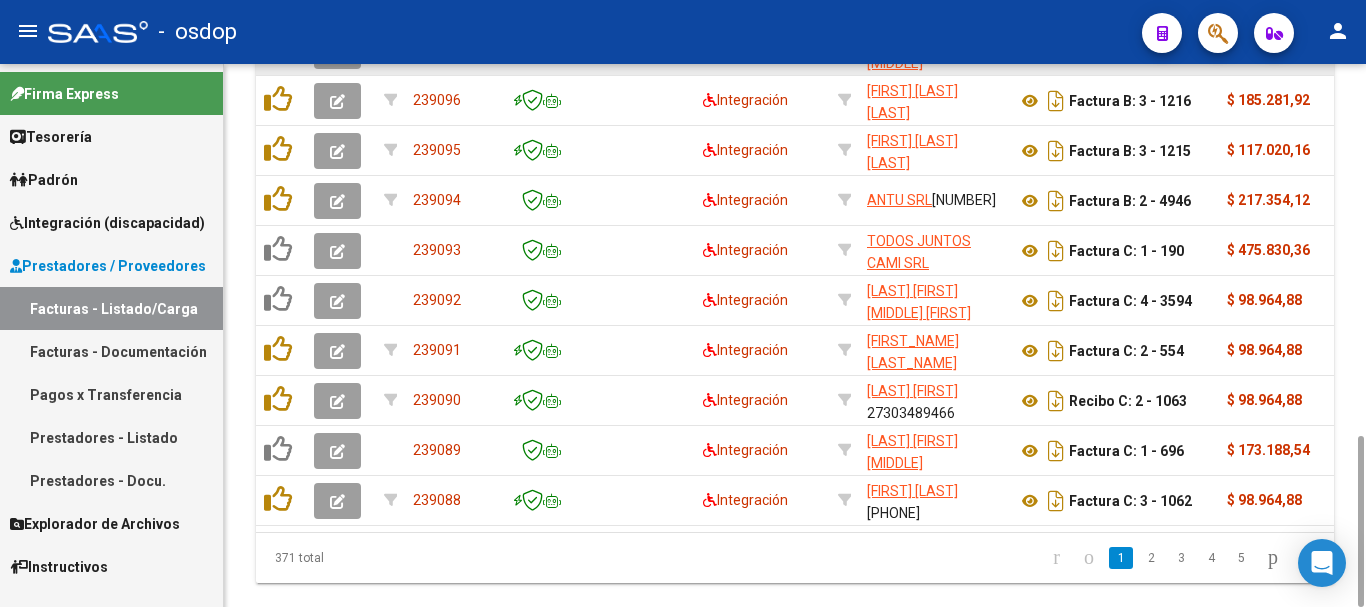 scroll, scrollTop: 781, scrollLeft: 0, axis: vertical 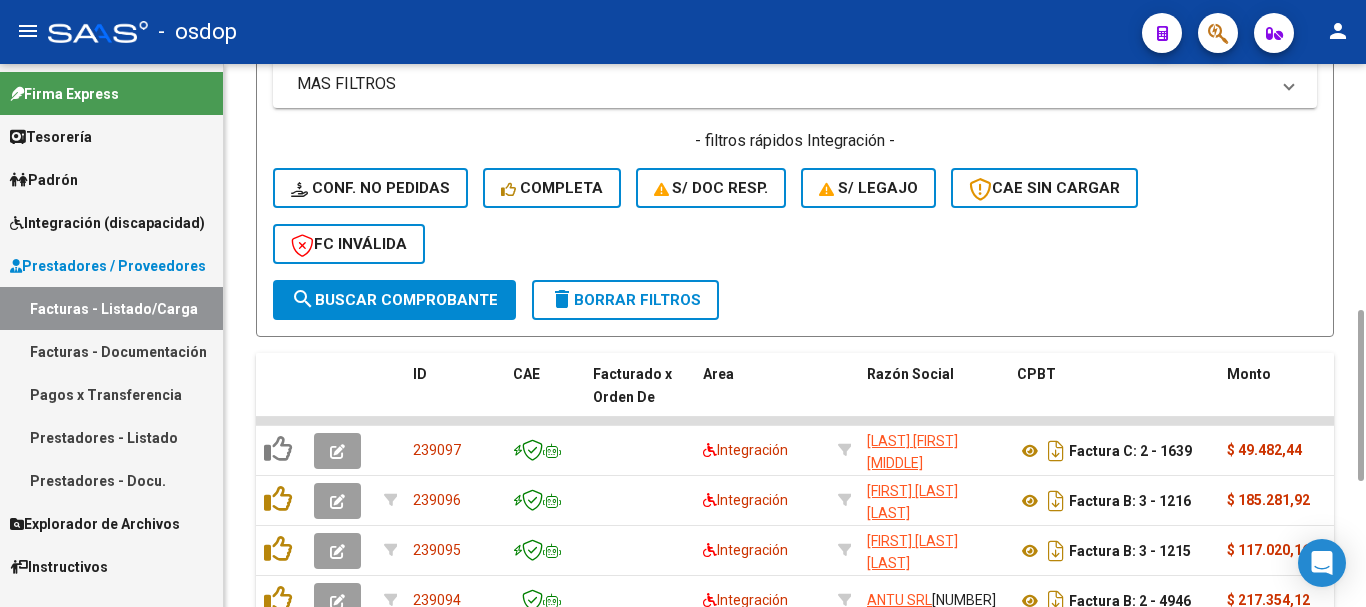 click on "Prestadores / Proveedores" at bounding box center (108, 266) 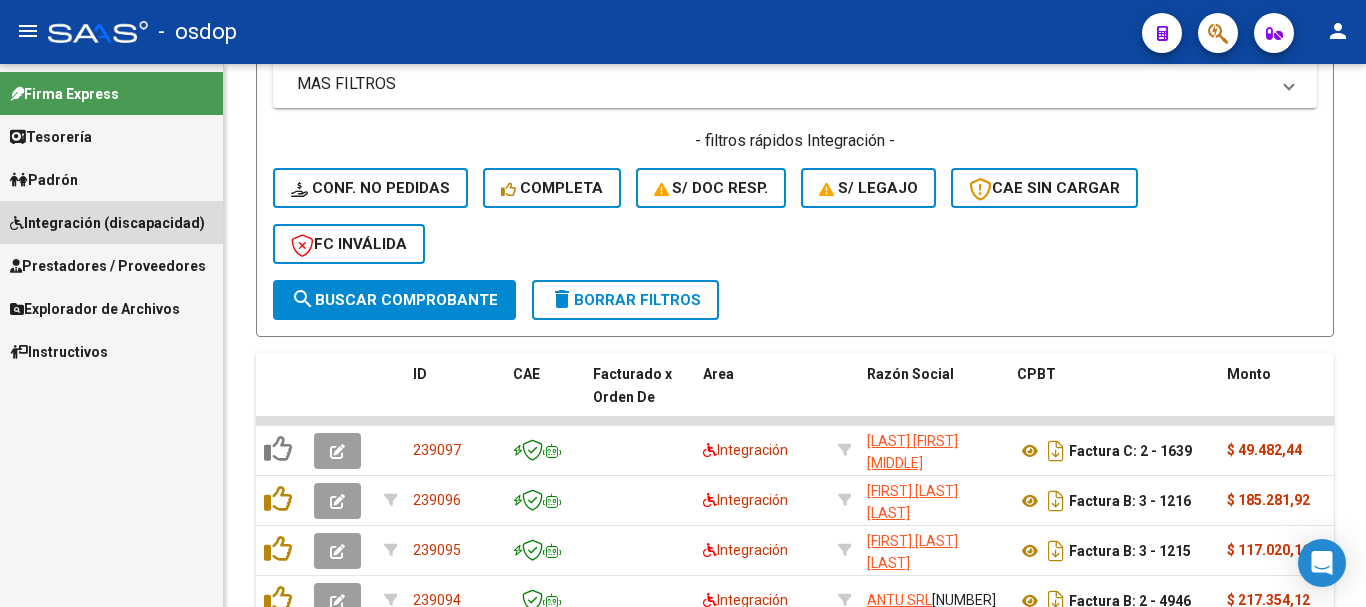 click on "Integración (discapacidad)" at bounding box center [107, 223] 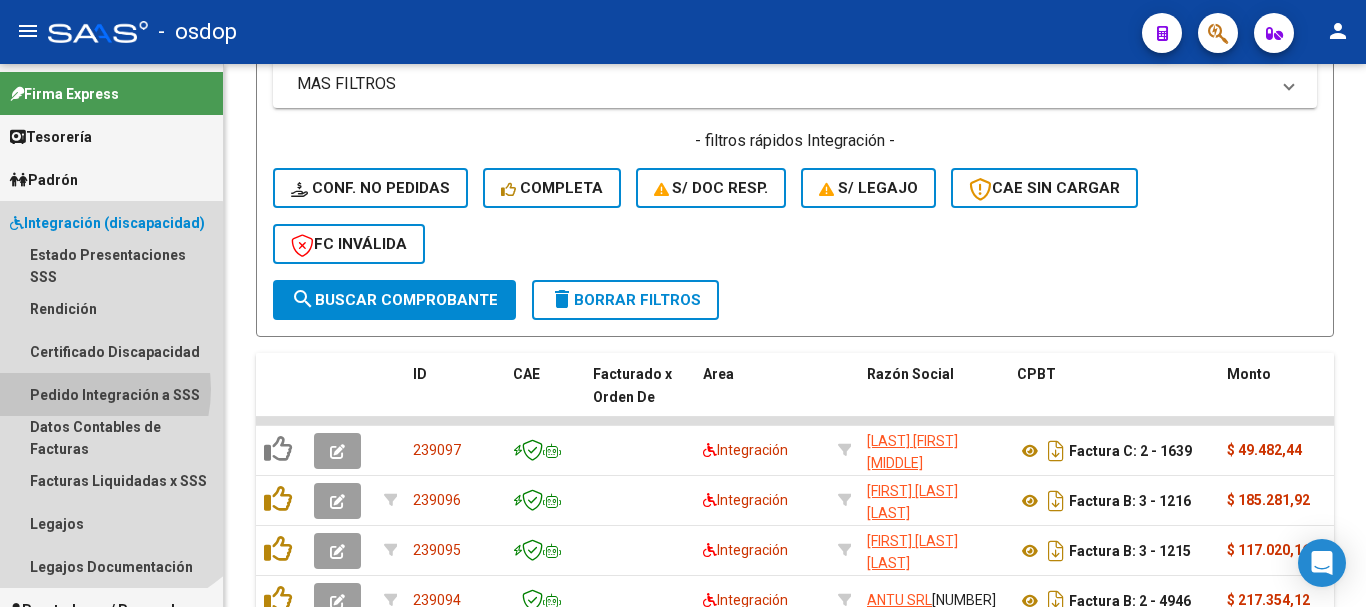 click on "Pedido Integración a SSS" at bounding box center [111, 394] 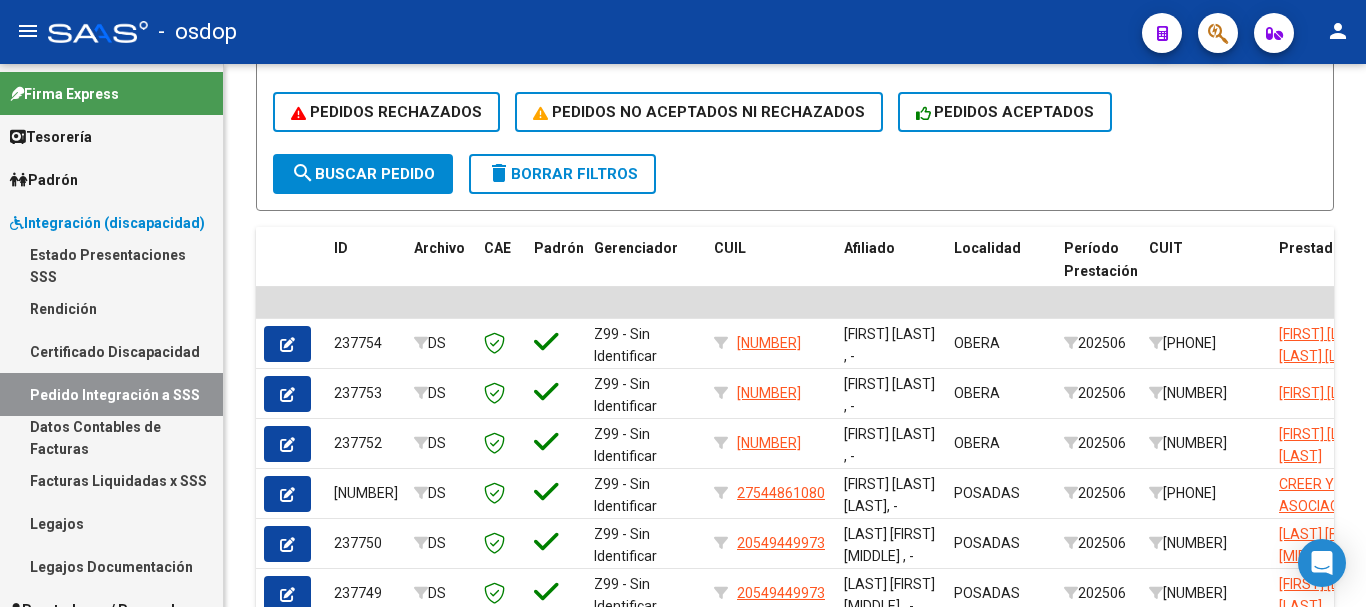 scroll, scrollTop: 850, scrollLeft: 0, axis: vertical 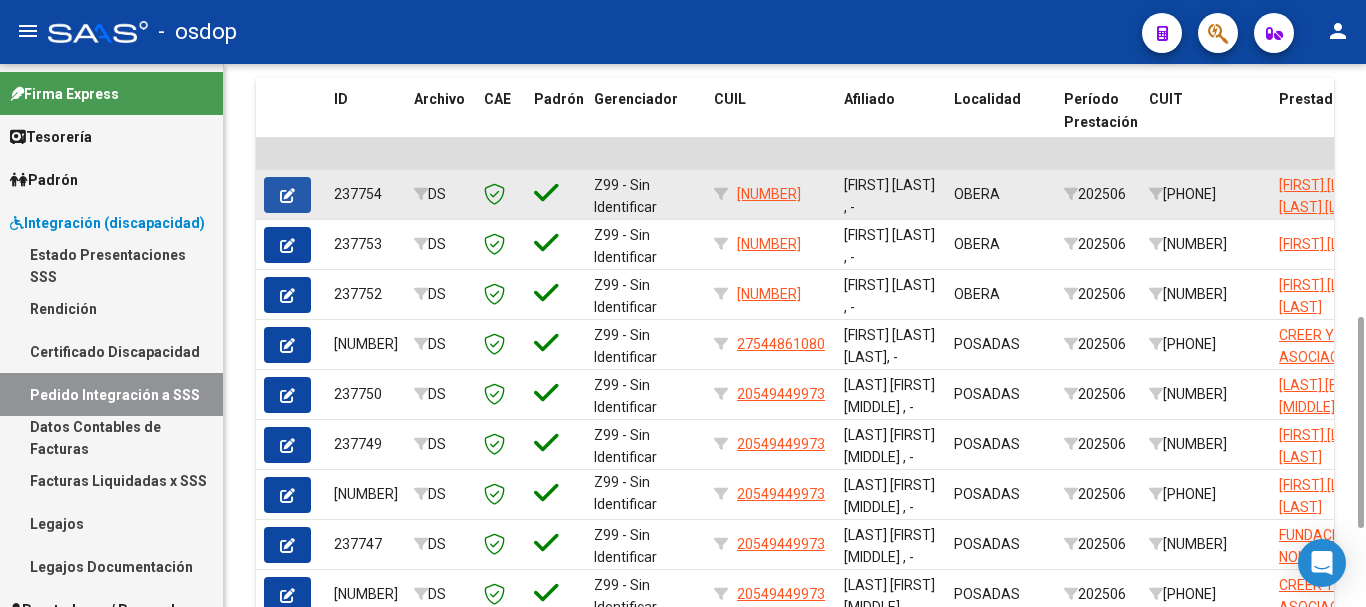 click 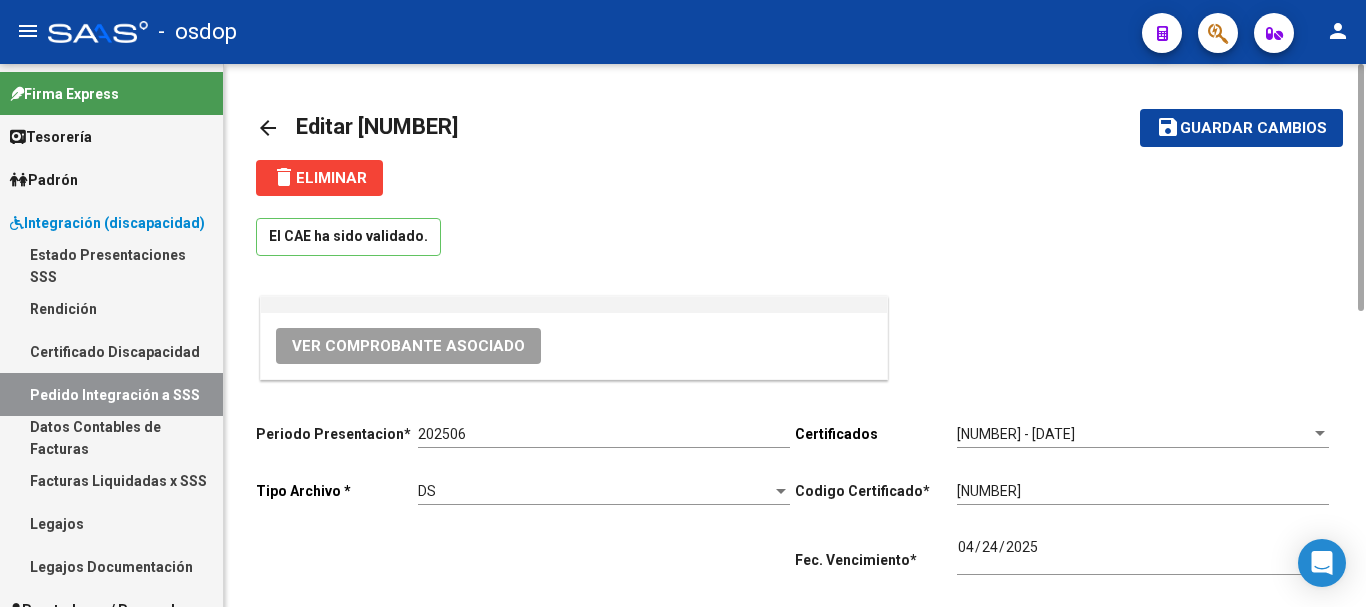 scroll, scrollTop: 400, scrollLeft: 0, axis: vertical 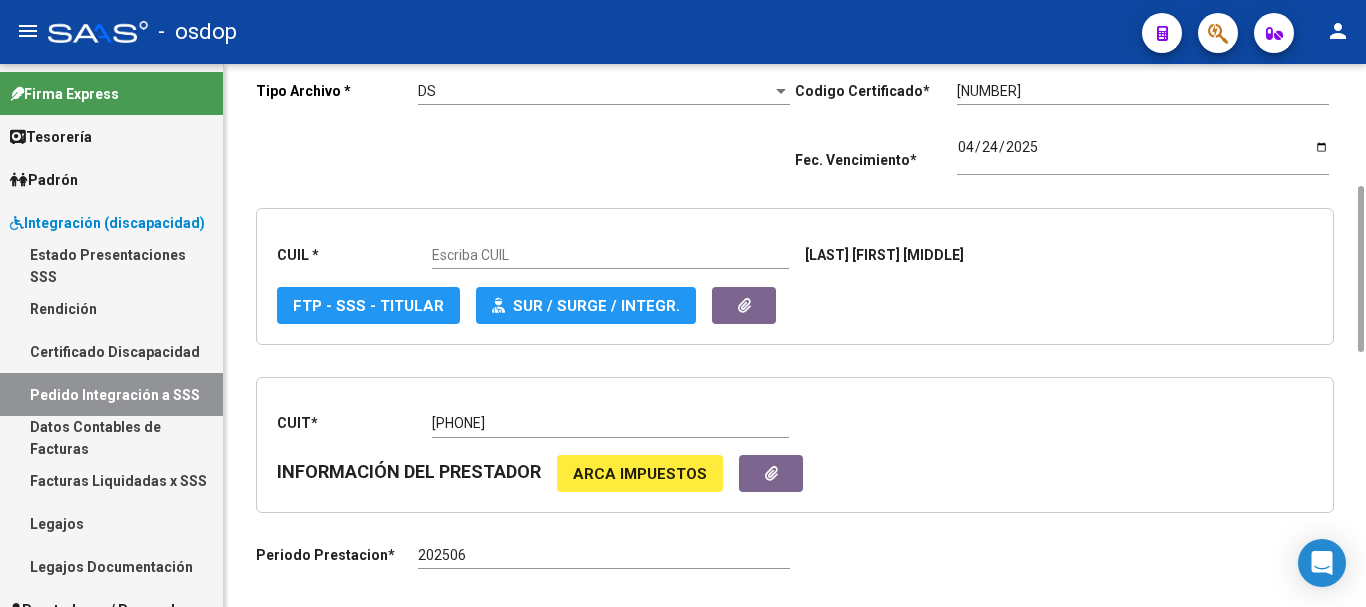 type on "[NUMBER]" 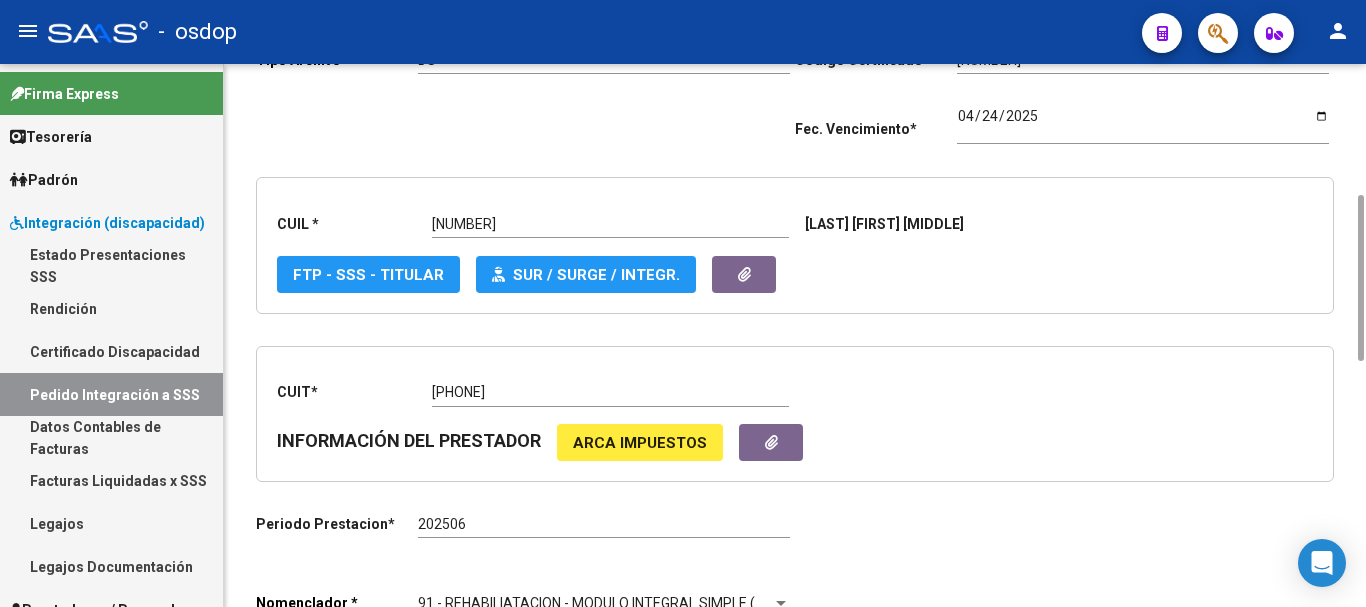scroll, scrollTop: 0, scrollLeft: 0, axis: both 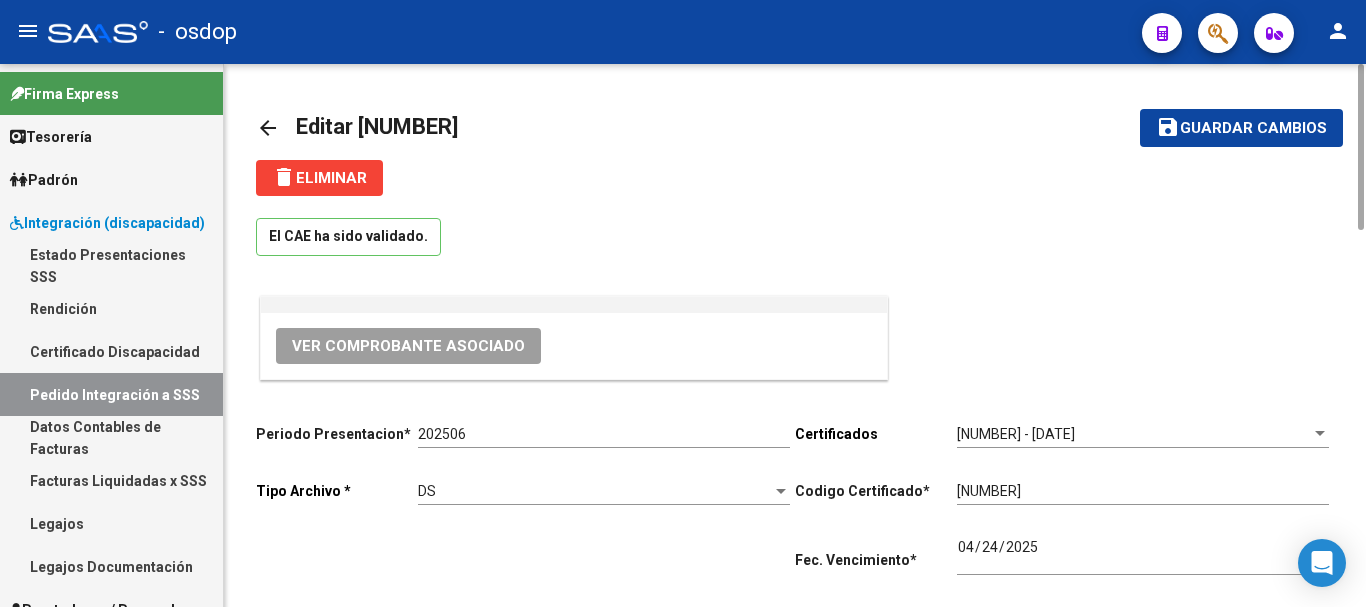 click on "arrow_back" 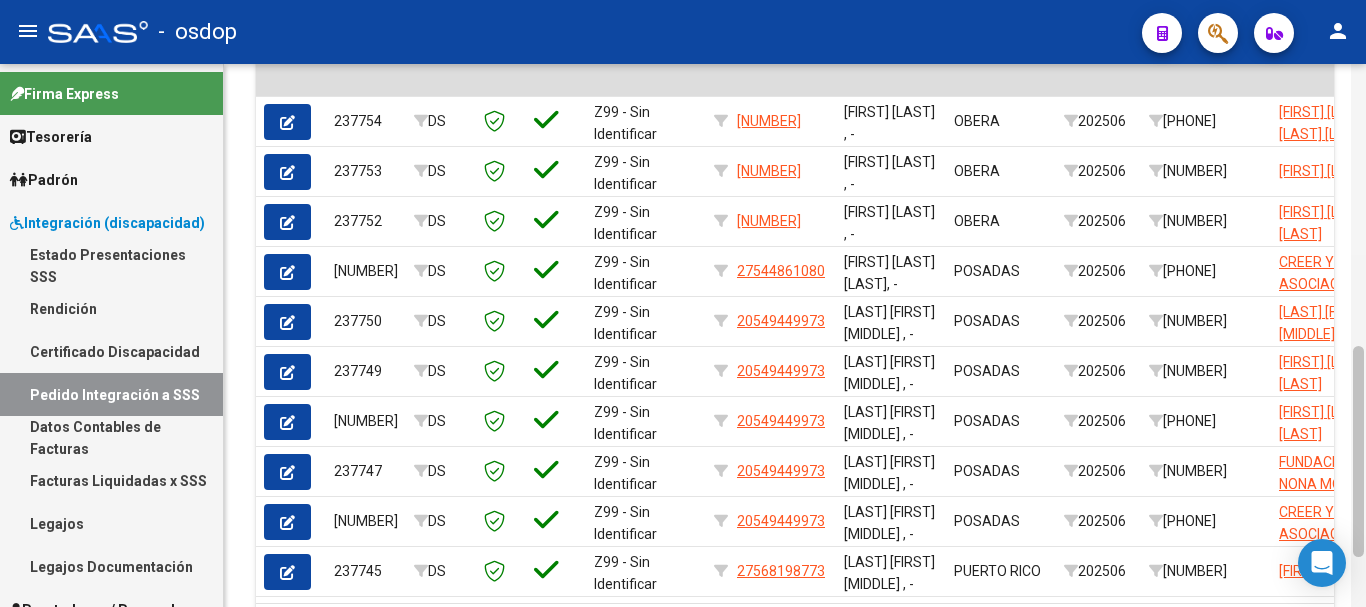 scroll, scrollTop: 728, scrollLeft: 0, axis: vertical 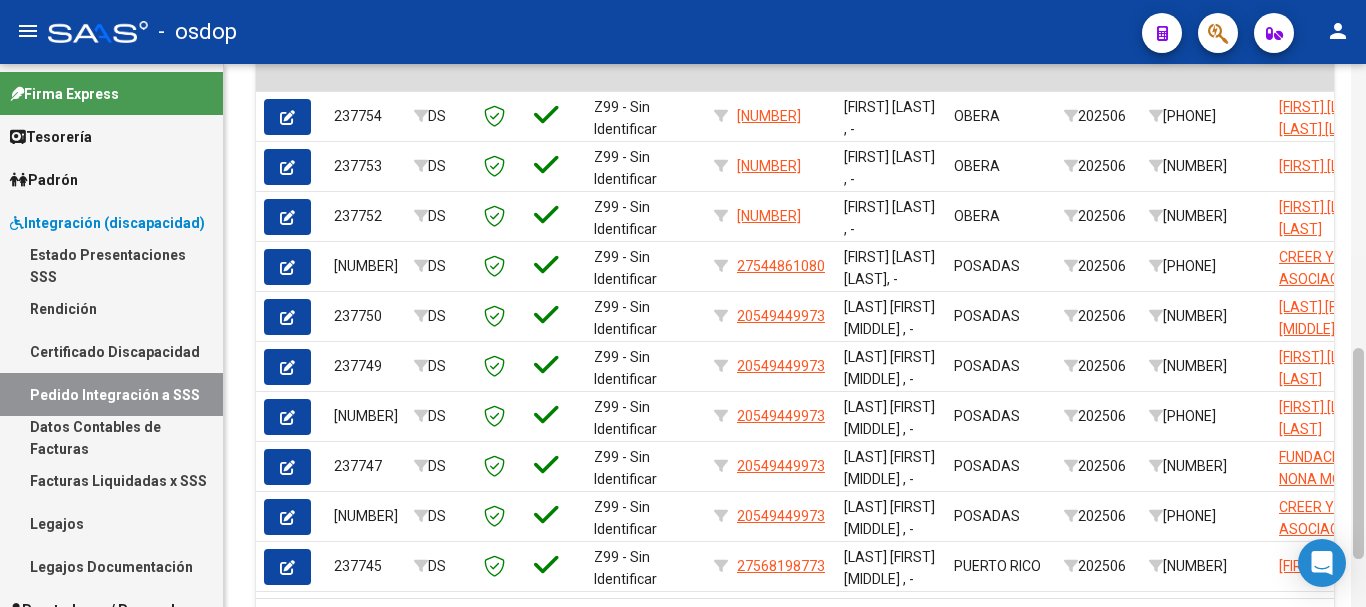 drag, startPoint x: 1363, startPoint y: 391, endPoint x: 1361, endPoint y: 363, distance: 28.071337 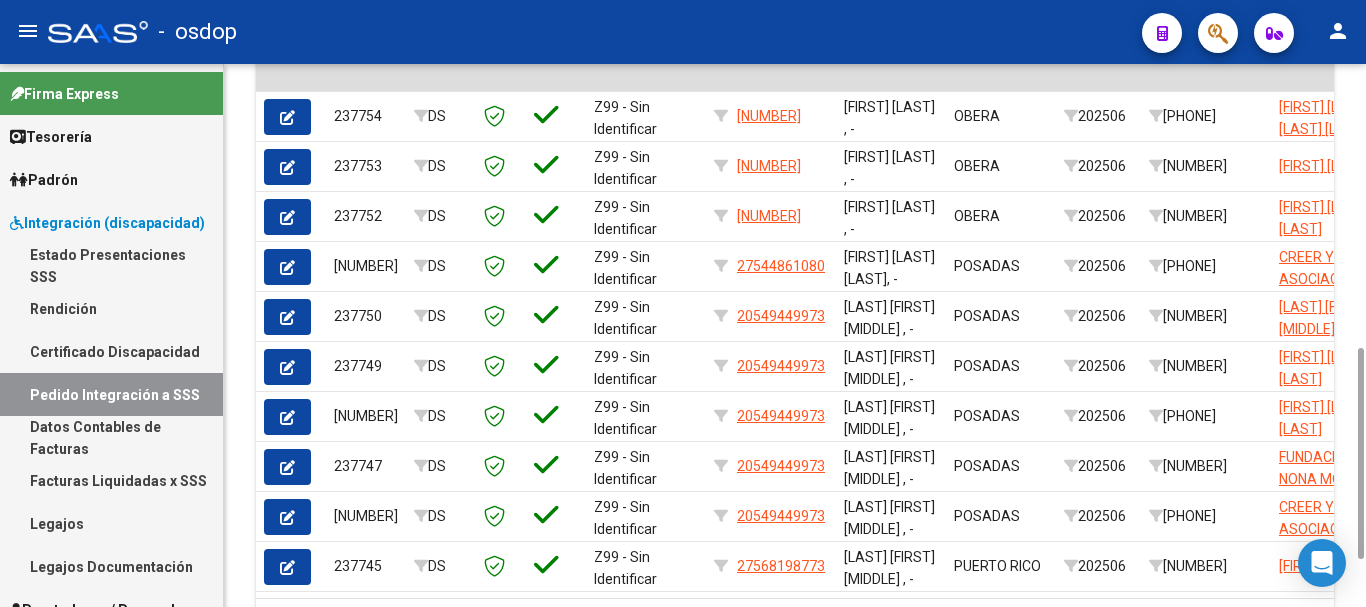 scroll, scrollTop: 850, scrollLeft: 0, axis: vertical 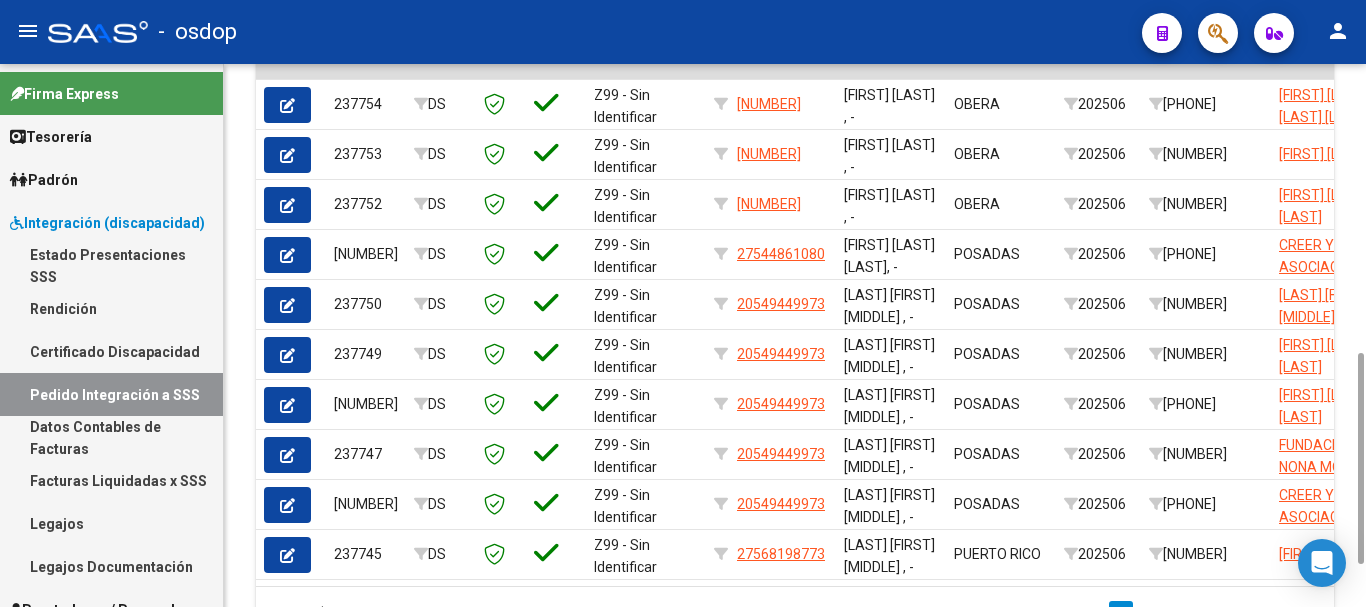 drag, startPoint x: 1362, startPoint y: 430, endPoint x: 1370, endPoint y: 388, distance: 42.755116 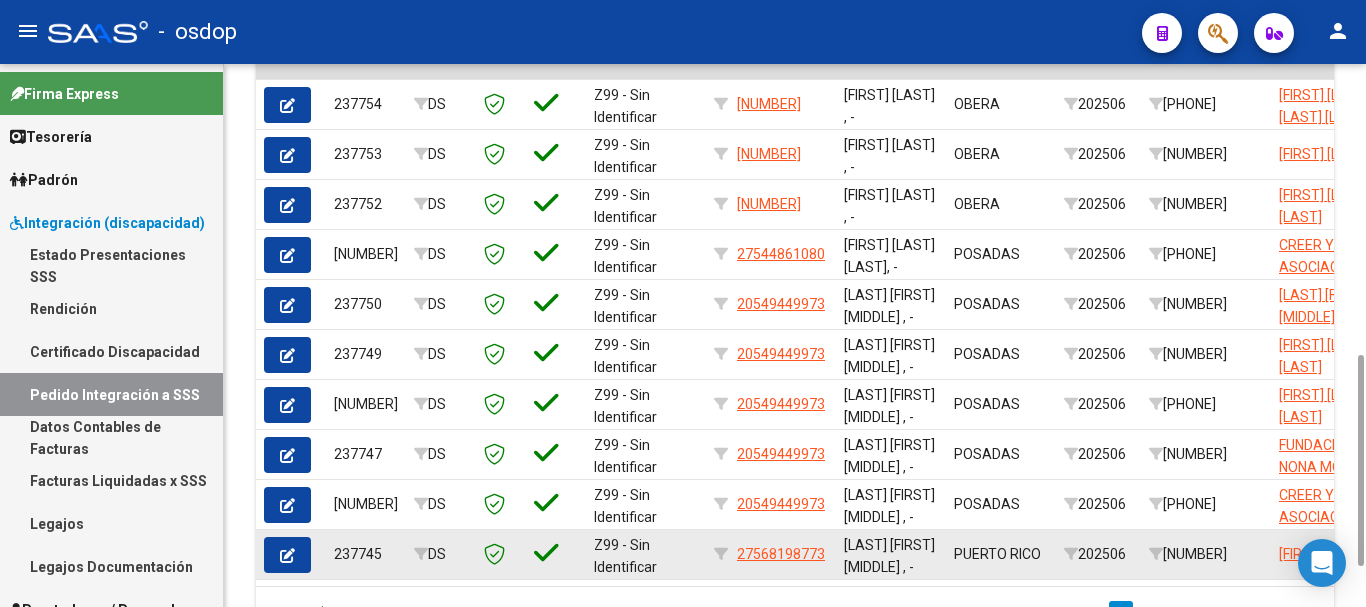 scroll, scrollTop: 742, scrollLeft: 0, axis: vertical 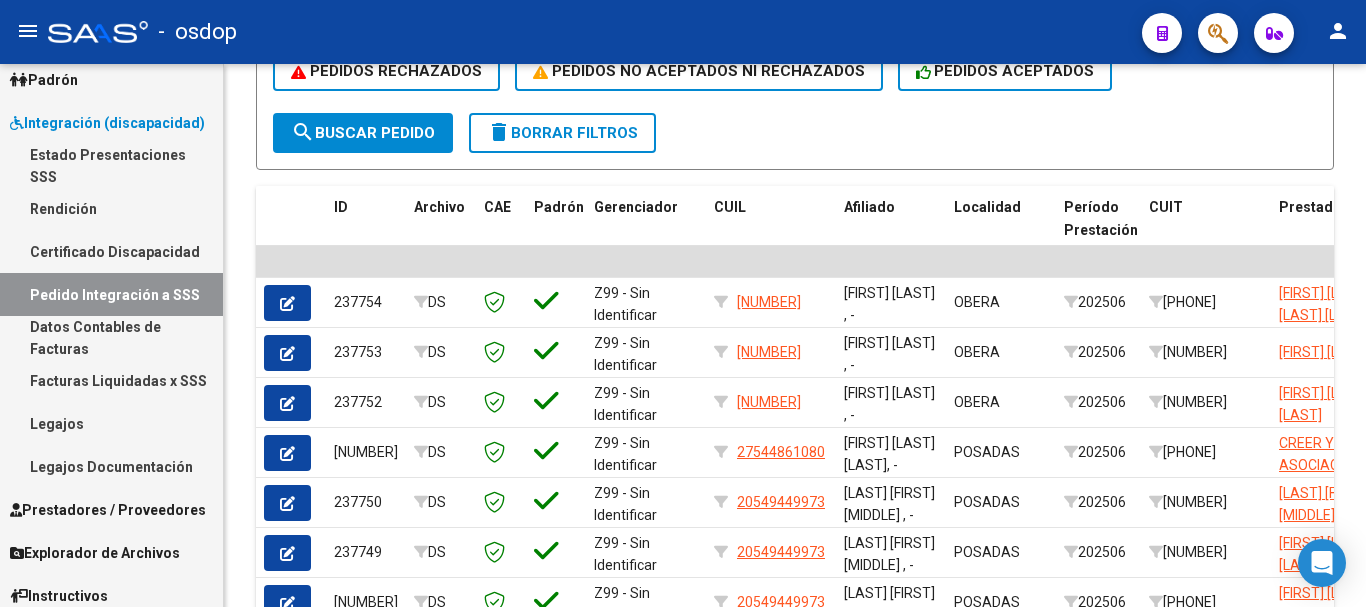 click on "Legajos" at bounding box center [111, 423] 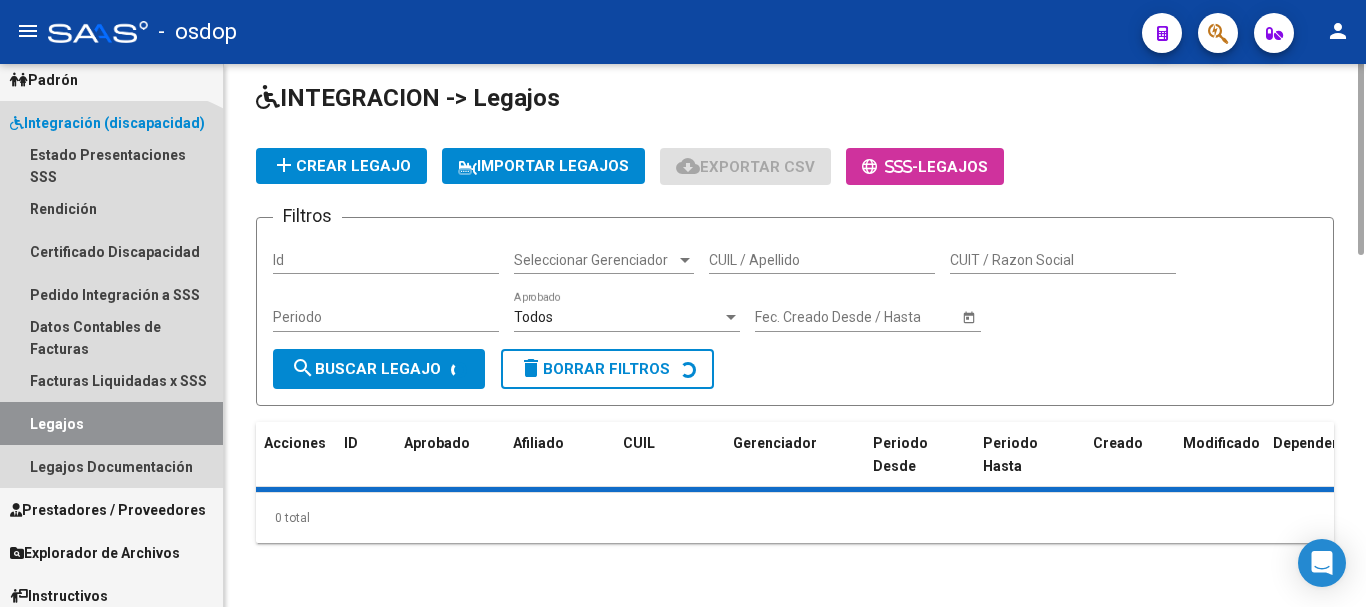 scroll, scrollTop: 0, scrollLeft: 0, axis: both 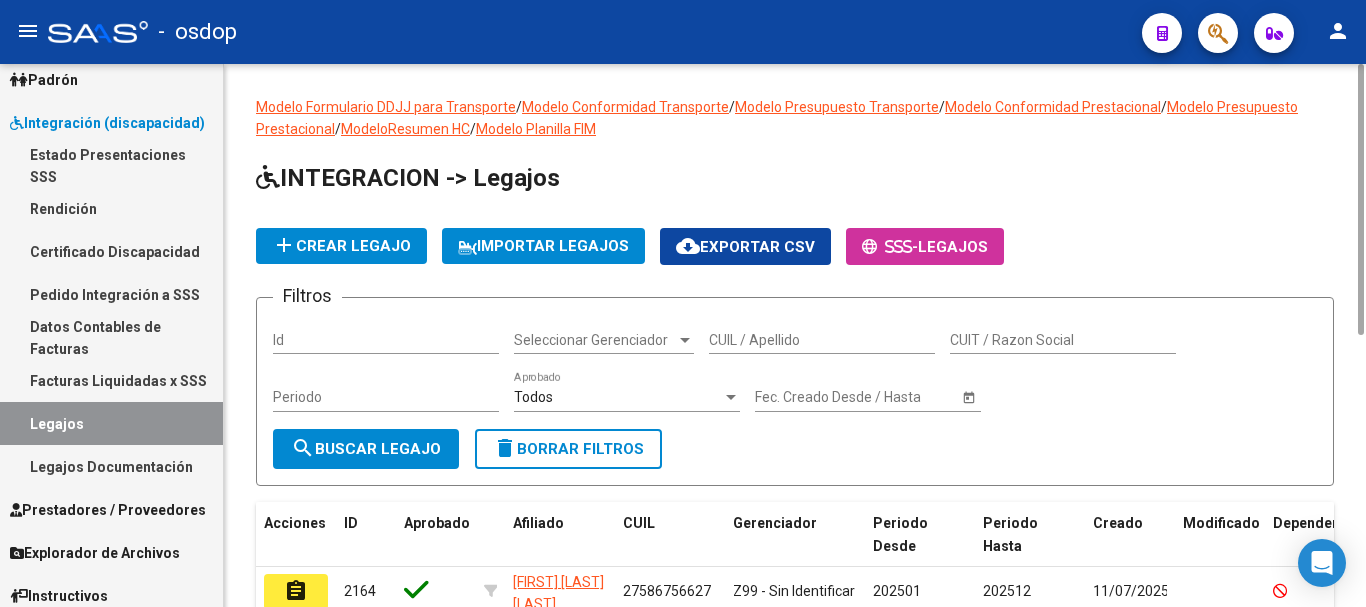 click on "Id" at bounding box center [386, 340] 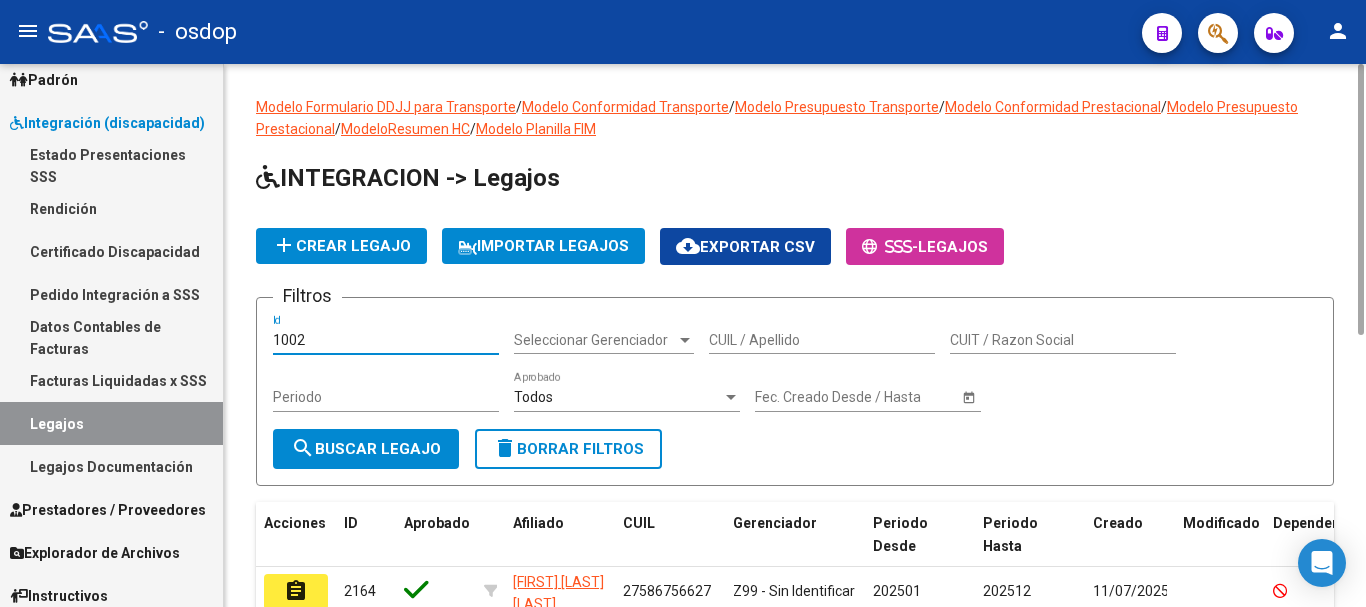 type on "1002" 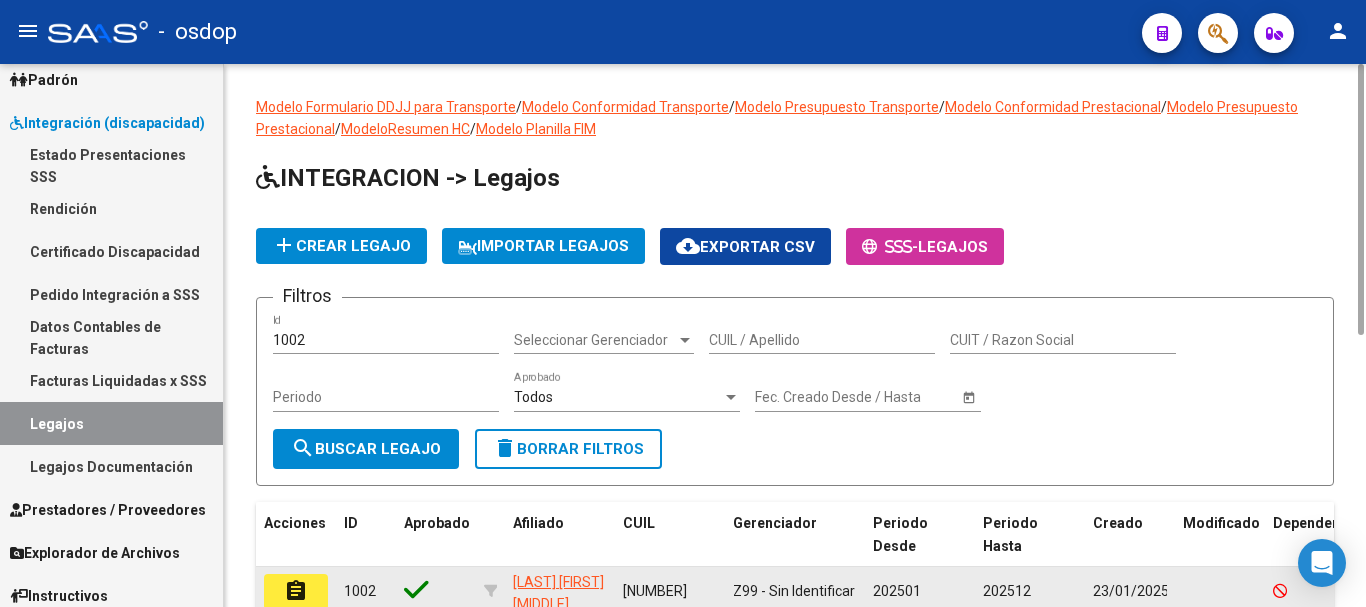 scroll, scrollTop: 147, scrollLeft: 0, axis: vertical 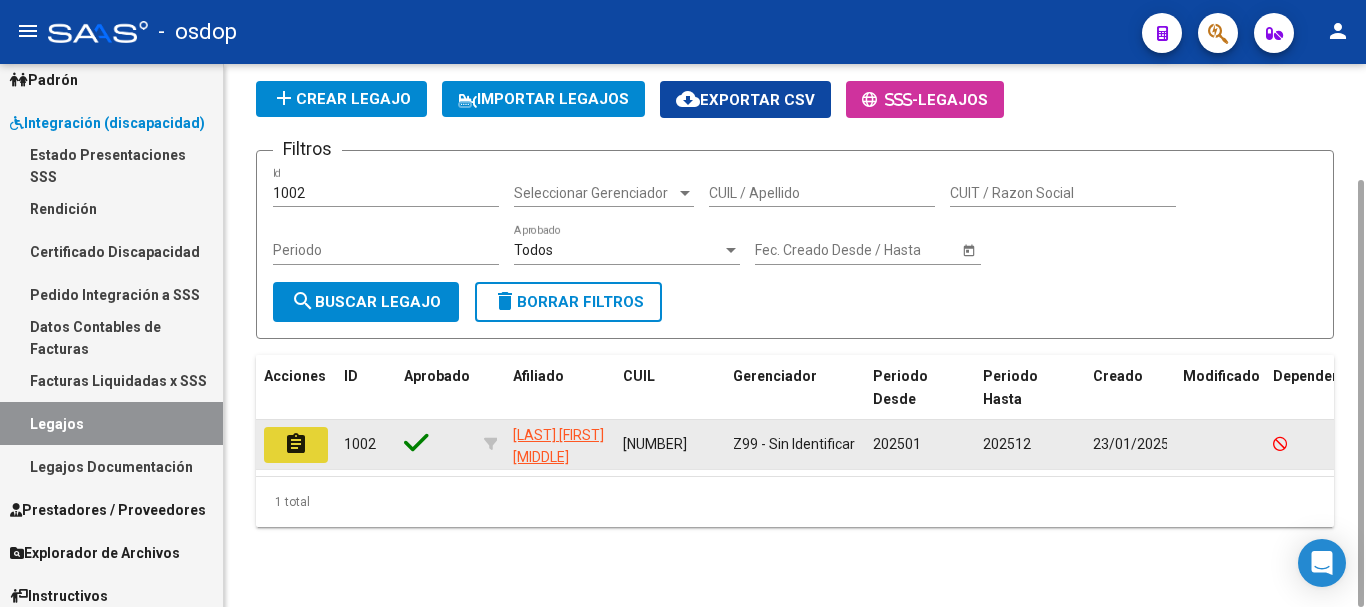 click on "assignment" 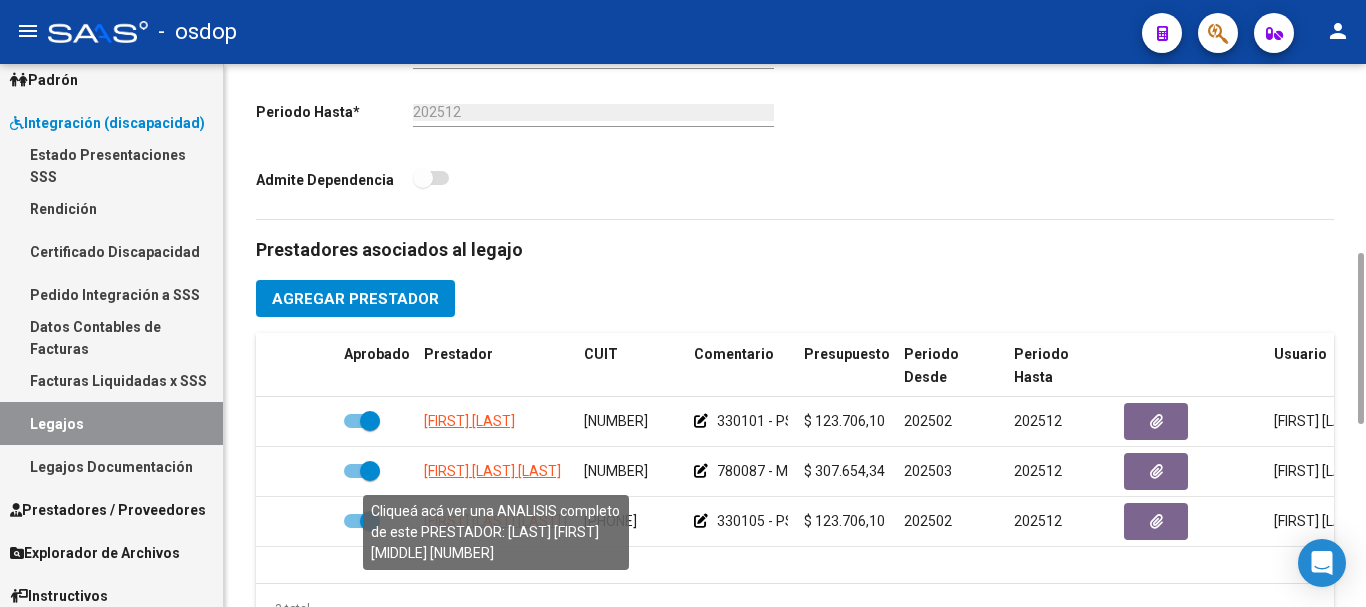 scroll, scrollTop: 800, scrollLeft: 0, axis: vertical 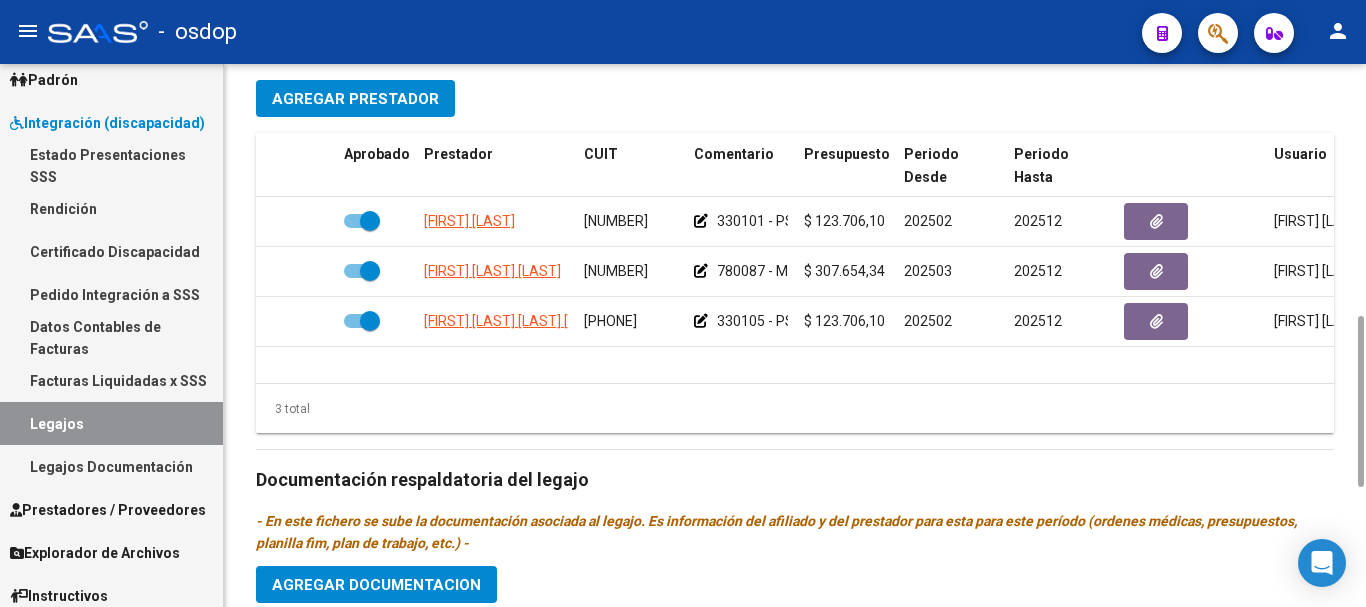 drag, startPoint x: 612, startPoint y: 385, endPoint x: 969, endPoint y: 375, distance: 357.14 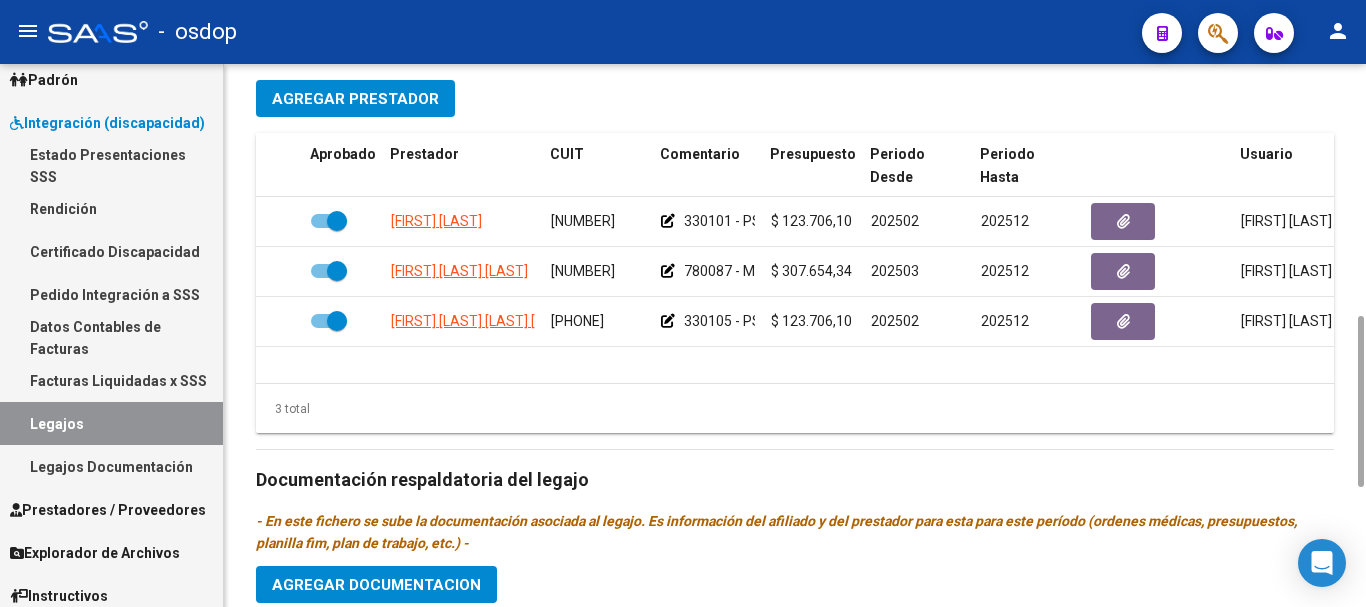scroll, scrollTop: 0, scrollLeft: 0, axis: both 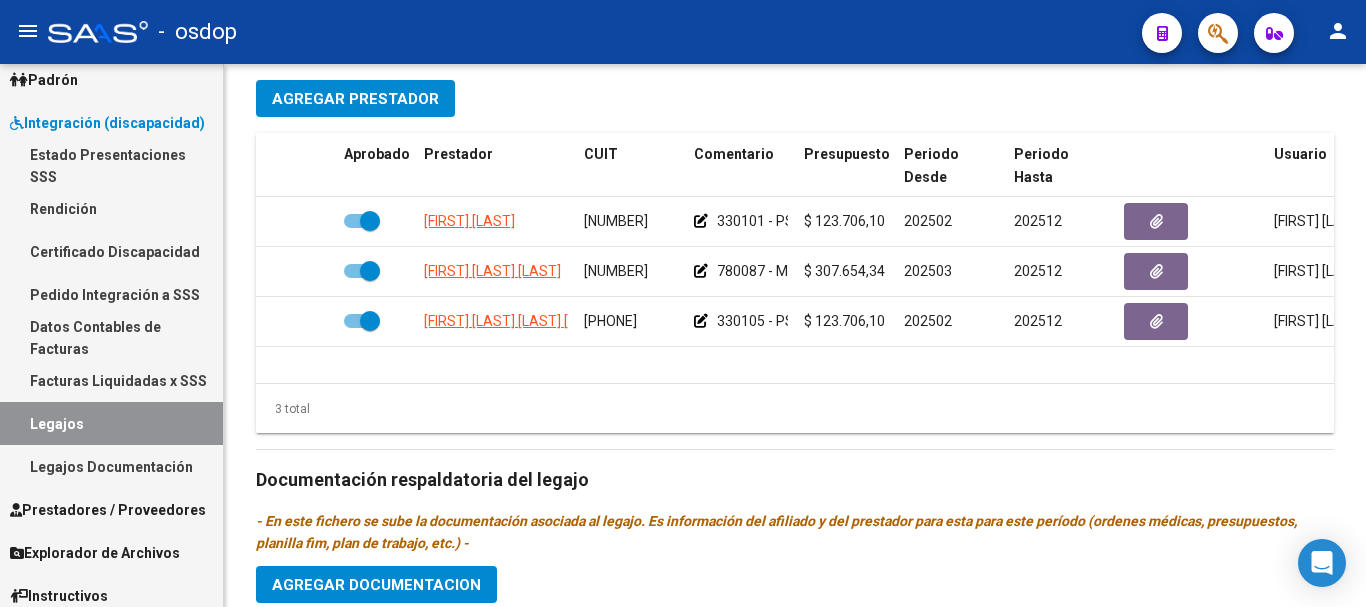 click on "Integración (discapacidad)" at bounding box center [107, 123] 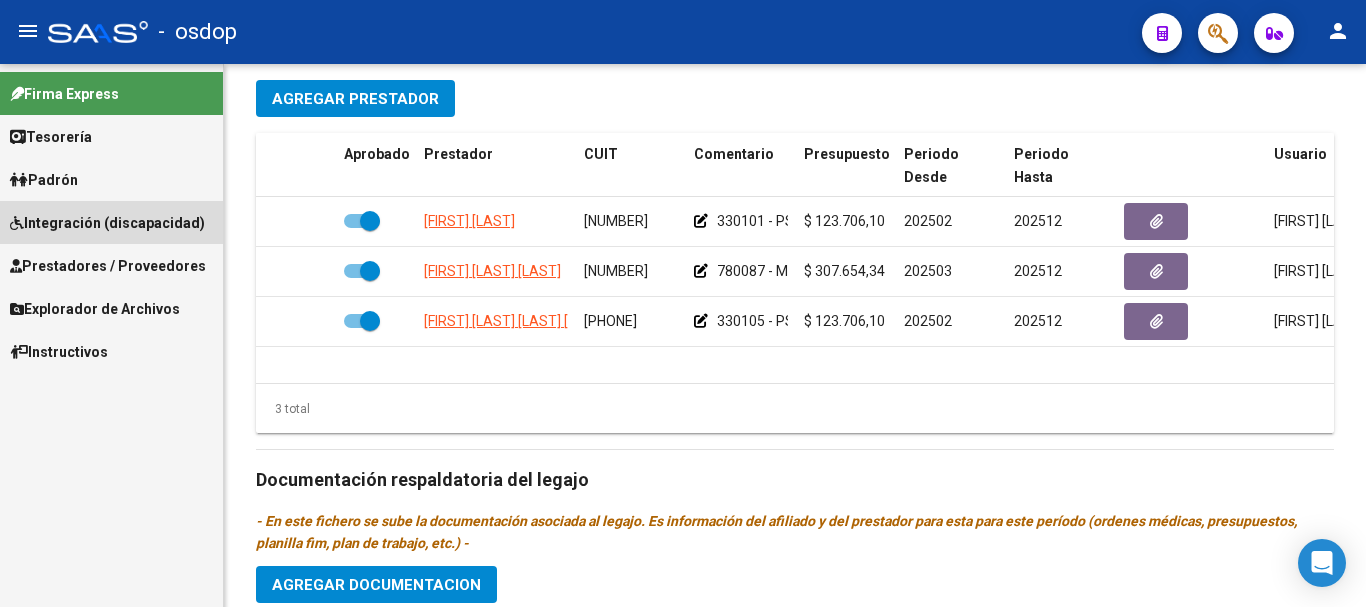 scroll, scrollTop: 0, scrollLeft: 0, axis: both 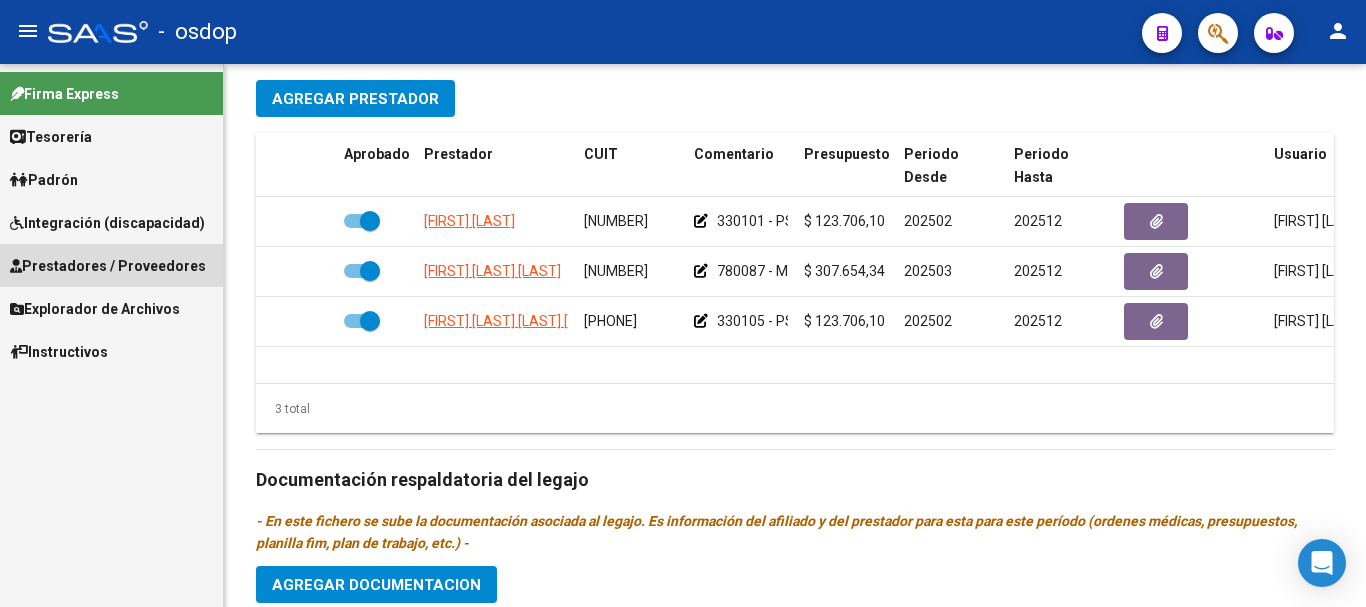 click on "Prestadores / Proveedores" at bounding box center [111, 265] 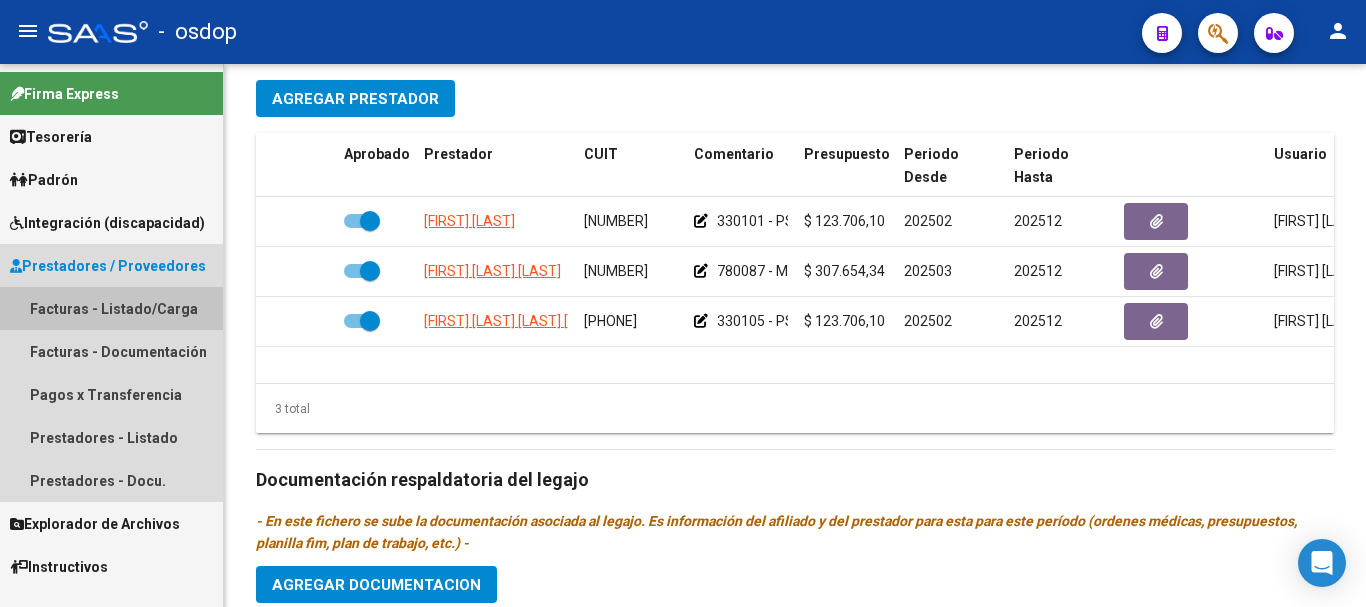 click on "Facturas - Listado/Carga" at bounding box center [111, 308] 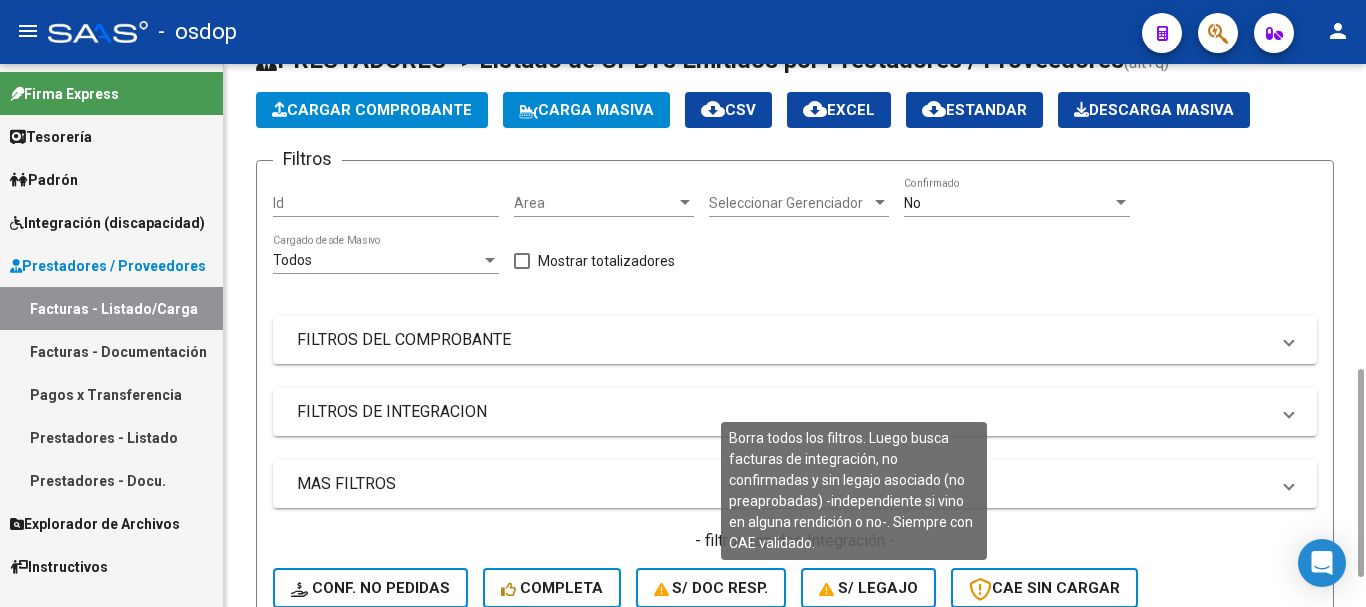scroll, scrollTop: 274, scrollLeft: 0, axis: vertical 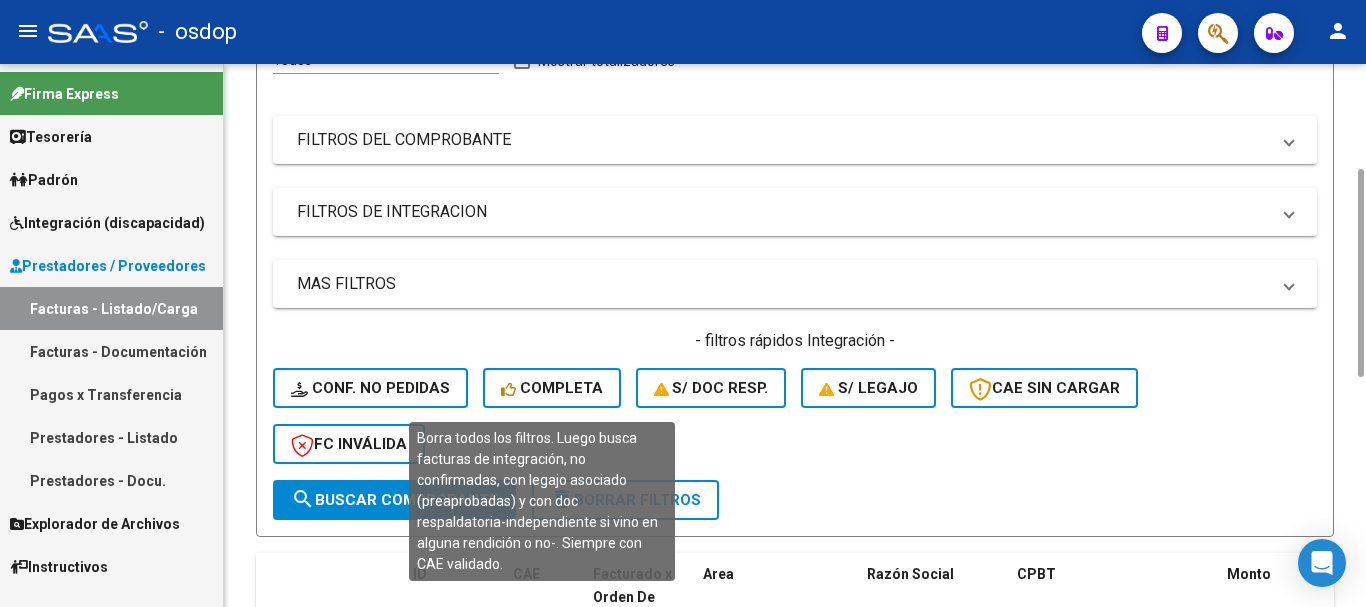 click on "Completa" 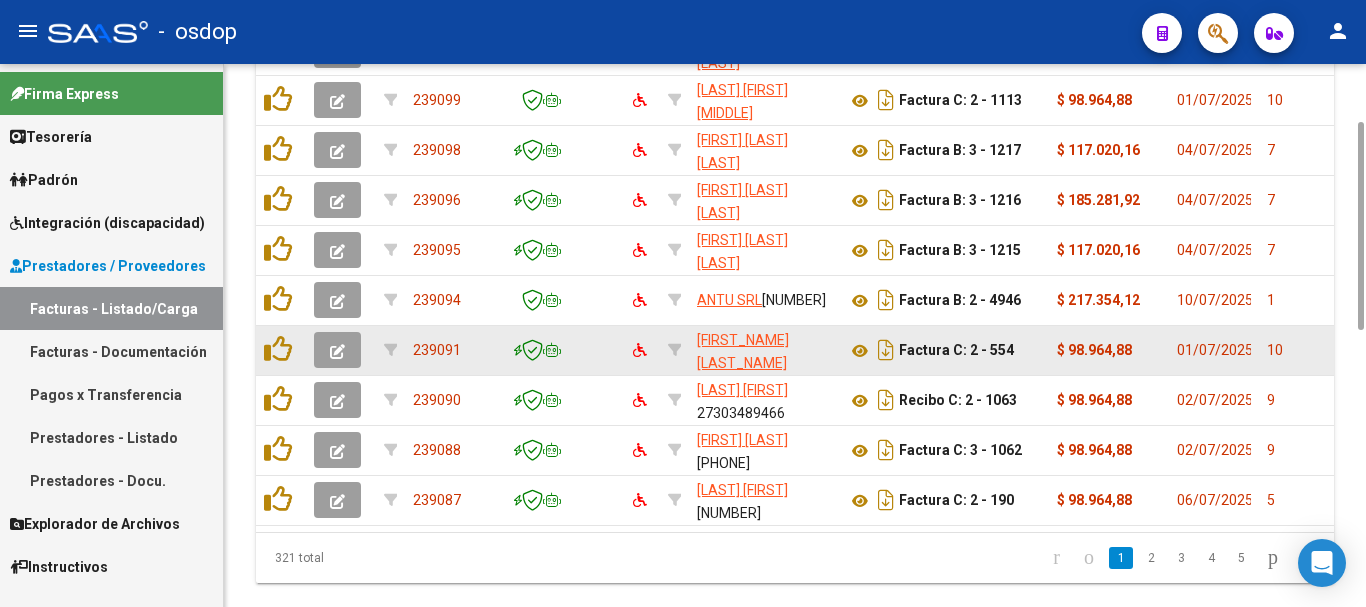 scroll, scrollTop: 474, scrollLeft: 0, axis: vertical 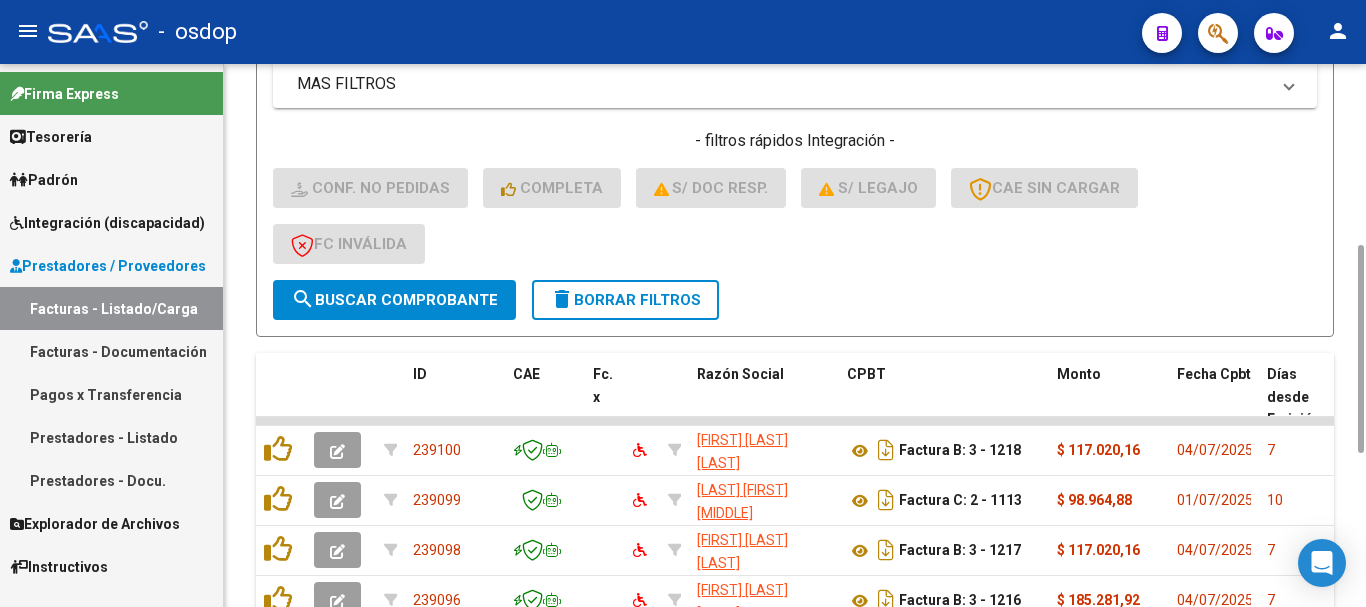 click on "delete  Borrar Filtros" 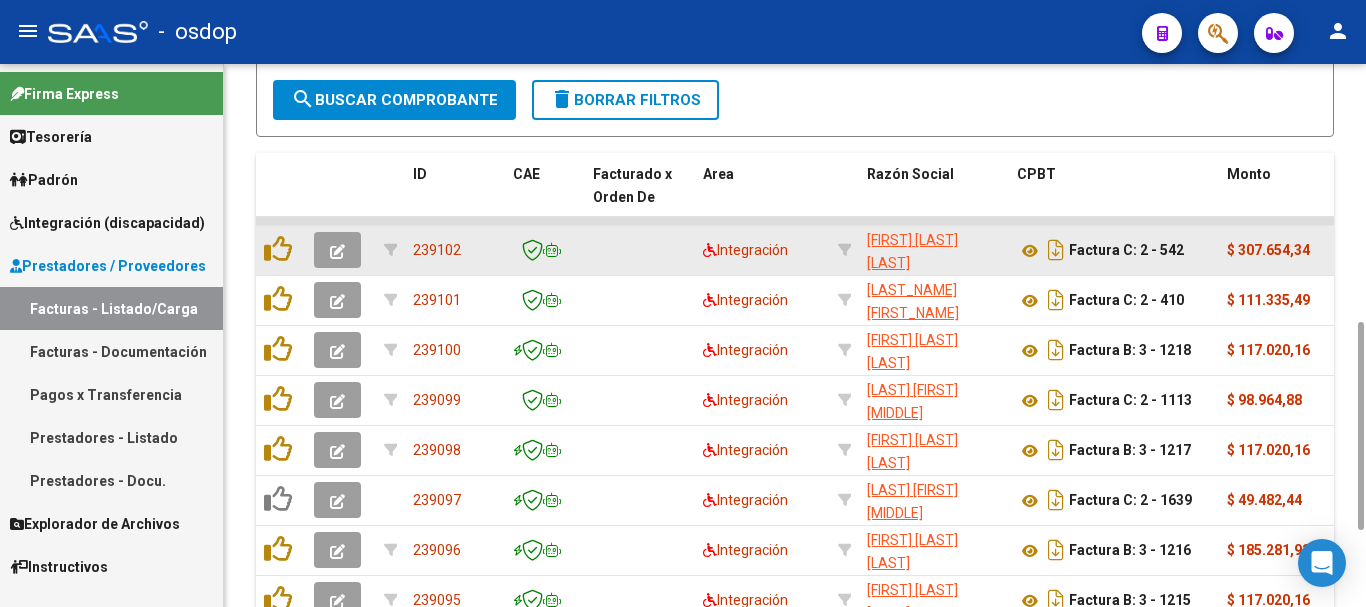 scroll, scrollTop: 474, scrollLeft: 0, axis: vertical 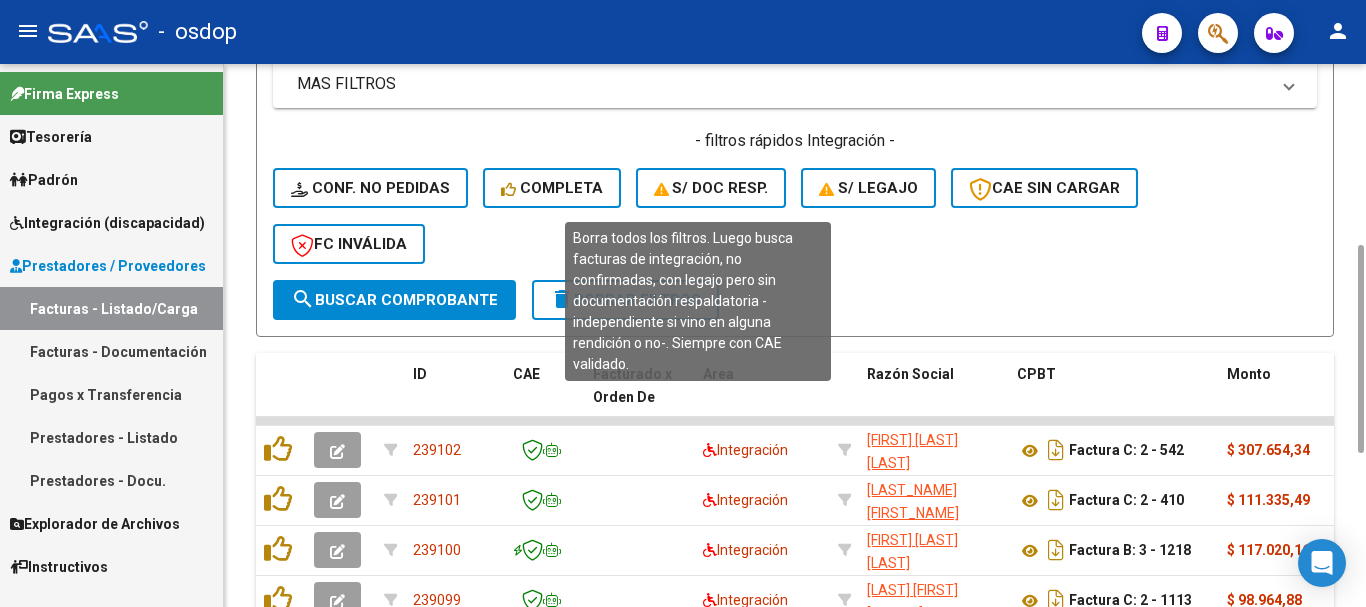 click on "S/ Doc Resp." 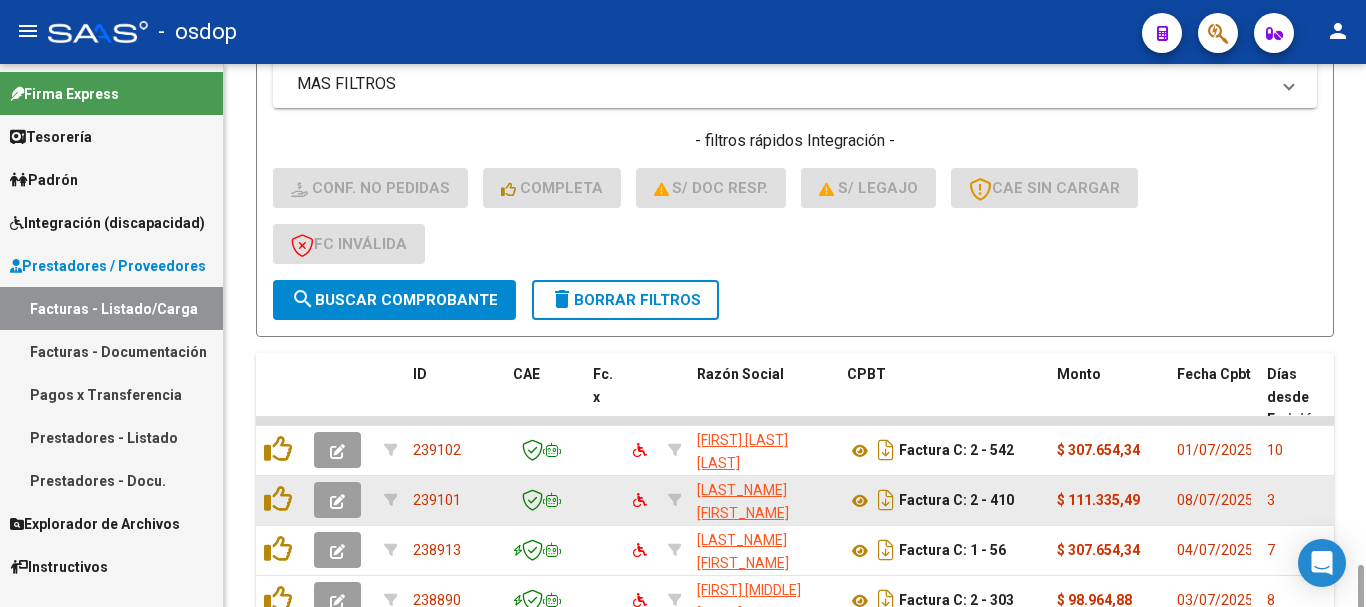scroll, scrollTop: 674, scrollLeft: 0, axis: vertical 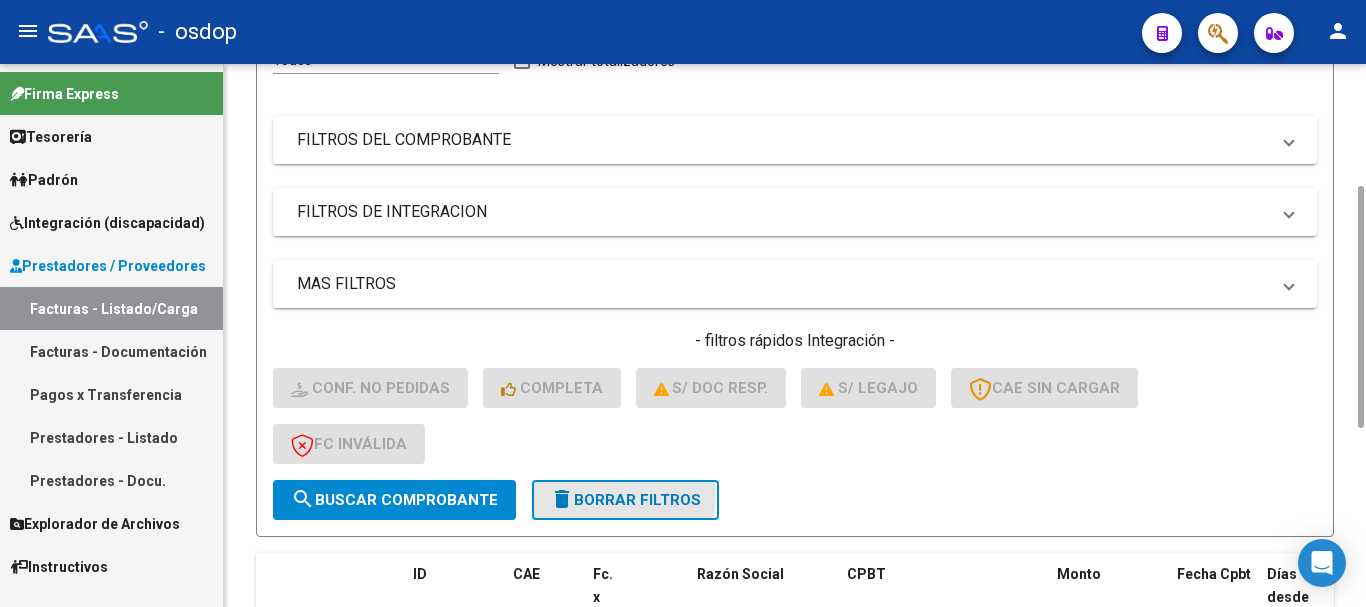 click on "delete  Borrar Filtros" 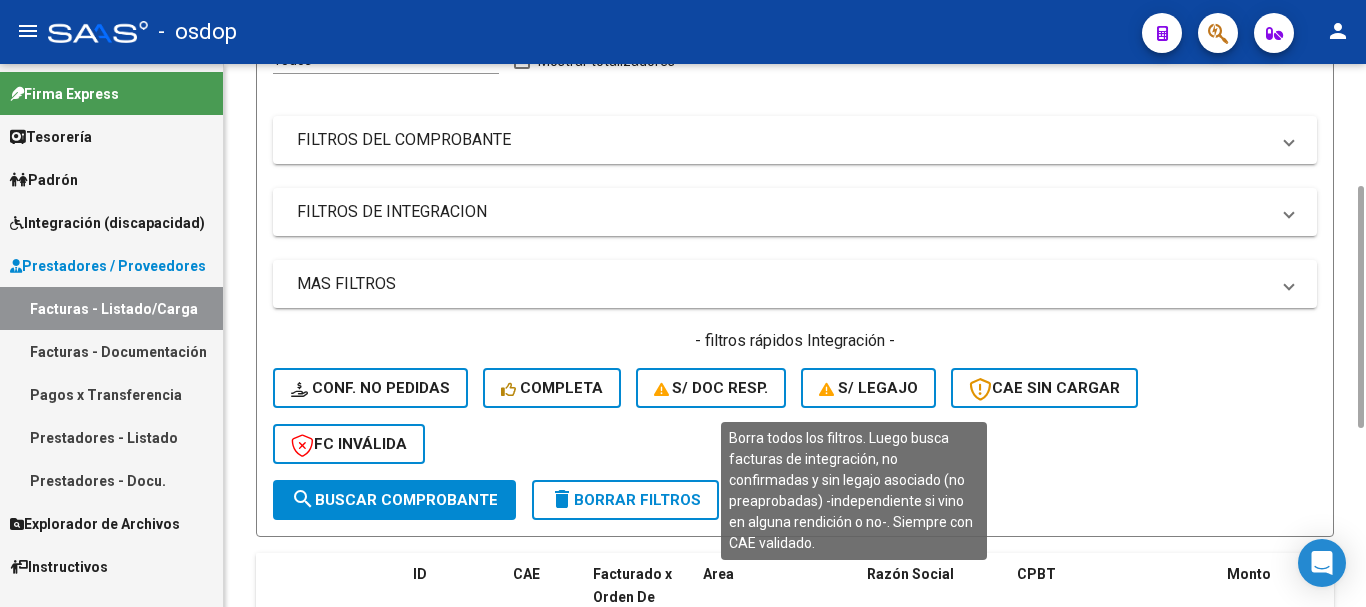 click on "S/ legajo" 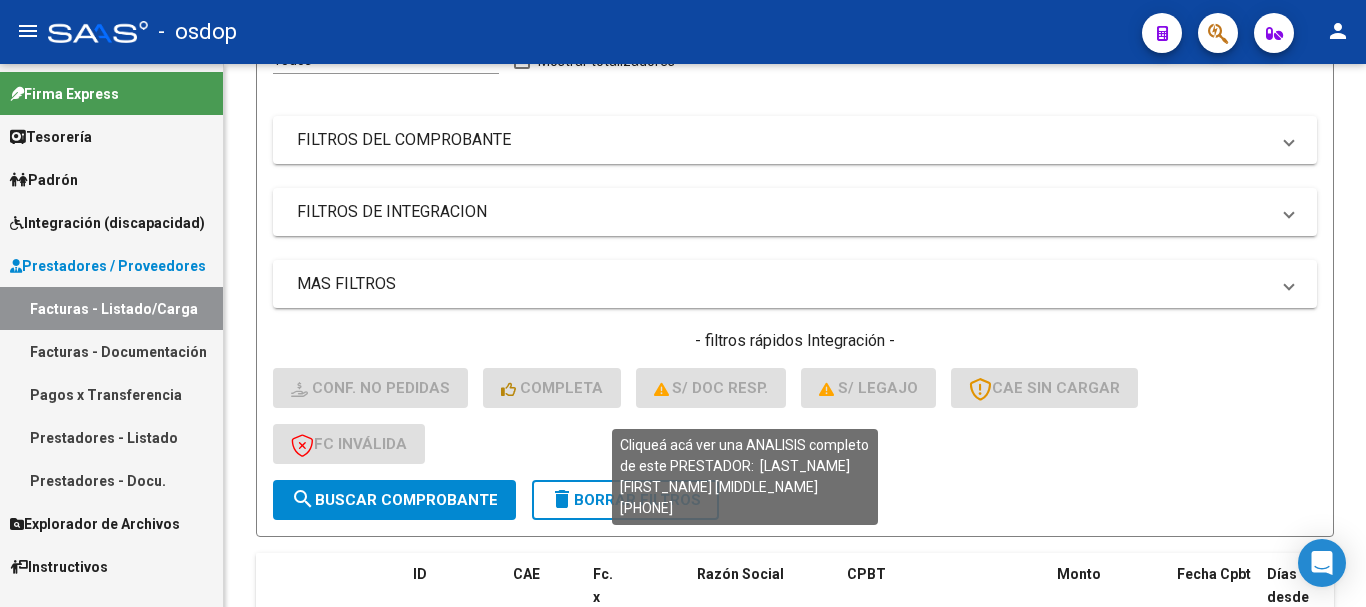 scroll, scrollTop: 874, scrollLeft: 0, axis: vertical 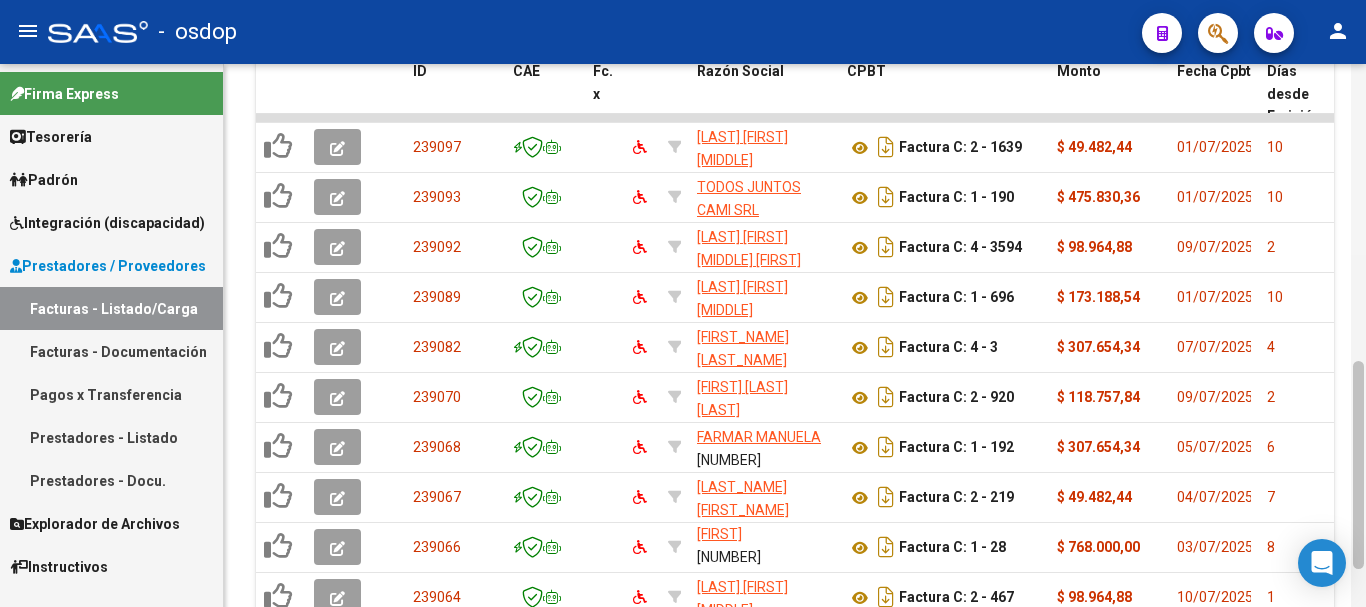 drag, startPoint x: 1357, startPoint y: 415, endPoint x: 1361, endPoint y: 380, distance: 35.22783 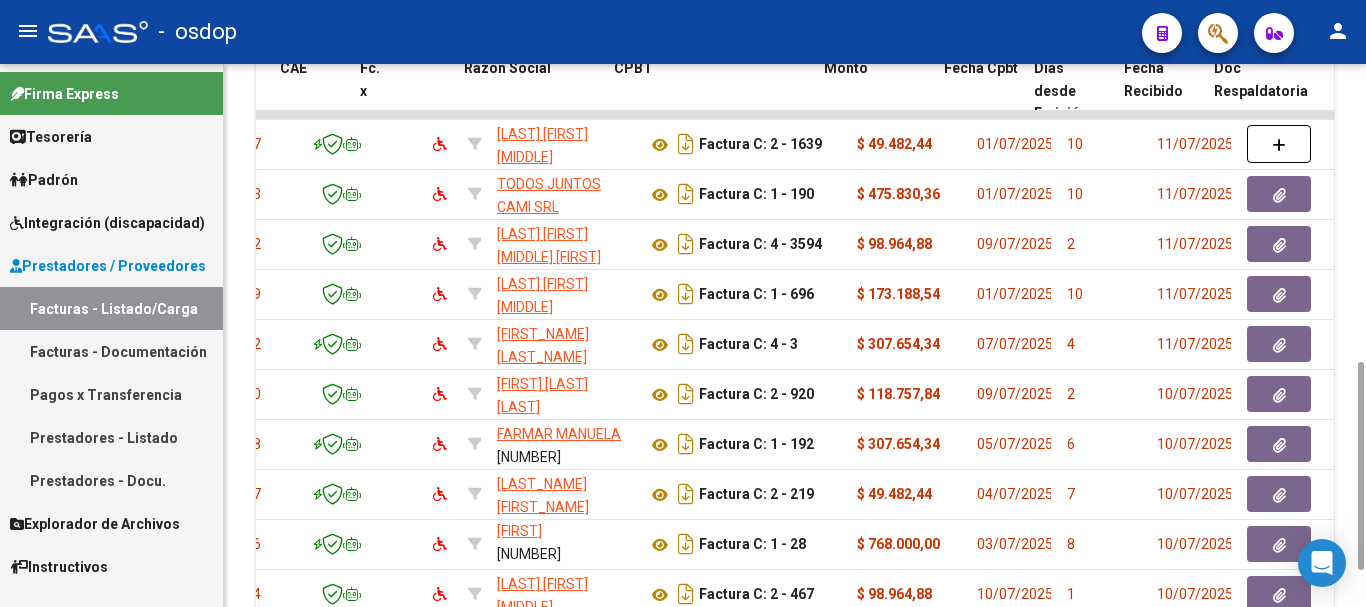 scroll, scrollTop: 0, scrollLeft: 0, axis: both 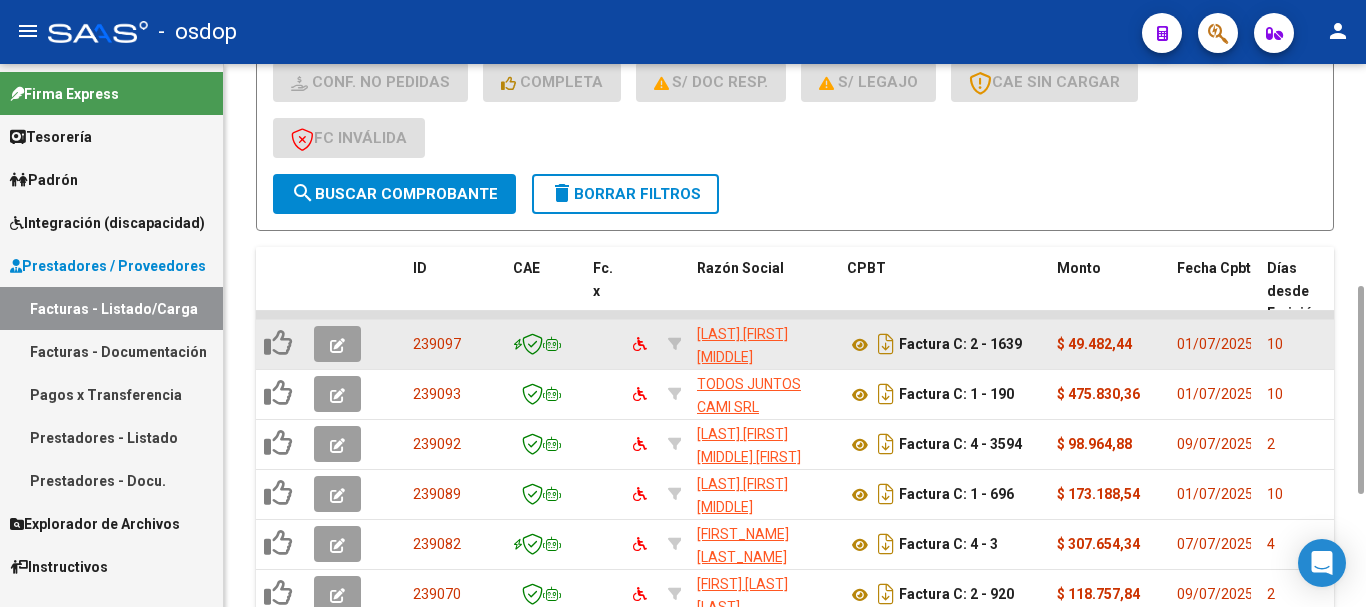 click 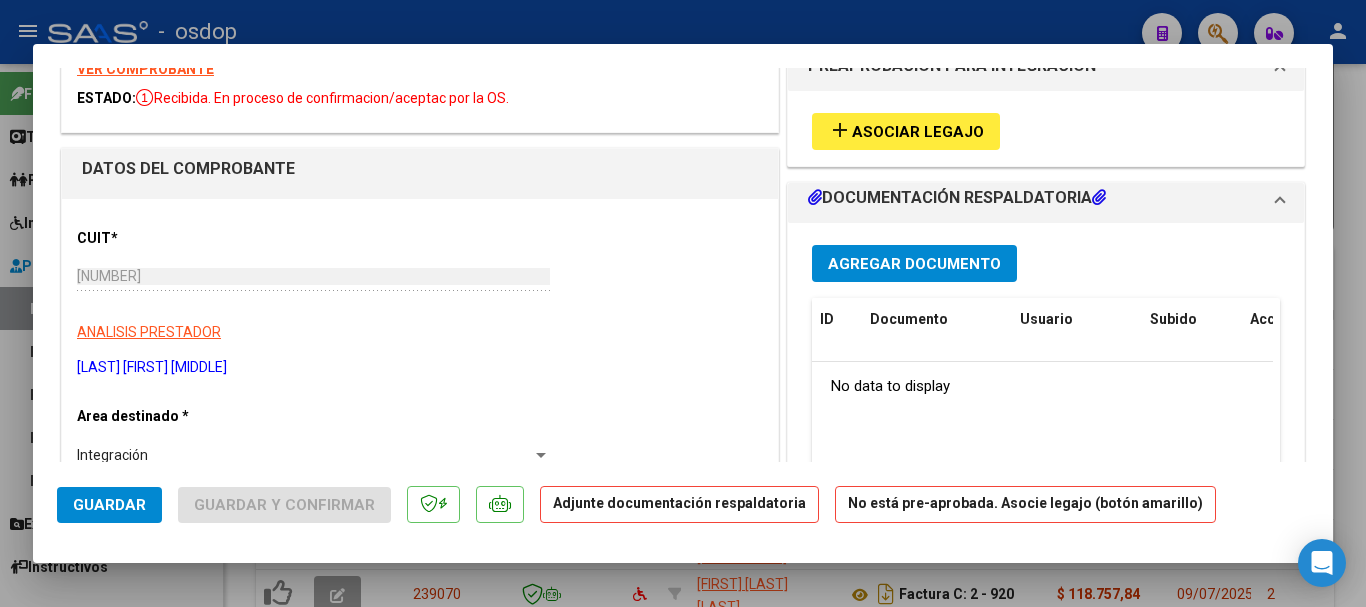 scroll, scrollTop: 0, scrollLeft: 0, axis: both 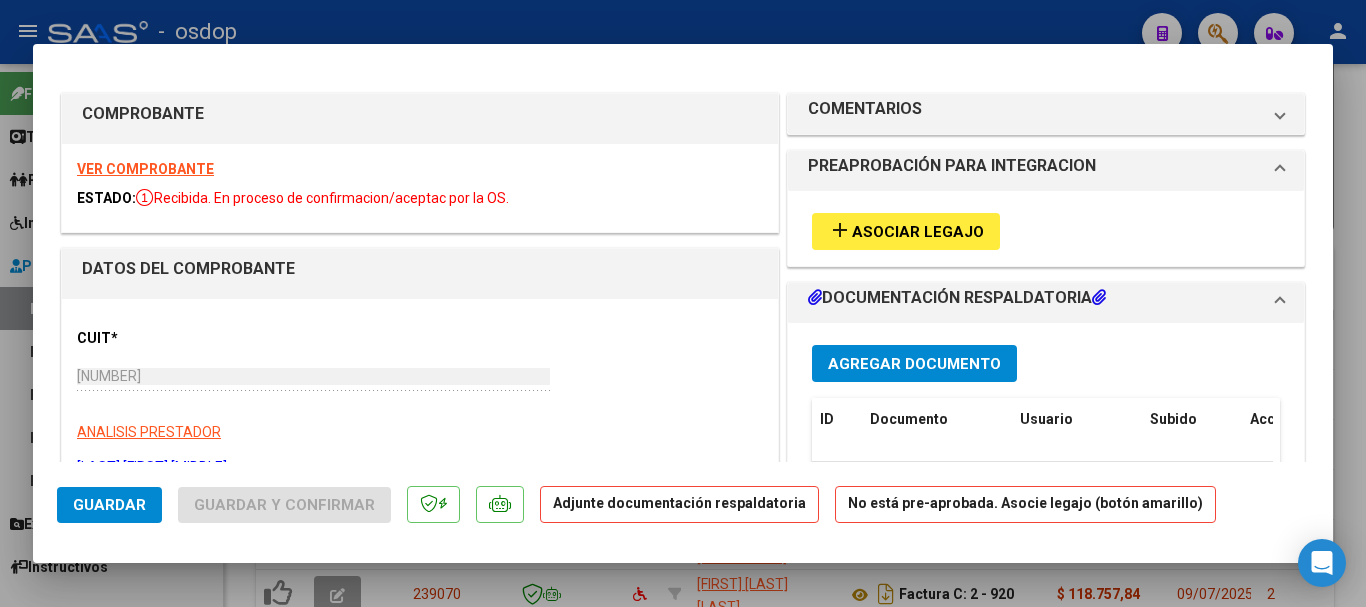 click on "VER COMPROBANTE" at bounding box center (145, 169) 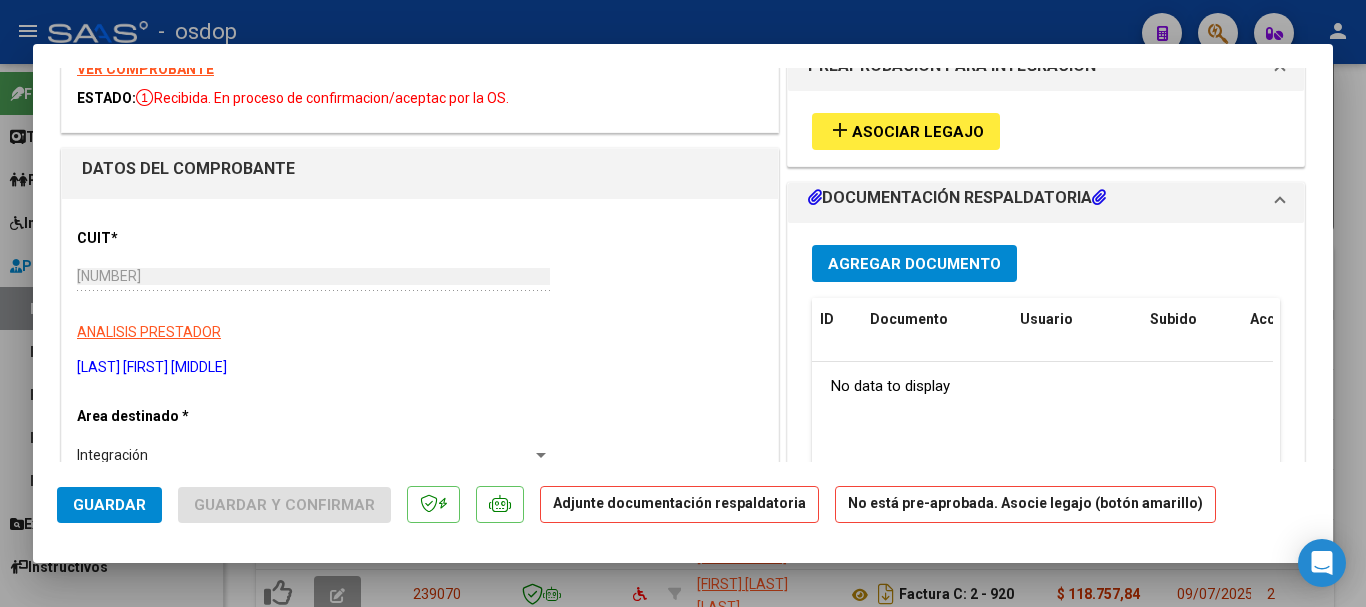 scroll, scrollTop: 0, scrollLeft: 0, axis: both 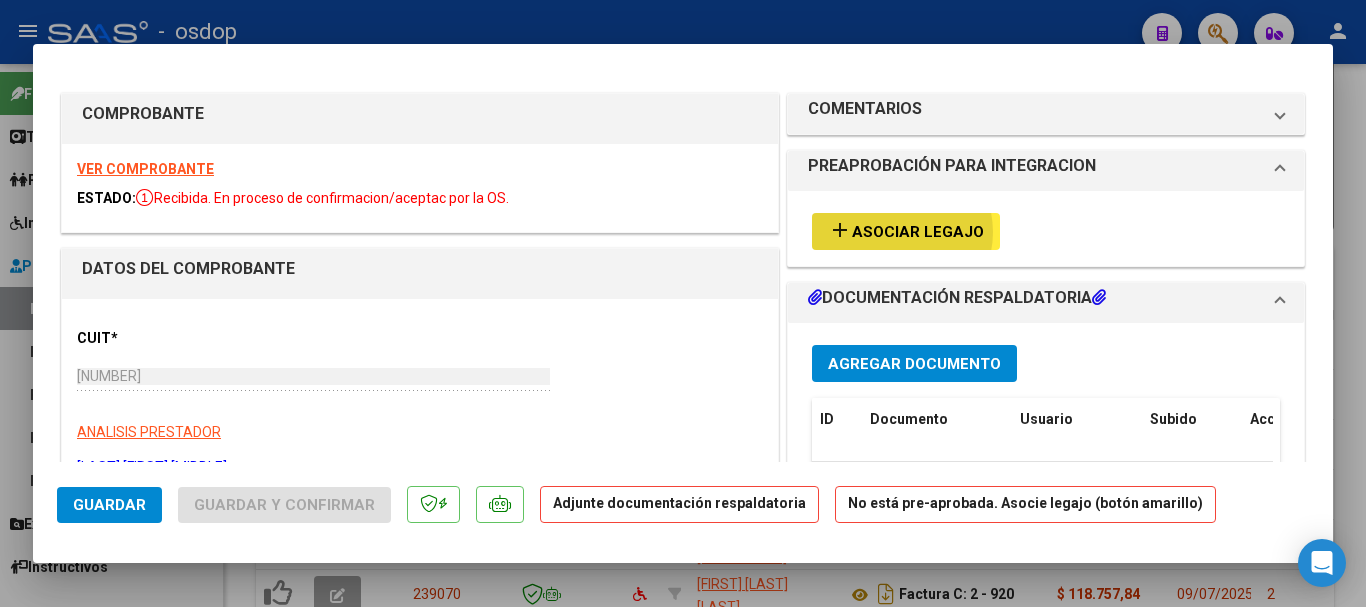 click on "Asociar Legajo" at bounding box center [918, 232] 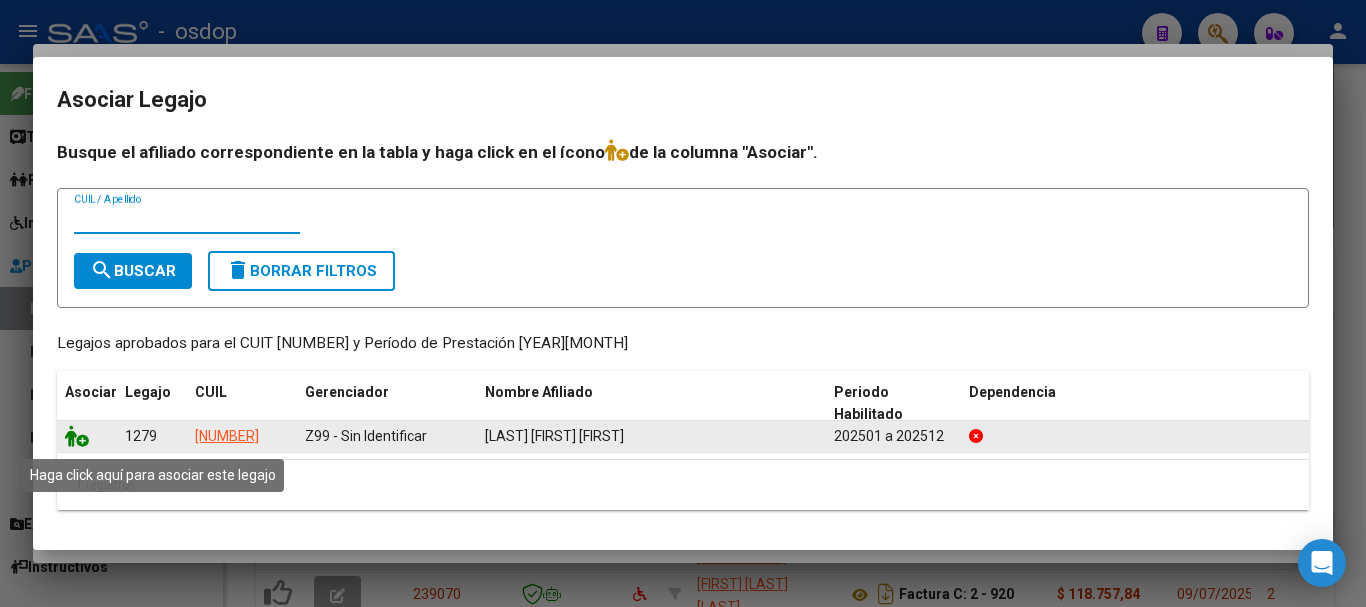 click 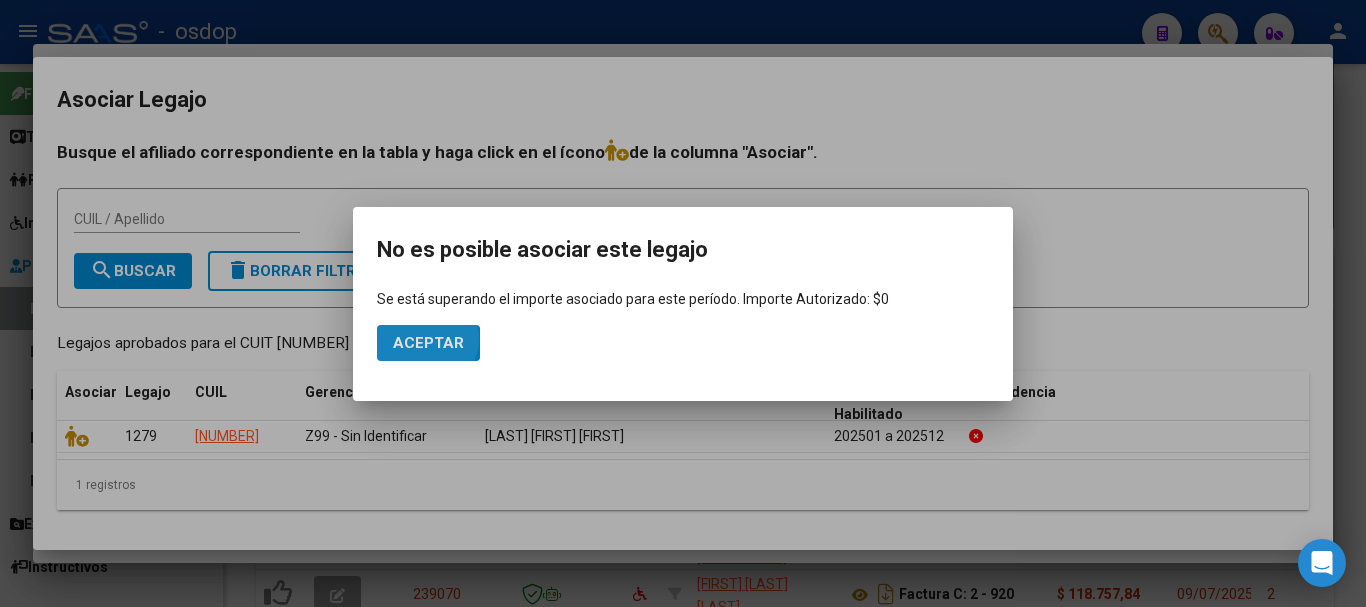 click on "Aceptar" 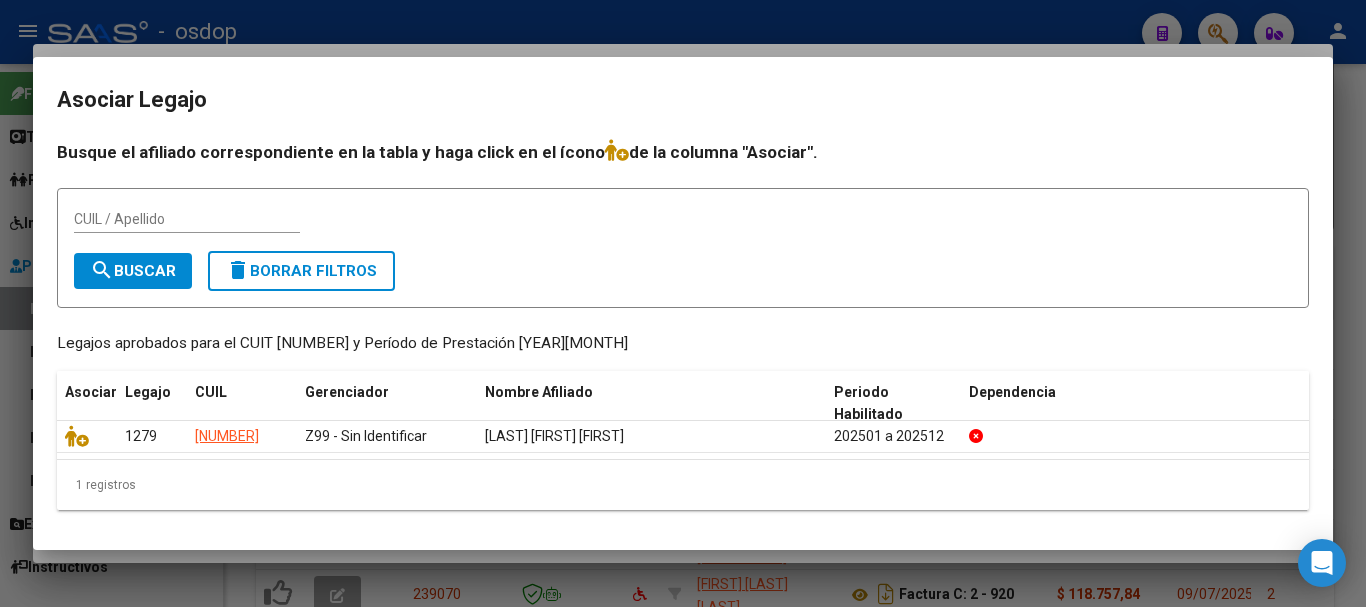 click at bounding box center [683, 303] 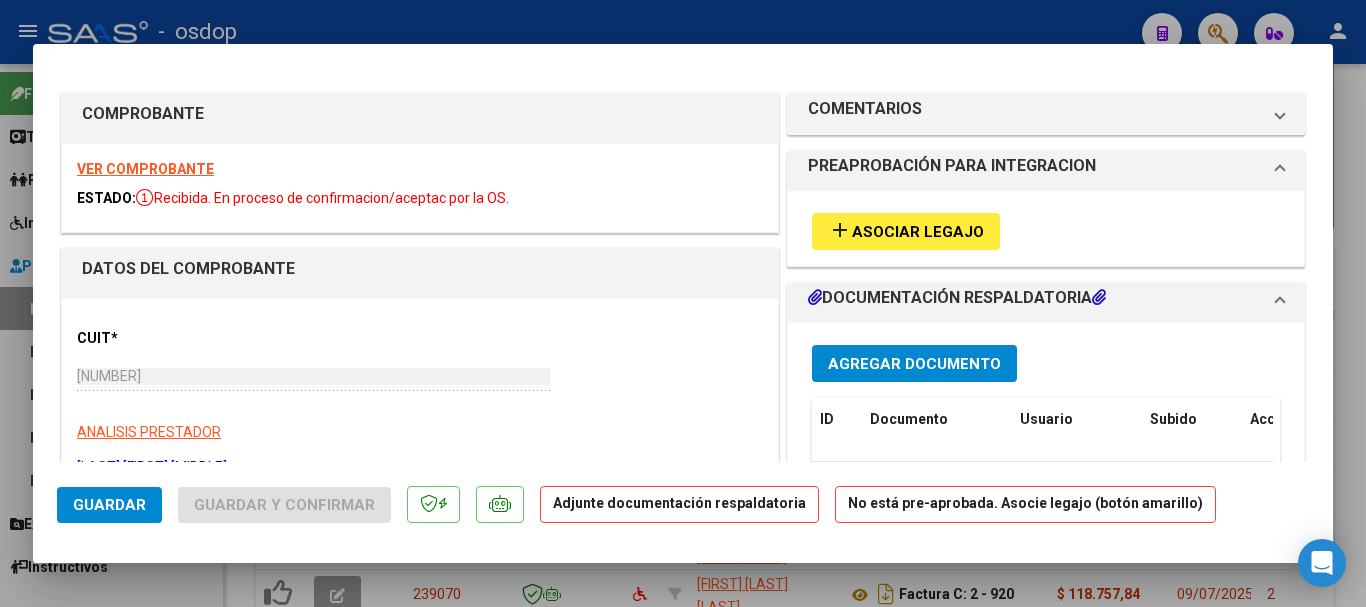 click at bounding box center (683, 303) 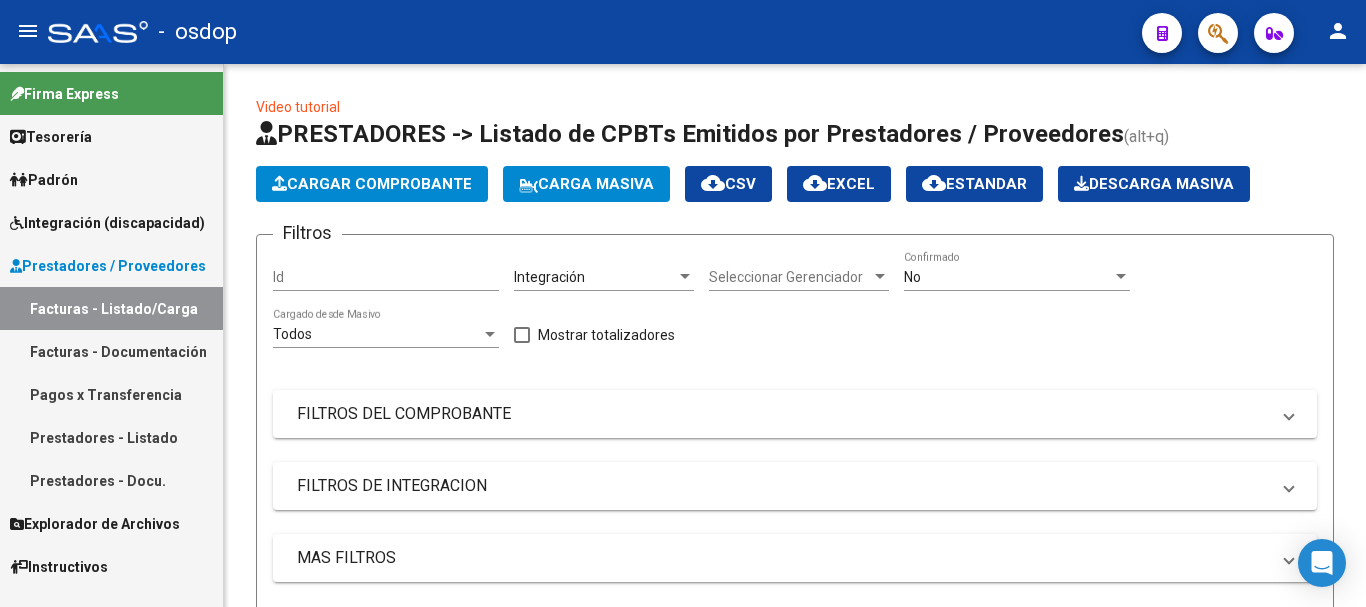 scroll, scrollTop: 600, scrollLeft: 0, axis: vertical 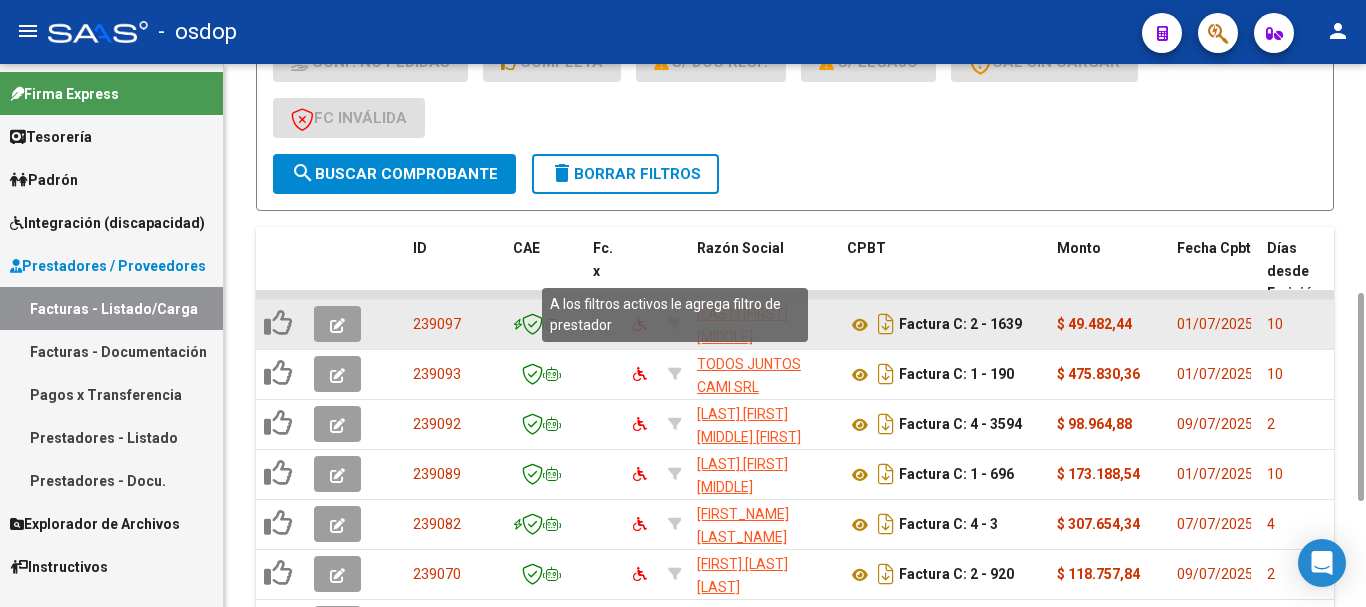 click 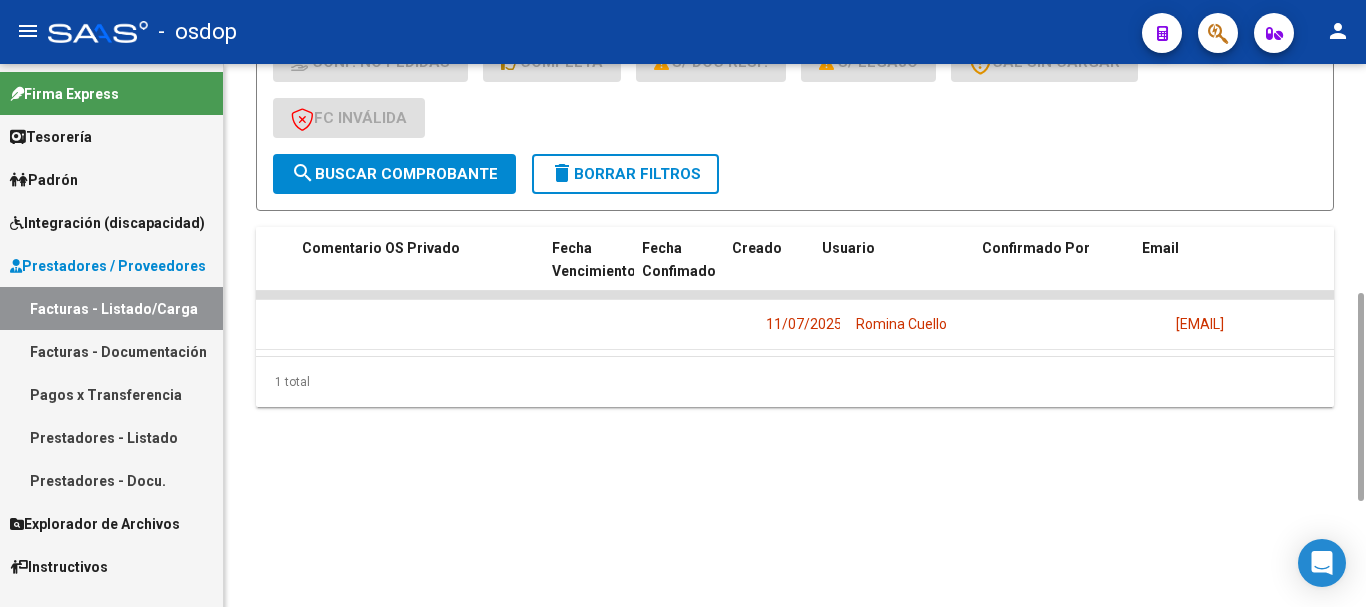 scroll, scrollTop: 0, scrollLeft: 2123, axis: horizontal 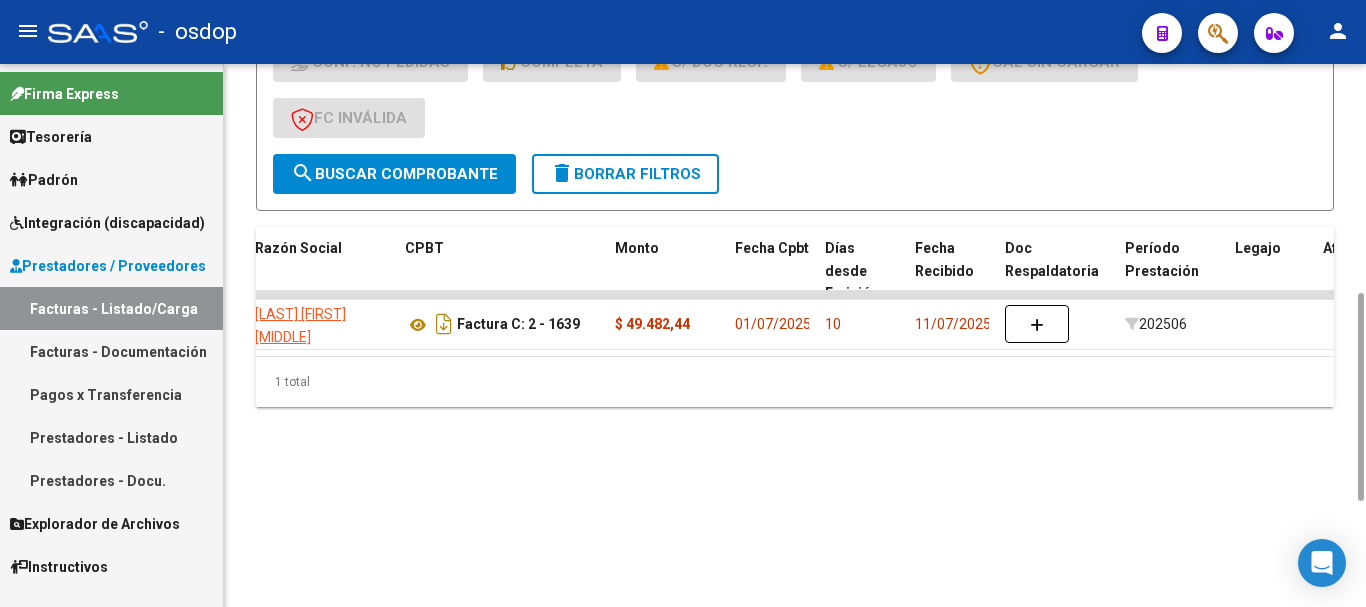 drag, startPoint x: 756, startPoint y: 317, endPoint x: 797, endPoint y: 321, distance: 41.19466 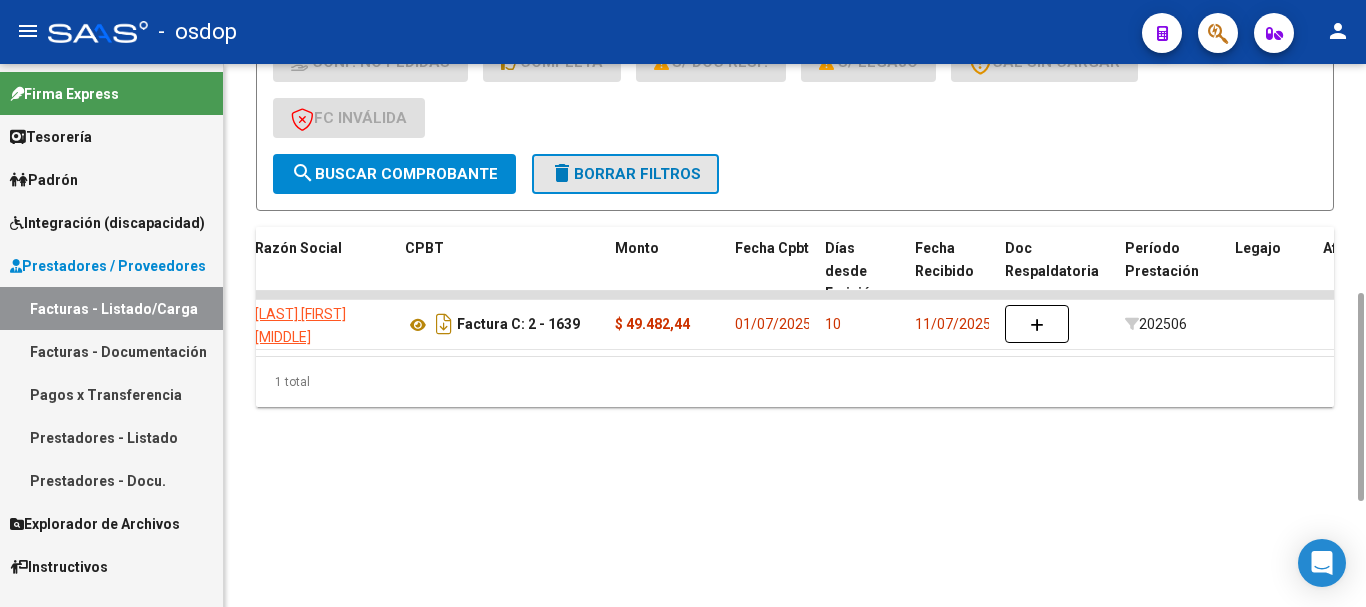 click on "delete  Borrar Filtros" 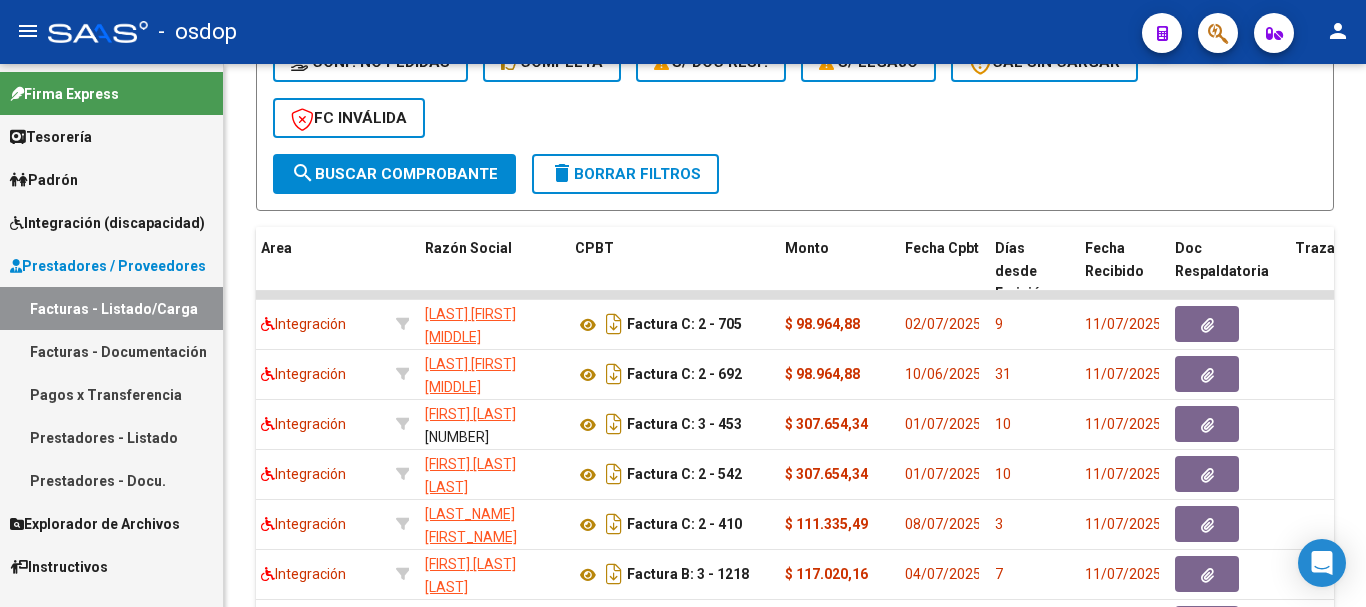 scroll, scrollTop: 200, scrollLeft: 0, axis: vertical 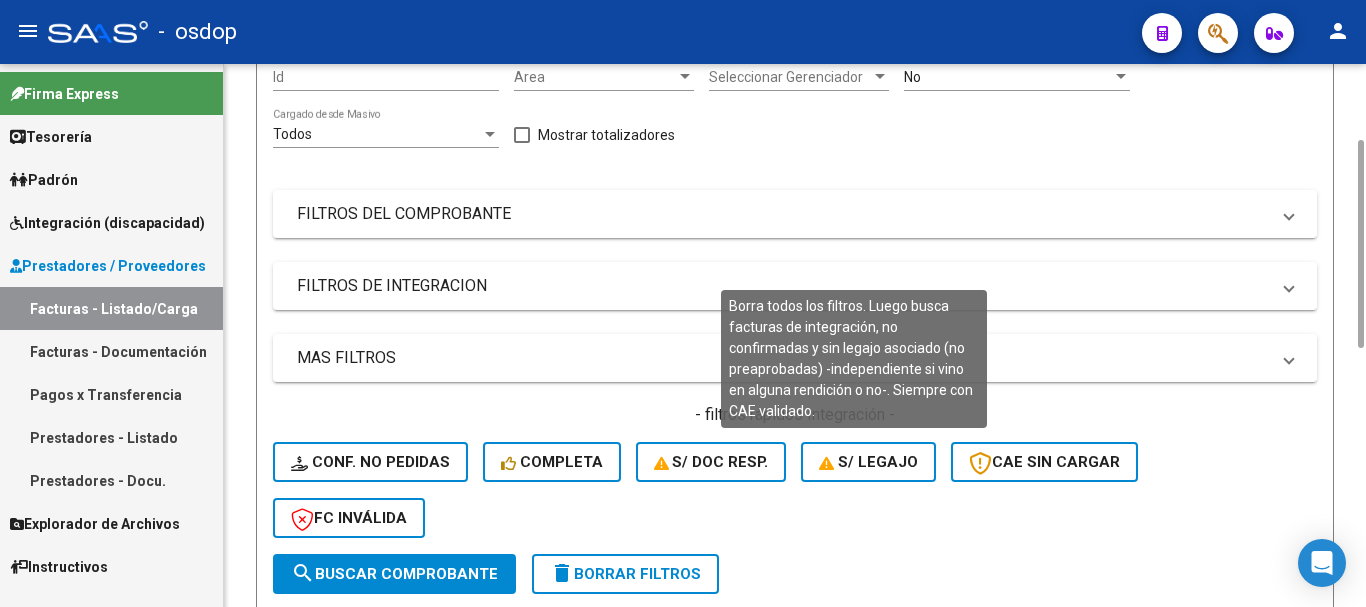 click on "S/ legajo" 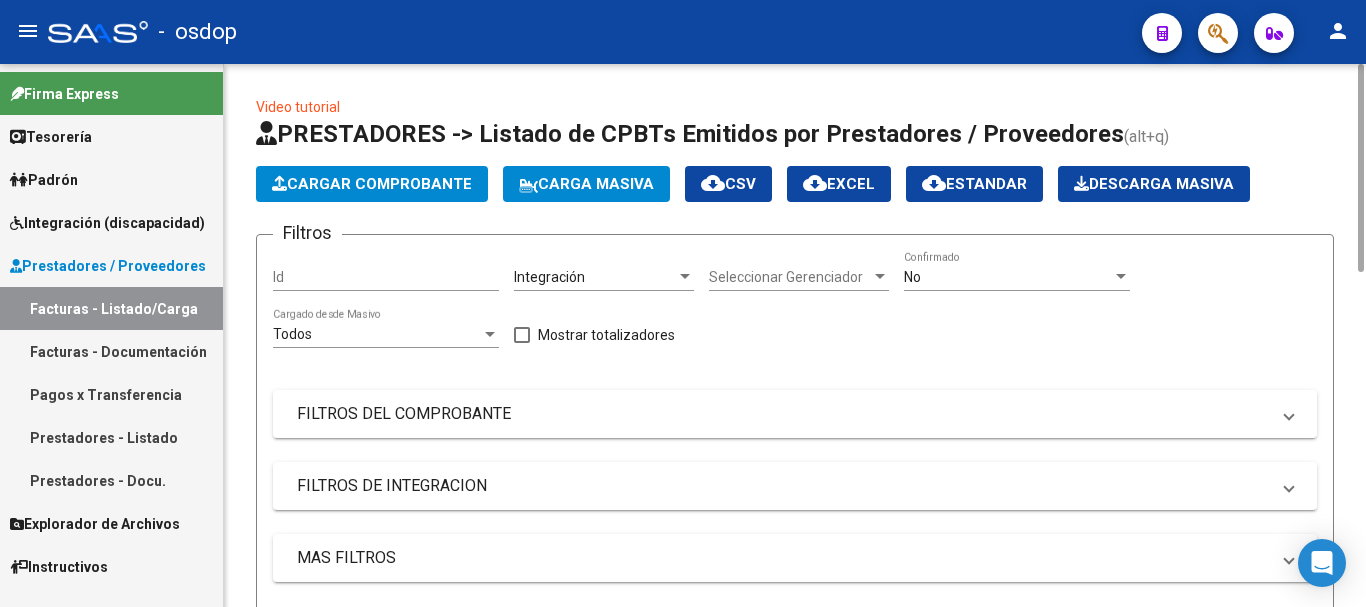 scroll, scrollTop: 800, scrollLeft: 0, axis: vertical 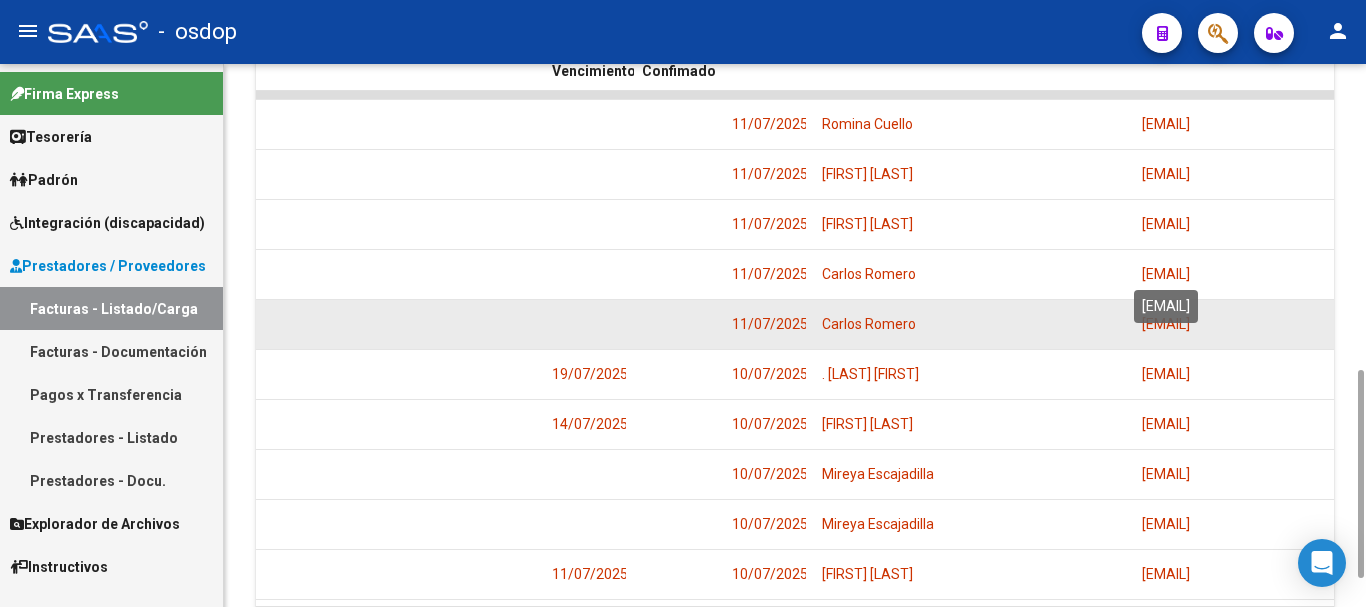 drag, startPoint x: 1221, startPoint y: 269, endPoint x: 1233, endPoint y: 247, distance: 25.059929 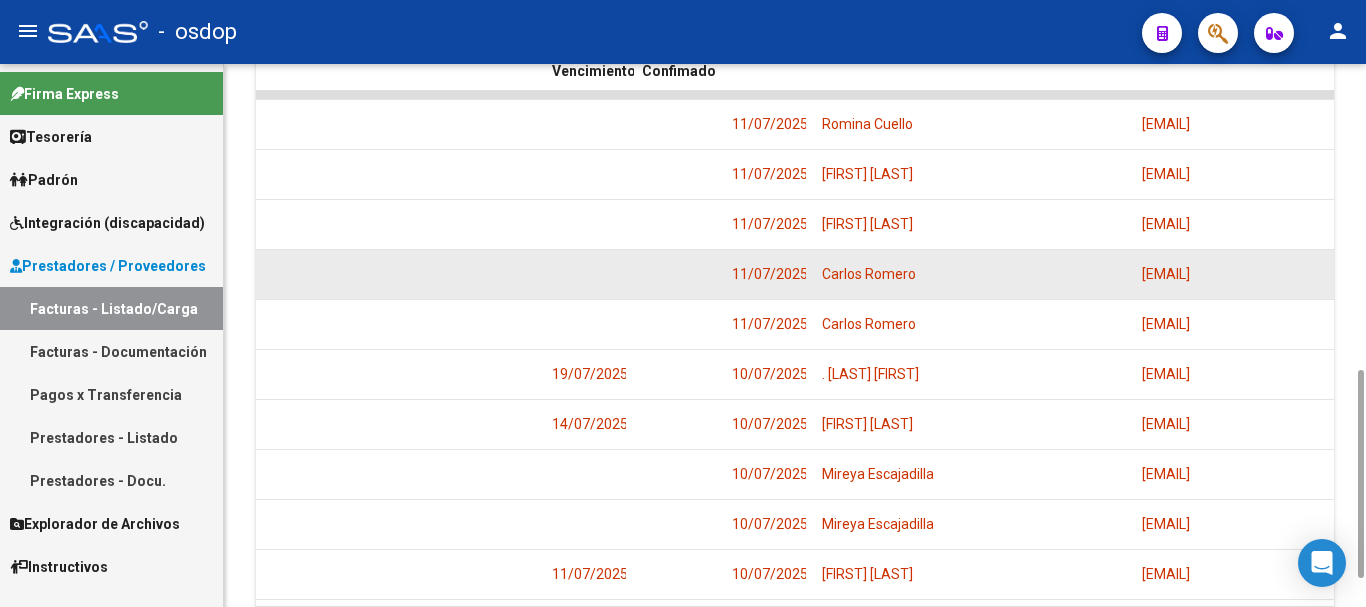 drag, startPoint x: 1169, startPoint y: 217, endPoint x: 1270, endPoint y: 194, distance: 103.58572 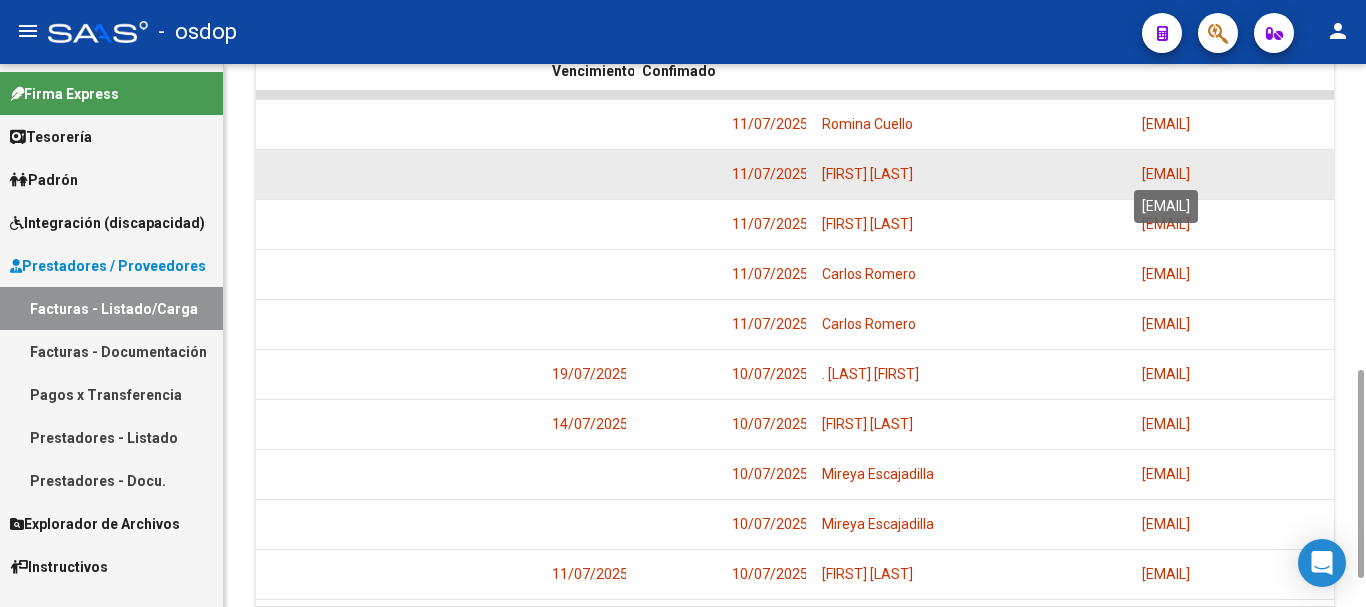 drag, startPoint x: 1167, startPoint y: 157, endPoint x: 1209, endPoint y: 120, distance: 55.97321 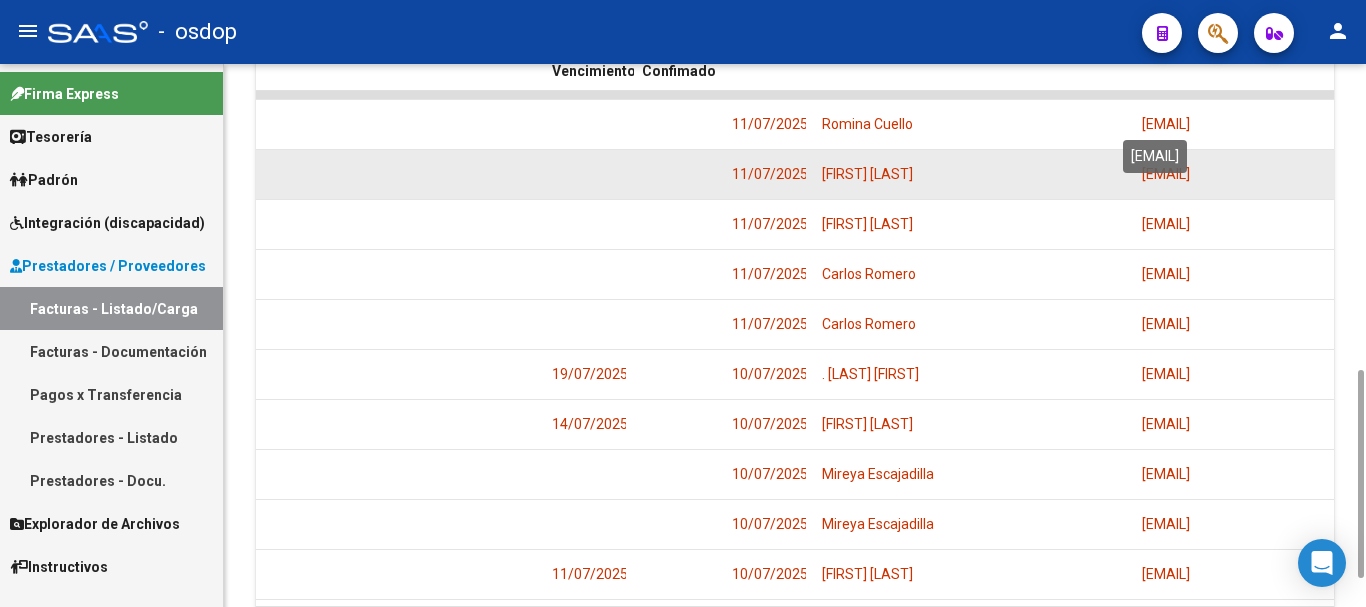 drag, startPoint x: 1166, startPoint y: 118, endPoint x: 1293, endPoint y: 134, distance: 128.0039 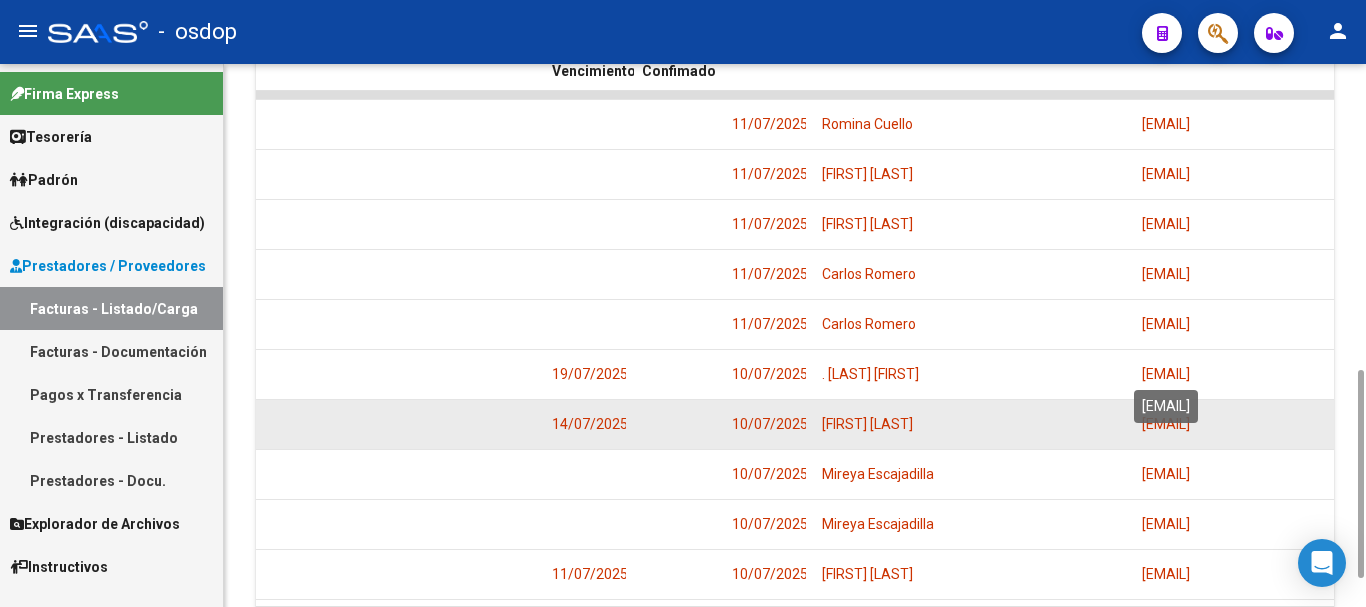 drag, startPoint x: 1152, startPoint y: 364, endPoint x: 1273, endPoint y: 379, distance: 121.92621 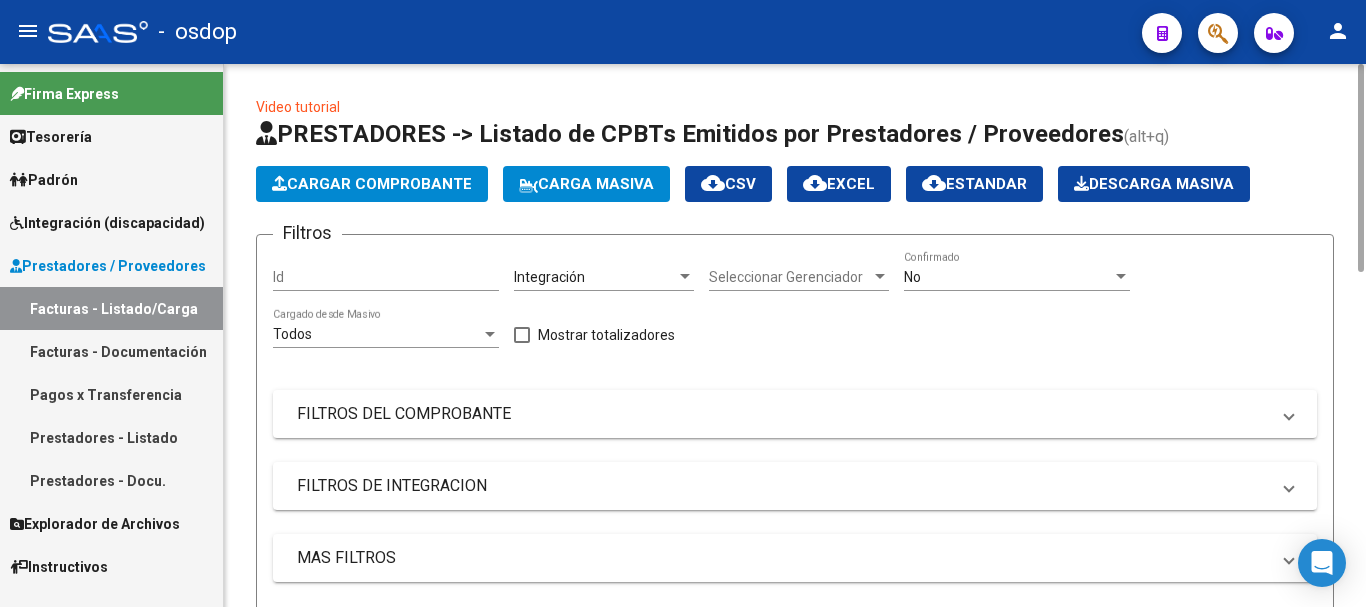 scroll, scrollTop: 600, scrollLeft: 0, axis: vertical 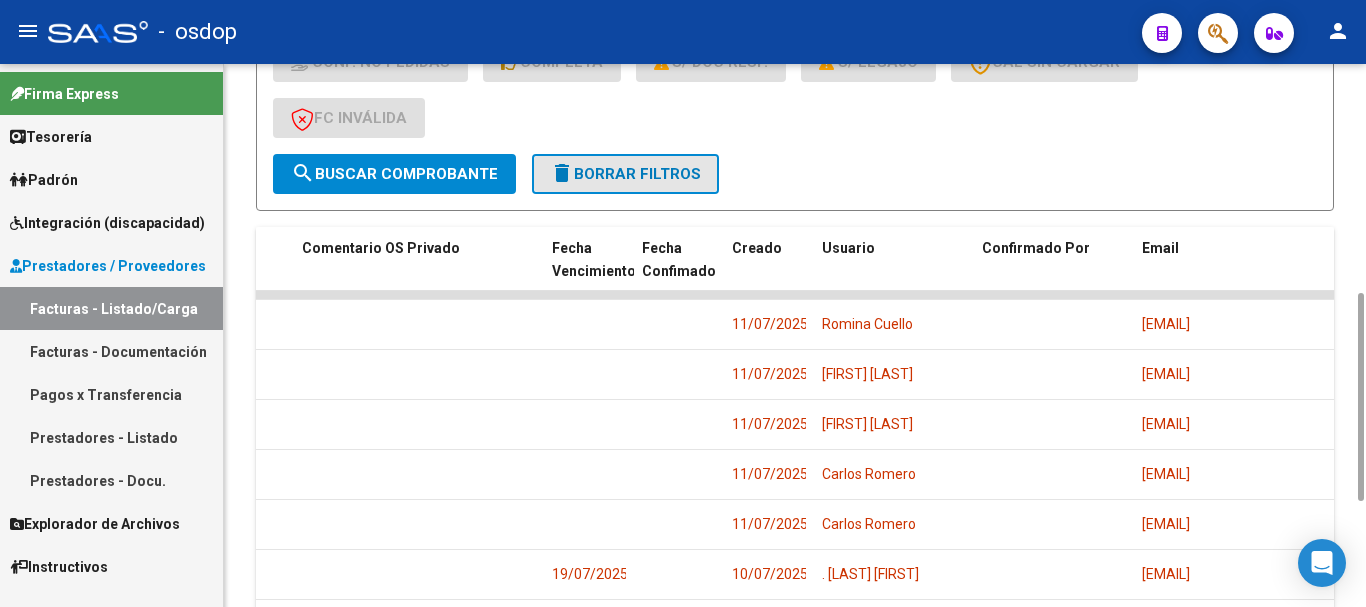 click on "delete  Borrar Filtros" 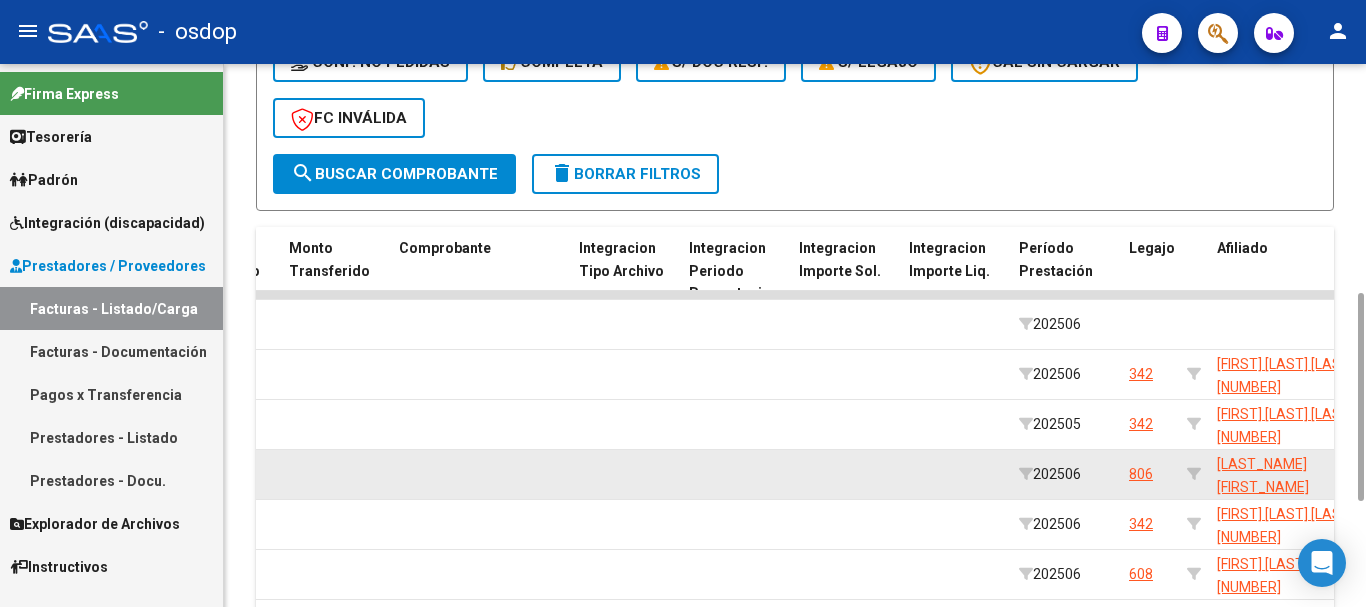 scroll, scrollTop: 800, scrollLeft: 0, axis: vertical 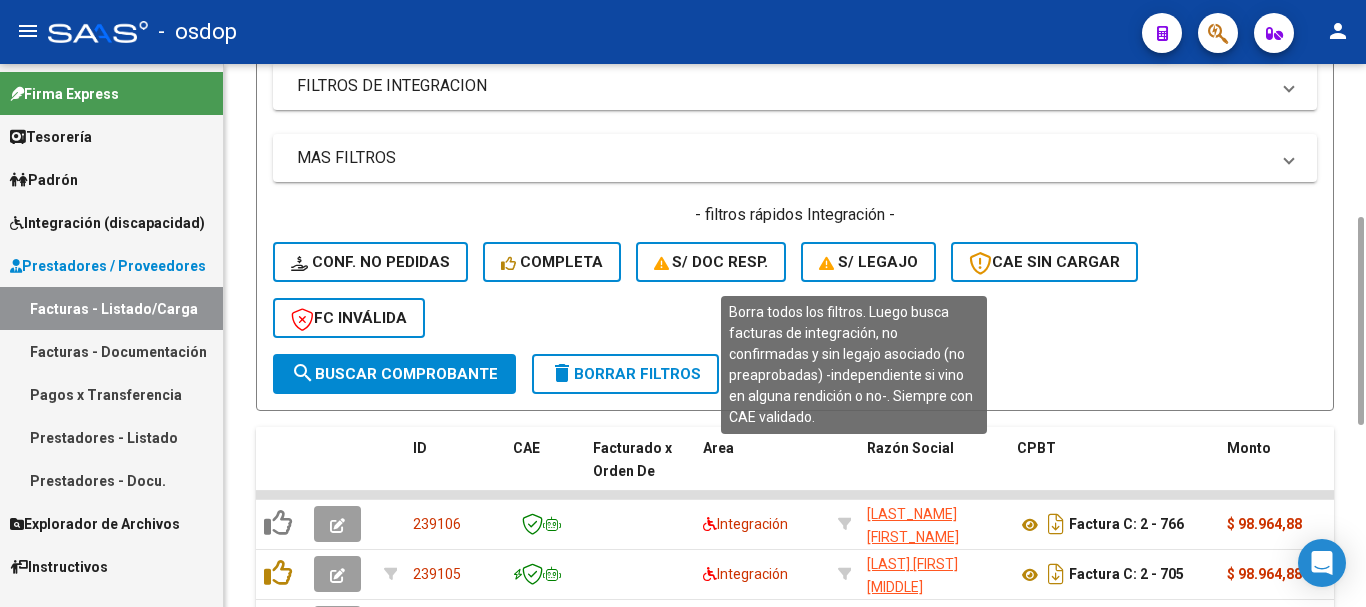 click on "S/ legajo" 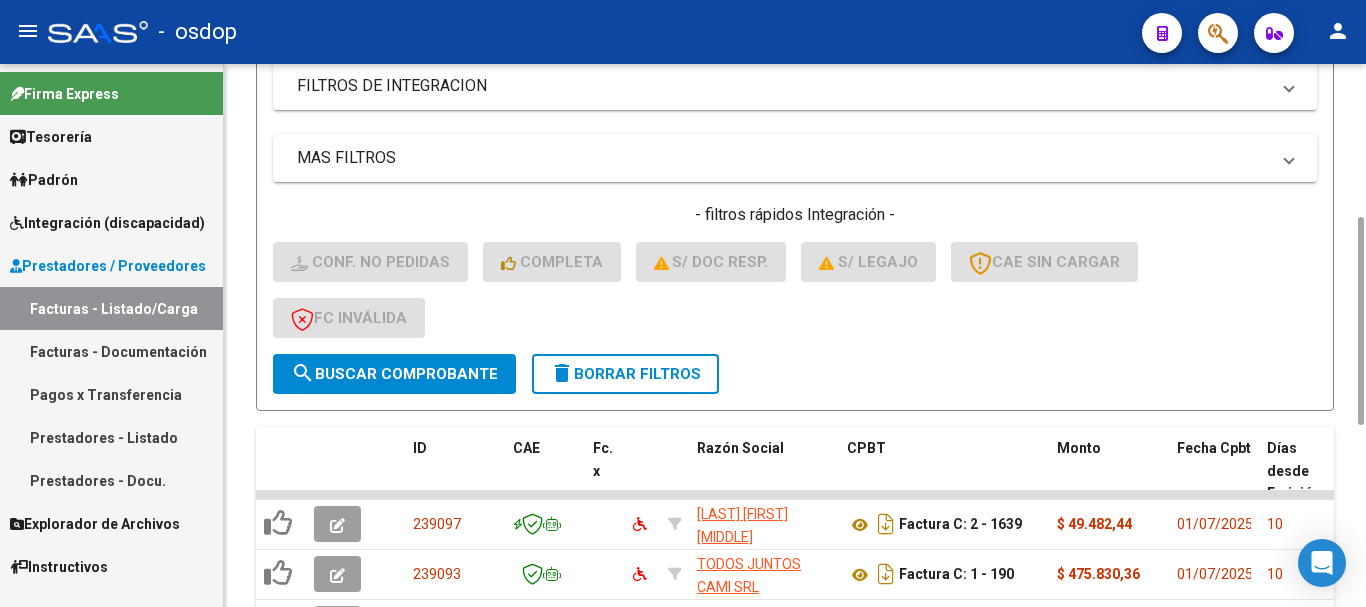 scroll, scrollTop: 874, scrollLeft: 0, axis: vertical 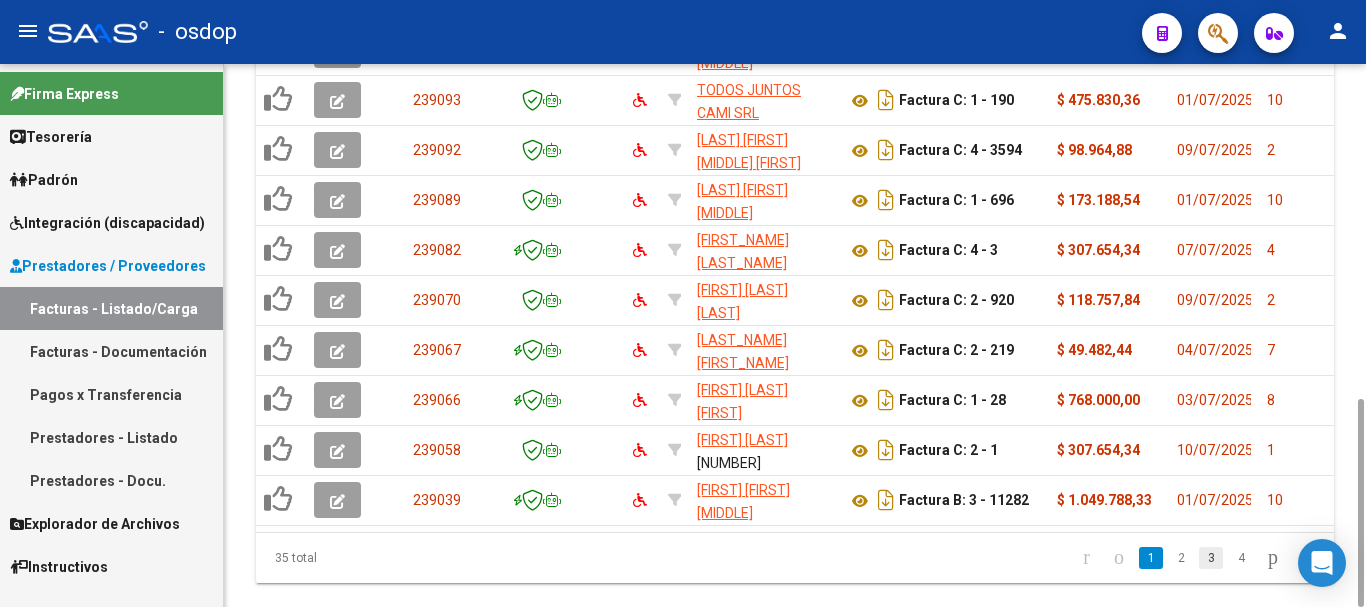 click on "3" 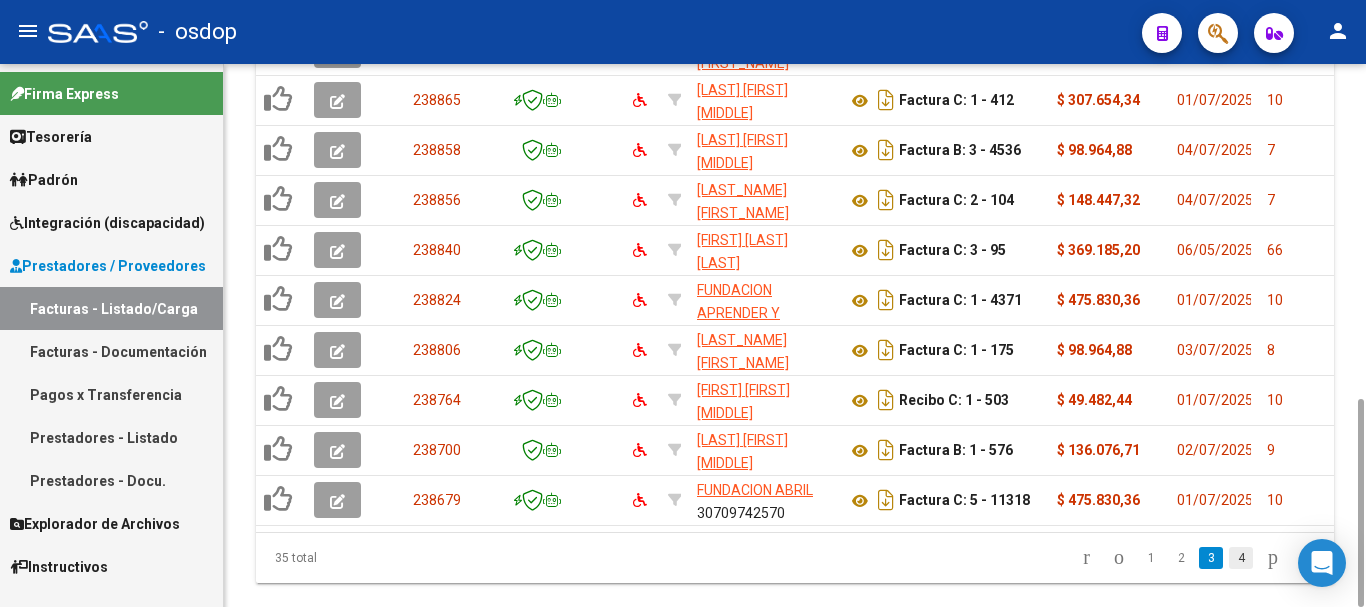 click on "4" 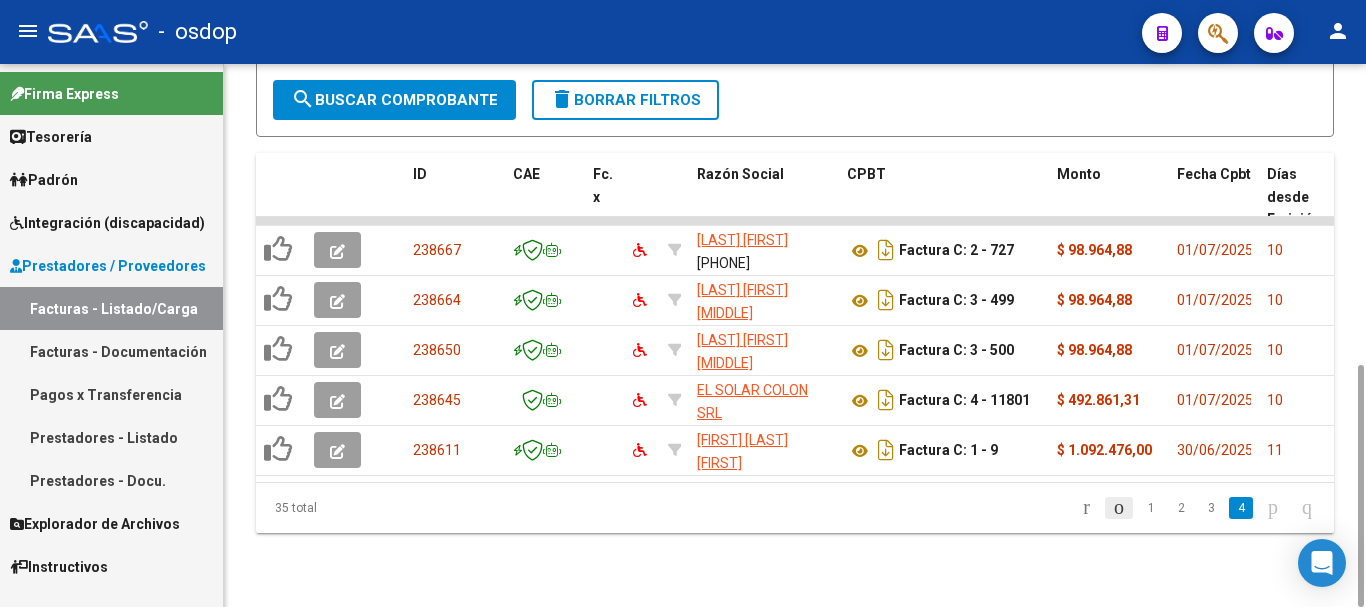 scroll, scrollTop: 674, scrollLeft: 0, axis: vertical 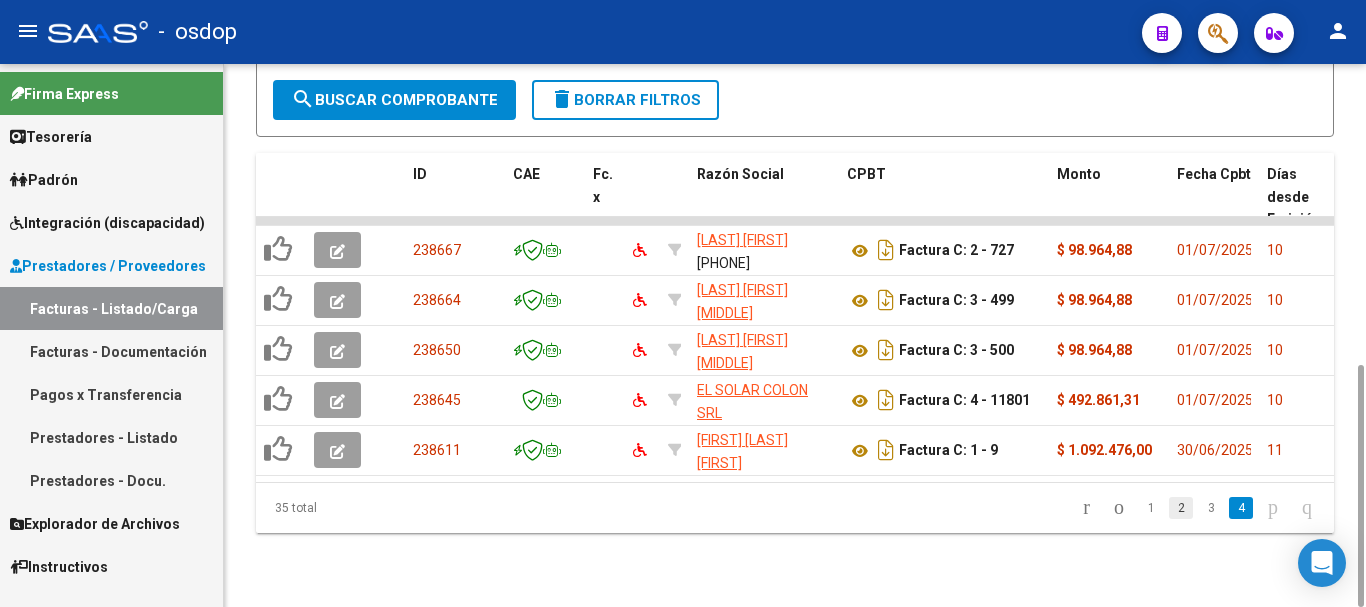click on "2" 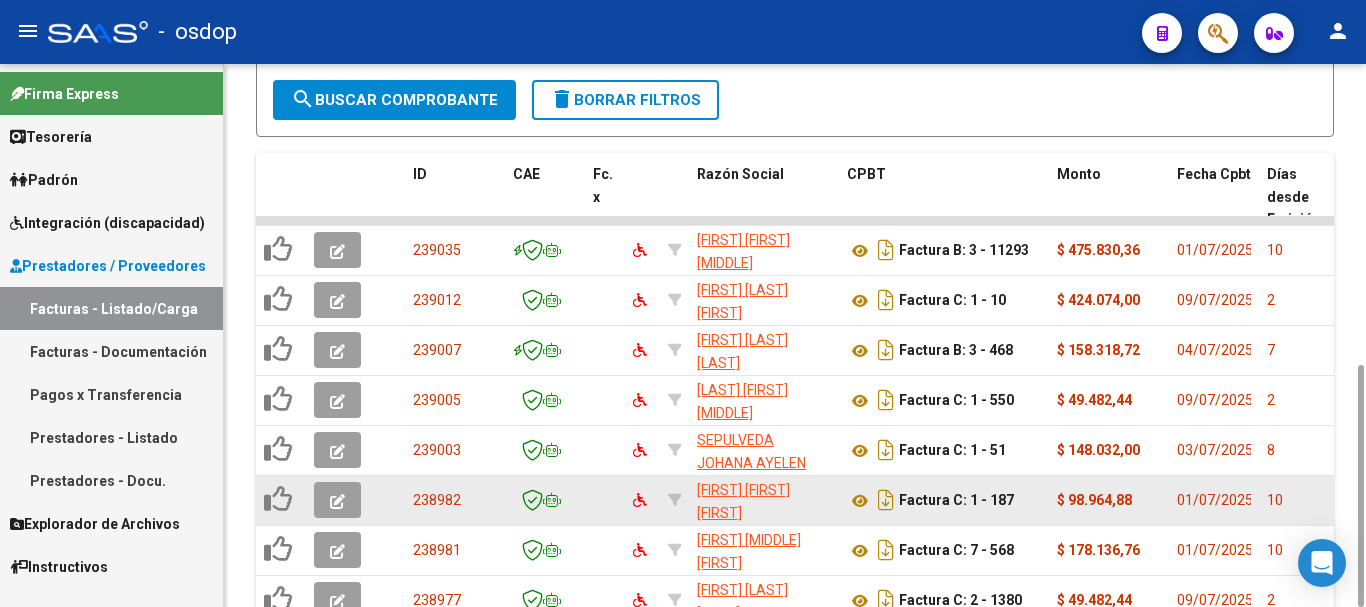 scroll, scrollTop: 874, scrollLeft: 0, axis: vertical 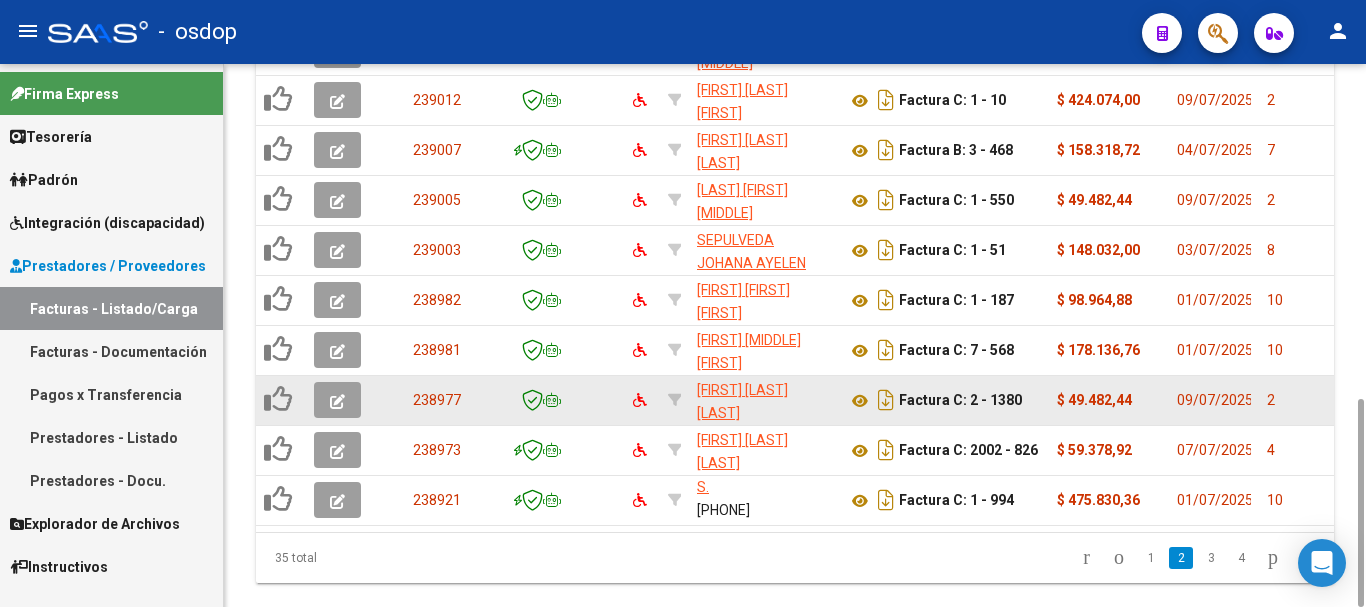 click 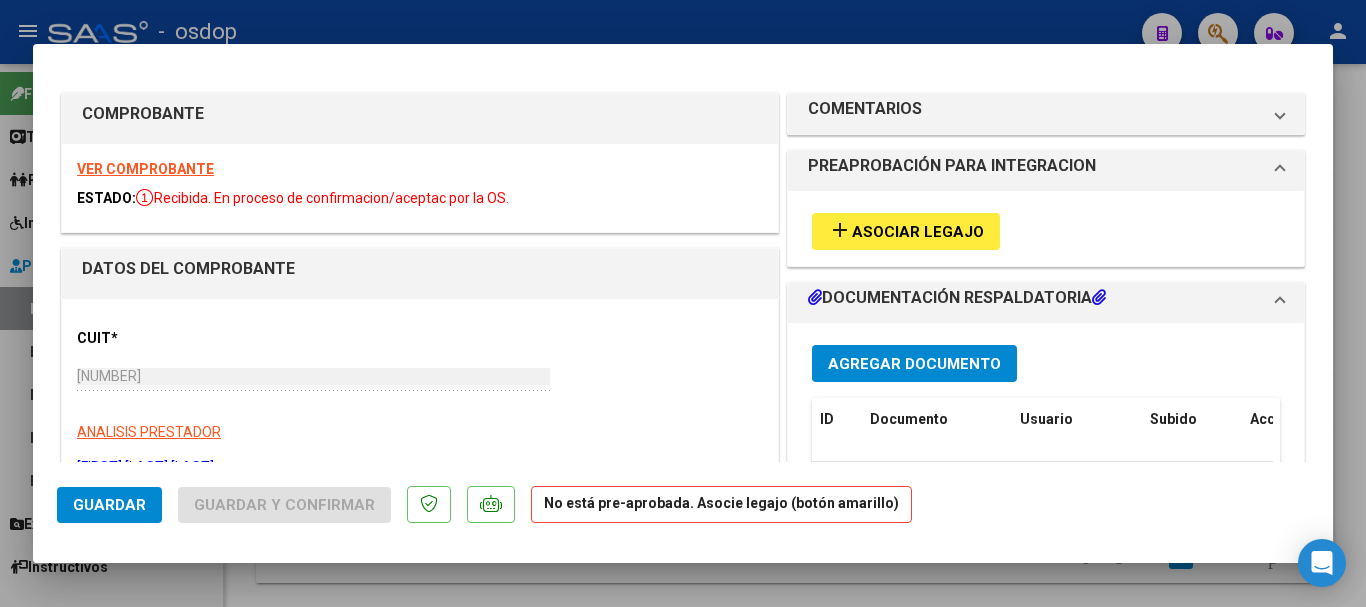 click on "Asociar Legajo" at bounding box center (918, 232) 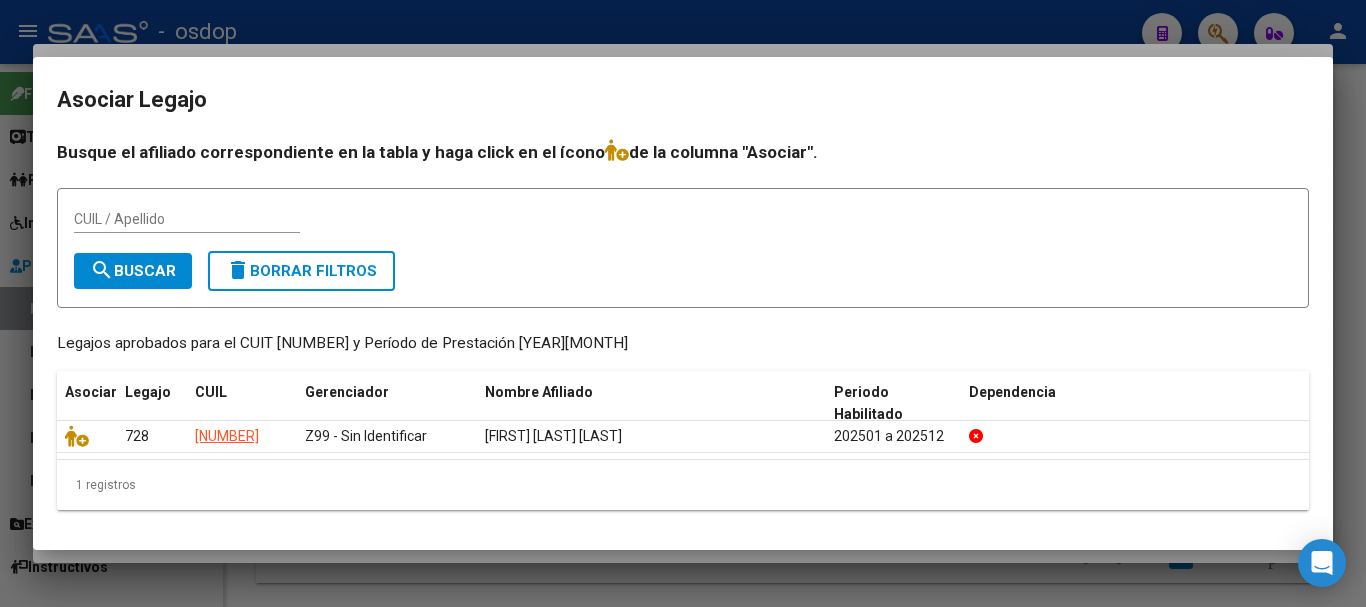 click at bounding box center (683, 303) 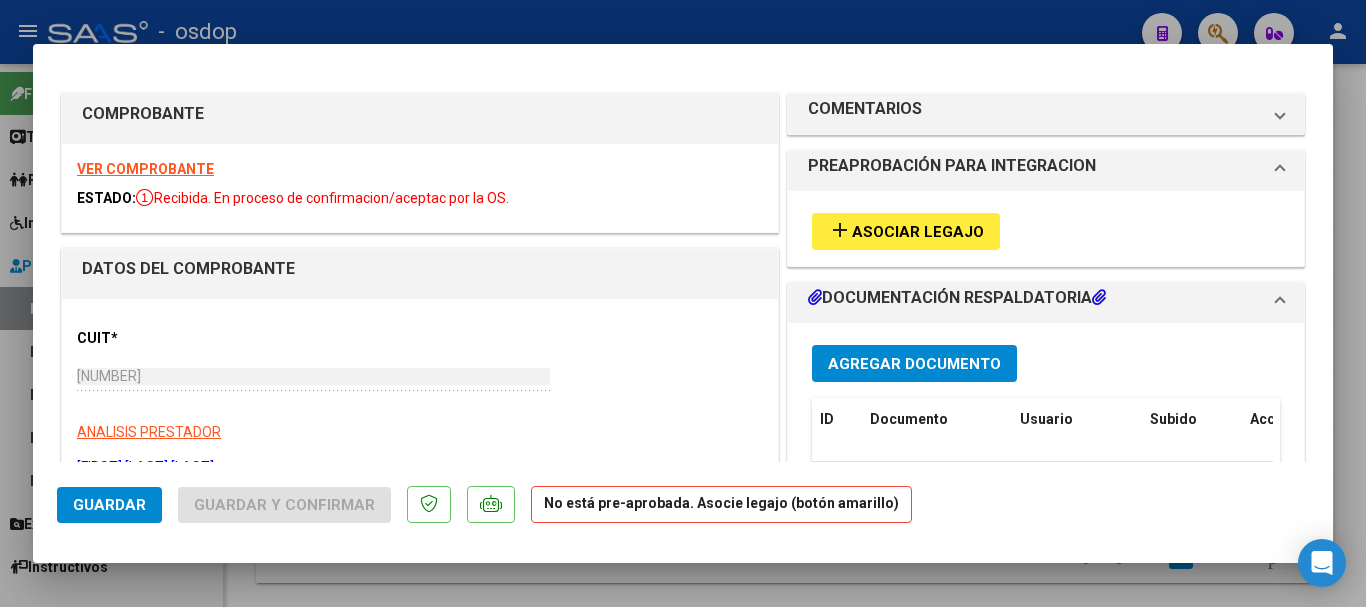 click on "VER COMPROBANTE" at bounding box center [145, 169] 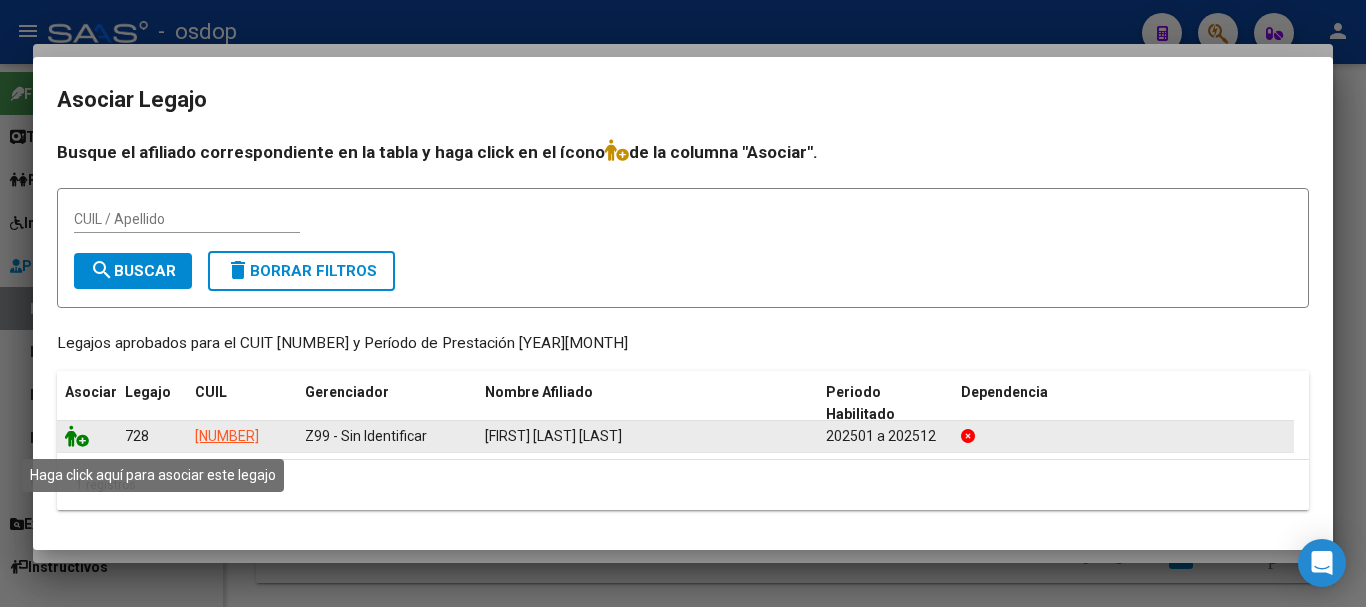 click 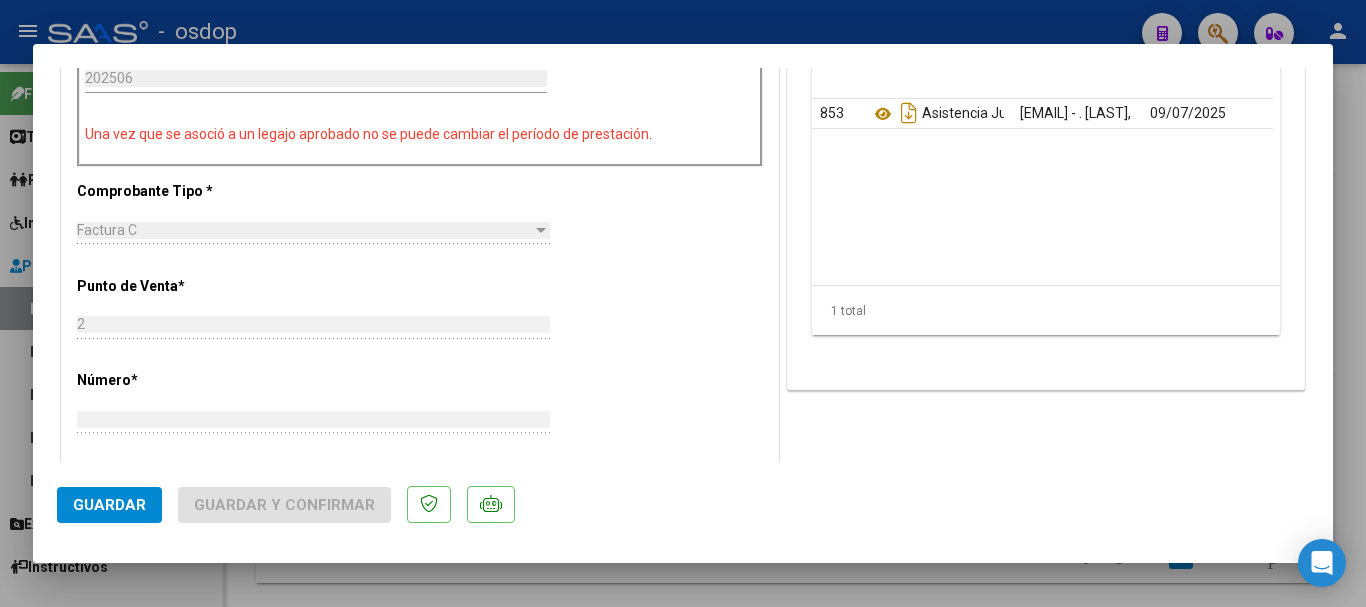 scroll, scrollTop: 1000, scrollLeft: 0, axis: vertical 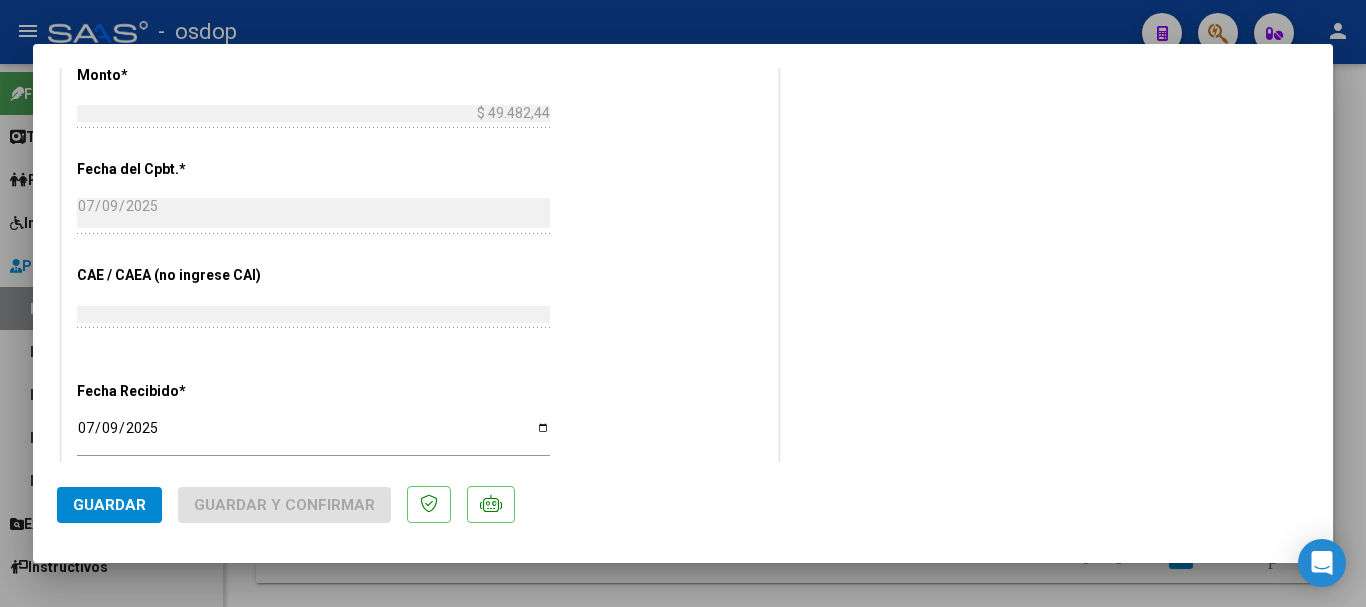 click on "Guardar" 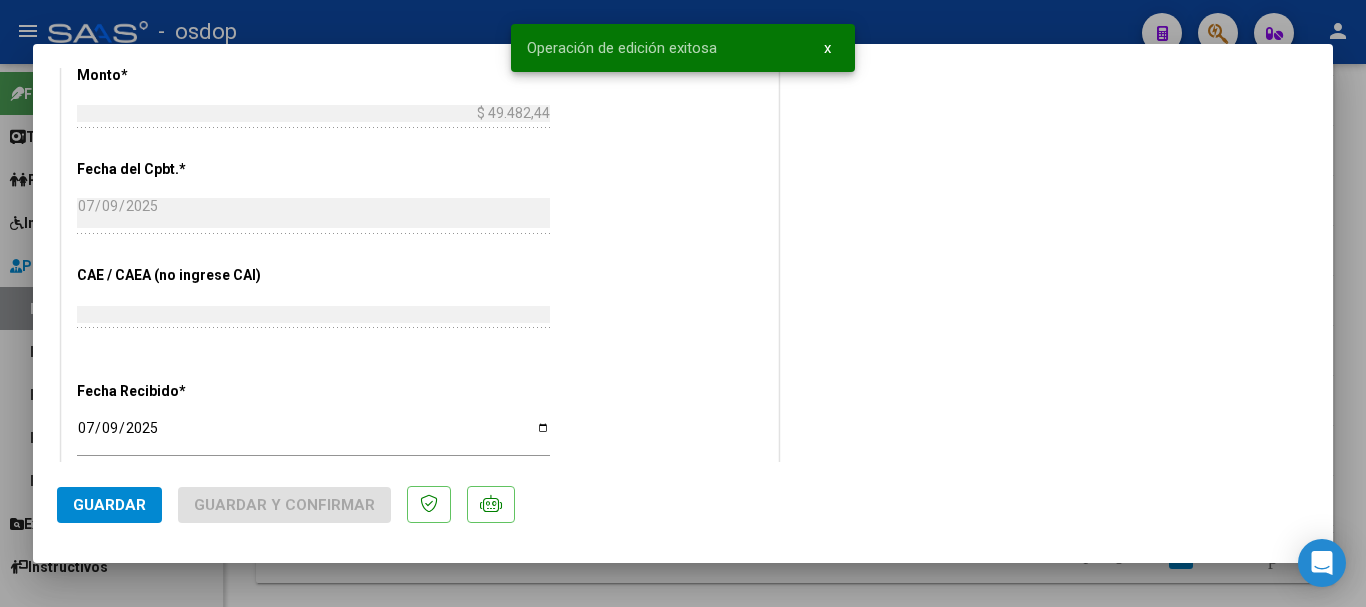 click at bounding box center [683, 303] 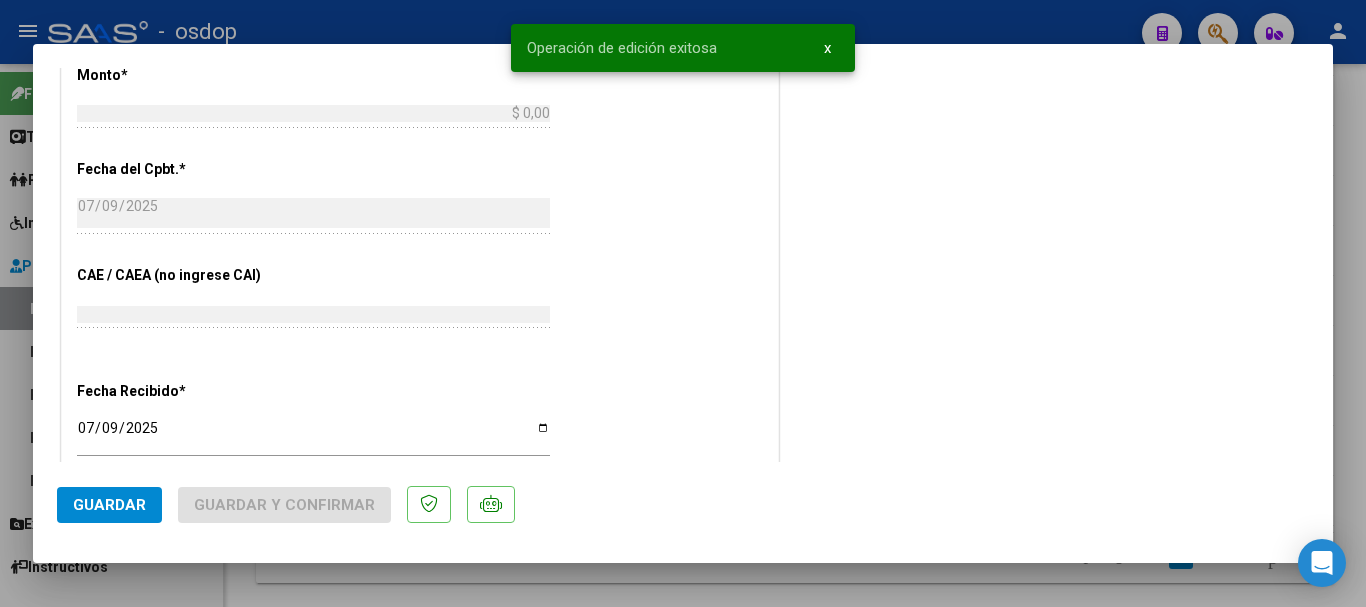 type 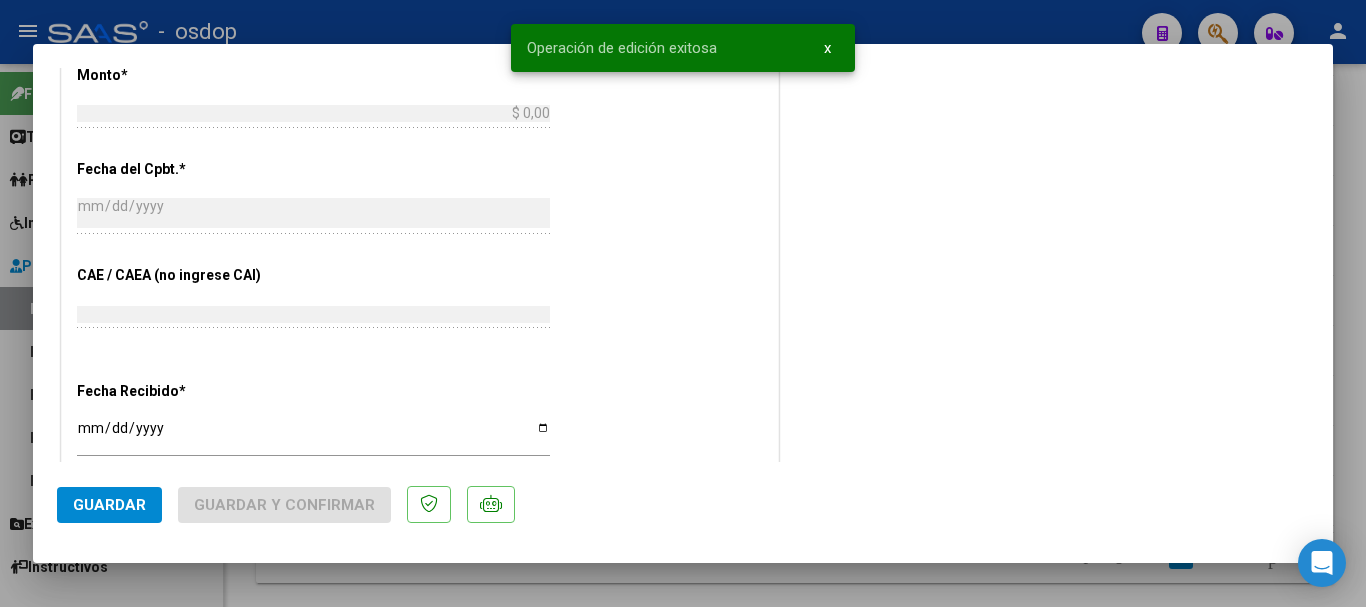 scroll, scrollTop: 0, scrollLeft: 0, axis: both 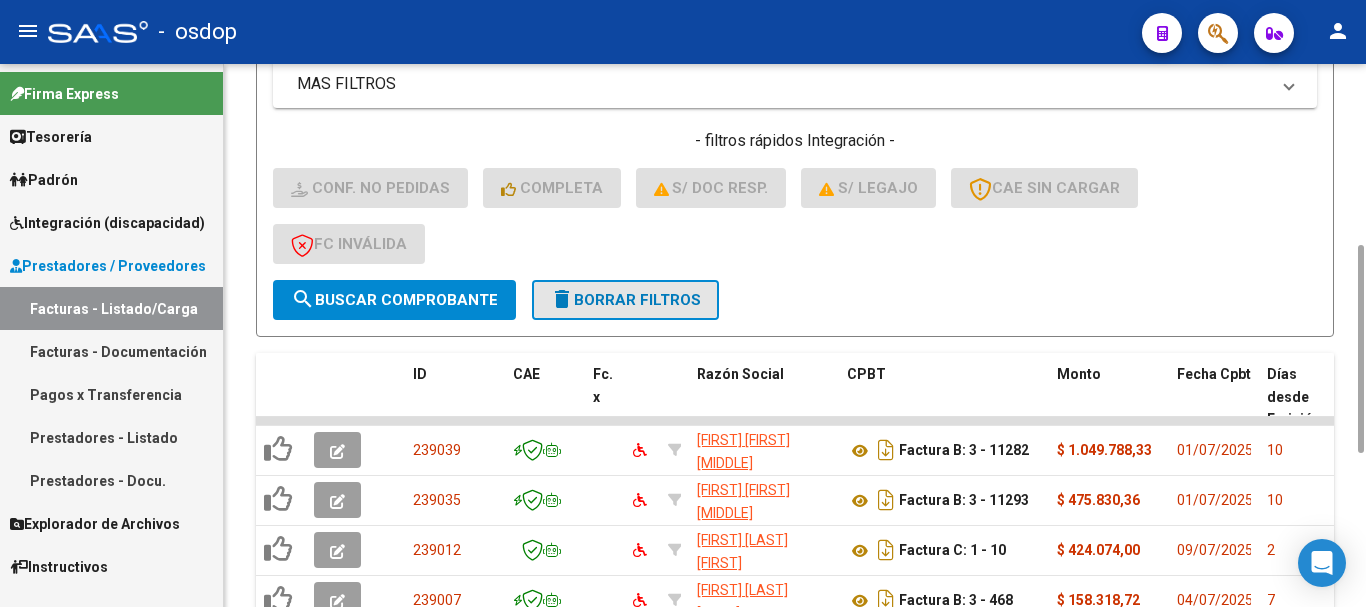 click on "delete  Borrar Filtros" 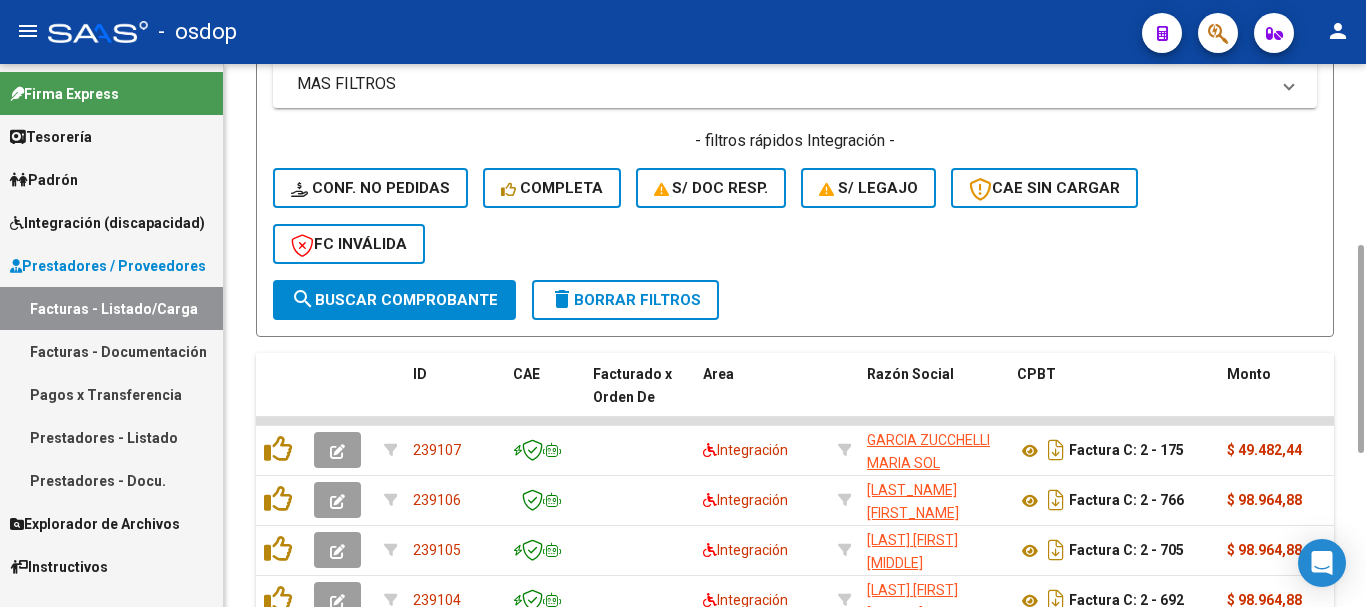 scroll, scrollTop: 274, scrollLeft: 0, axis: vertical 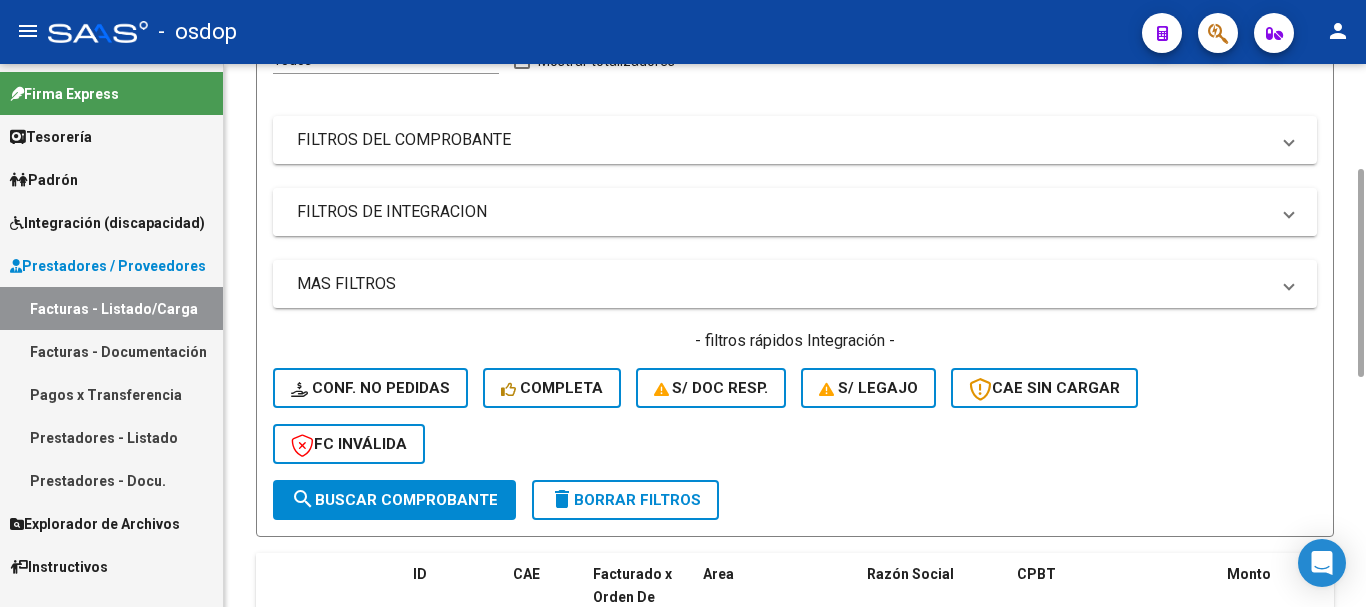click on "FILTROS DE INTEGRACION" at bounding box center (783, 212) 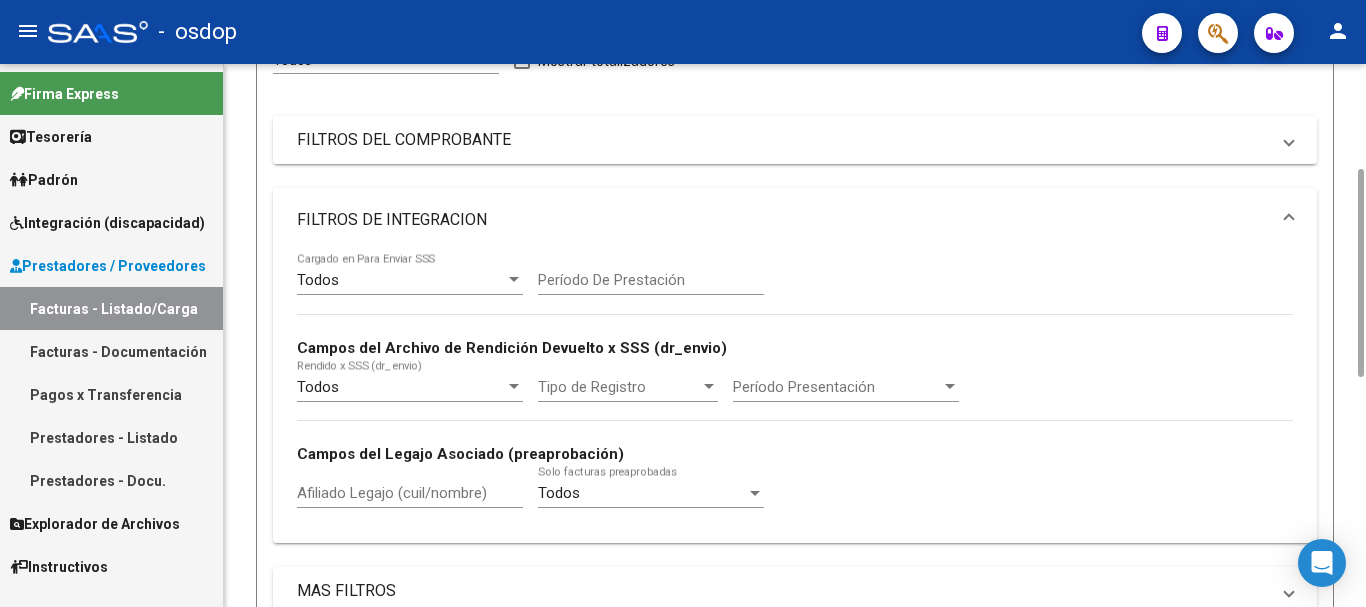 click on "FILTROS DEL COMPROBANTE" at bounding box center (783, 140) 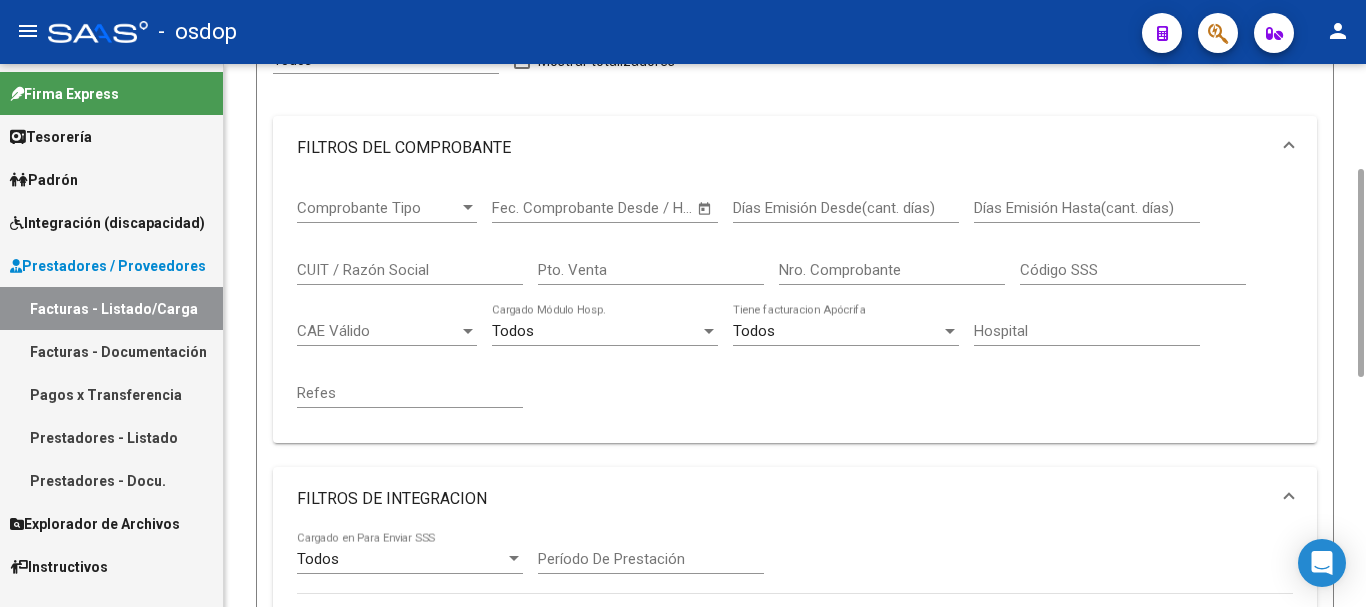 click on "CUIT / Razón Social" at bounding box center (410, 270) 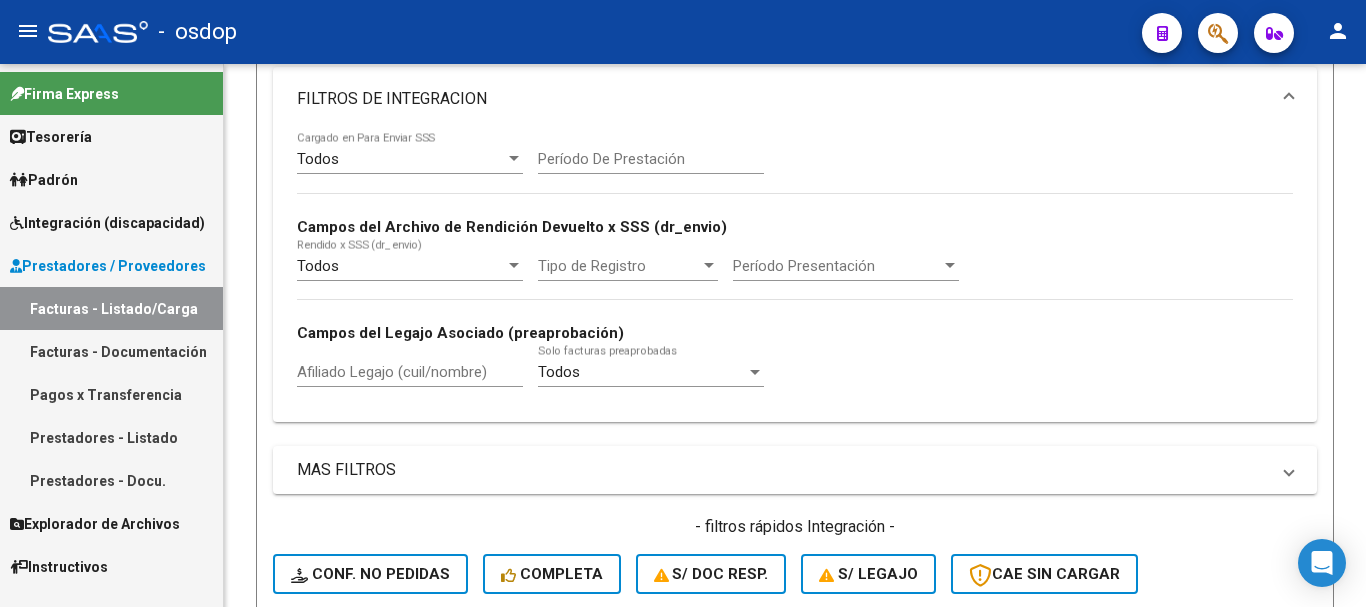 scroll, scrollTop: 1460, scrollLeft: 0, axis: vertical 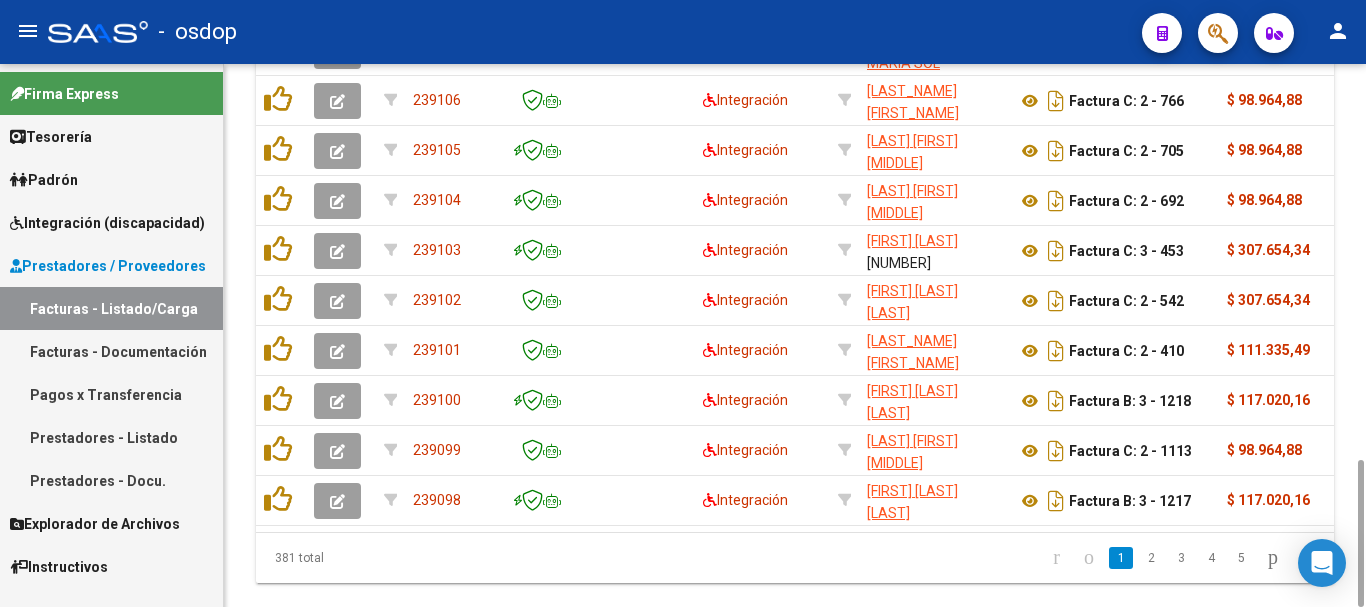 drag, startPoint x: 471, startPoint y: 476, endPoint x: 604, endPoint y: 484, distance: 133.24039 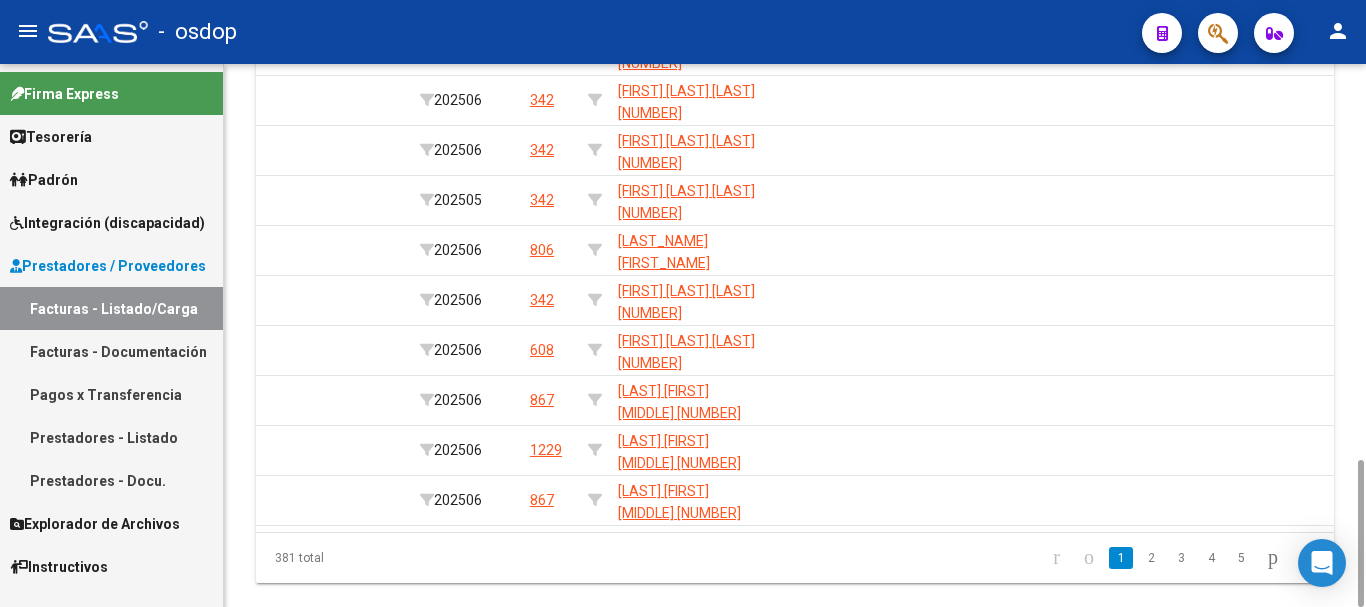 scroll, scrollTop: 0, scrollLeft: 0, axis: both 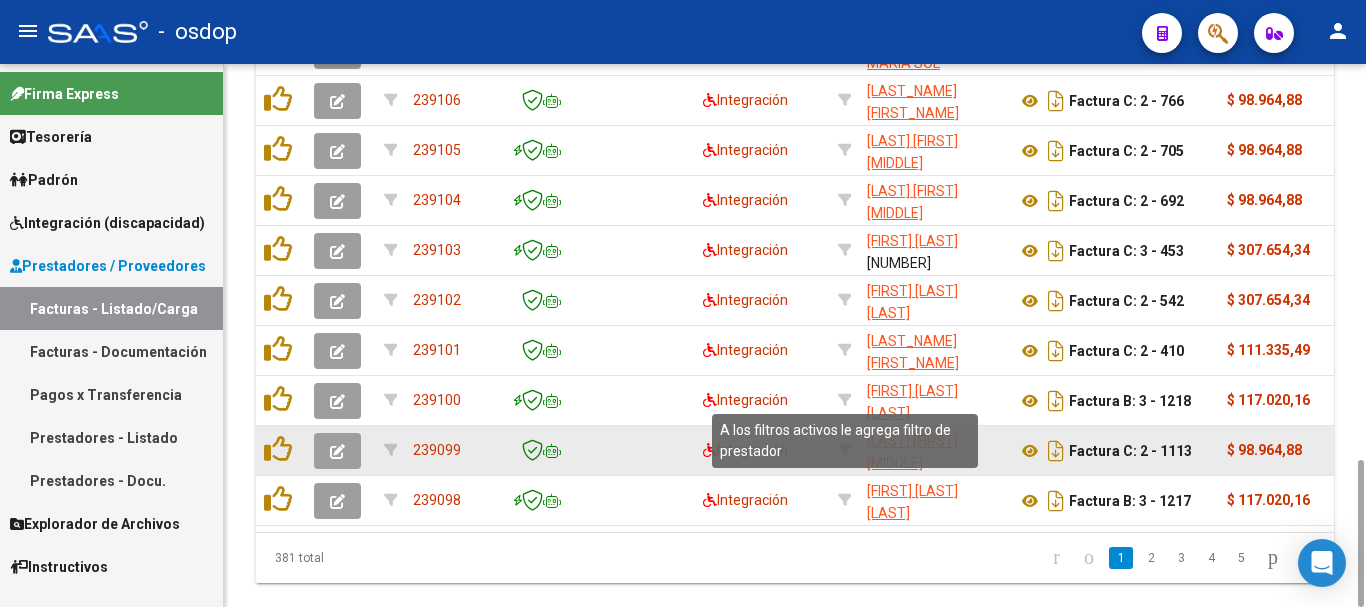 click 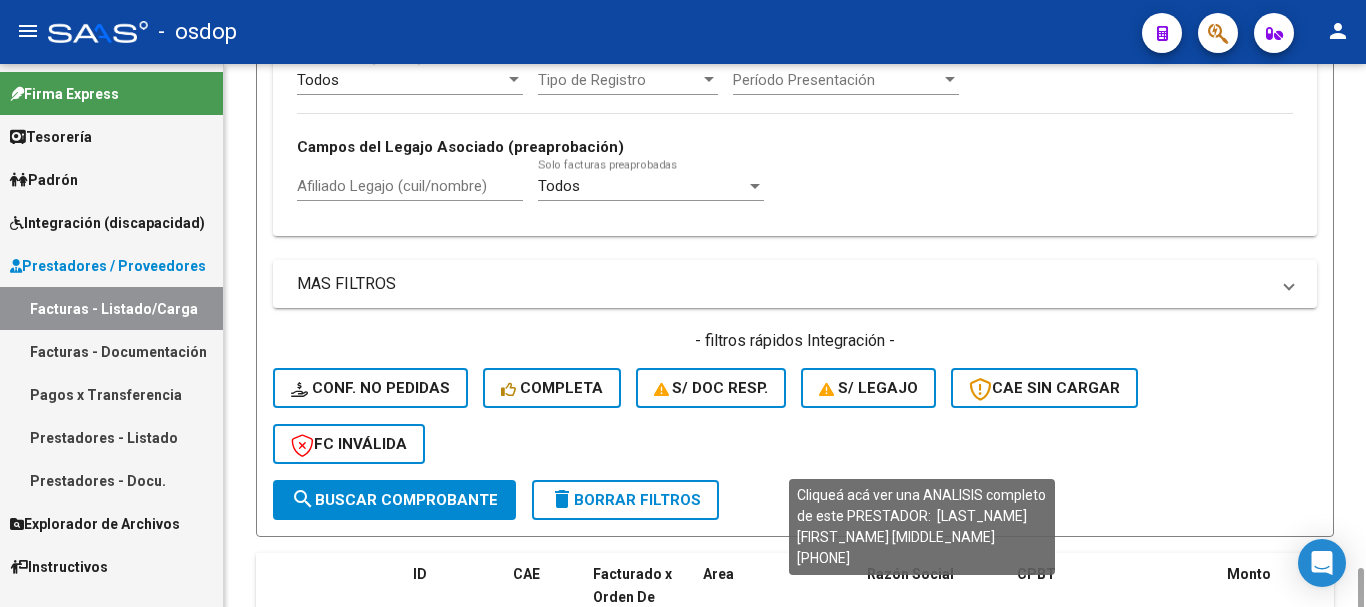 scroll, scrollTop: 1010, scrollLeft: 0, axis: vertical 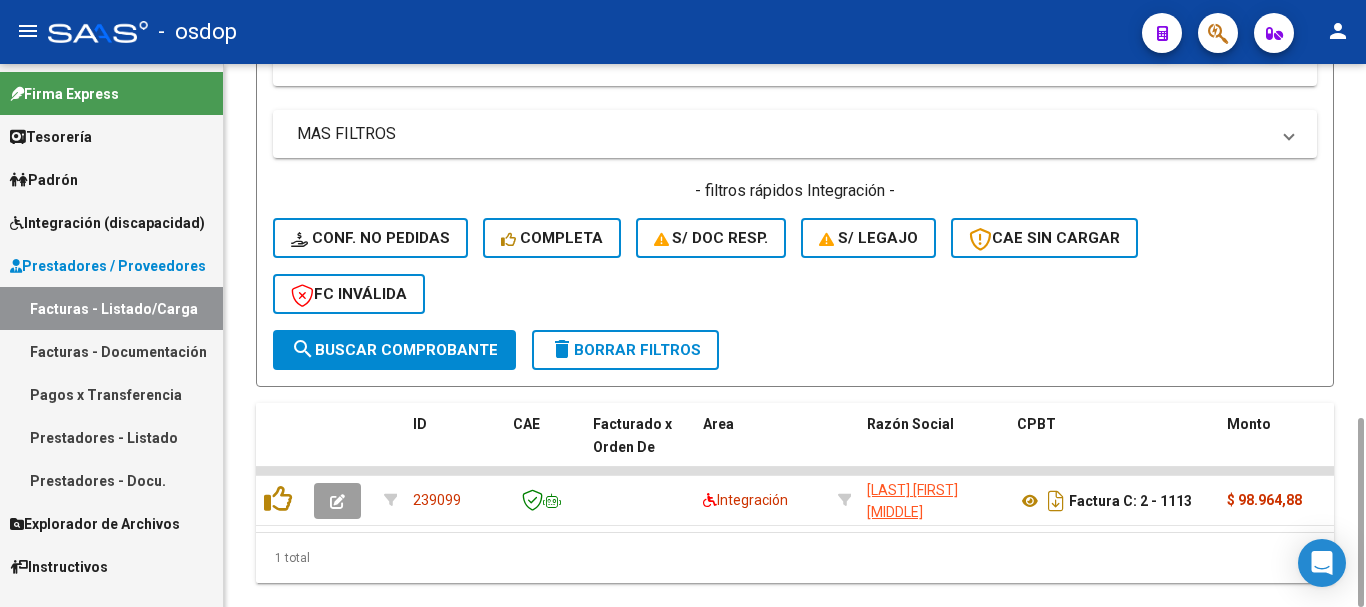 click on "delete  Borrar Filtros" 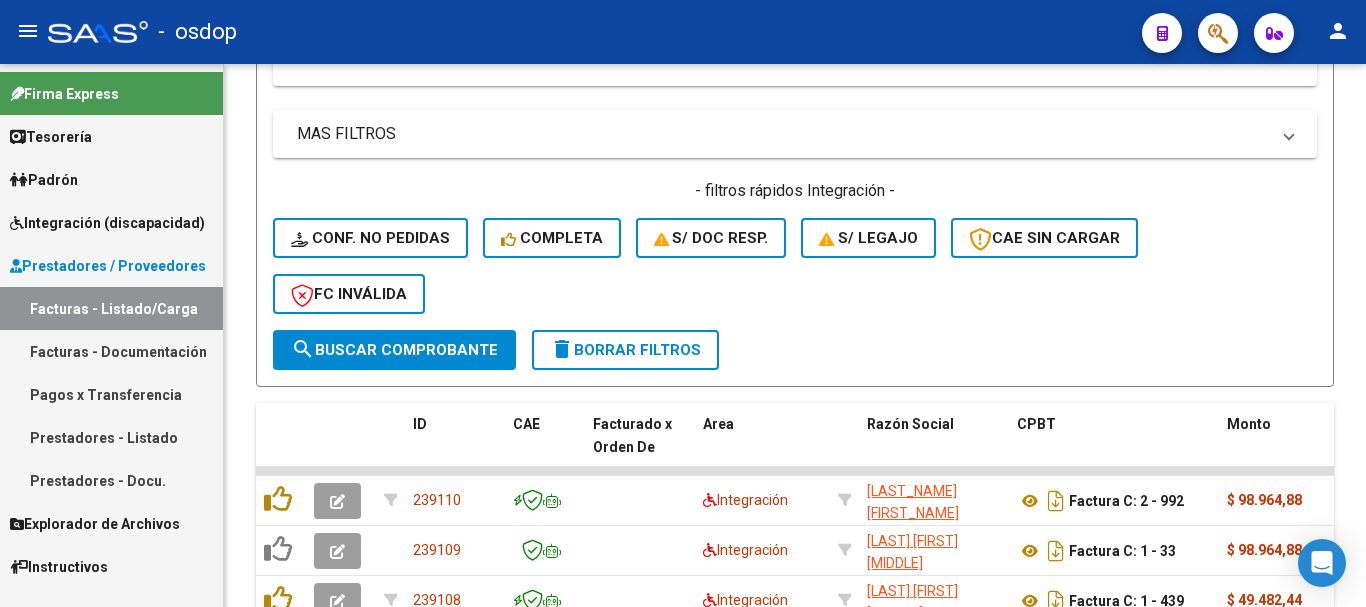 scroll, scrollTop: 1460, scrollLeft: 0, axis: vertical 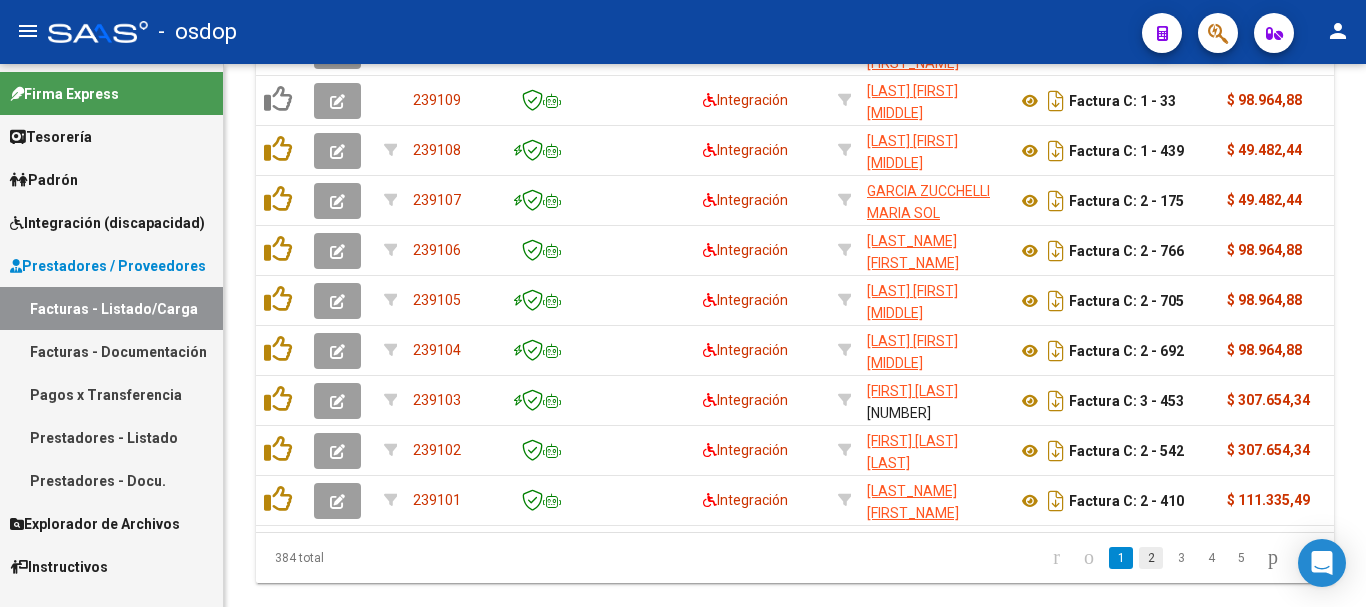 click on "2" 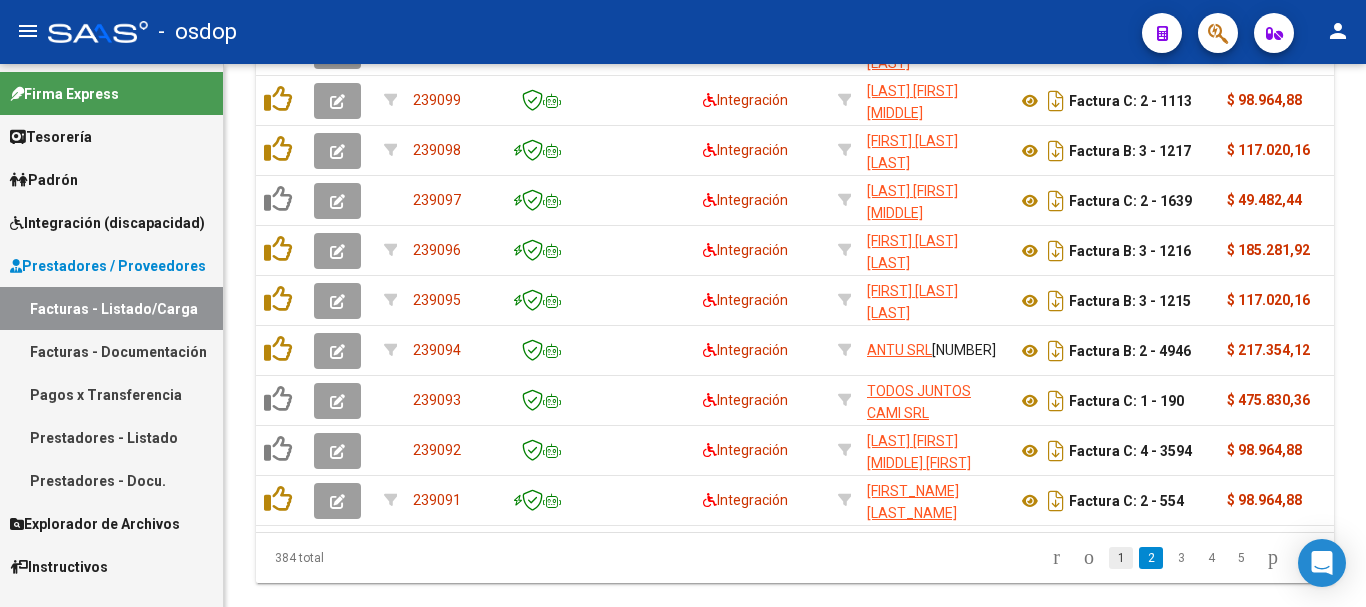 click on "1" 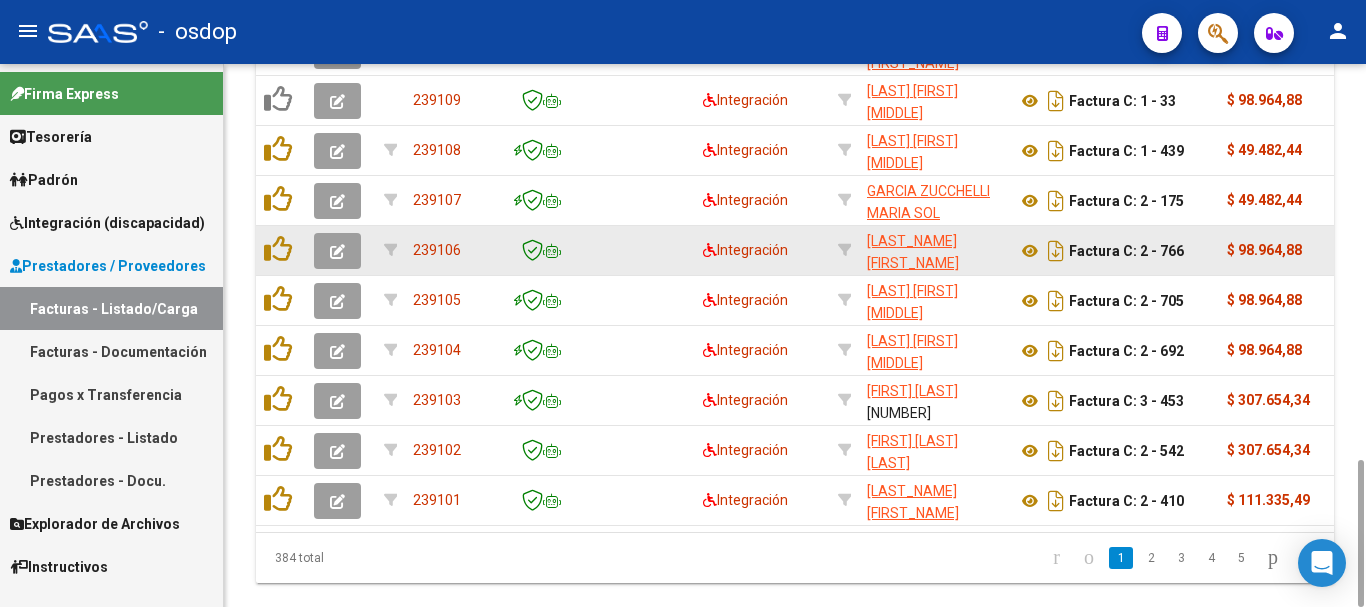 scroll, scrollTop: 1260, scrollLeft: 0, axis: vertical 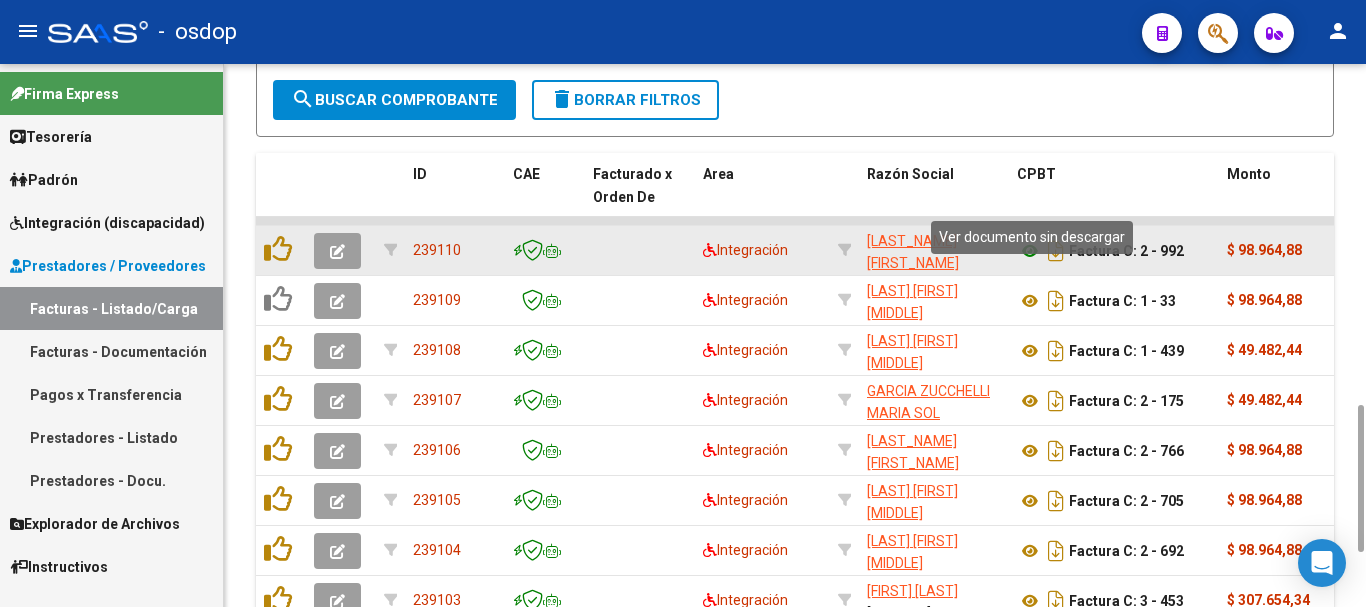 click 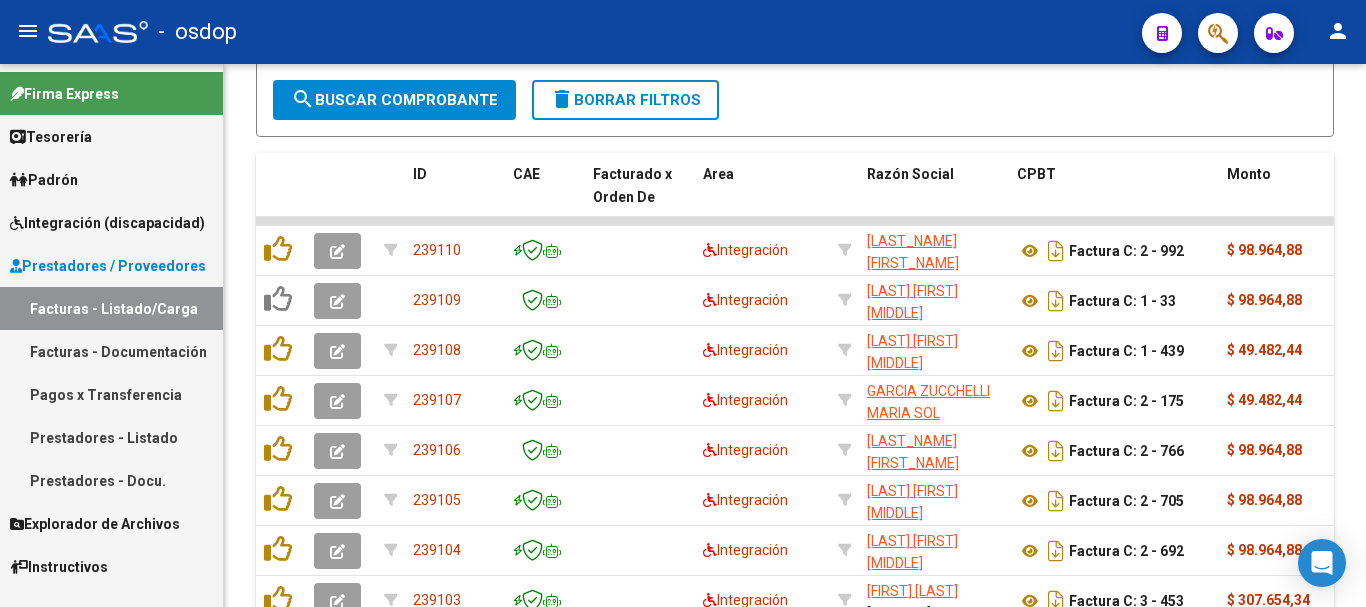 scroll, scrollTop: 1460, scrollLeft: 0, axis: vertical 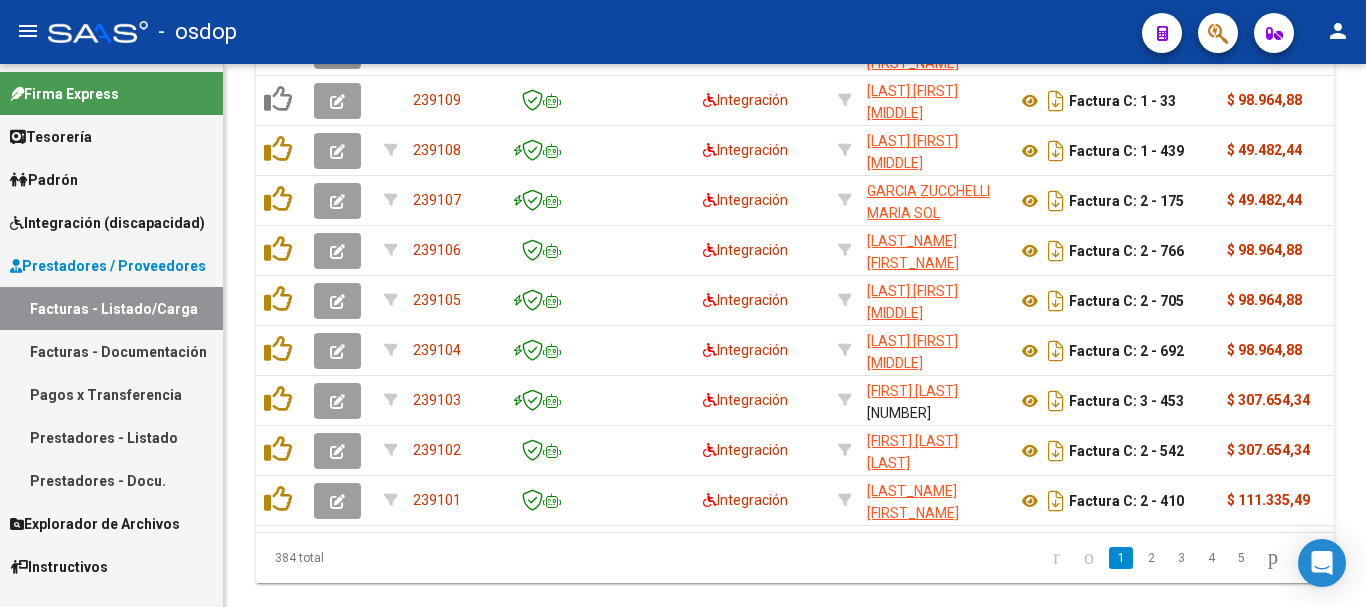 click on "4" 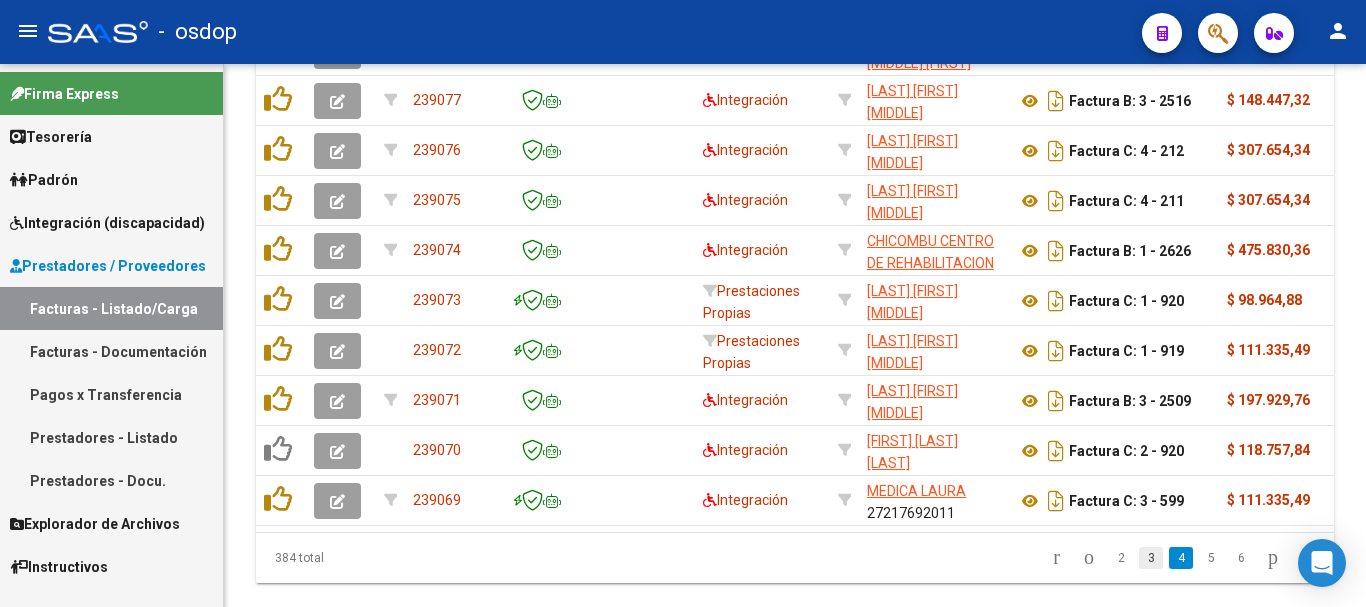 click on "3" 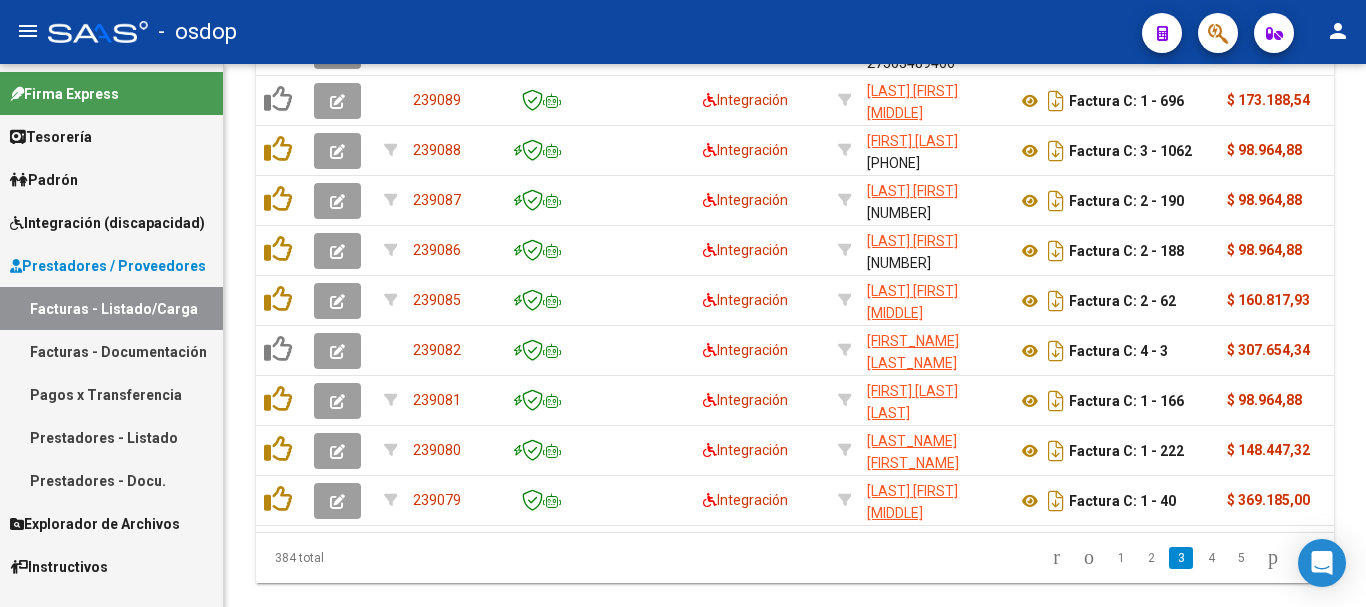 click on "2" 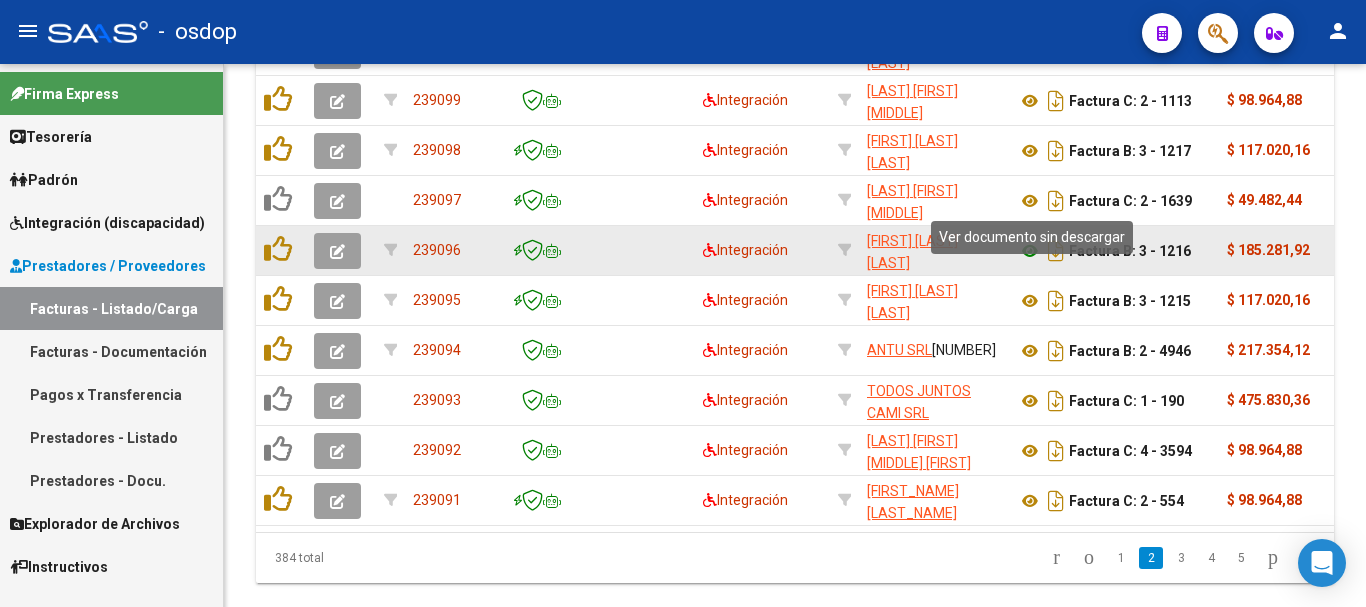 click 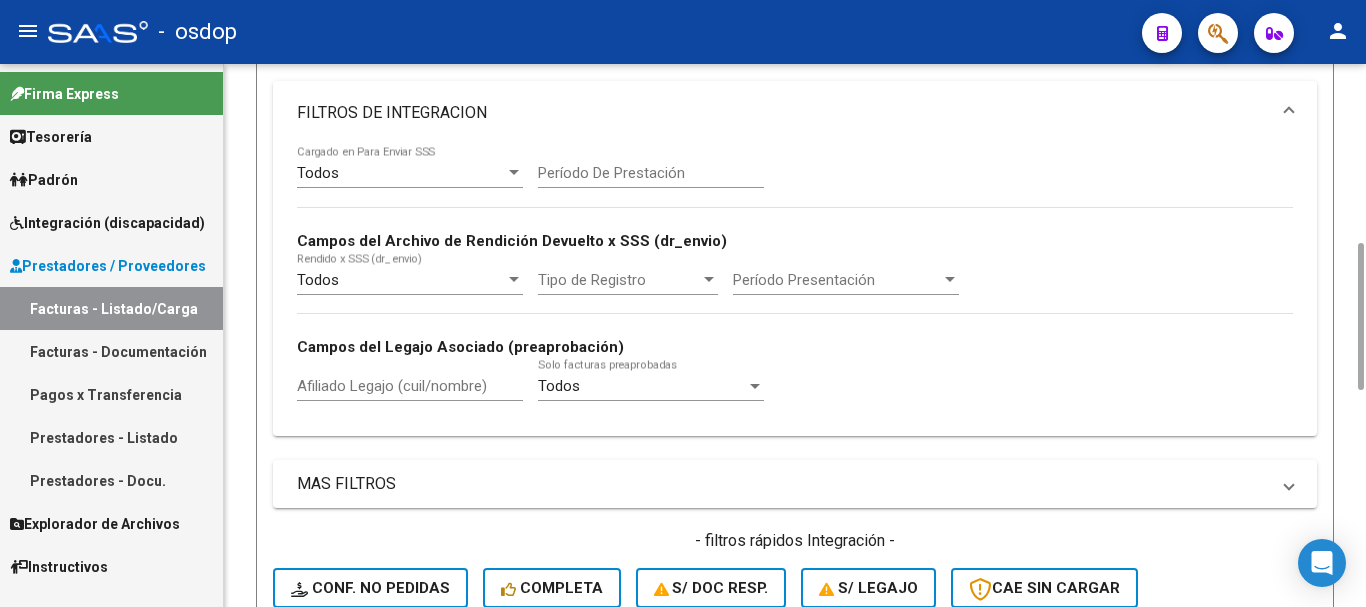 scroll, scrollTop: 260, scrollLeft: 0, axis: vertical 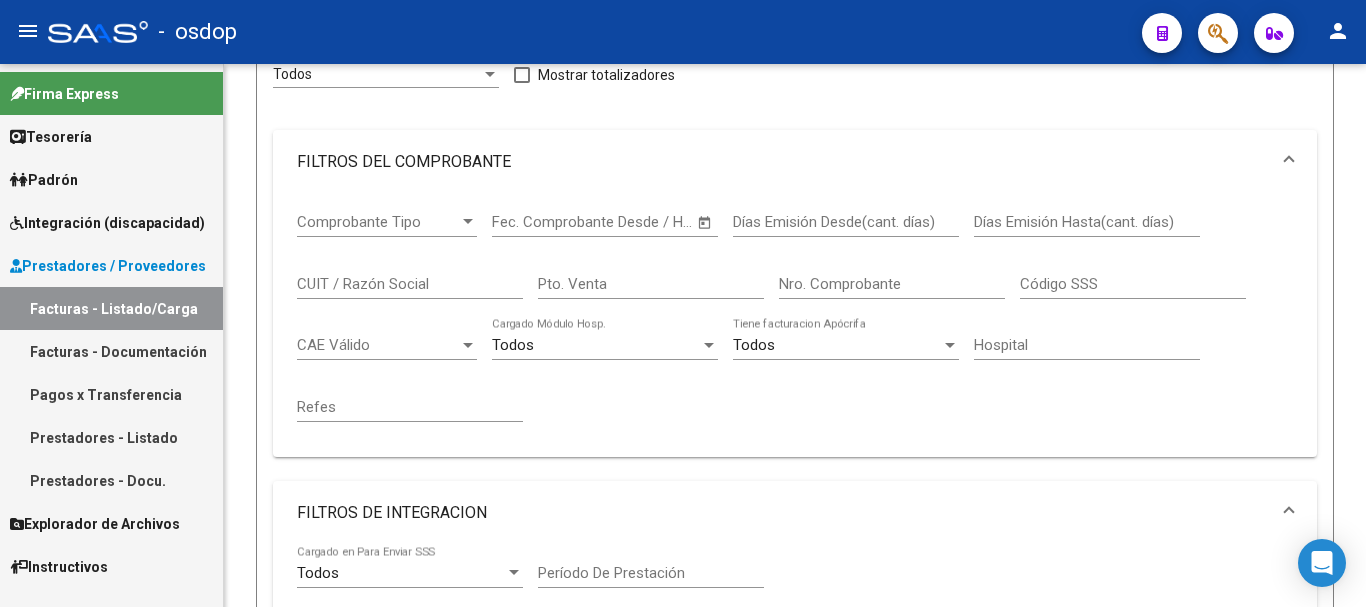 click on "CUIT / Razón Social" at bounding box center (410, 284) 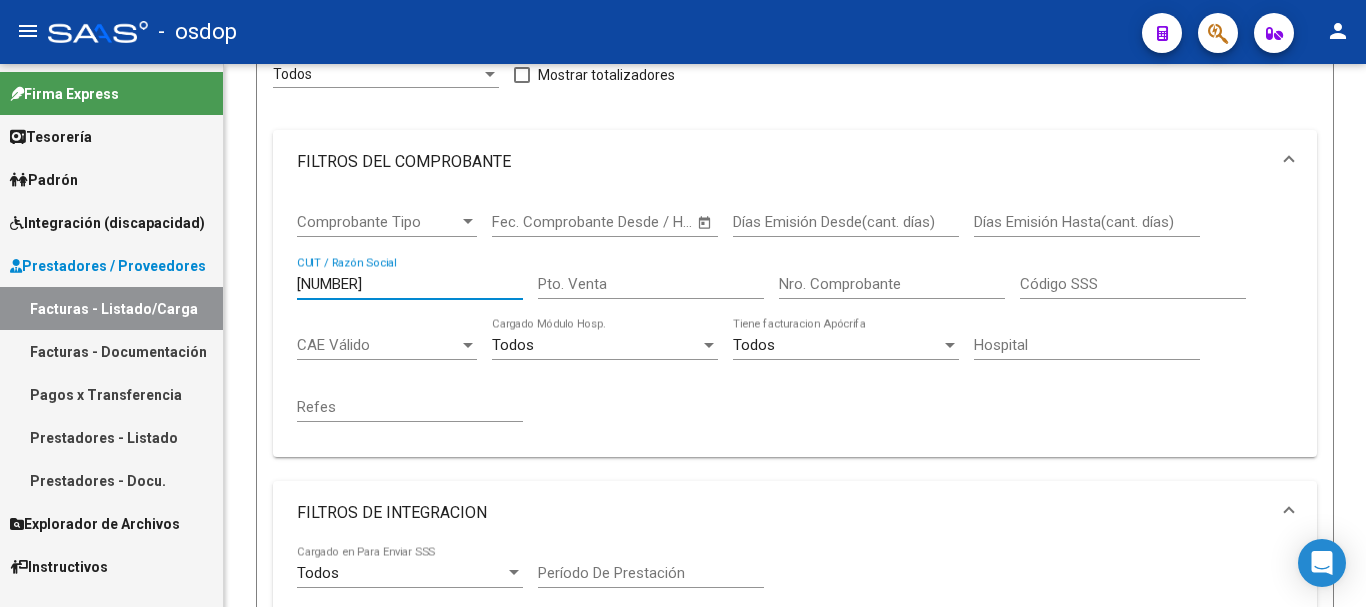 scroll, scrollTop: 1160, scrollLeft: 0, axis: vertical 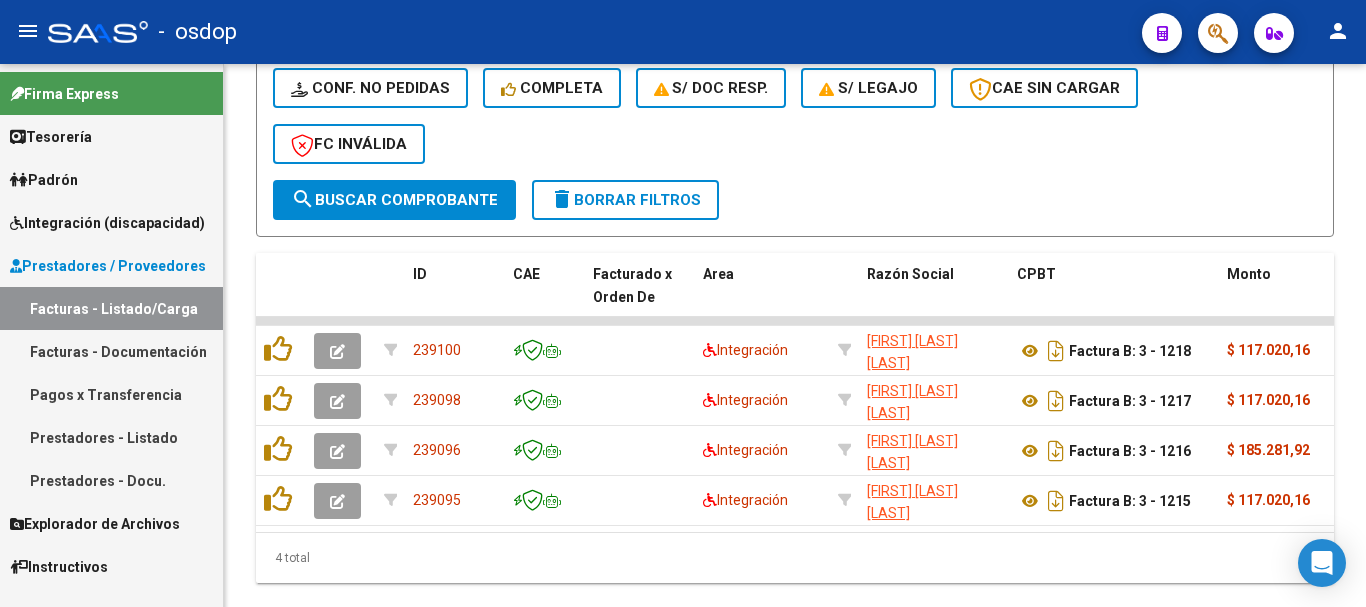 type on "[NUMBER]" 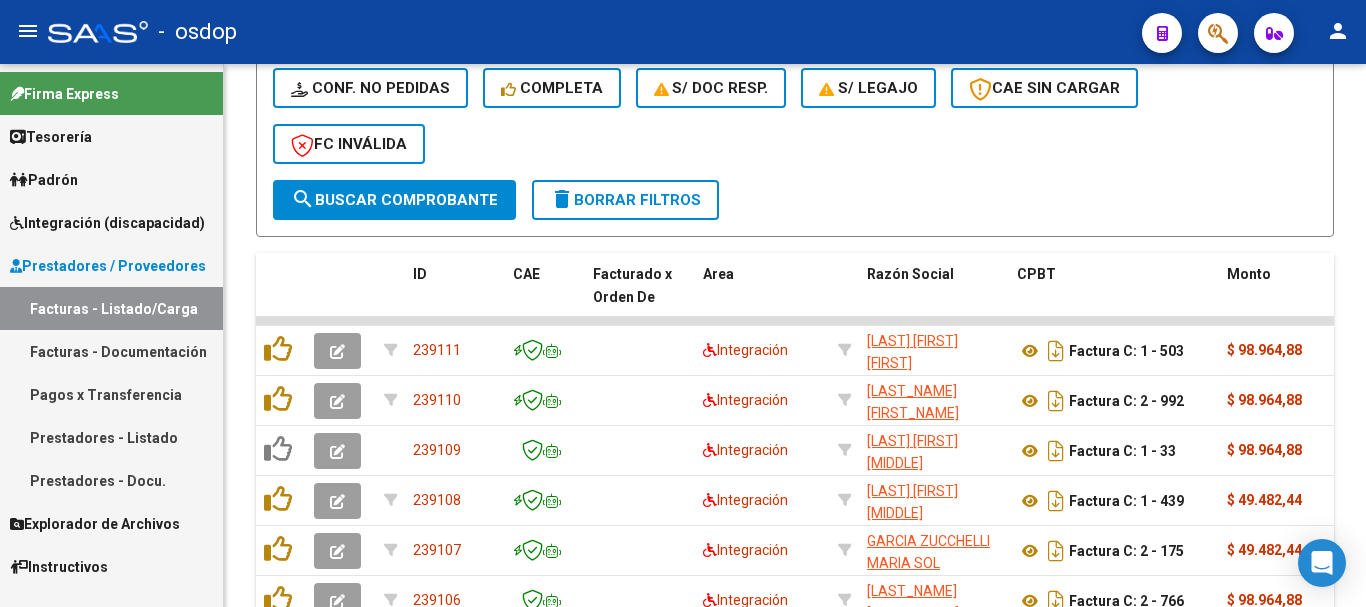 scroll, scrollTop: 760, scrollLeft: 0, axis: vertical 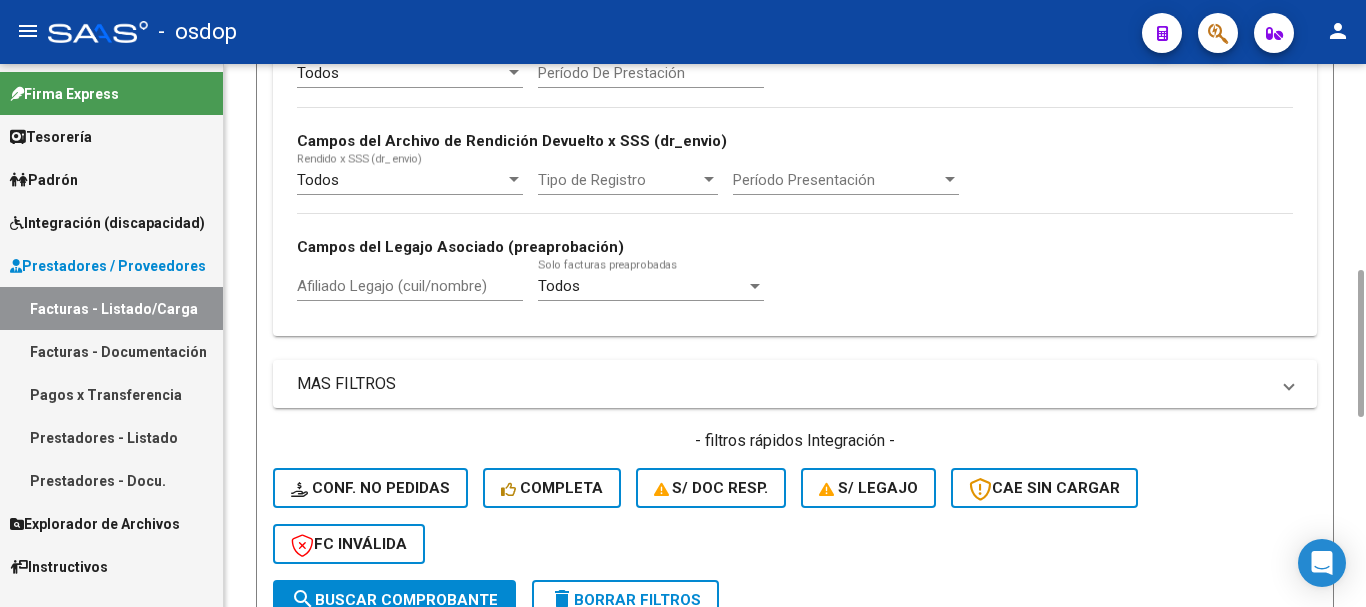 click on "delete  Borrar Filtros" 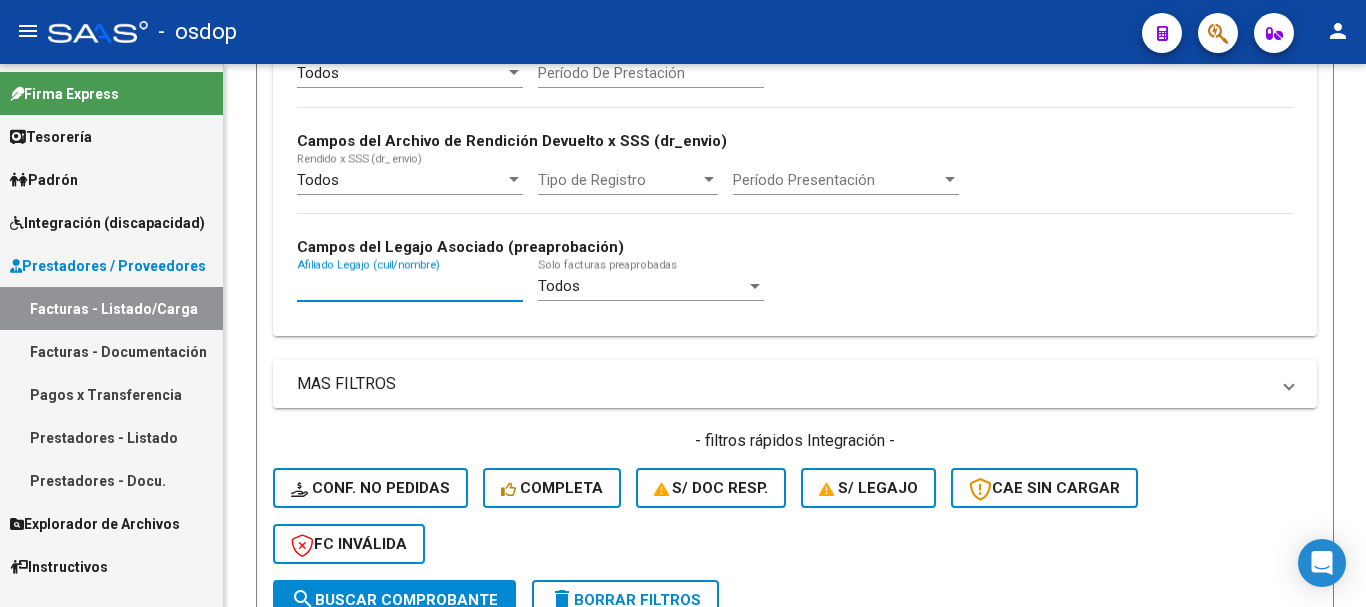 click on "Afiliado Legajo (cuil/nombre)" at bounding box center (410, 286) 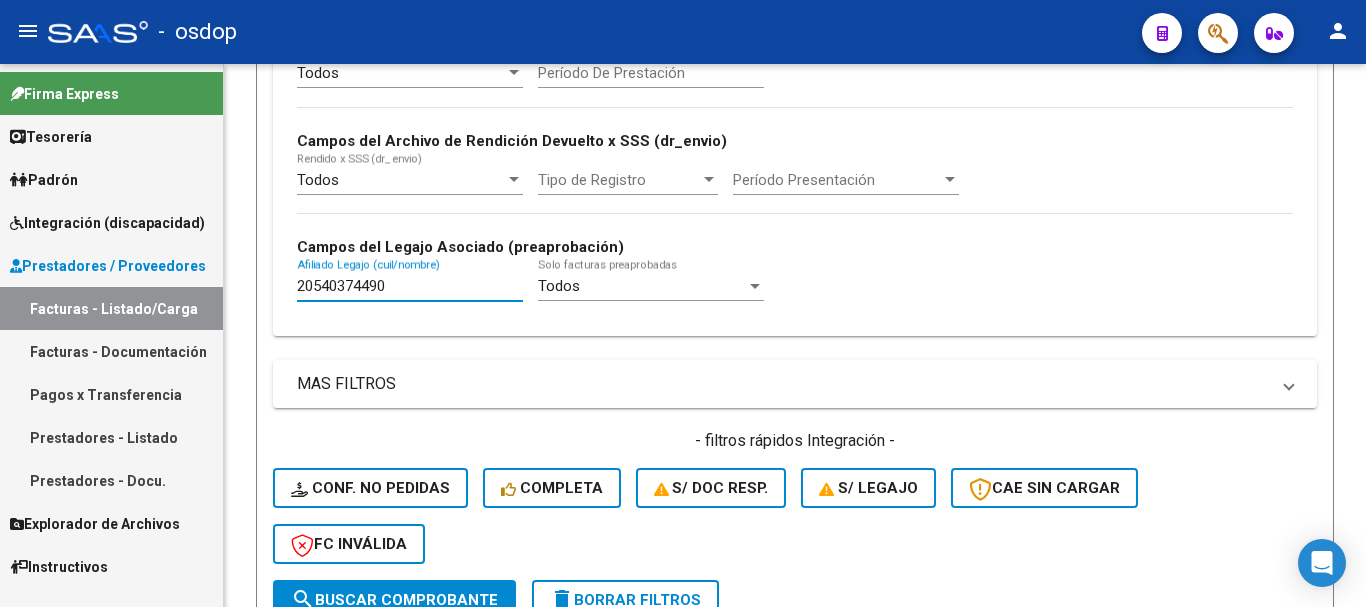 scroll, scrollTop: 1160, scrollLeft: 0, axis: vertical 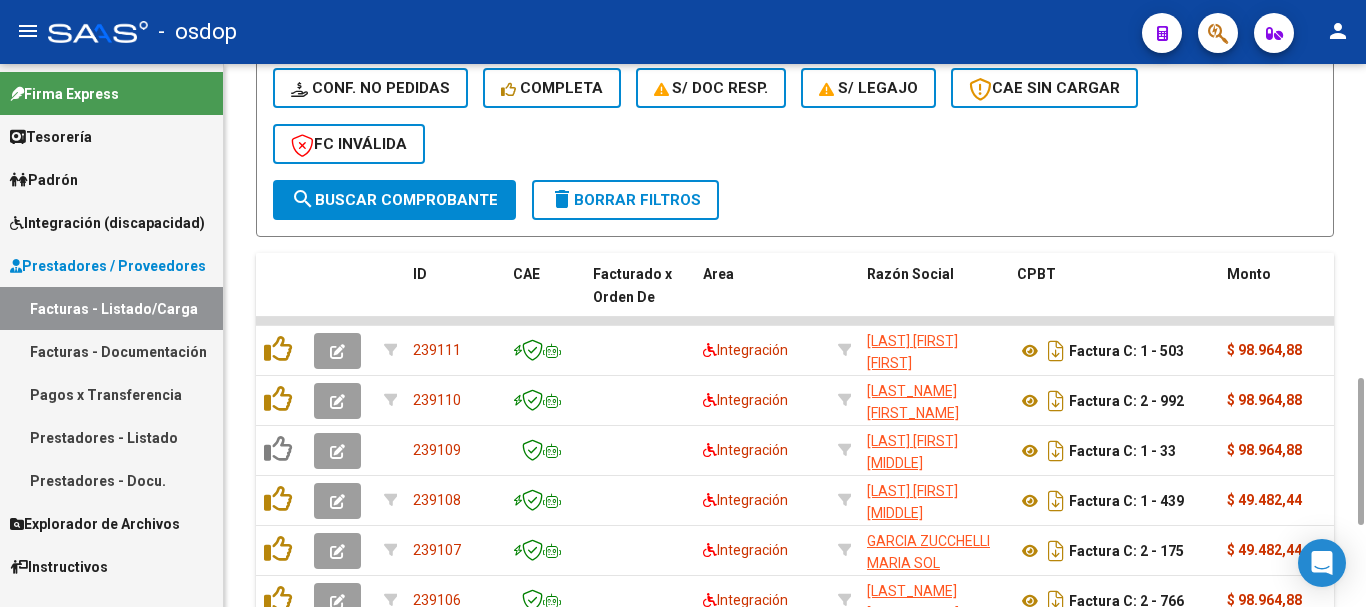 type on "20540374490" 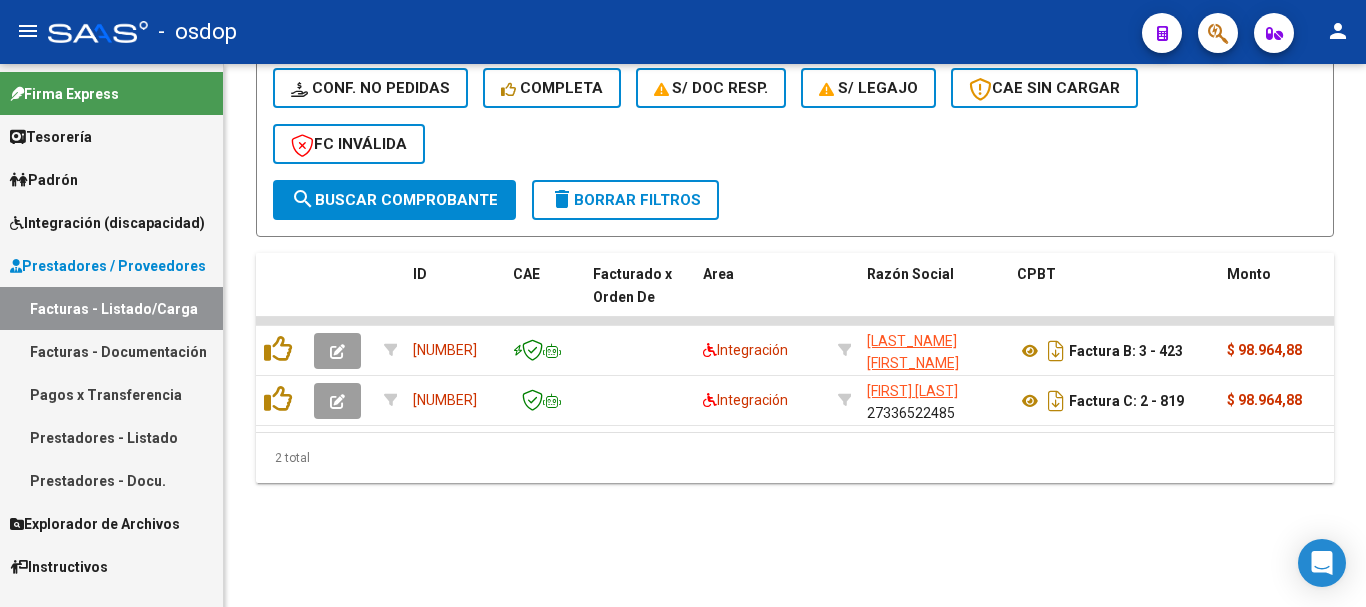 scroll, scrollTop: 0, scrollLeft: 20, axis: horizontal 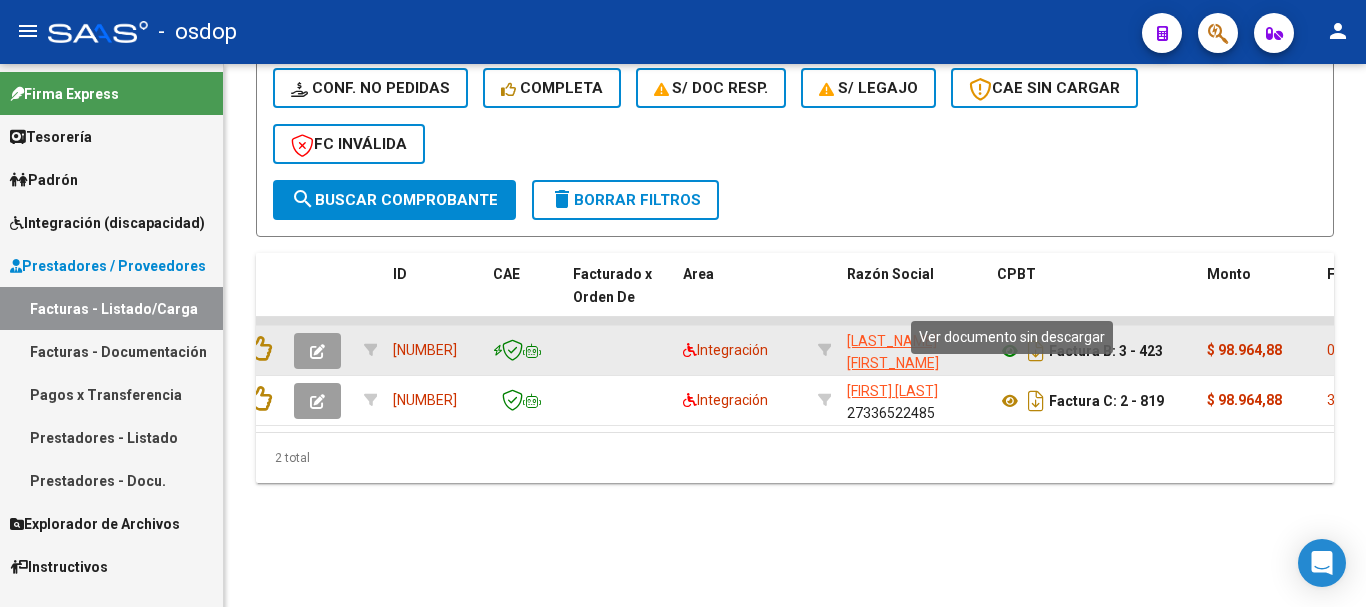 click 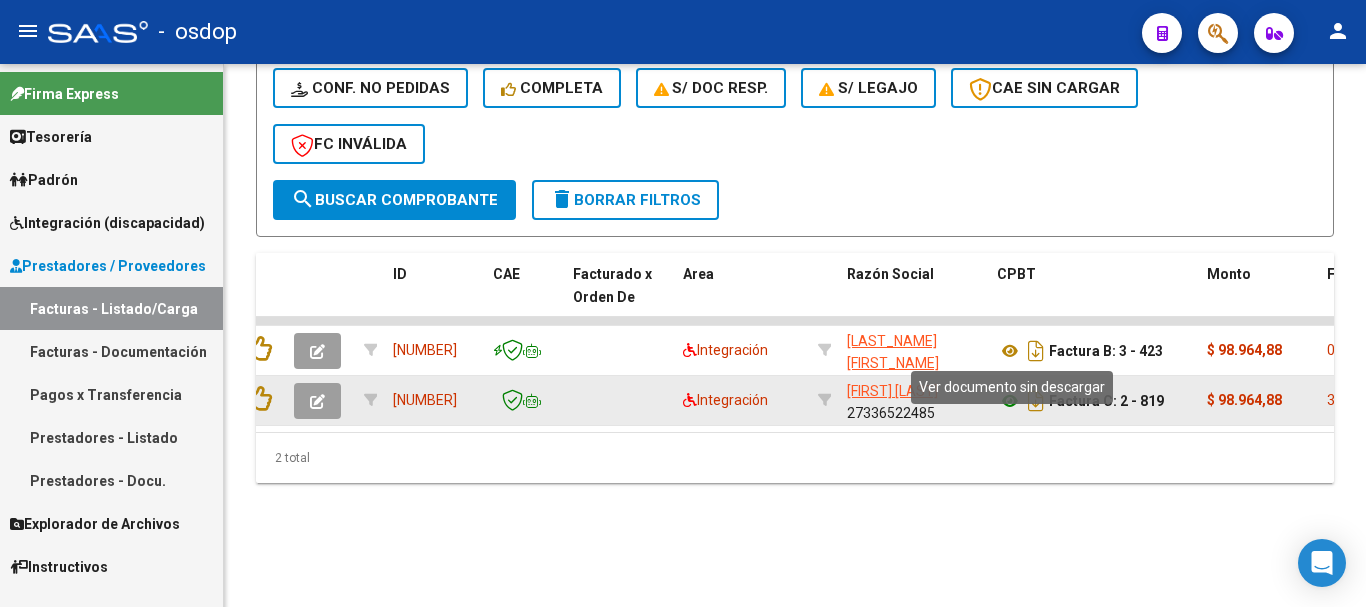 click 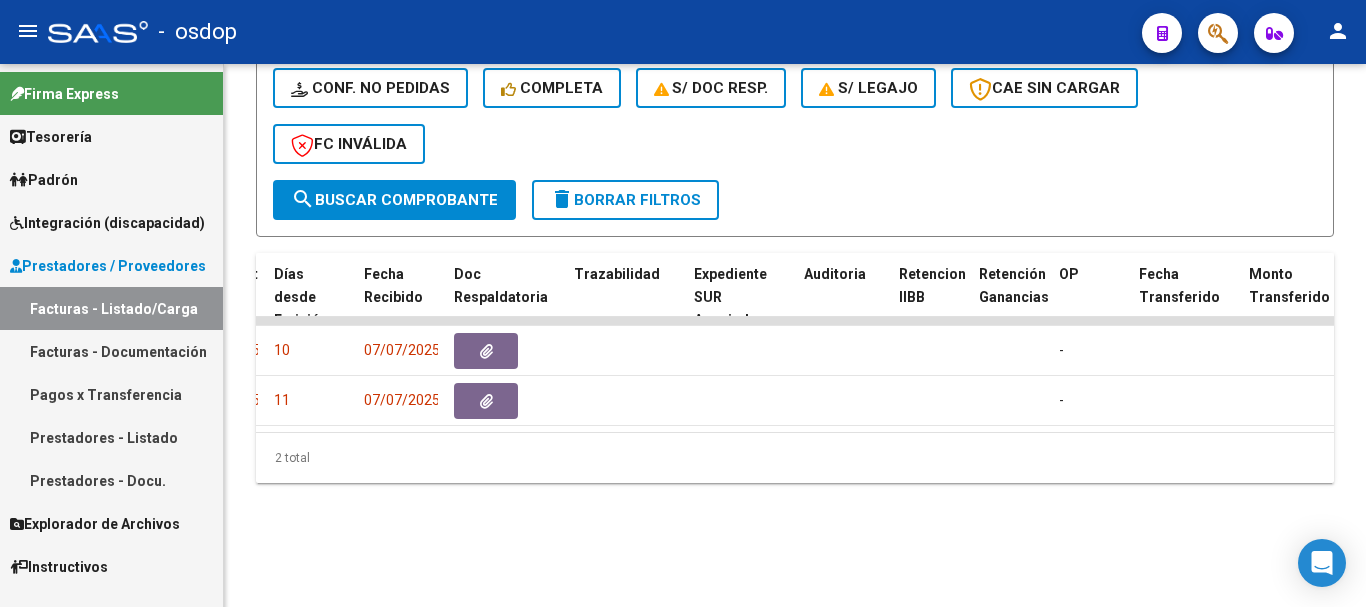 scroll, scrollTop: 0, scrollLeft: 1168, axis: horizontal 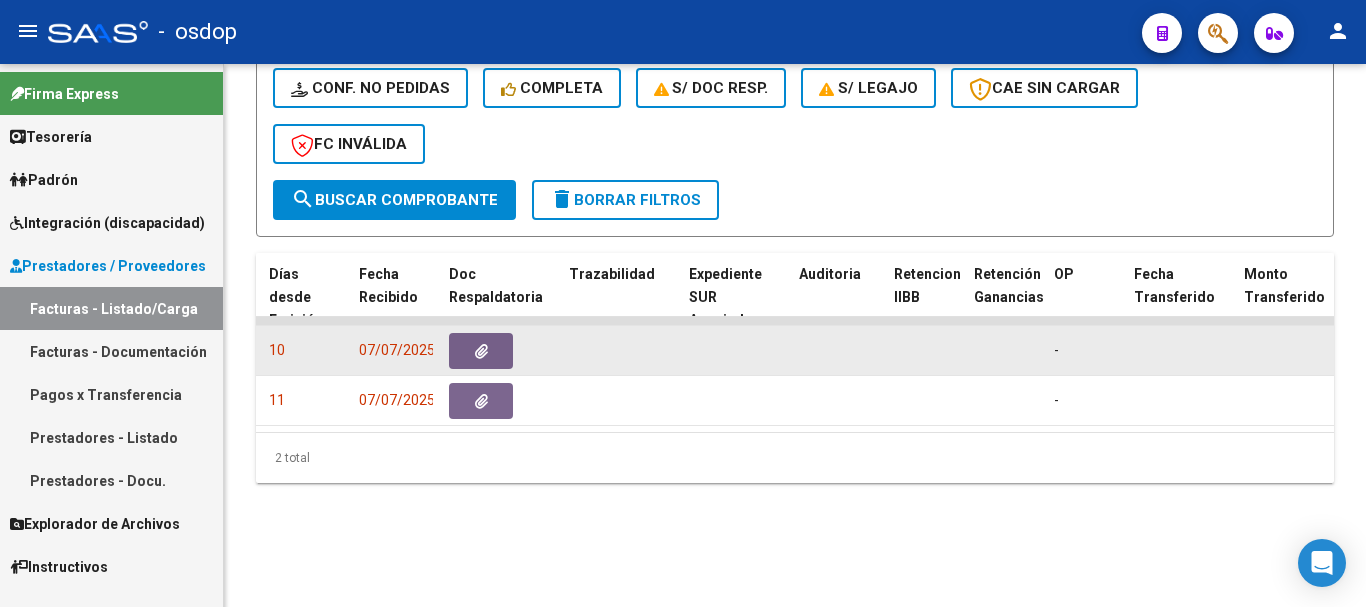 click 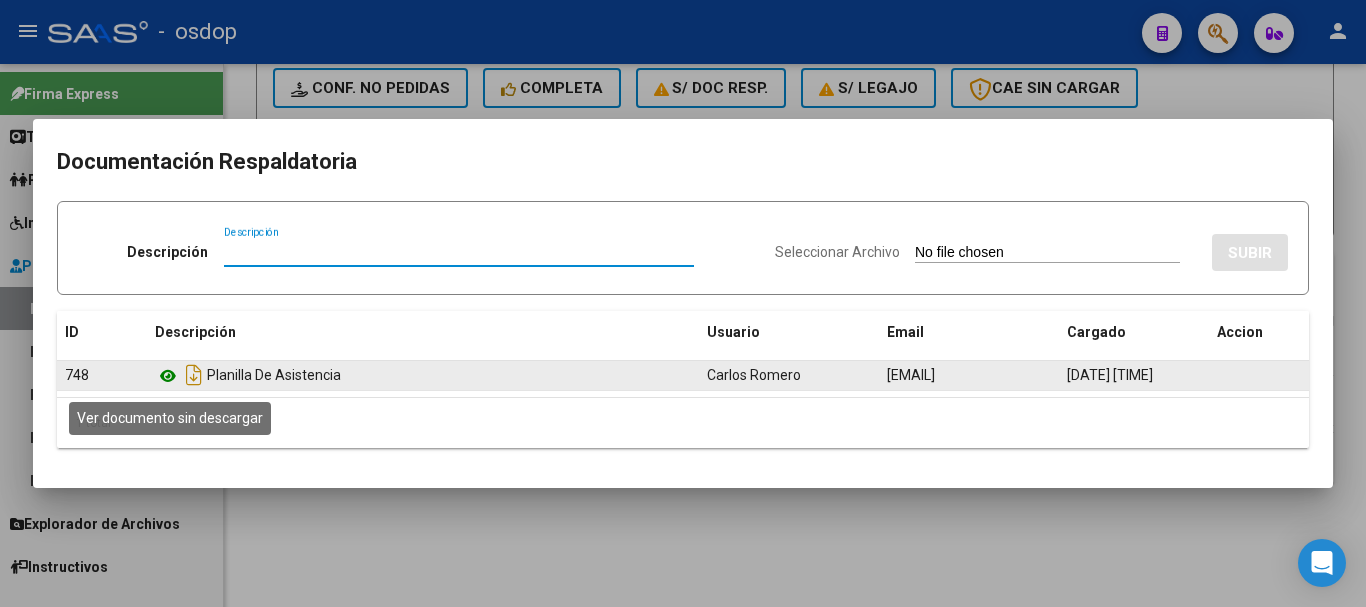 click 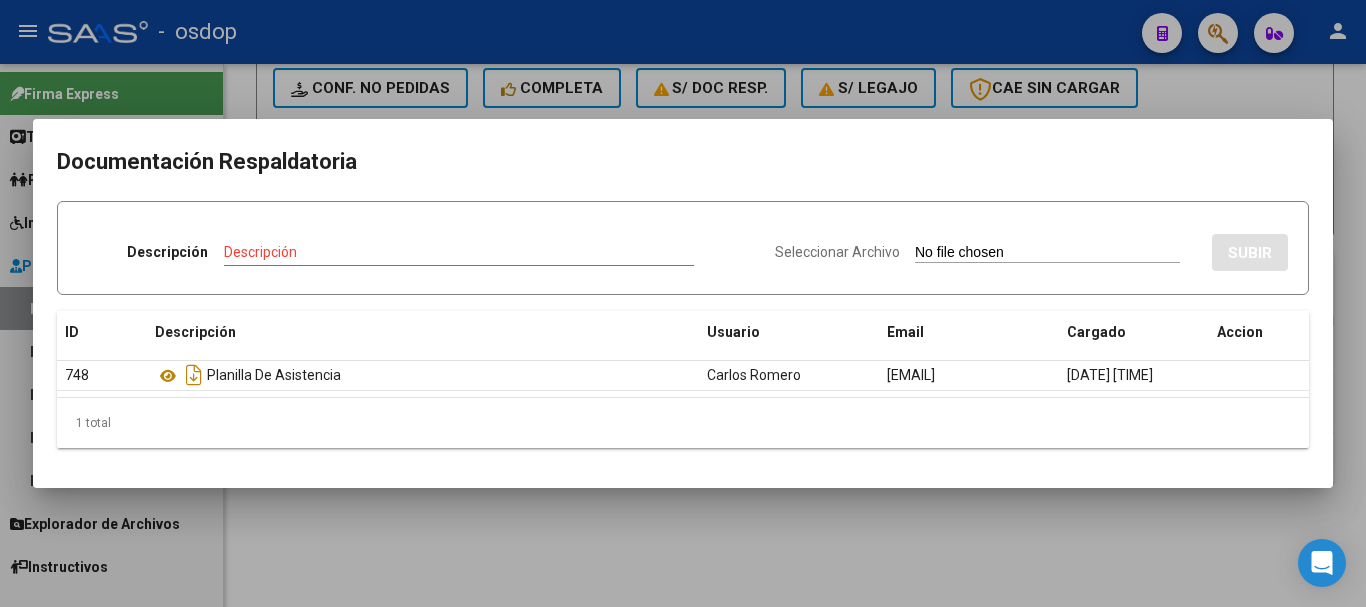 click at bounding box center [683, 303] 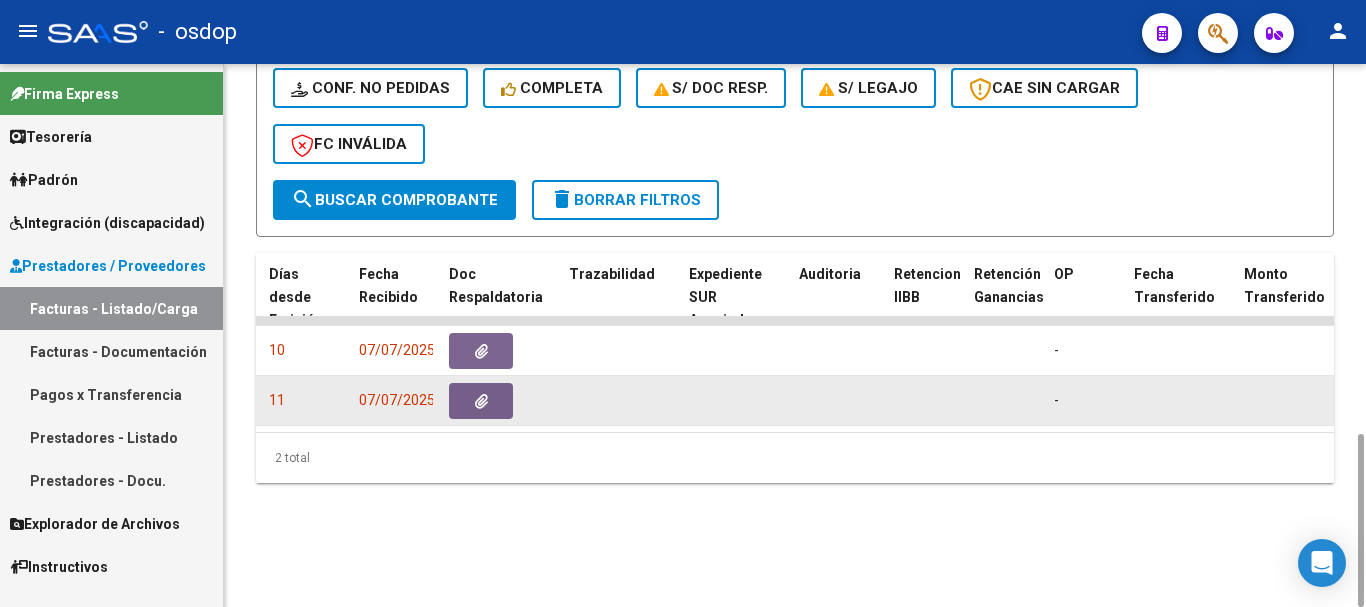 click 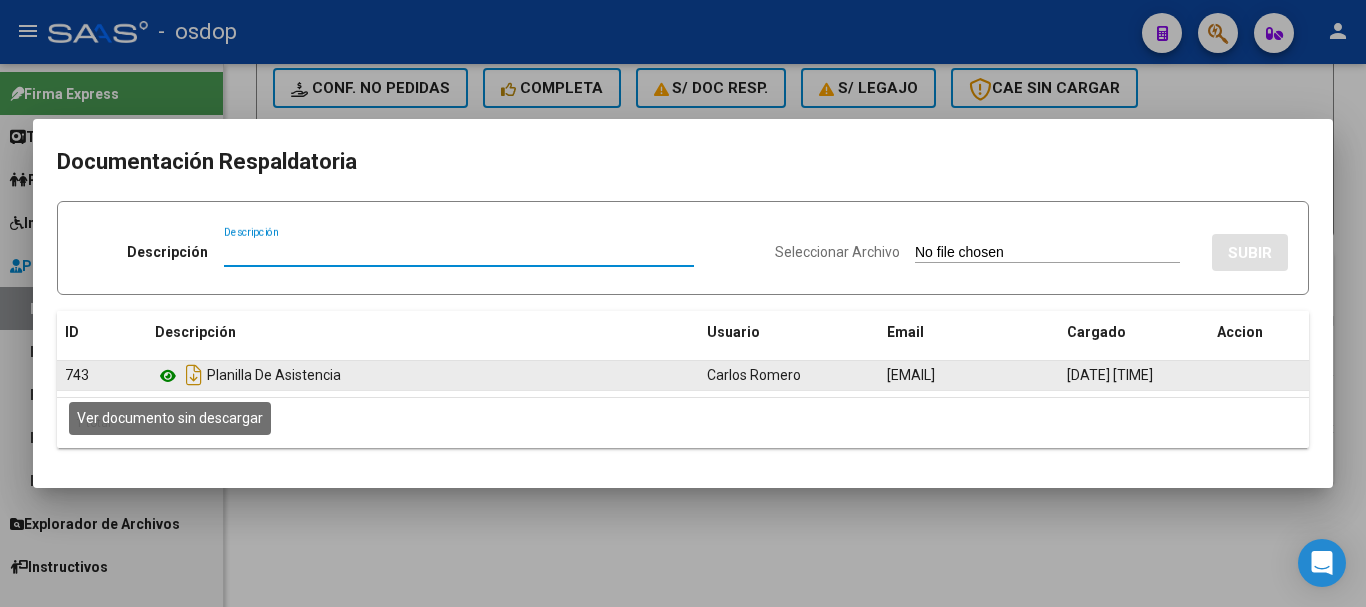 click 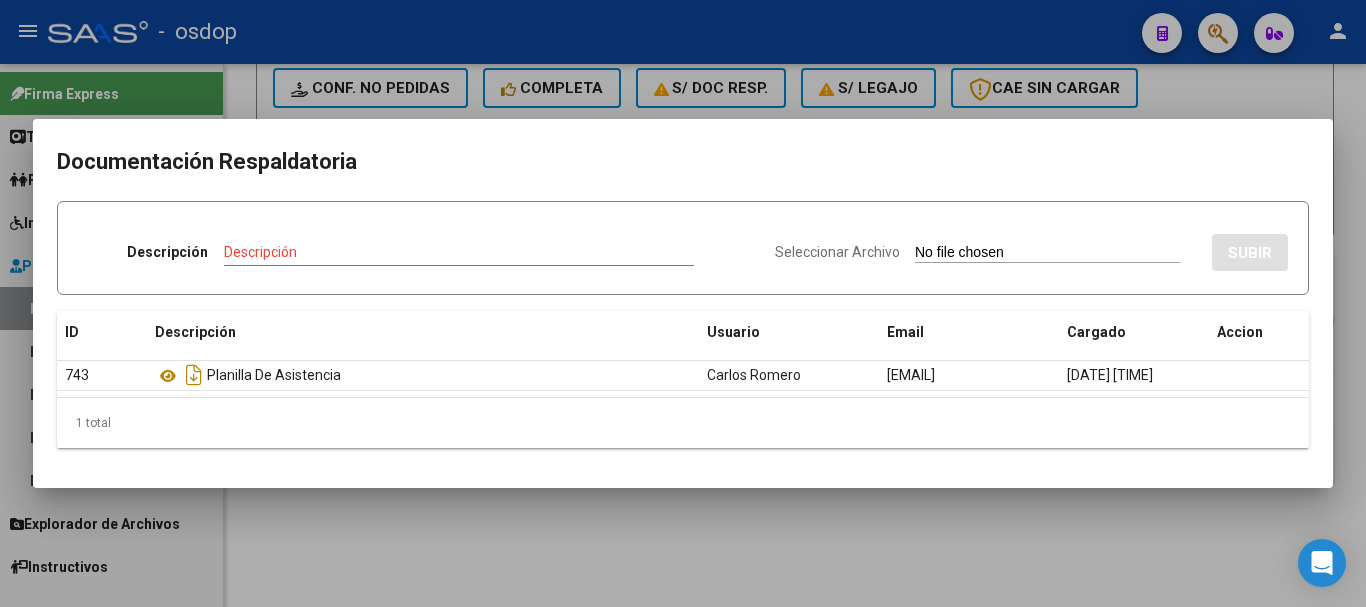 click at bounding box center [683, 303] 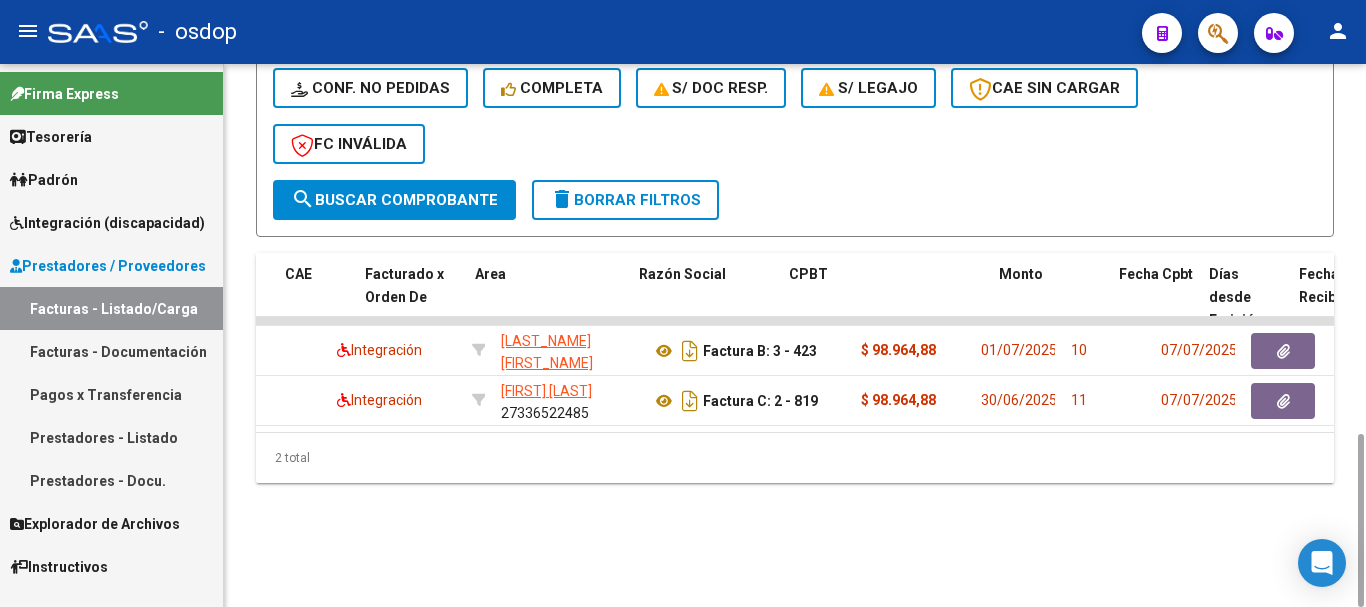 scroll, scrollTop: 0, scrollLeft: 0, axis: both 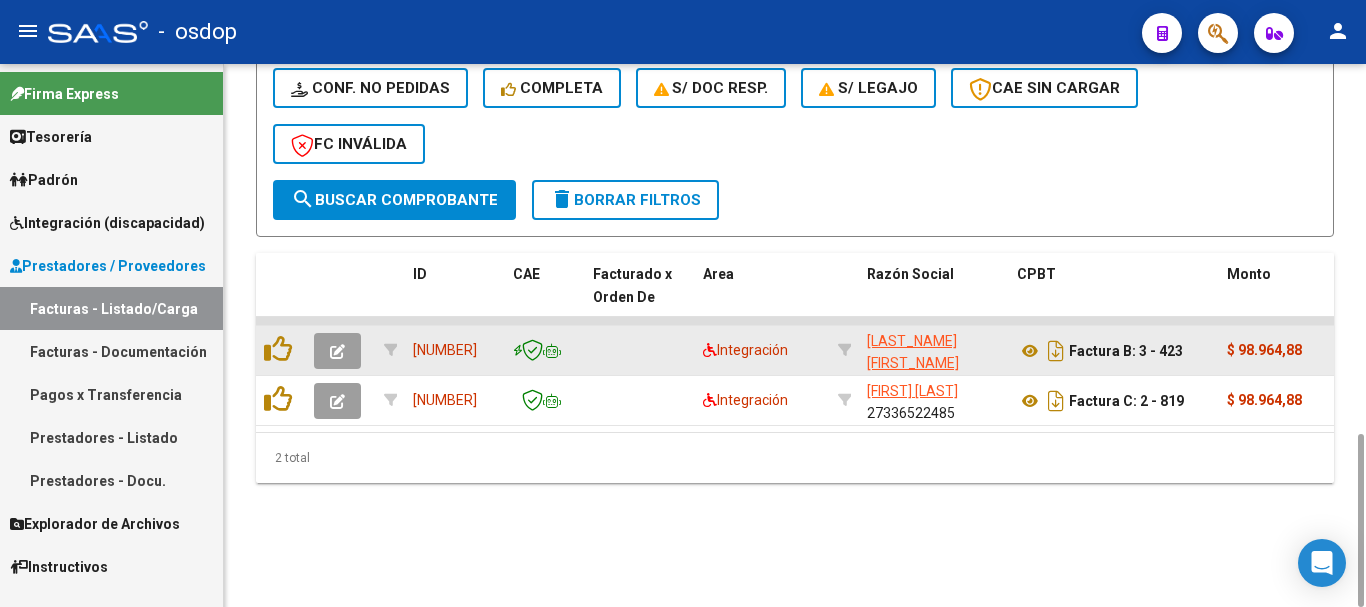 click 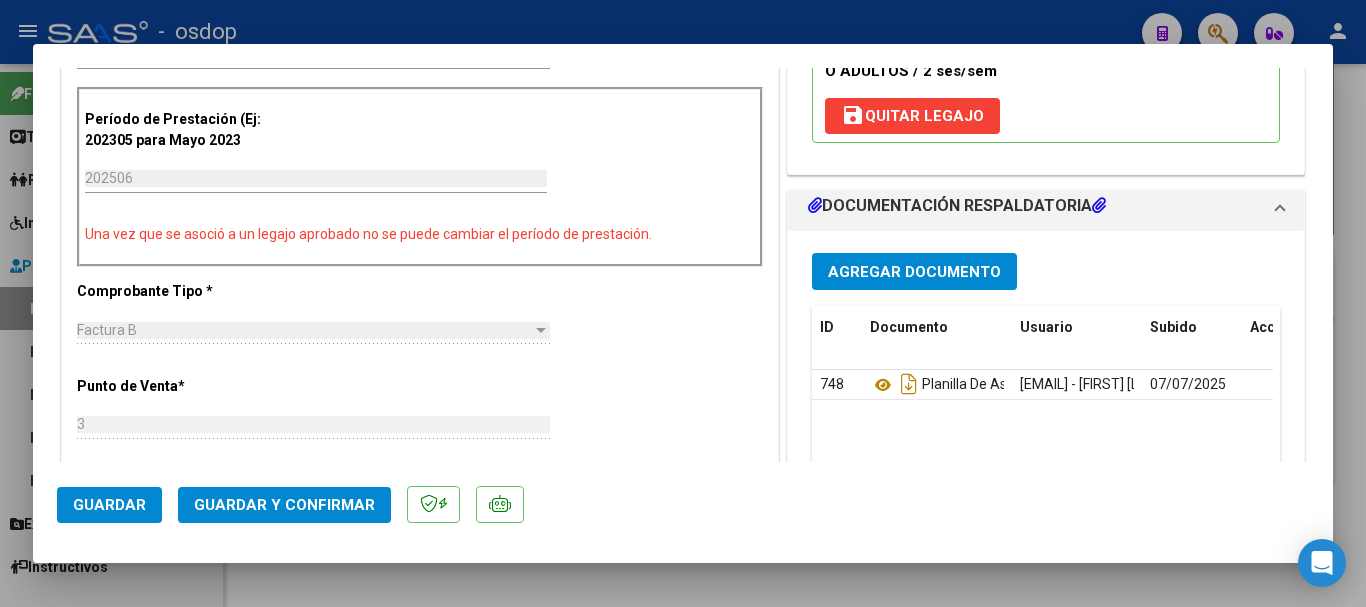scroll, scrollTop: 700, scrollLeft: 0, axis: vertical 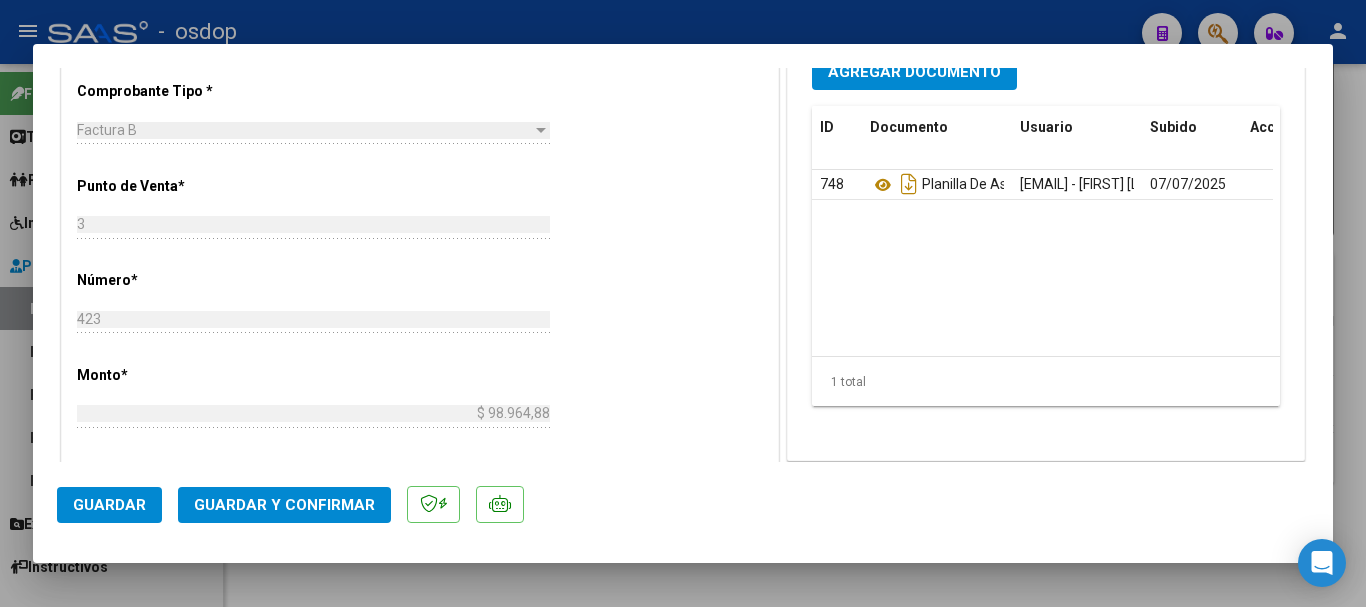 click on "Factura B" at bounding box center [304, 130] 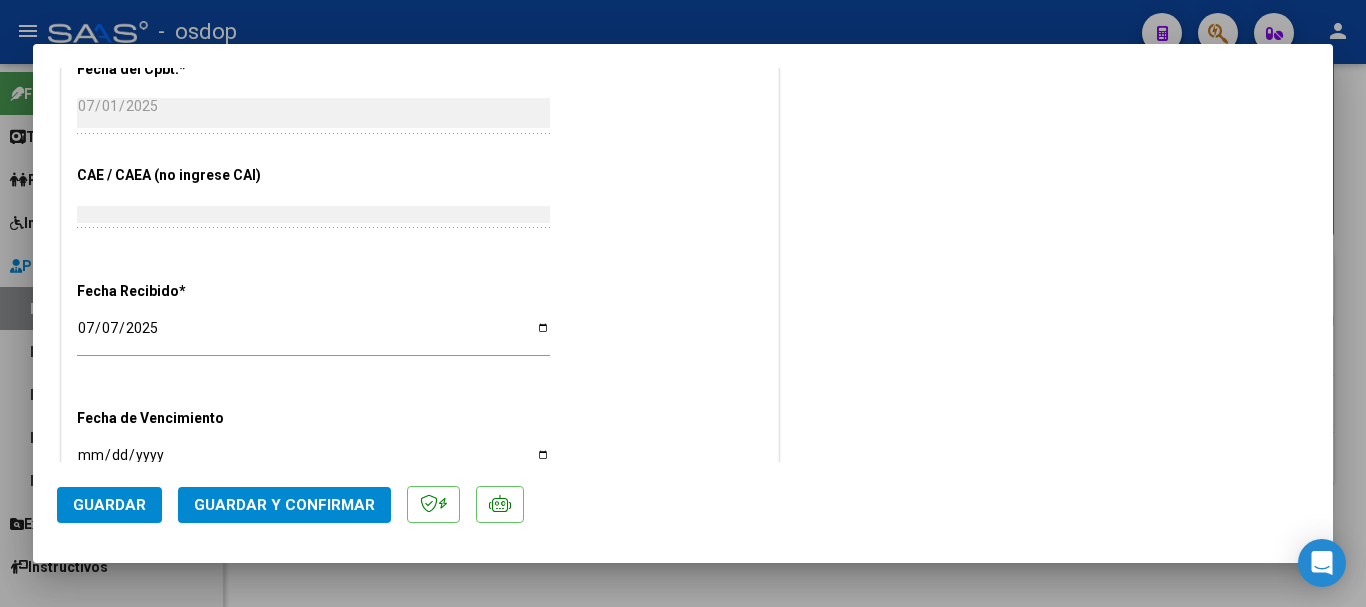 scroll, scrollTop: 1000, scrollLeft: 0, axis: vertical 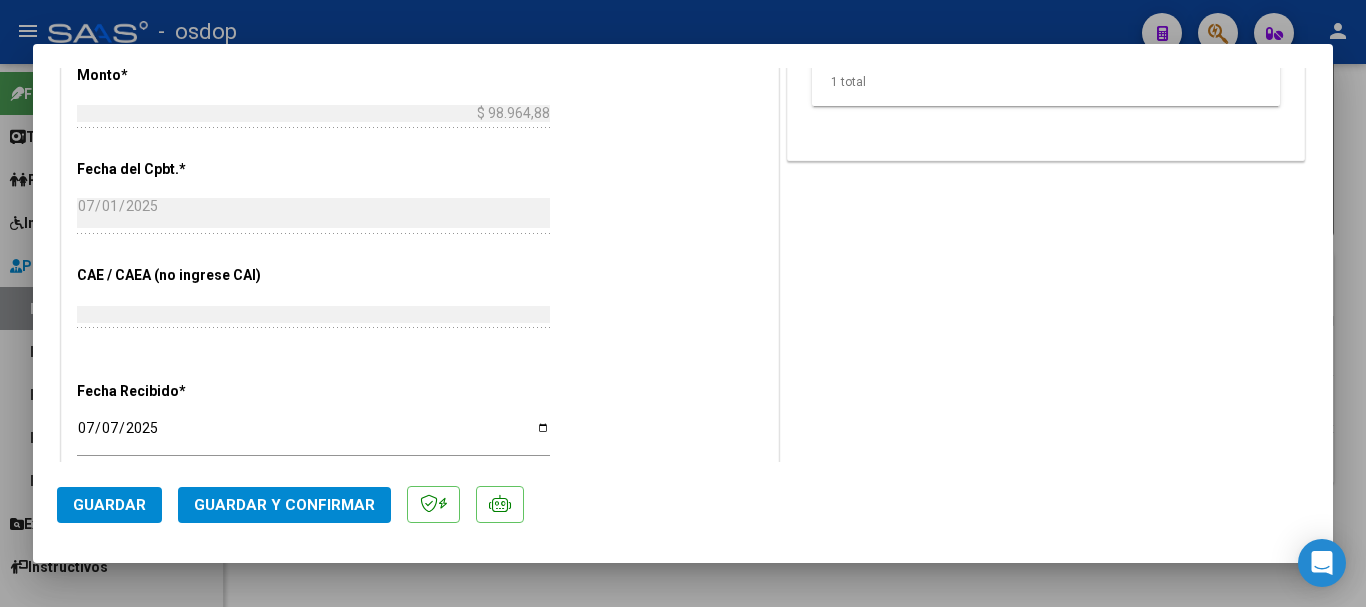 click at bounding box center [683, 303] 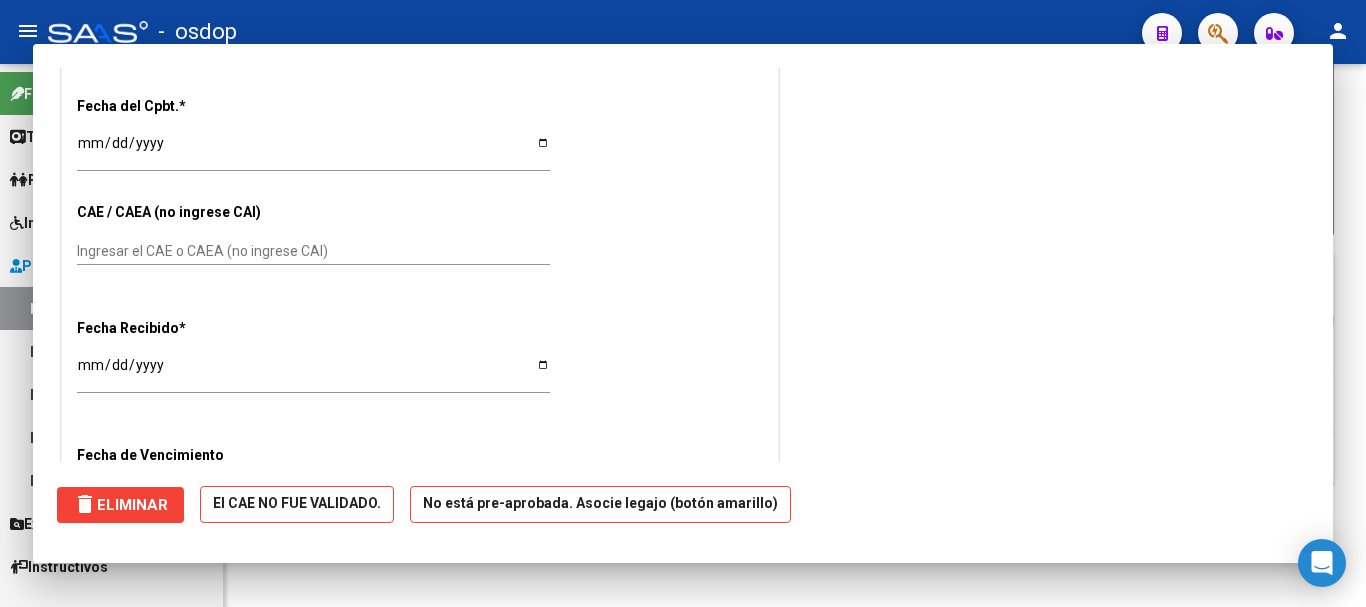 scroll, scrollTop: 0, scrollLeft: 0, axis: both 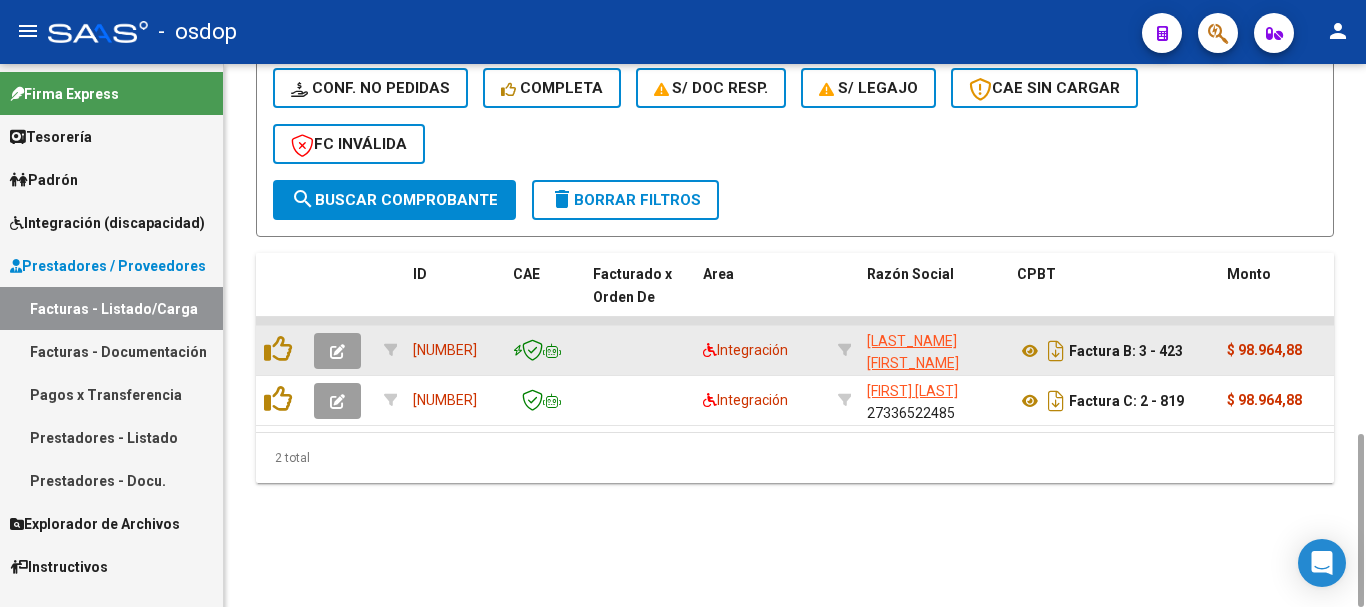 click 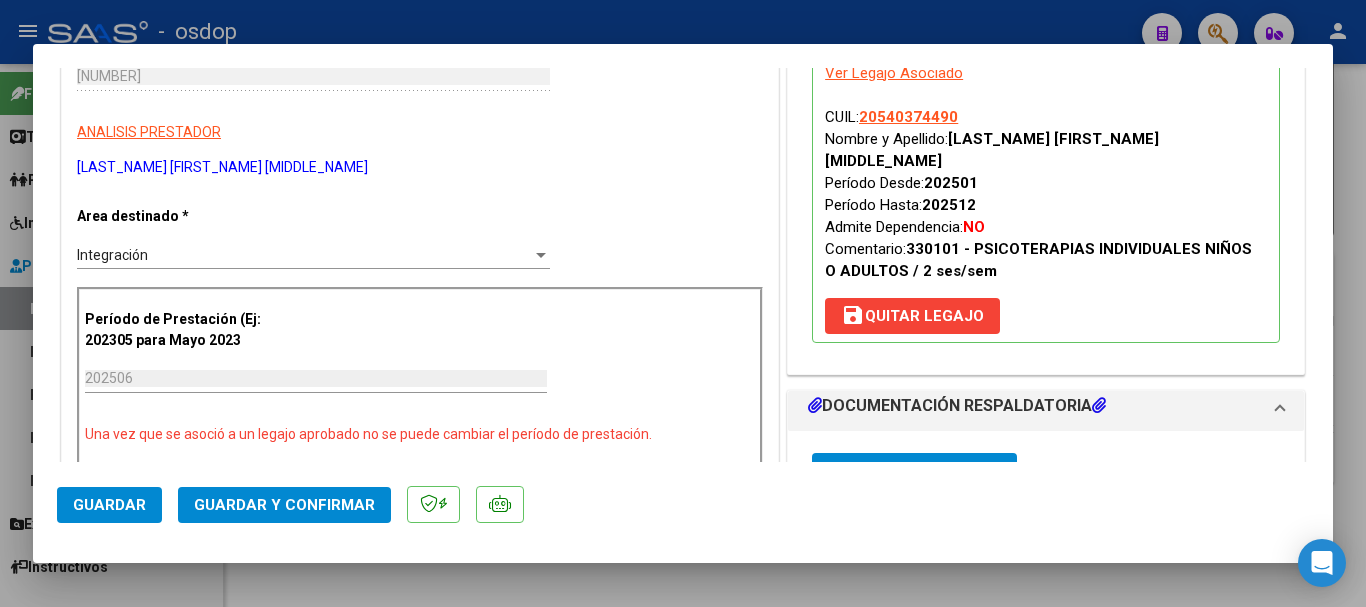 scroll, scrollTop: 700, scrollLeft: 0, axis: vertical 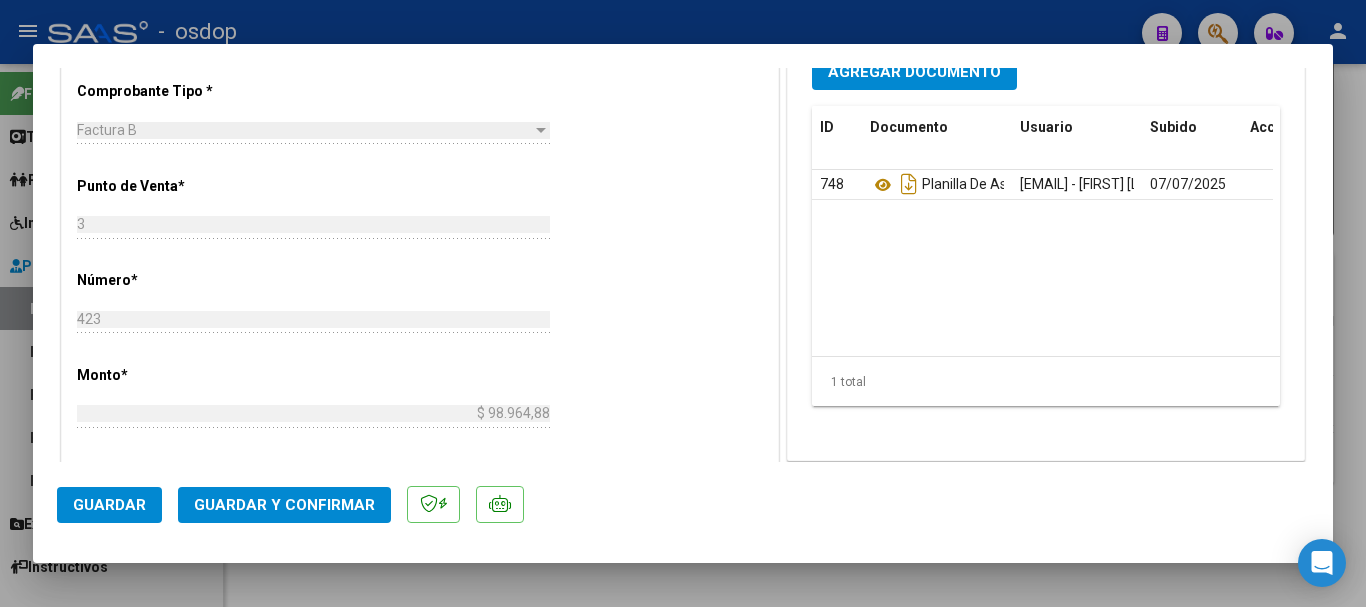 click at bounding box center [683, 303] 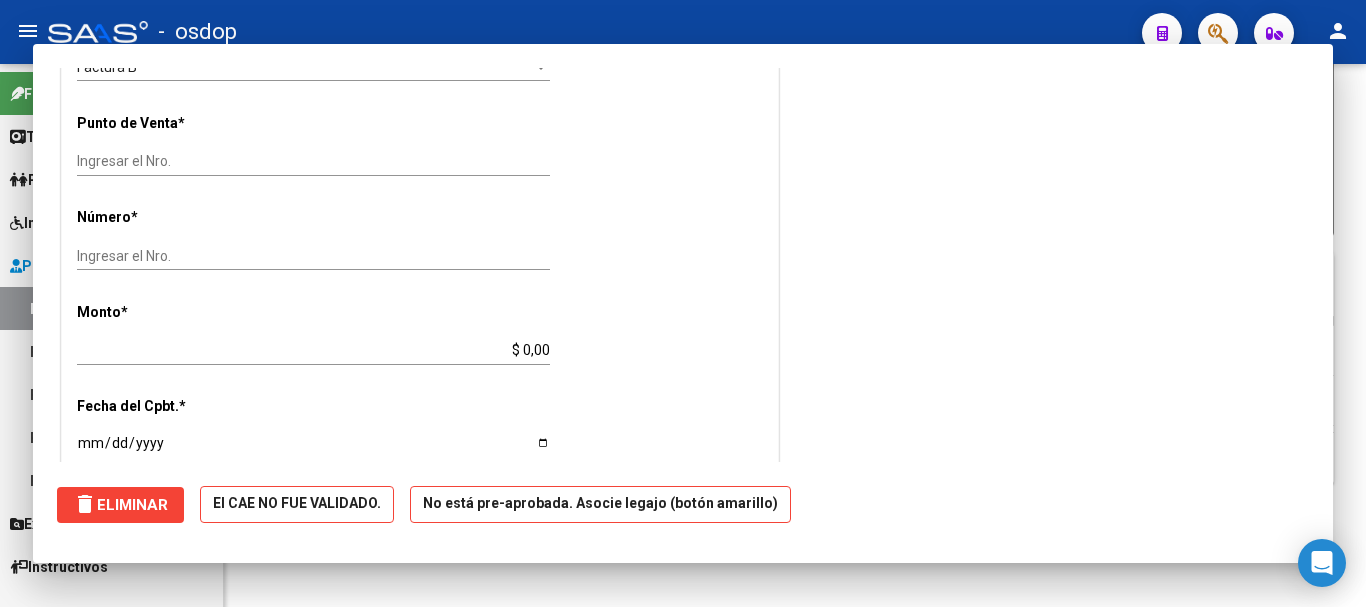 scroll, scrollTop: 0, scrollLeft: 0, axis: both 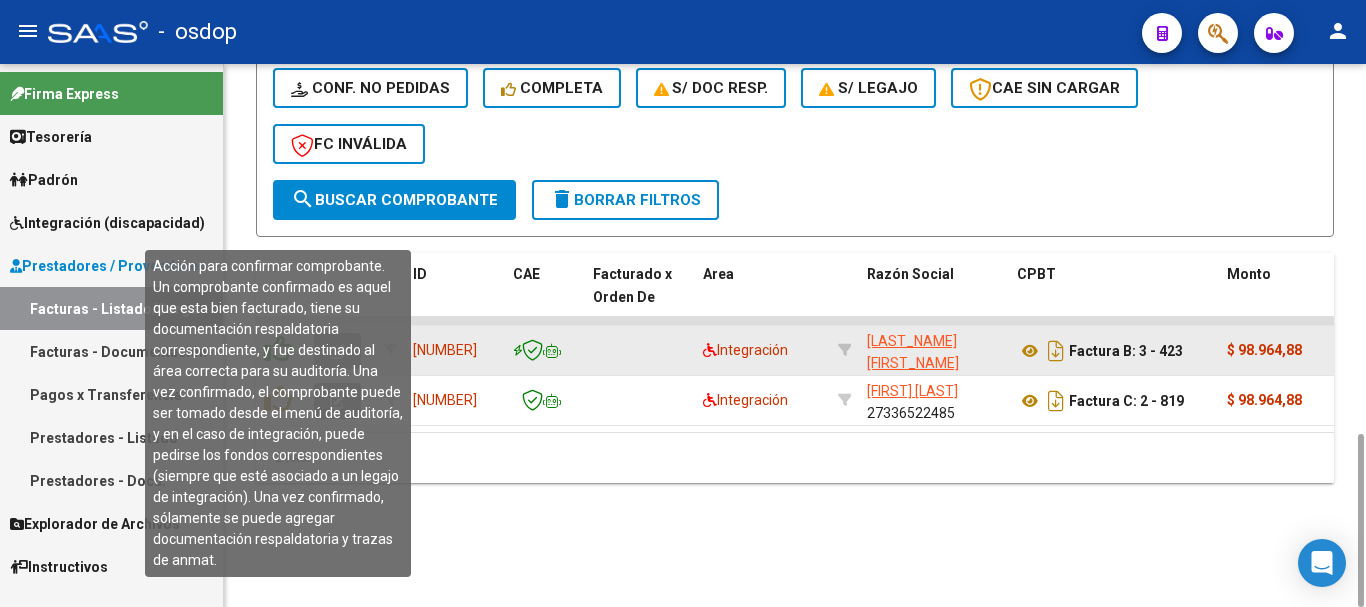 click 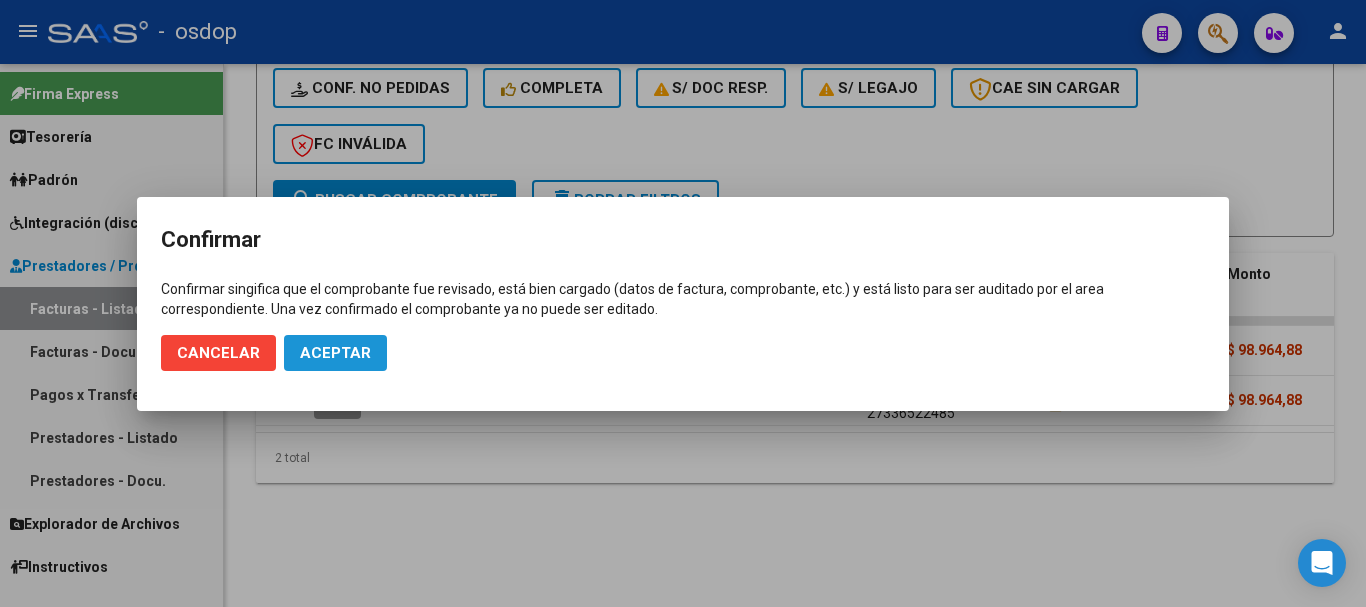 click on "Aceptar" 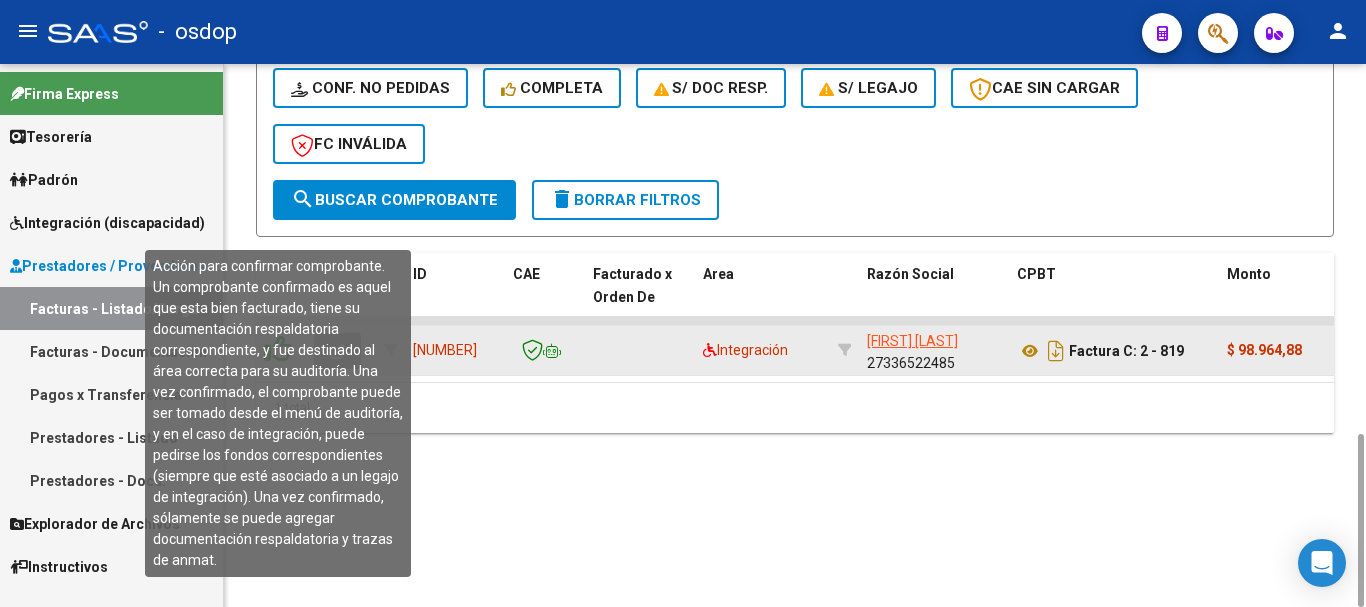 click 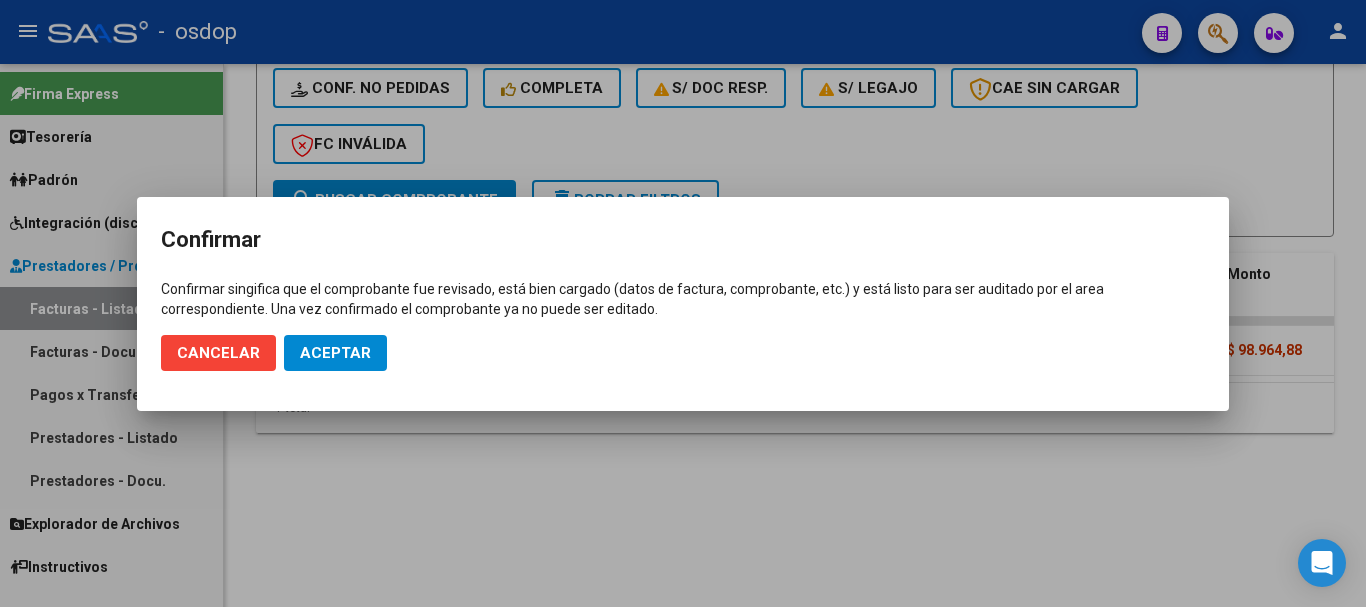 drag, startPoint x: 216, startPoint y: 282, endPoint x: 775, endPoint y: 303, distance: 559.3943 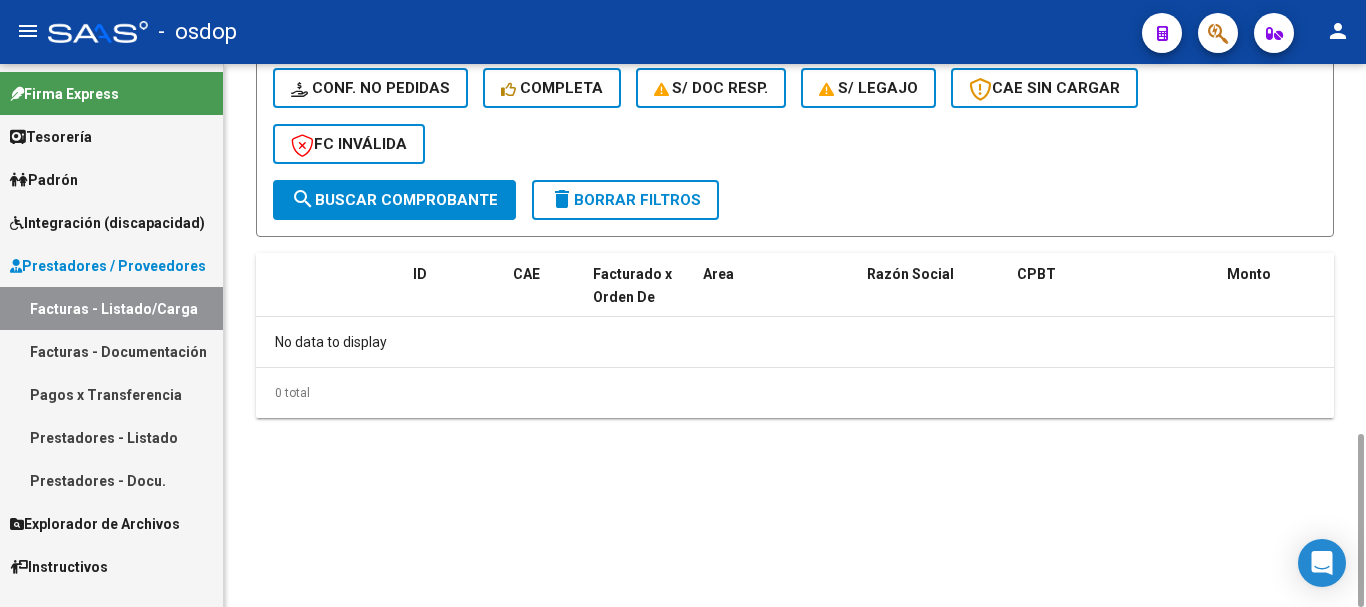 scroll, scrollTop: 760, scrollLeft: 0, axis: vertical 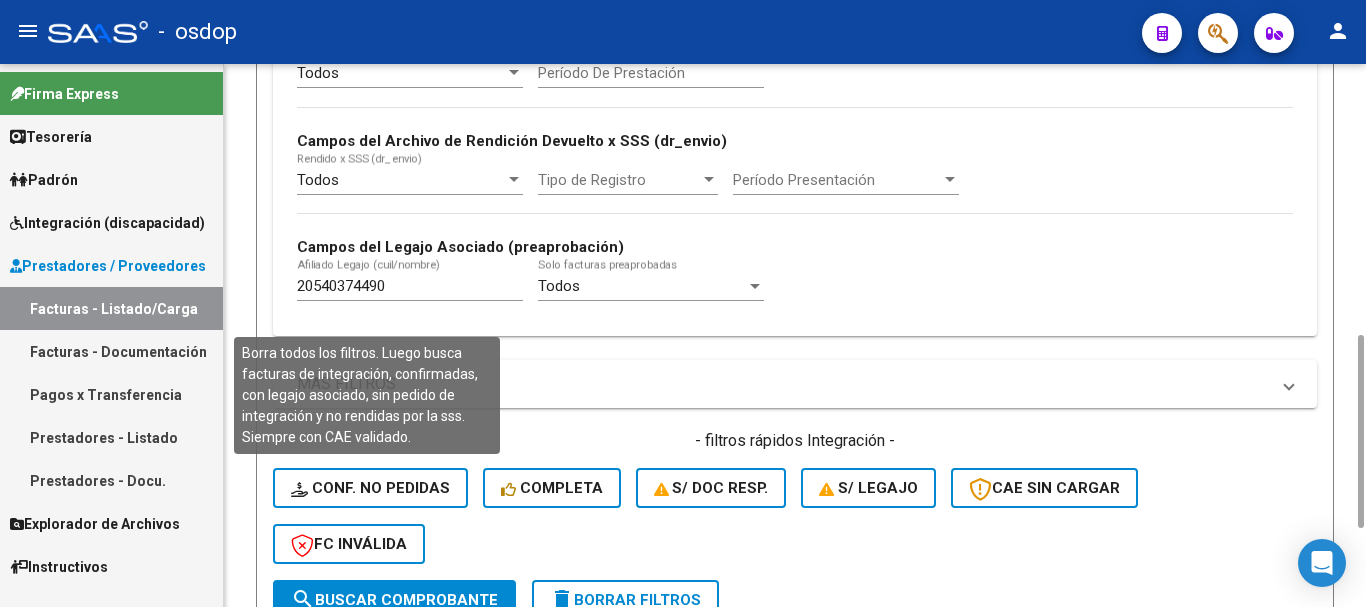 click on "Conf. no pedidas" 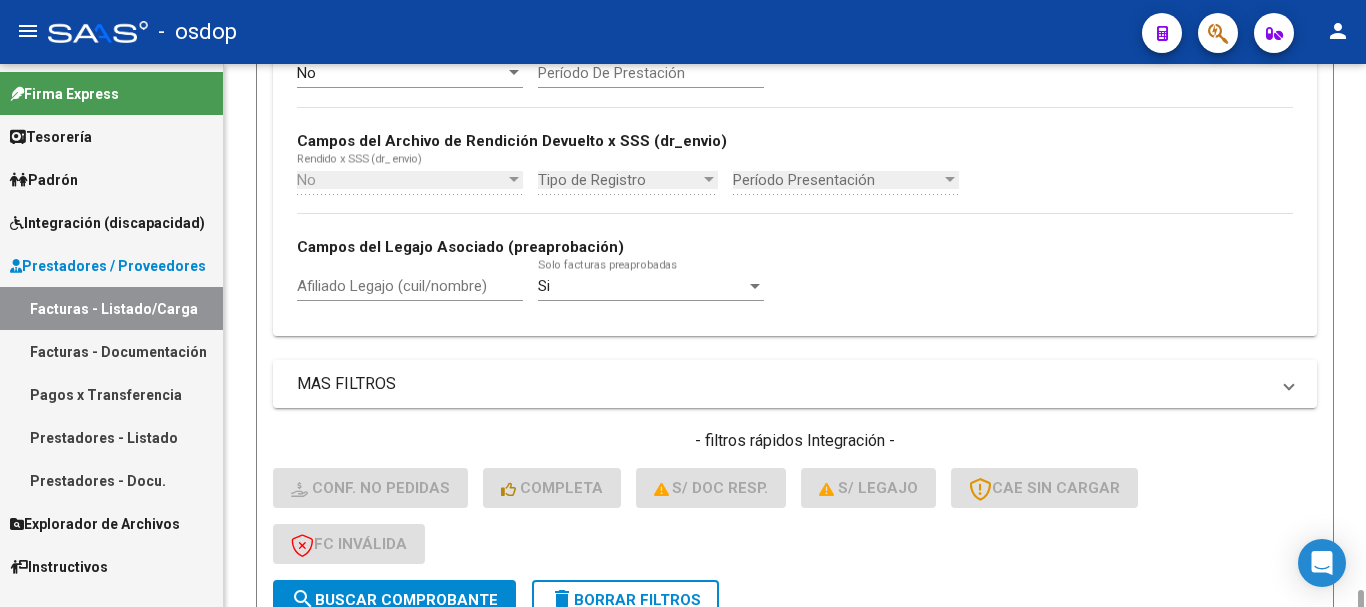 scroll, scrollTop: 1060, scrollLeft: 0, axis: vertical 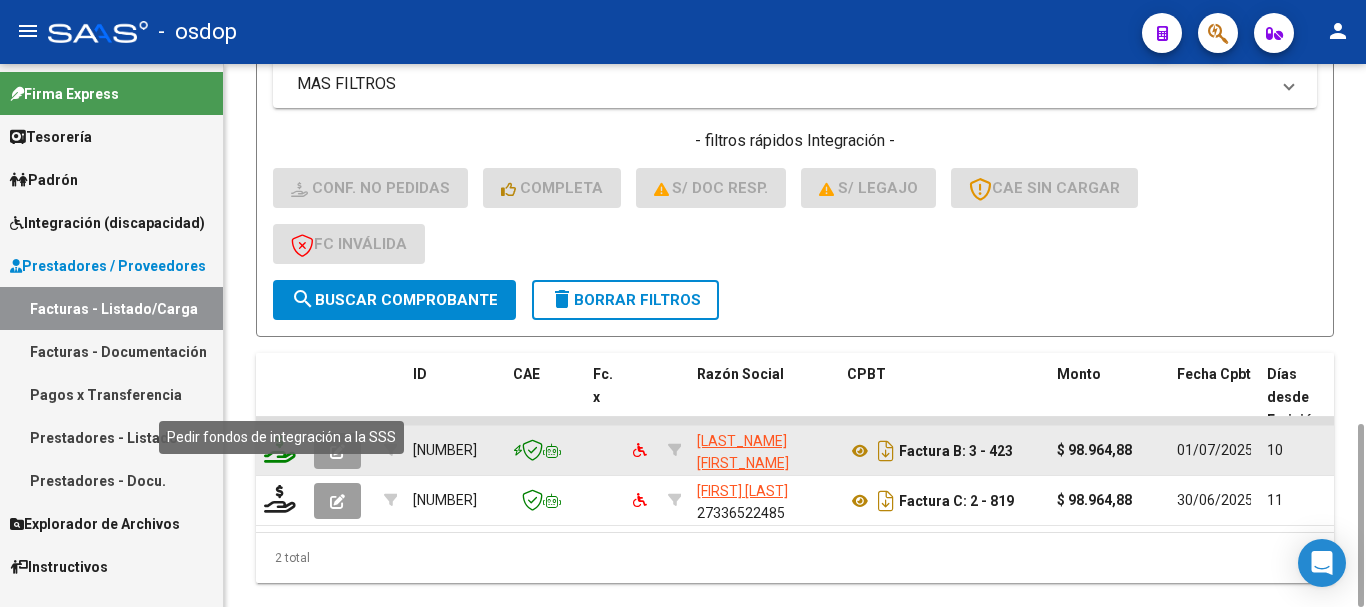 click 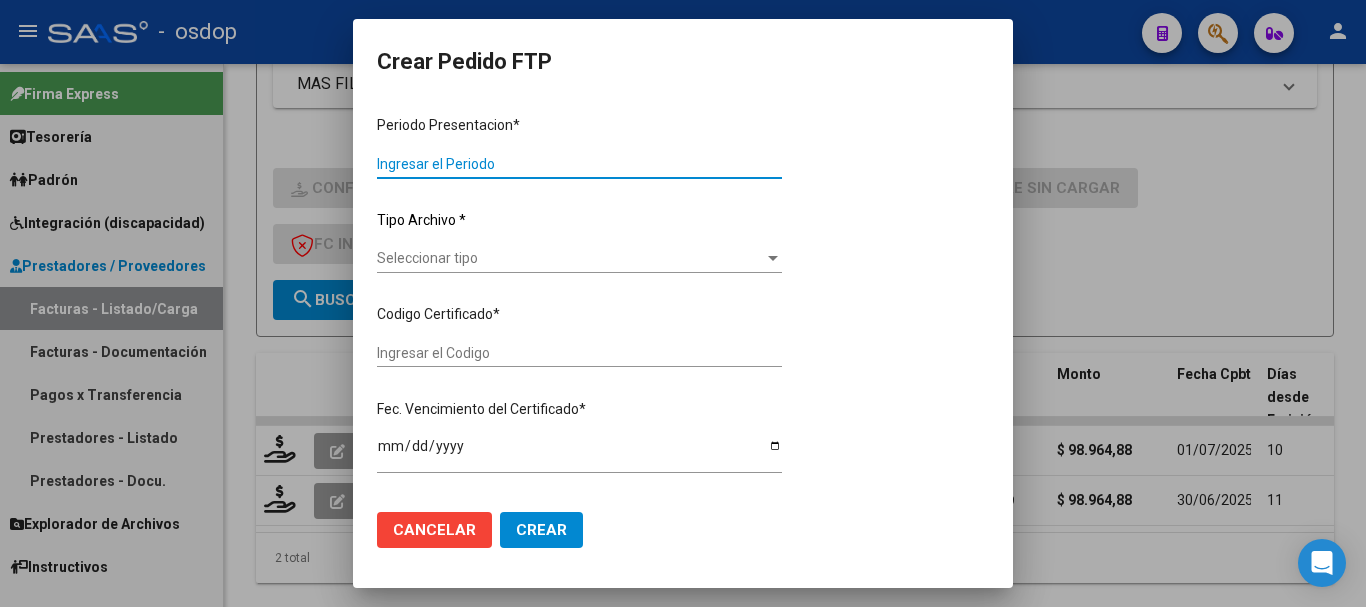 type on "202506" 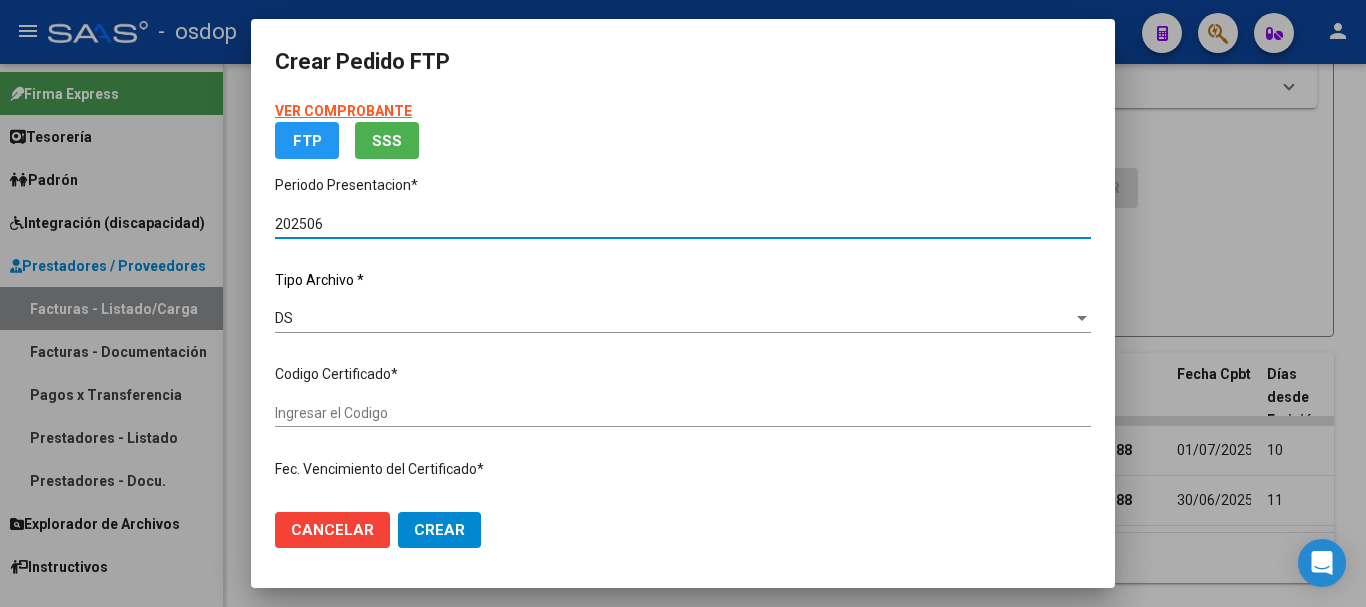 type on "5611278147" 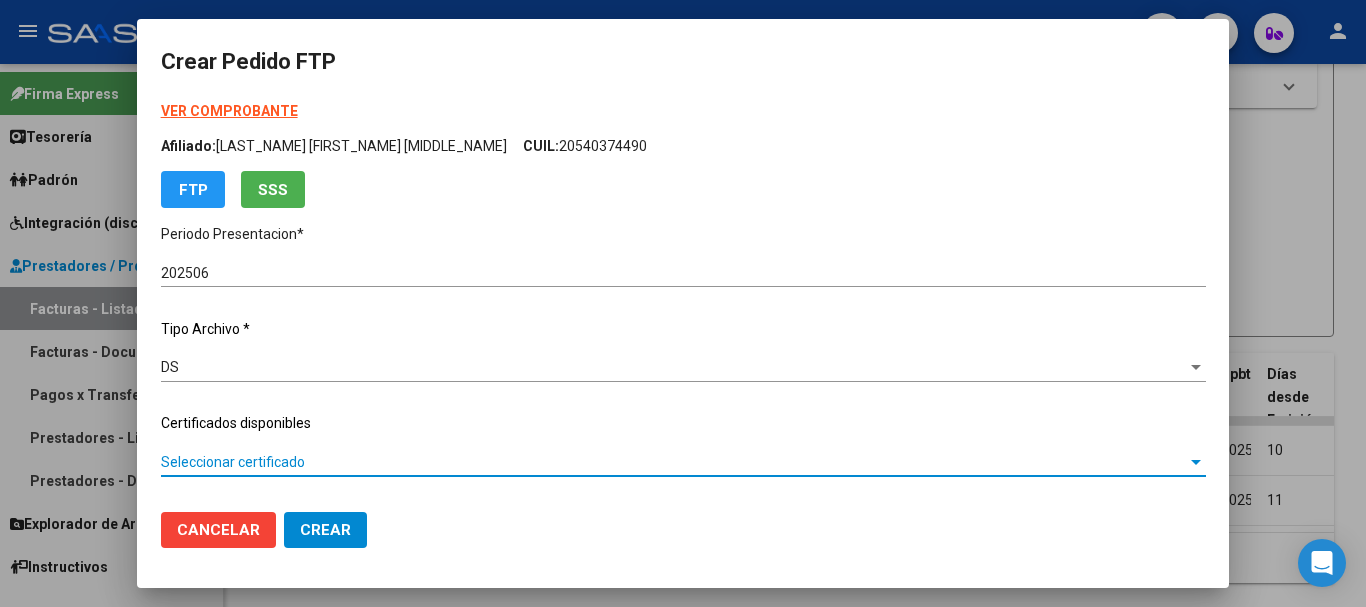 click on "Seleccionar certificado" at bounding box center (674, 462) 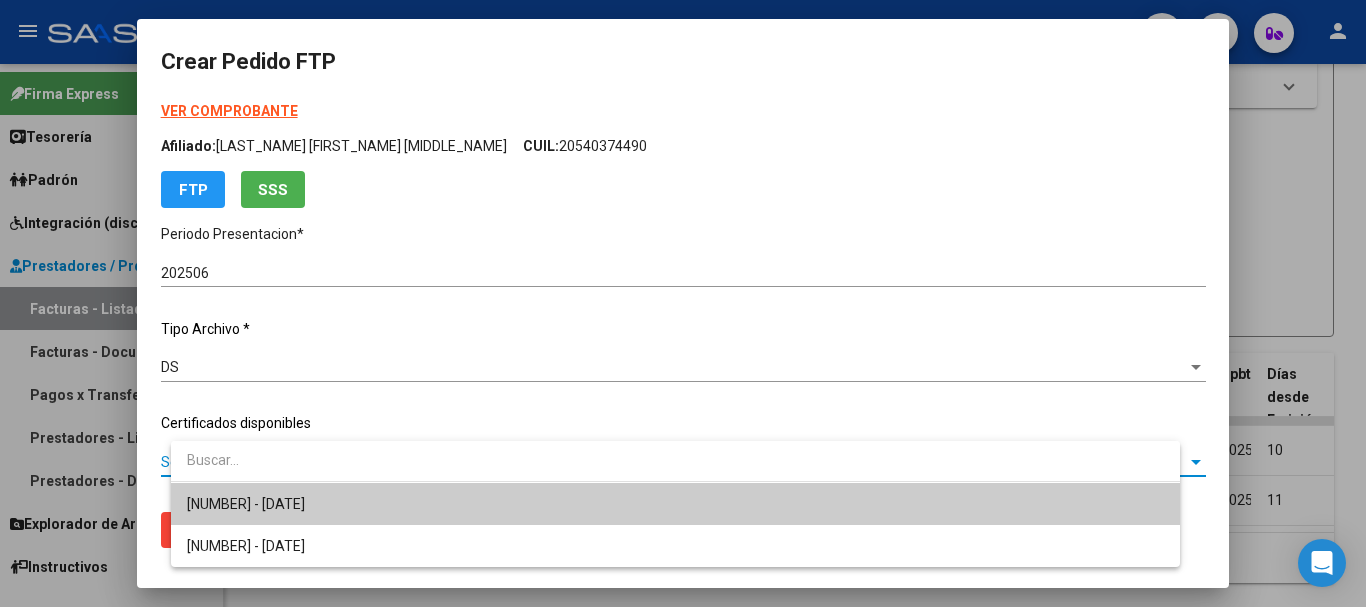 click on "5611278147 - 2026-09-22" at bounding box center [675, 504] 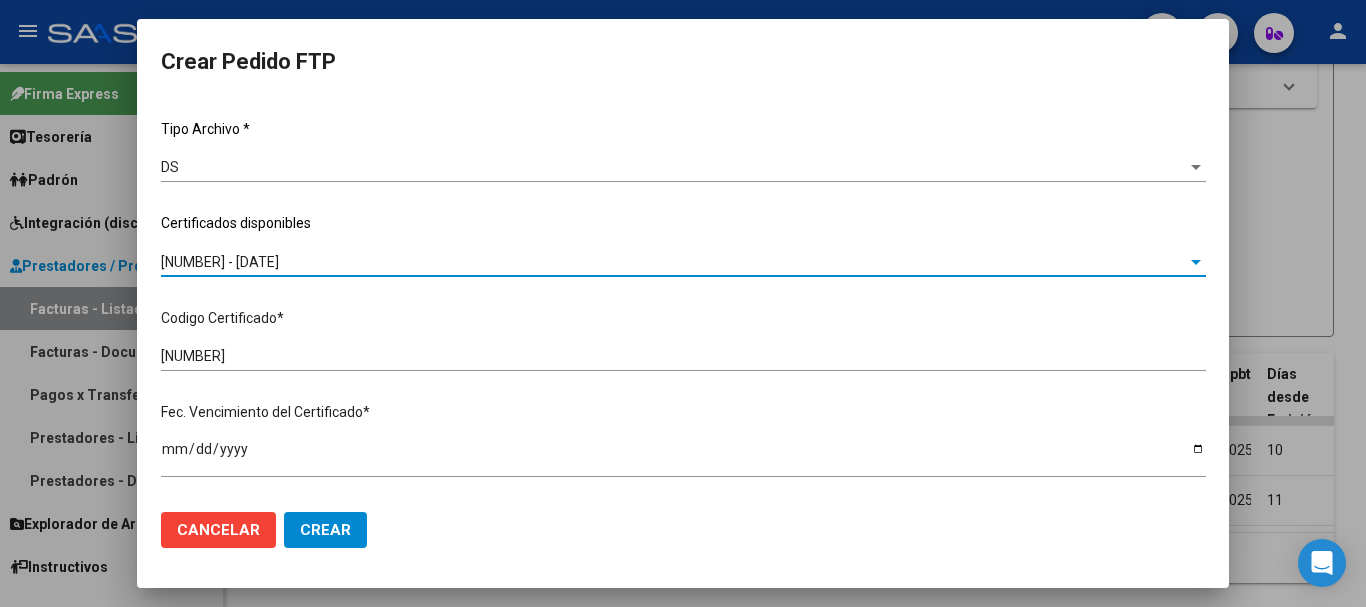 scroll, scrollTop: 500, scrollLeft: 0, axis: vertical 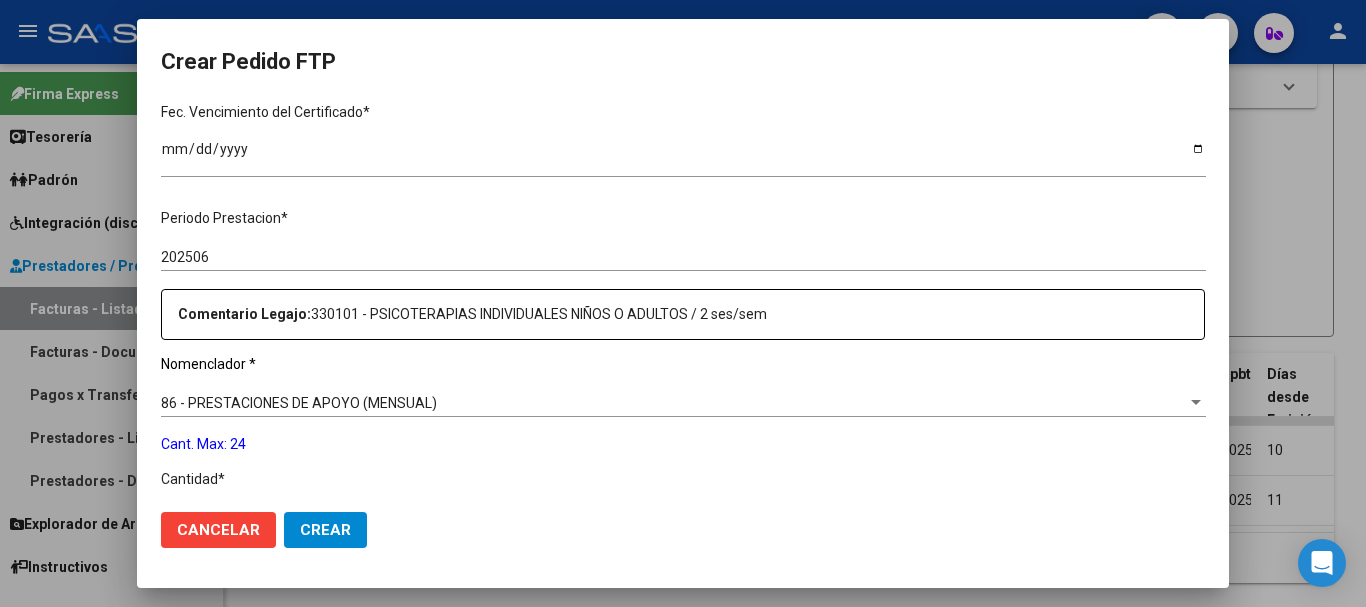click on "86 - PRESTACIONES DE APOYO (MENSUAL)" at bounding box center [299, 403] 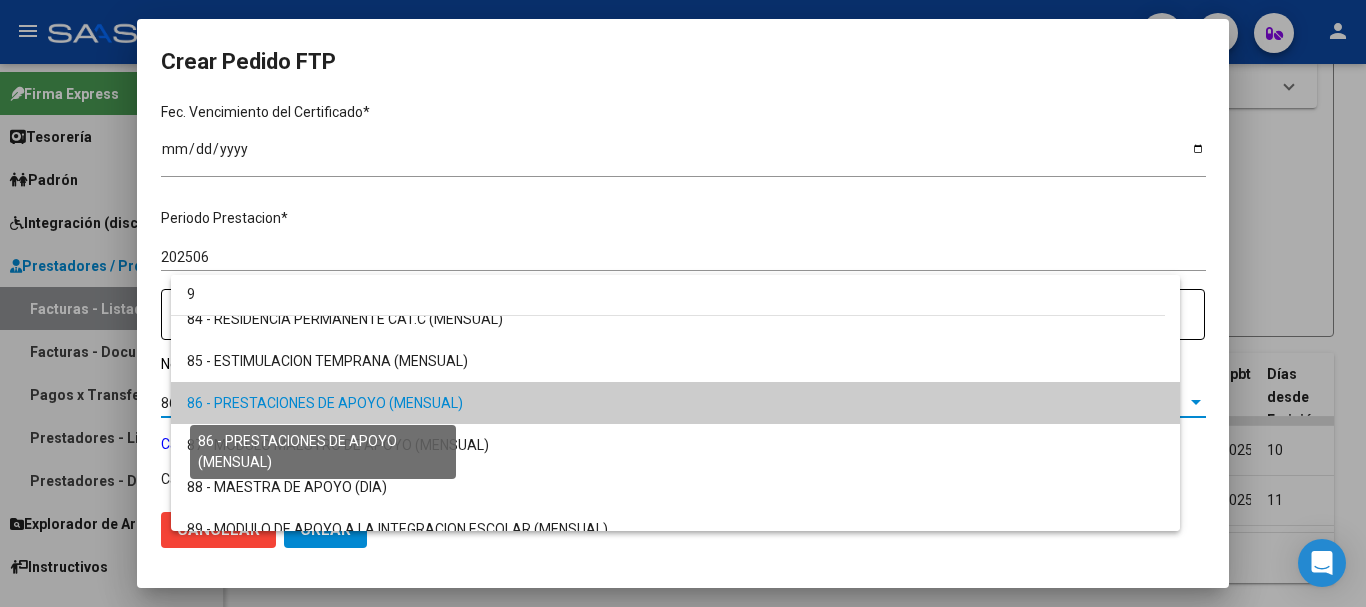 scroll, scrollTop: 0, scrollLeft: 0, axis: both 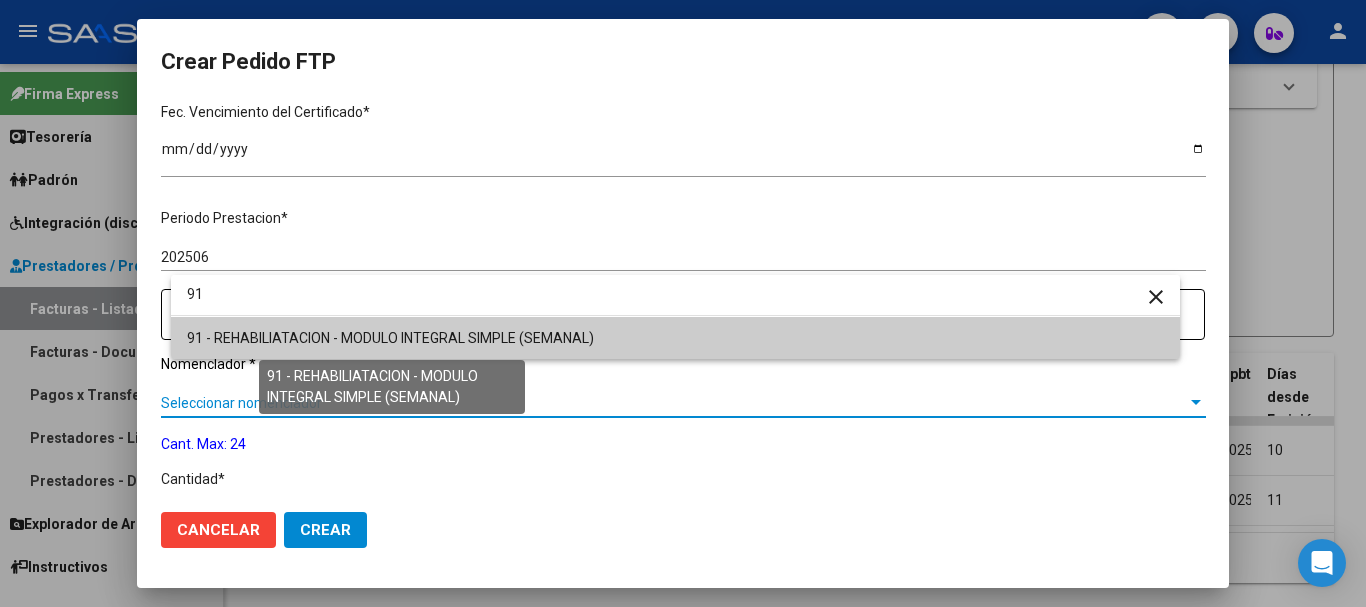 type on "91" 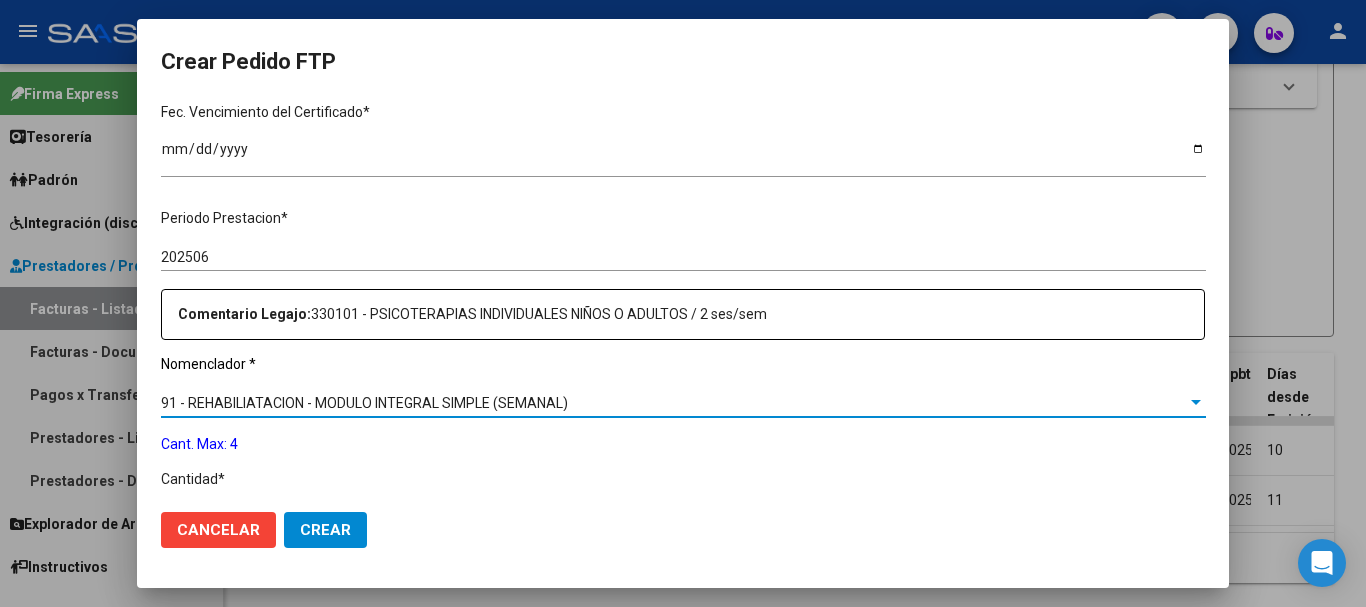 scroll, scrollTop: 800, scrollLeft: 0, axis: vertical 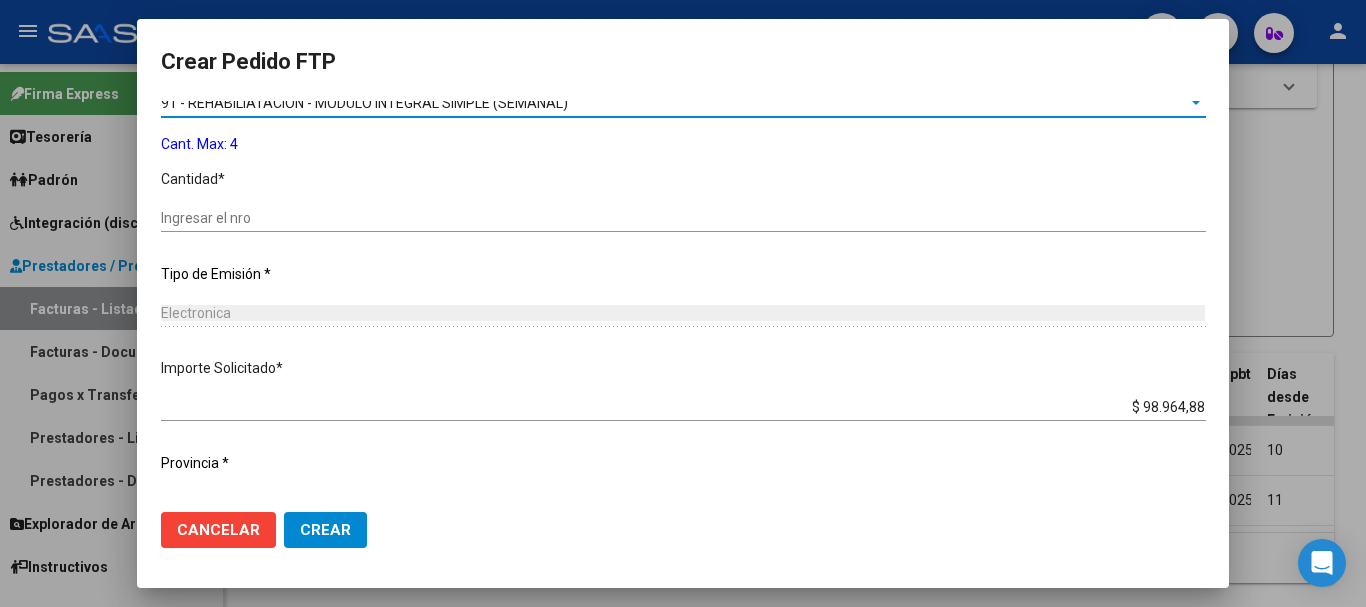 click on "Ingresar el nro" 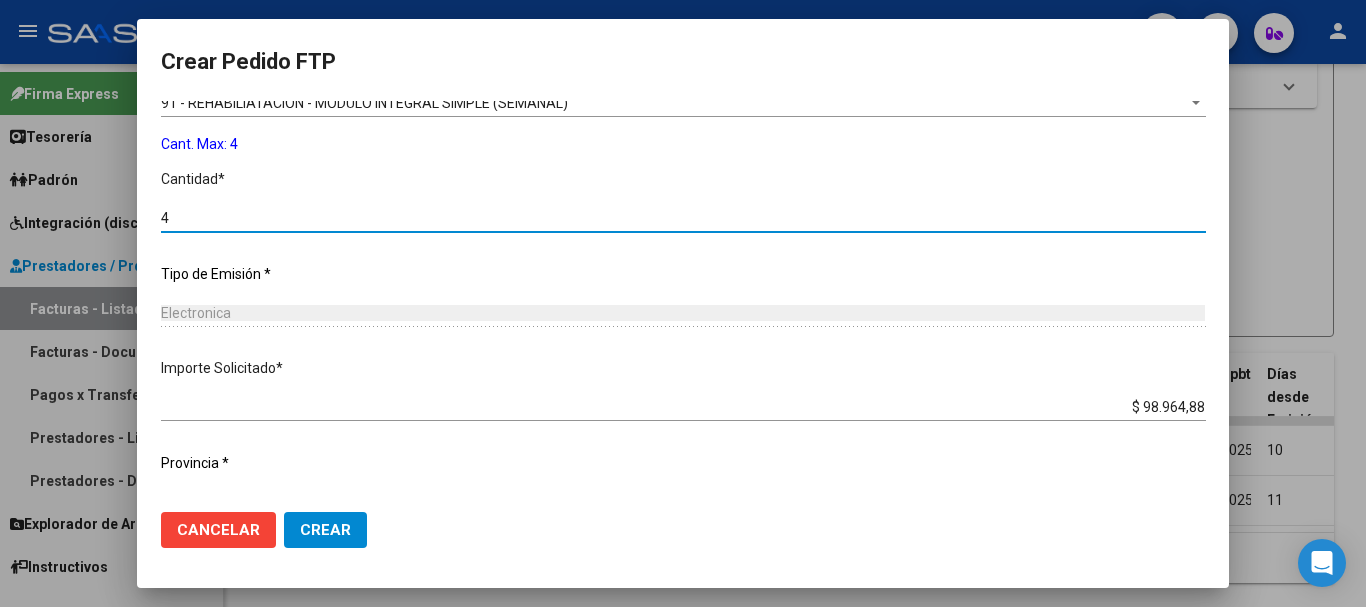 scroll, scrollTop: 837, scrollLeft: 0, axis: vertical 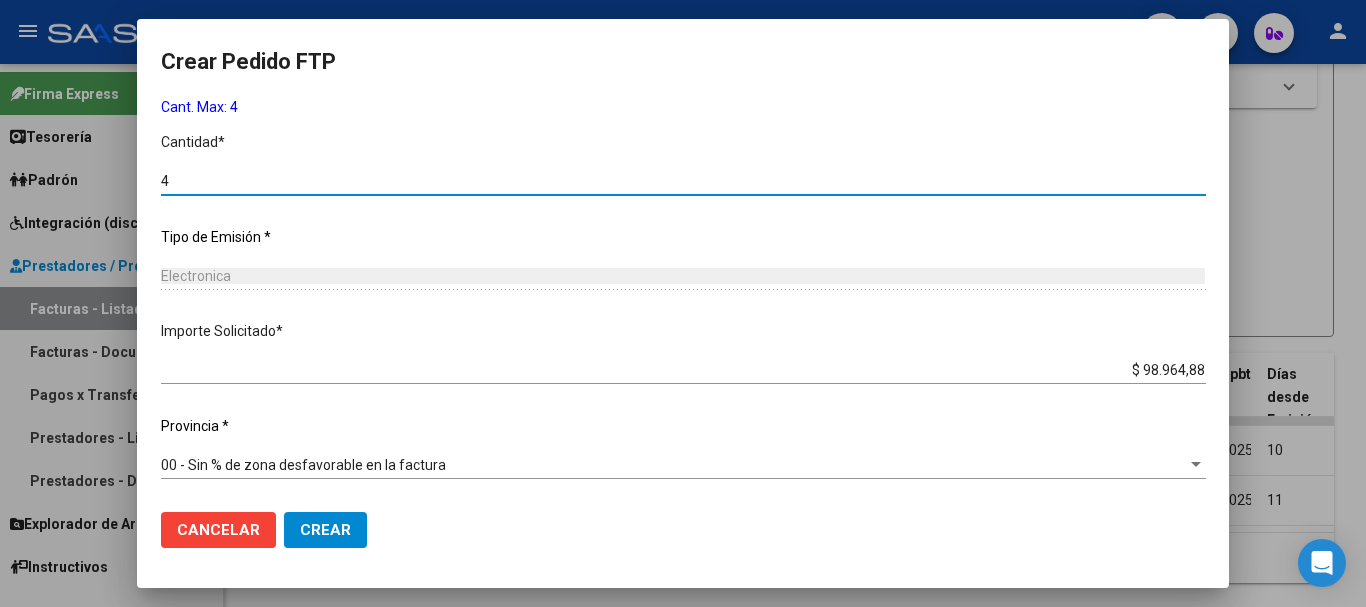 type on "4" 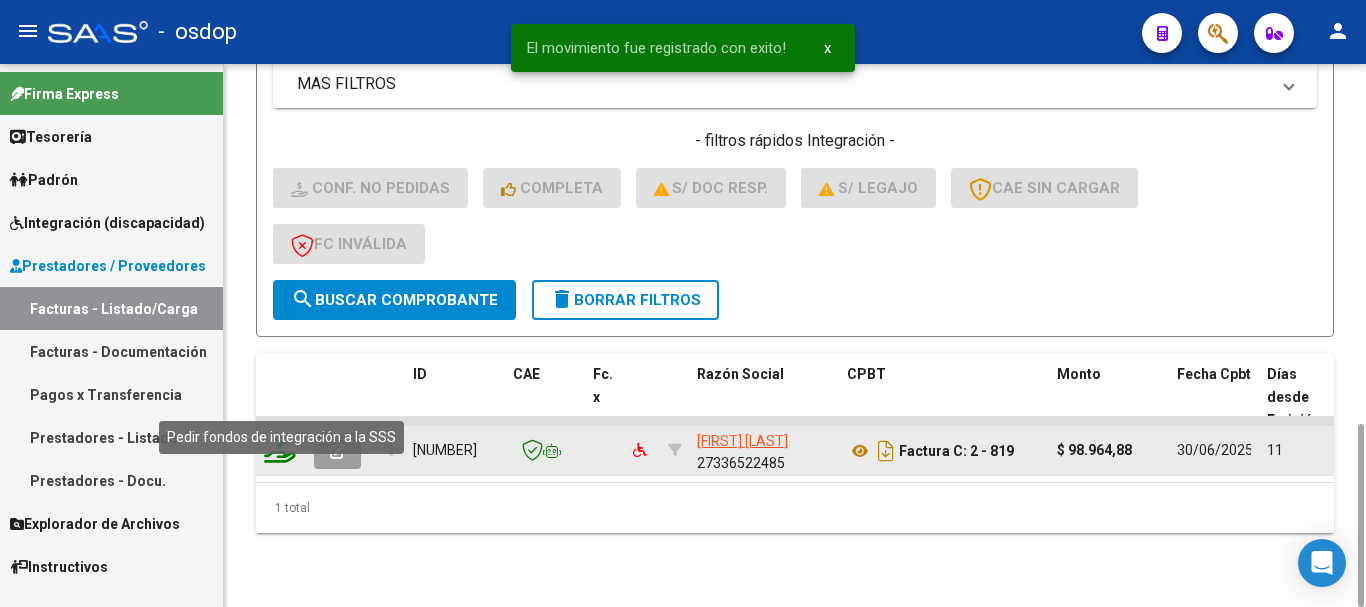 click 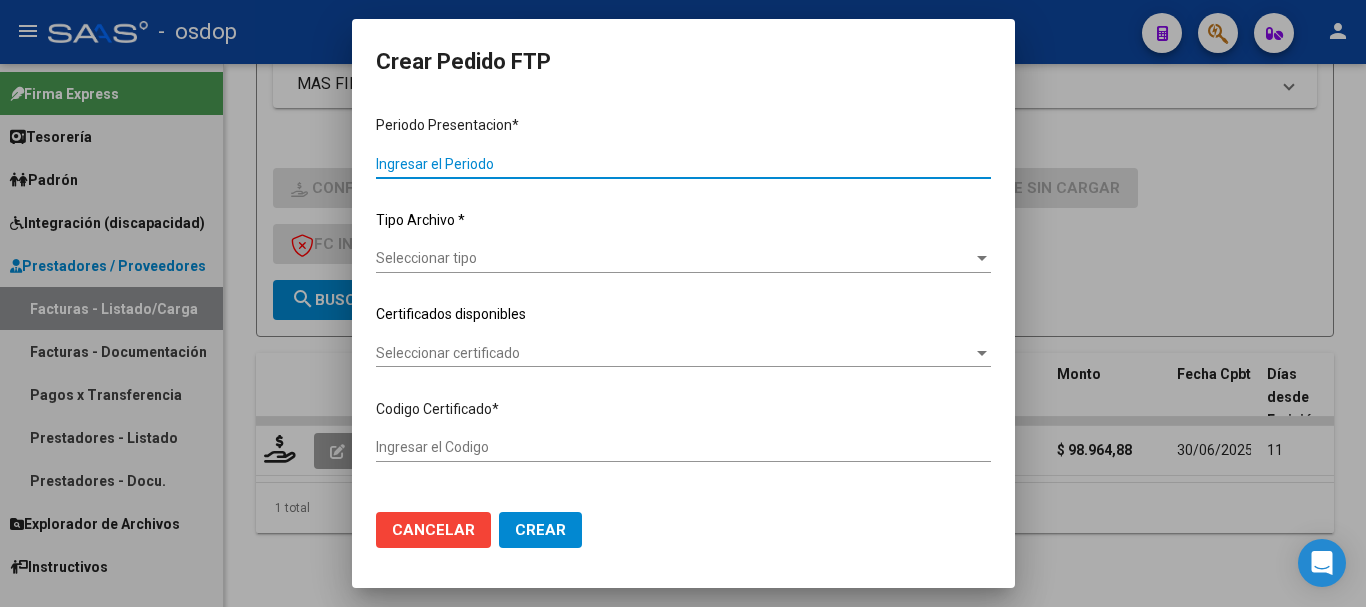 type on "202506" 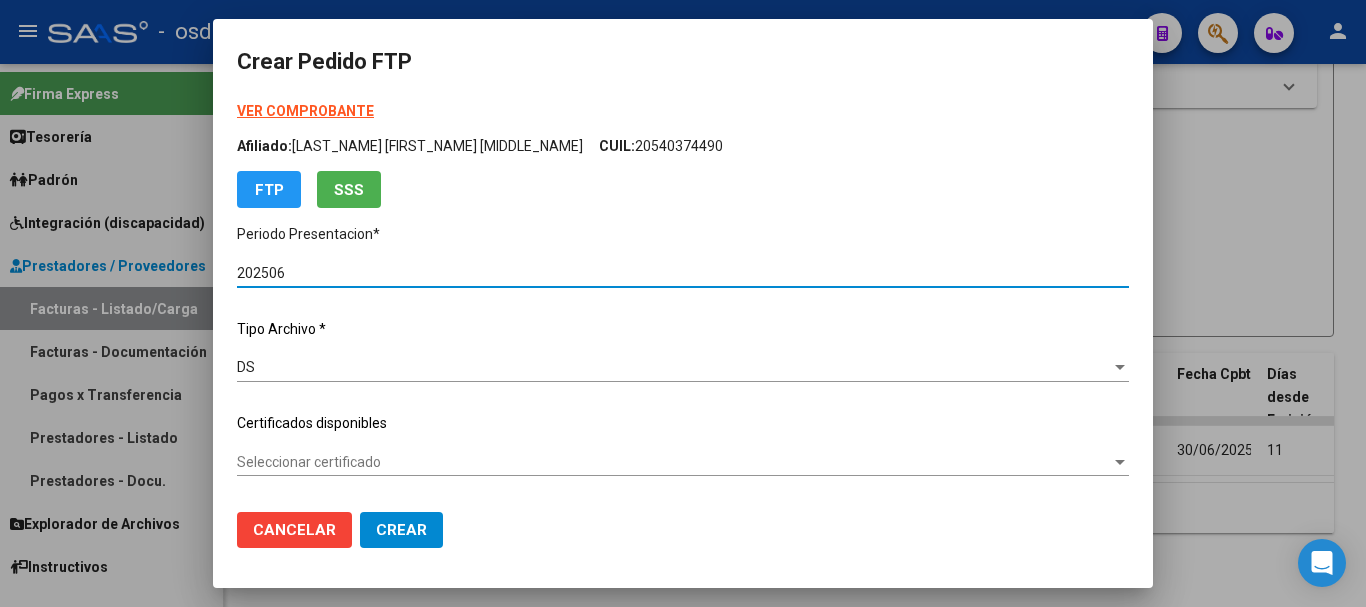type on "5611278147" 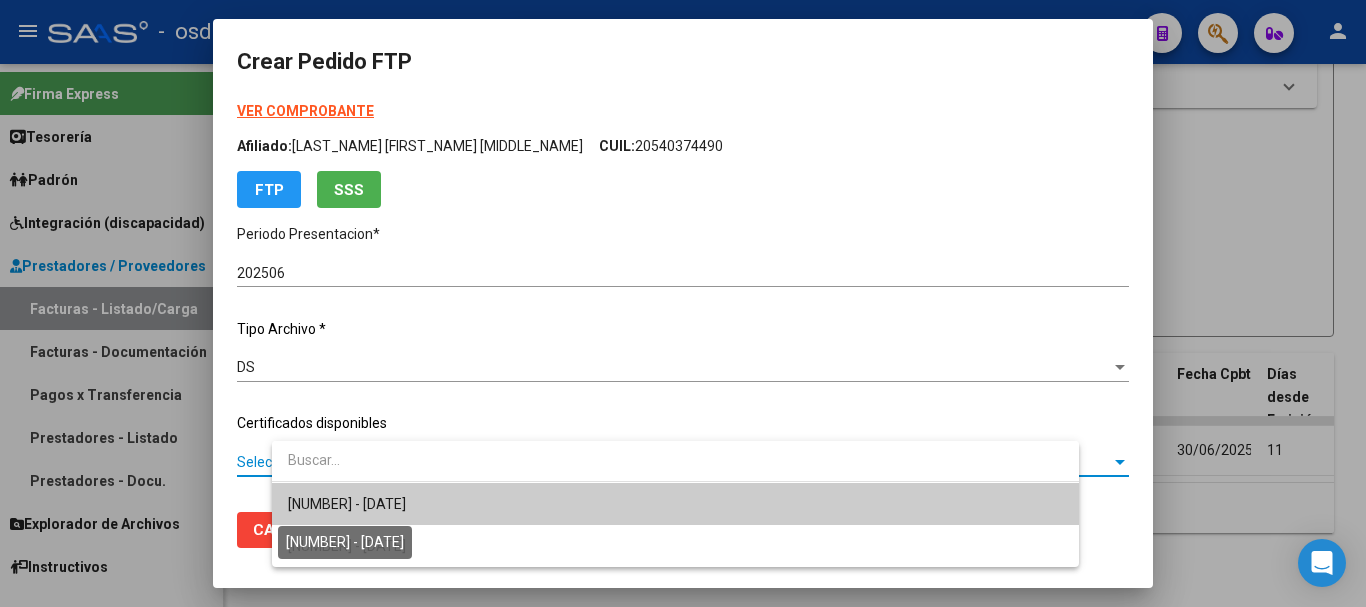 click on "5611278147 - 2026-09-22" at bounding box center [347, 504] 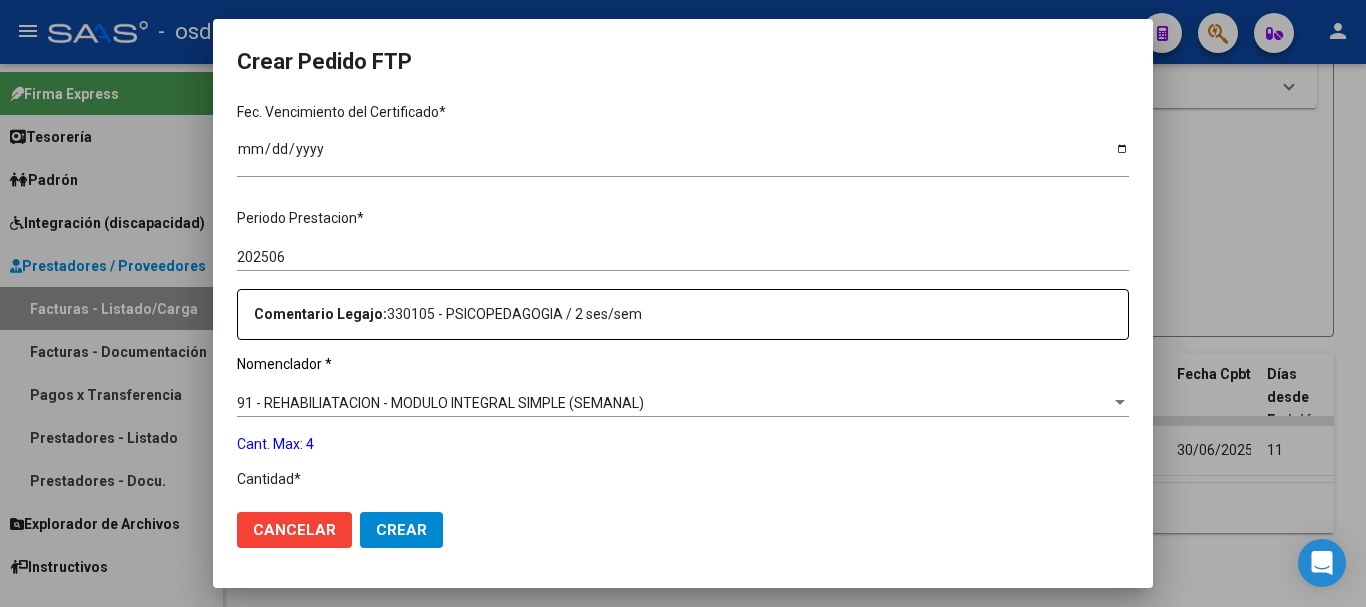 scroll, scrollTop: 700, scrollLeft: 0, axis: vertical 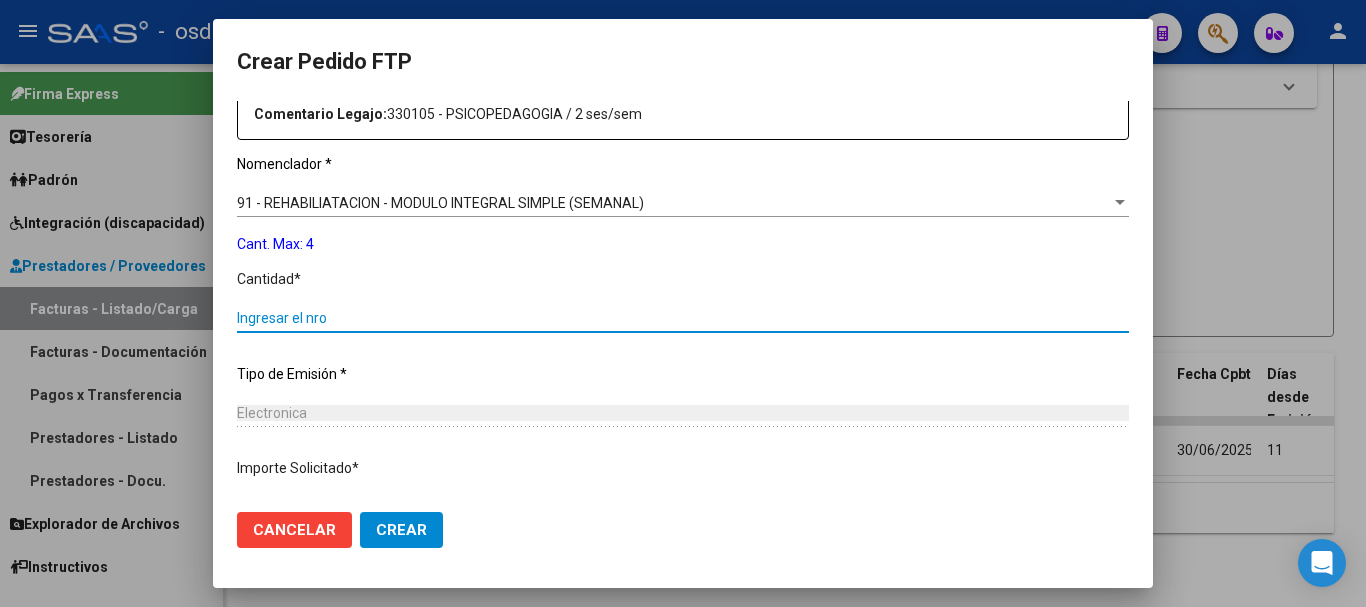 click on "Ingresar el nro" at bounding box center (683, 318) 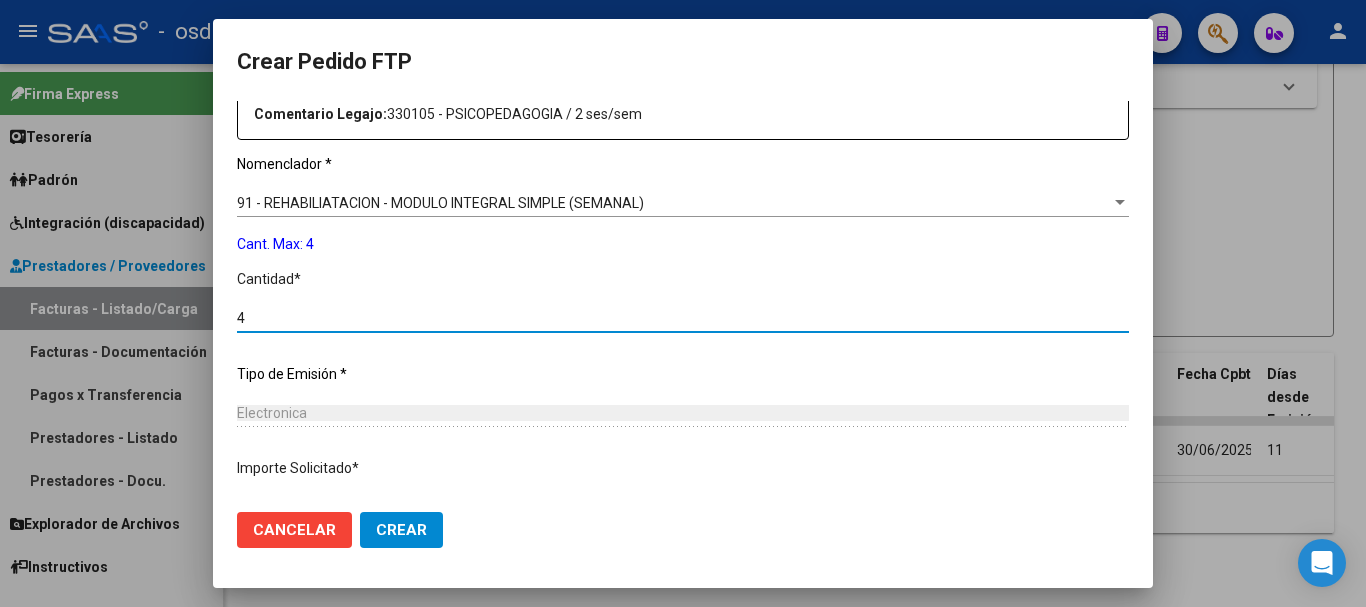 type on "4" 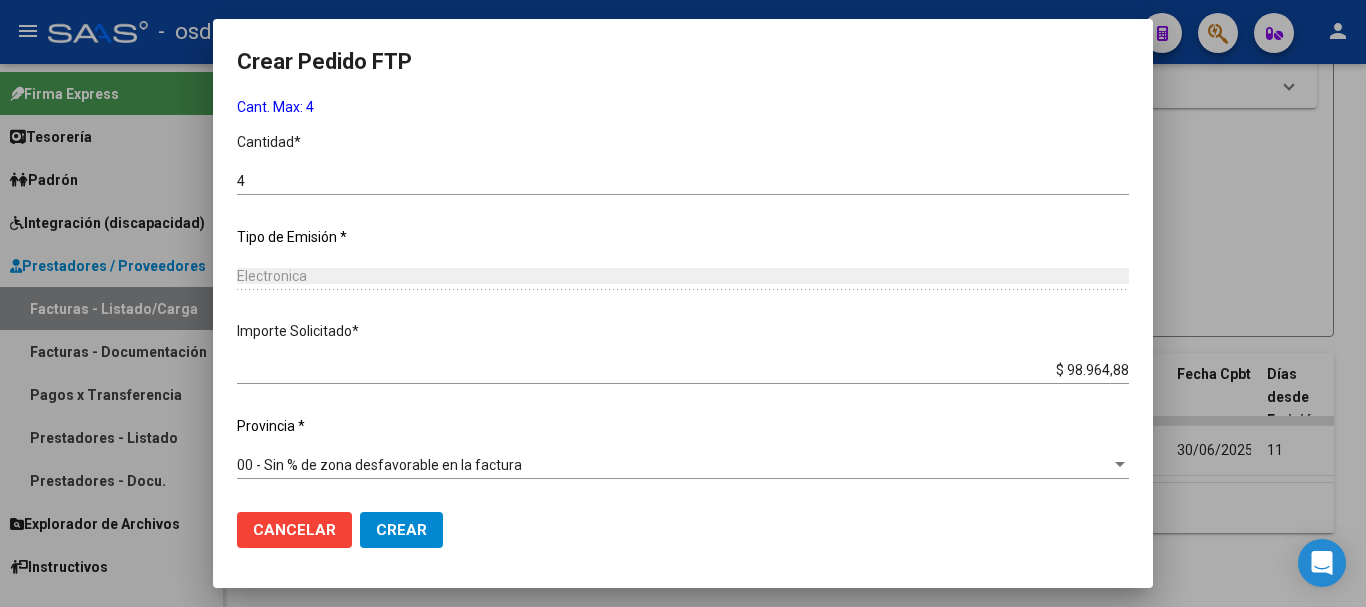 click on "Crear" 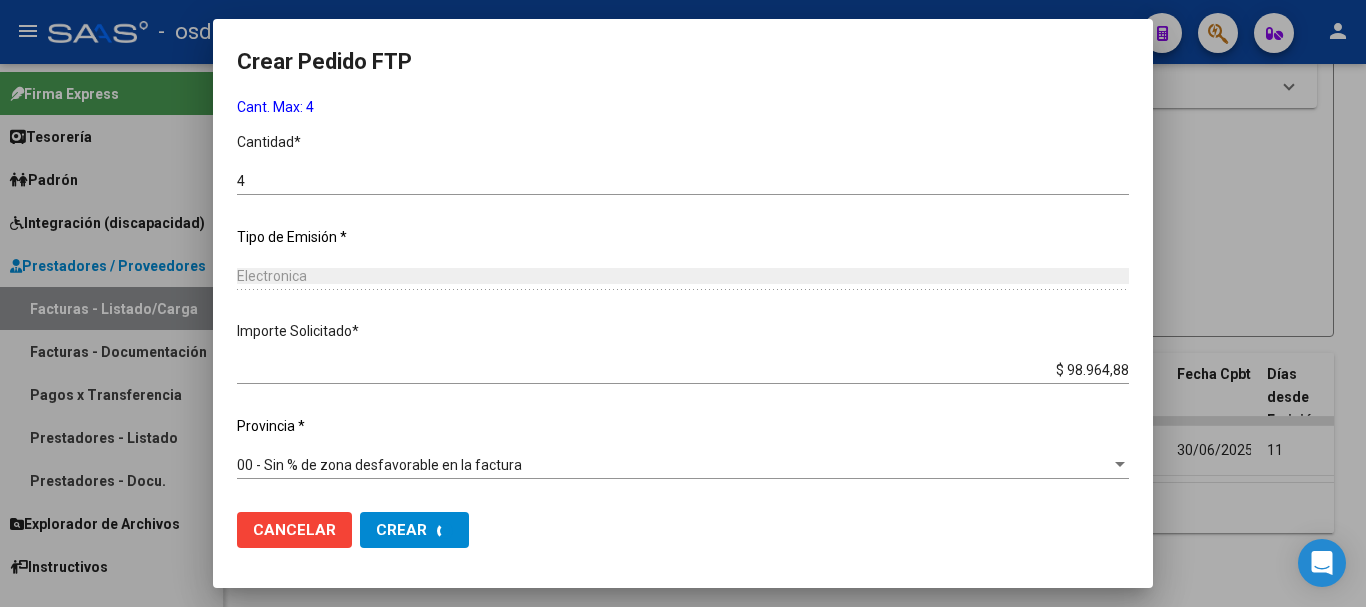 scroll, scrollTop: 0, scrollLeft: 0, axis: both 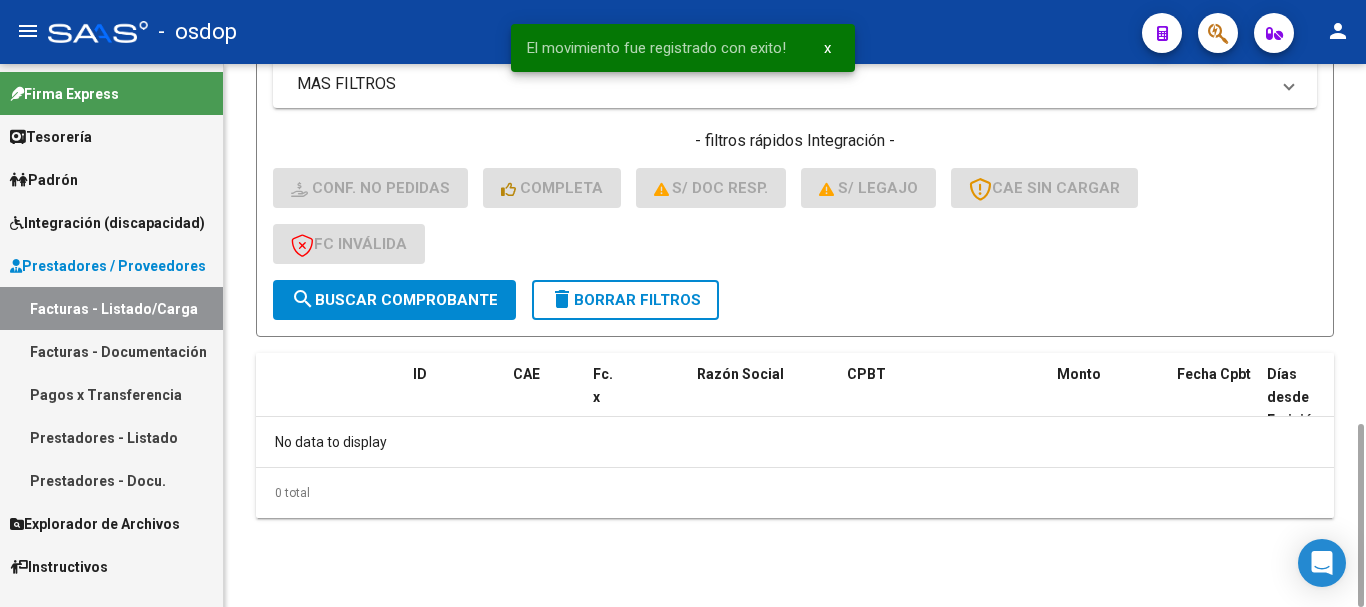 click on "delete  Borrar Filtros" 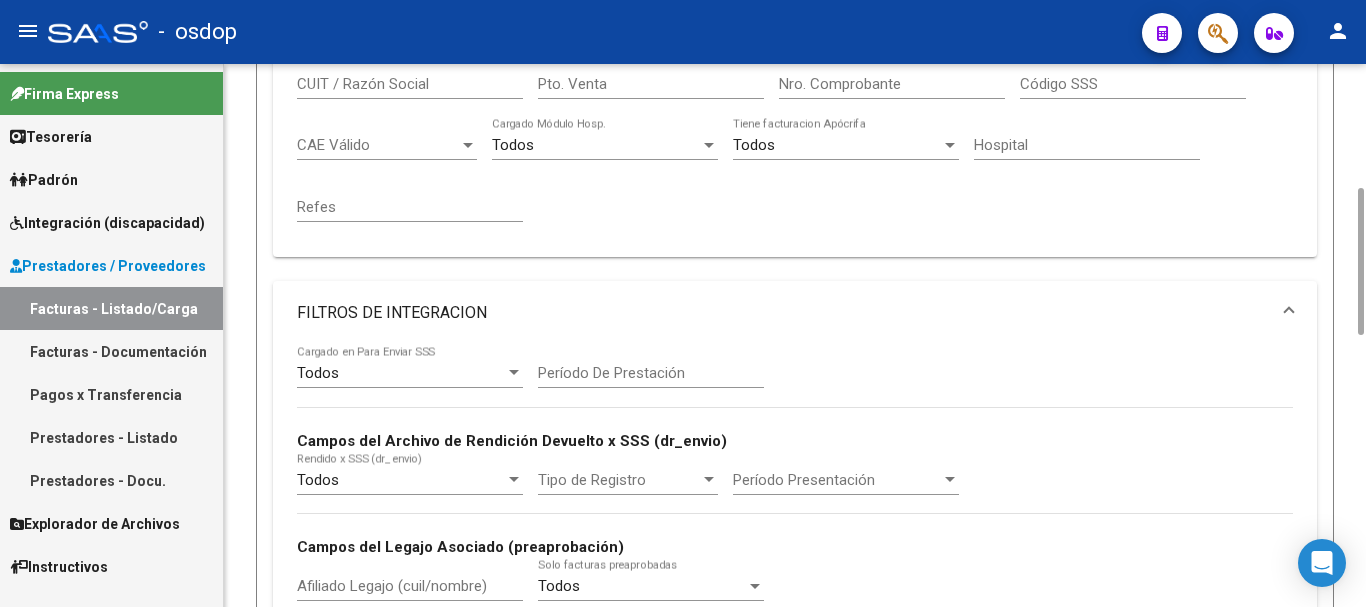 scroll, scrollTop: 860, scrollLeft: 0, axis: vertical 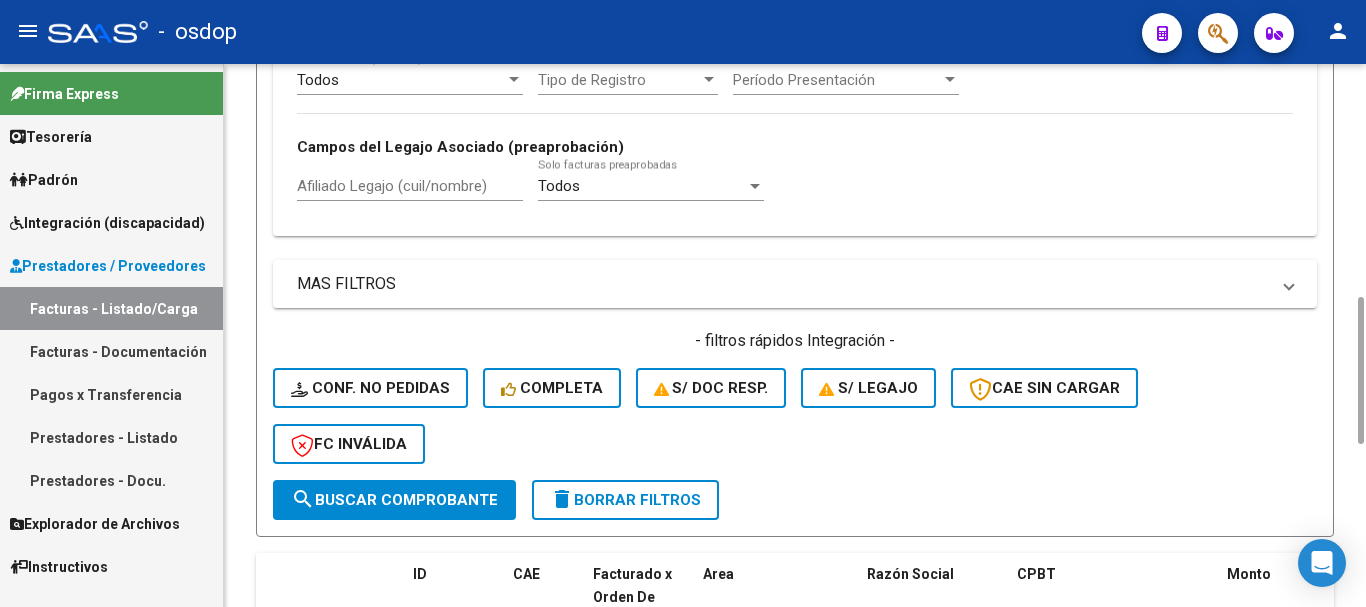 click on "search  Buscar Comprobante" 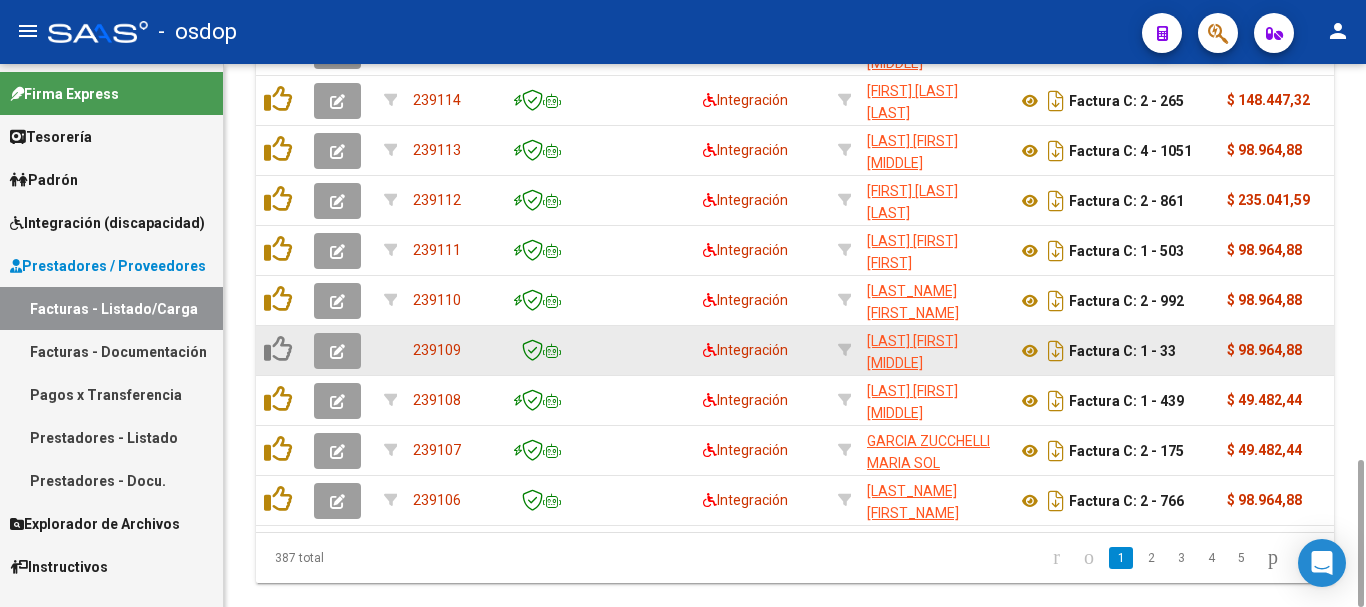 scroll, scrollTop: 1060, scrollLeft: 0, axis: vertical 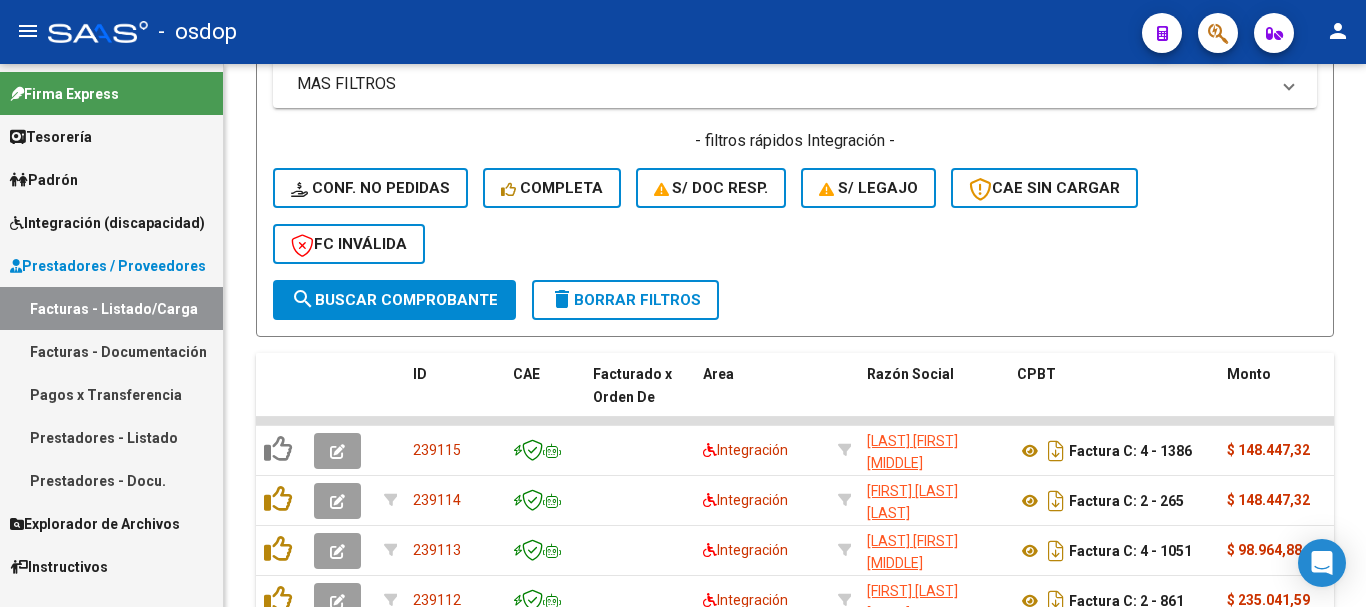 click on "-   osdop" 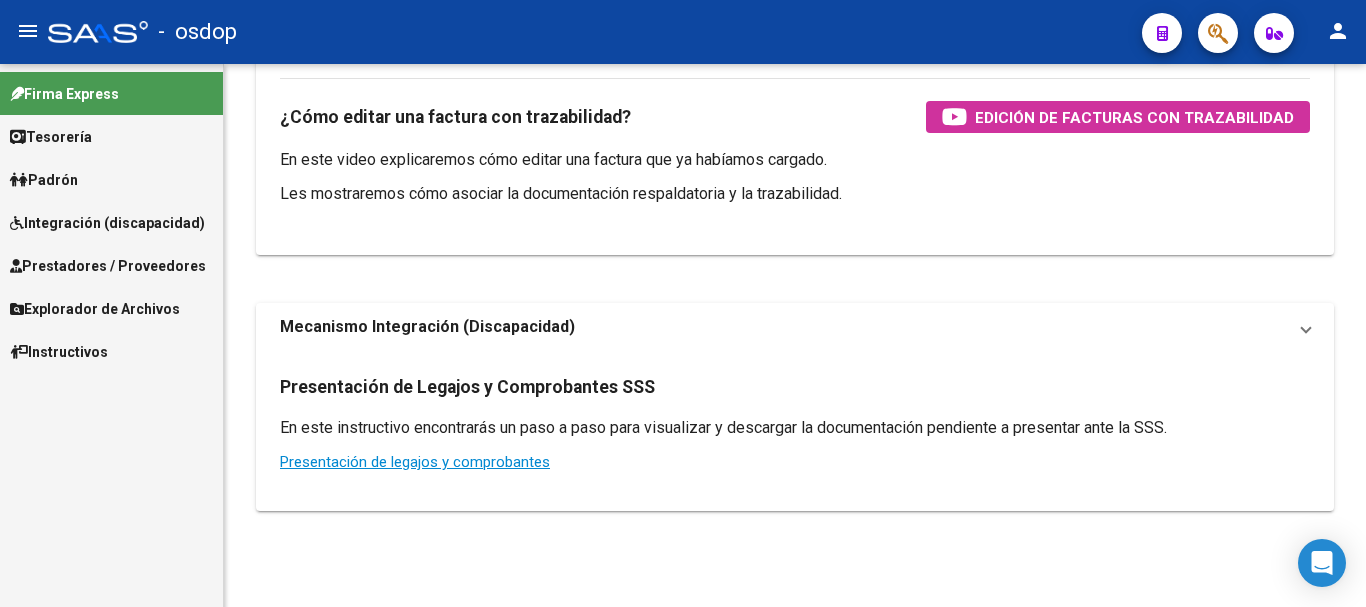 scroll, scrollTop: 0, scrollLeft: 0, axis: both 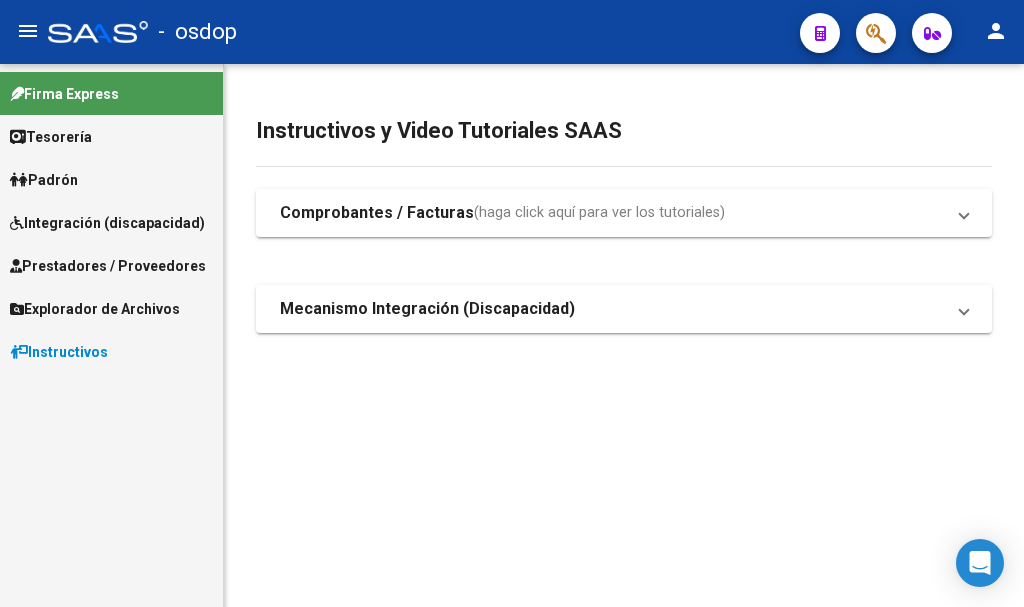 click on "Integración (discapacidad)" at bounding box center (107, 223) 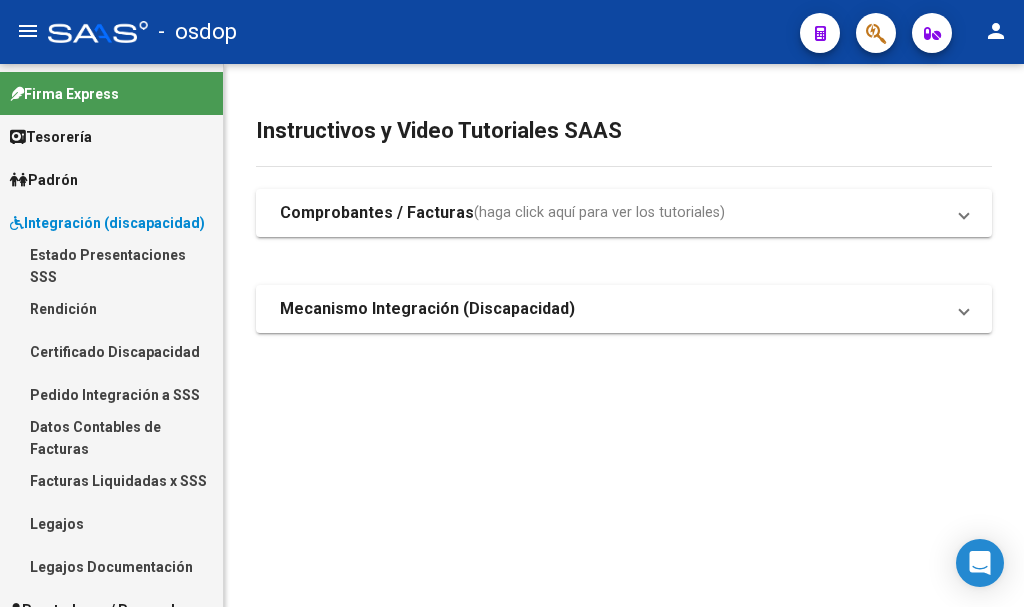 click on "Legajos" at bounding box center (111, 523) 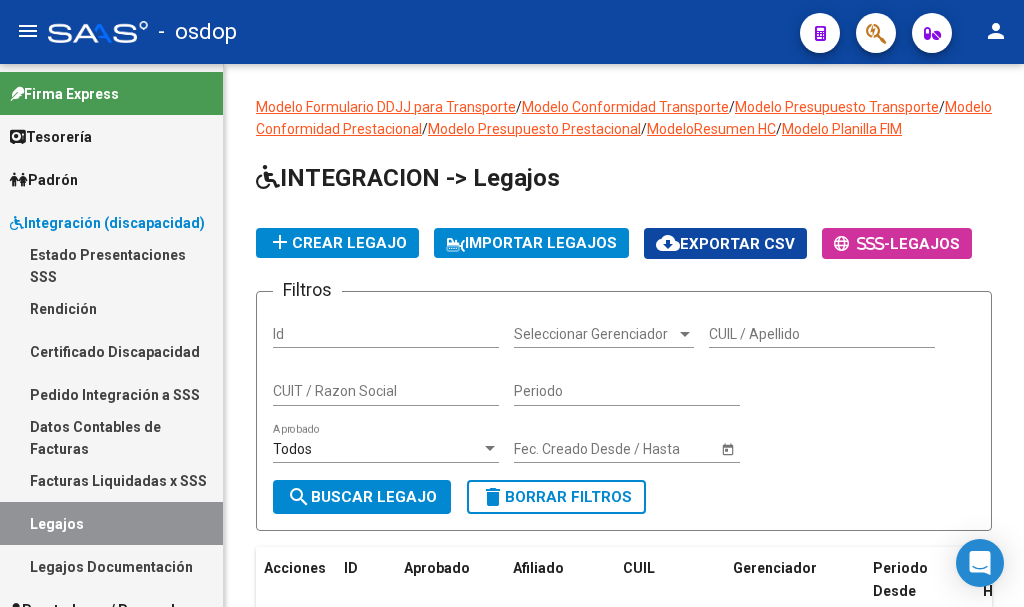 click on "Id" at bounding box center (386, 334) 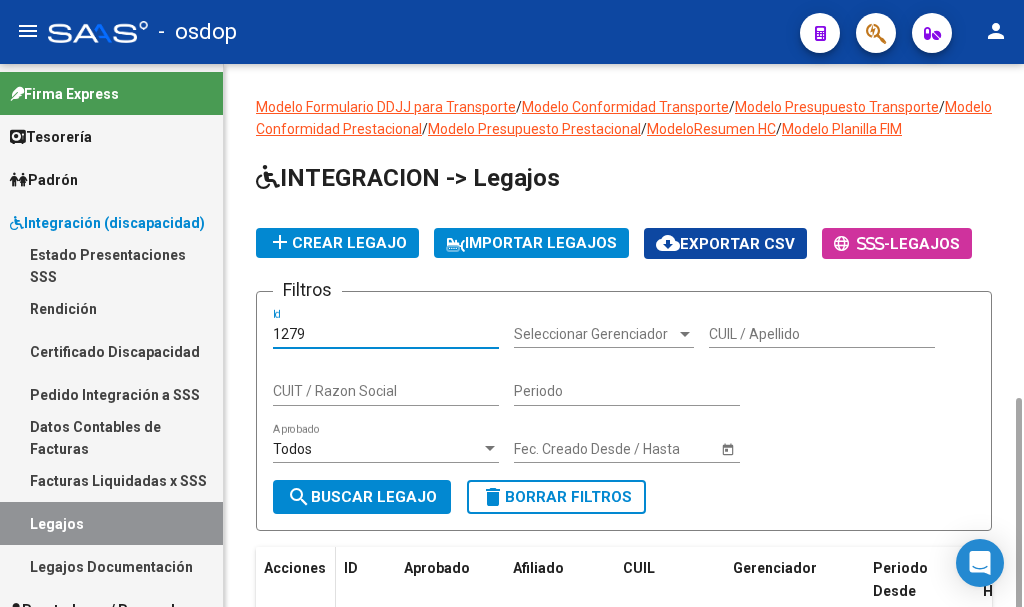 scroll, scrollTop: 192, scrollLeft: 0, axis: vertical 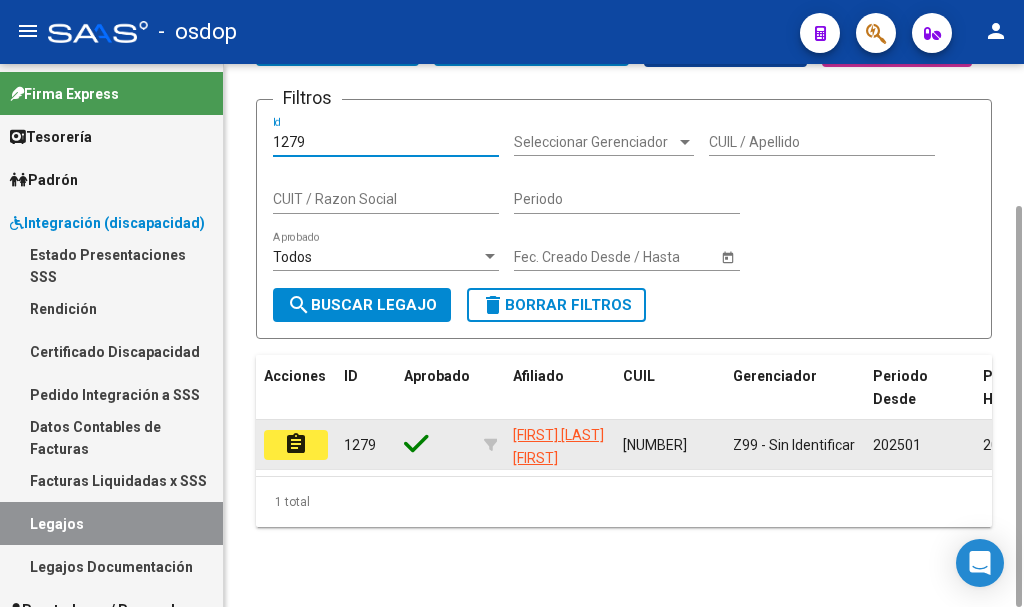 type on "1279" 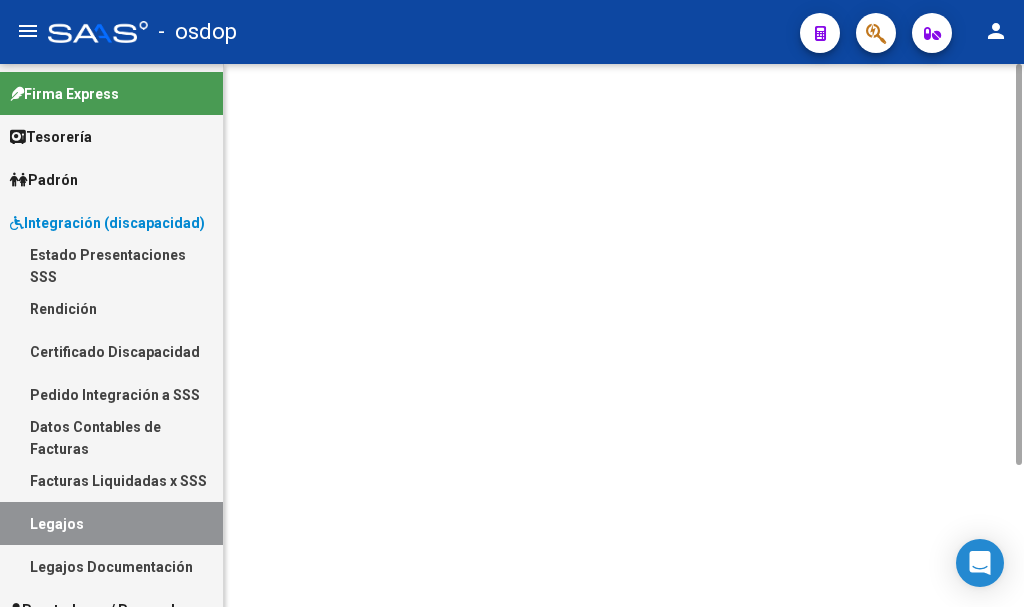 scroll, scrollTop: 0, scrollLeft: 0, axis: both 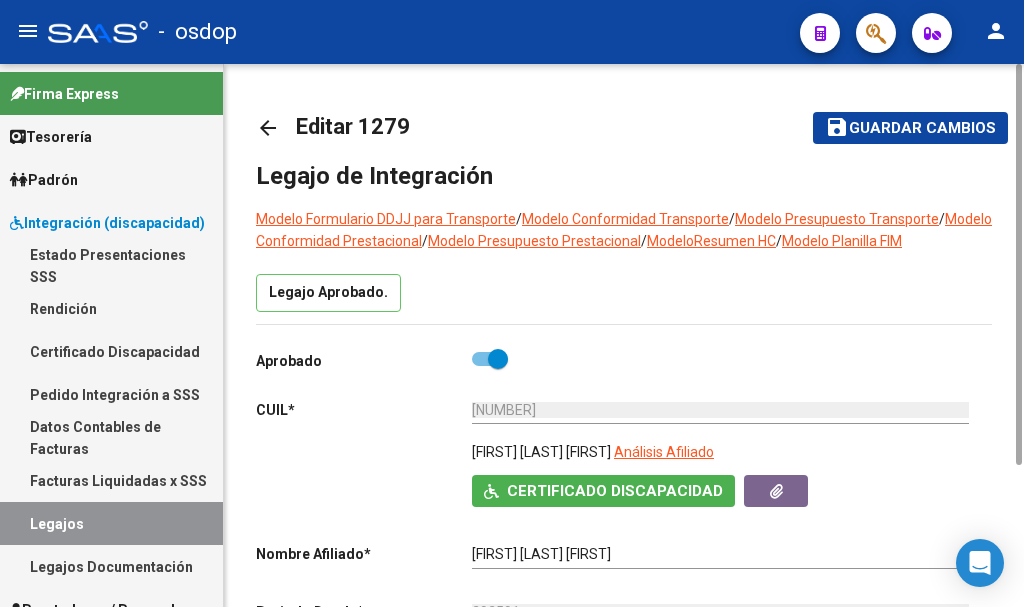 type on "VIDELA EMMA VICTORIA" 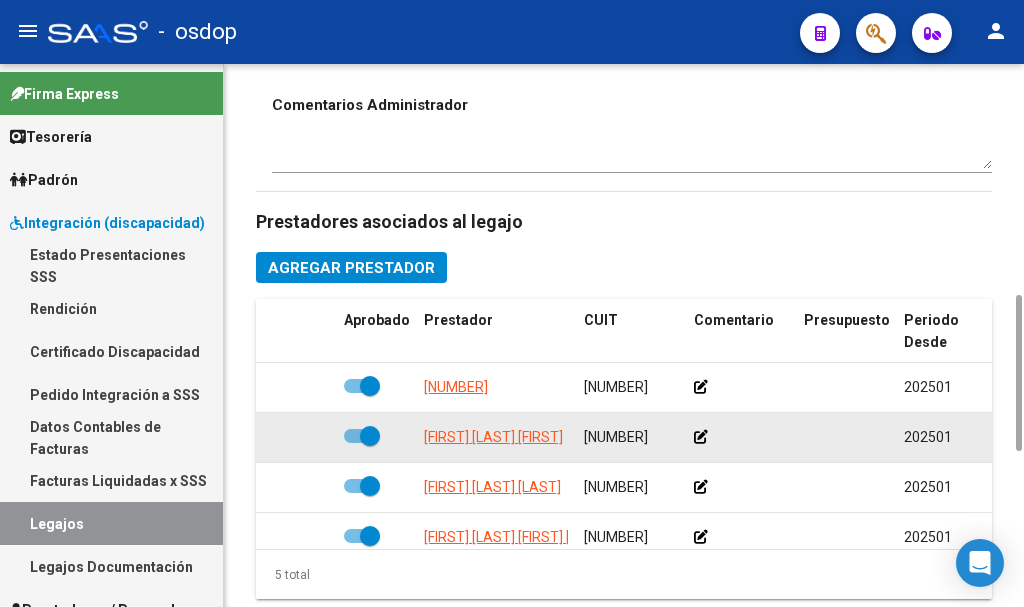 scroll, scrollTop: 1000, scrollLeft: 0, axis: vertical 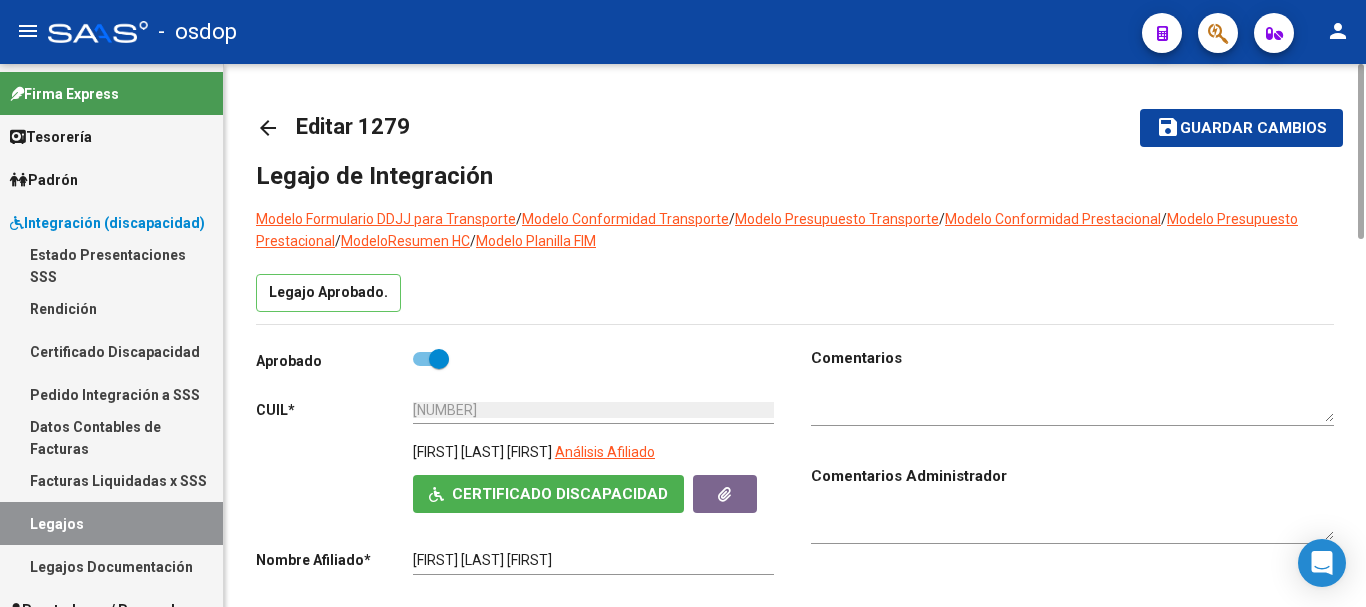click on "arrow_back" 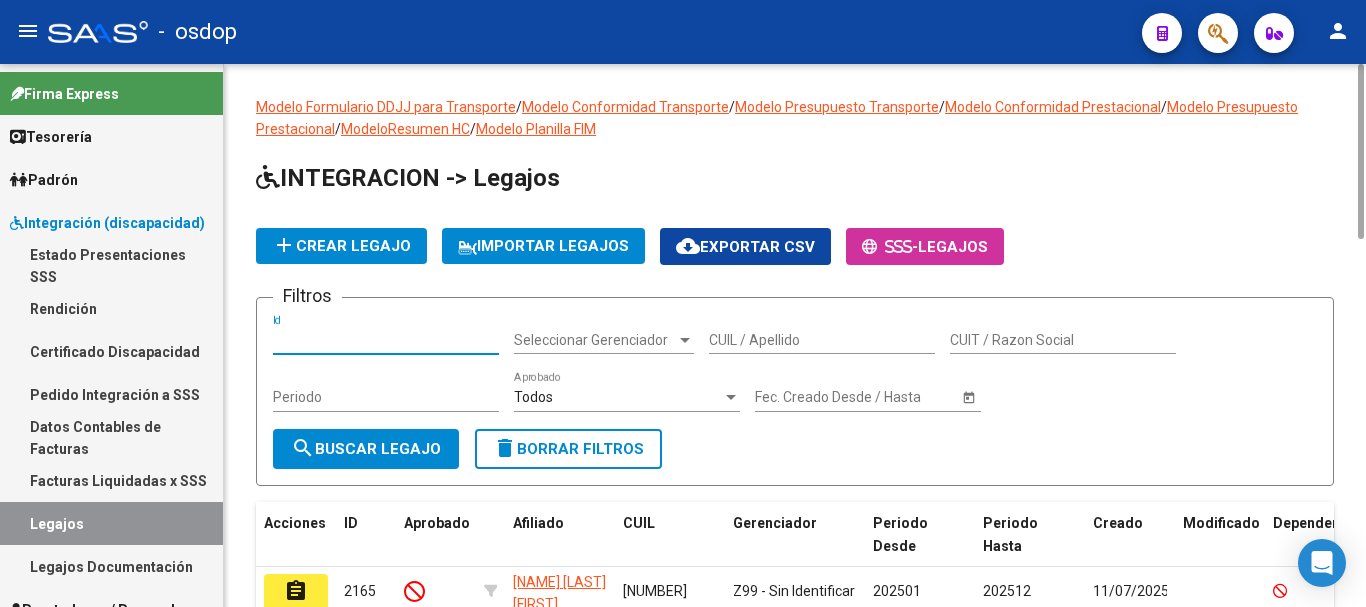 click on "Id" at bounding box center [386, 340] 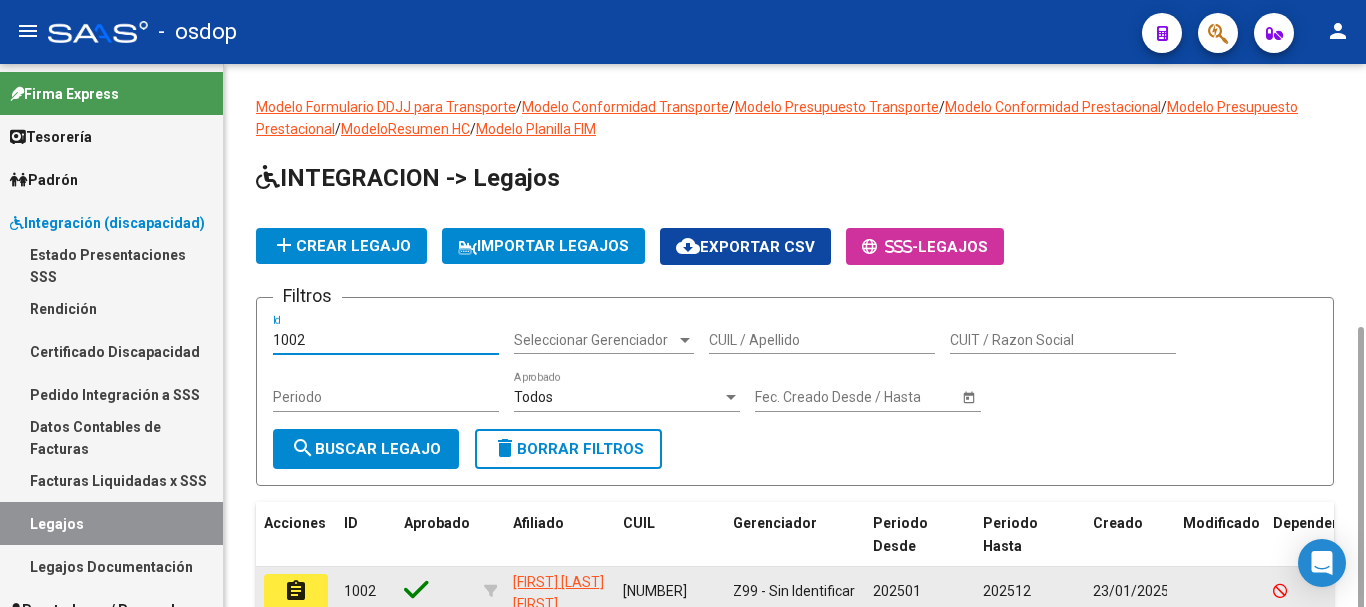 scroll, scrollTop: 147, scrollLeft: 0, axis: vertical 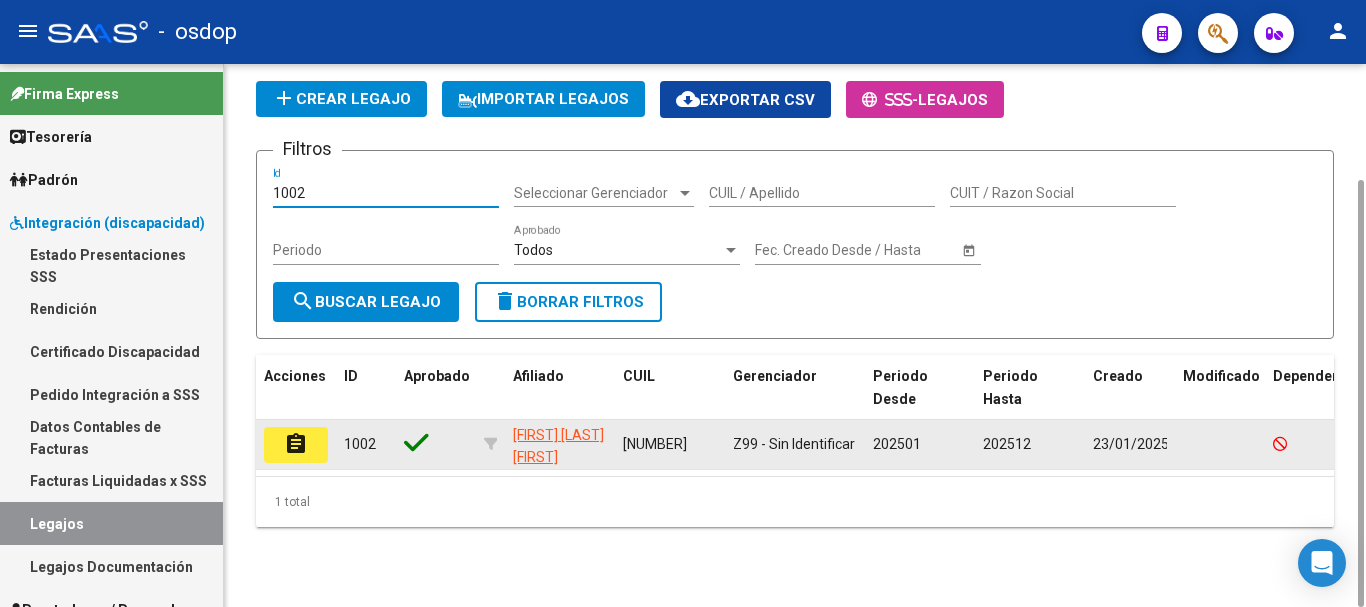type on "1002" 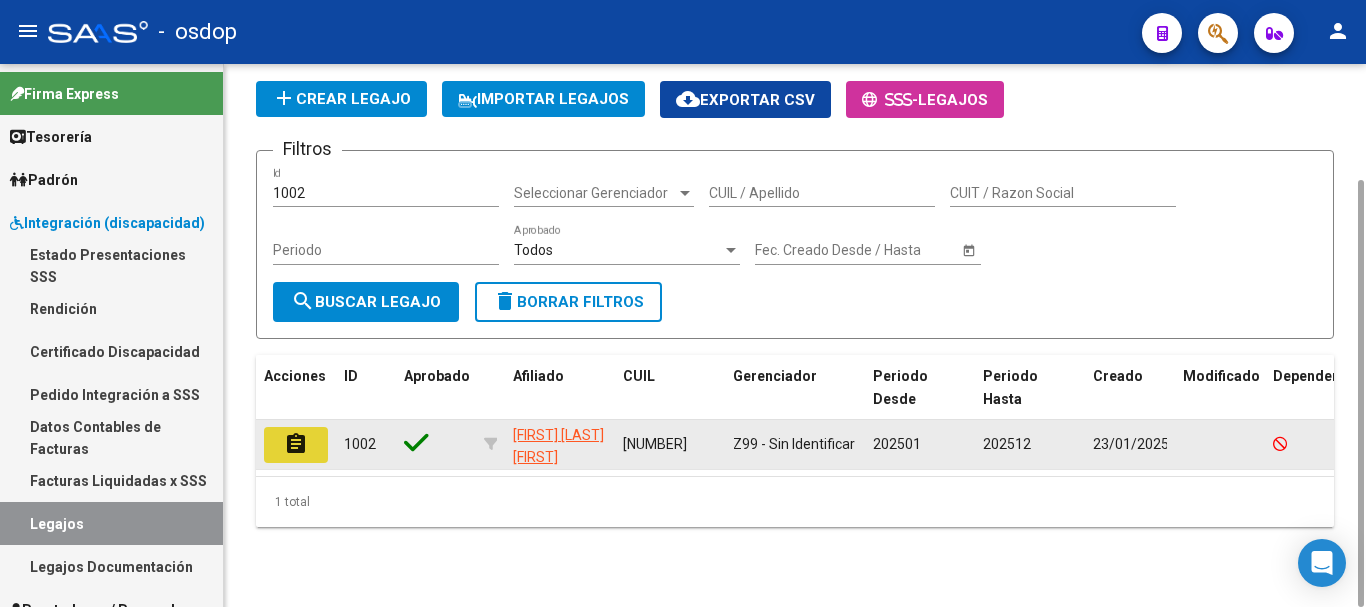 click on "assignment" 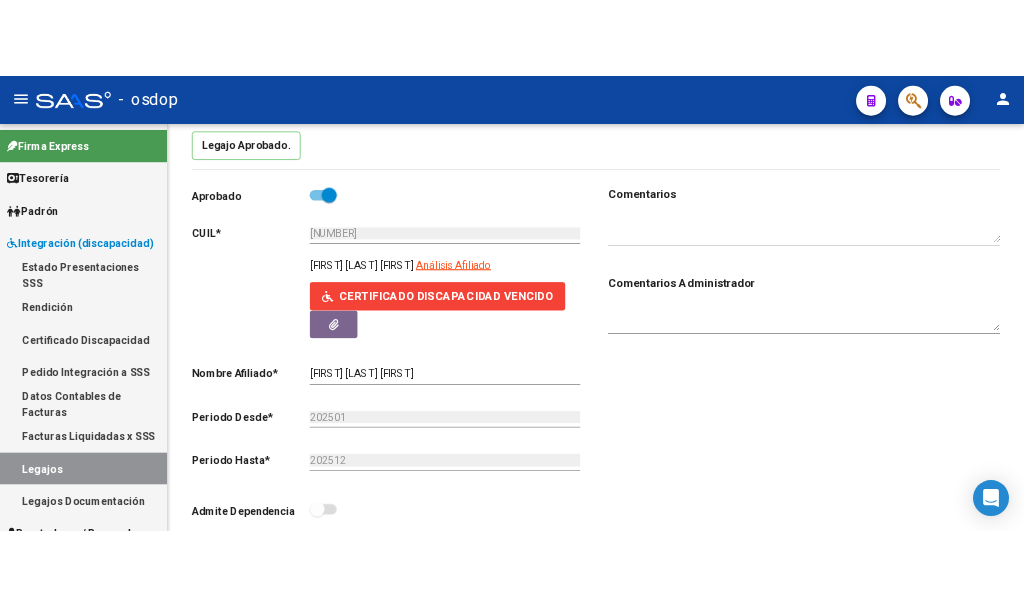 scroll, scrollTop: 0, scrollLeft: 0, axis: both 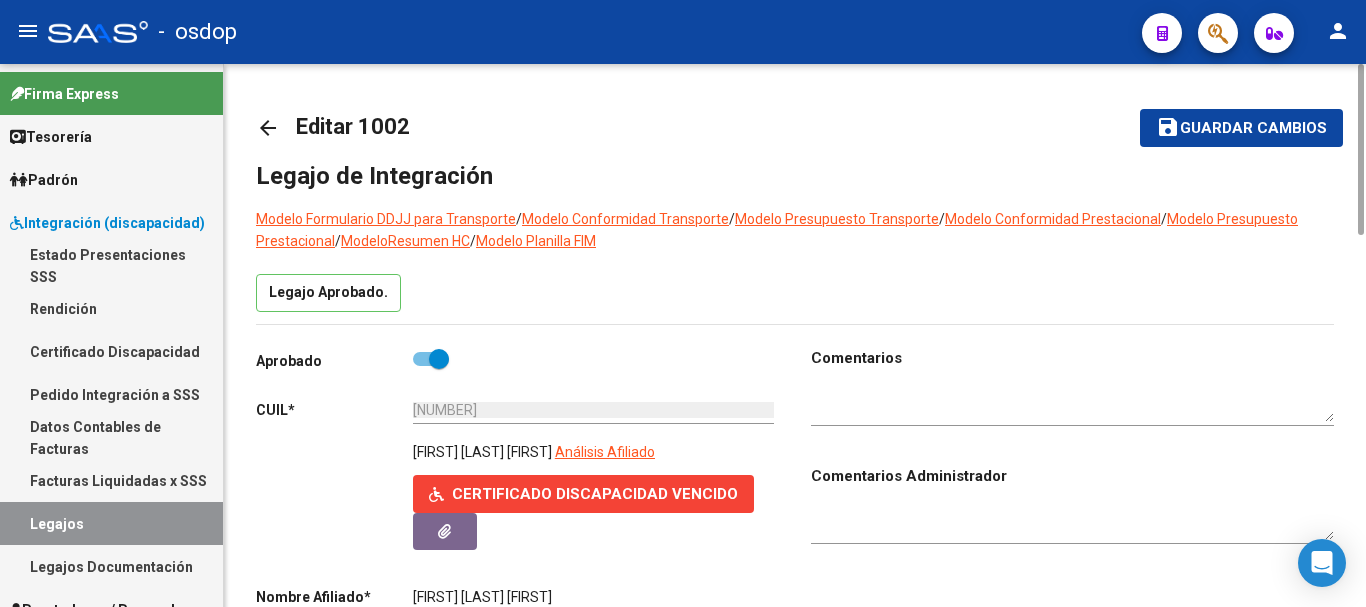 click on "arrow_back" 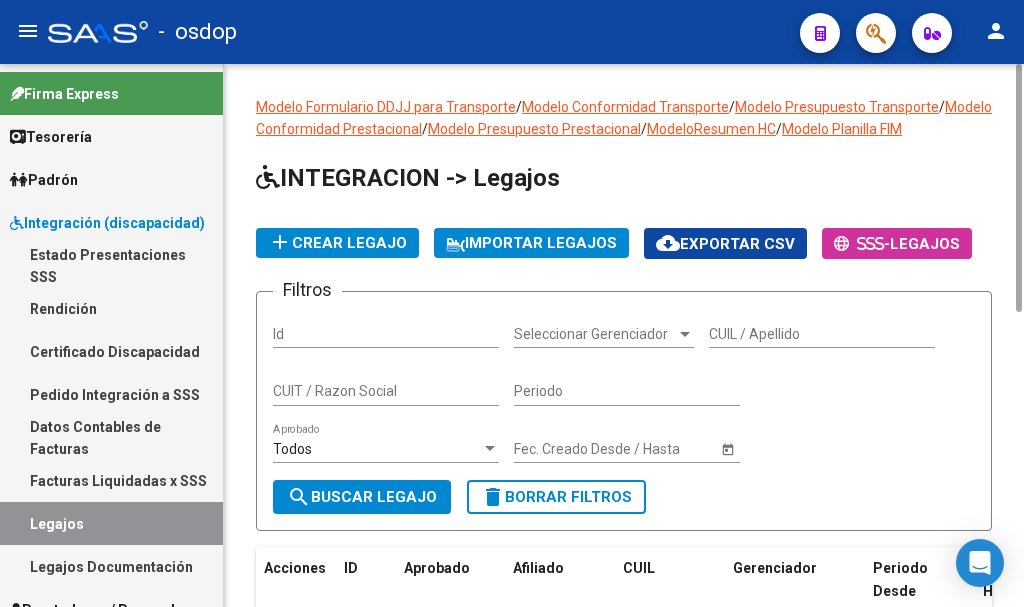 click on "Id" 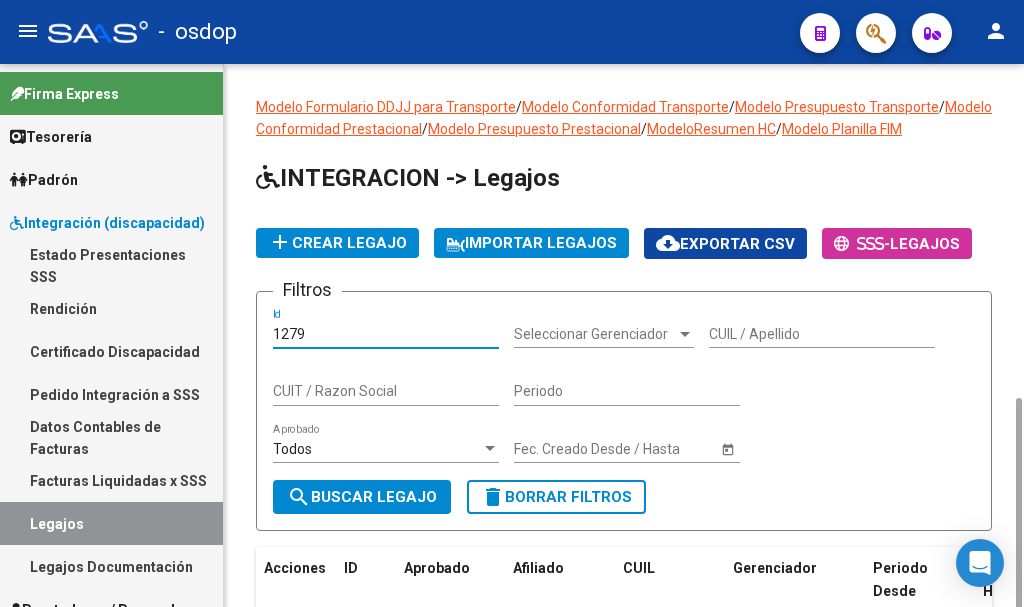 scroll, scrollTop: 192, scrollLeft: 0, axis: vertical 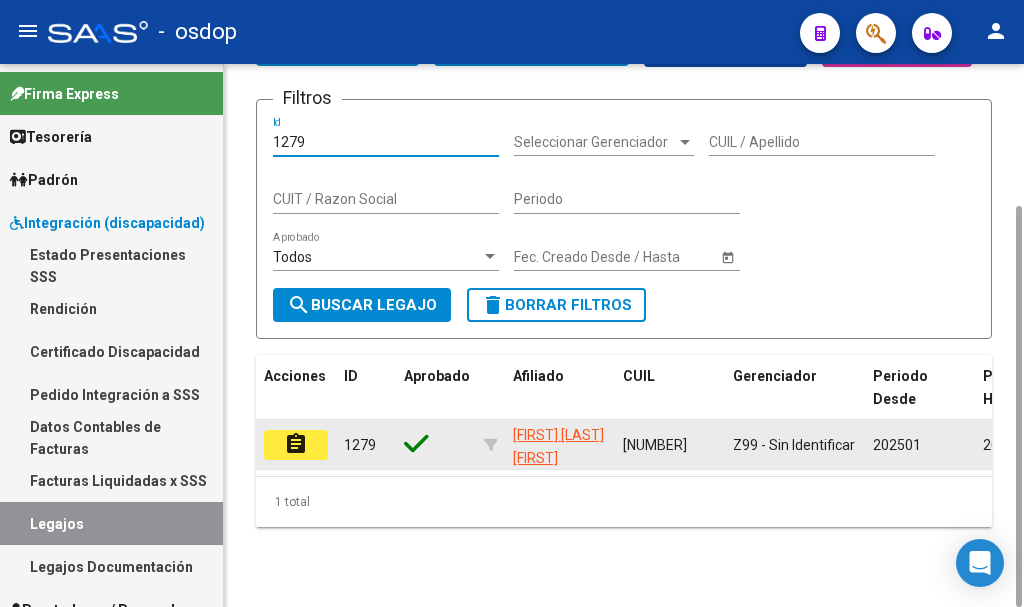 type on "1279" 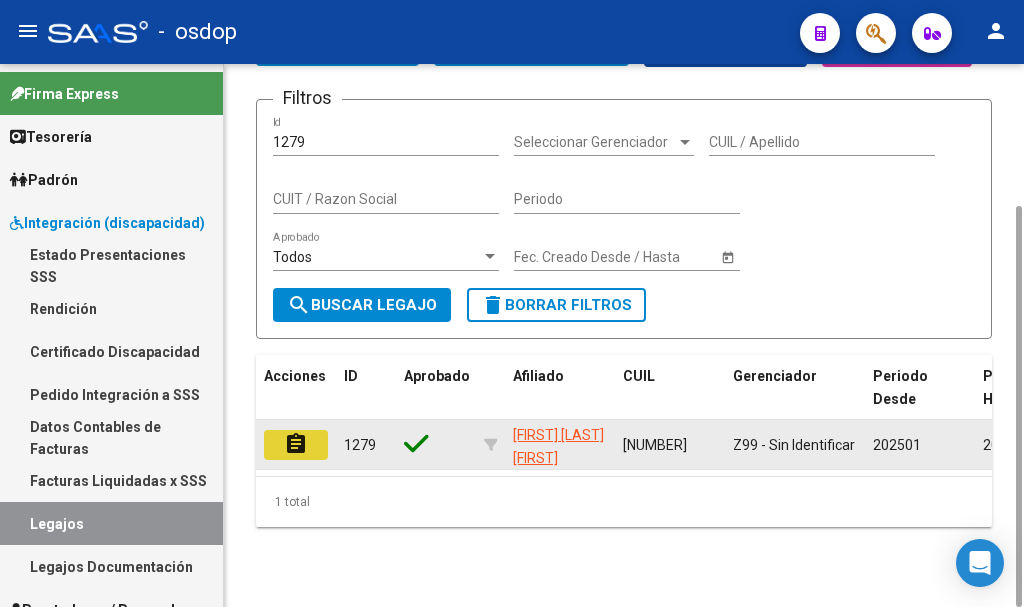 click on "assignment" 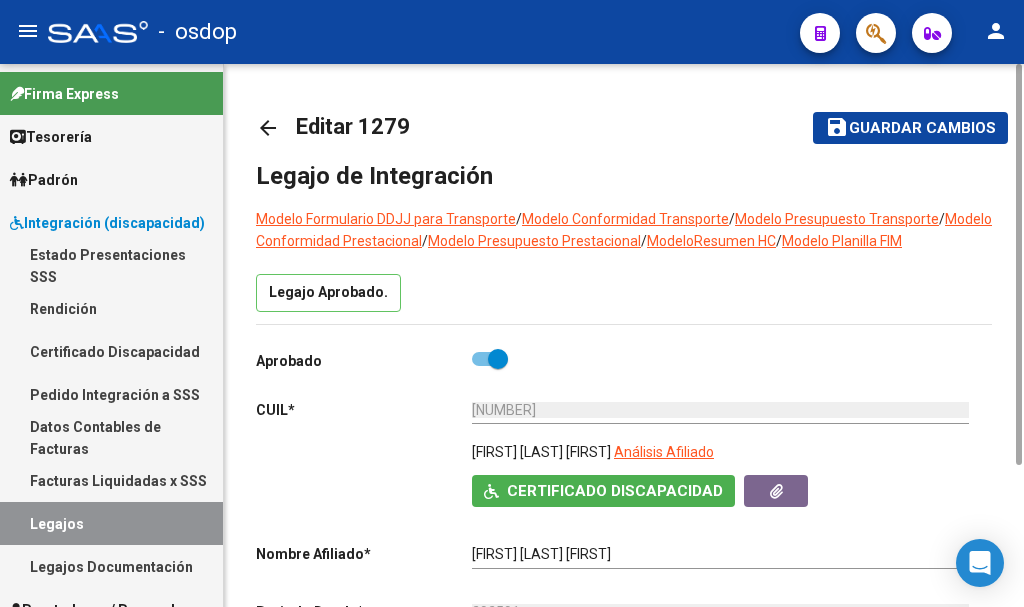 type on "VIDELA EMMA VICTORIA" 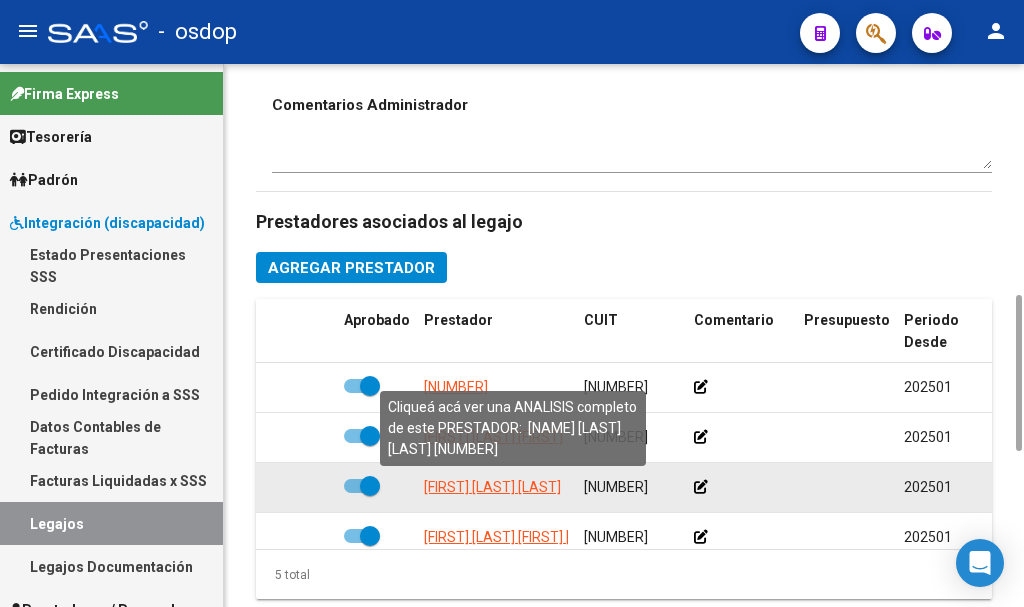 scroll, scrollTop: 1000, scrollLeft: 0, axis: vertical 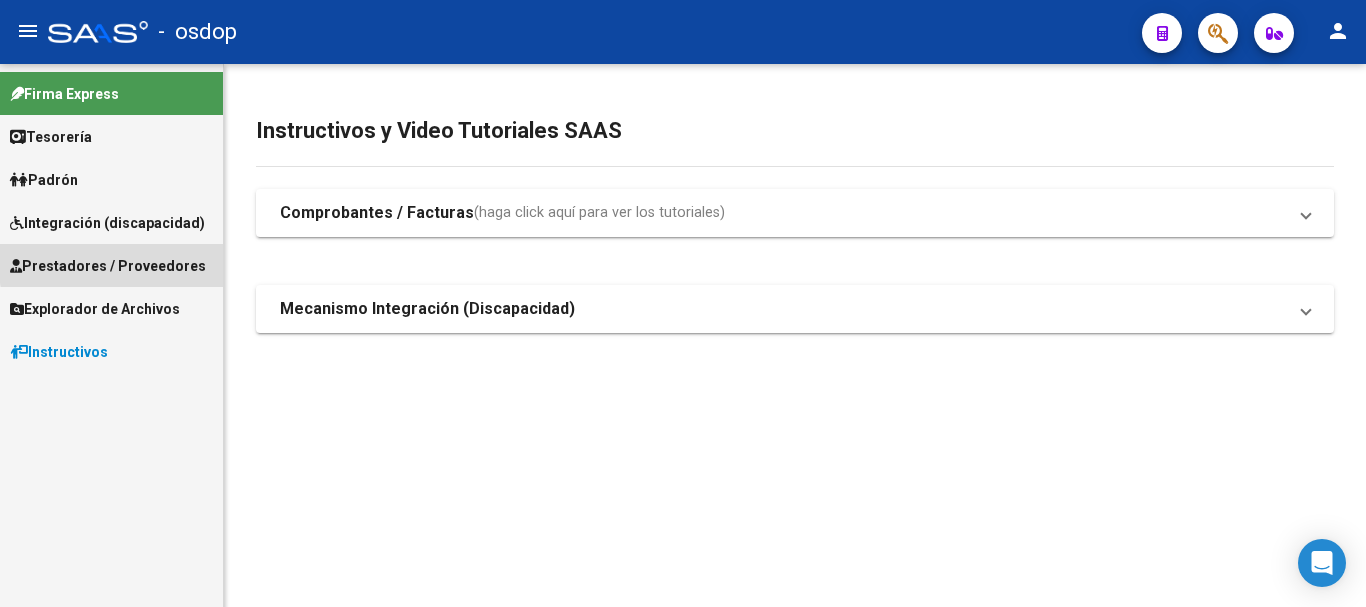 click on "Prestadores / Proveedores" at bounding box center (108, 266) 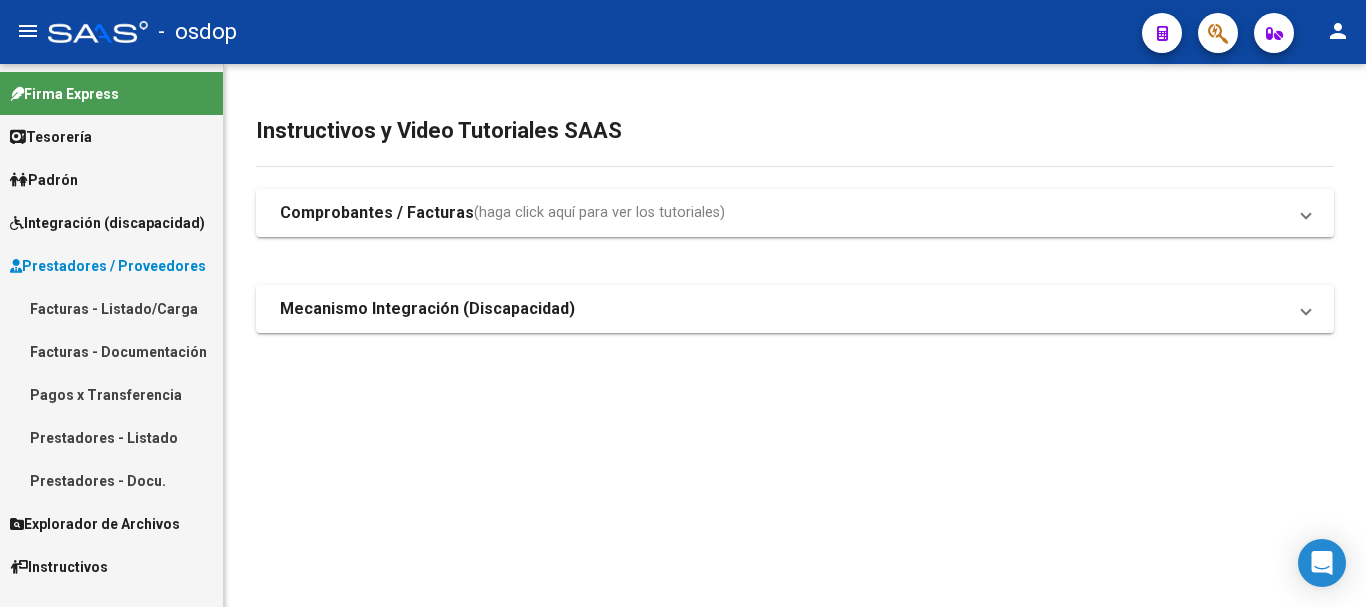 click on "Facturas - Listado/Carga" at bounding box center (111, 308) 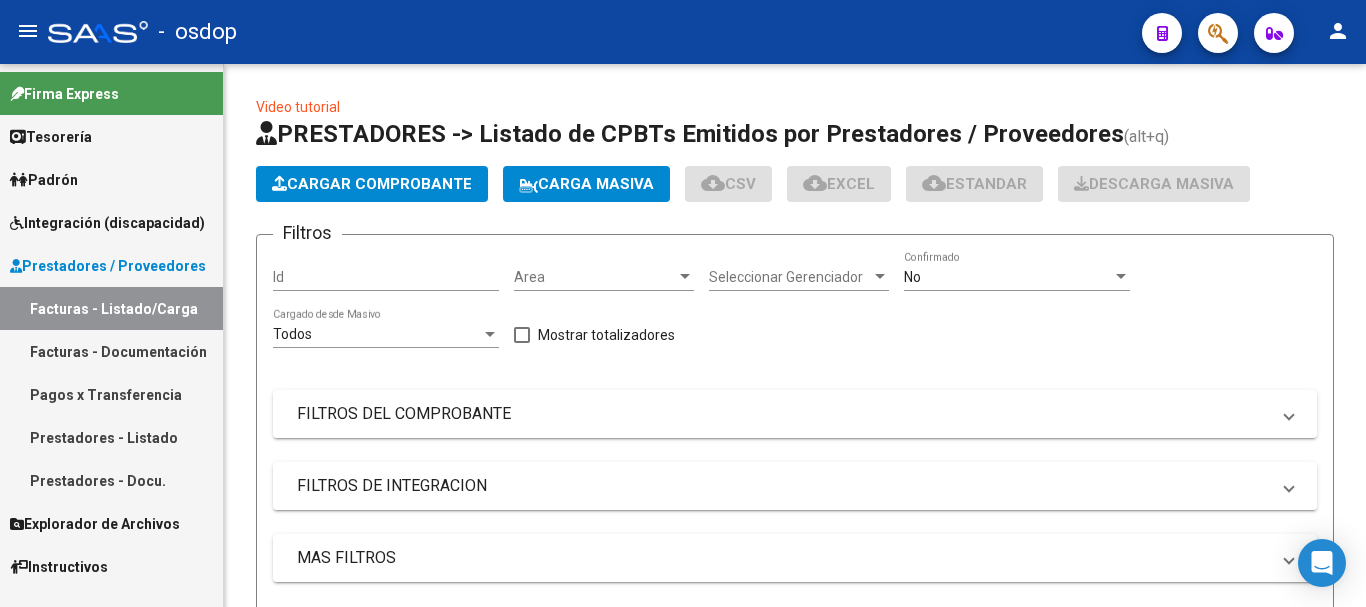 click on "FILTROS DE INTEGRACION" at bounding box center [783, 486] 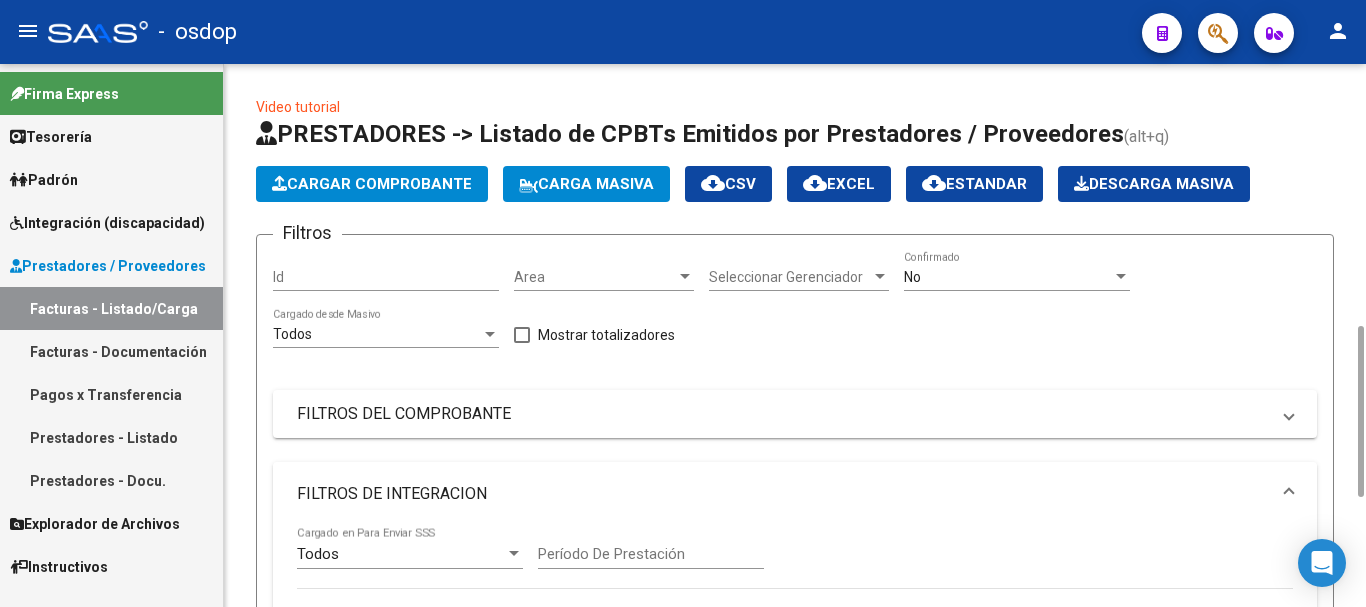 scroll, scrollTop: 400, scrollLeft: 0, axis: vertical 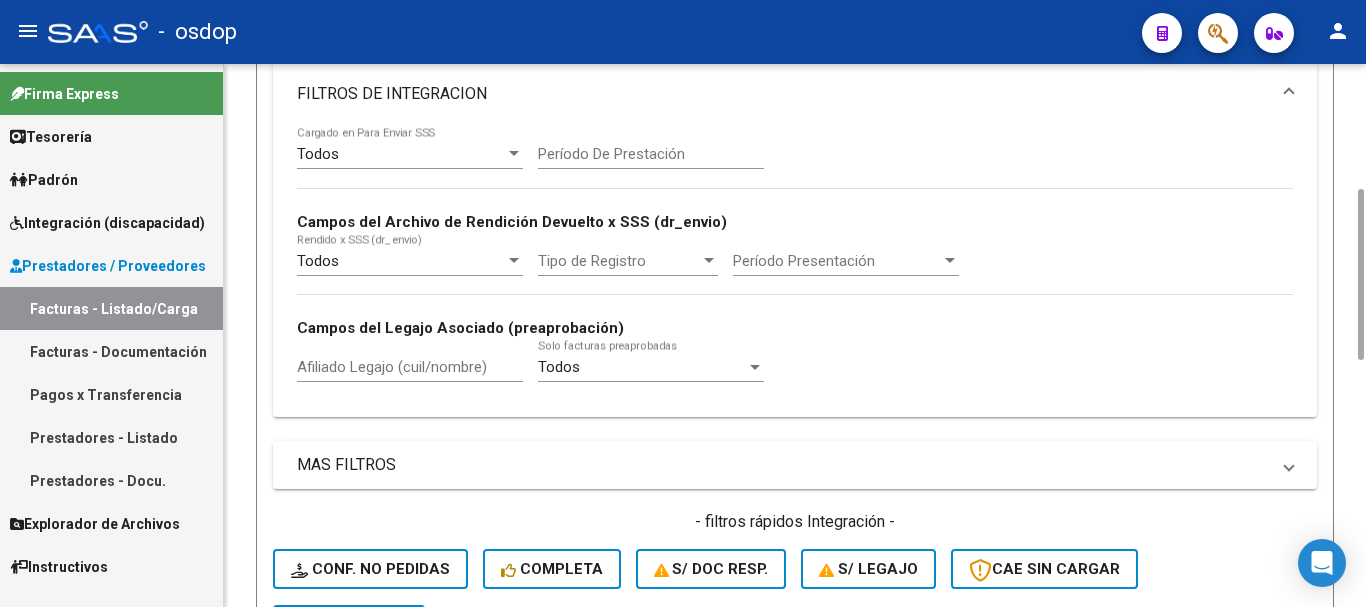 click on "Afiliado Legajo (cuil/nombre)" 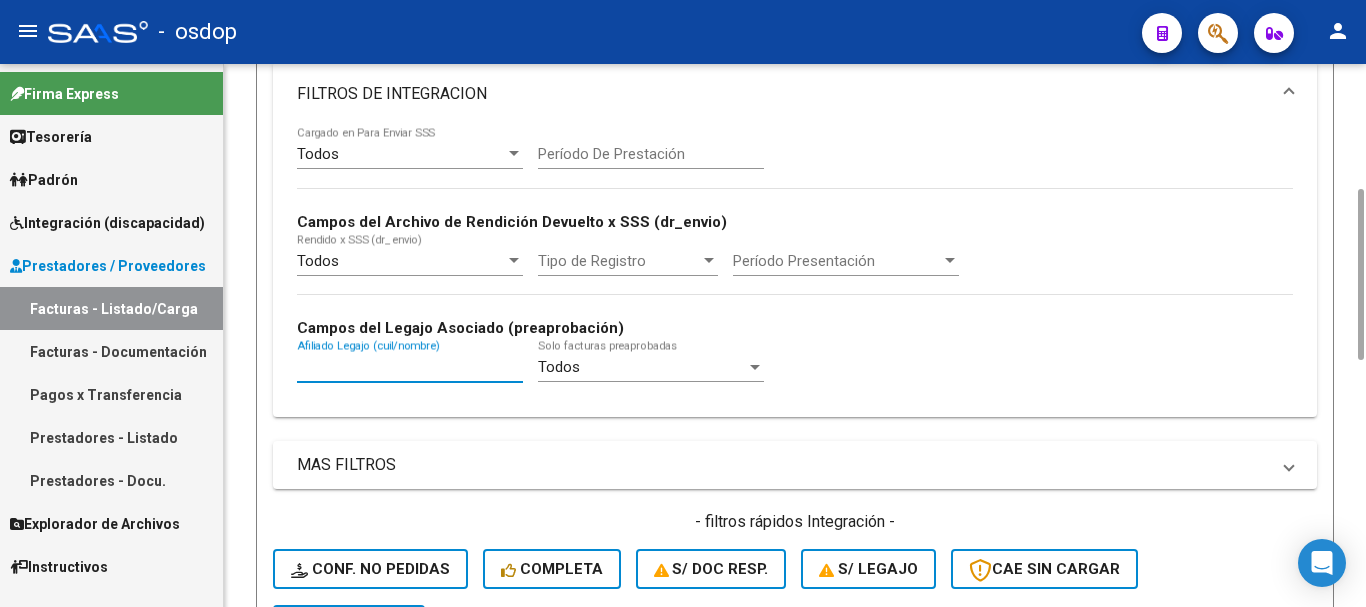 paste on "20557794183" 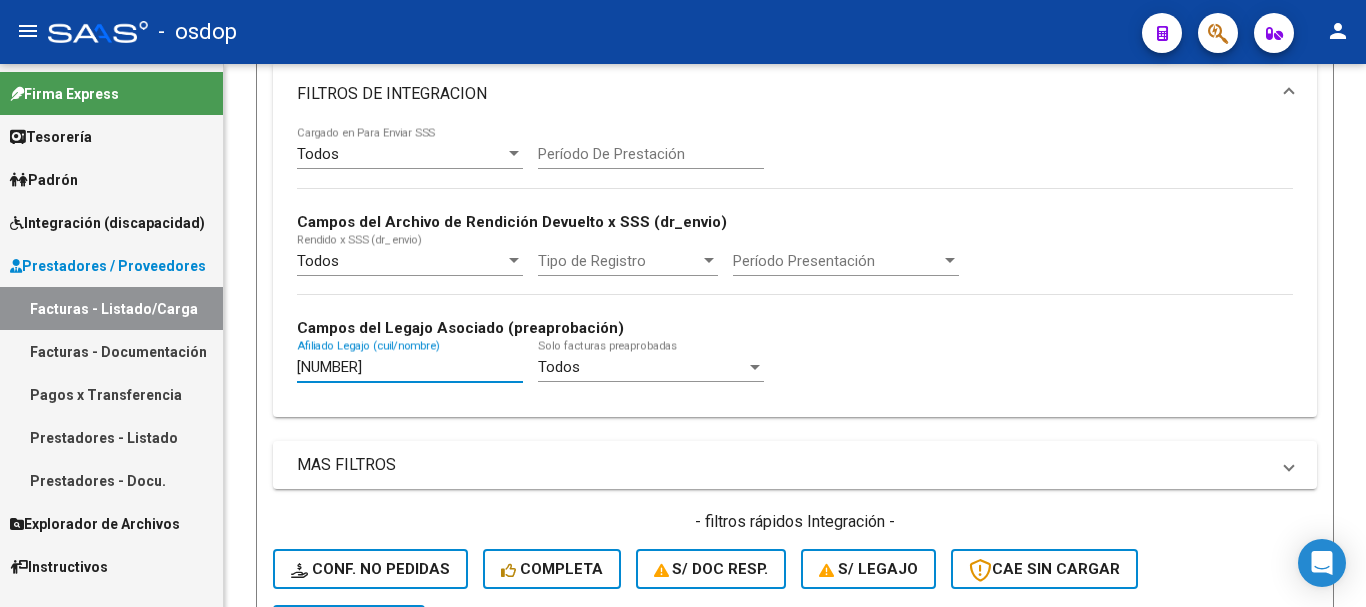 scroll, scrollTop: 800, scrollLeft: 0, axis: vertical 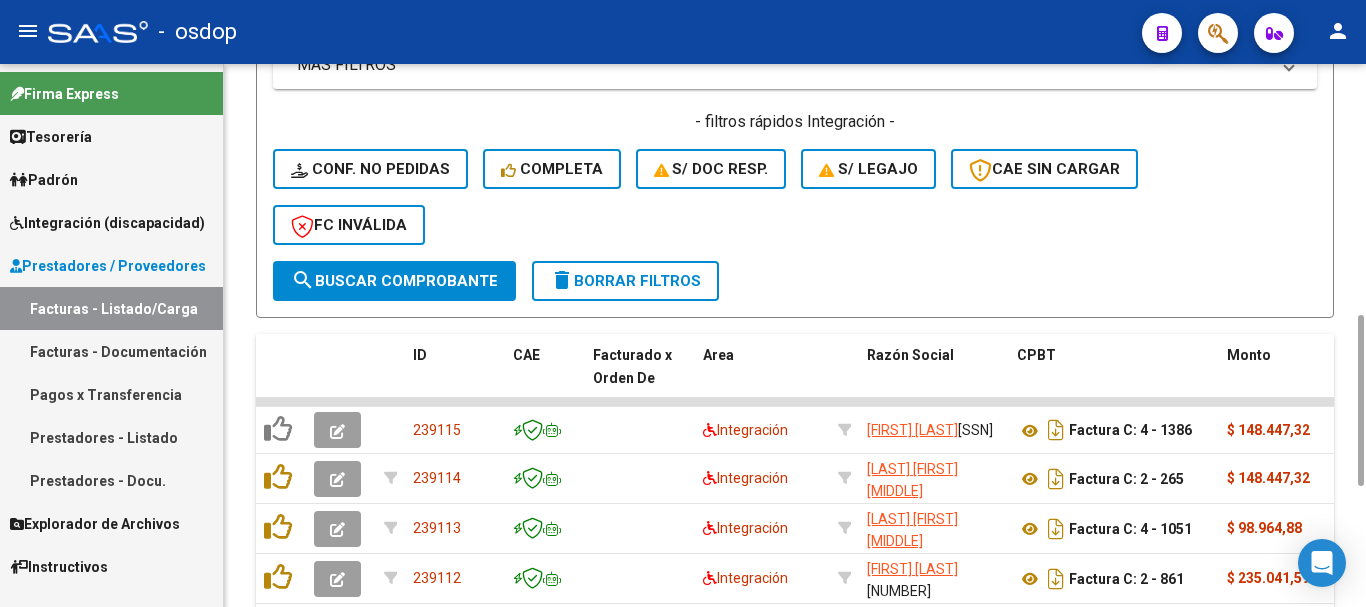 type on "20557794183" 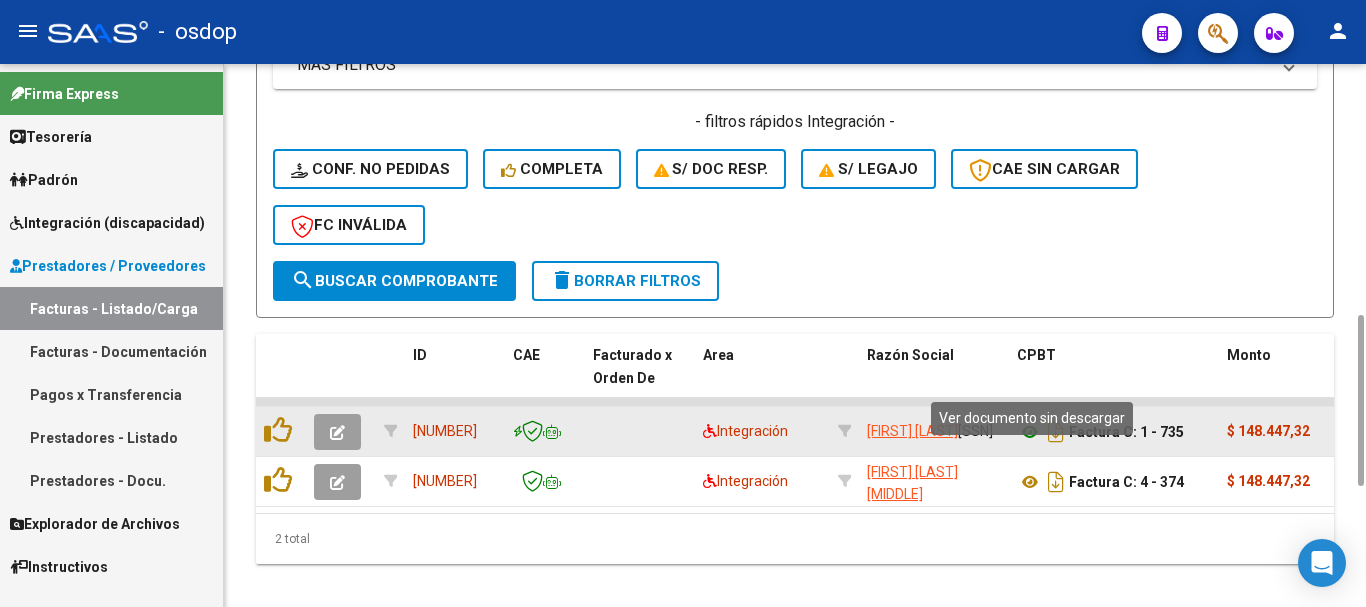 click 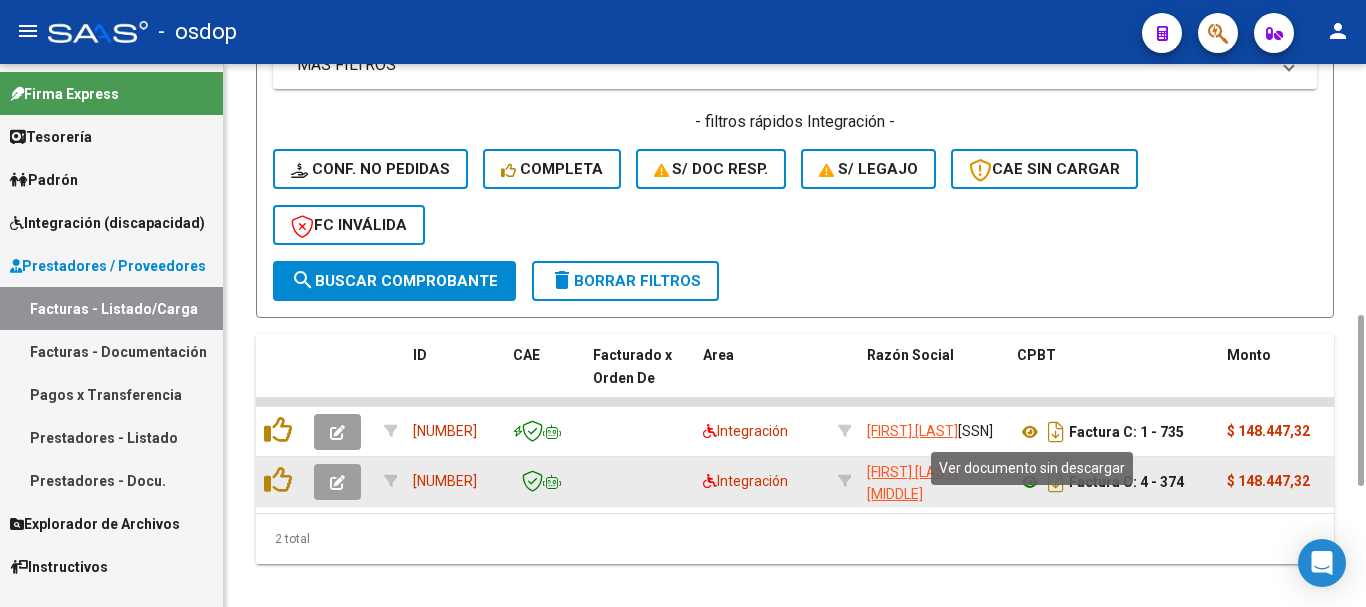 click 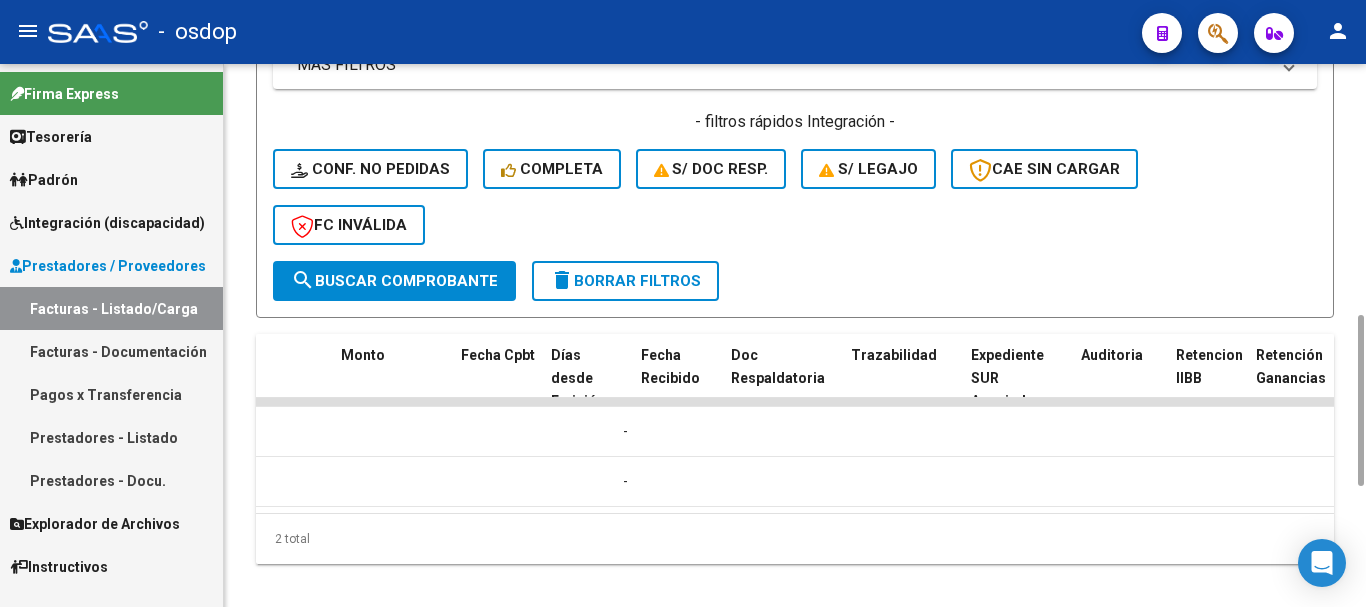 scroll, scrollTop: 0, scrollLeft: 886, axis: horizontal 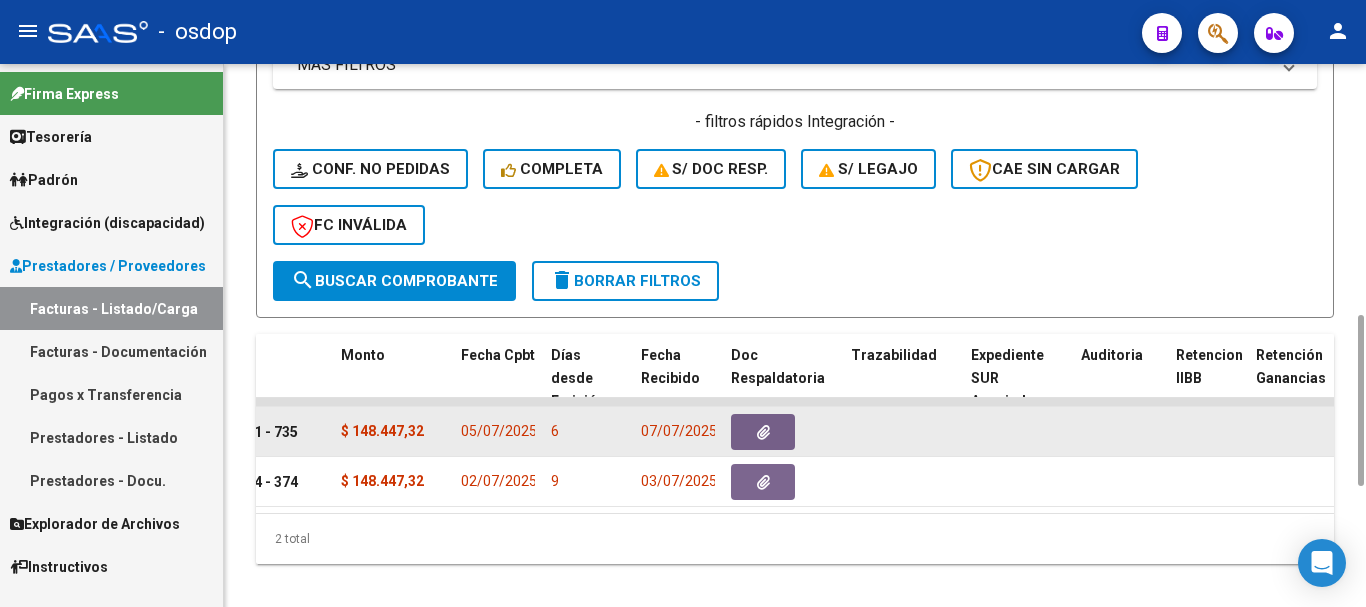 click 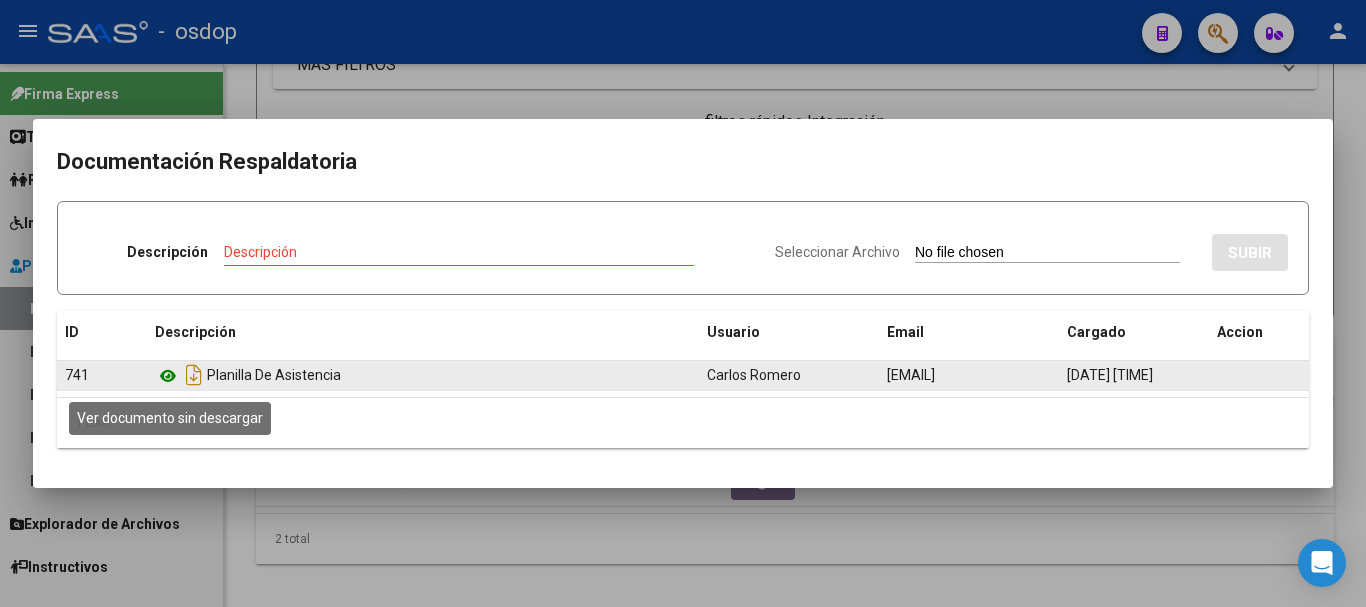 click 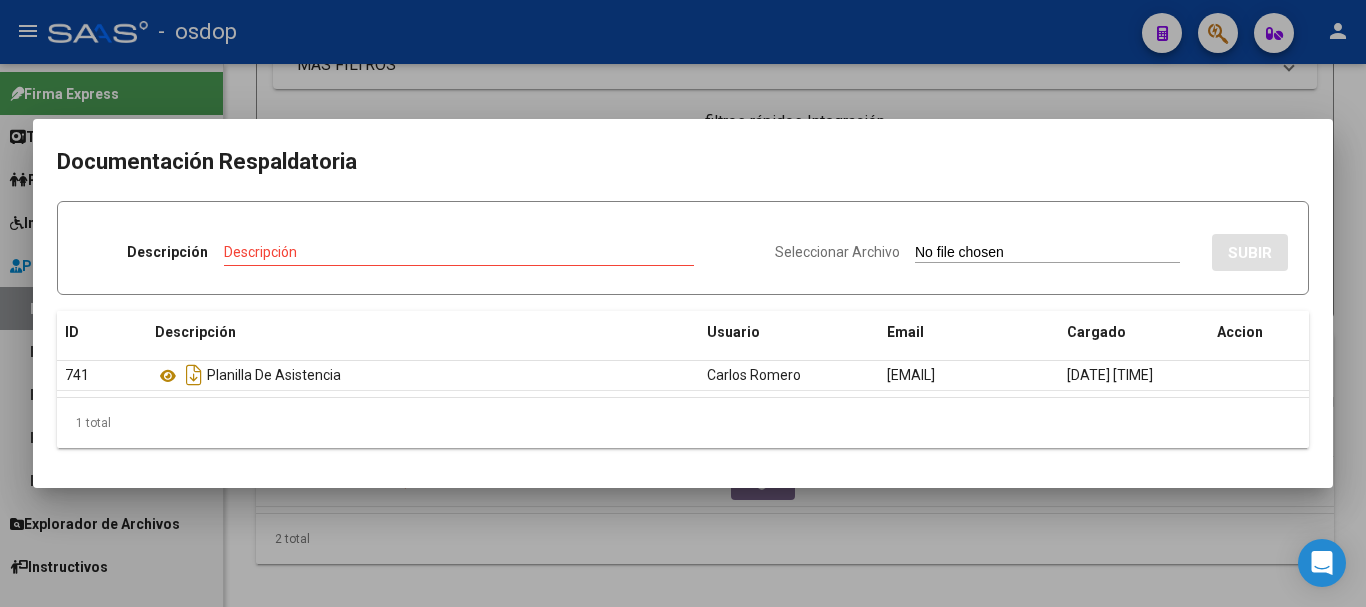 click at bounding box center (683, 303) 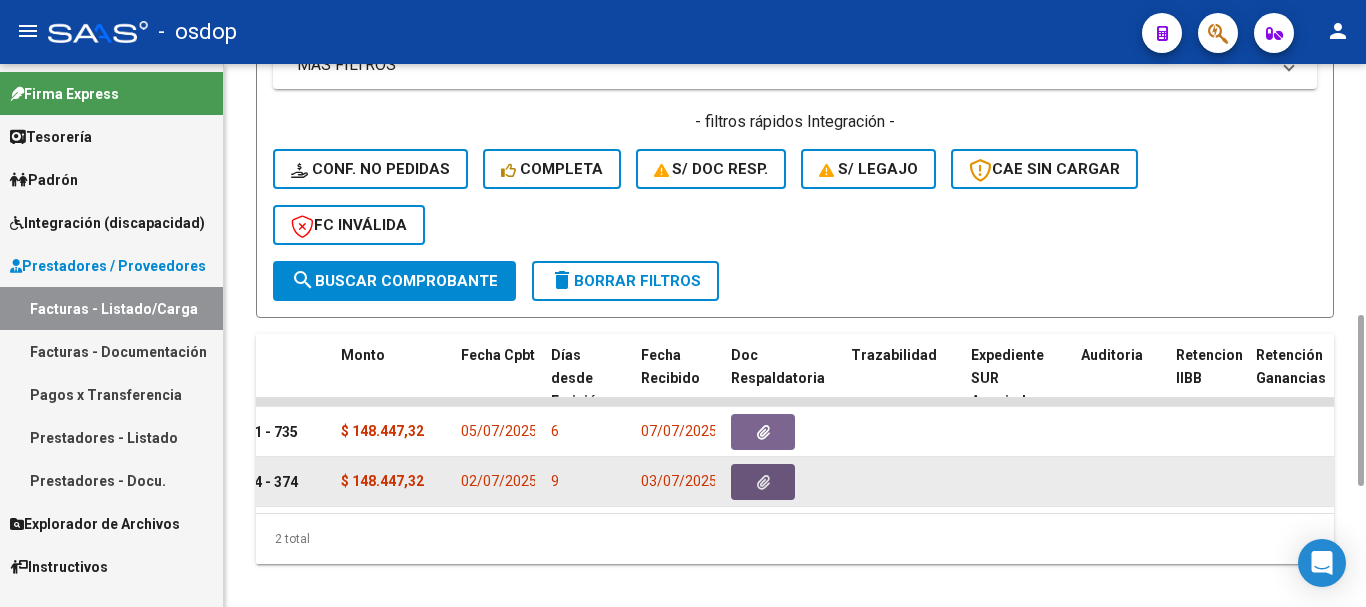 click 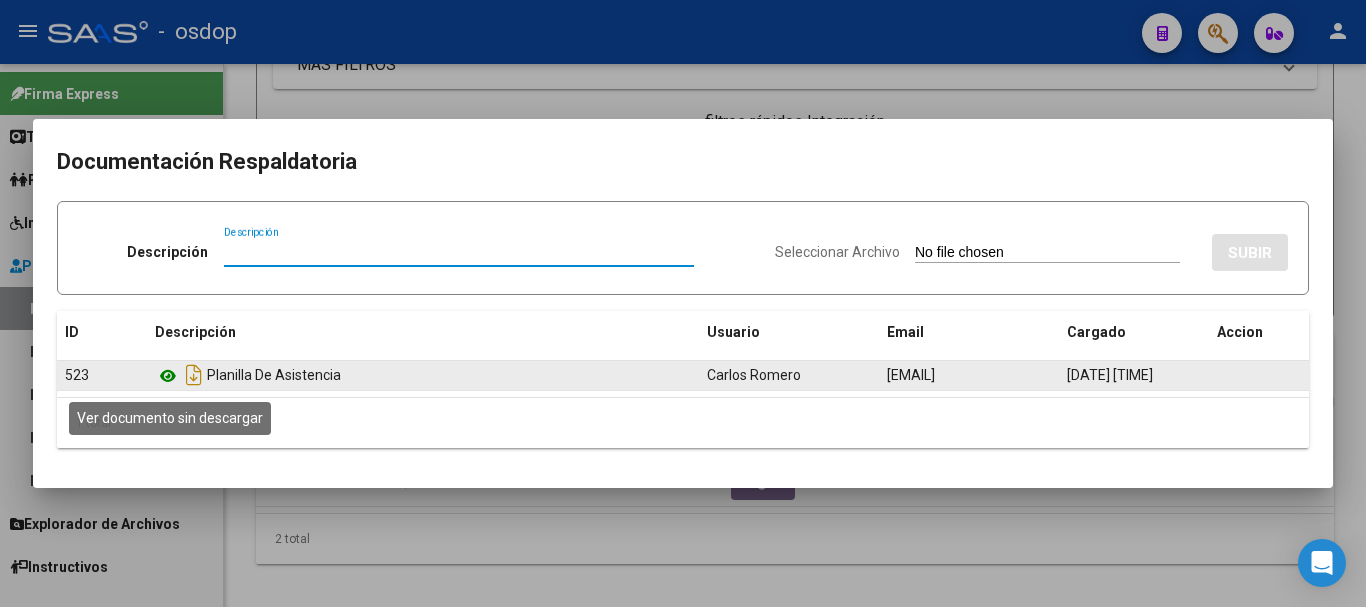 click 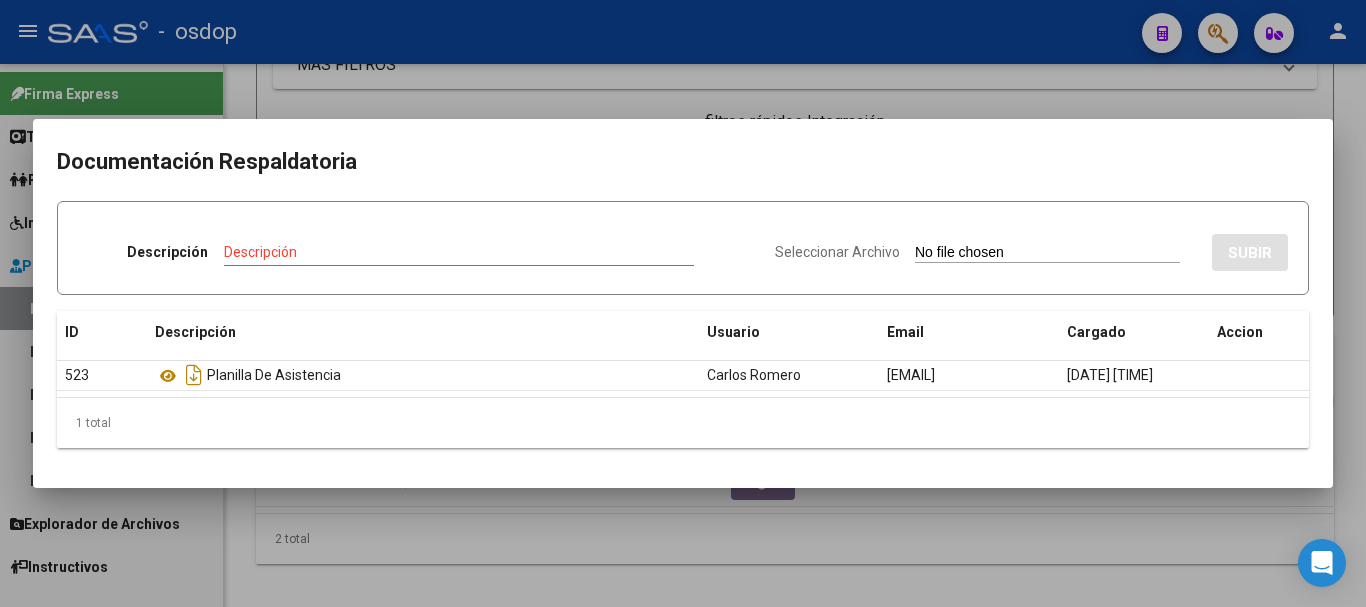 click at bounding box center [683, 303] 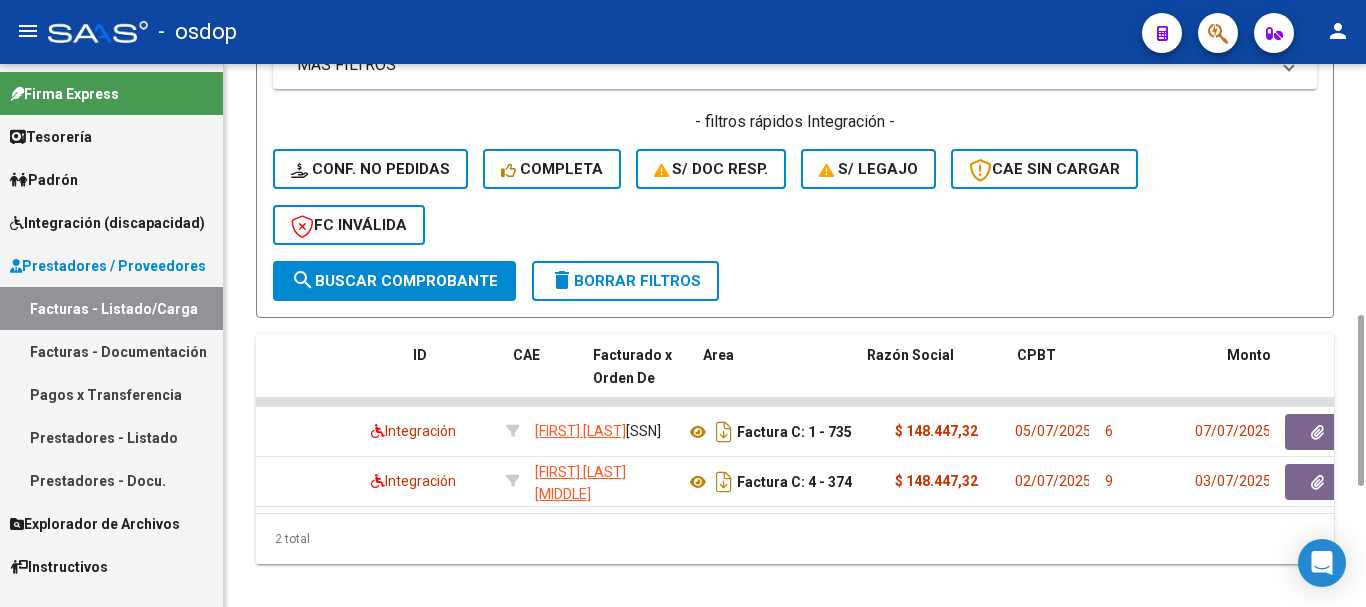 scroll, scrollTop: 0, scrollLeft: 0, axis: both 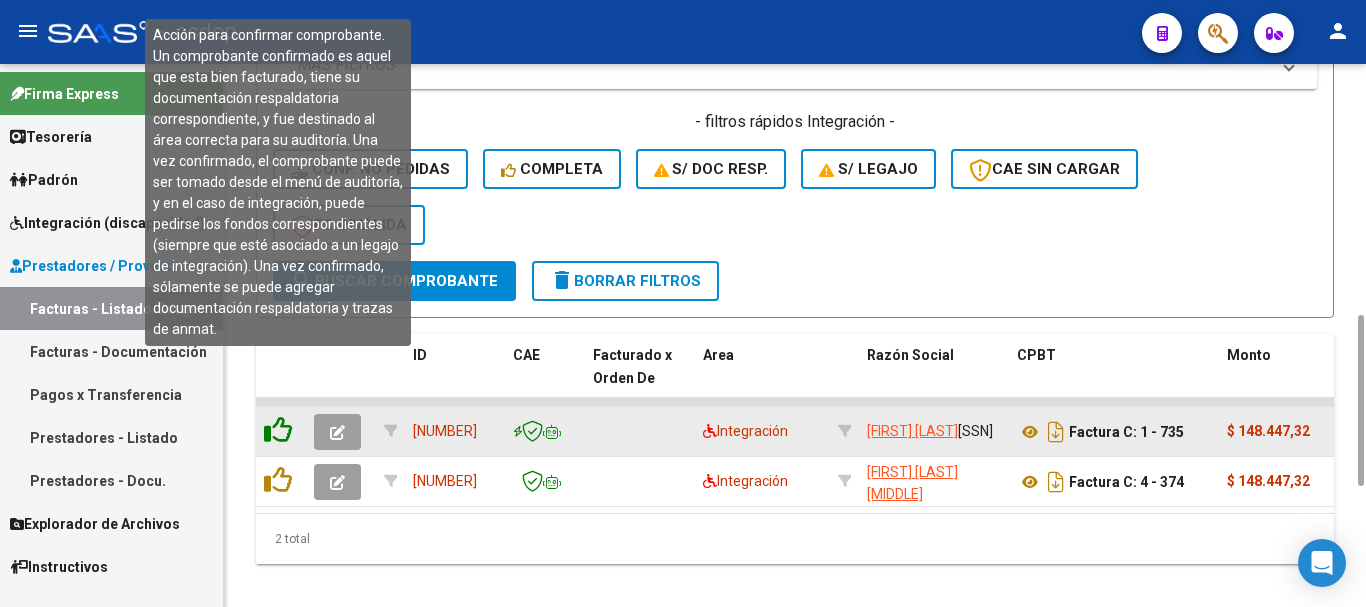 click 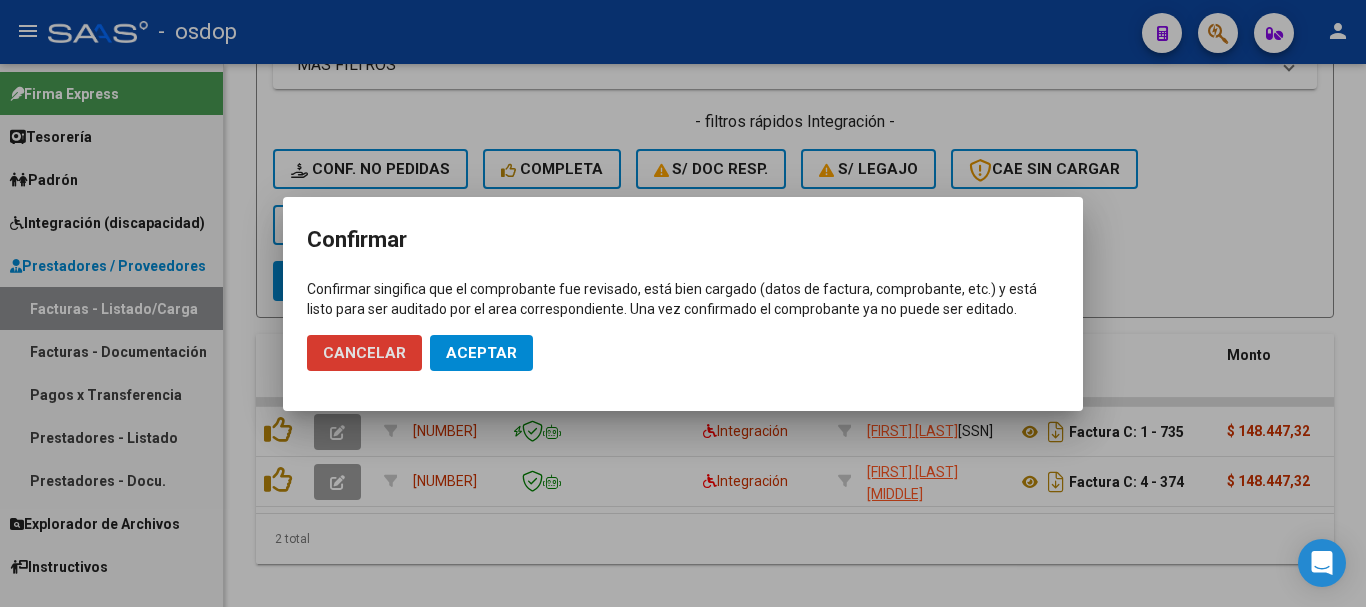 click on "Aceptar" 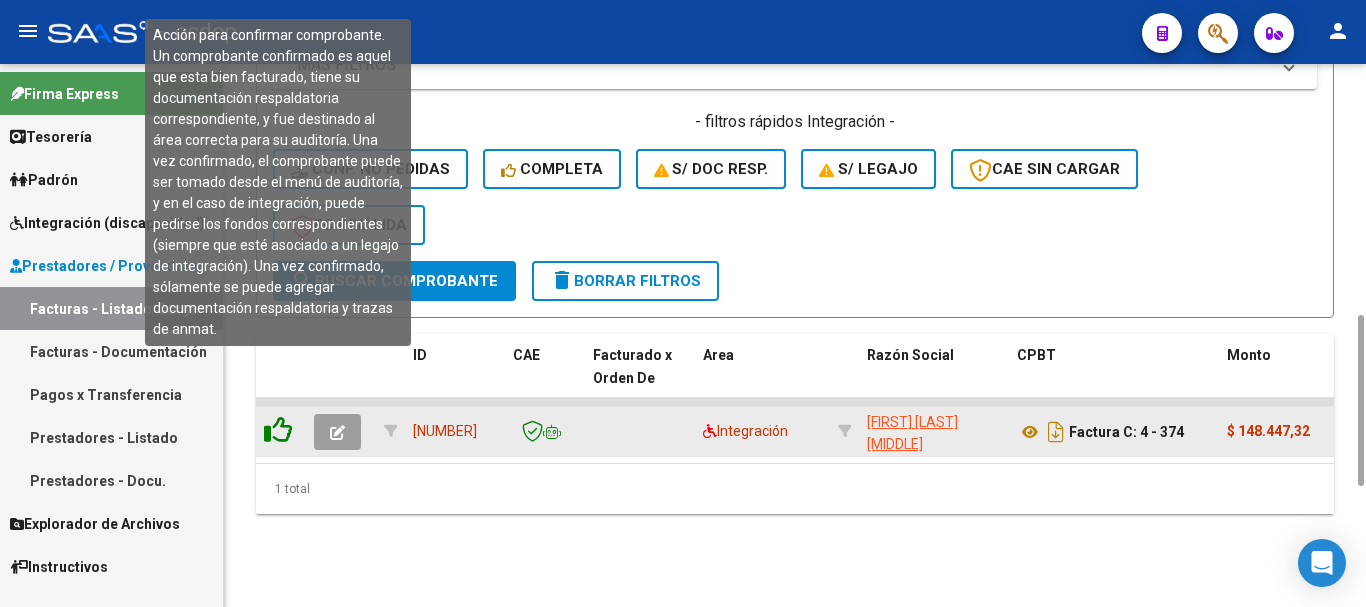 click 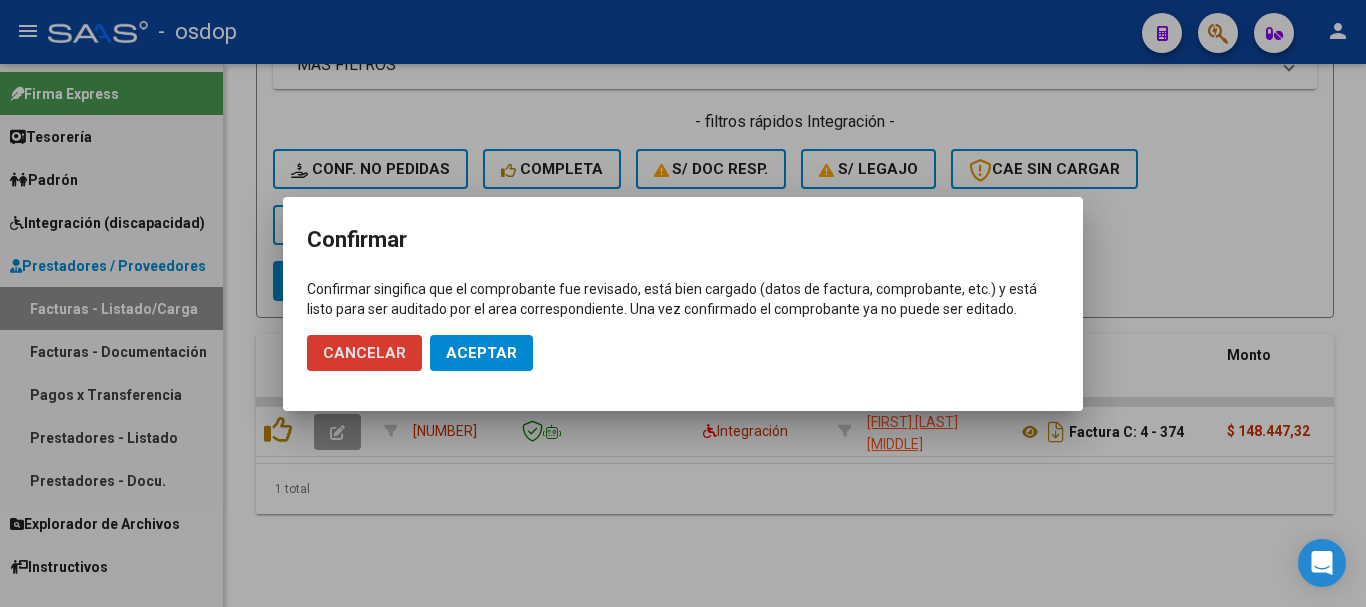 click on "Aceptar" 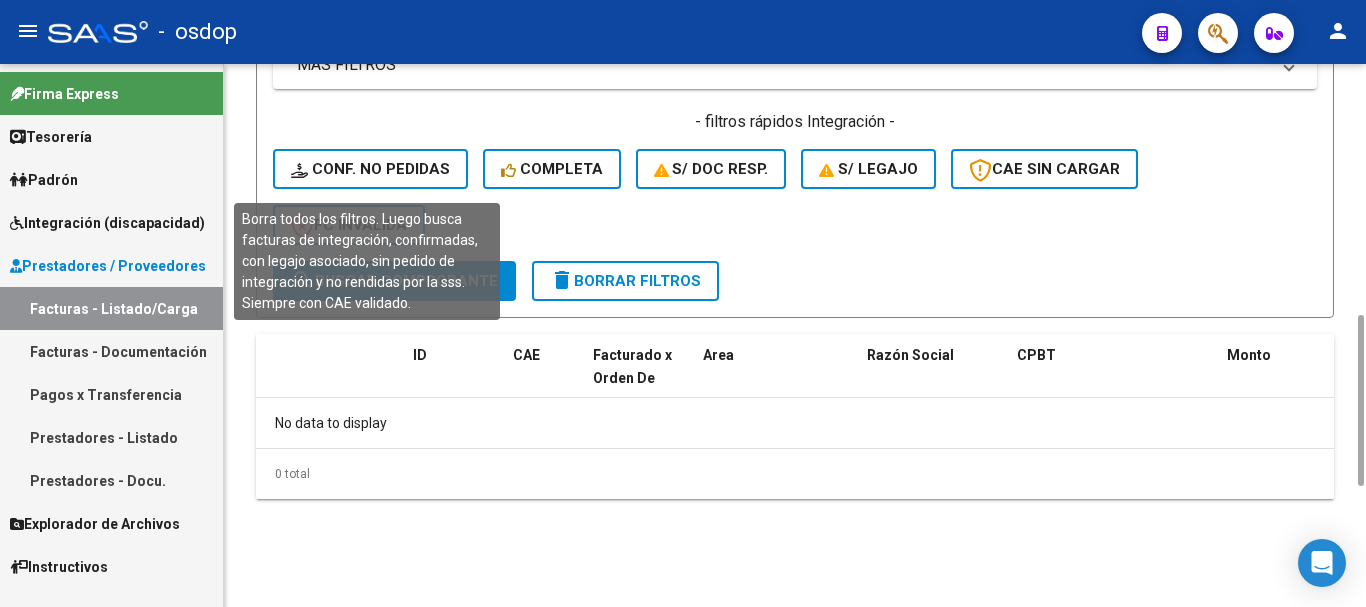 click on "Conf. no pedidas" 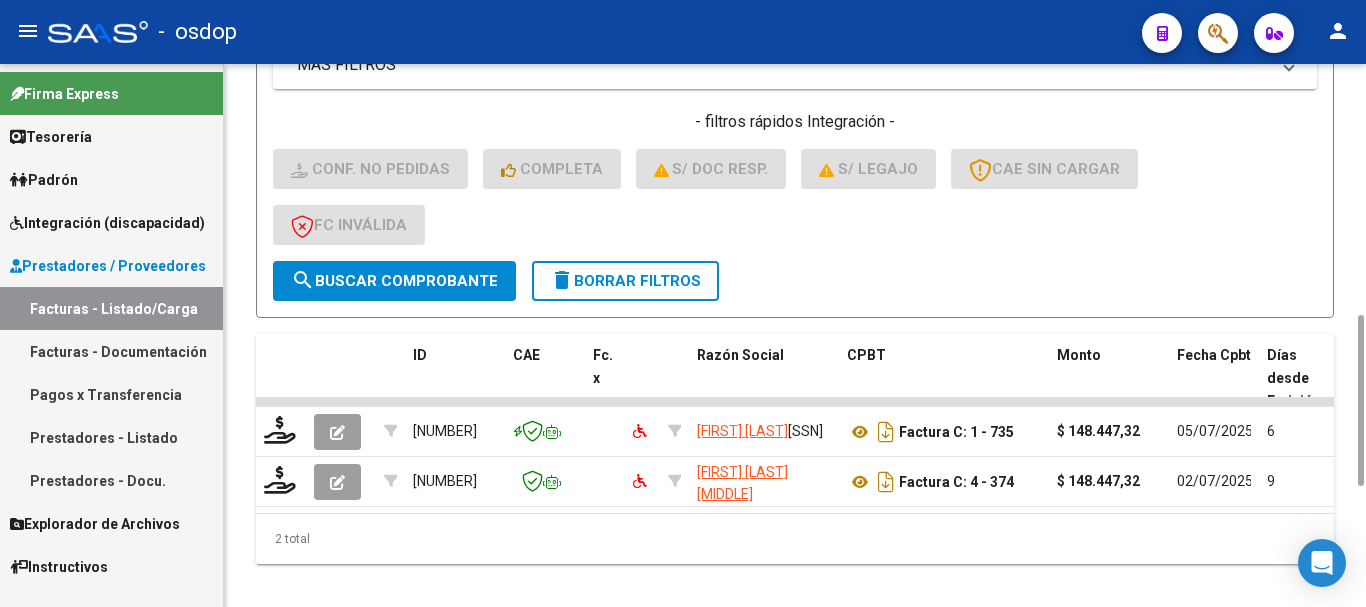 drag, startPoint x: 414, startPoint y: 477, endPoint x: 428, endPoint y: 477, distance: 14 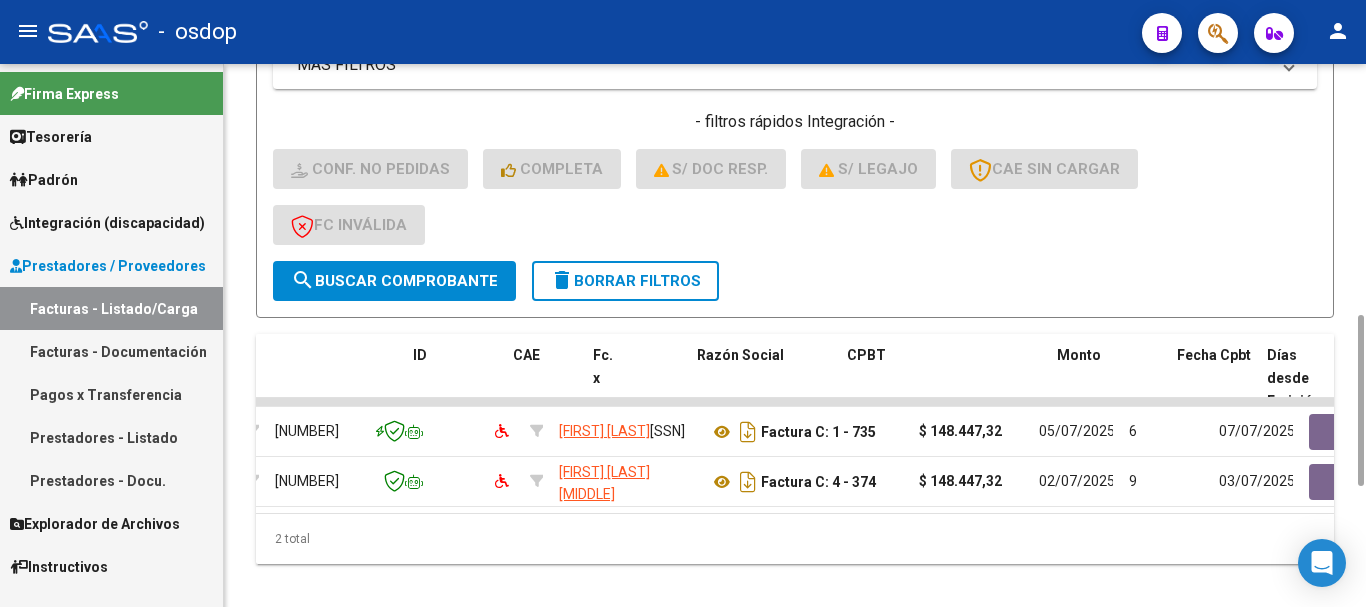 scroll, scrollTop: 0, scrollLeft: 0, axis: both 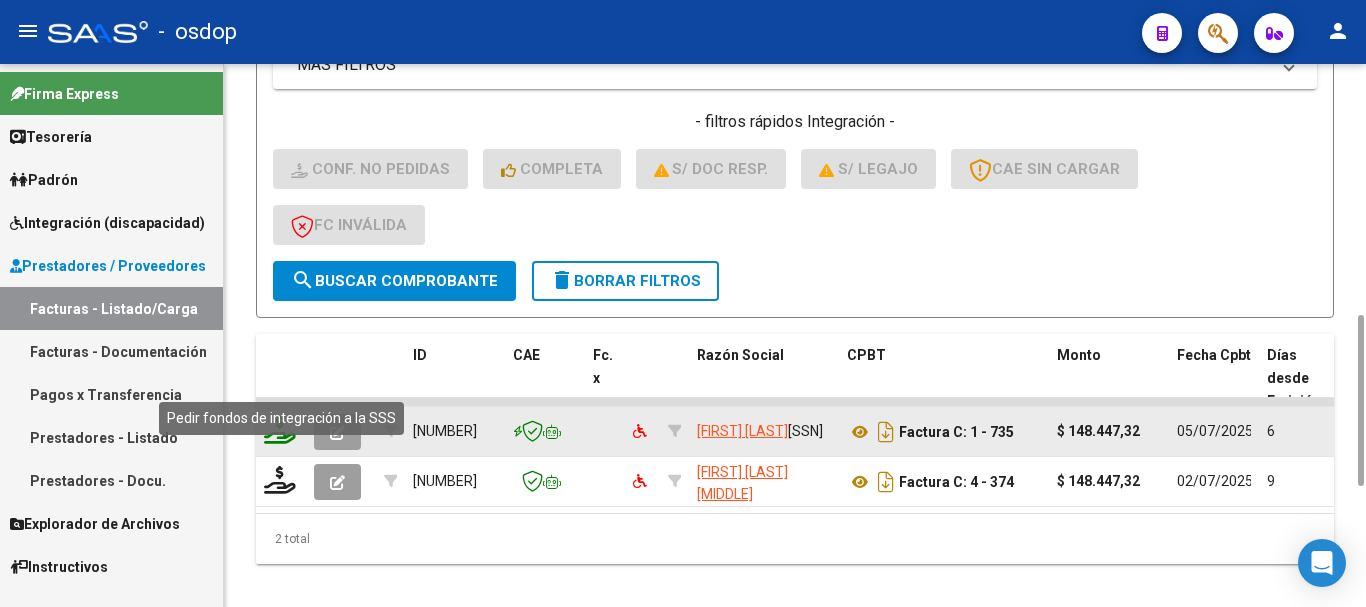 click 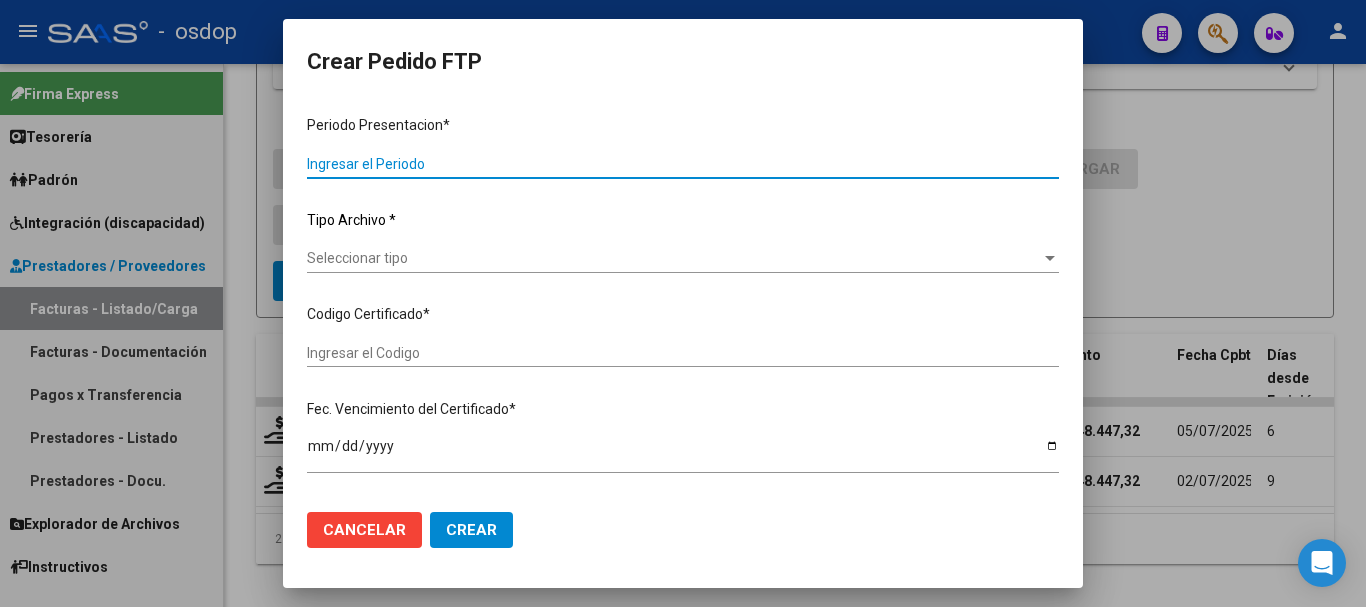 type on "202506" 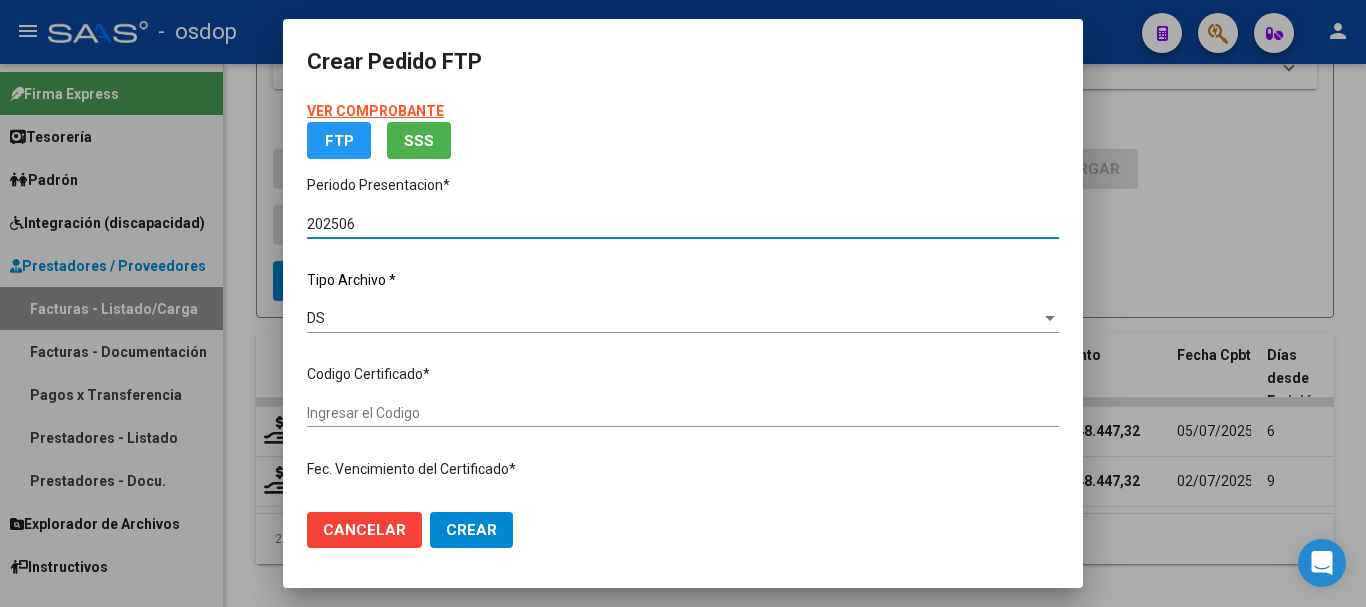 type on "6633407741" 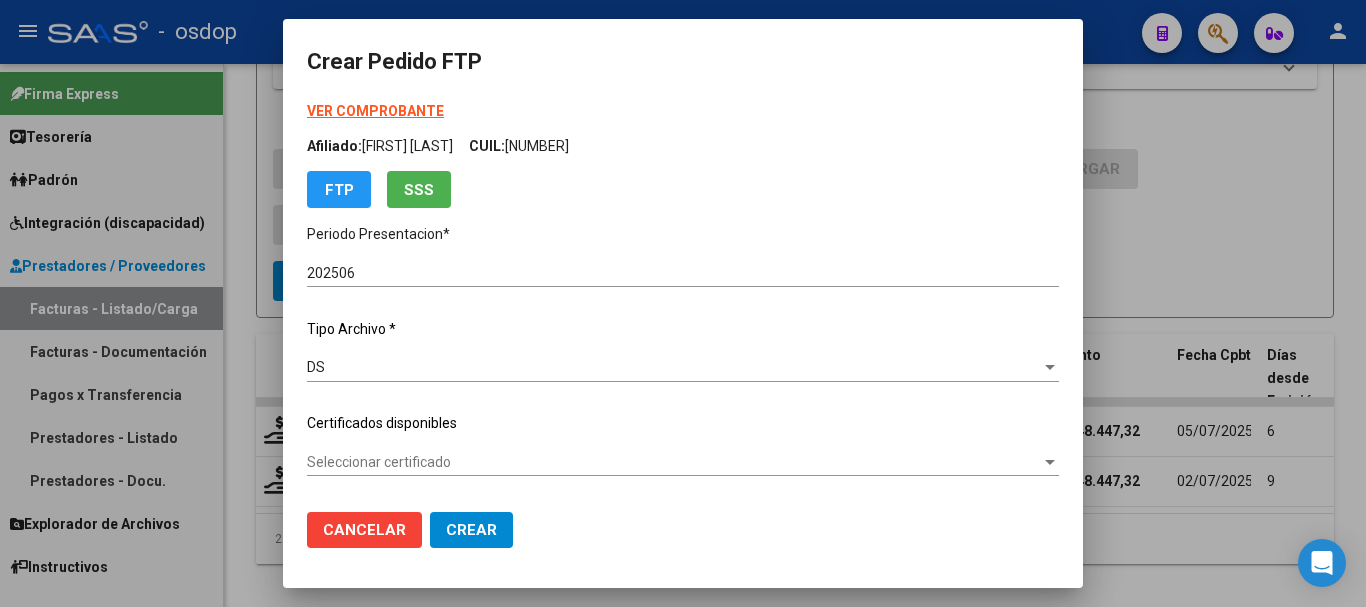 click on "VER COMPROBANTE ARCA Padrón Afiliado:  CABRAL IVAN TARO  CUIL:  20557794183  FTP SSS Periodo Presentacion  *   202506 Ingresar el Periodo   Tipo Archivo * DS Seleccionar tipo  Certificados disponibles  Seleccionar certificado Seleccionar certificado Codigo Certificado  *   6633407741 Ingresar el Codigo  Fec. Vencimiento del Certificado  *   2026-06-10 Ingresar el fecha  Desde: 2021-06-10" at bounding box center (683, 408) 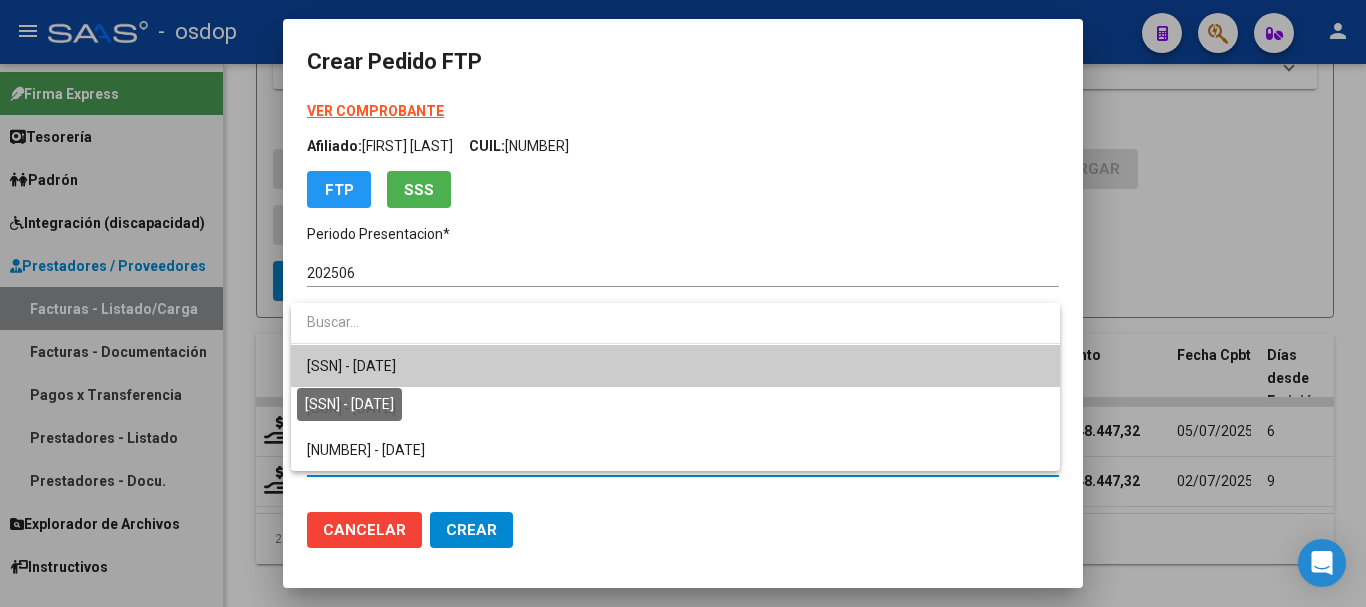 click on "6633407741 - 2026-06-10" at bounding box center (351, 366) 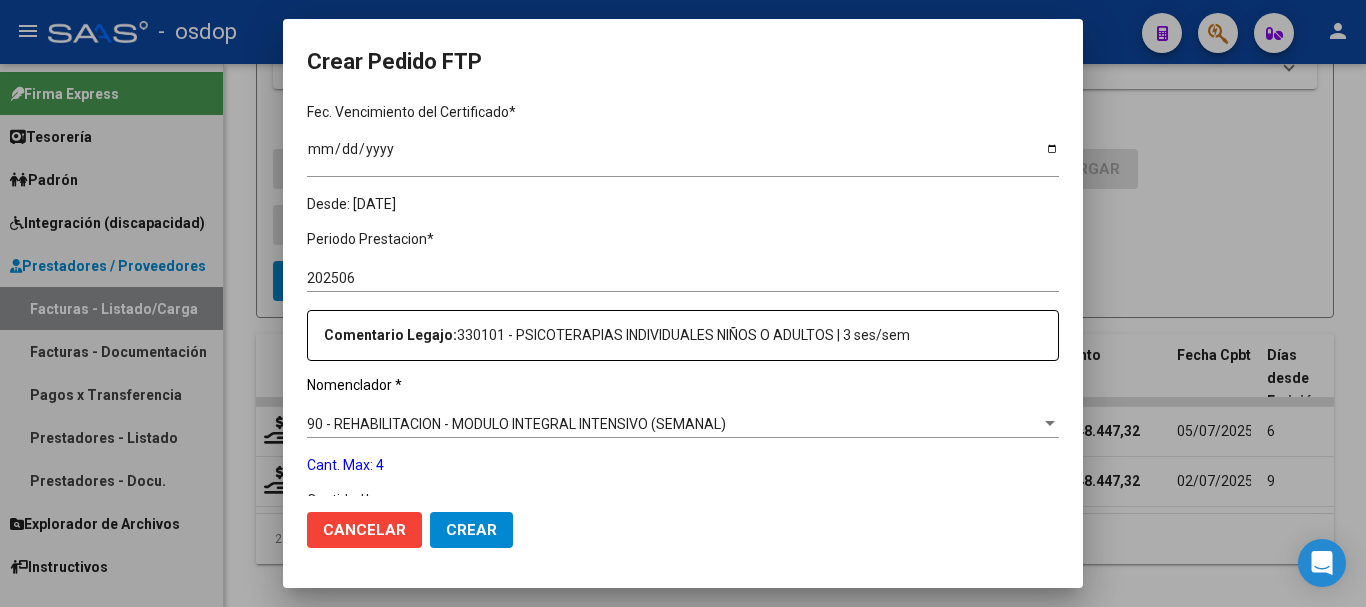 scroll, scrollTop: 700, scrollLeft: 0, axis: vertical 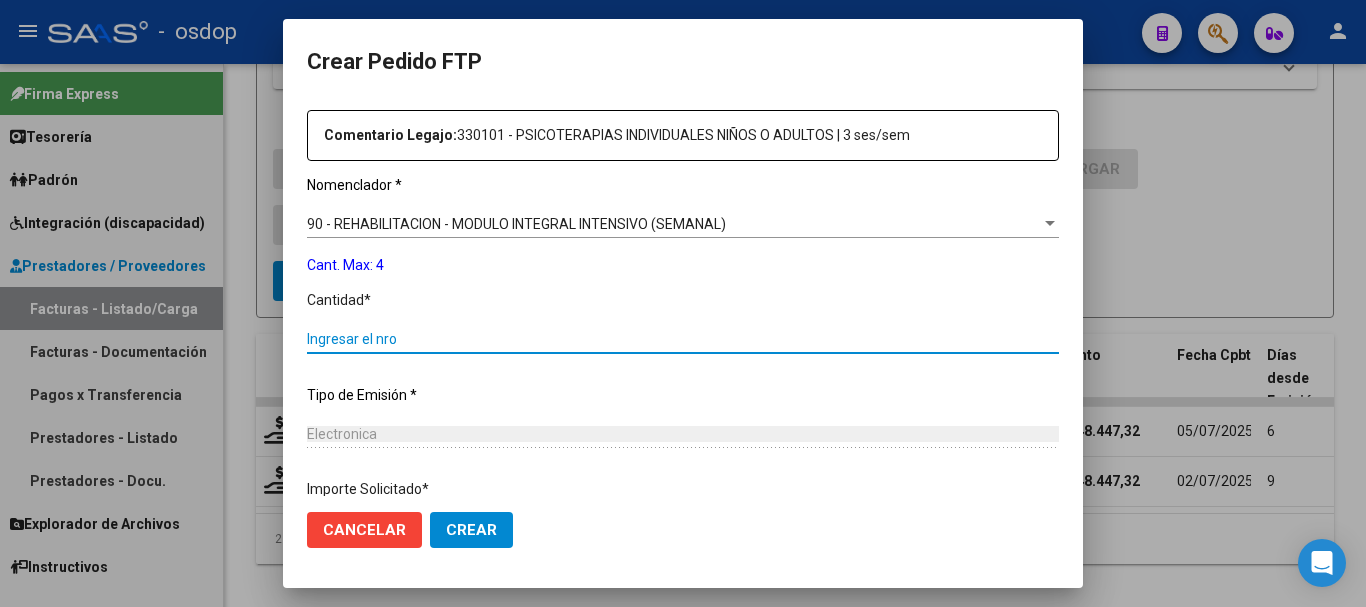 click on "Ingresar el nro" at bounding box center (683, 339) 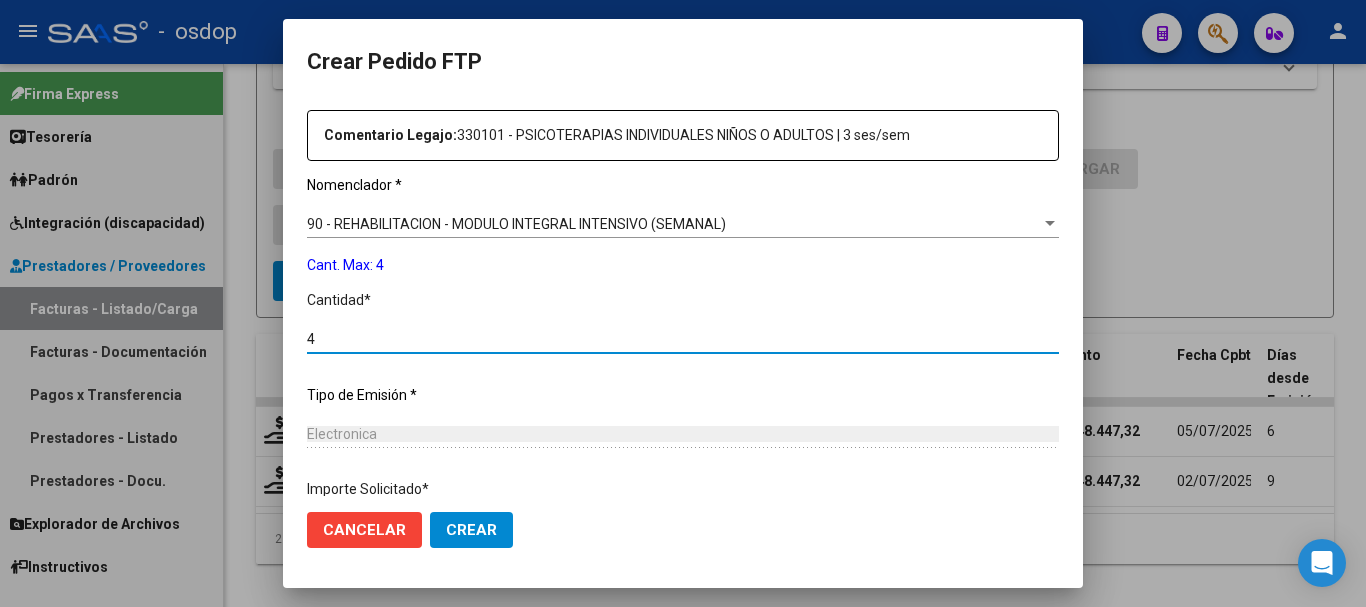 scroll, scrollTop: 858, scrollLeft: 0, axis: vertical 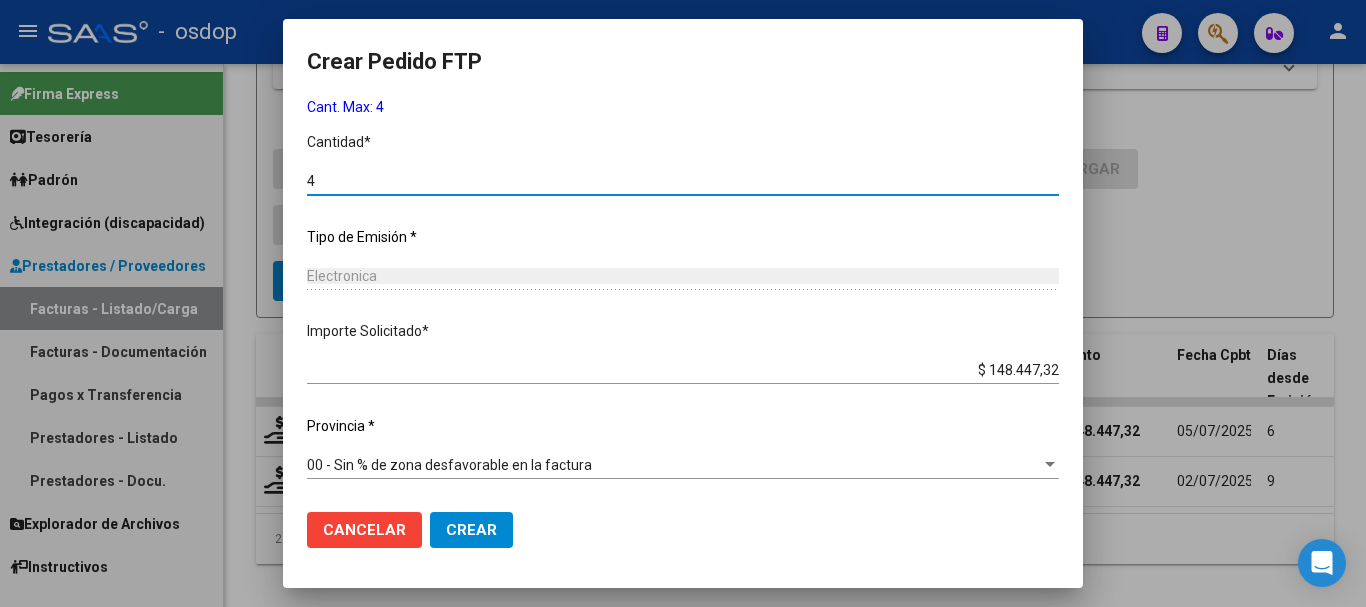 type on "4" 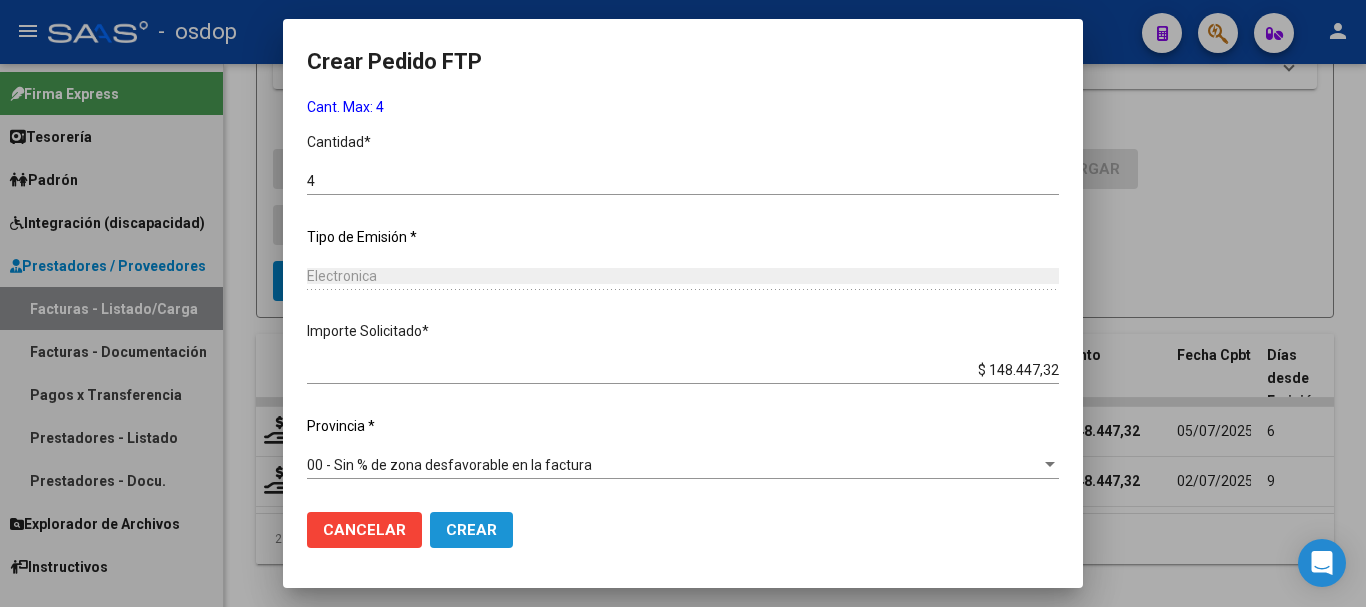 click on "Crear" 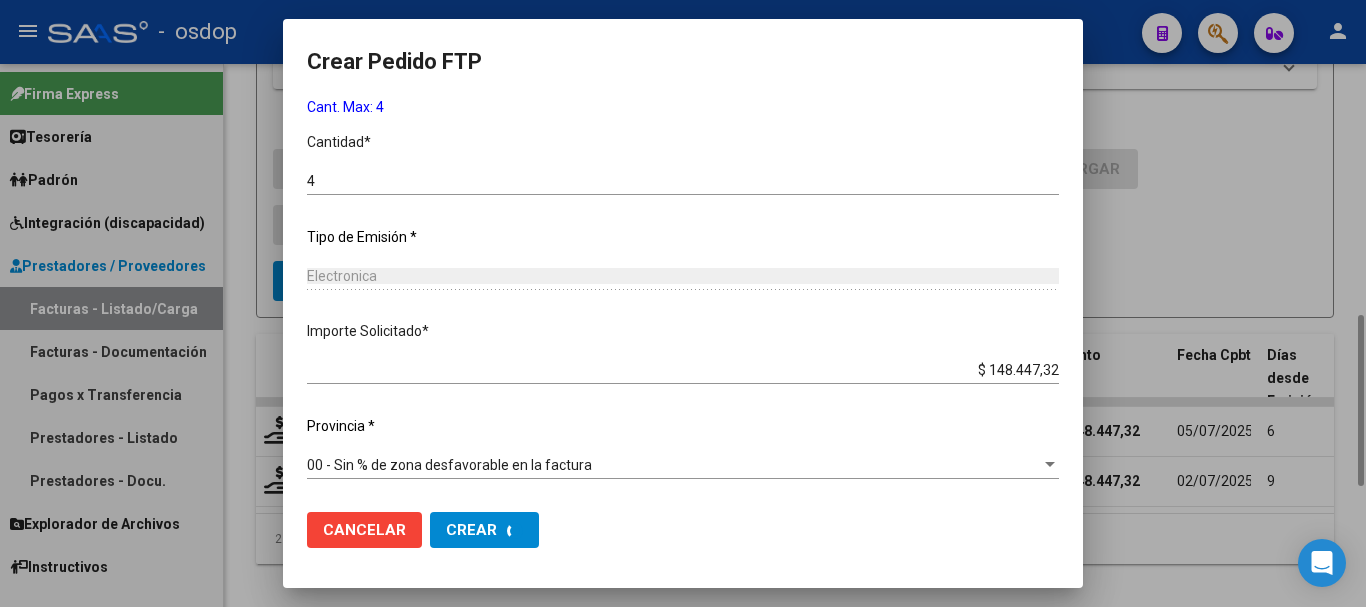 scroll, scrollTop: 0, scrollLeft: 0, axis: both 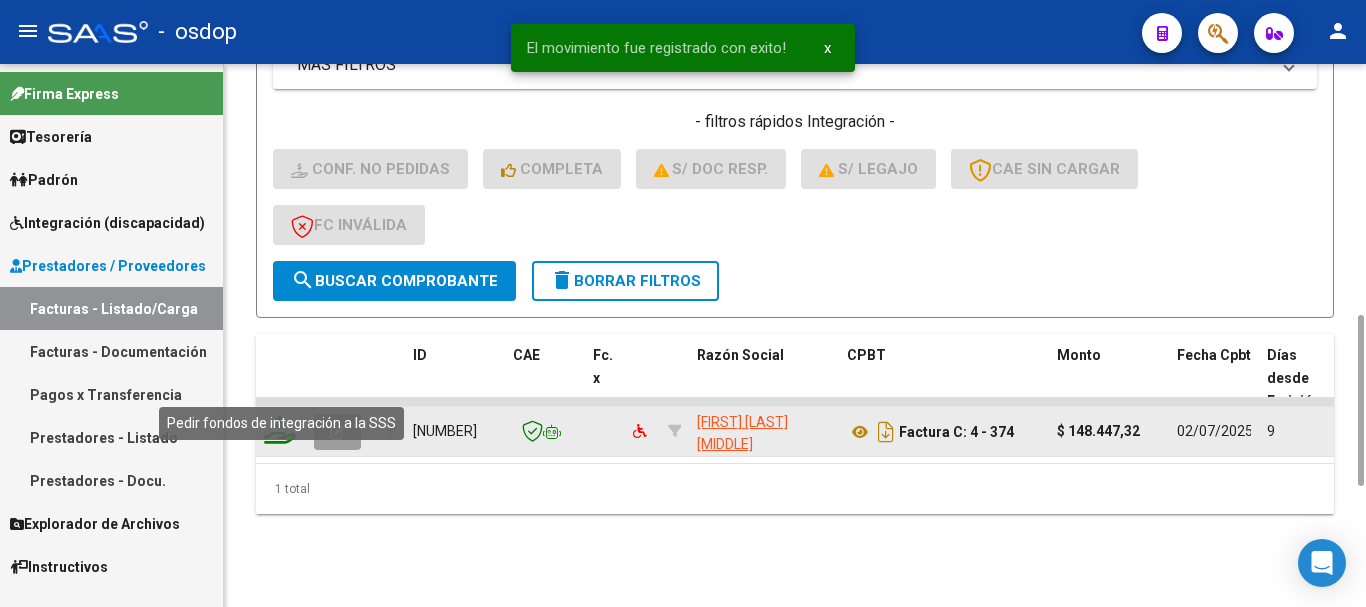 click 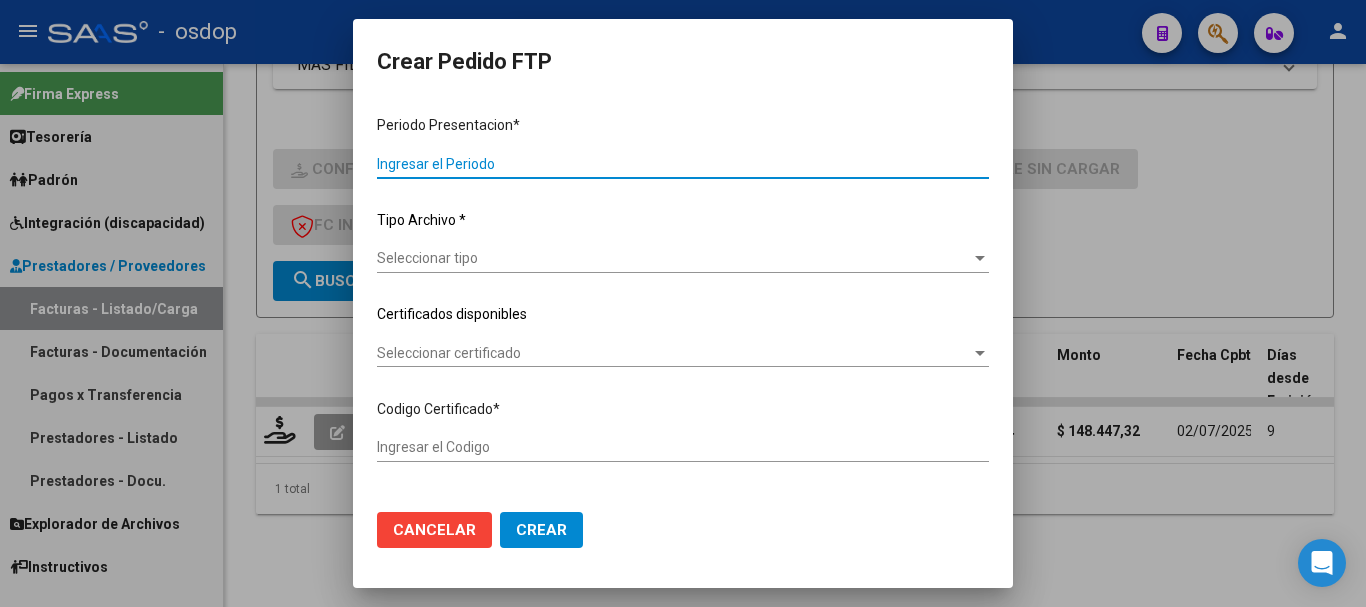 type on "202506" 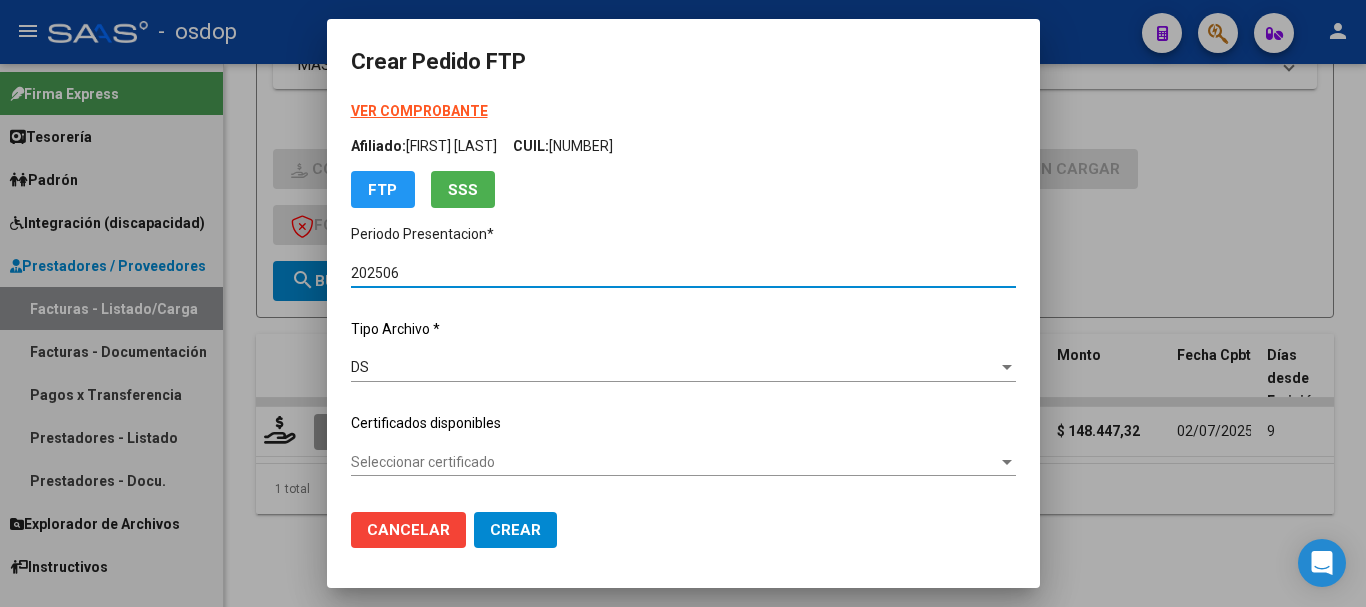 type on "6633407741" 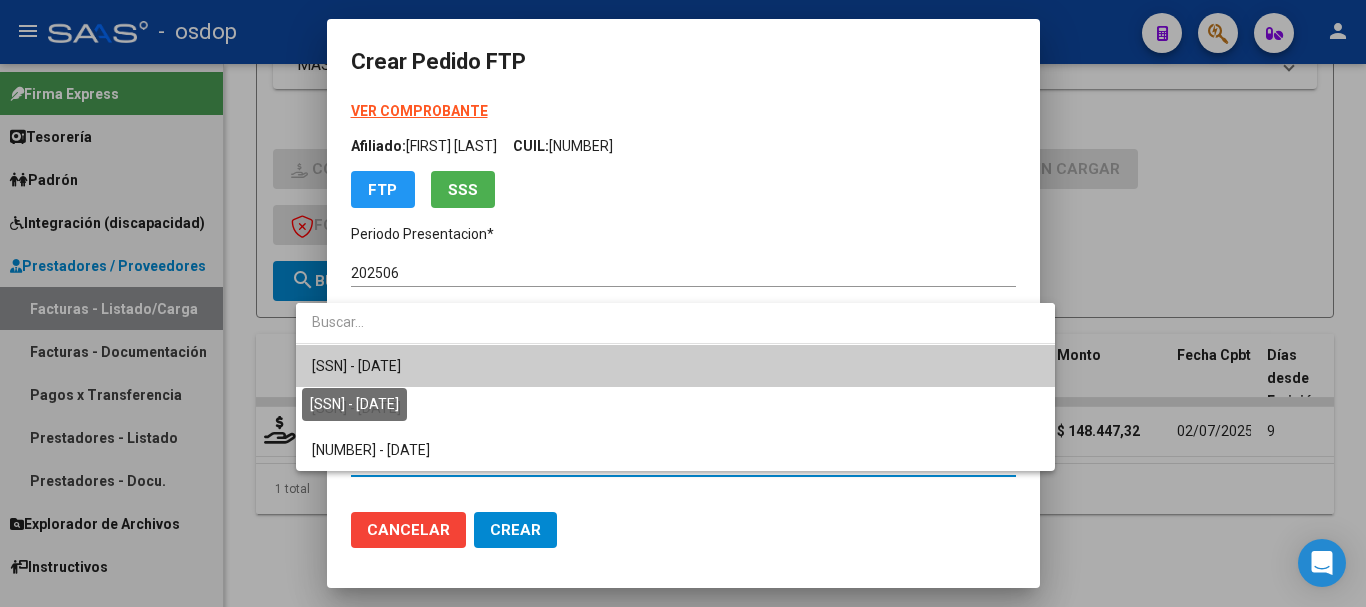 click on "6633407741 - 2026-06-10" at bounding box center [356, 366] 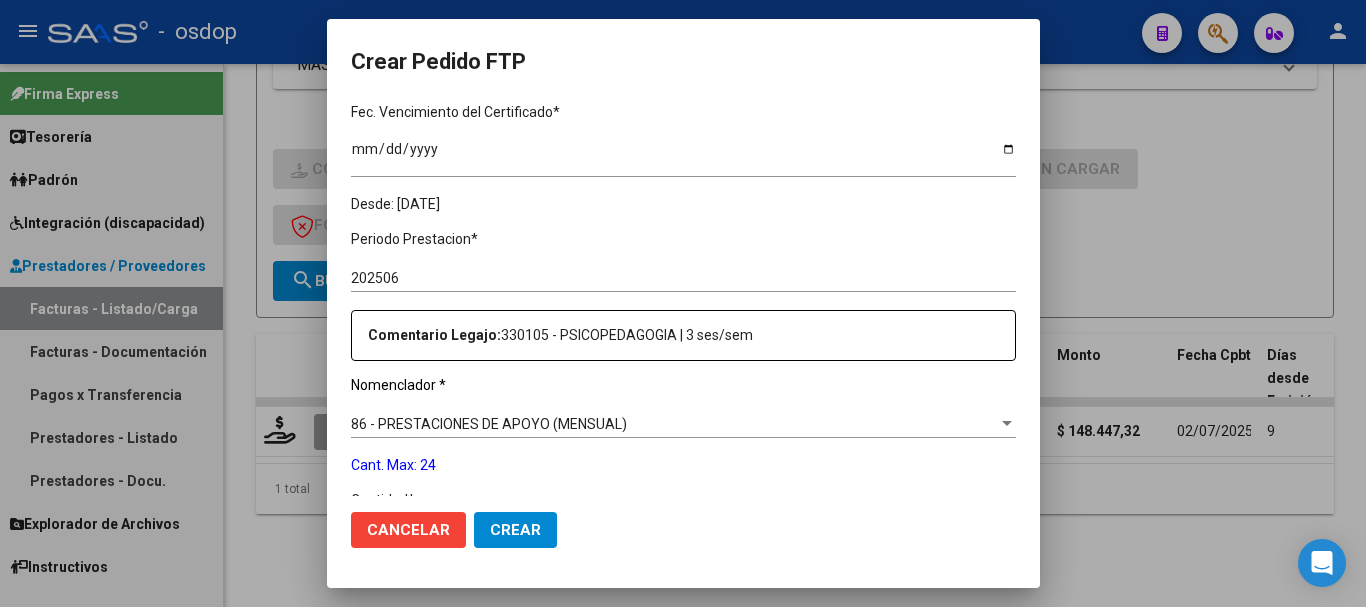 scroll, scrollTop: 700, scrollLeft: 0, axis: vertical 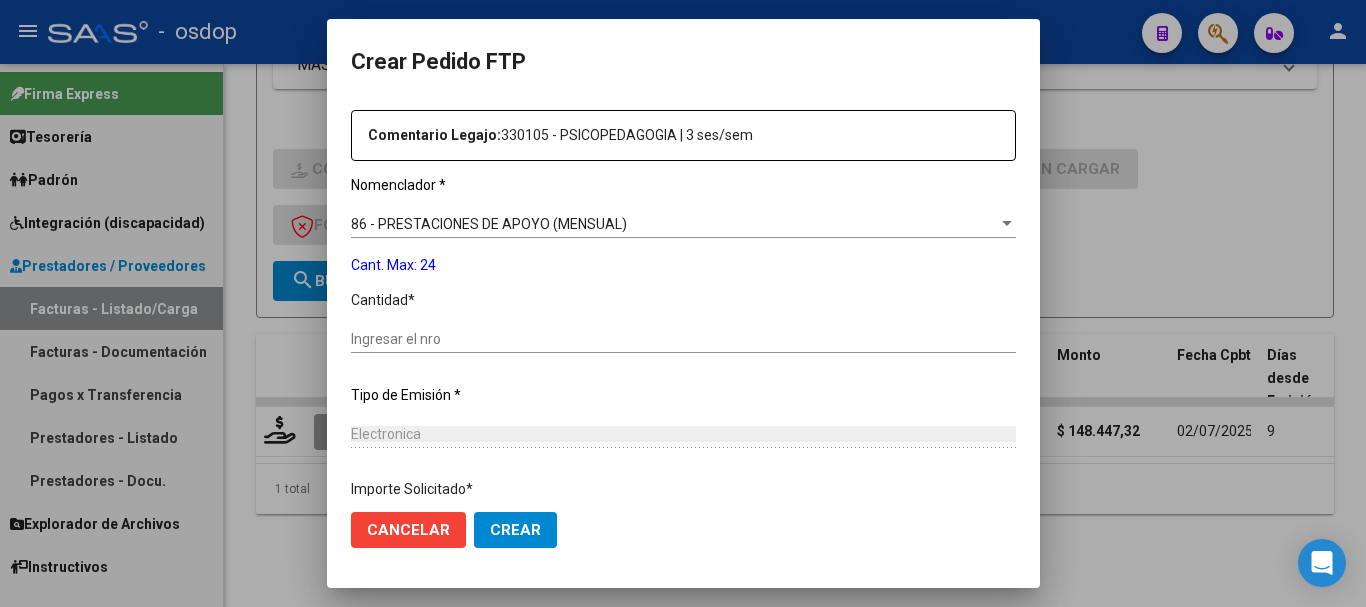 click on "86 - PRESTACIONES DE APOYO (MENSUAL)" at bounding box center [489, 224] 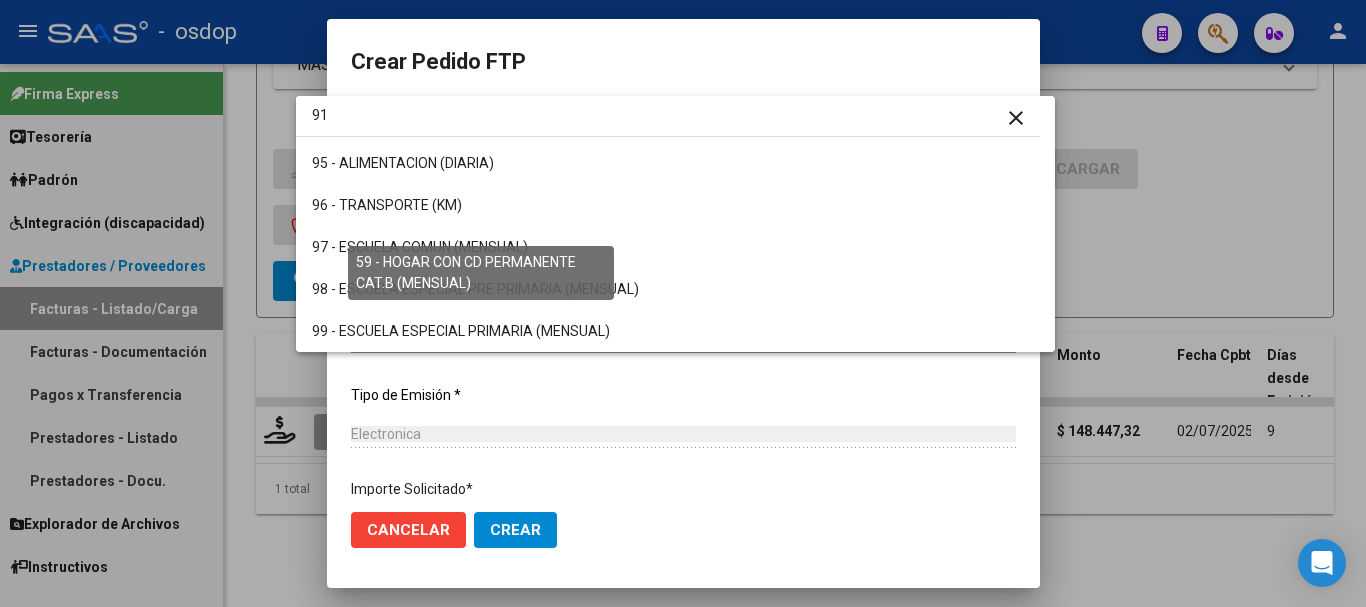 scroll, scrollTop: 0, scrollLeft: 0, axis: both 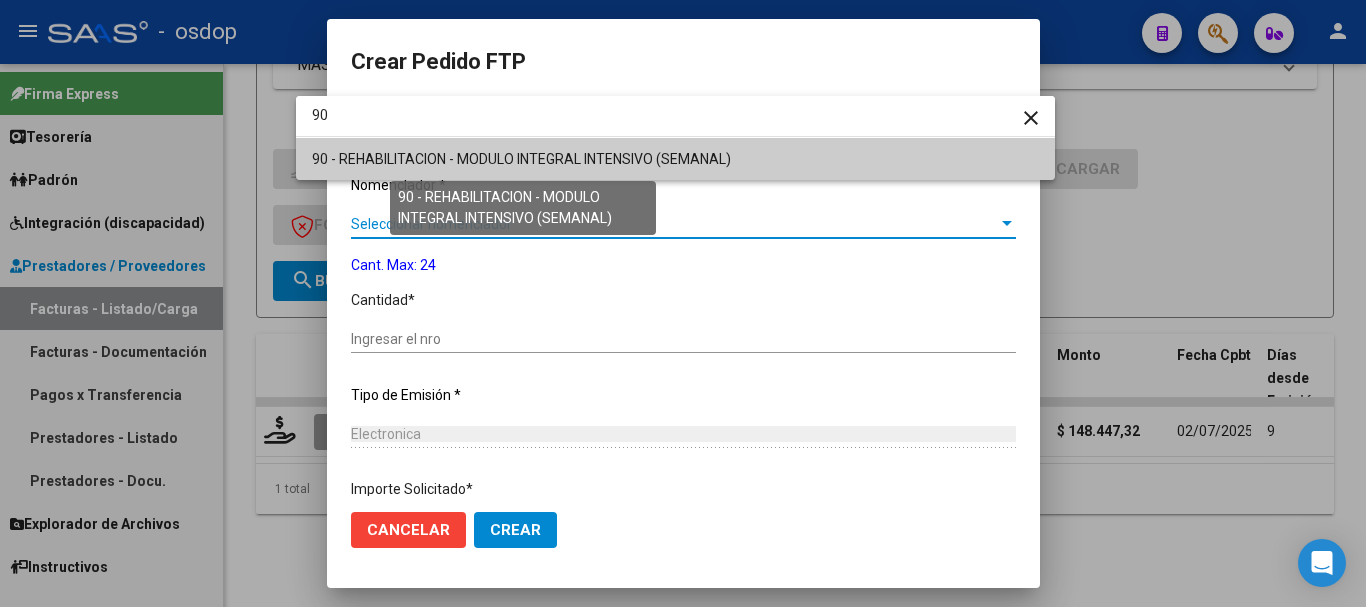 type on "90" 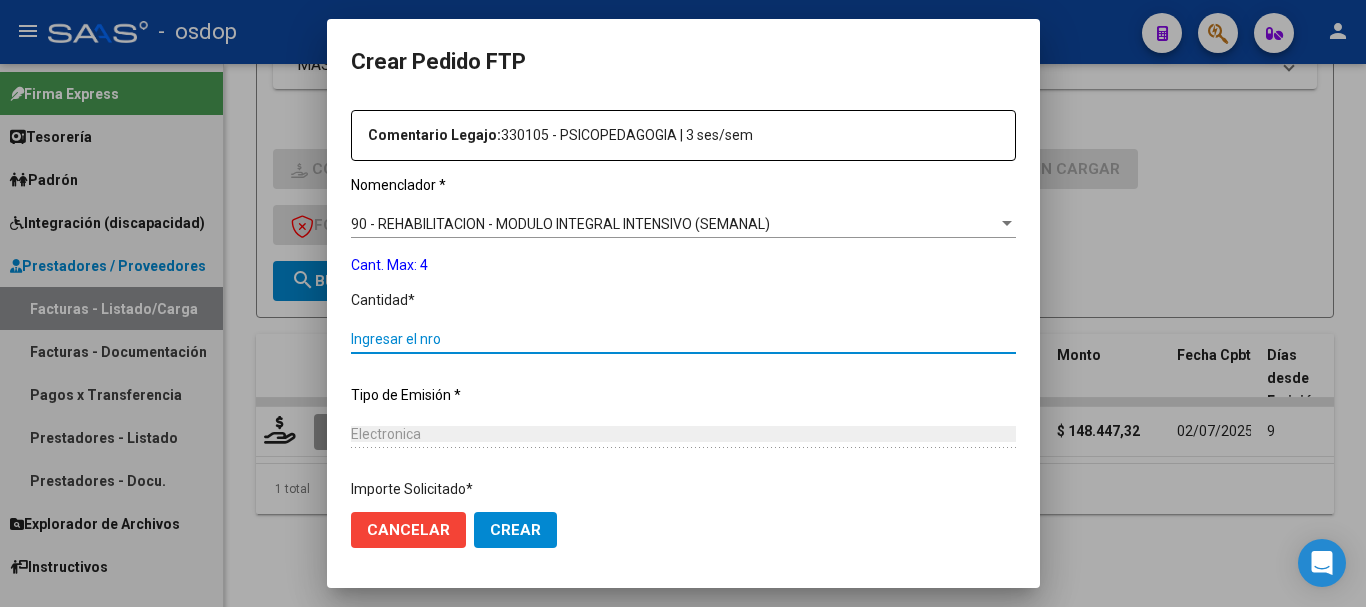 click on "Ingresar el nro" at bounding box center [683, 339] 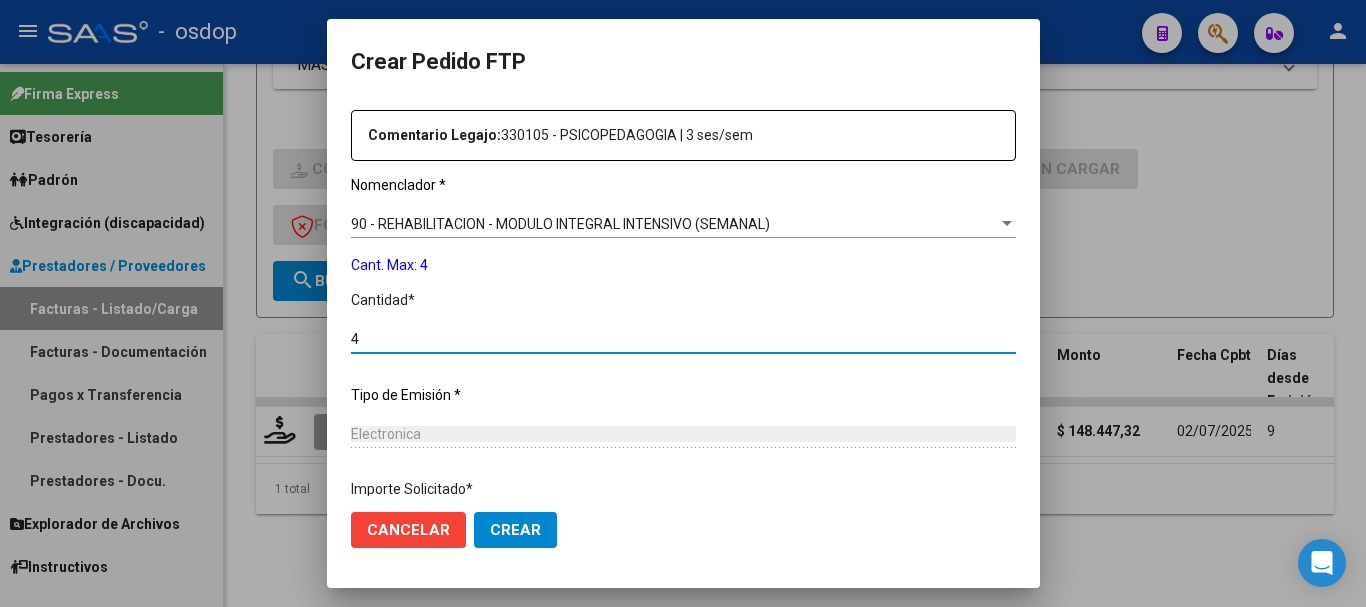 type on "4" 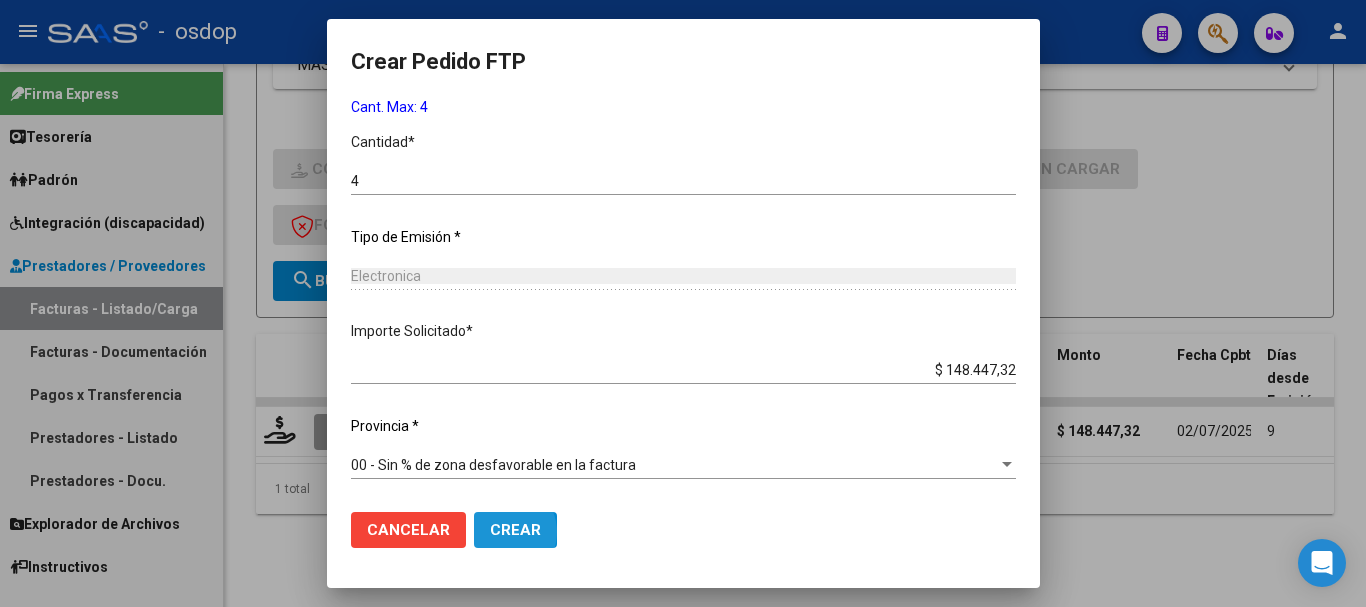 click on "Crear" 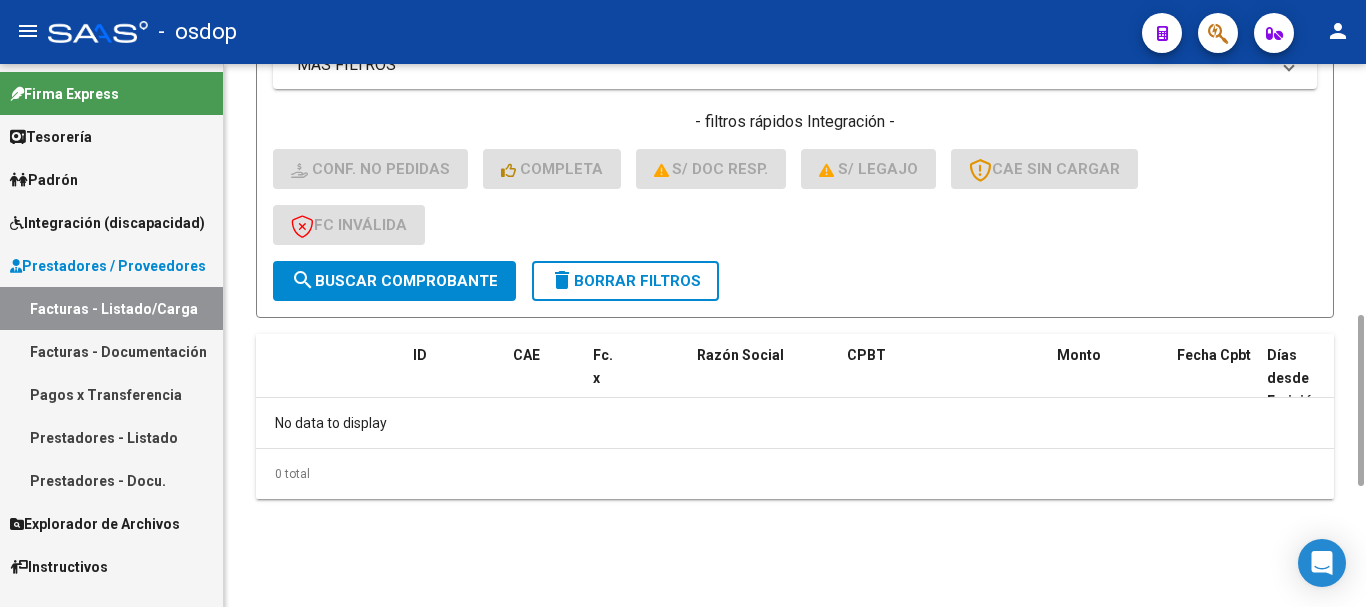 click on "delete  Borrar Filtros" 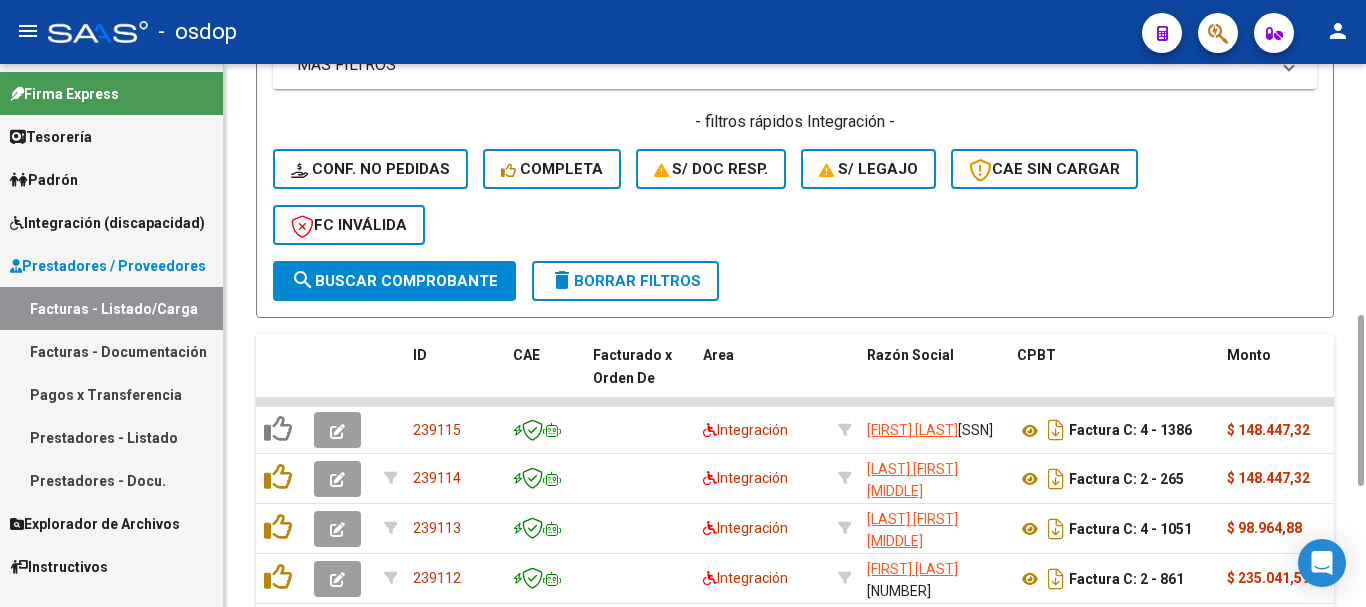 scroll, scrollTop: 400, scrollLeft: 0, axis: vertical 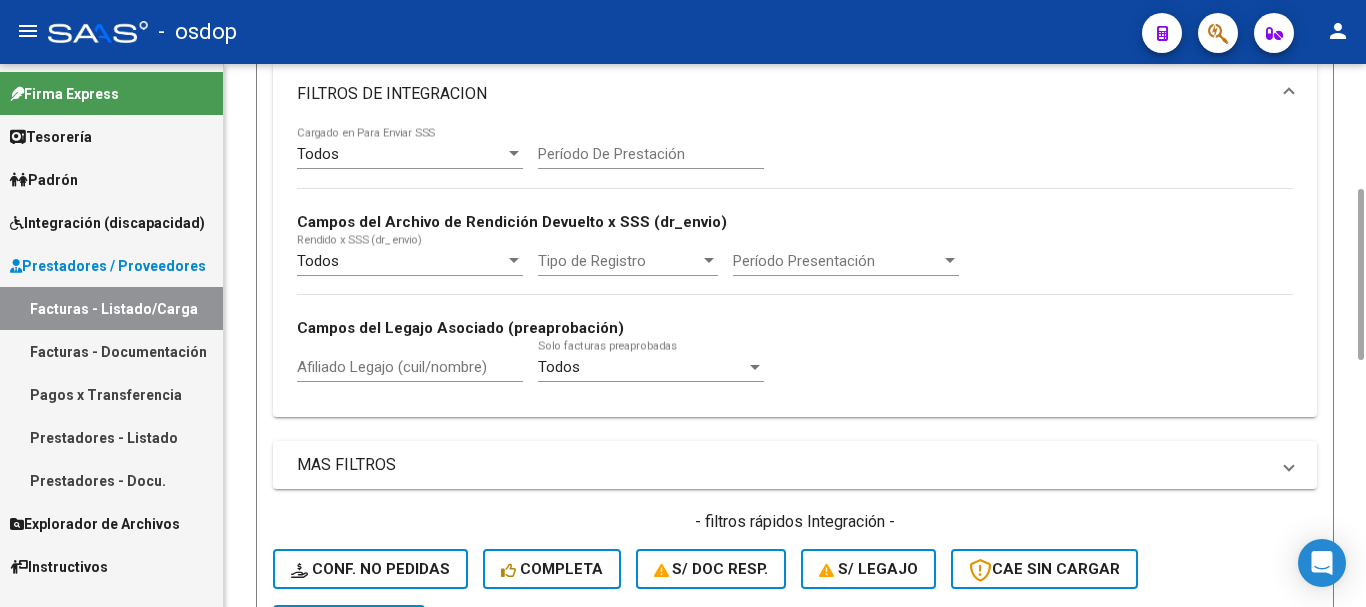 click on "Afiliado Legajo (cuil/nombre)" at bounding box center [410, 367] 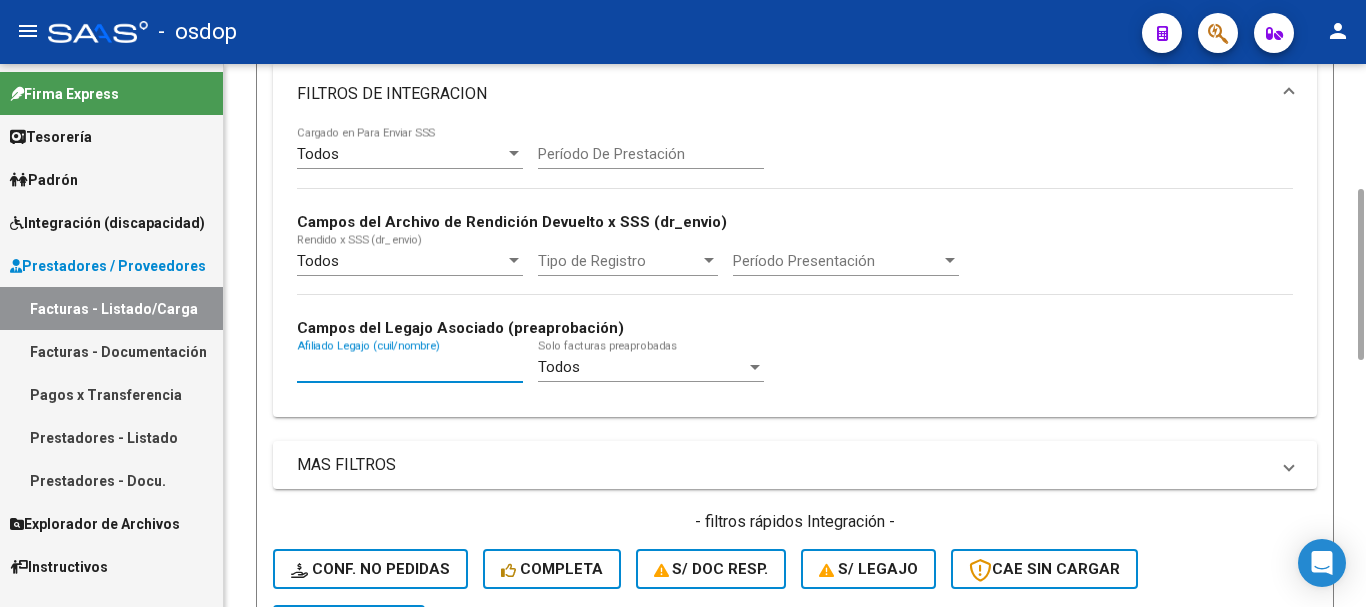 paste on "27499418375" 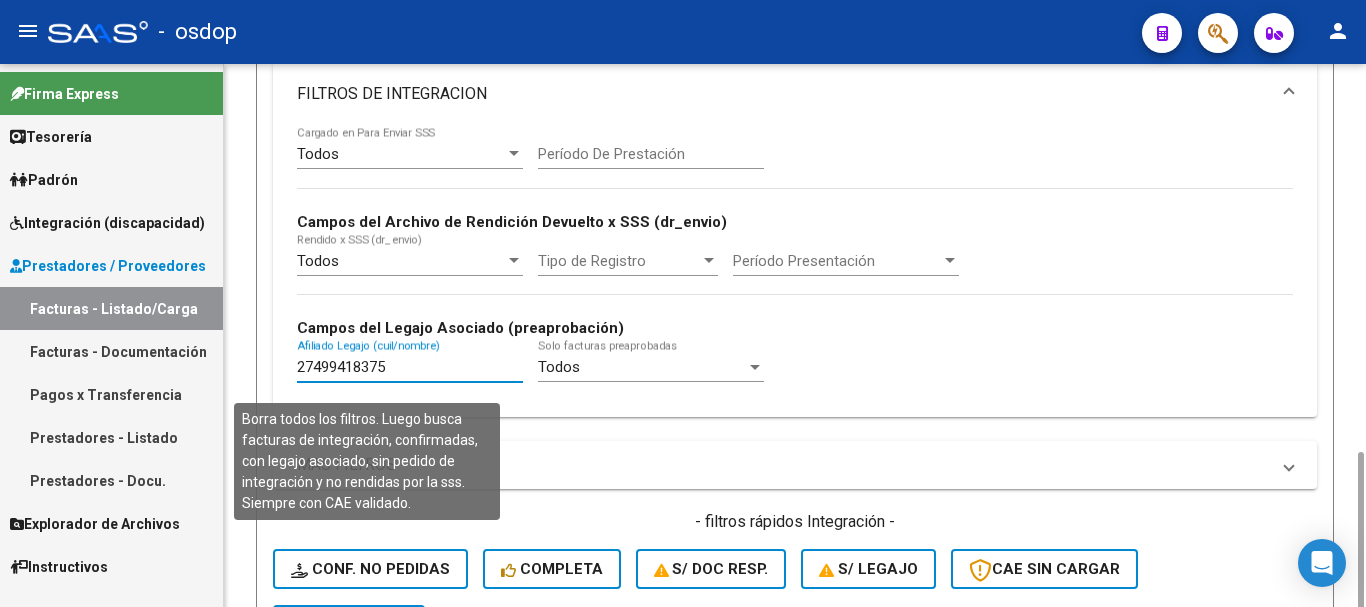 scroll, scrollTop: 600, scrollLeft: 0, axis: vertical 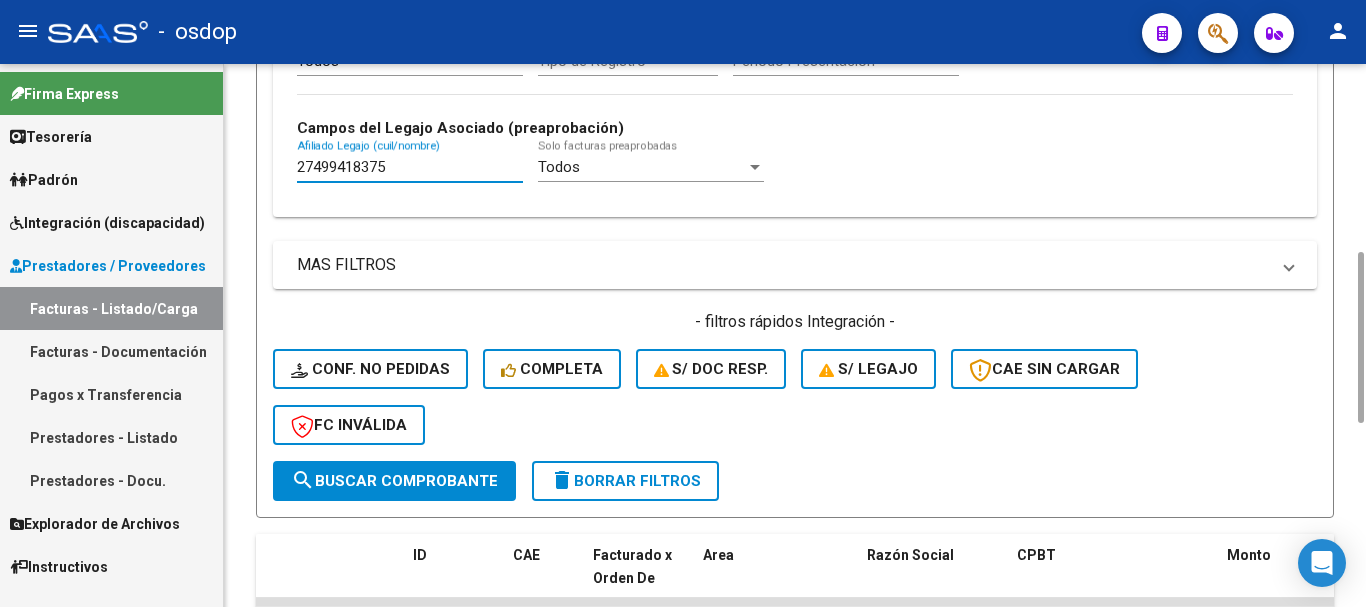 type on "27499418375" 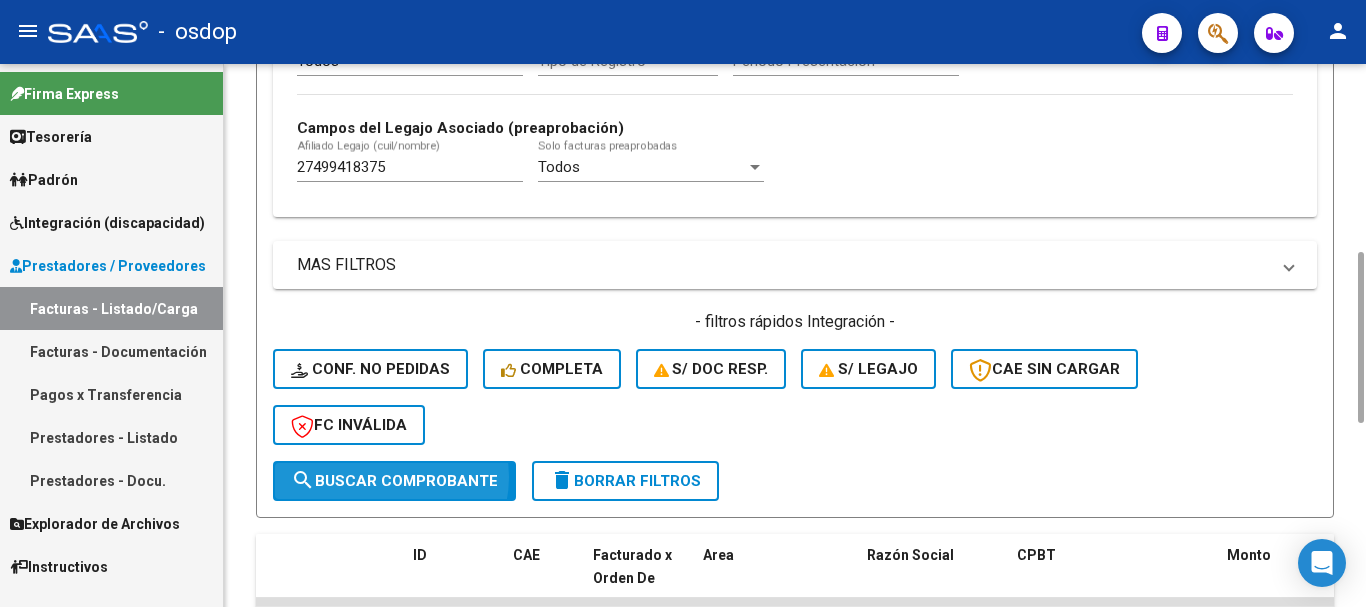 click on "search  Buscar Comprobante" 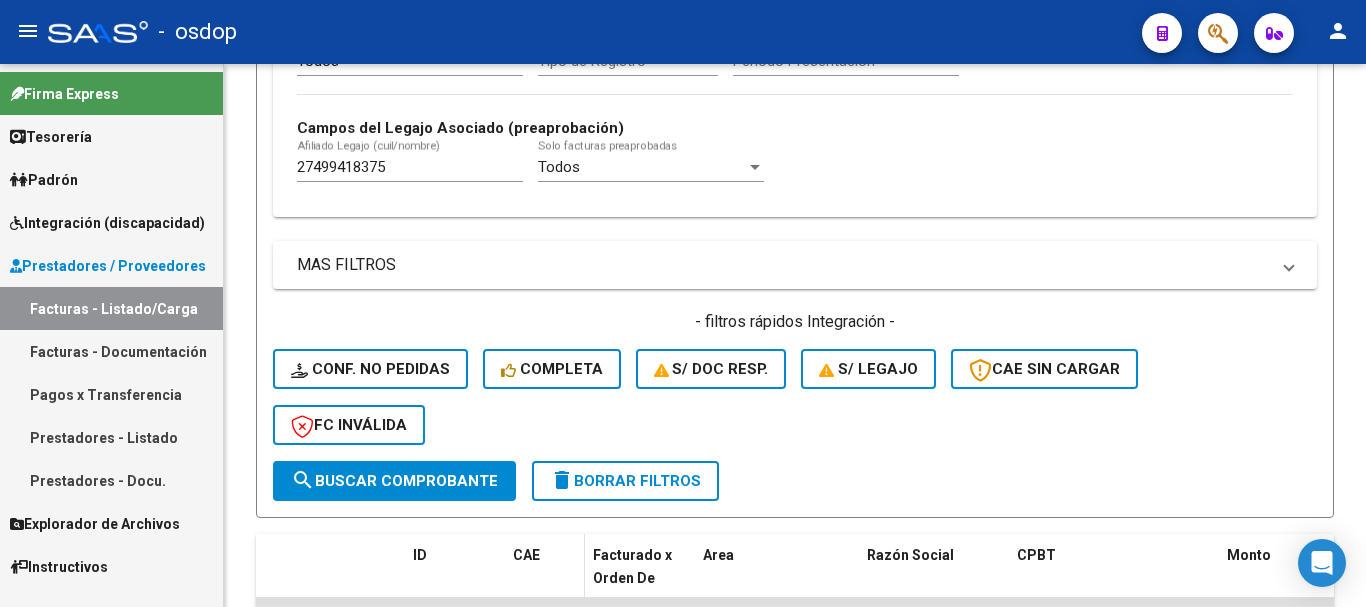 scroll, scrollTop: 831, scrollLeft: 0, axis: vertical 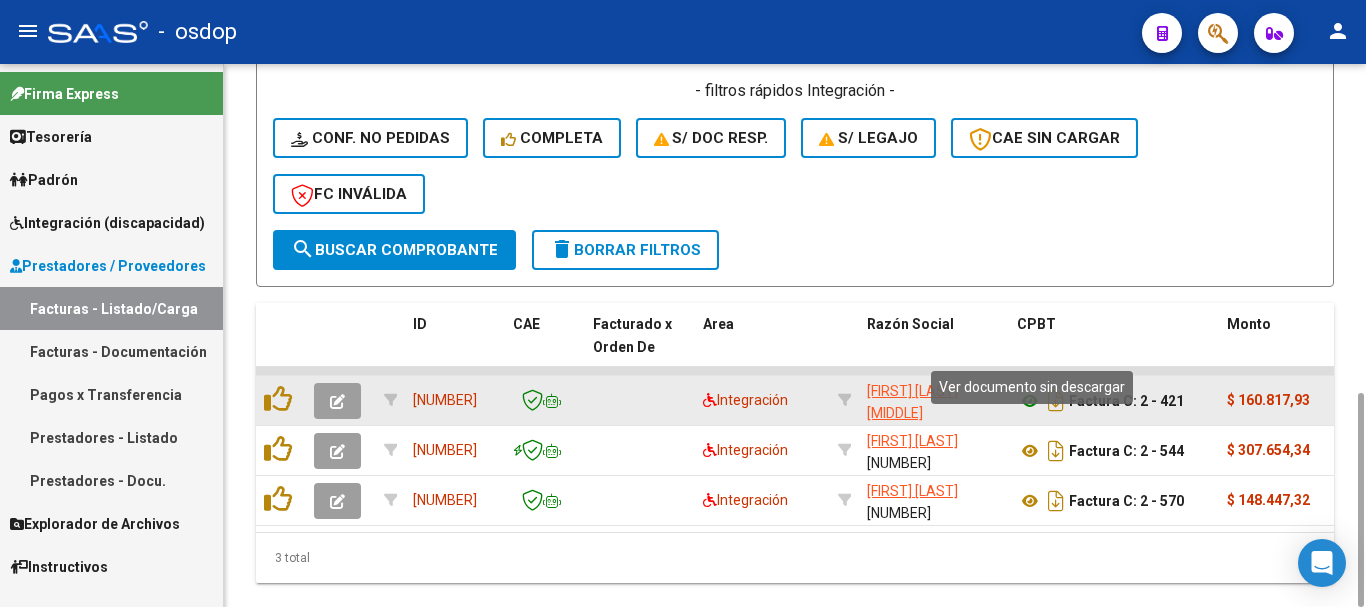 click 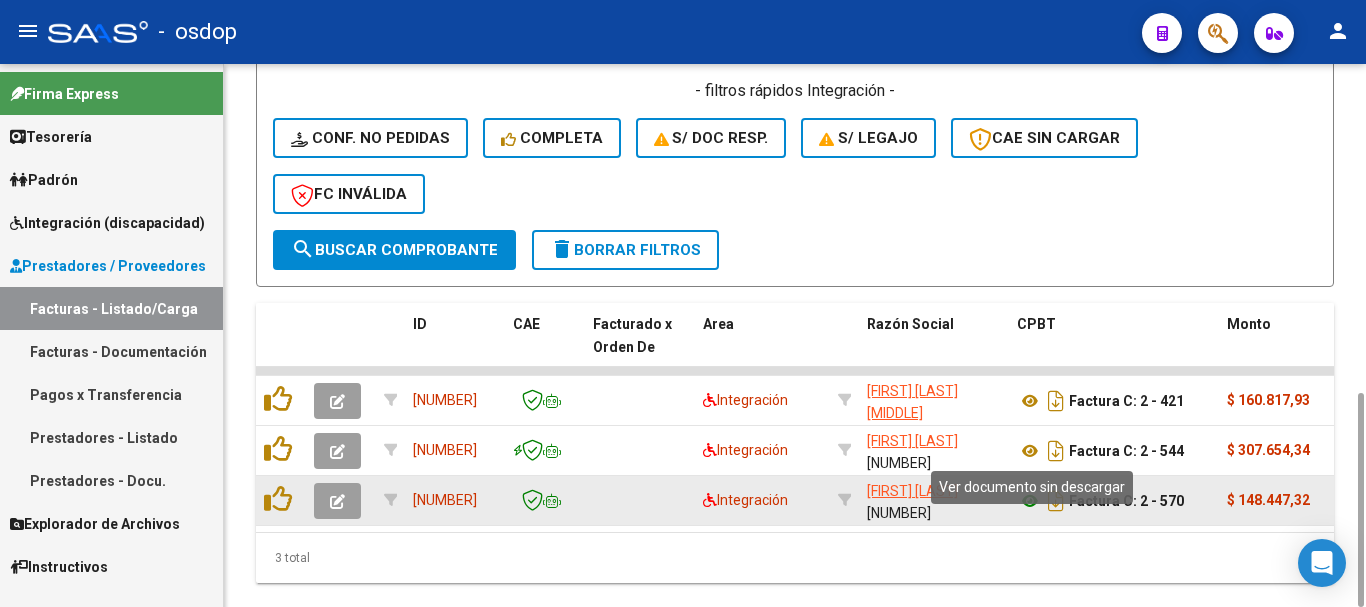 click 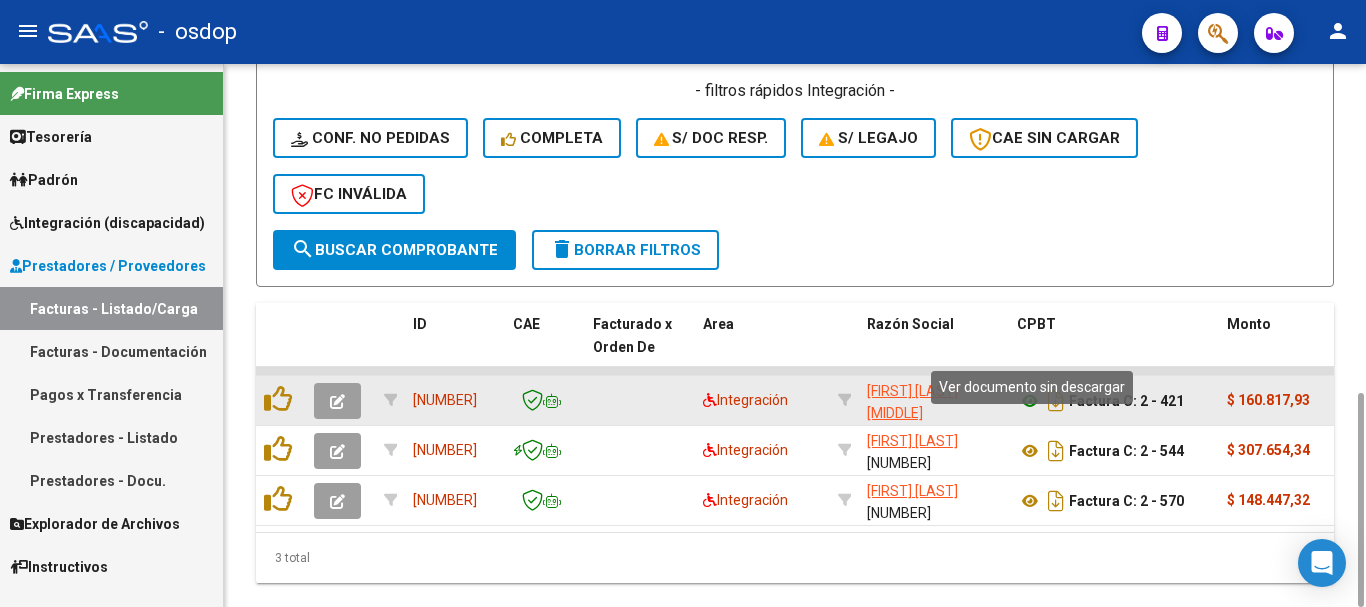 click 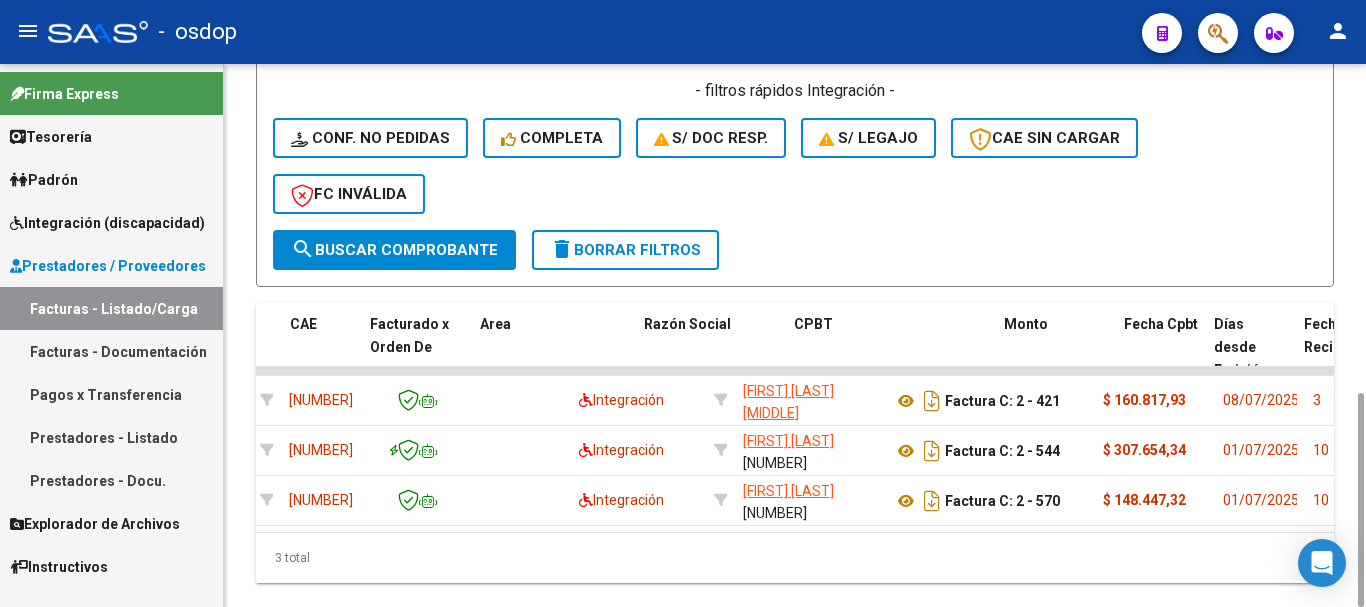 scroll, scrollTop: 0, scrollLeft: 114, axis: horizontal 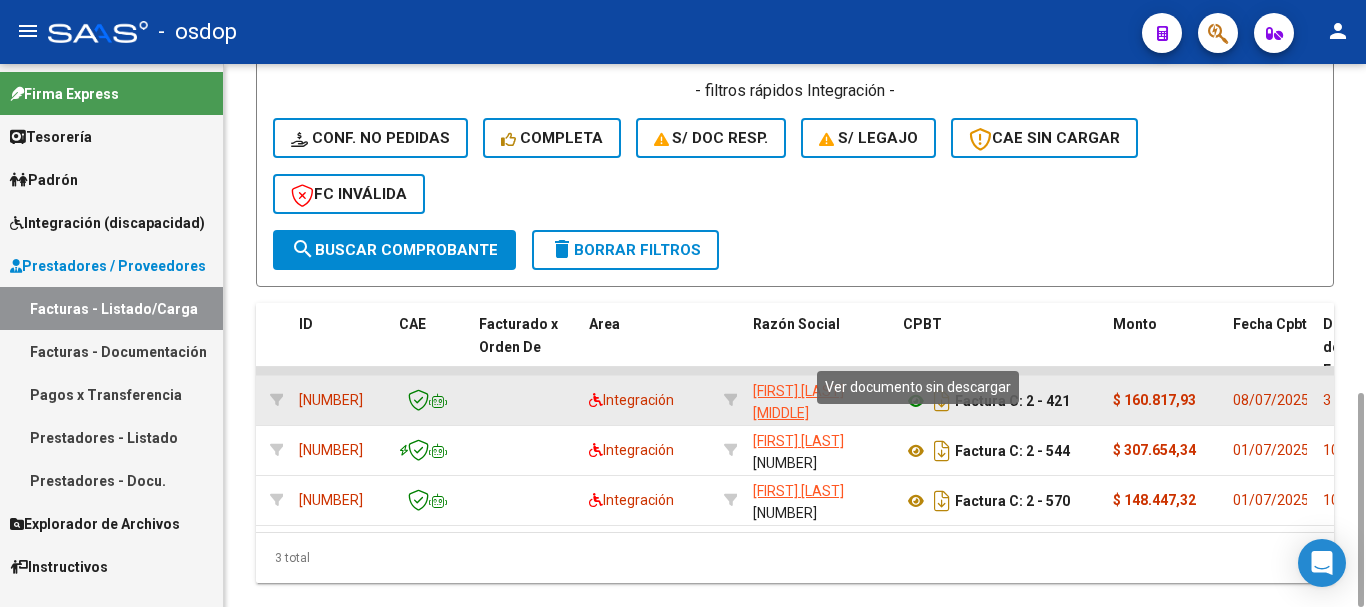 click 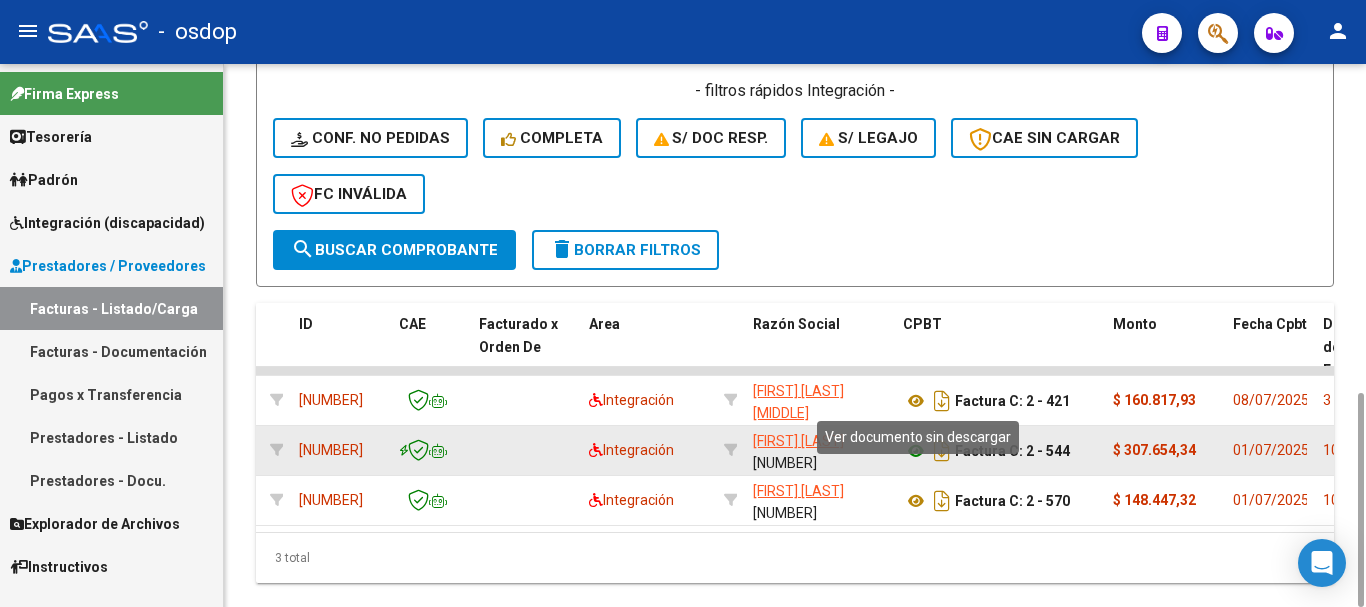 click 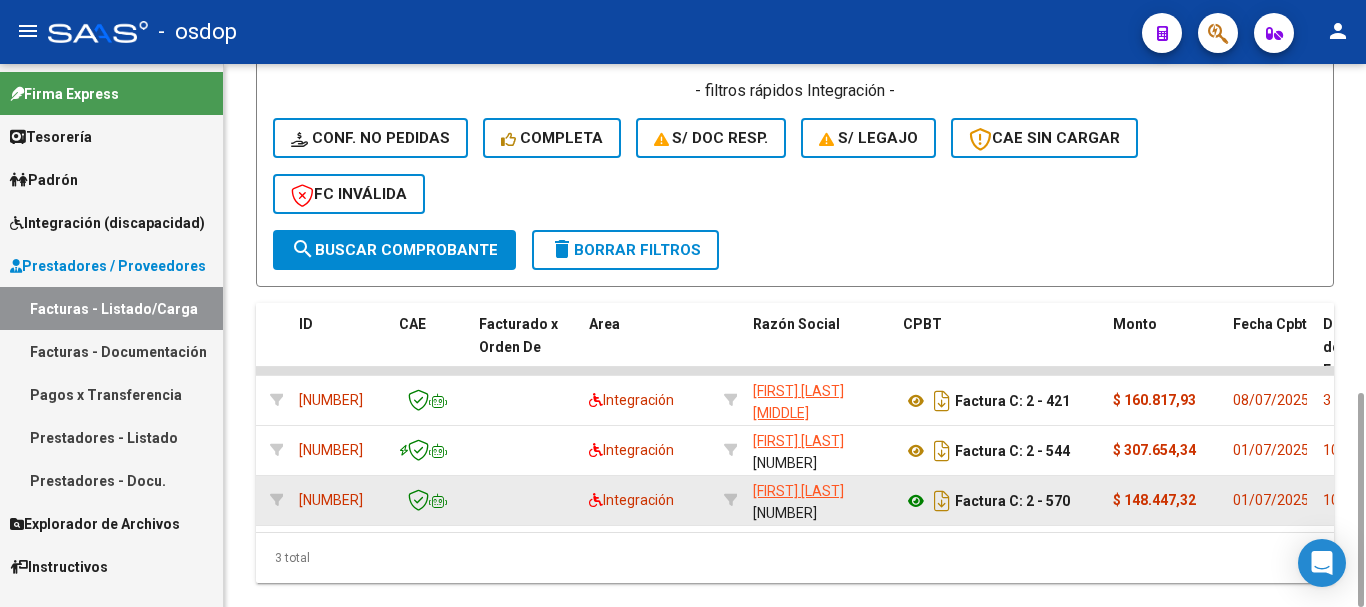 click 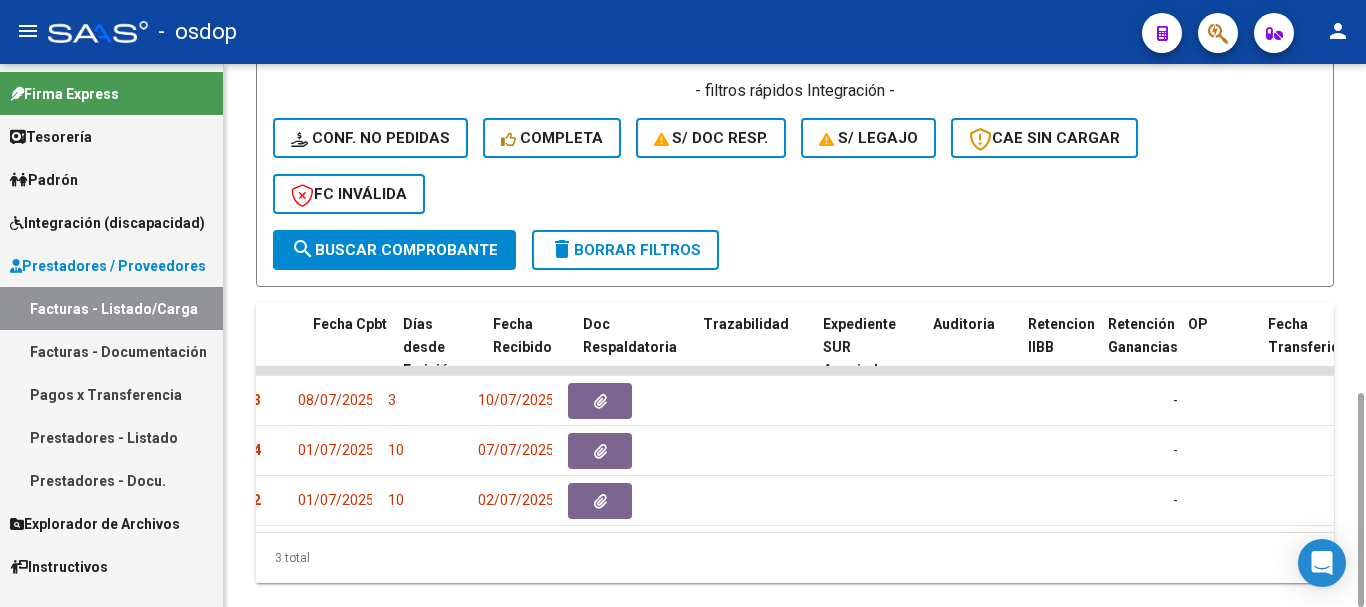 scroll, scrollTop: 0, scrollLeft: 1024, axis: horizontal 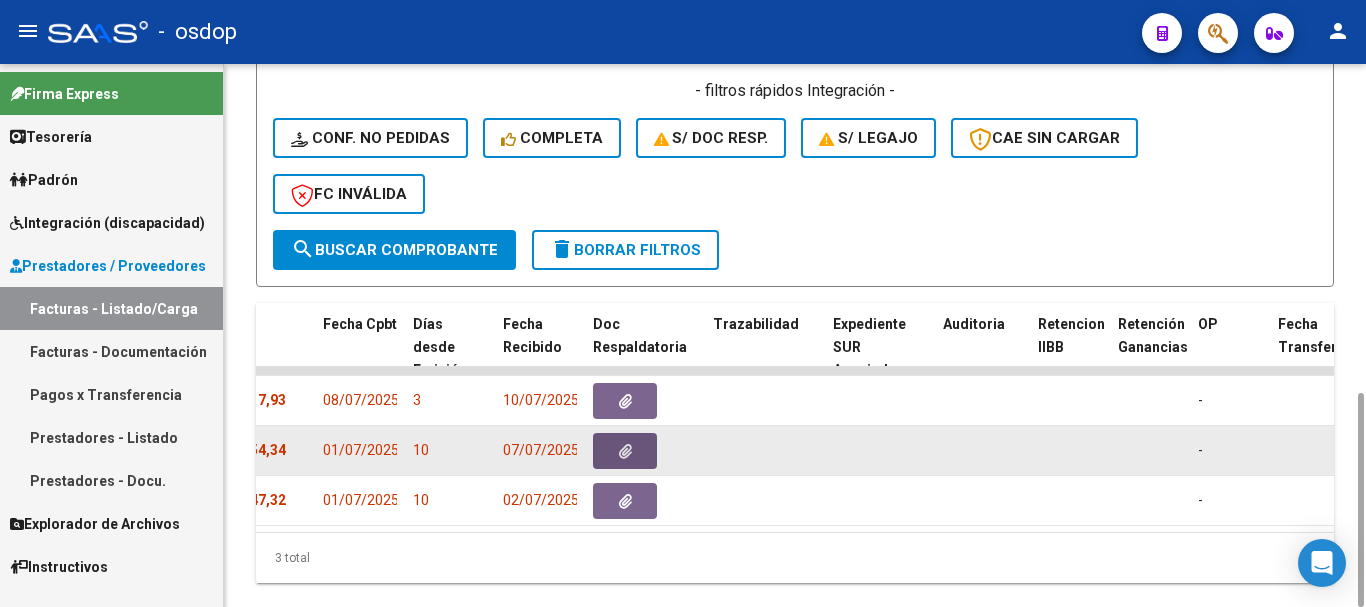 click 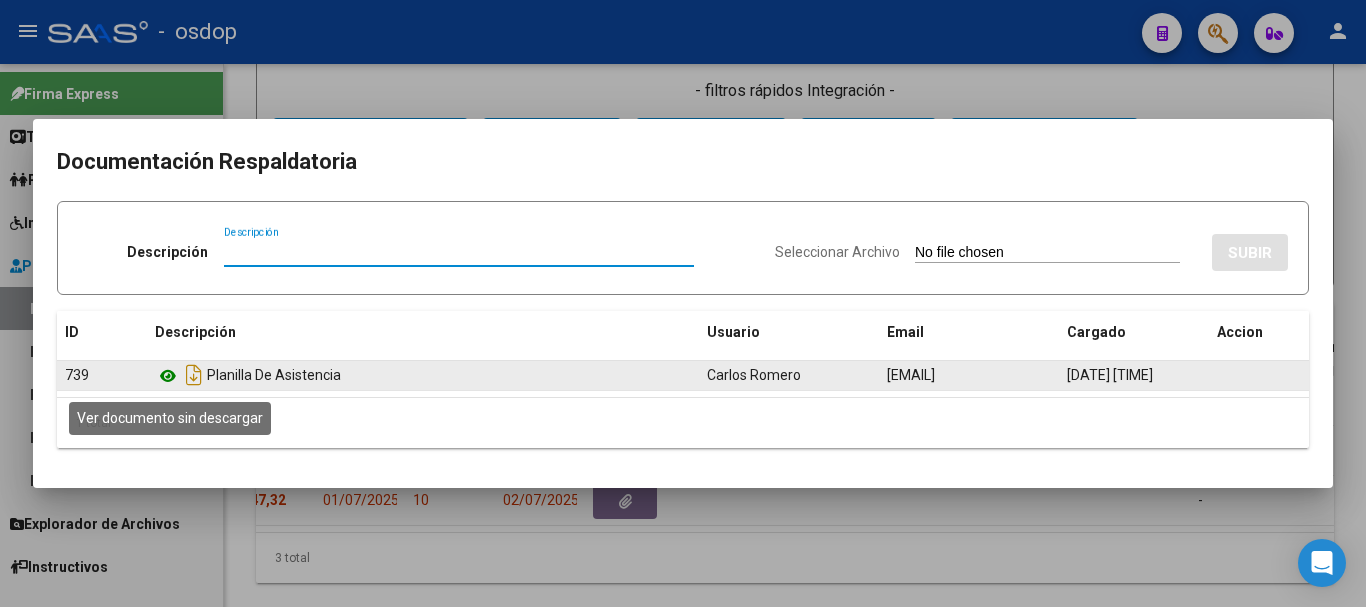 click 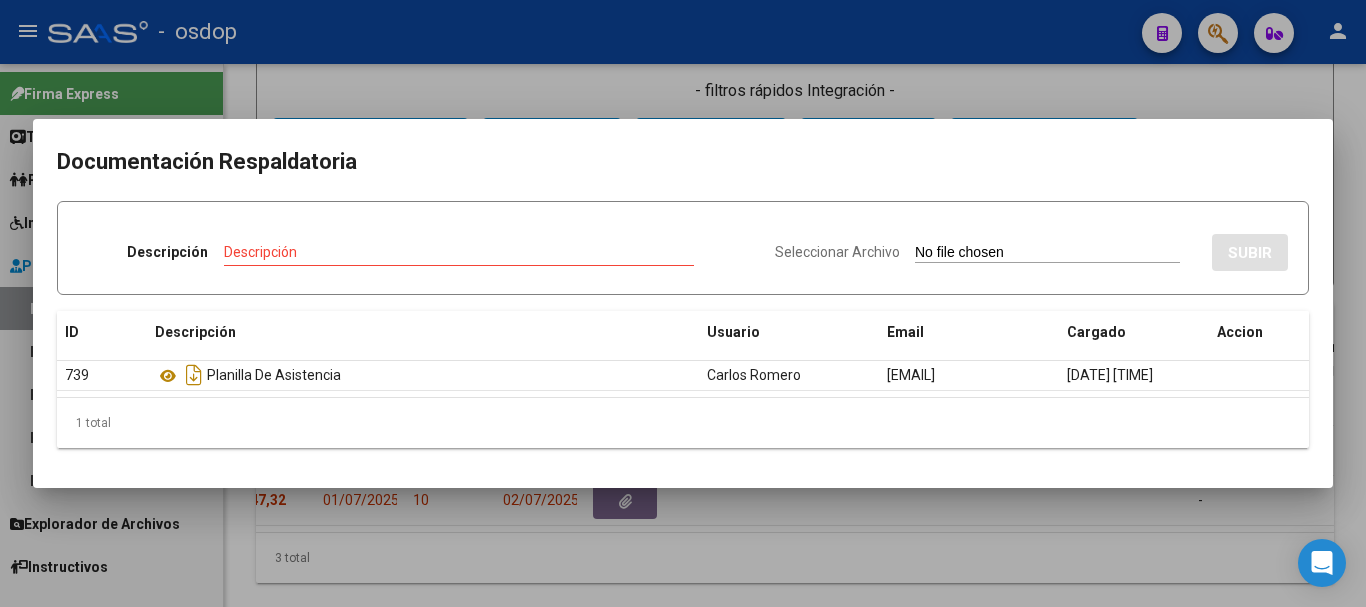click at bounding box center (683, 303) 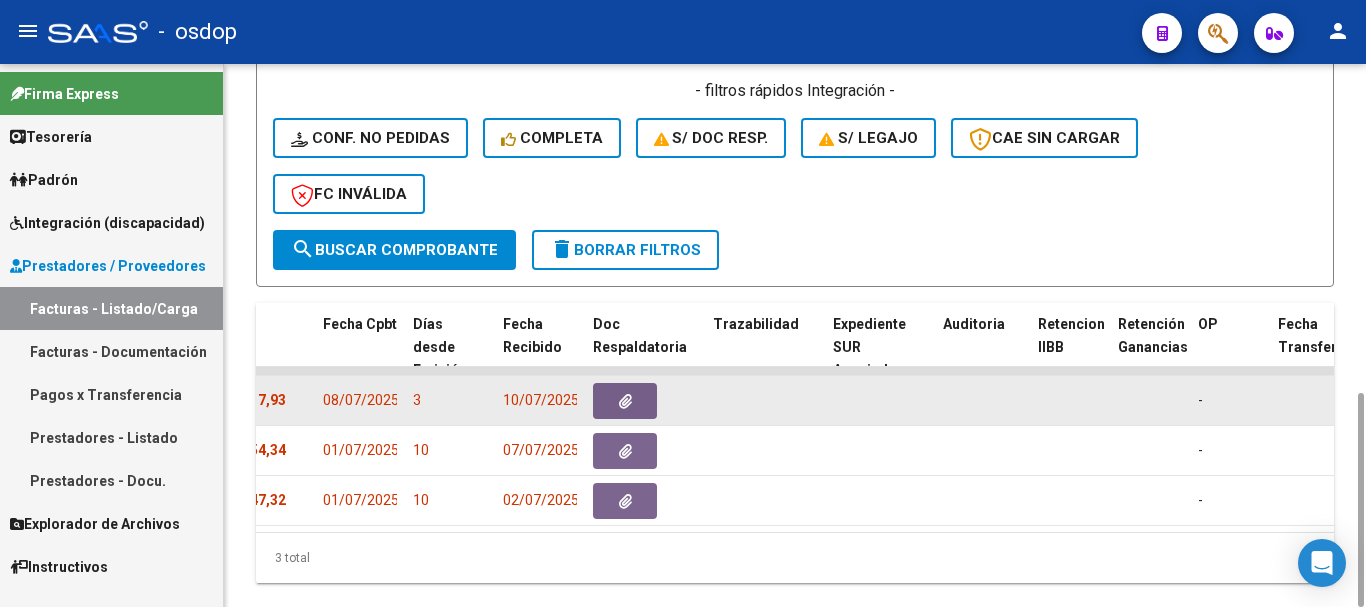 click 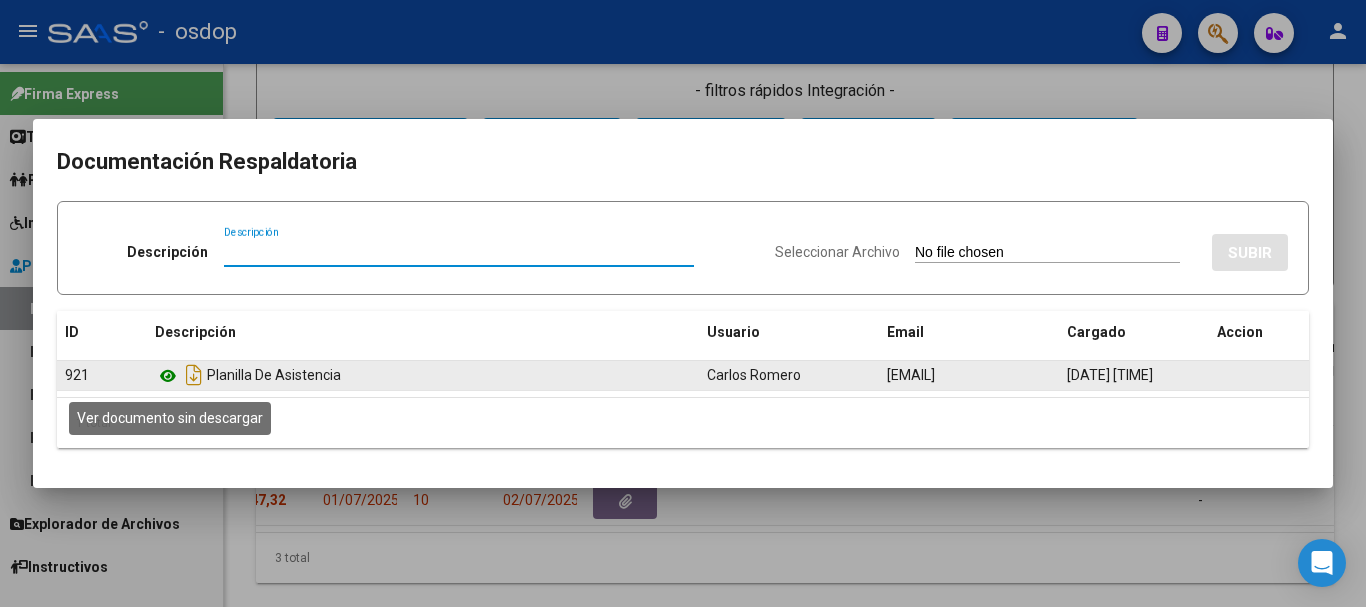 click 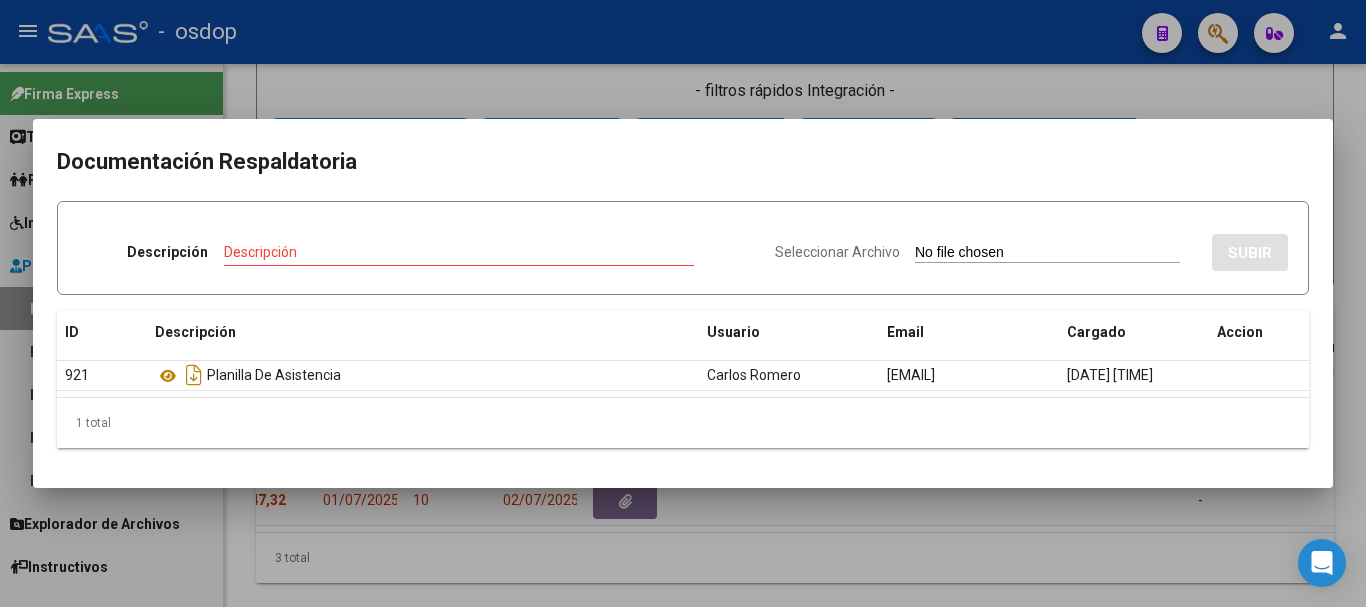 click at bounding box center (683, 303) 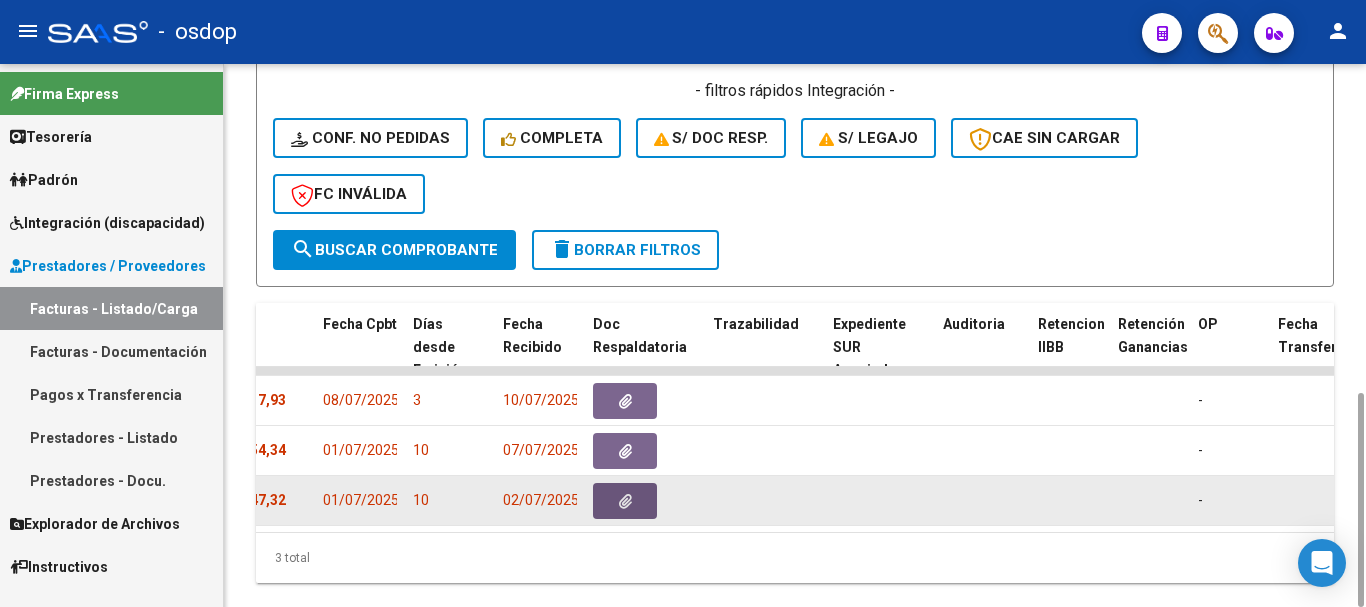click 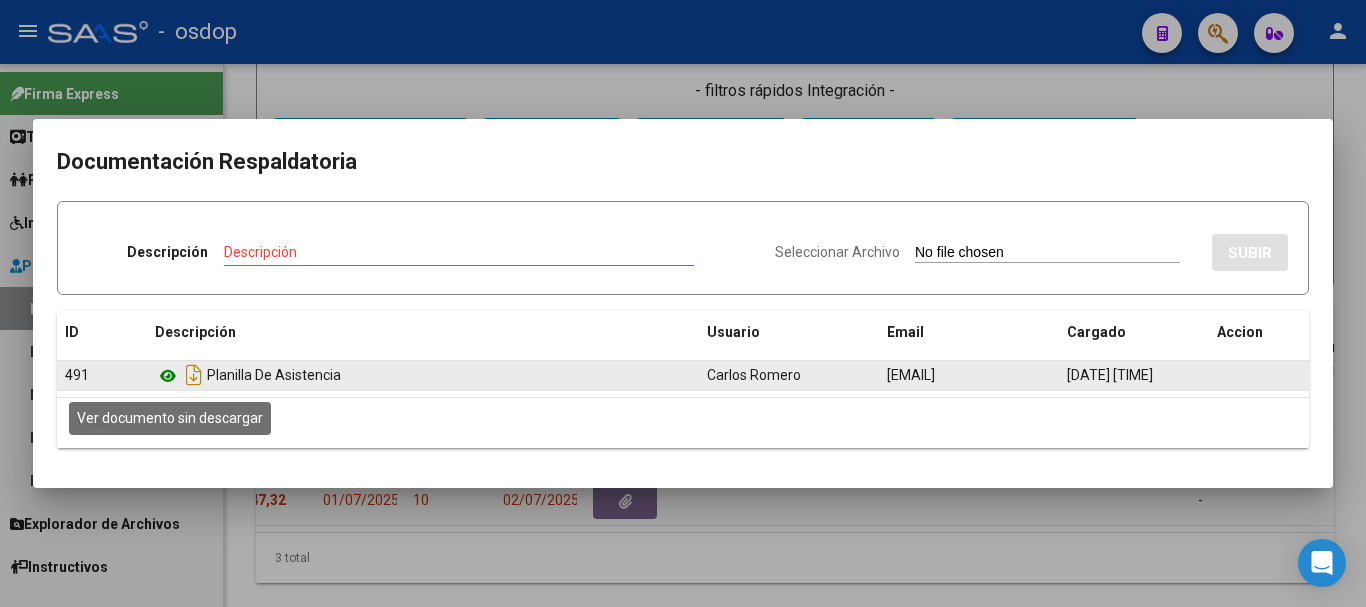 click 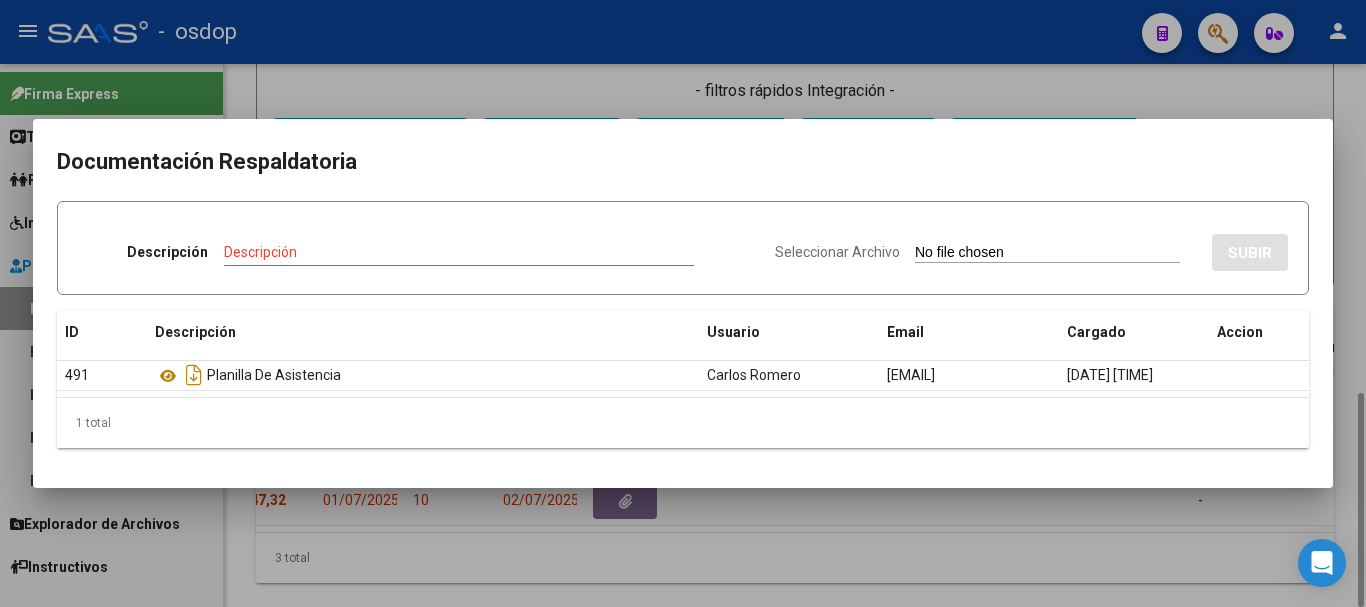click at bounding box center [683, 303] 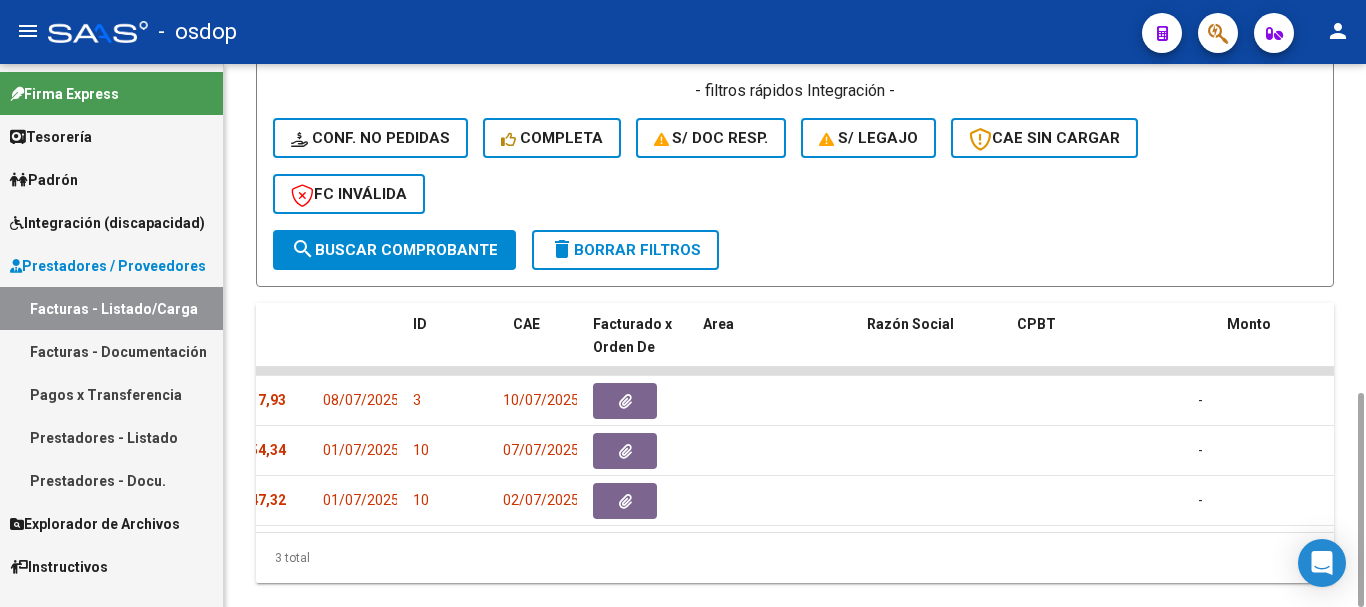 scroll, scrollTop: 0, scrollLeft: 0, axis: both 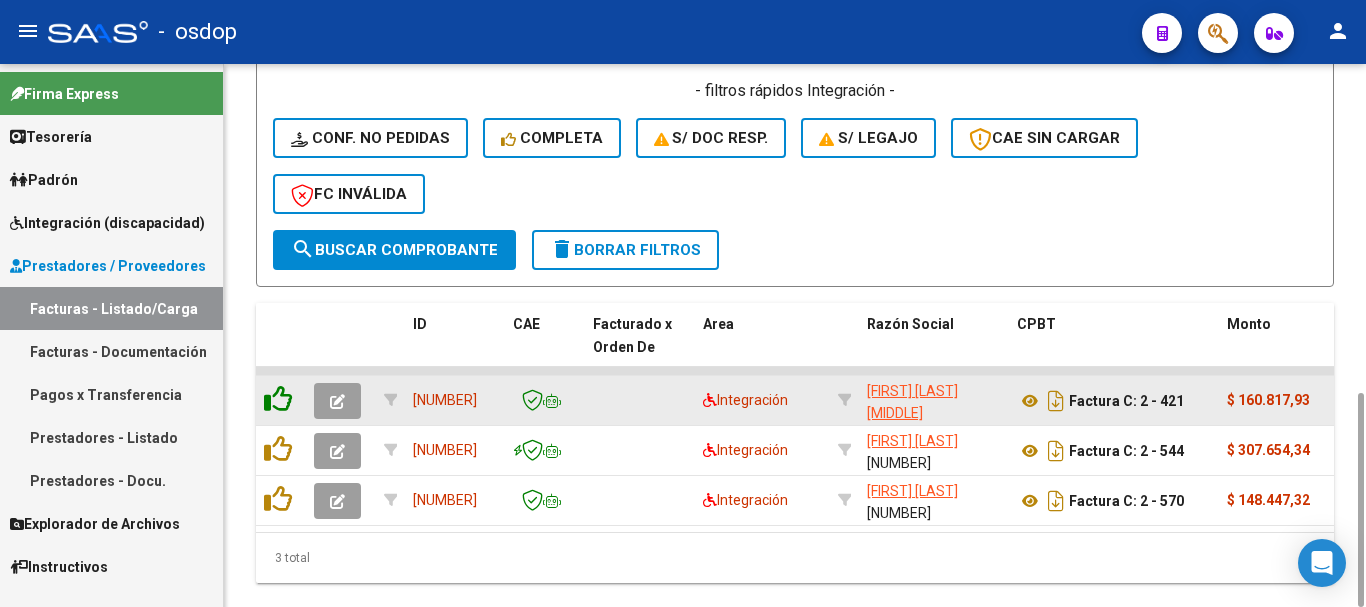 click 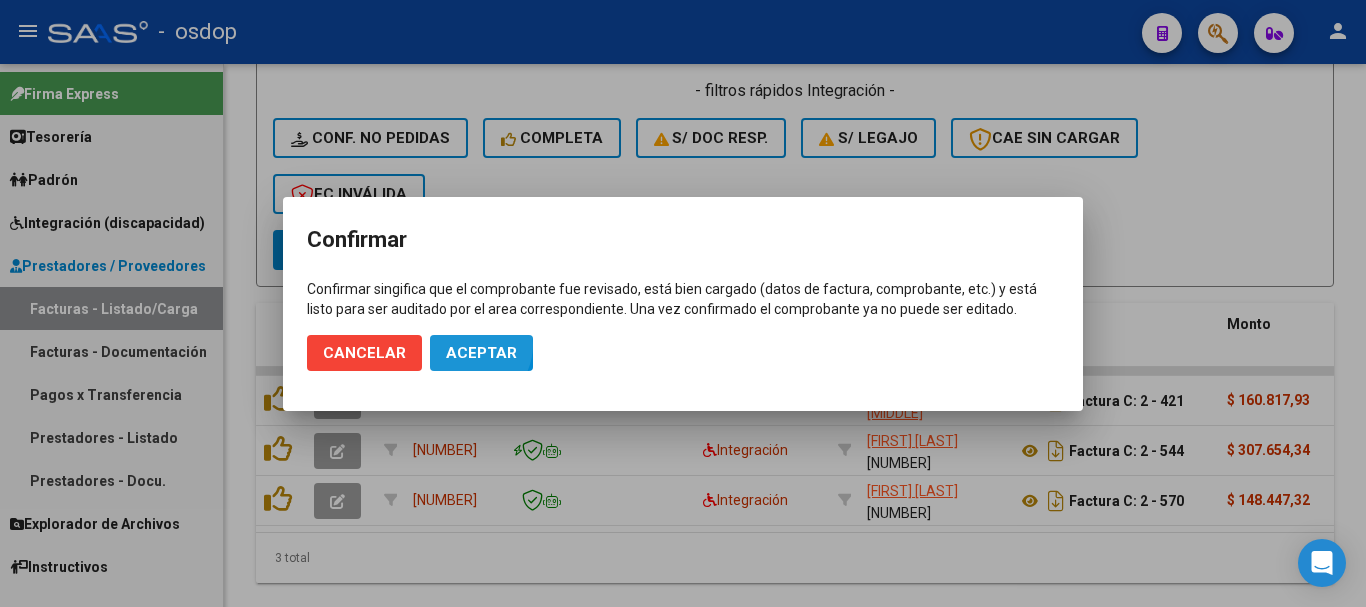 click on "Aceptar" 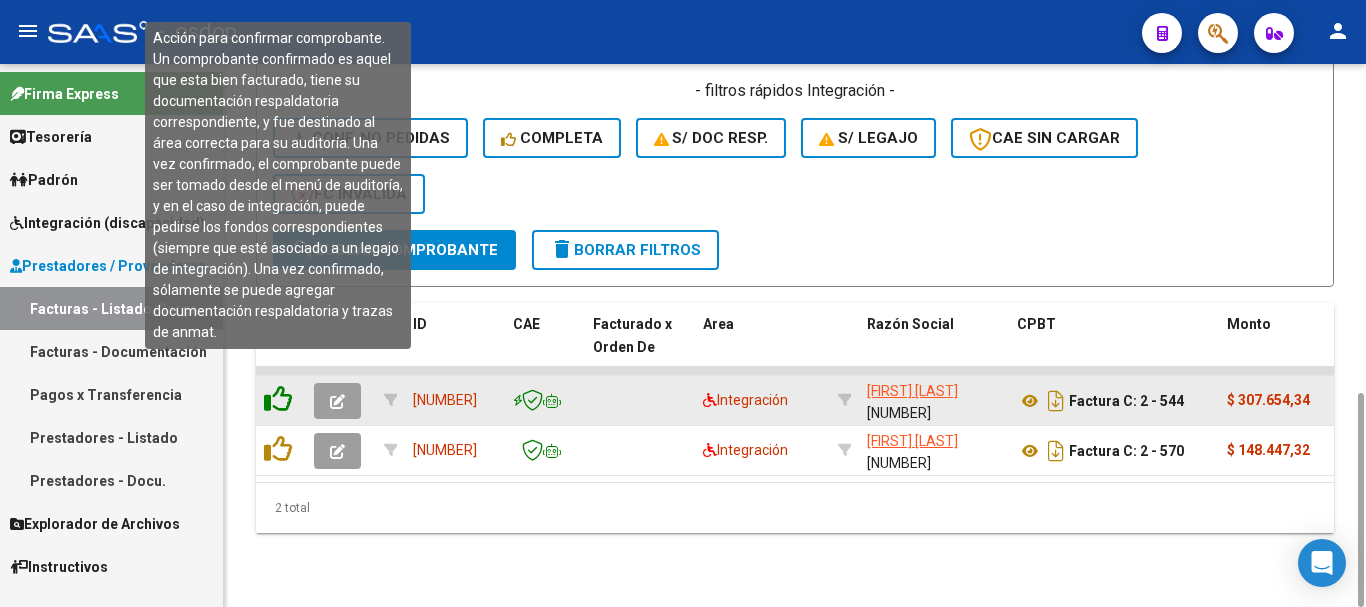click 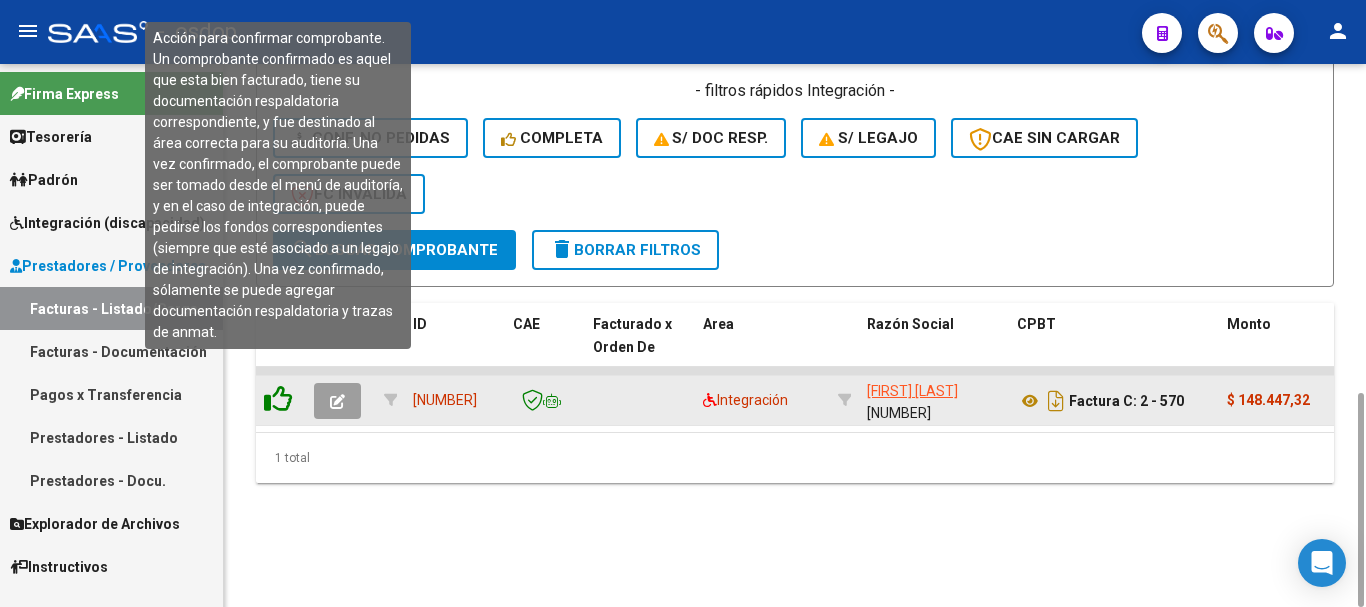 click 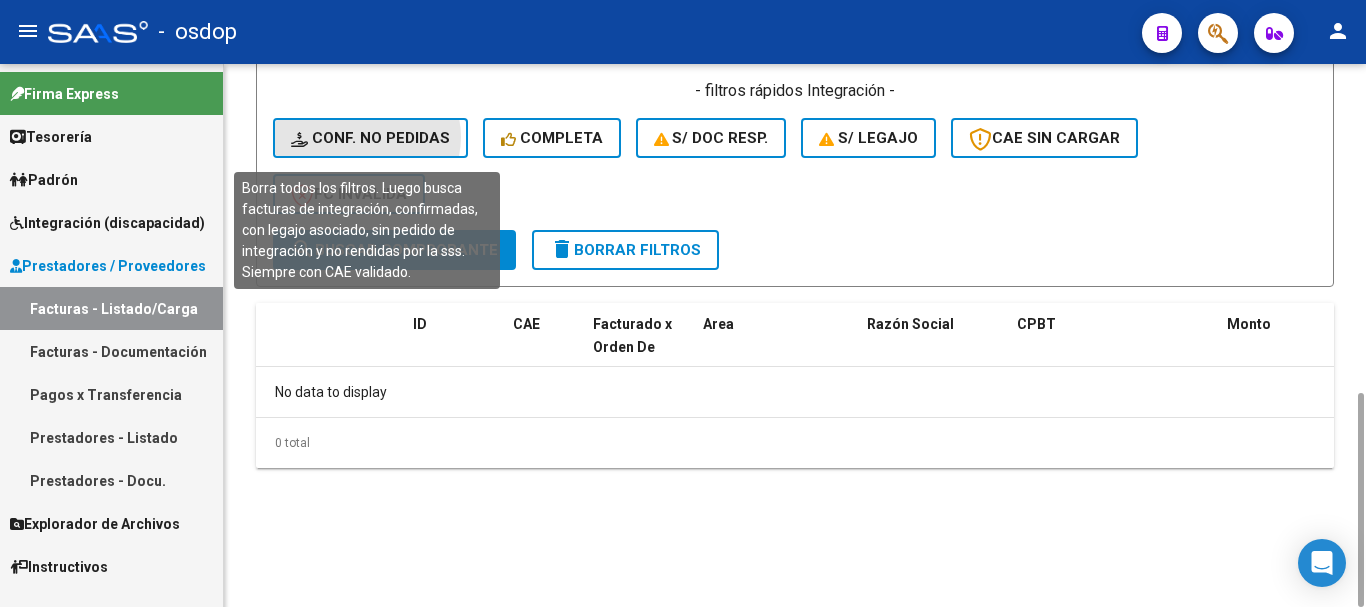 click on "Conf. no pedidas" 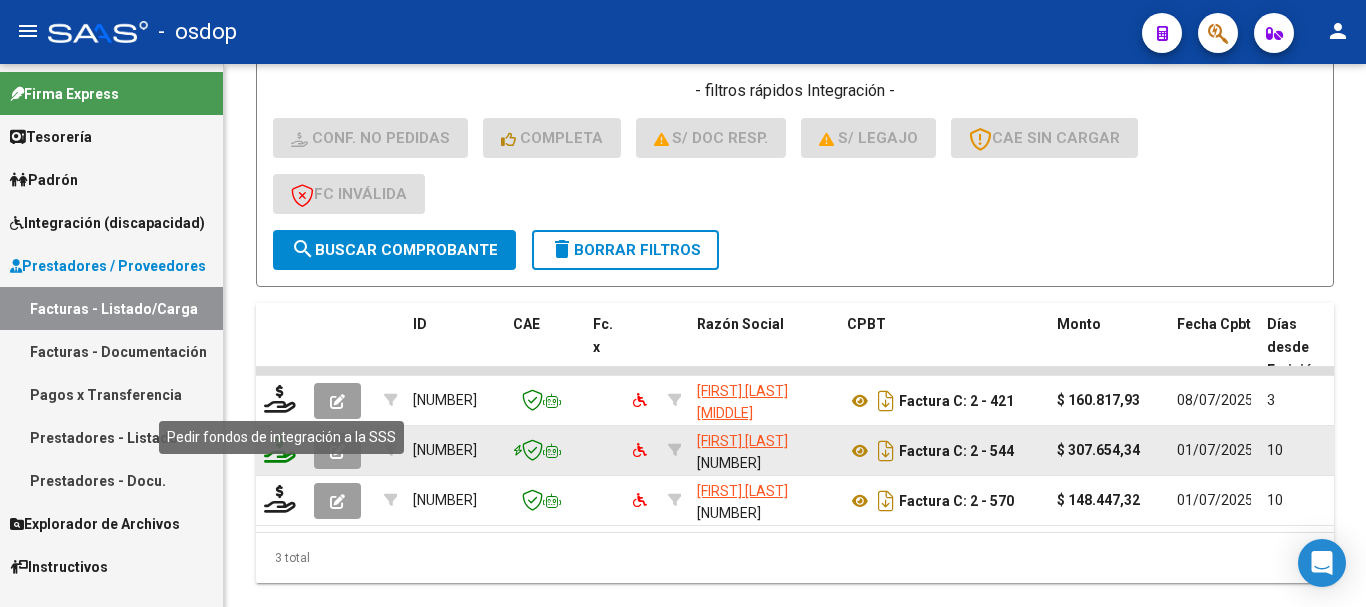 click 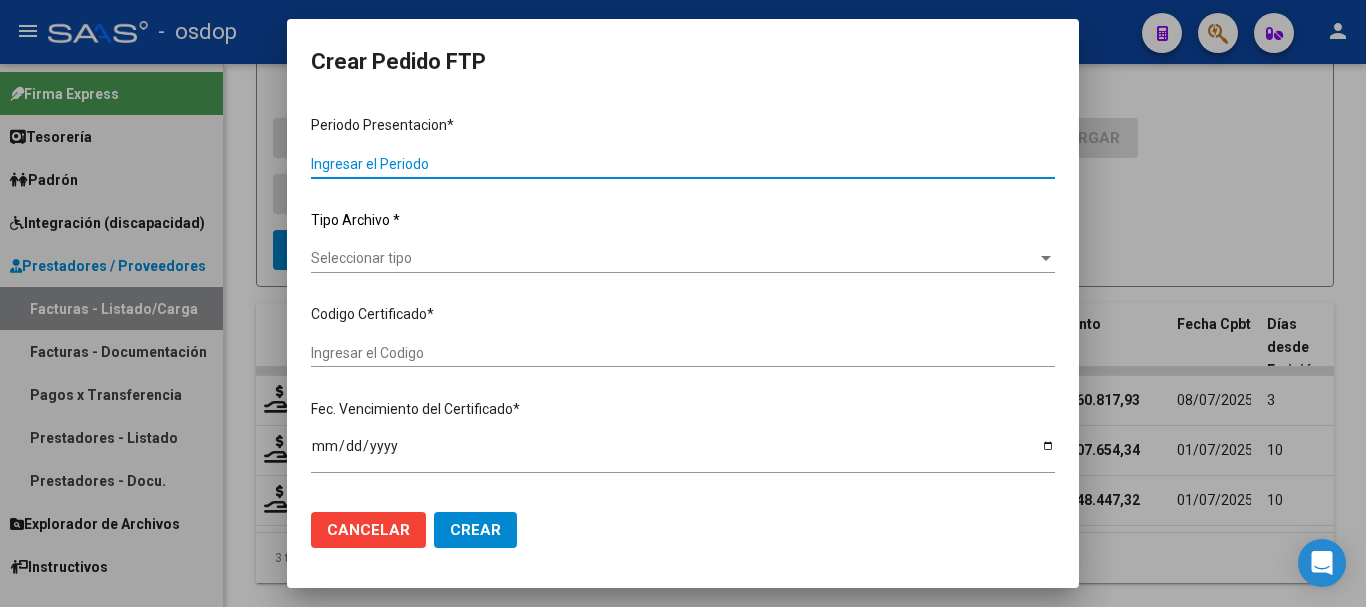 type on "202506" 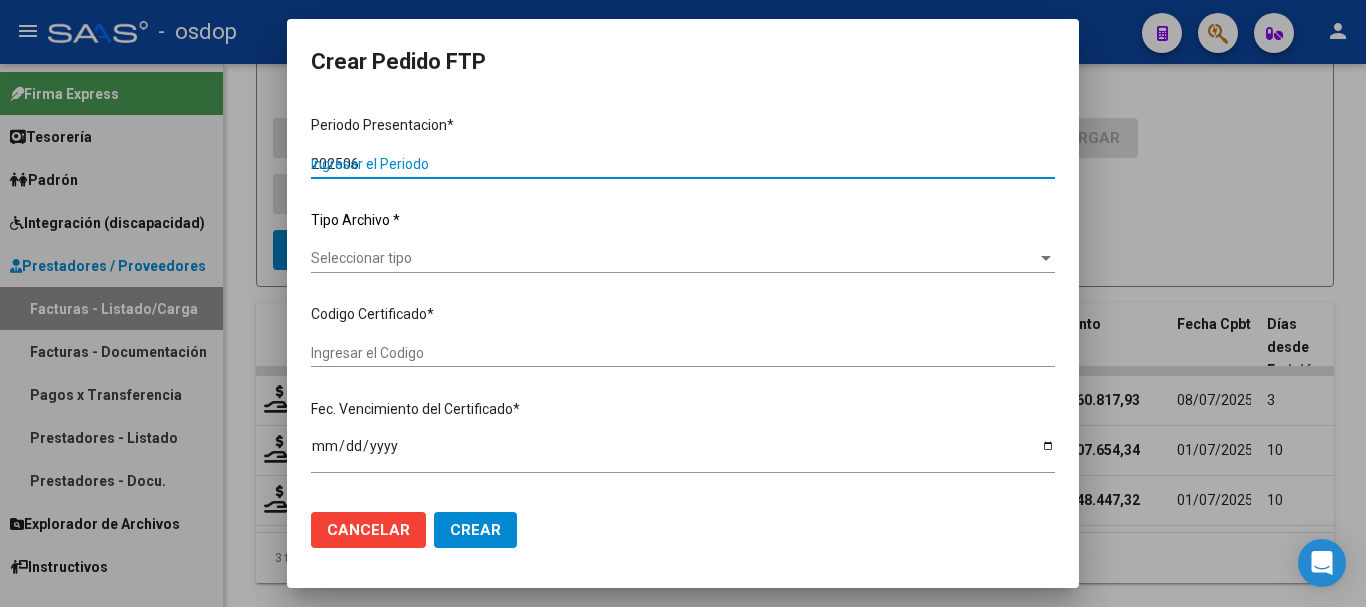 type on "202506" 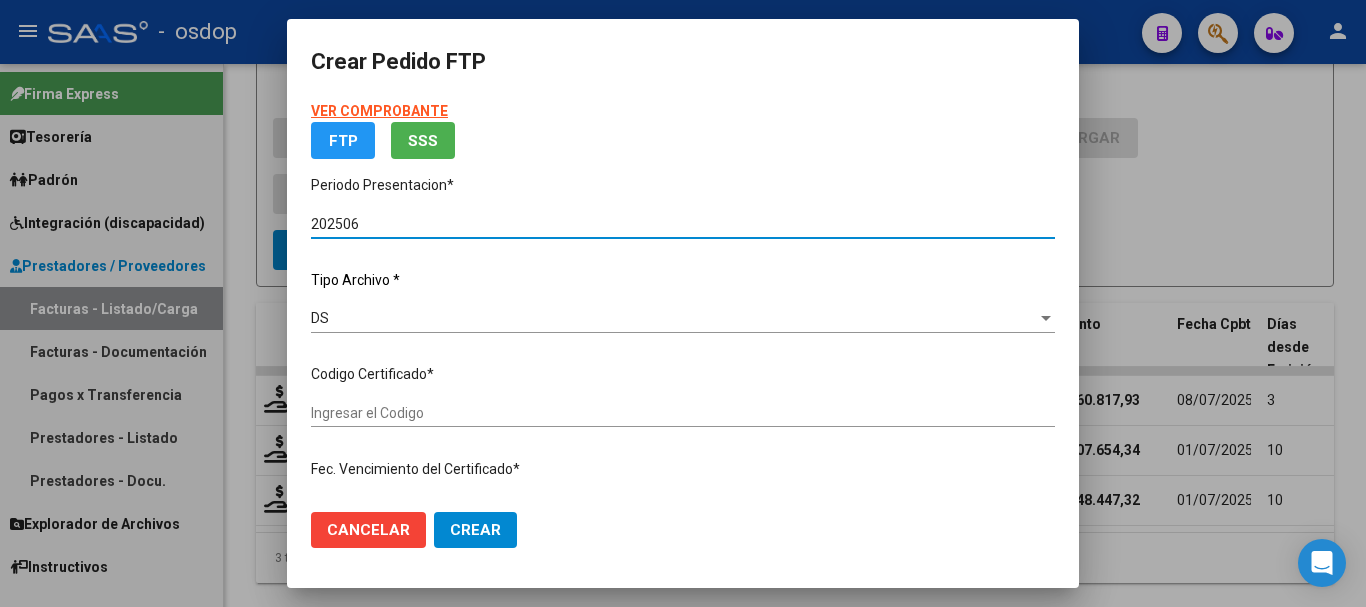 type on "111231614" 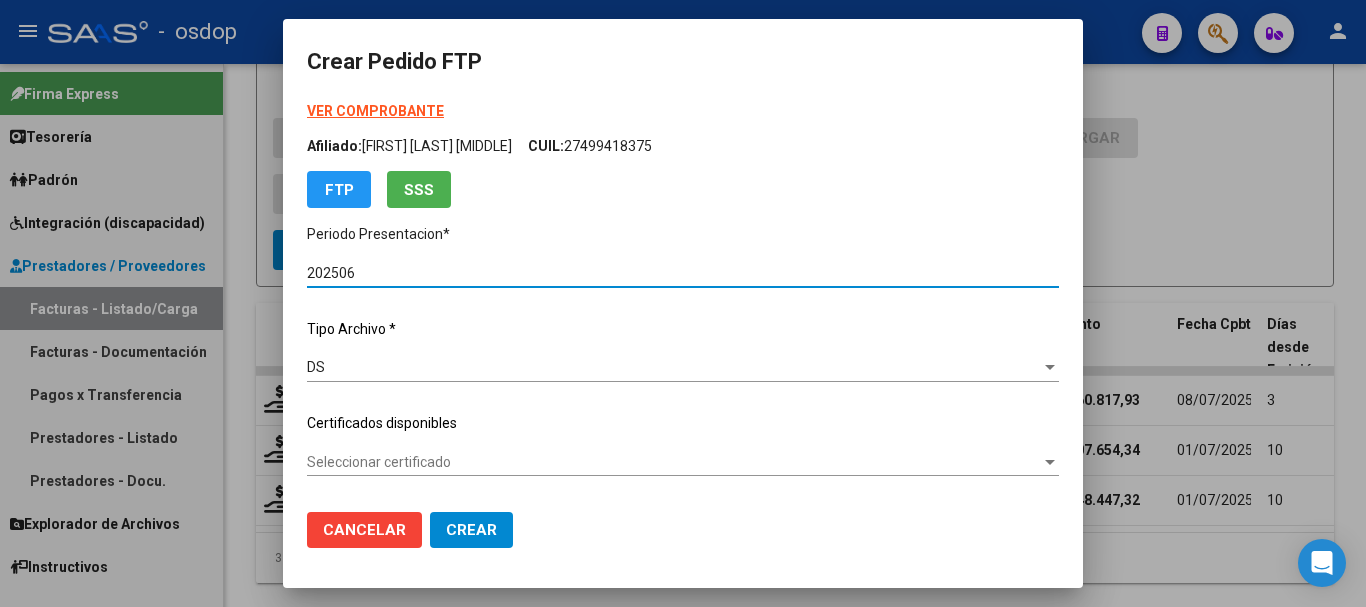 click on "Seleccionar certificado" at bounding box center [674, 462] 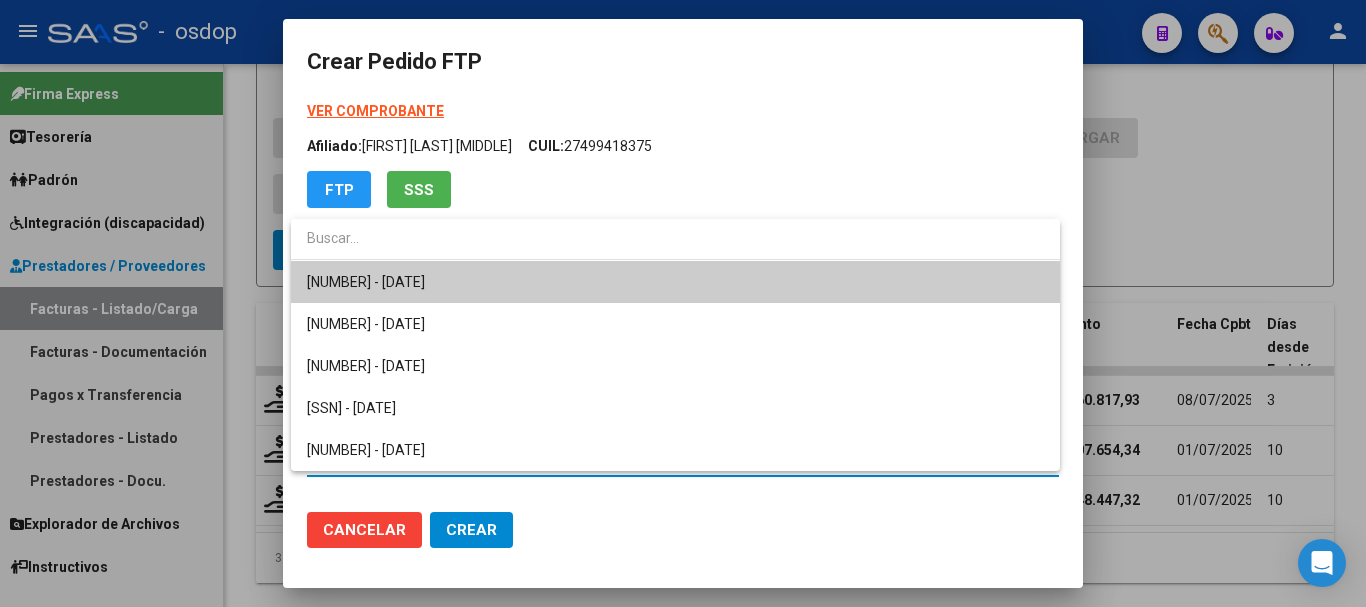 click on "111231614 - 2030-03-21" at bounding box center [675, 282] 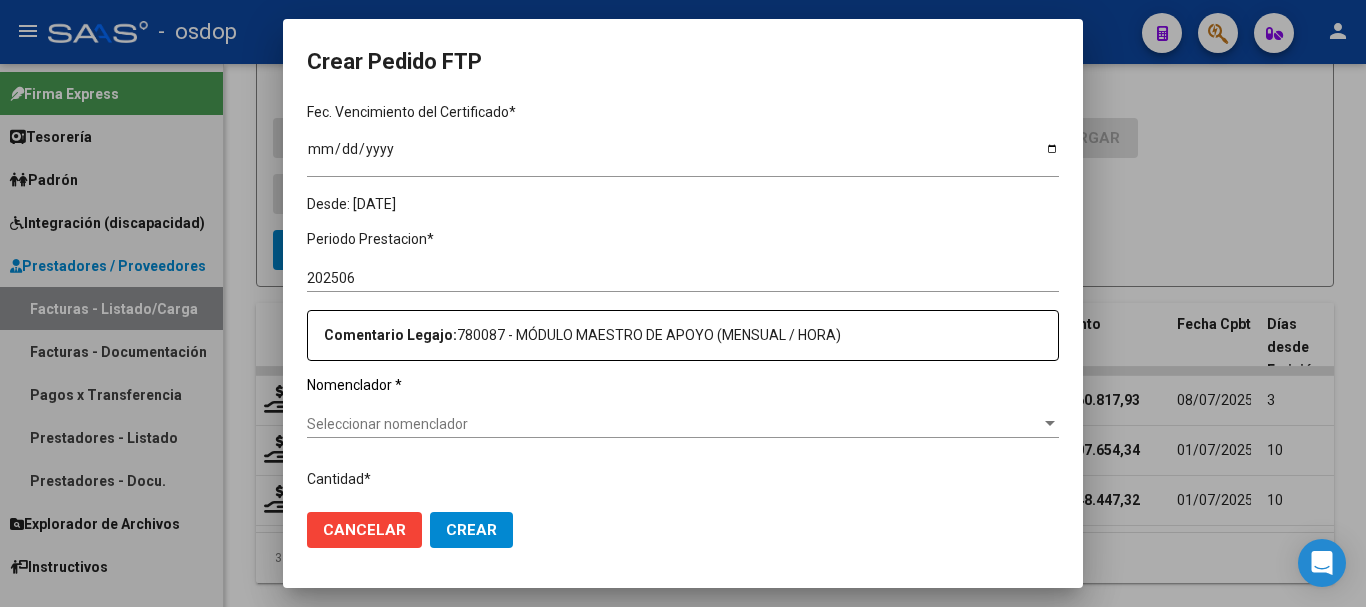 scroll, scrollTop: 700, scrollLeft: 0, axis: vertical 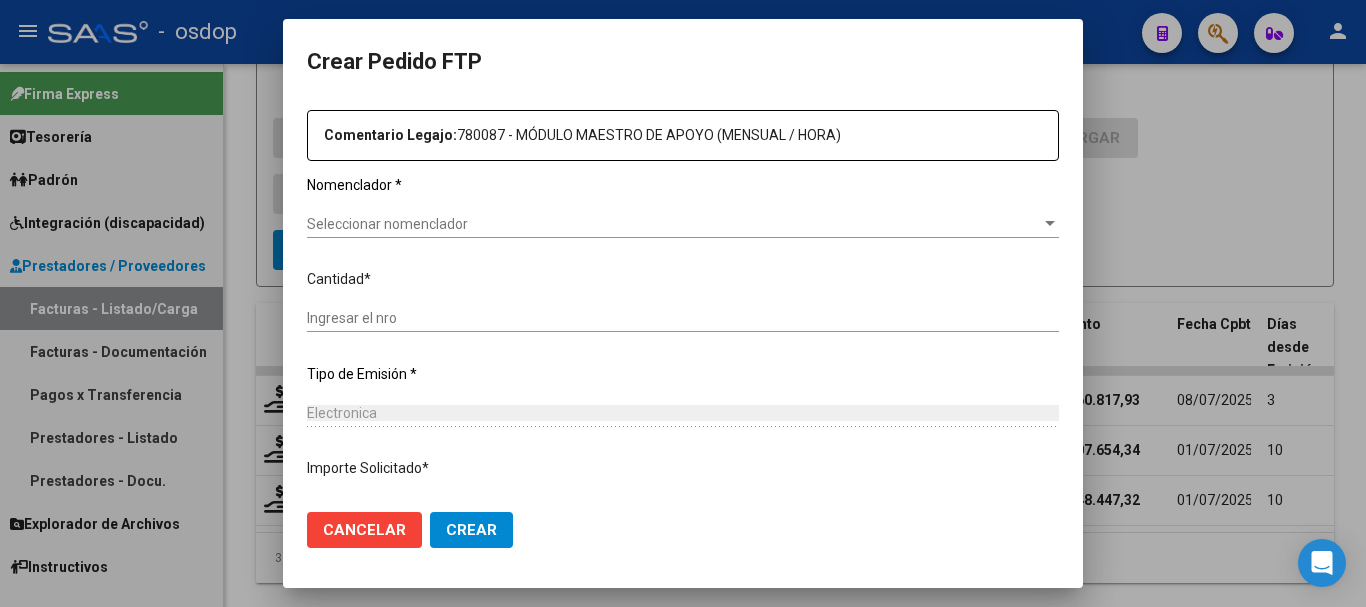 click on "Seleccionar nomenclador" at bounding box center (674, 224) 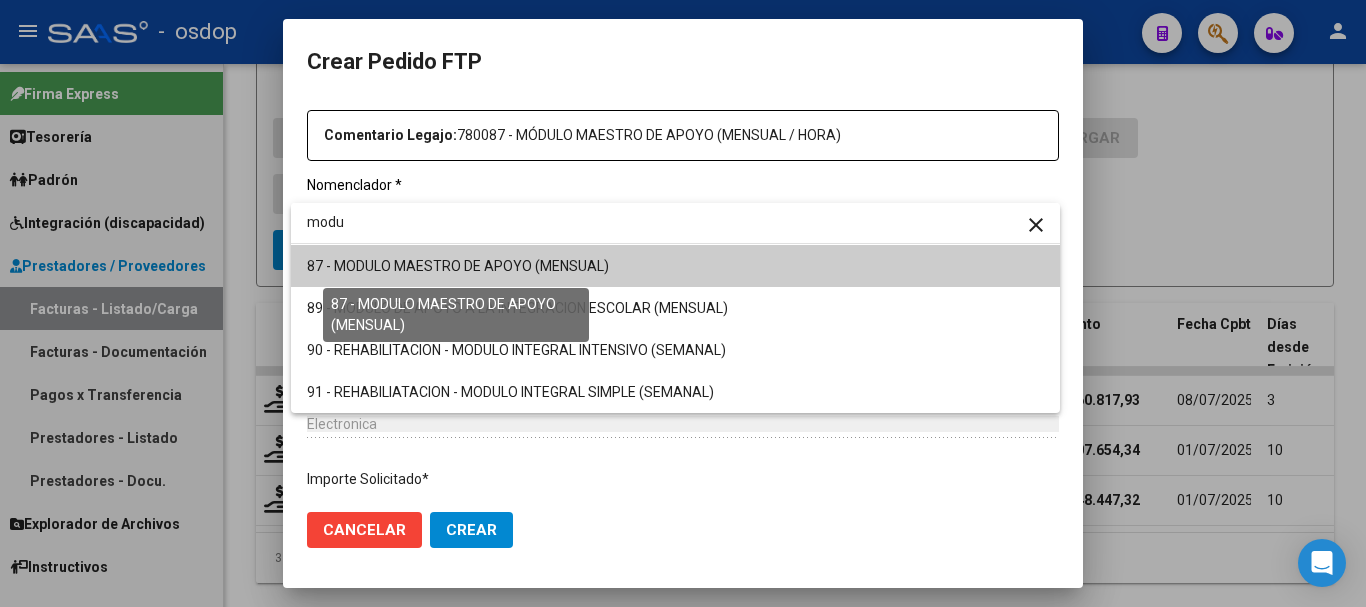 type on "modu" 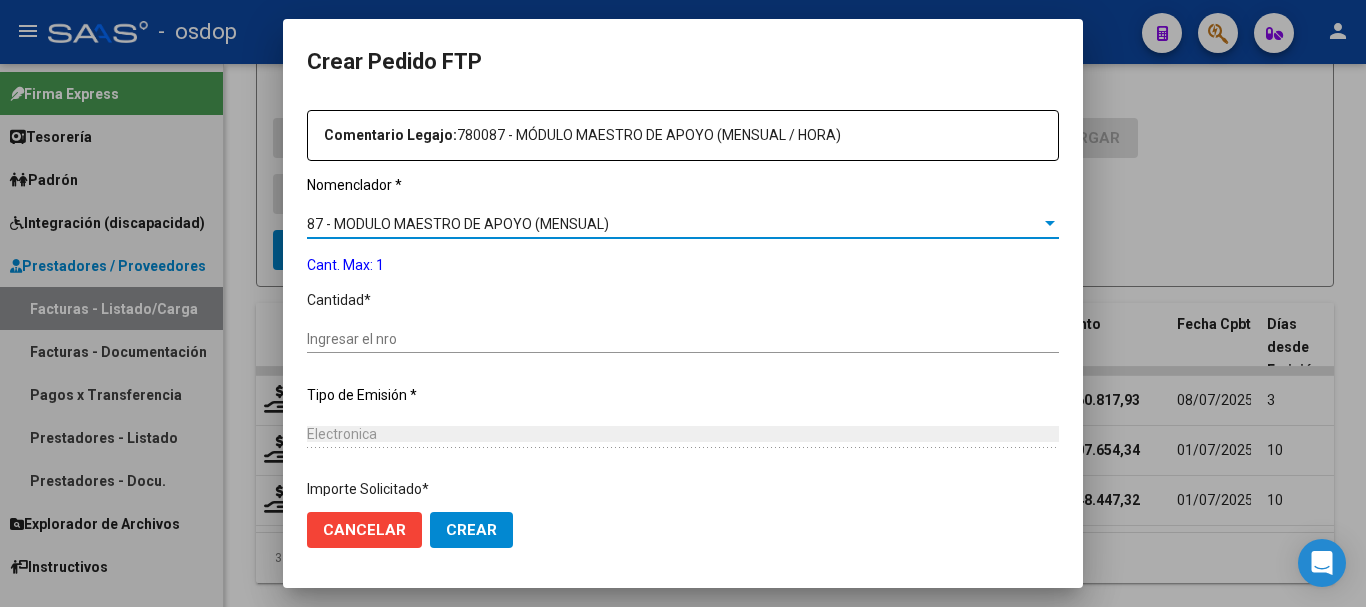 click on "Ingresar el nro" 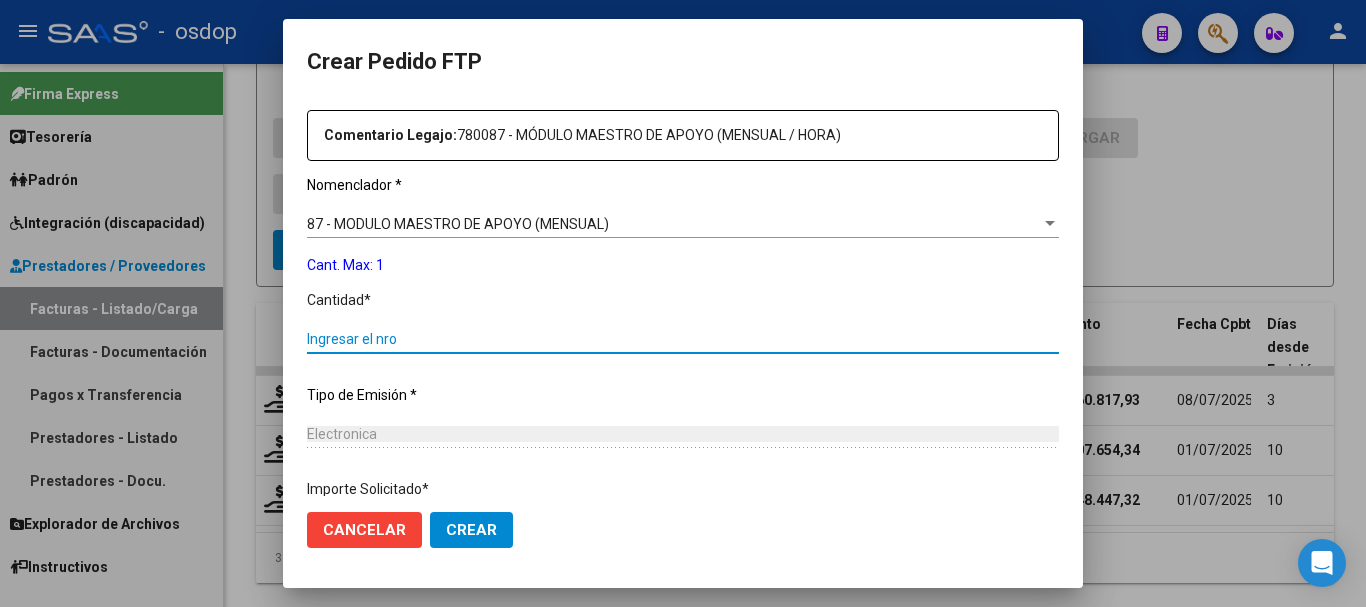 click on "Ingresar el nro" at bounding box center (683, 339) 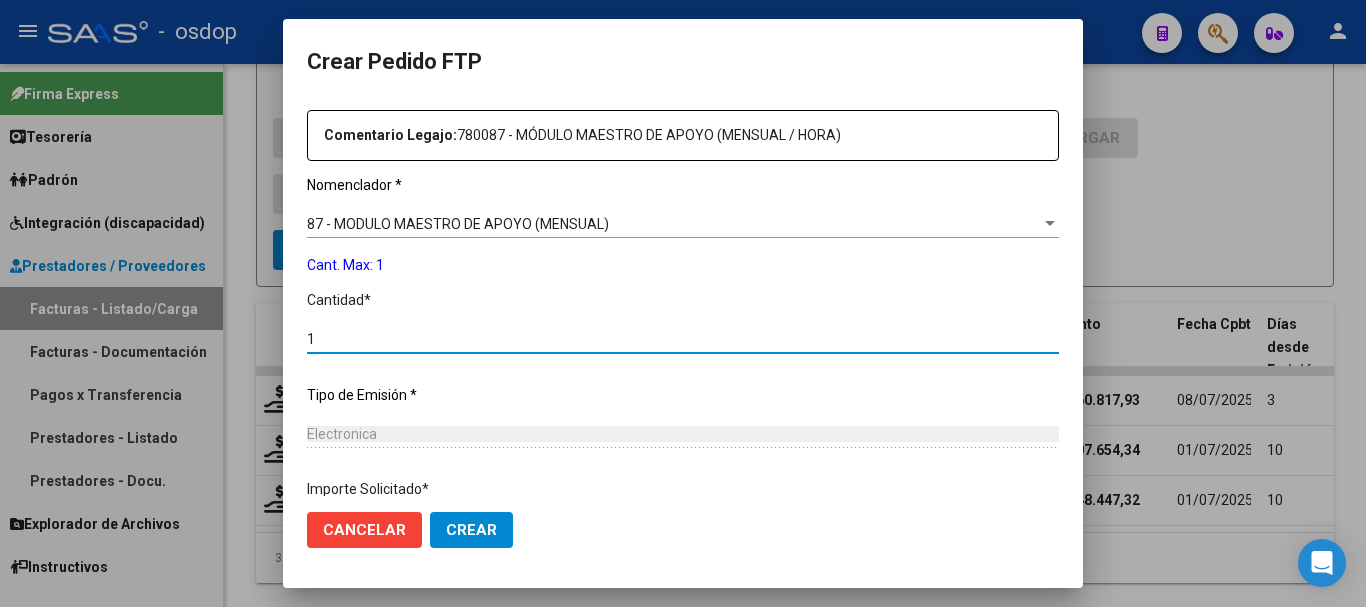 type on "1" 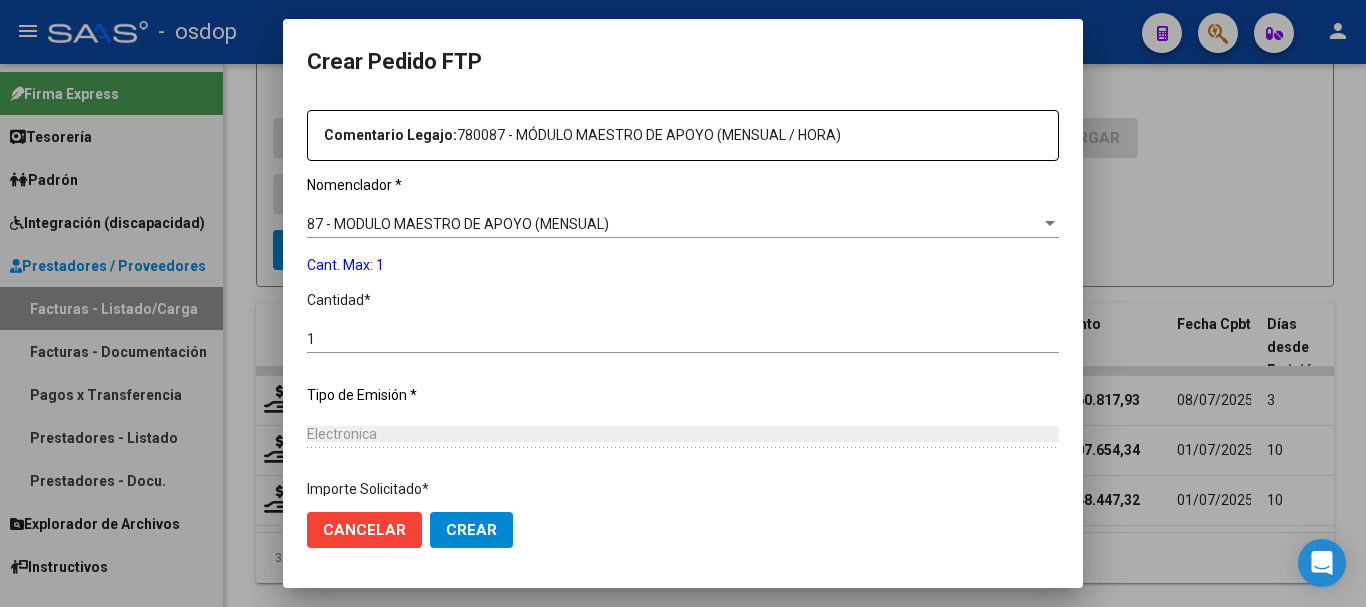 scroll, scrollTop: 858, scrollLeft: 0, axis: vertical 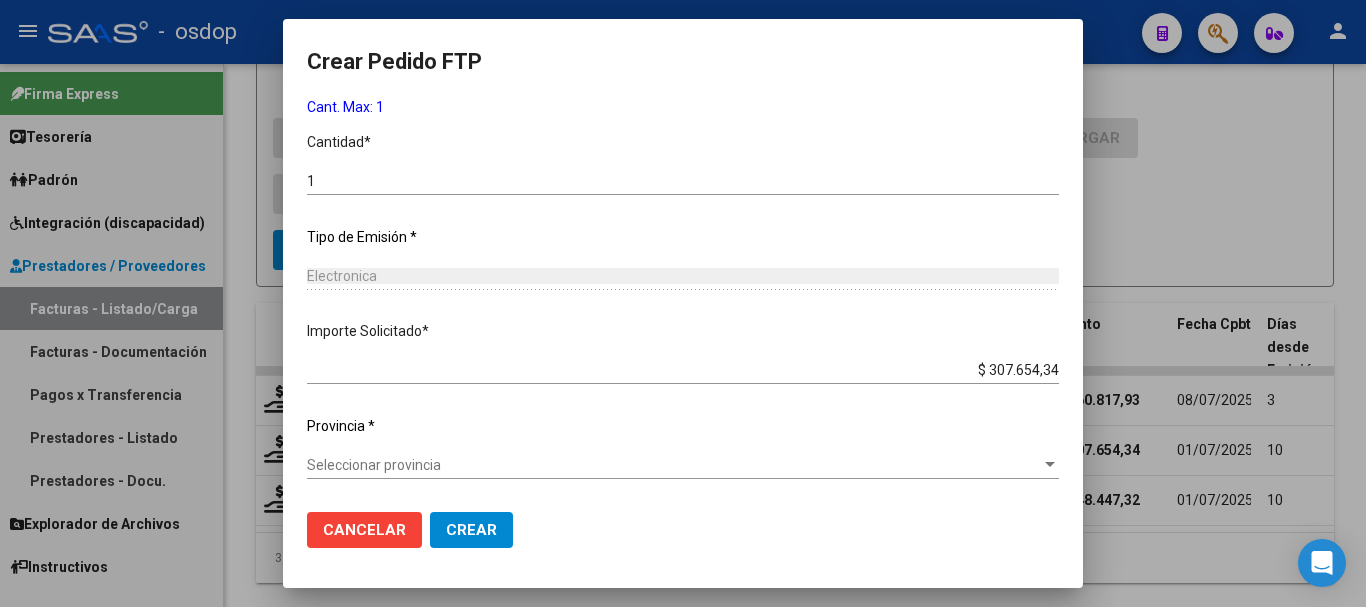 click on "Seleccionar provincia" at bounding box center (674, 465) 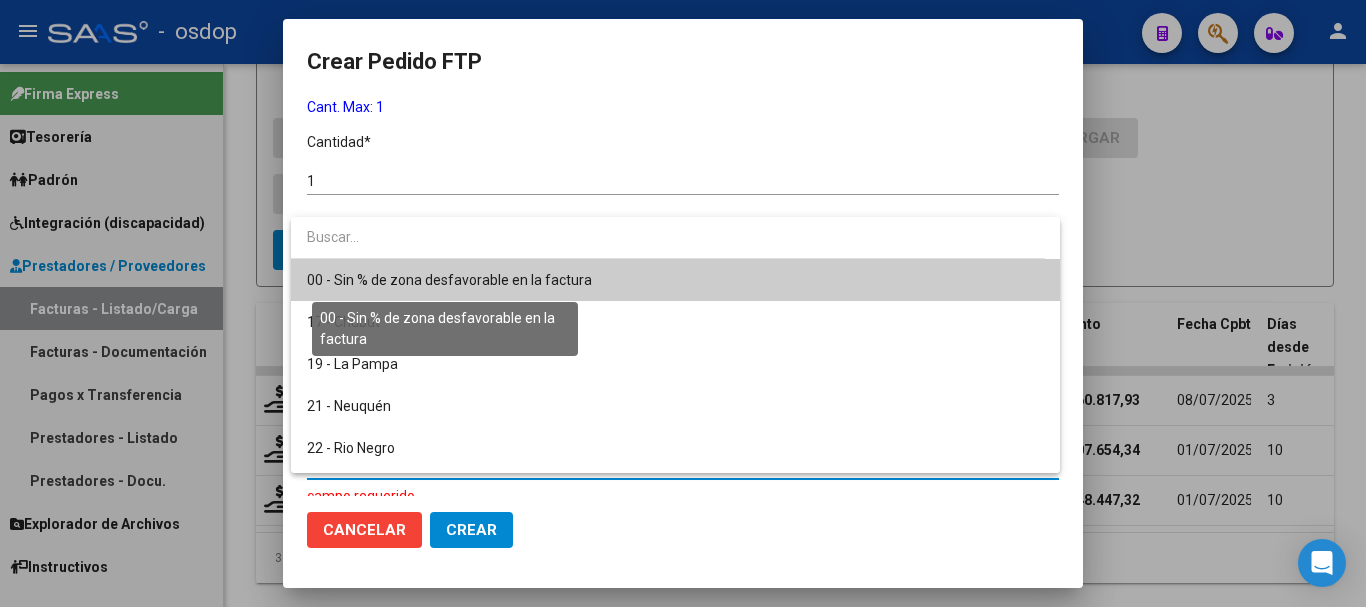 click on "00 - Sin % de zona desfavorable en la factura" at bounding box center [449, 280] 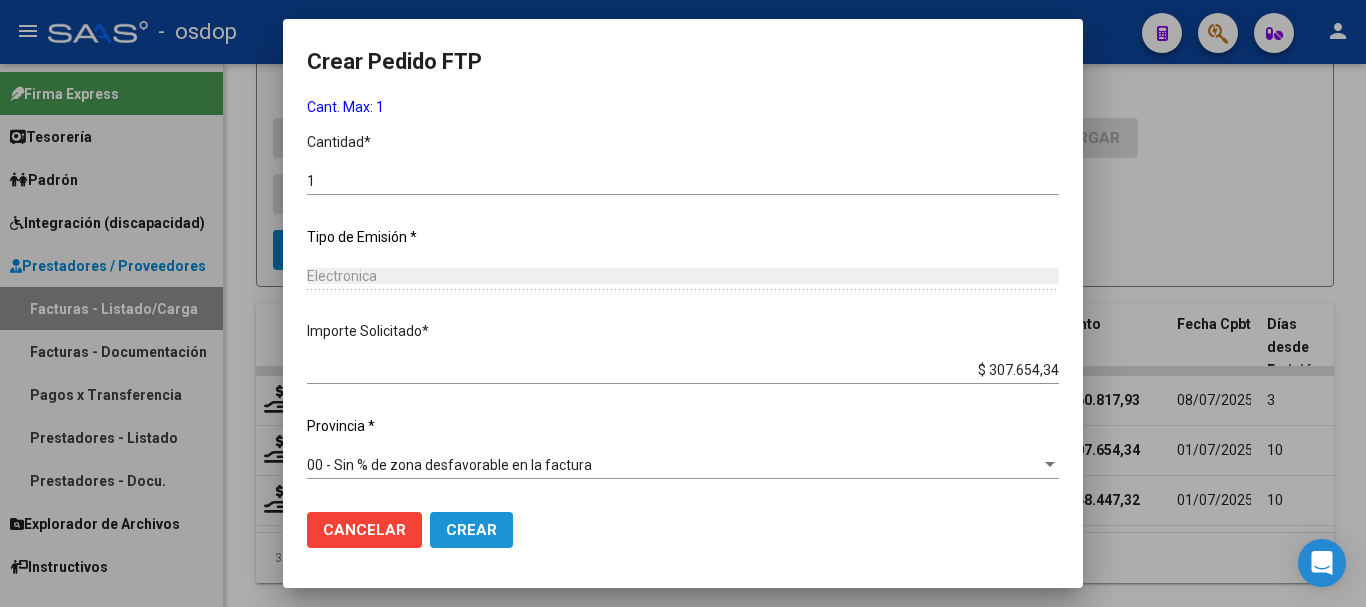 click on "Crear" 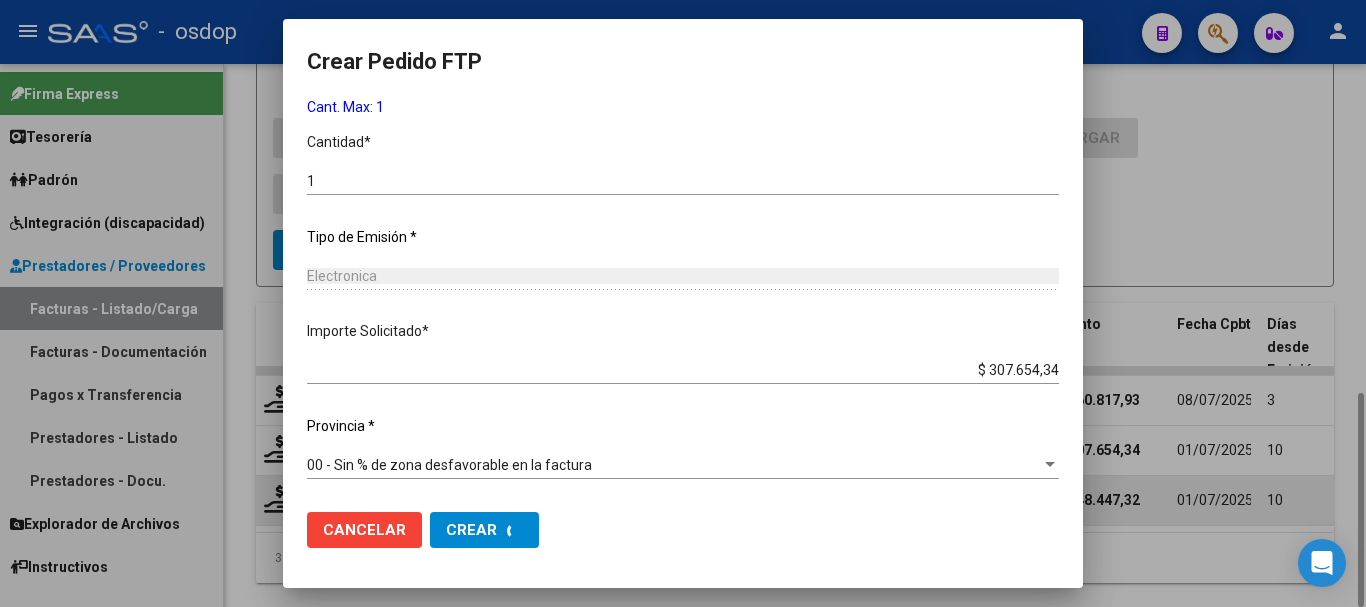 scroll, scrollTop: 0, scrollLeft: 0, axis: both 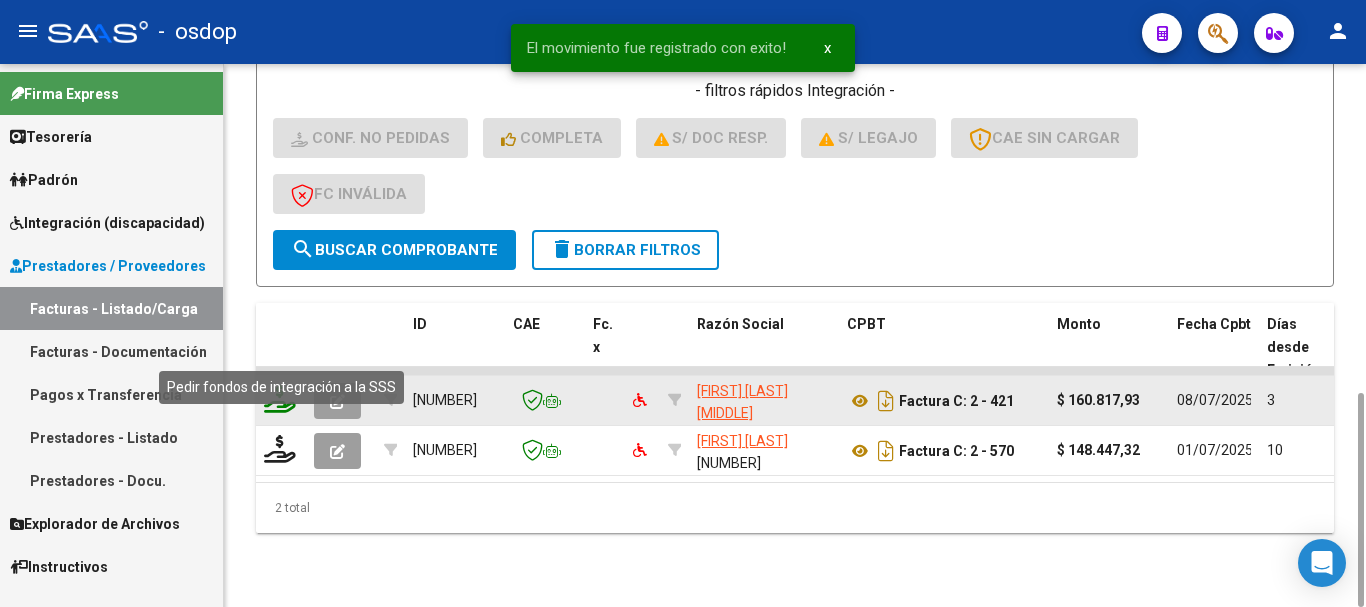 click 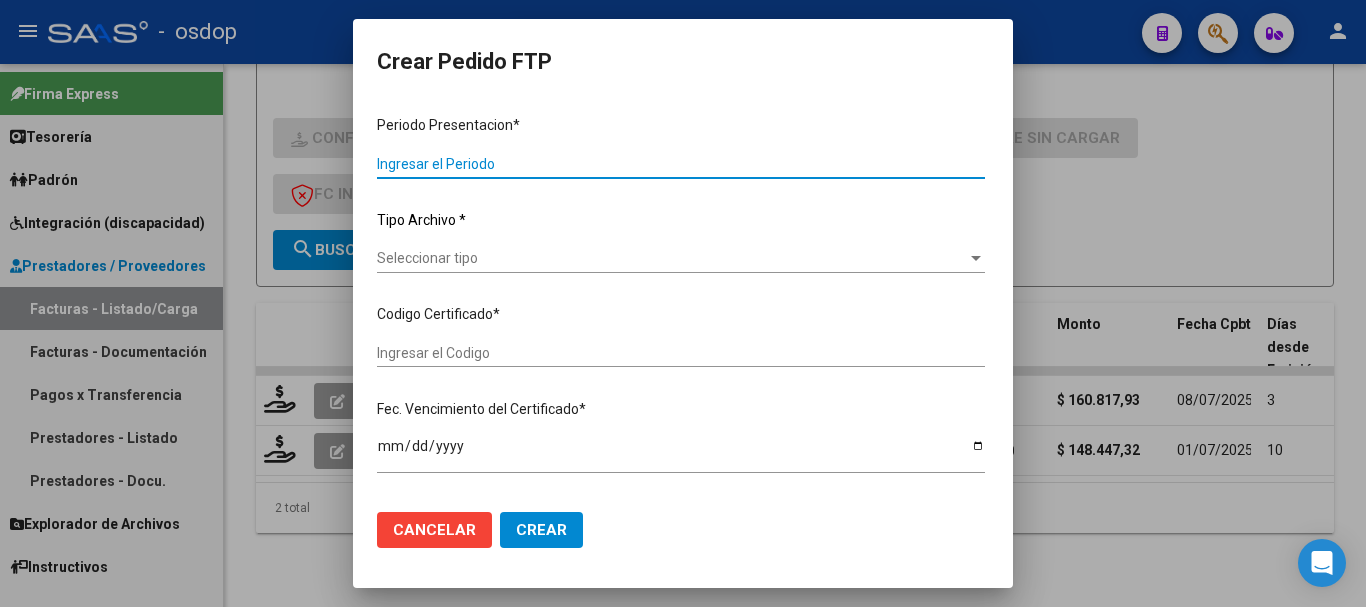 type on "202506" 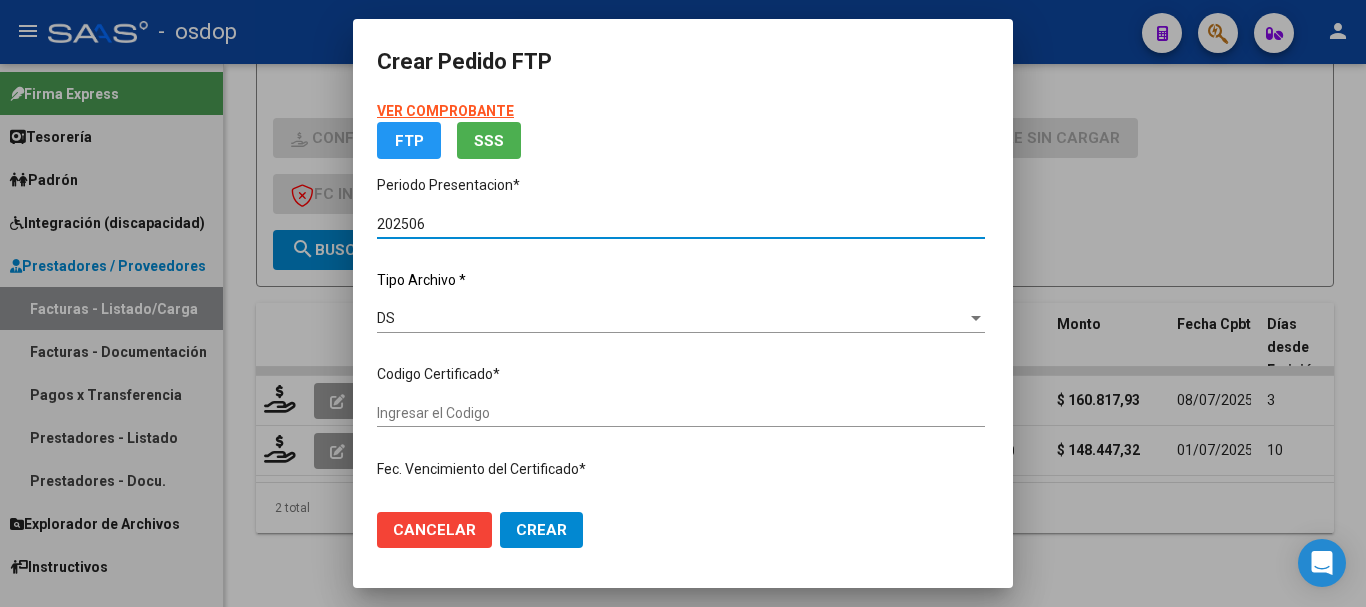 type on "111231614" 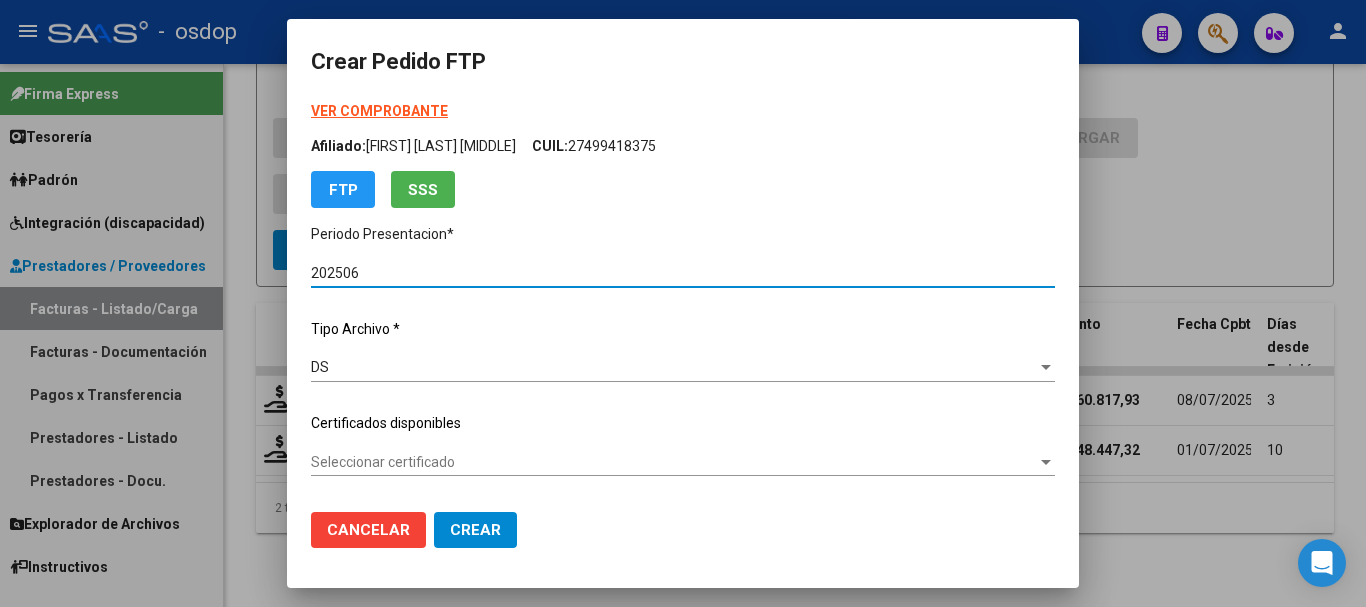click on "Seleccionar certificado" at bounding box center [674, 462] 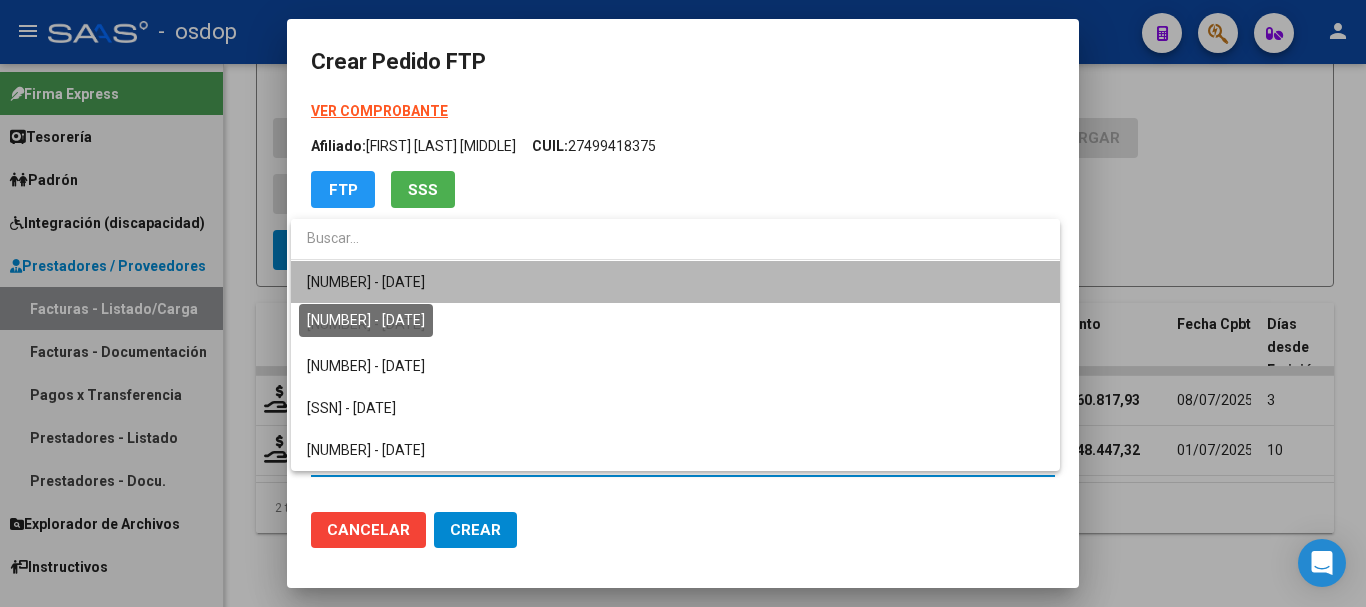 click on "111231614 - 2030-03-21" at bounding box center [366, 282] 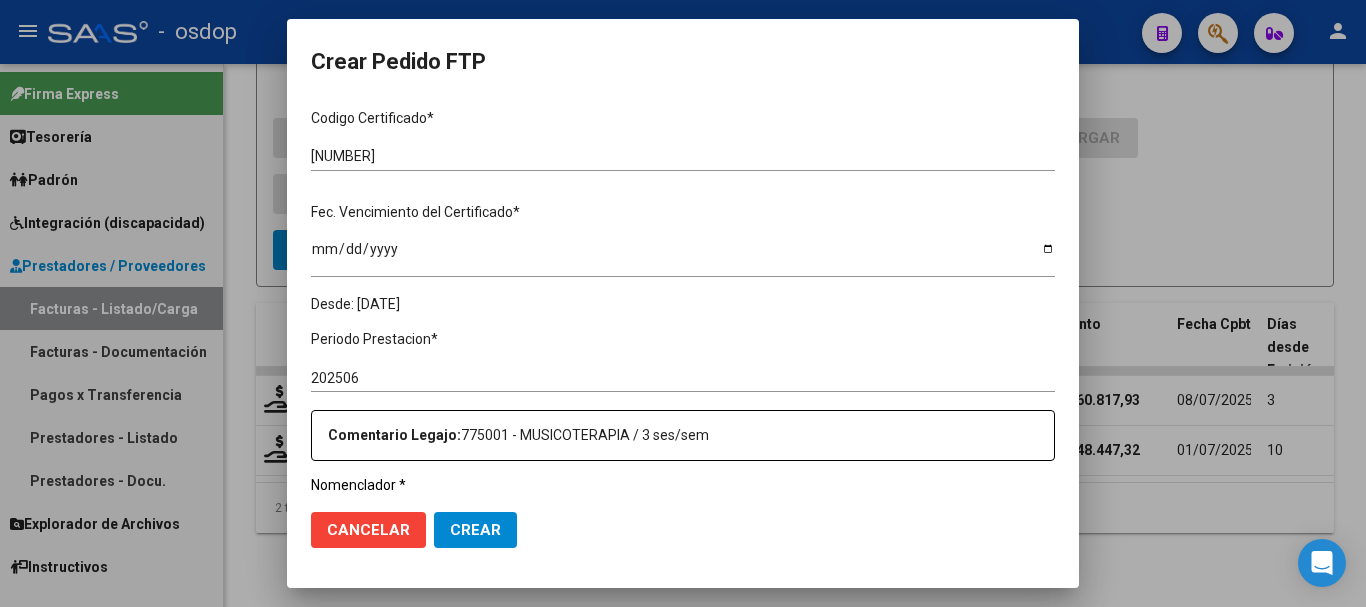 scroll, scrollTop: 600, scrollLeft: 0, axis: vertical 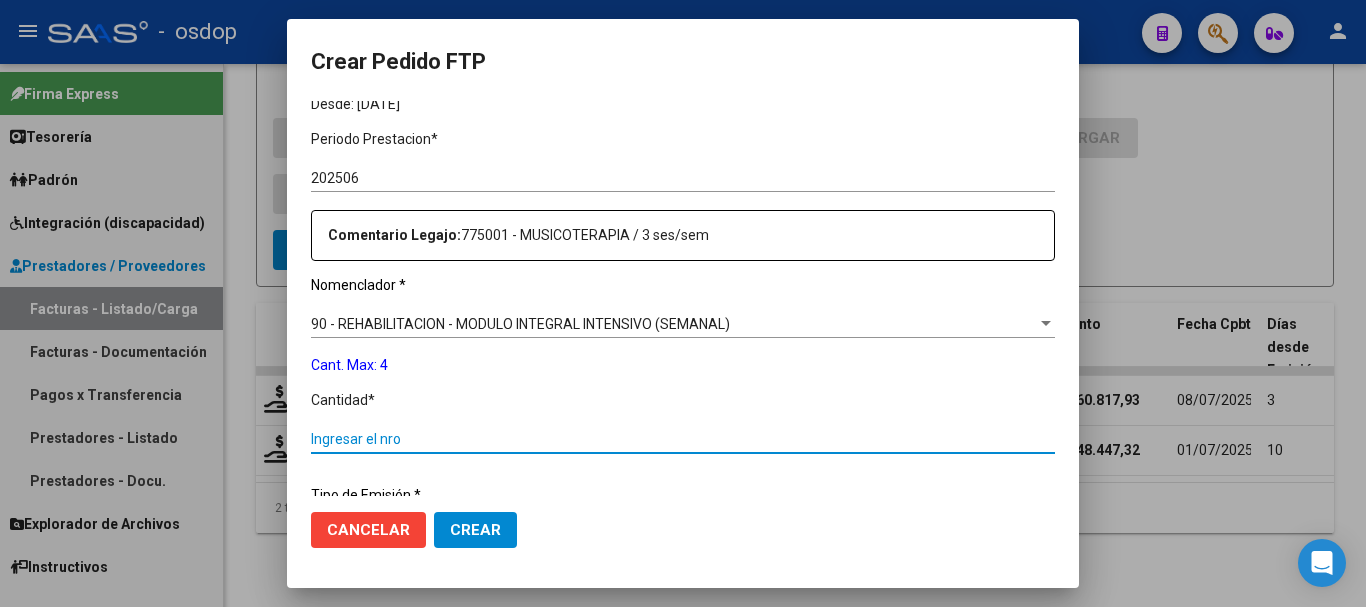 click on "Ingresar el nro" at bounding box center (683, 439) 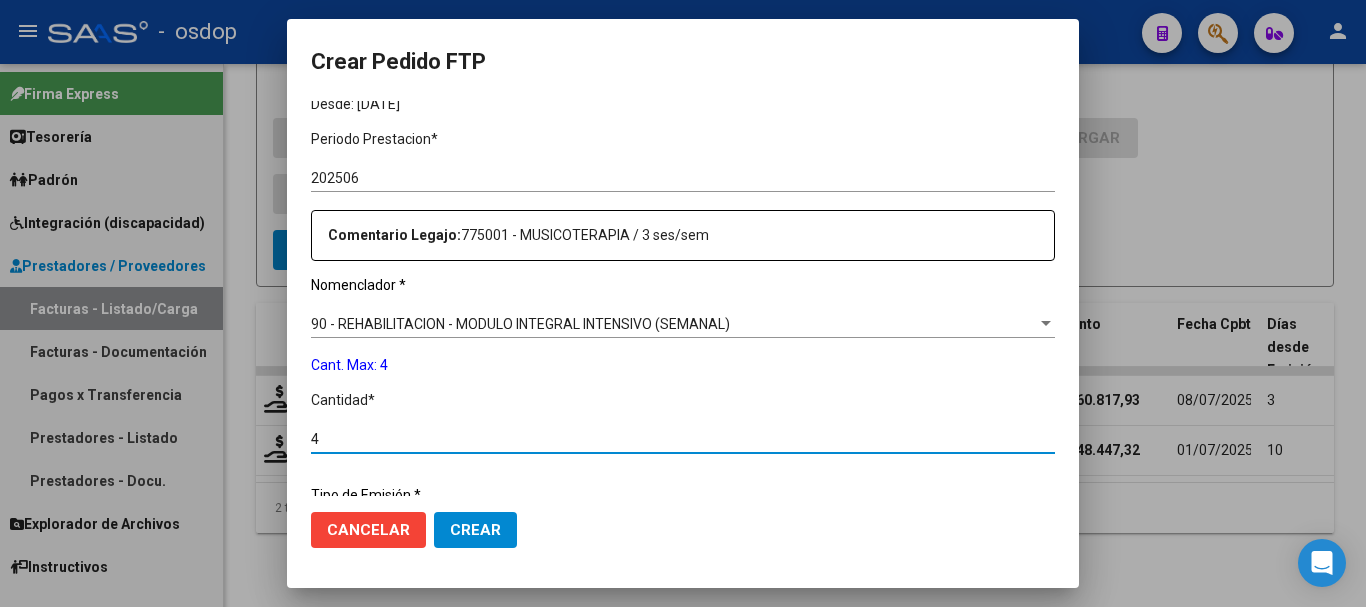 type on "4" 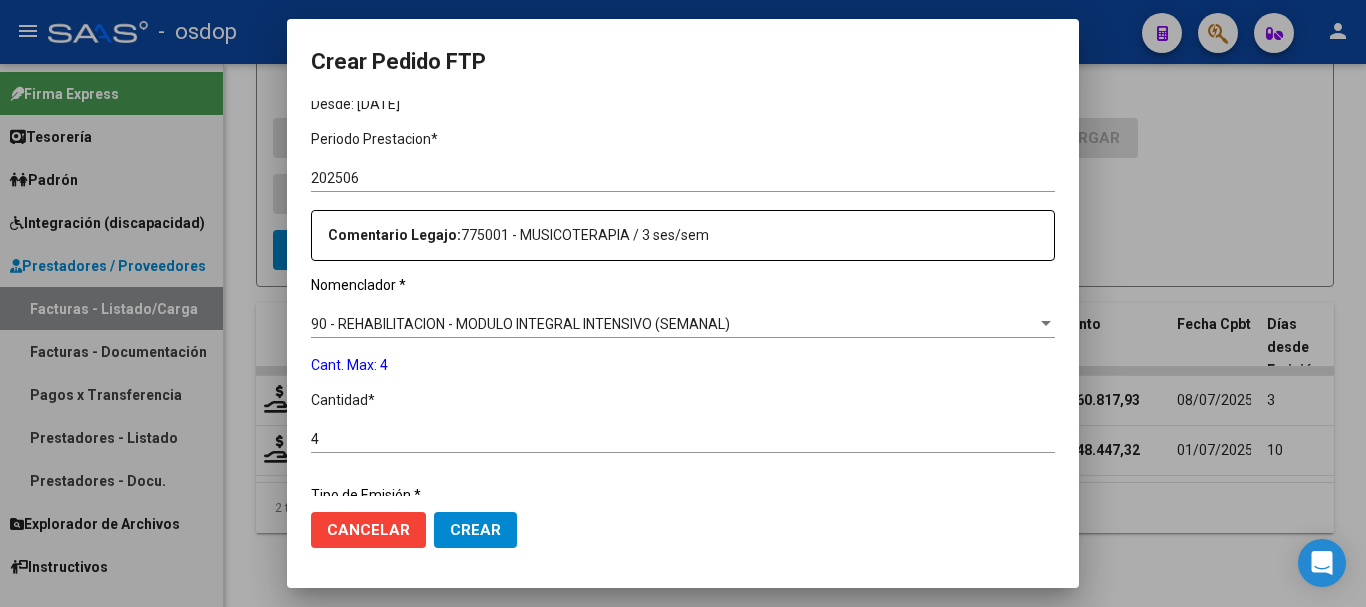 scroll, scrollTop: 858, scrollLeft: 0, axis: vertical 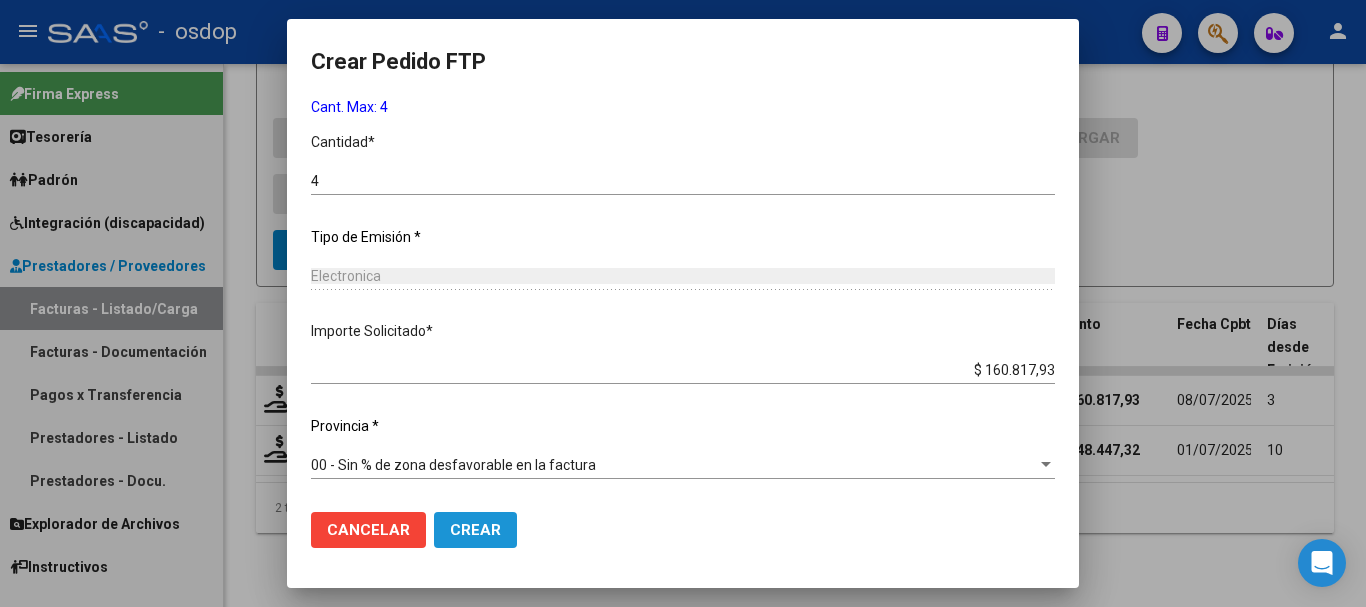 click on "Crear" 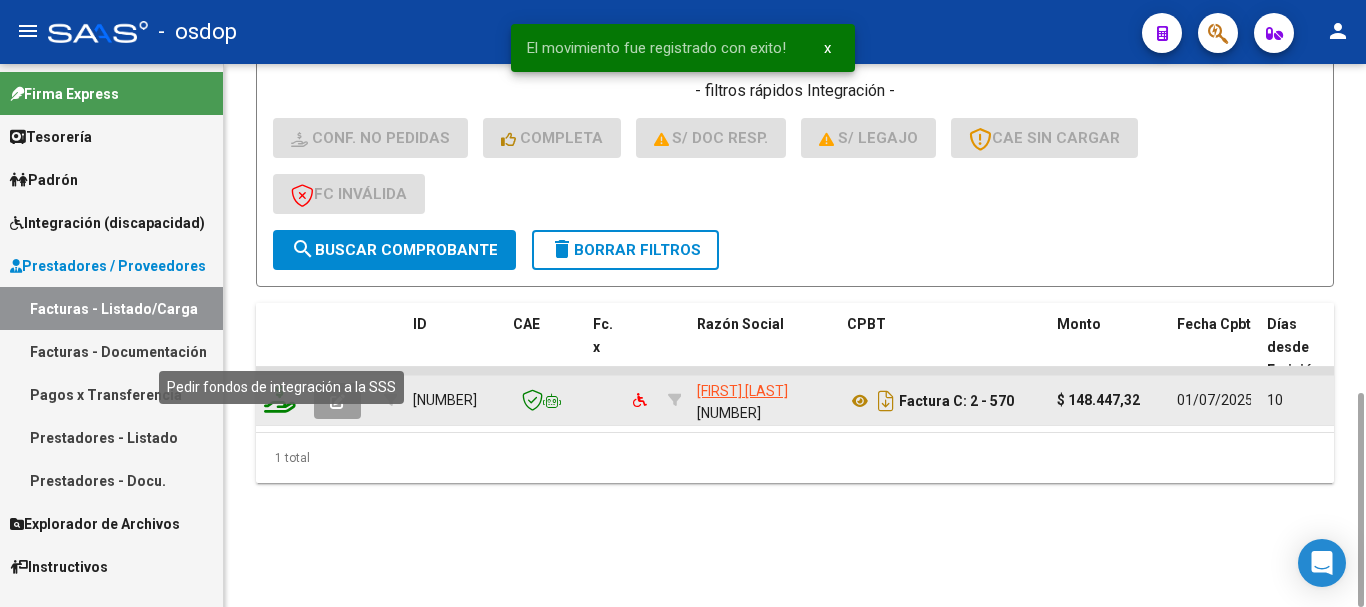 click 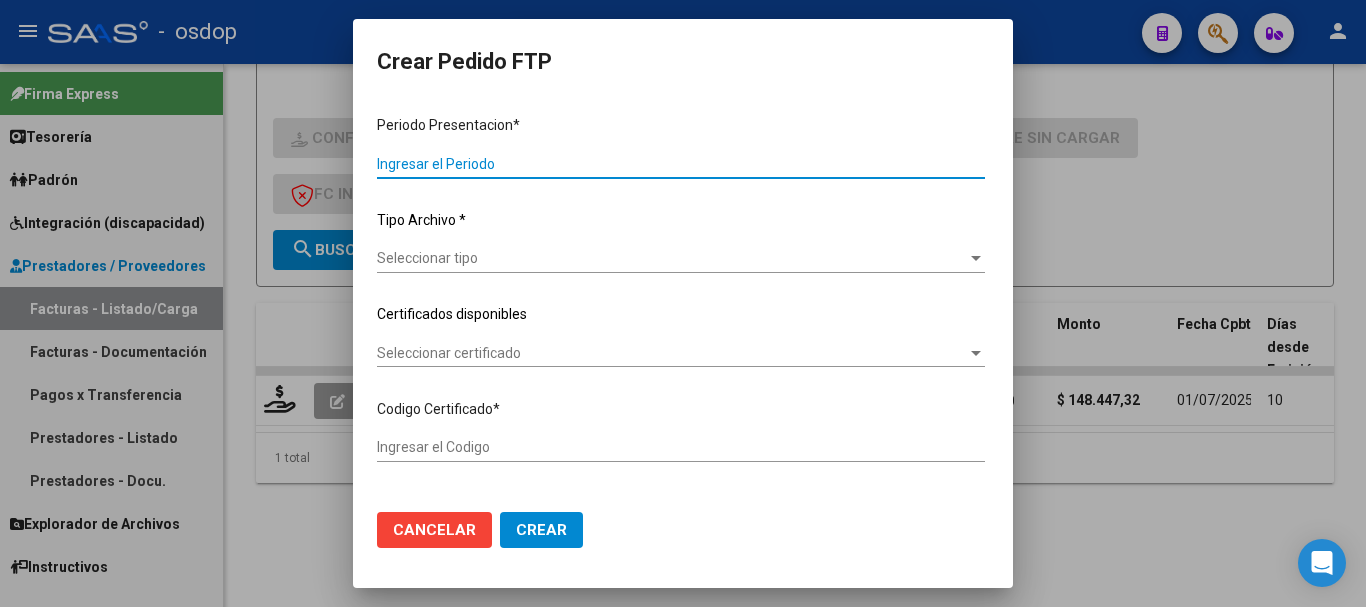 type on "202506" 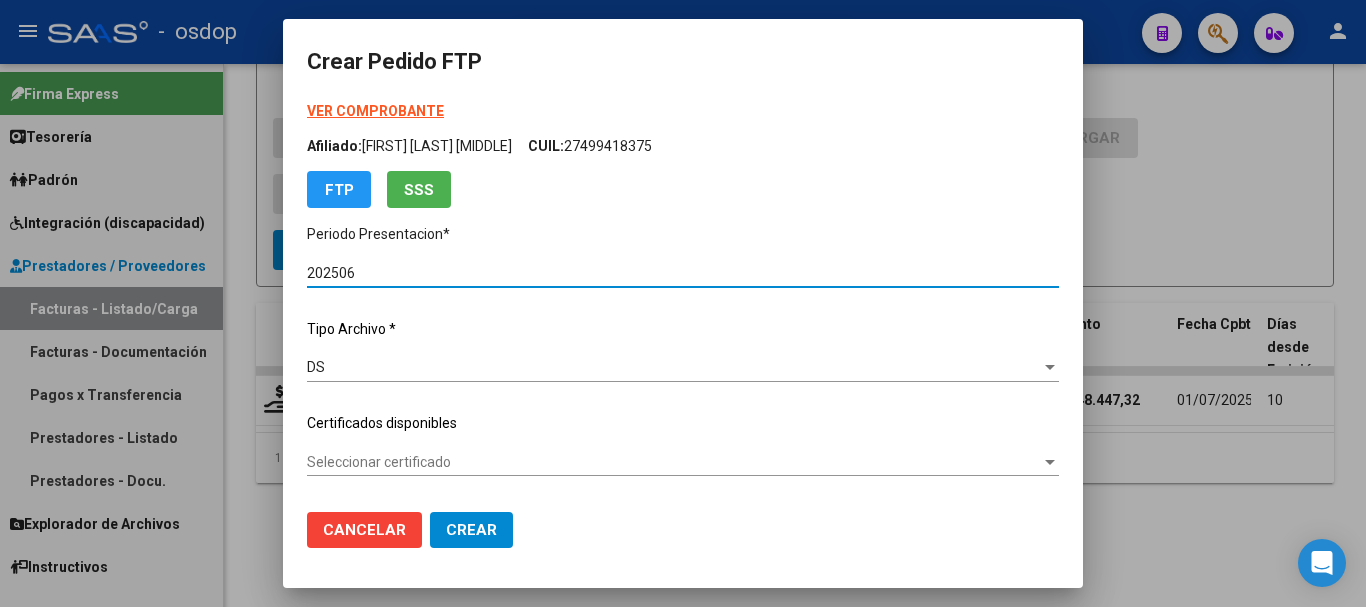 type on "111231614" 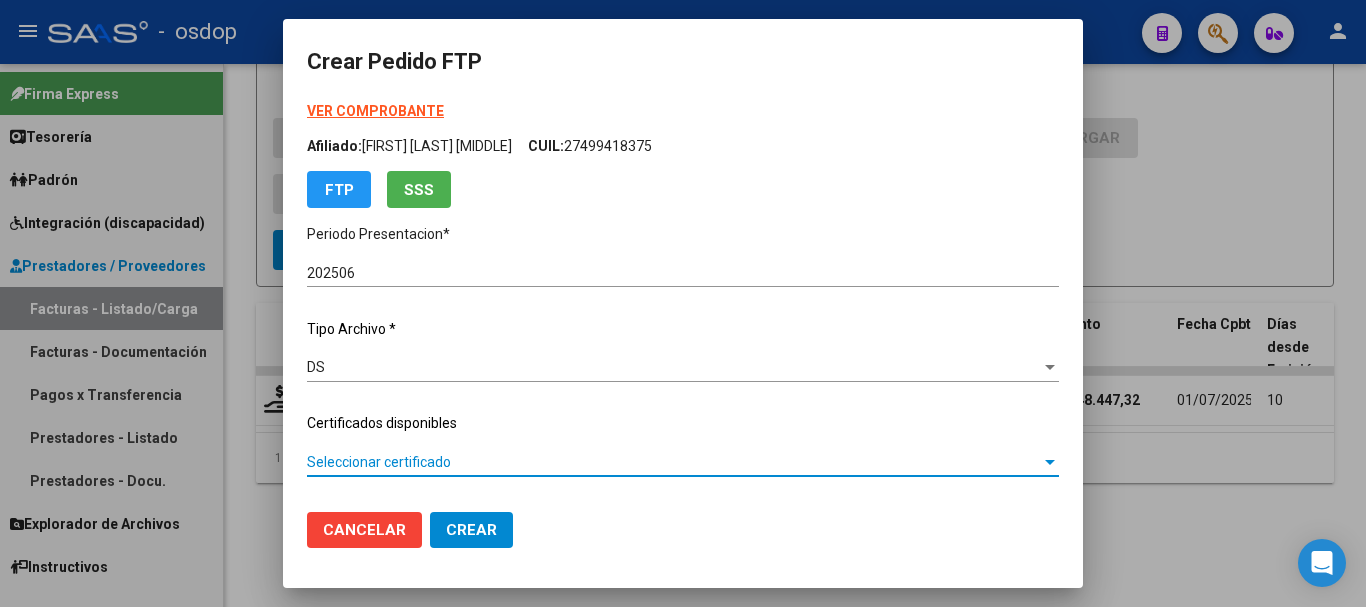 click on "Seleccionar certificado" at bounding box center (674, 462) 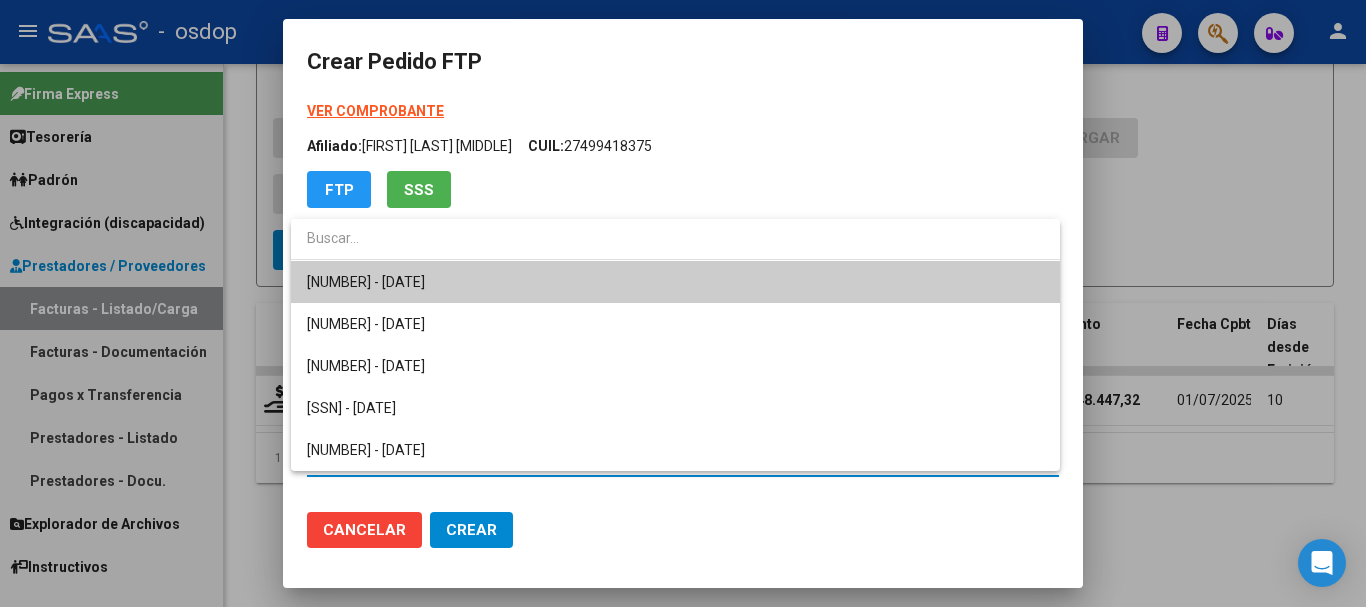 click on "111231614 - 2030-03-21" at bounding box center (675, 282) 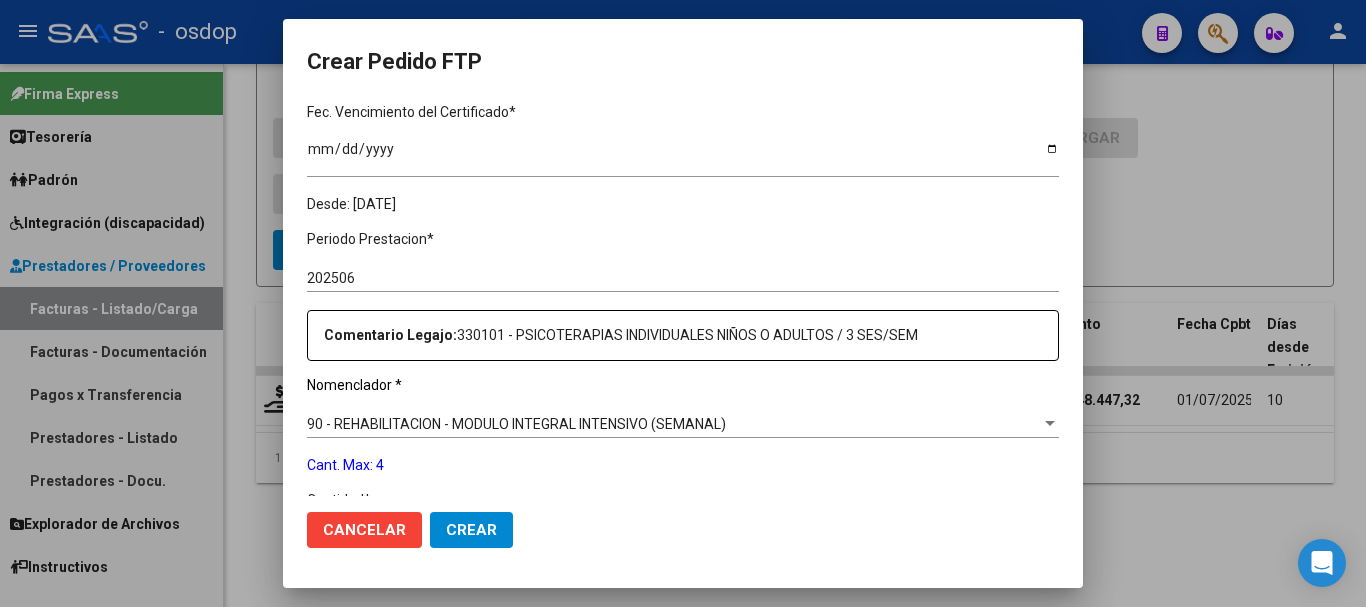 scroll, scrollTop: 700, scrollLeft: 0, axis: vertical 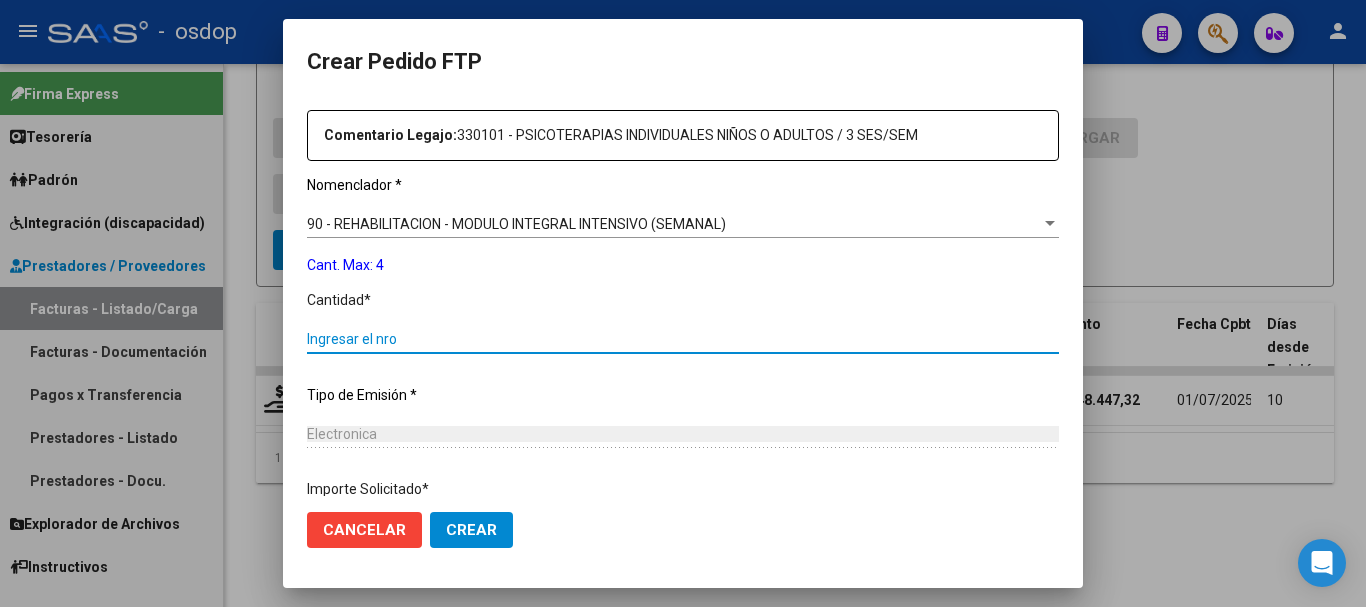 click on "Ingresar el nro" at bounding box center (683, 339) 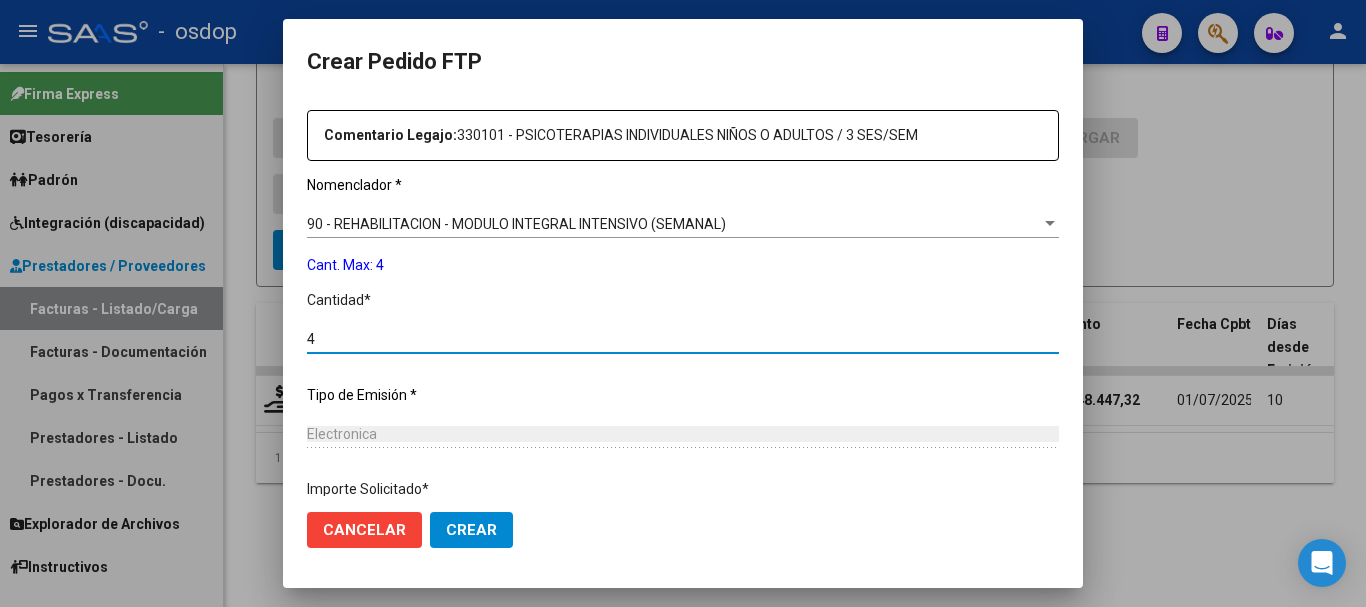 scroll, scrollTop: 858, scrollLeft: 0, axis: vertical 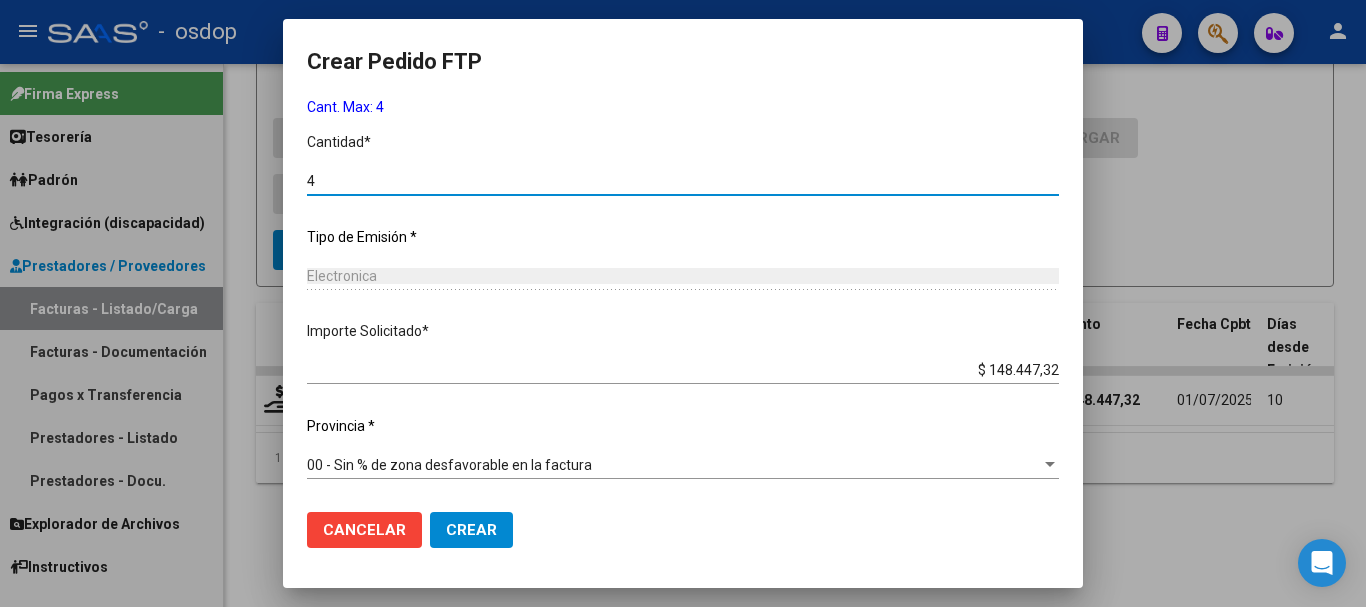 type on "4" 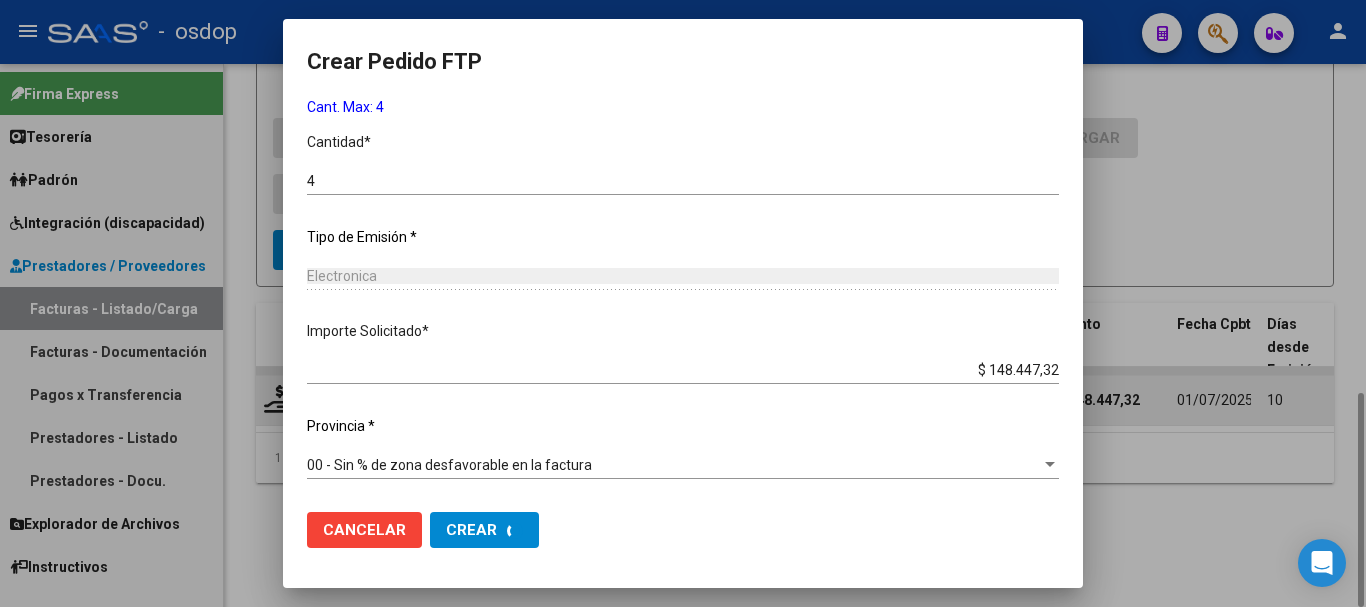 scroll, scrollTop: 0, scrollLeft: 0, axis: both 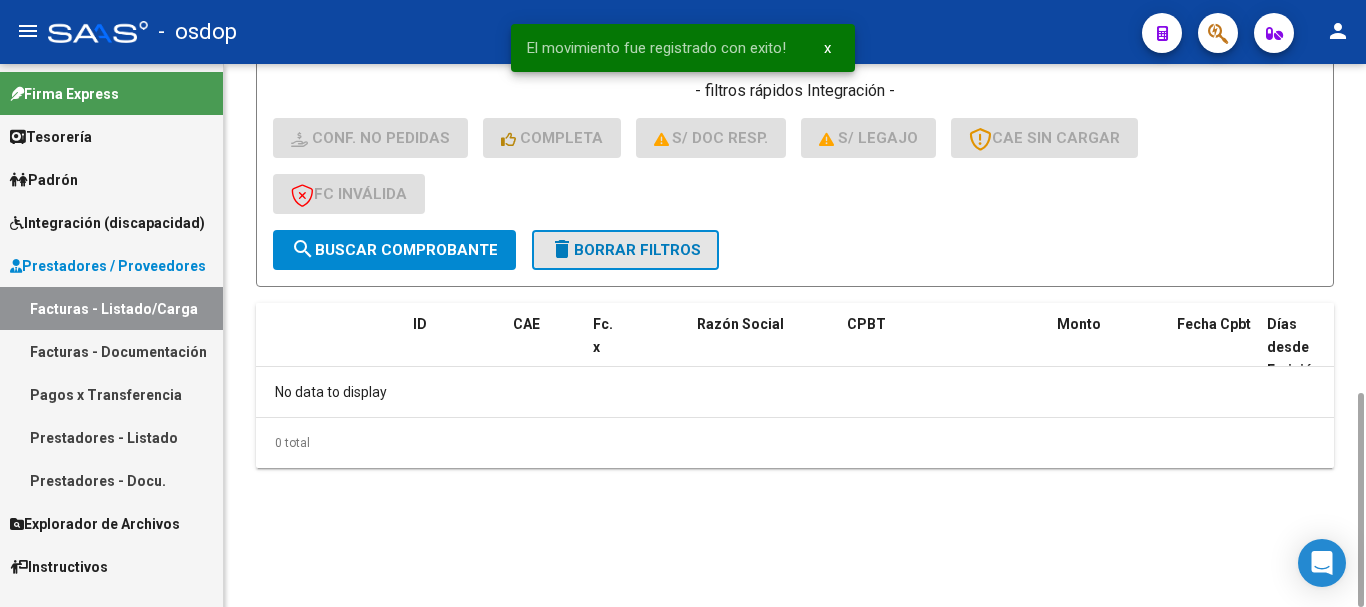 click on "delete  Borrar Filtros" 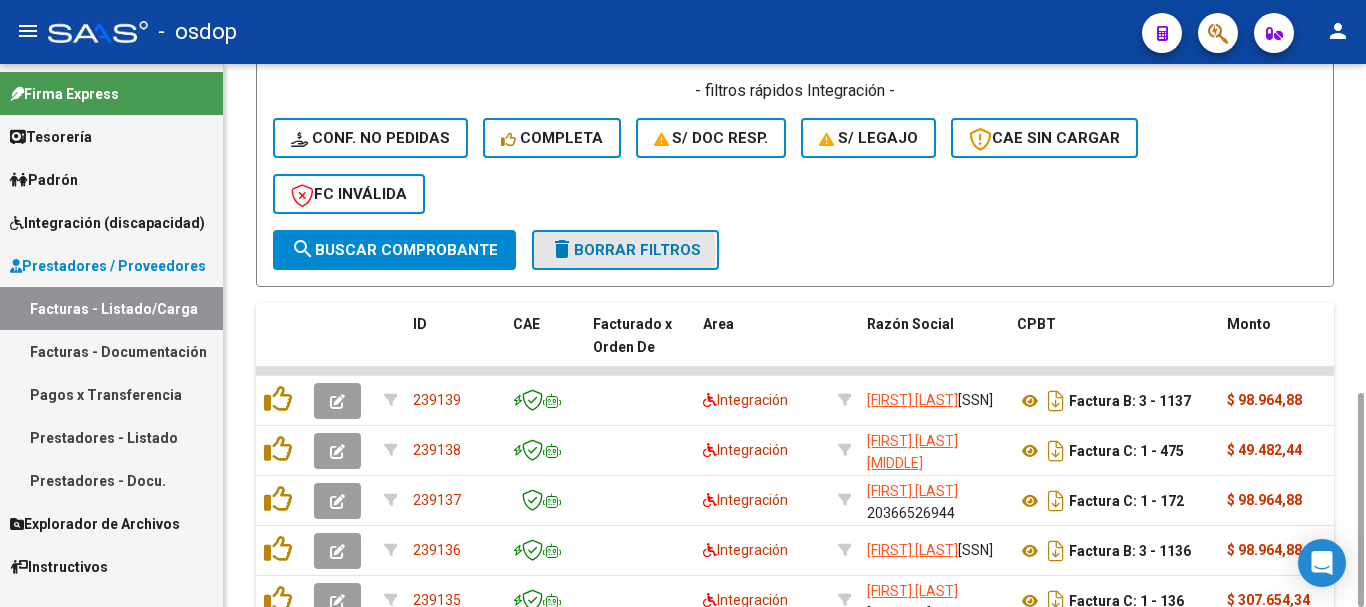 click on "delete  Borrar Filtros" 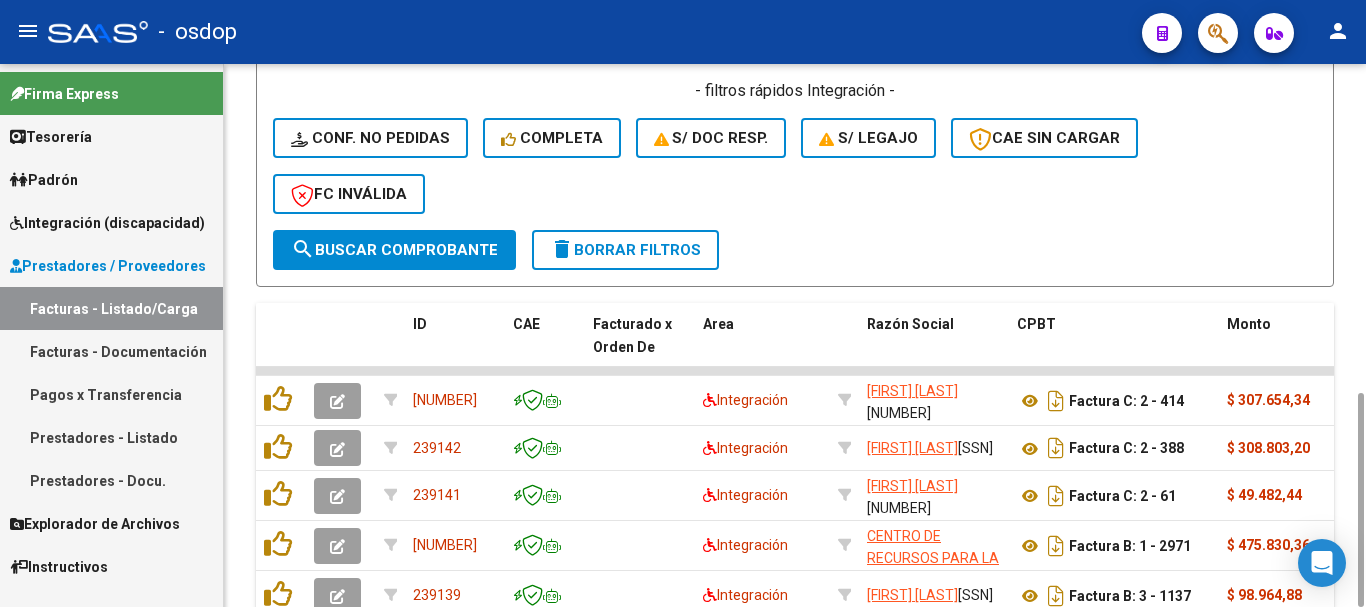 scroll, scrollTop: 1181, scrollLeft: 0, axis: vertical 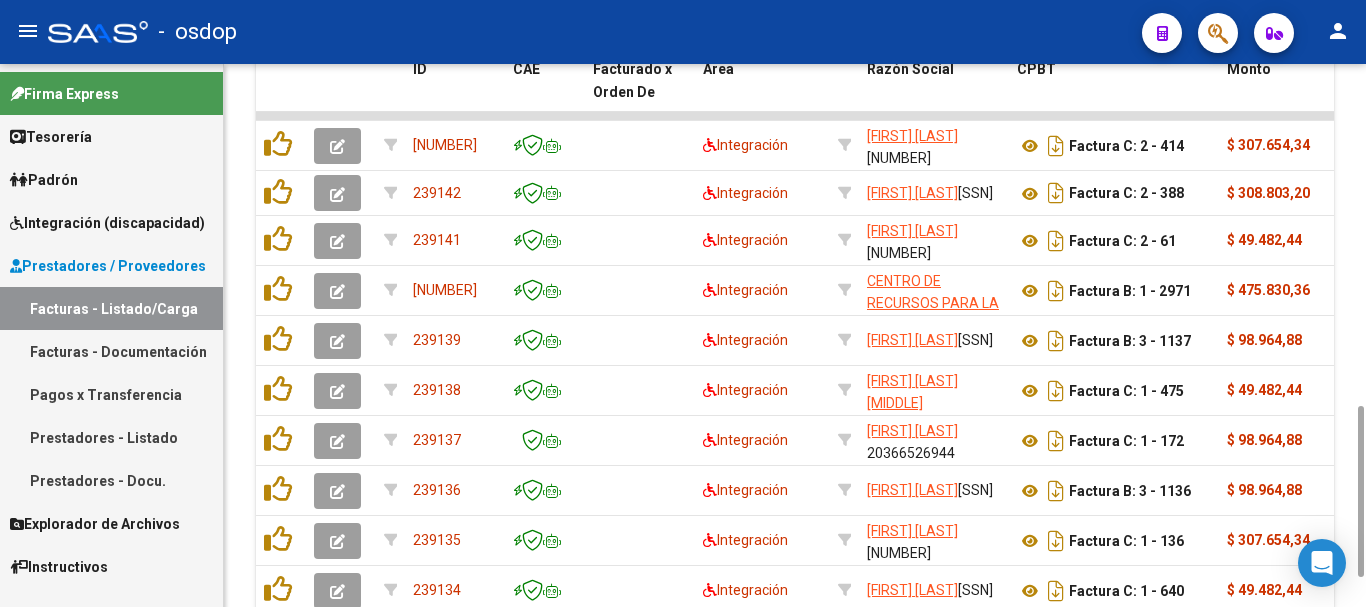 drag, startPoint x: 1358, startPoint y: 453, endPoint x: 1377, endPoint y: 423, distance: 35.510563 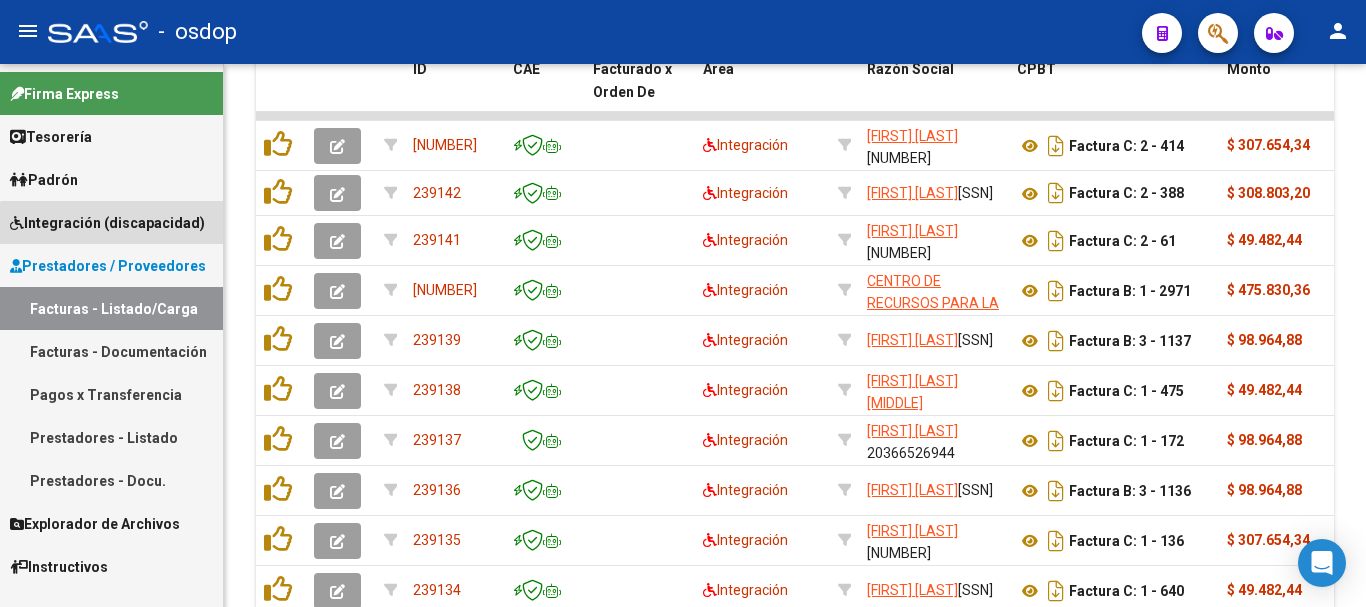 click on "Integración (discapacidad)" at bounding box center [107, 223] 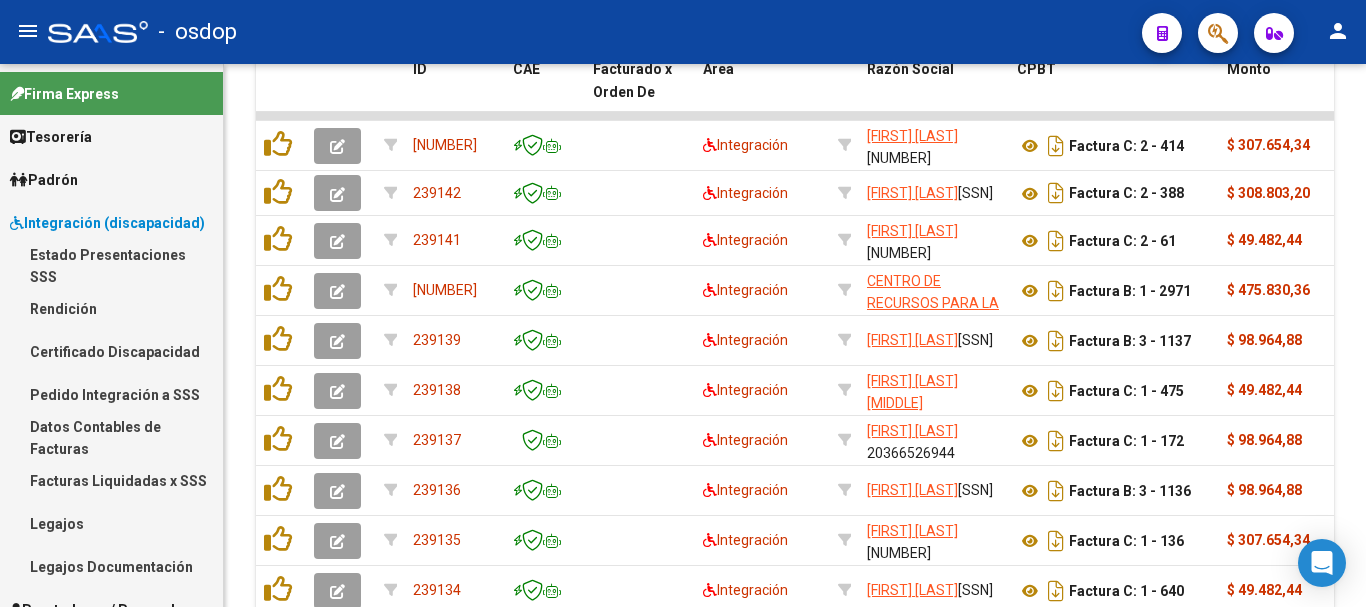 click on "Pedido Integración a SSS" at bounding box center (111, 394) 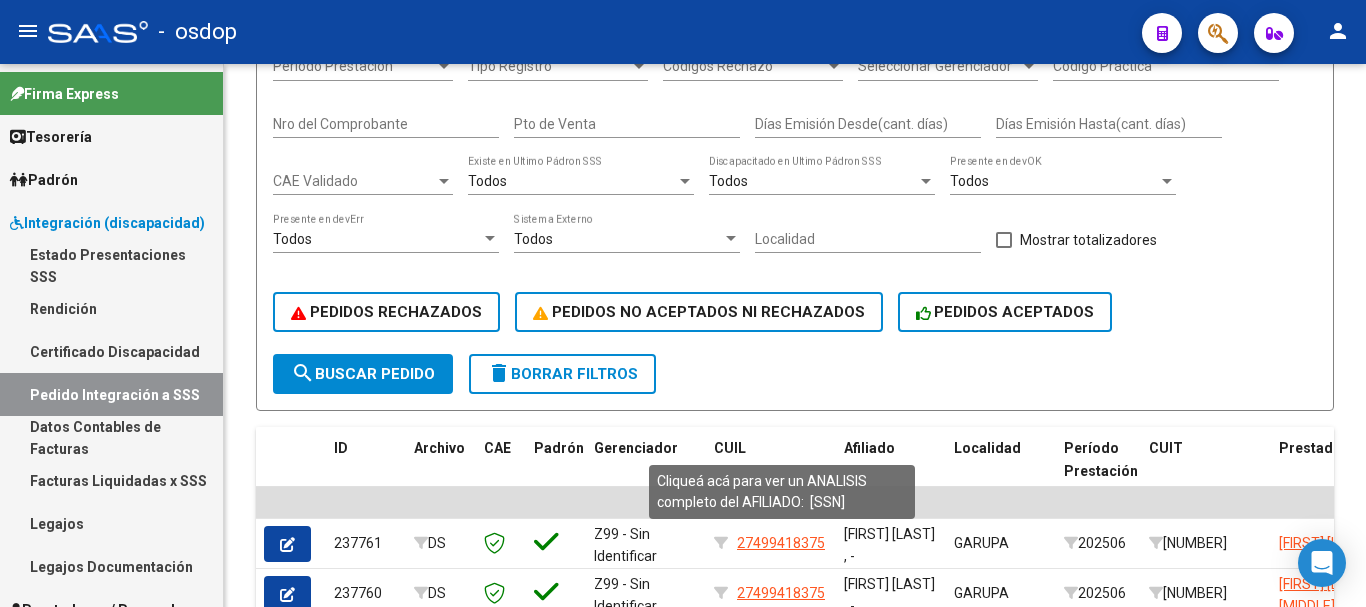 scroll, scrollTop: 701, scrollLeft: 0, axis: vertical 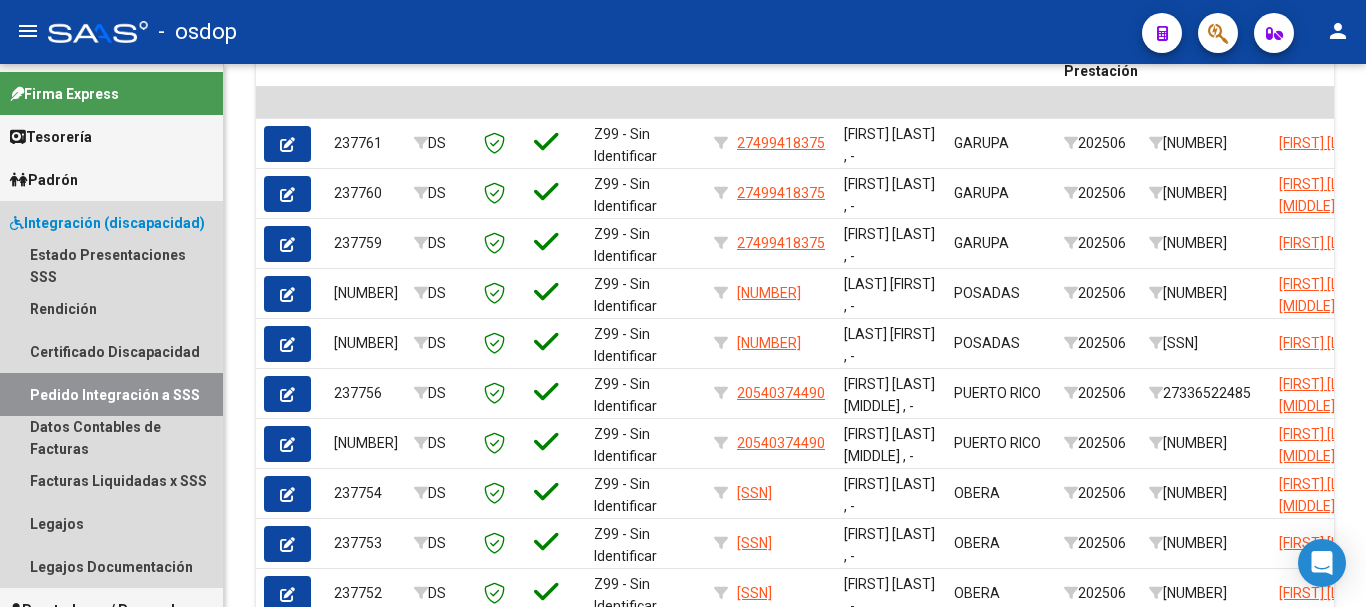 click on "Integración (discapacidad)" at bounding box center [107, 223] 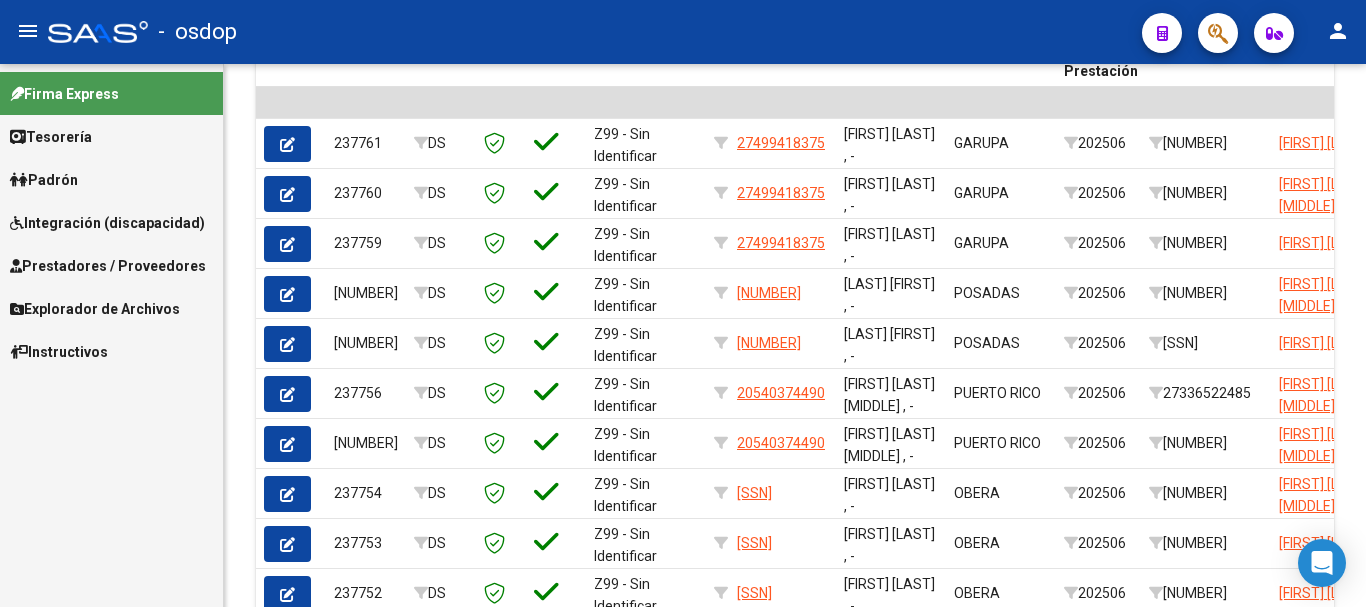 click on "Prestadores / Proveedores" at bounding box center [108, 266] 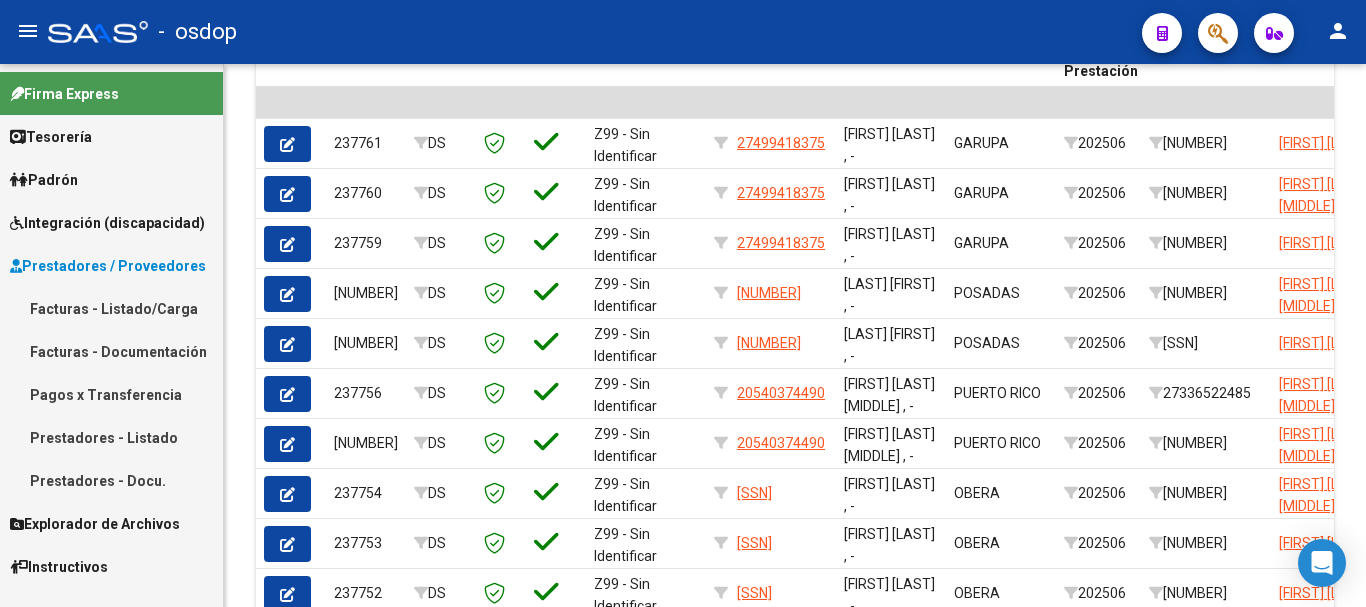 click on "Facturas - Listado/Carga" at bounding box center [111, 308] 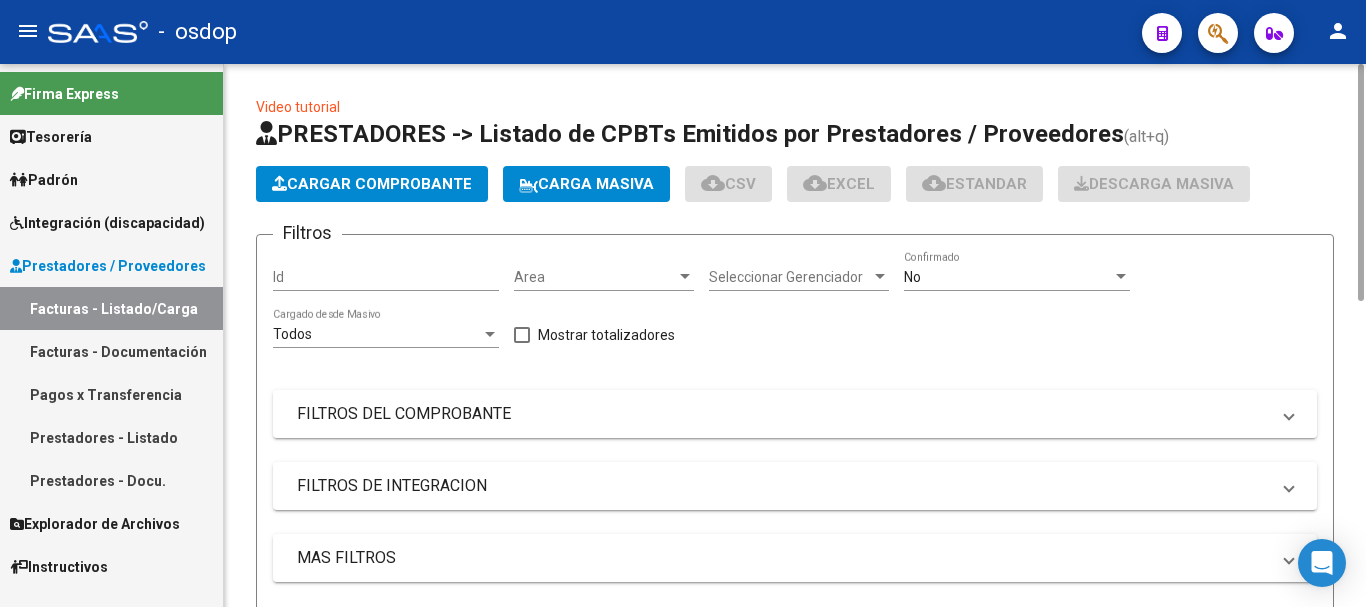 scroll, scrollTop: 400, scrollLeft: 0, axis: vertical 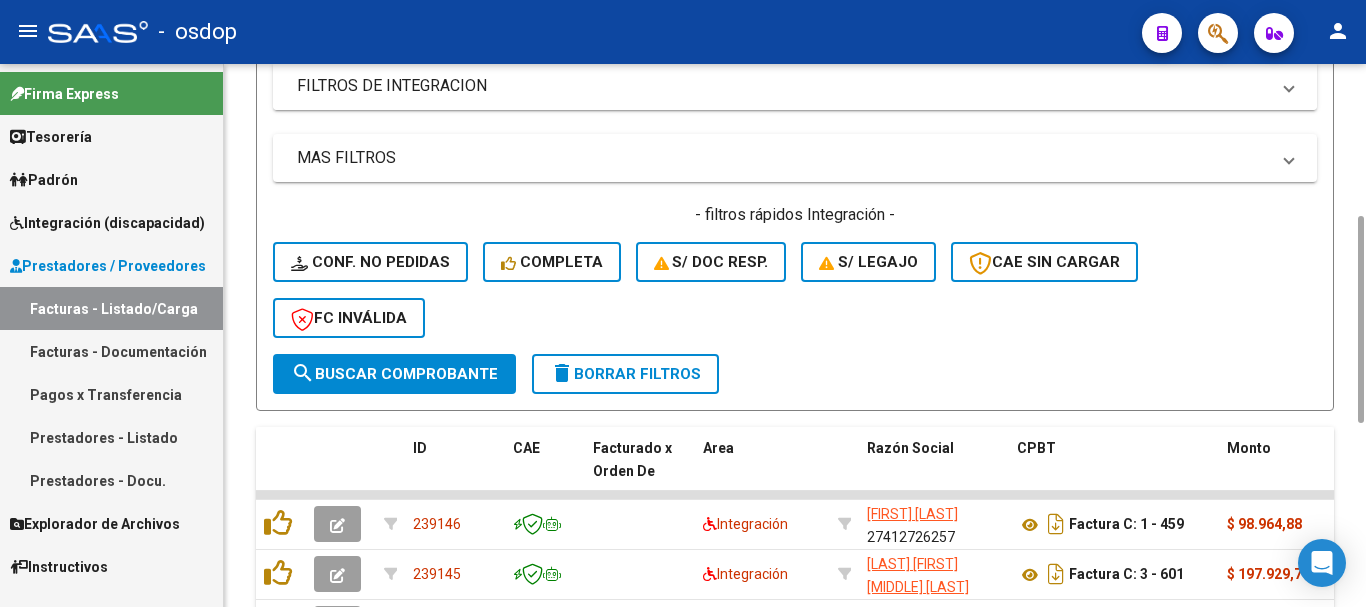 click on "FILTROS DE INTEGRACION" at bounding box center [783, 86] 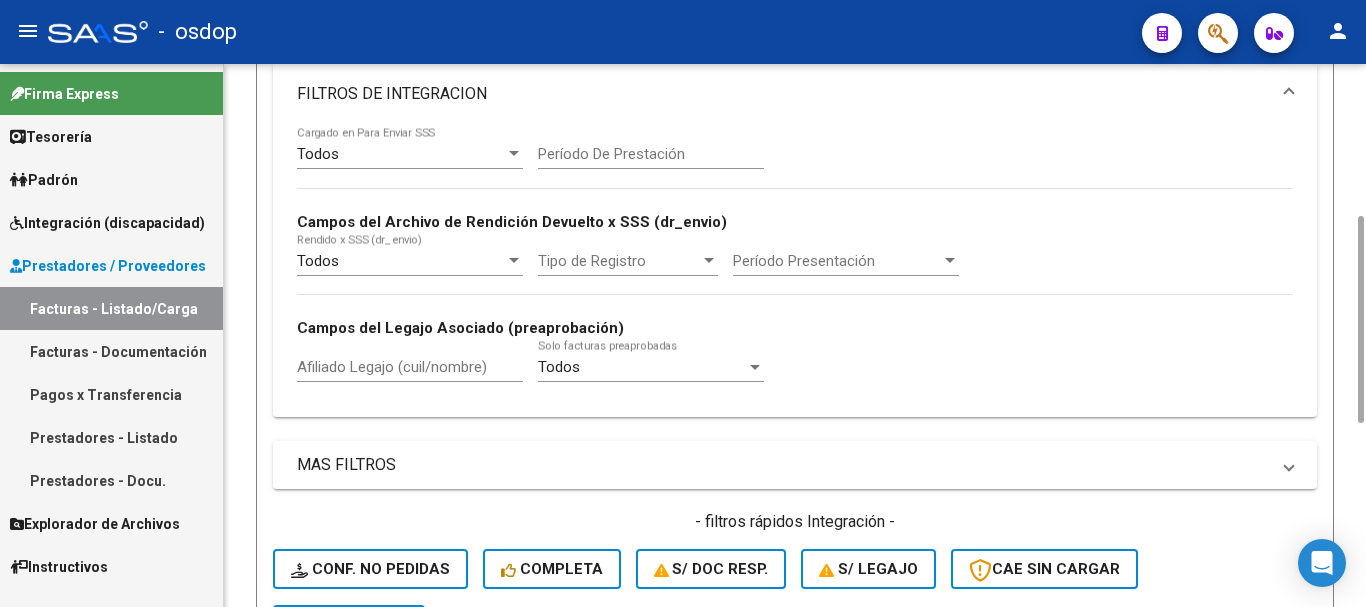 click on "Afiliado Legajo (cuil/nombre)" 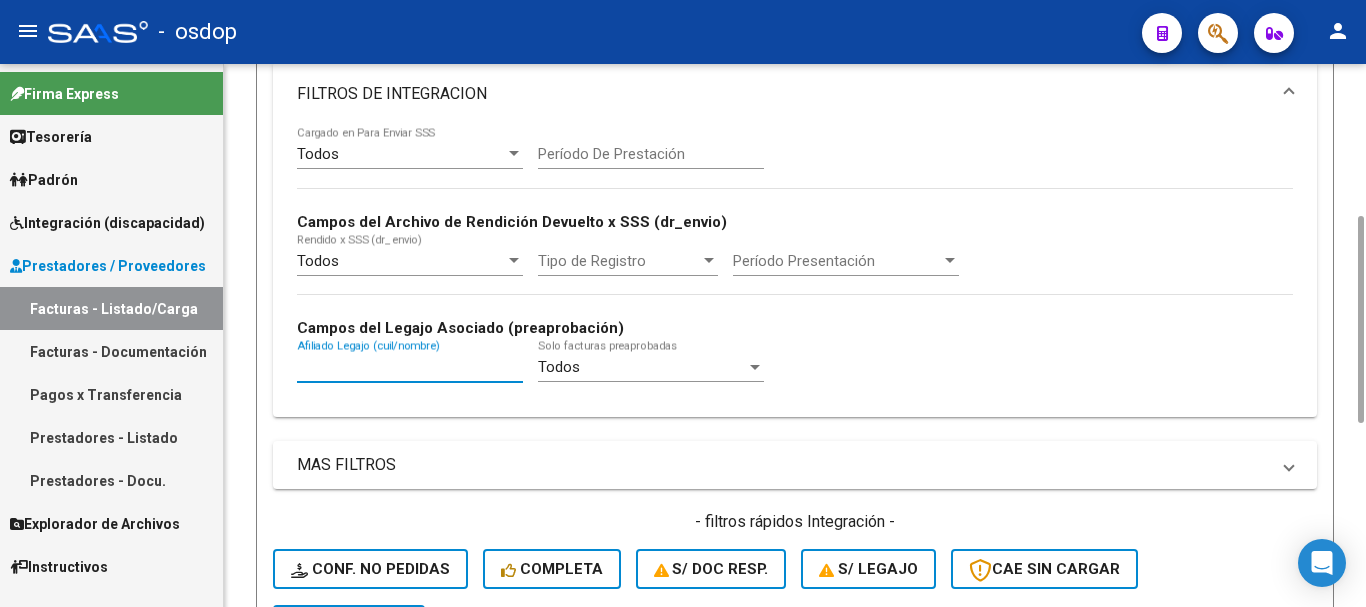 paste on "20540374784" 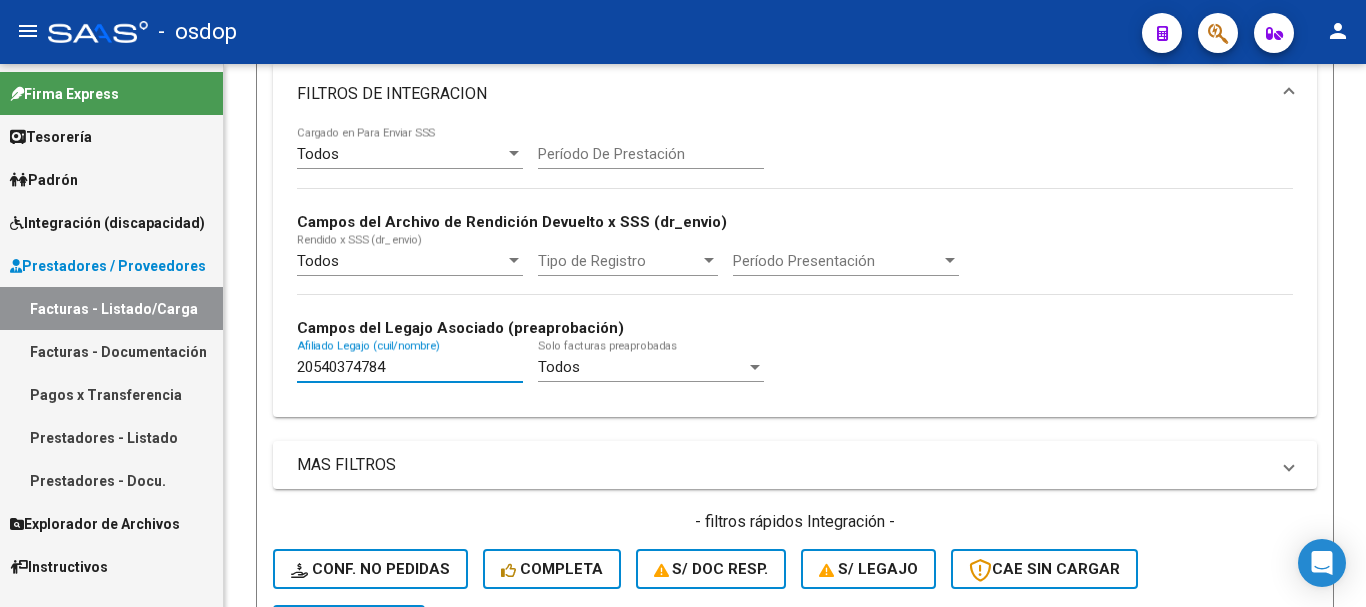 scroll, scrollTop: 800, scrollLeft: 0, axis: vertical 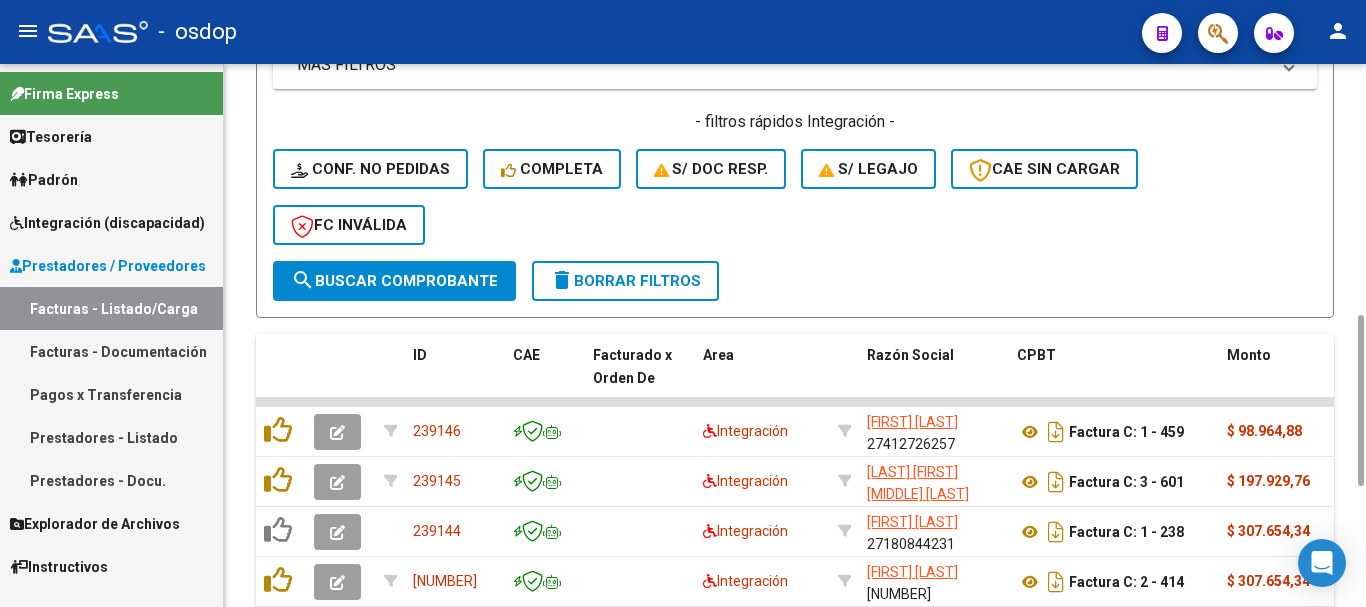 type on "20540374784" 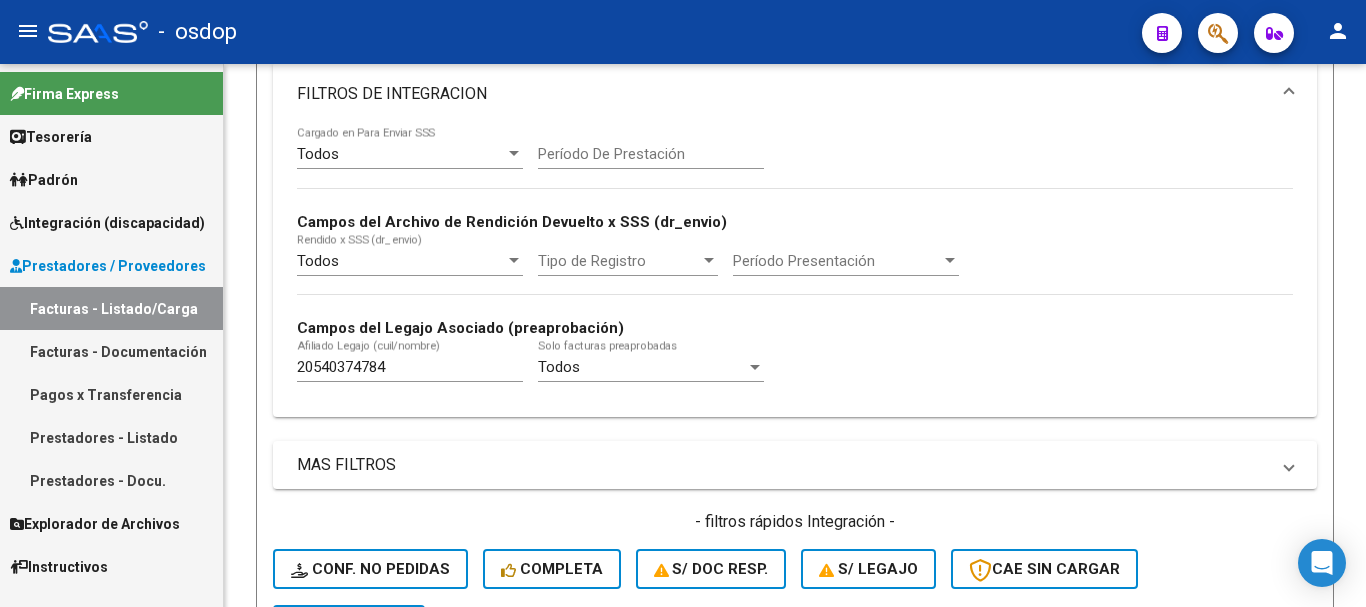scroll, scrollTop: 700, scrollLeft: 0, axis: vertical 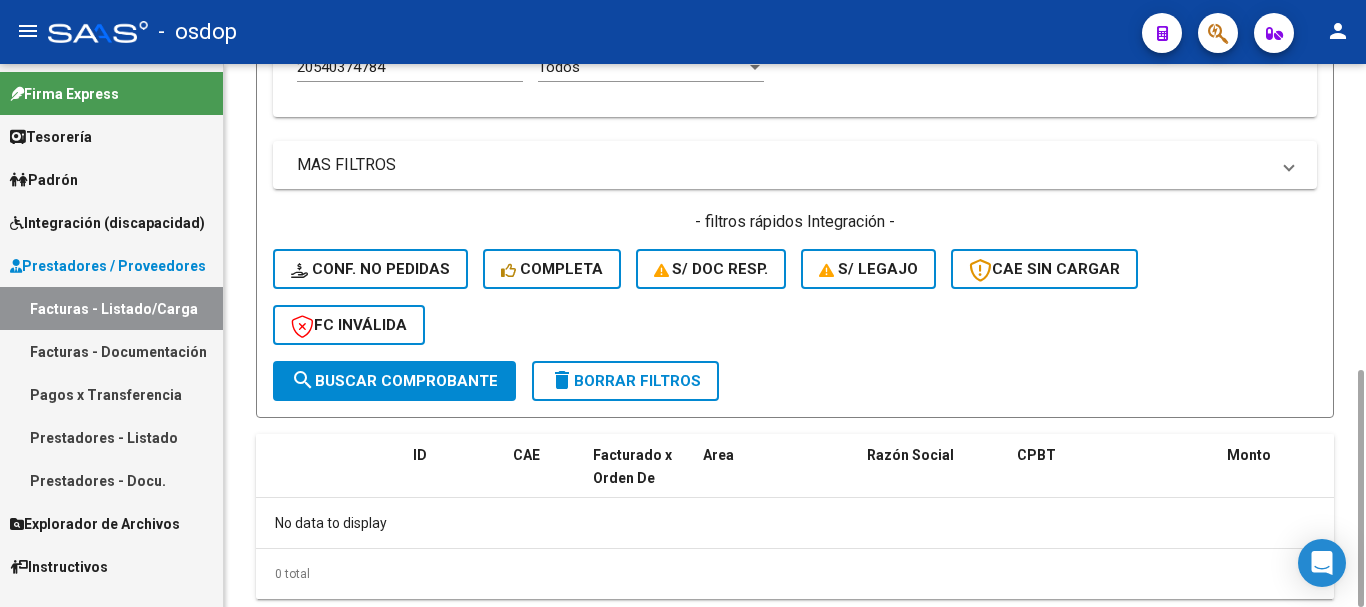click on "delete  Borrar Filtros" 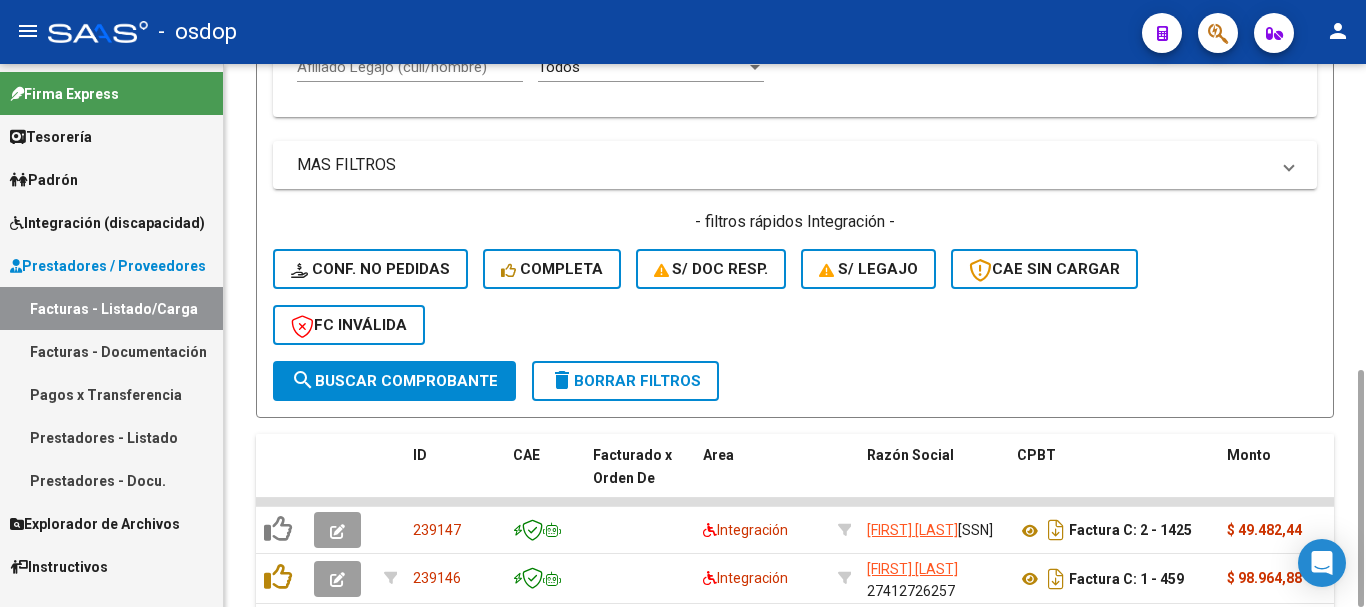 scroll, scrollTop: 500, scrollLeft: 0, axis: vertical 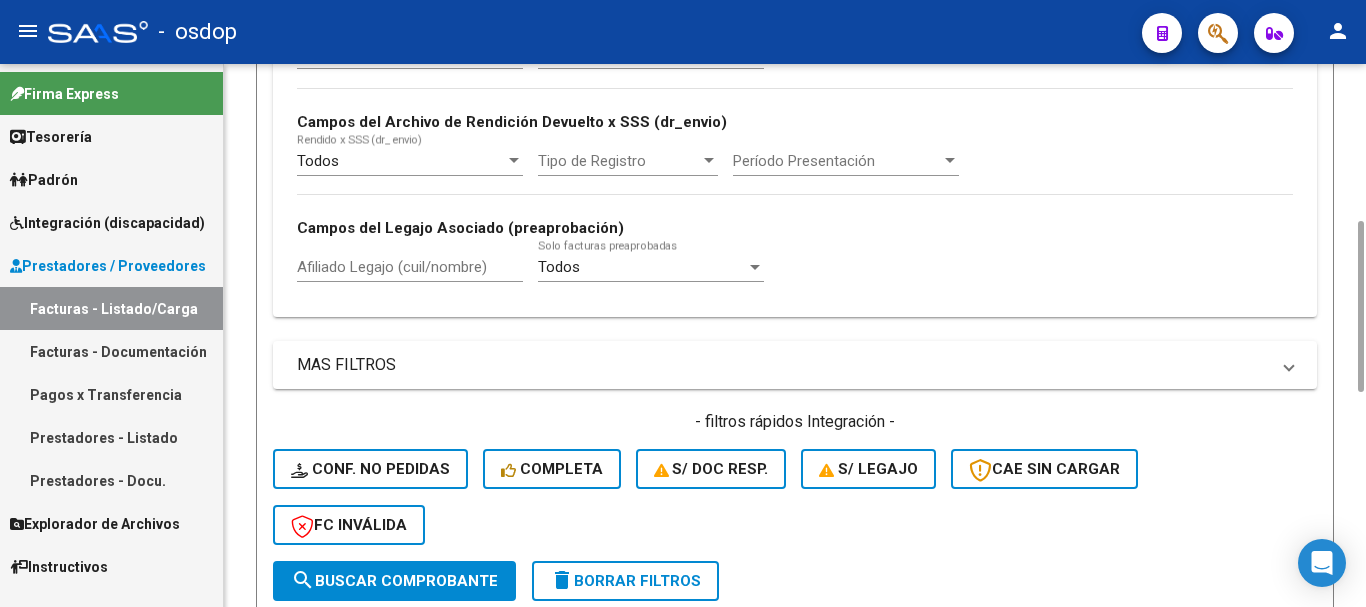 click on "Afiliado Legajo (cuil/nombre)" at bounding box center (410, 267) 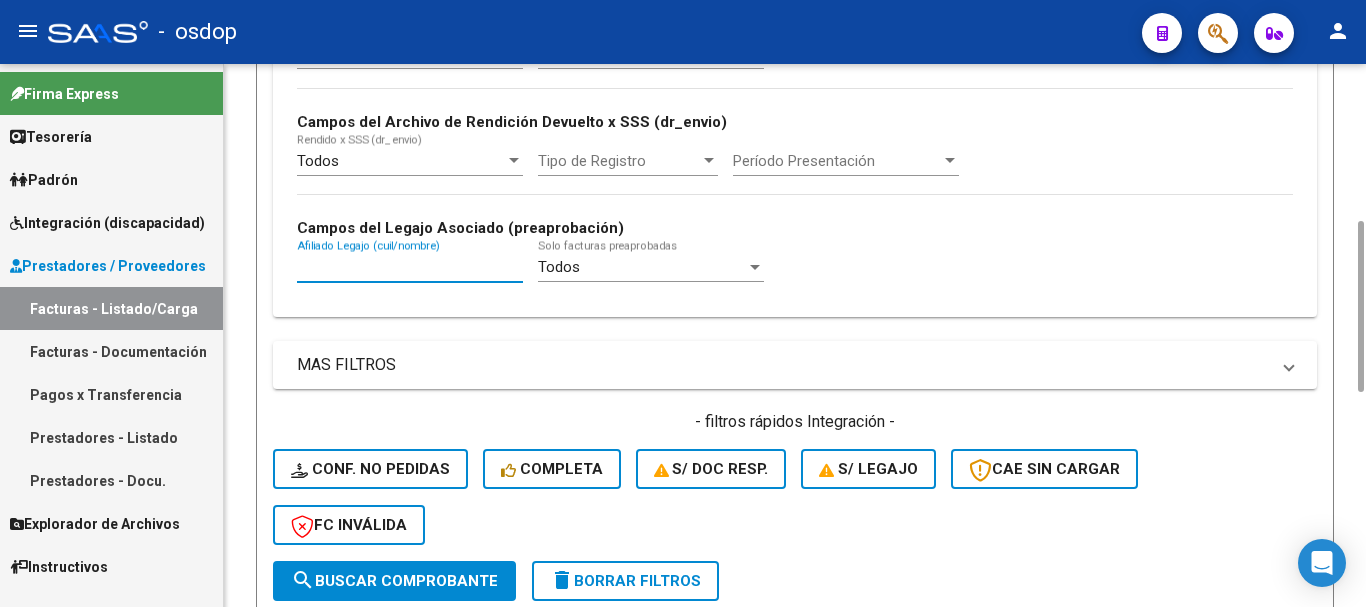 paste on "20540374784" 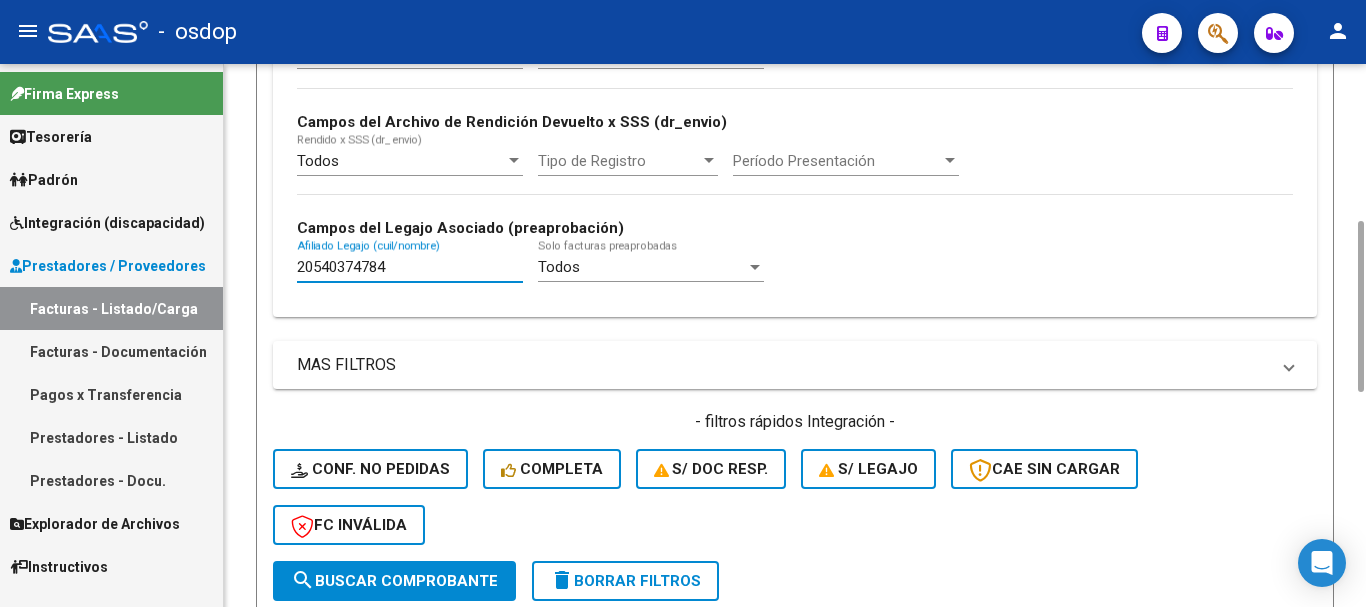 scroll, scrollTop: 700, scrollLeft: 0, axis: vertical 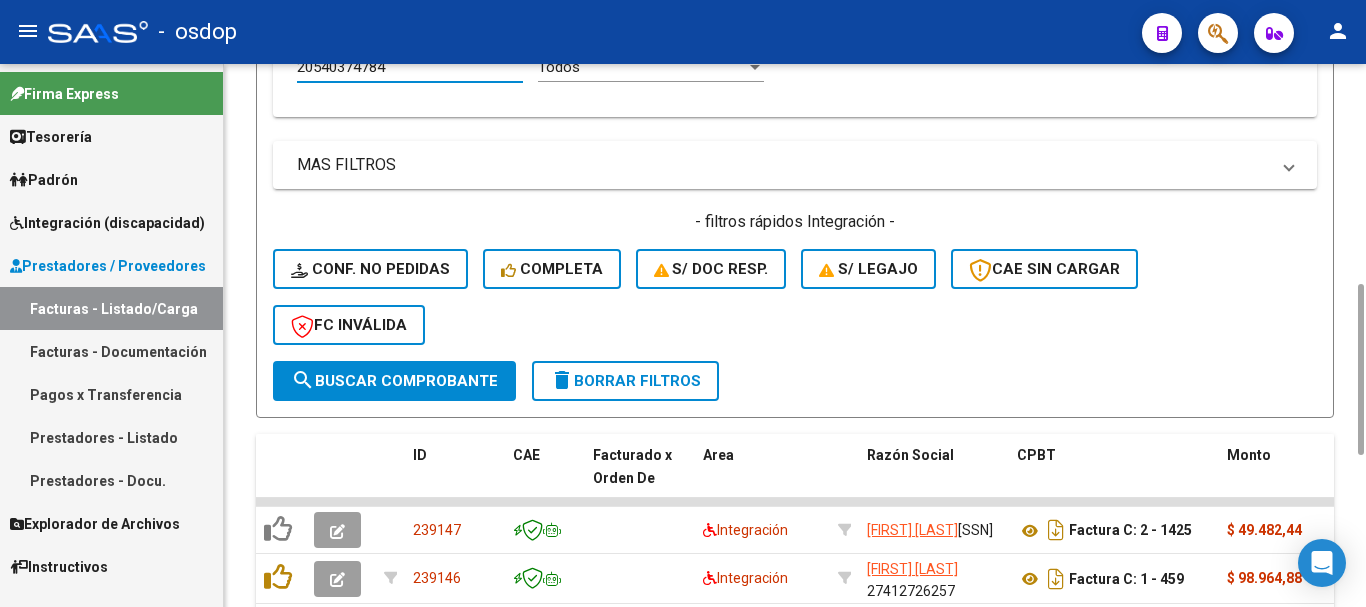 type on "20540374784" 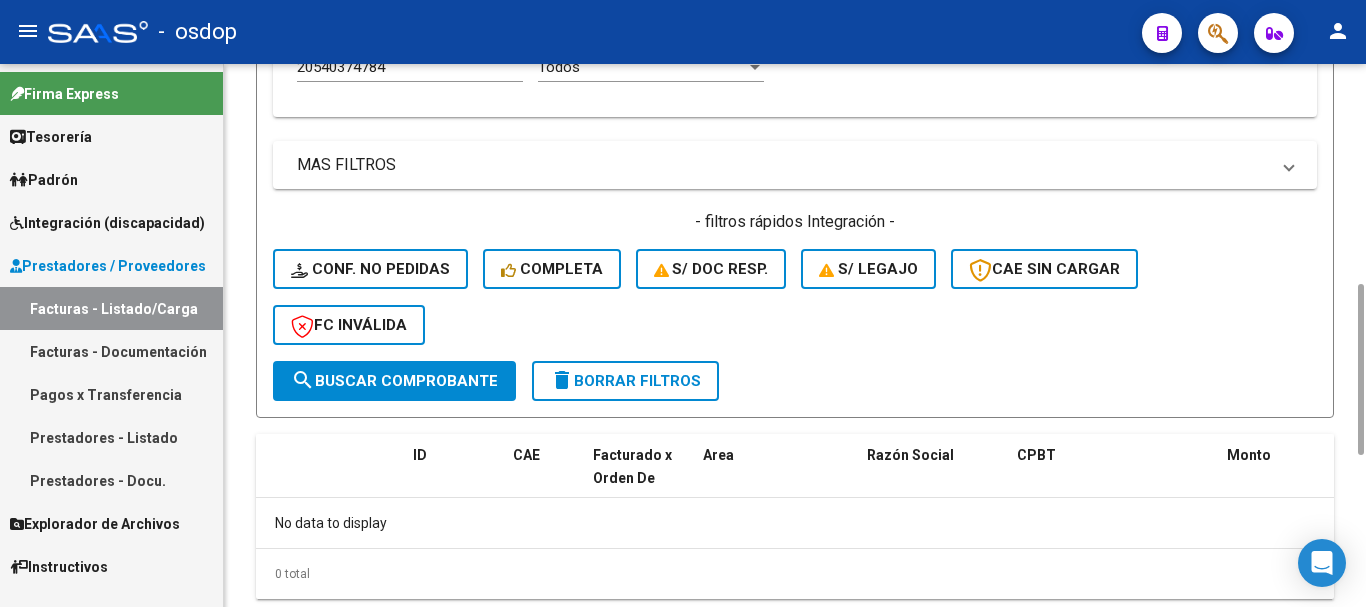 click on "delete  Borrar Filtros" 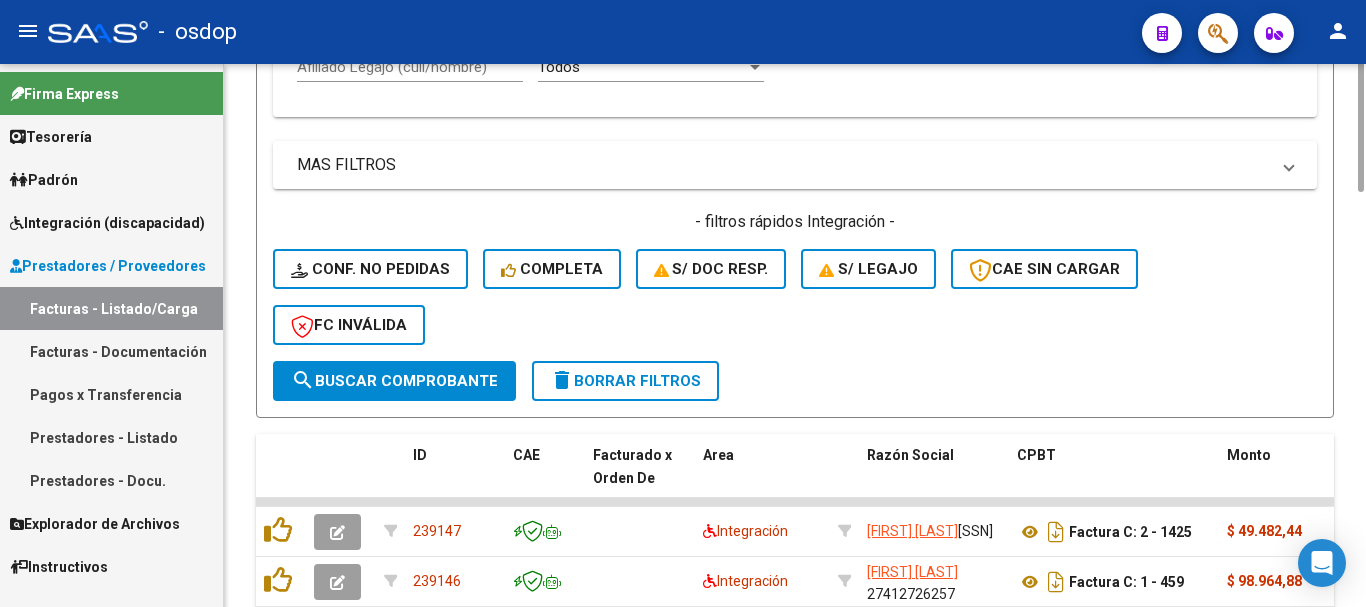 scroll, scrollTop: 500, scrollLeft: 0, axis: vertical 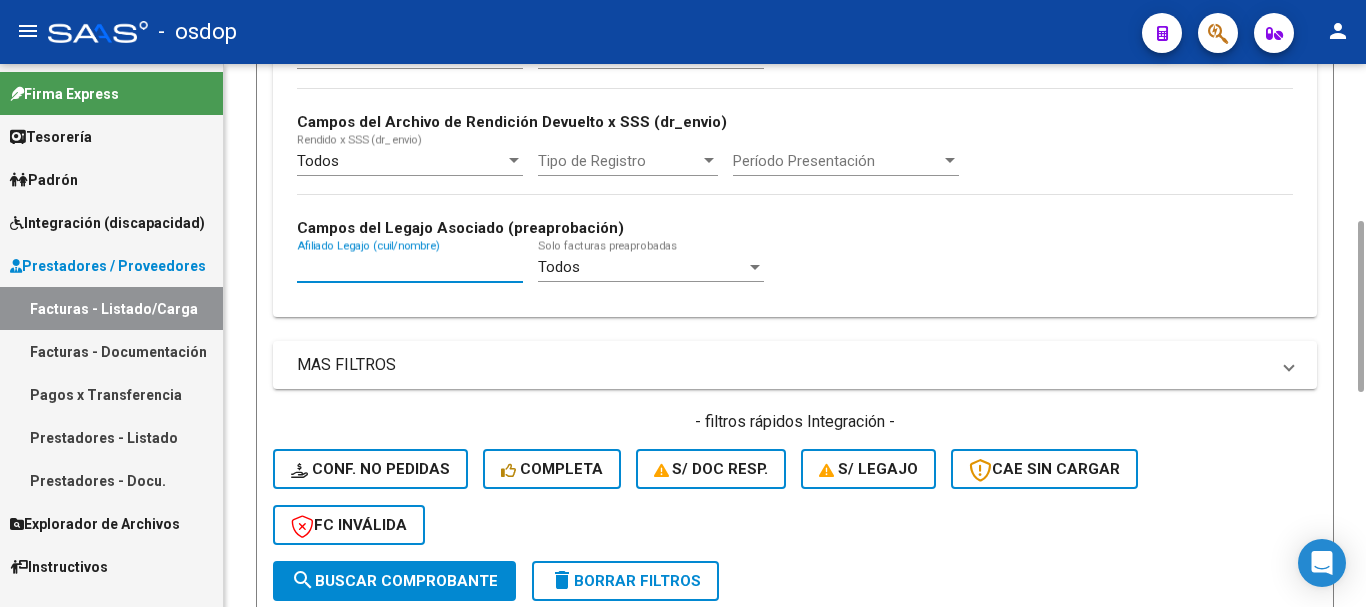 click on "Afiliado Legajo (cuil/nombre)" at bounding box center [410, 267] 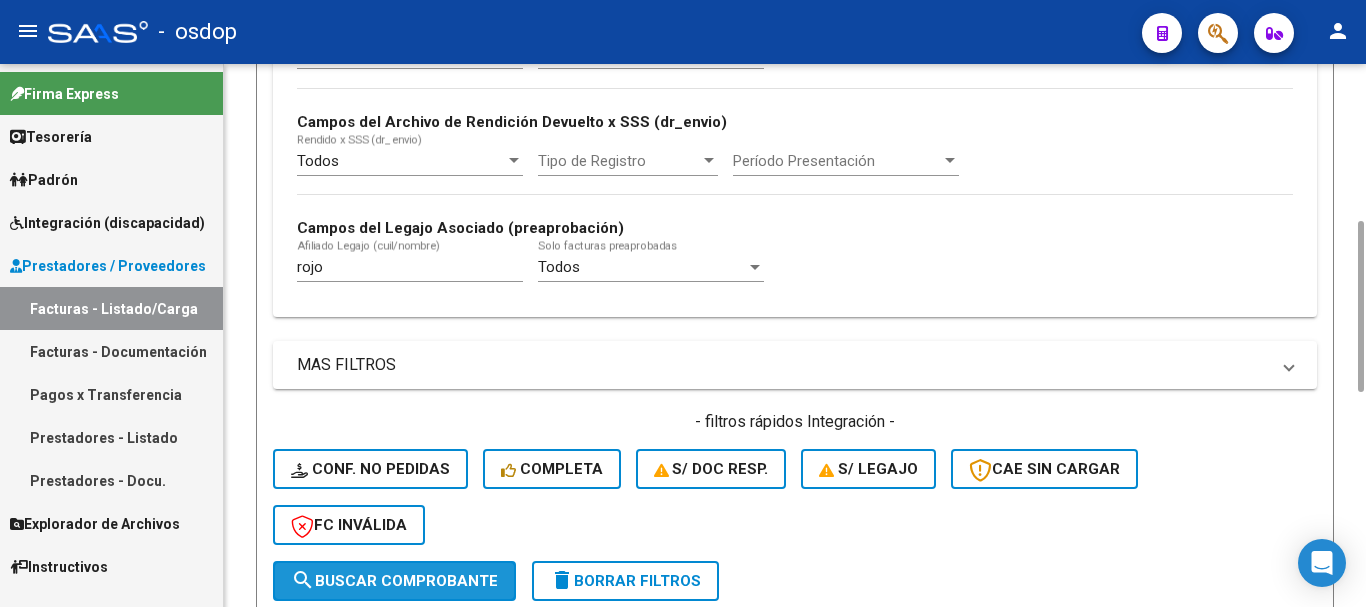 click on "search  Buscar Comprobante" 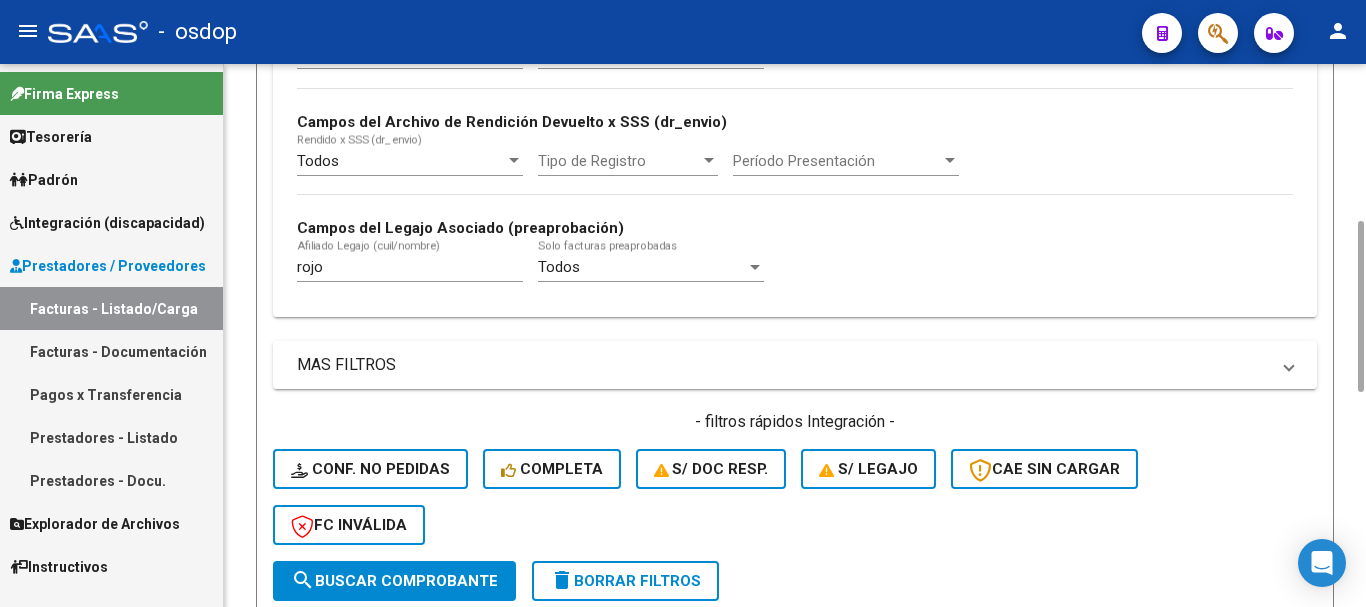 scroll, scrollTop: 831, scrollLeft: 0, axis: vertical 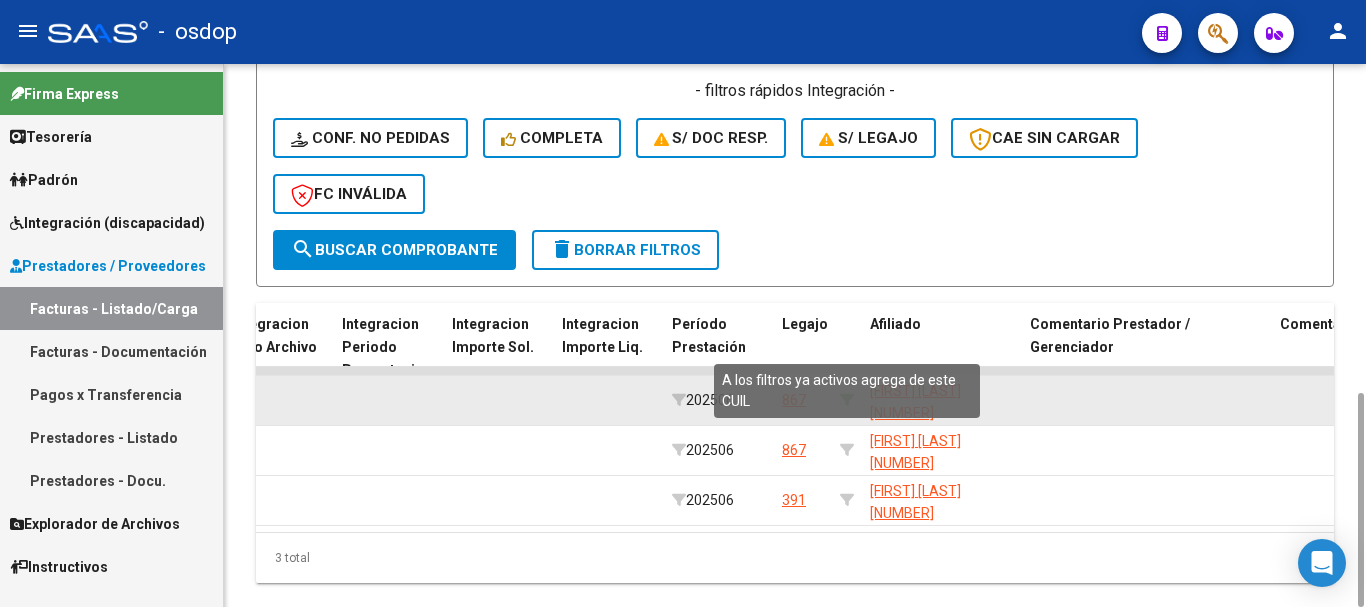 click 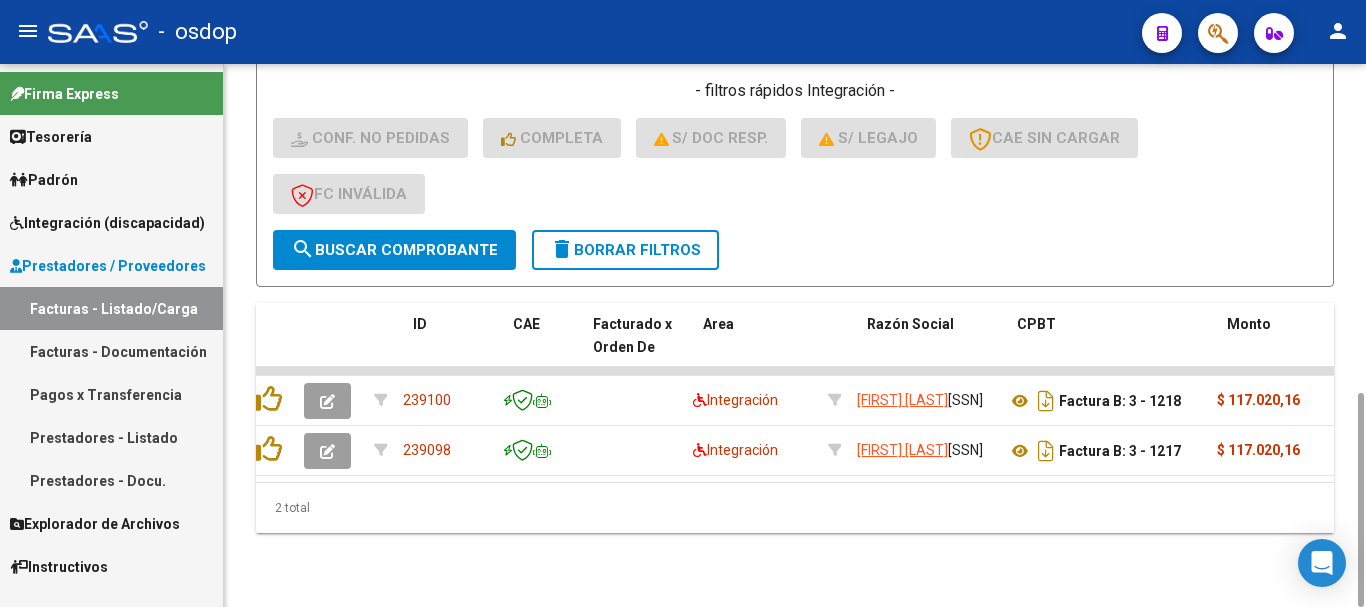 scroll, scrollTop: 0, scrollLeft: 0, axis: both 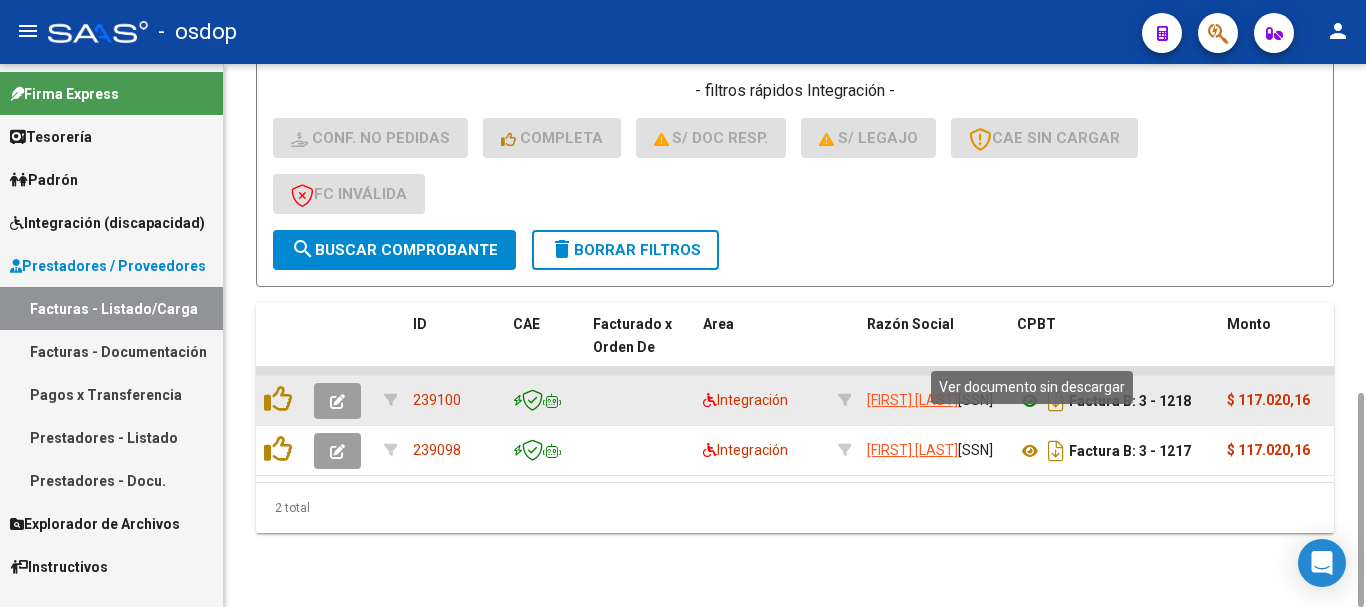 click 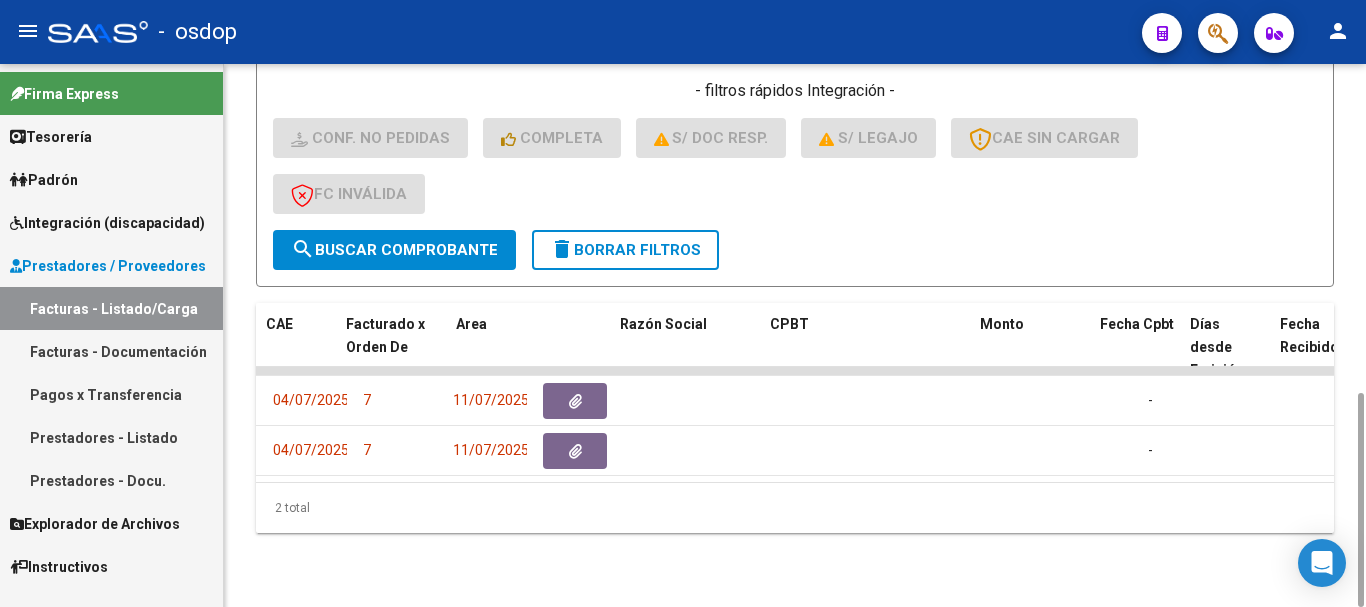 scroll, scrollTop: 0, scrollLeft: 0, axis: both 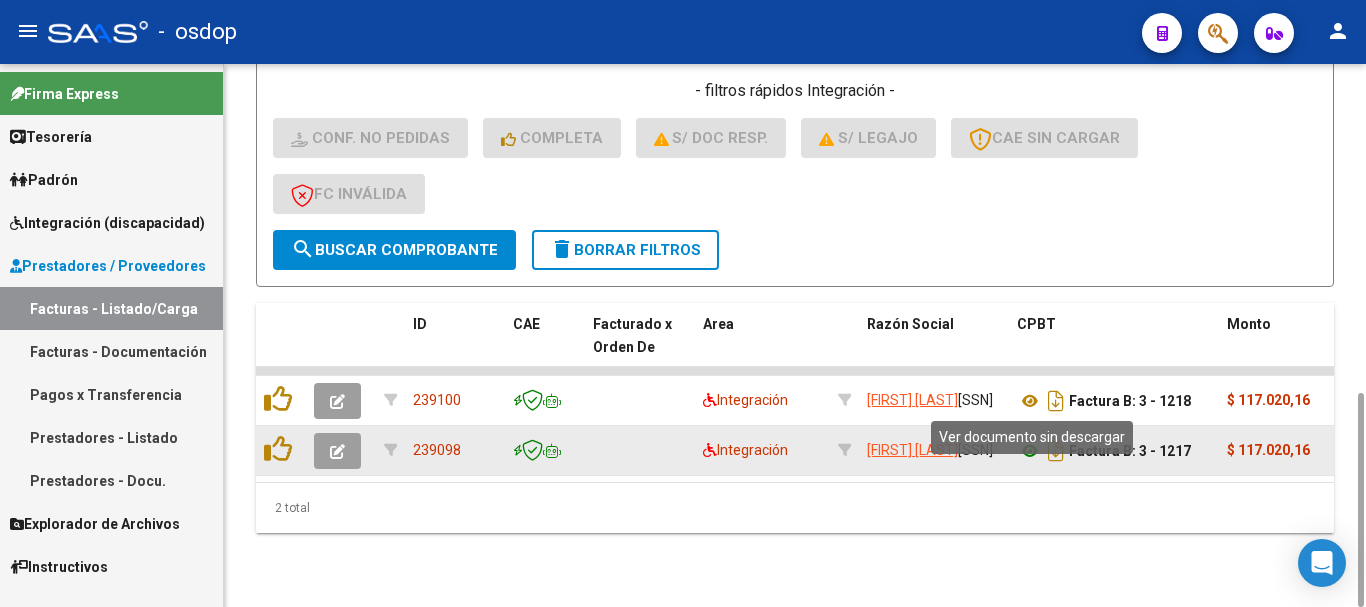 click 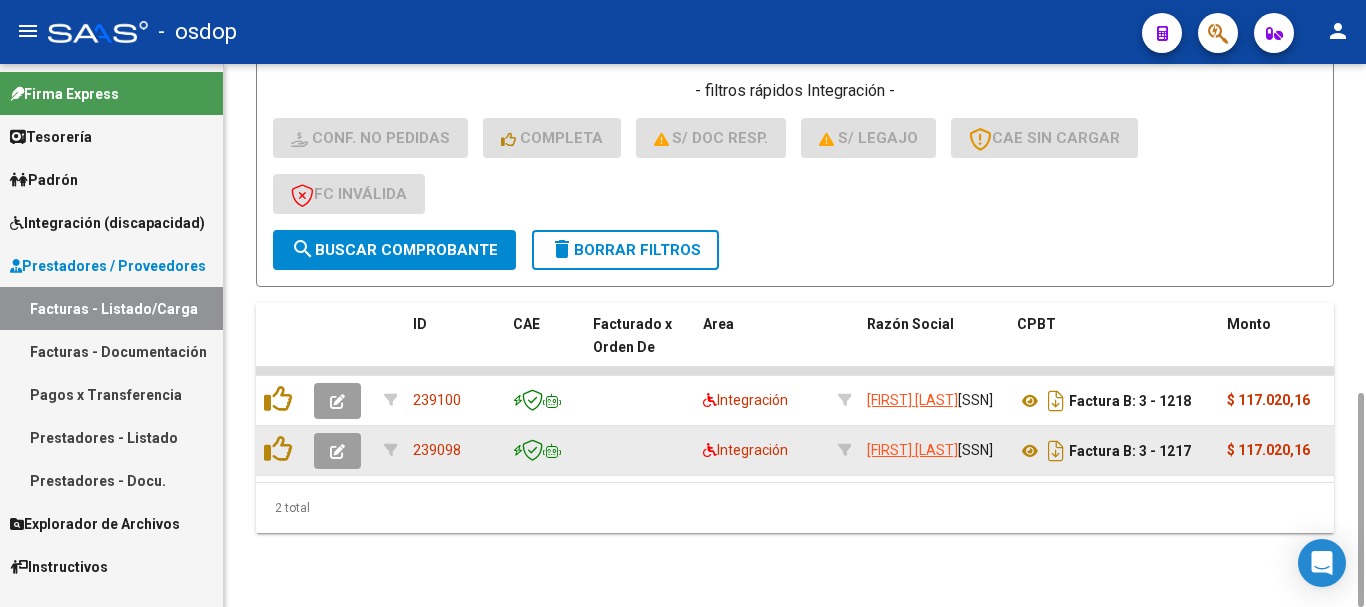 click 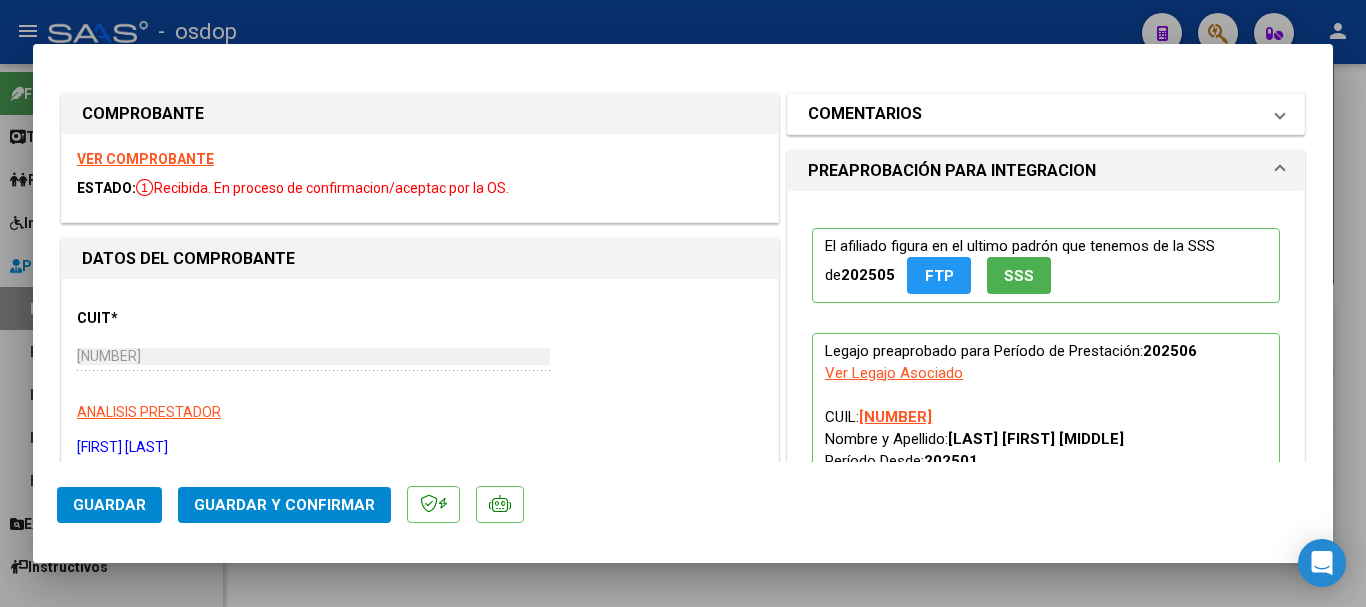 click on "COMENTARIOS" at bounding box center [865, 114] 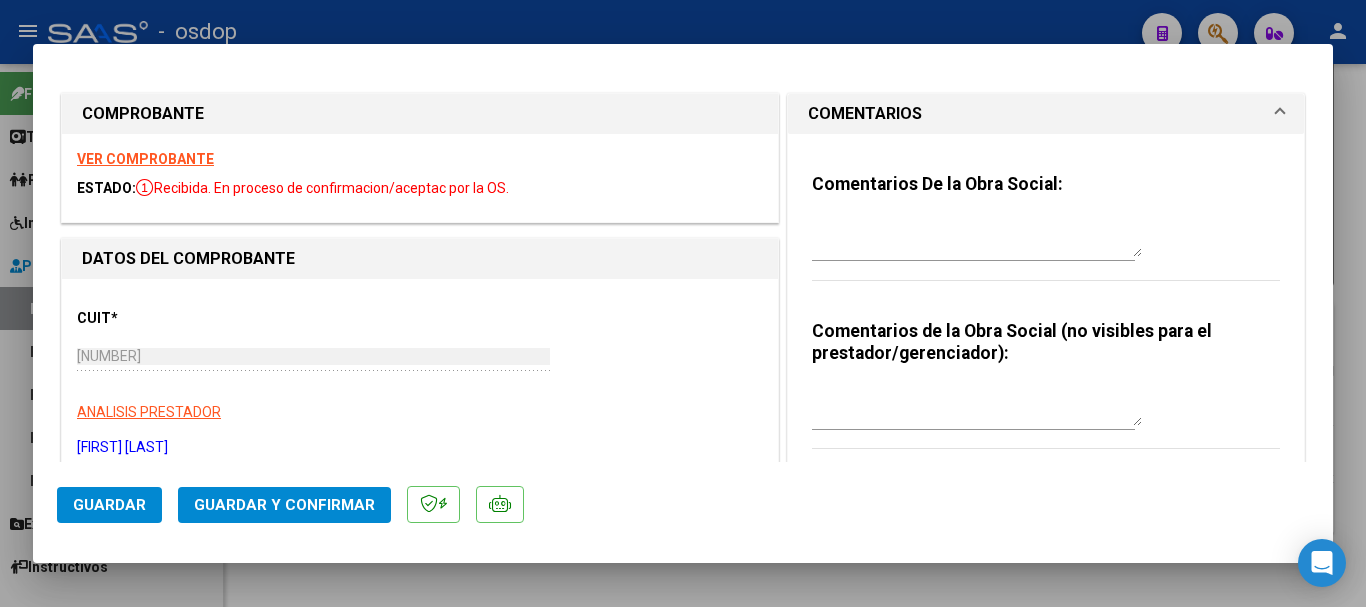 click at bounding box center [977, 406] 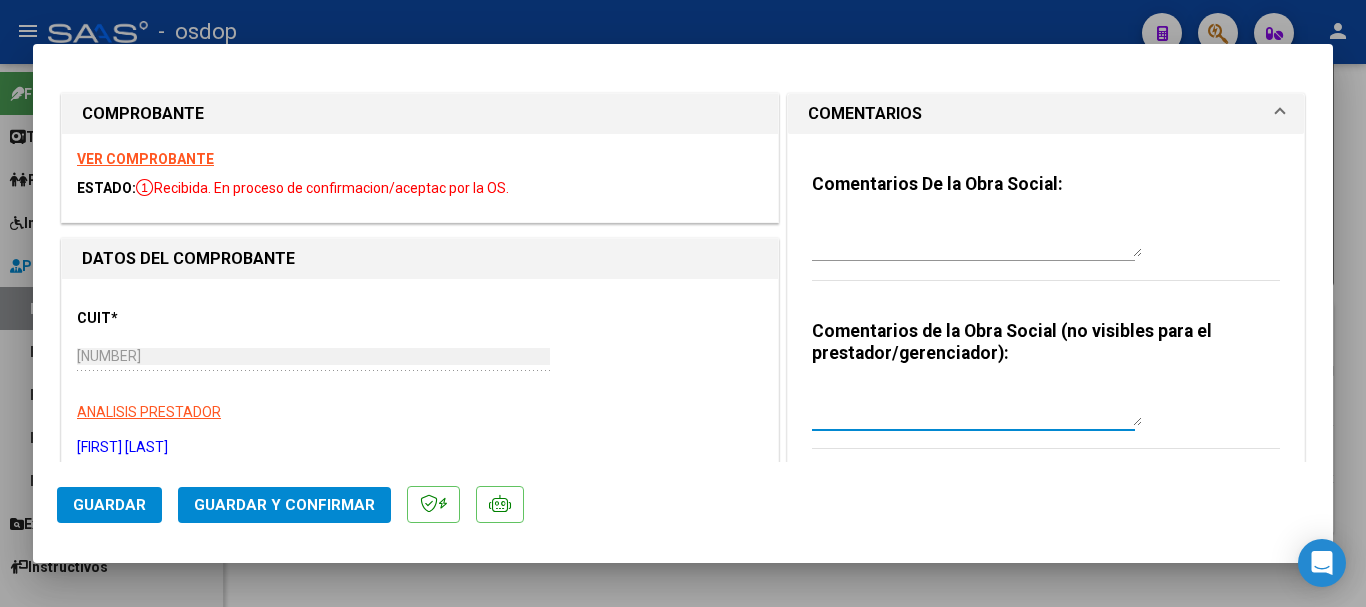 click at bounding box center [977, 406] 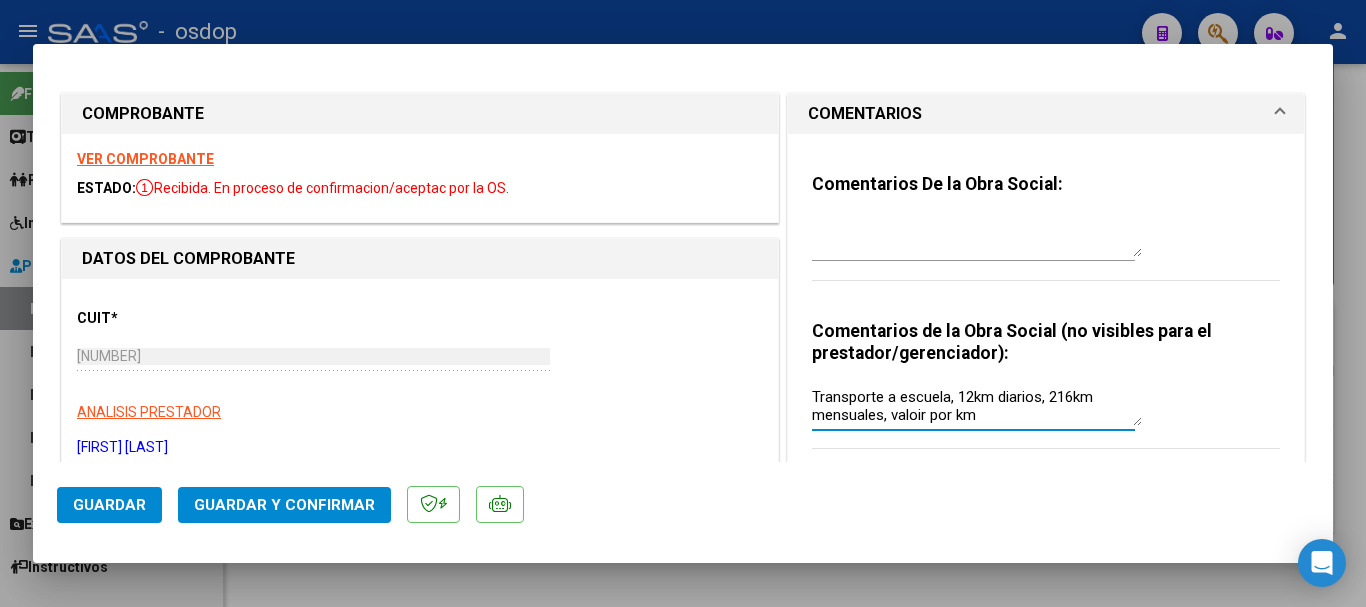 scroll, scrollTop: 0, scrollLeft: 0, axis: both 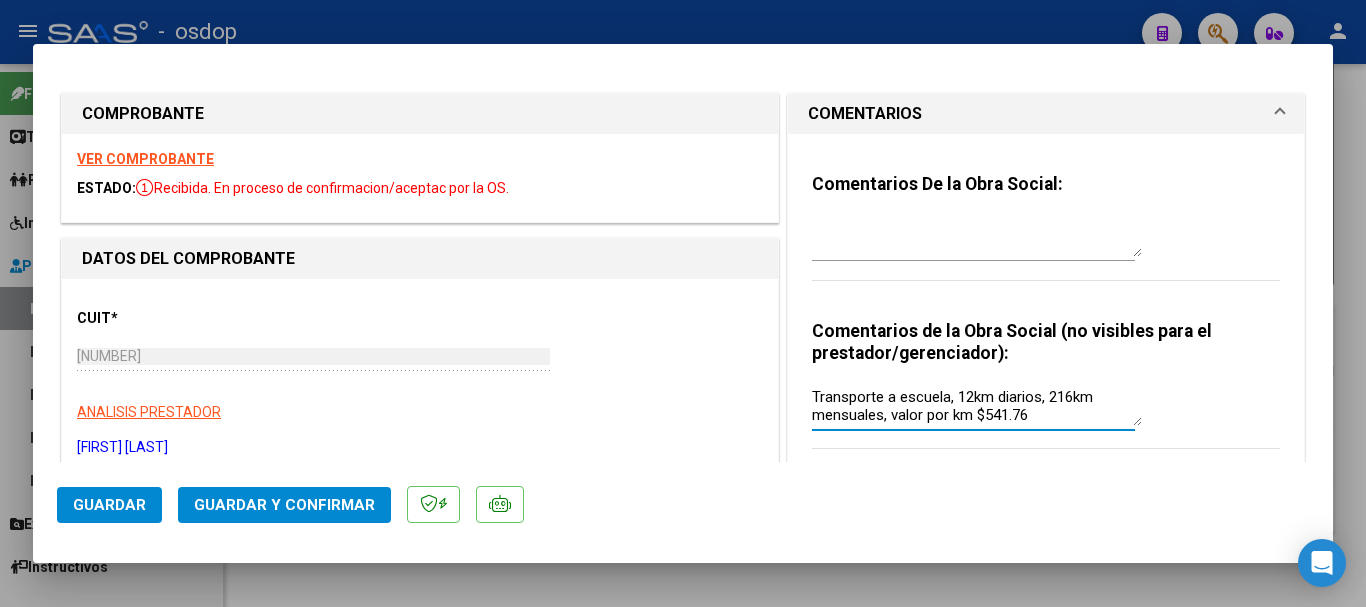 type on "Transporte a escuela, 12km diarios, 216km mensuales, valor por km $541.76" 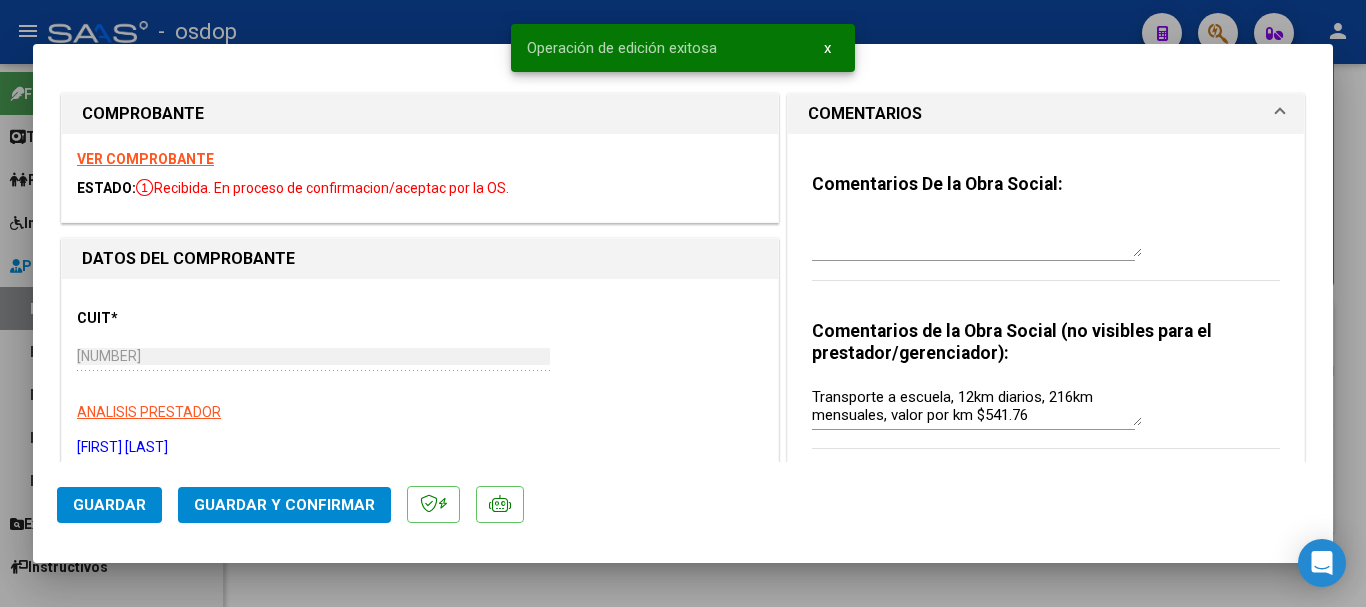 click at bounding box center (683, 303) 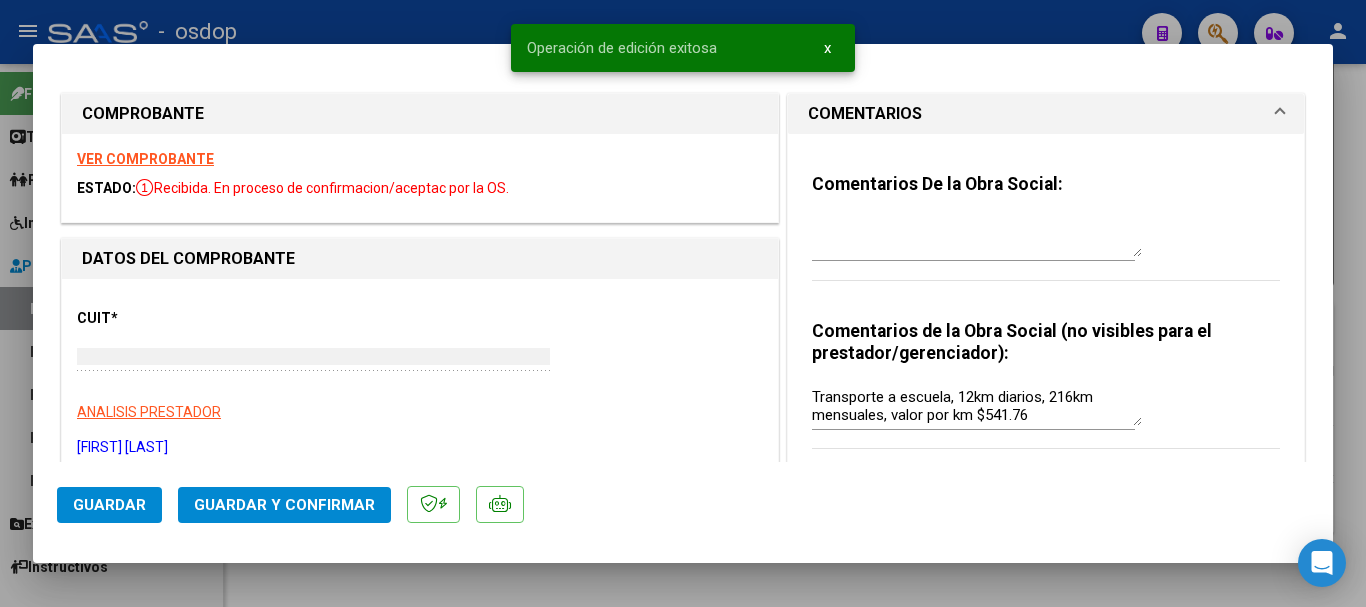 type 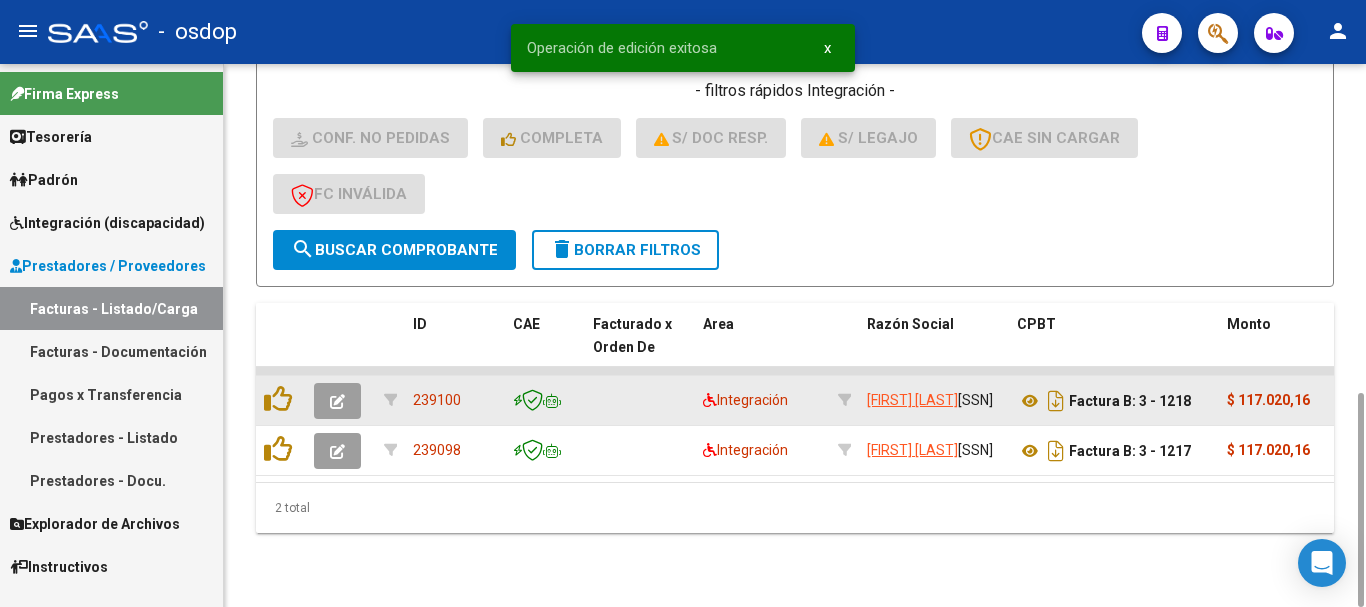click 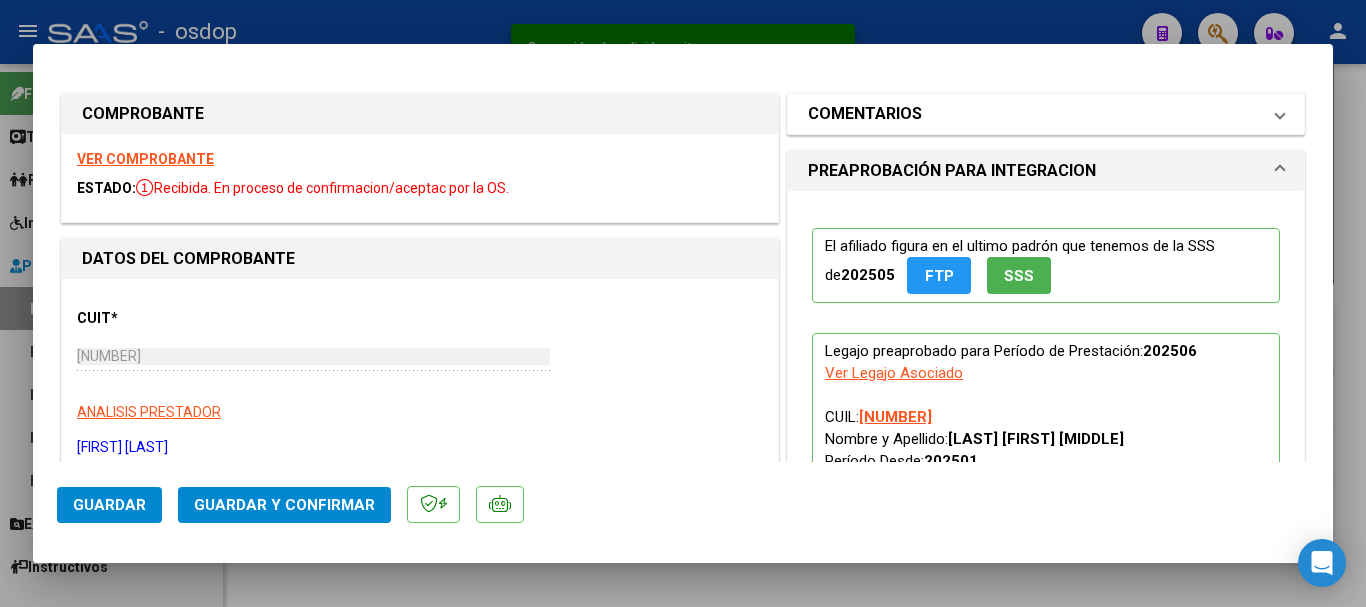 click on "COMENTARIOS" at bounding box center [865, 114] 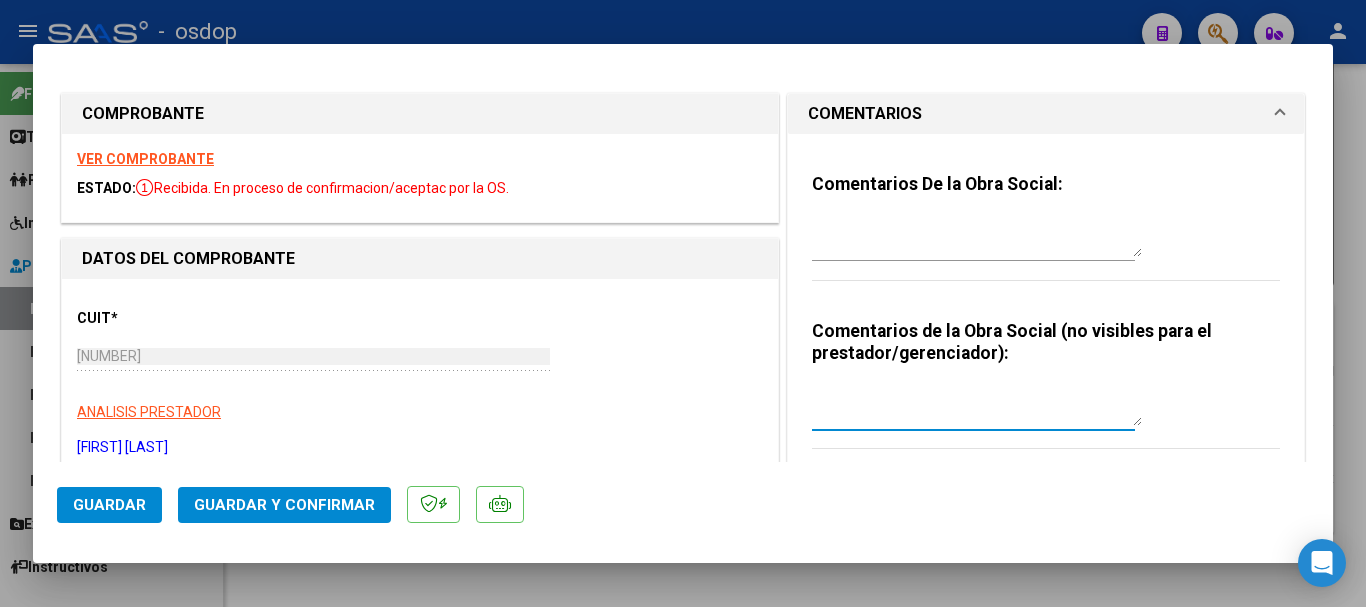 click at bounding box center (977, 406) 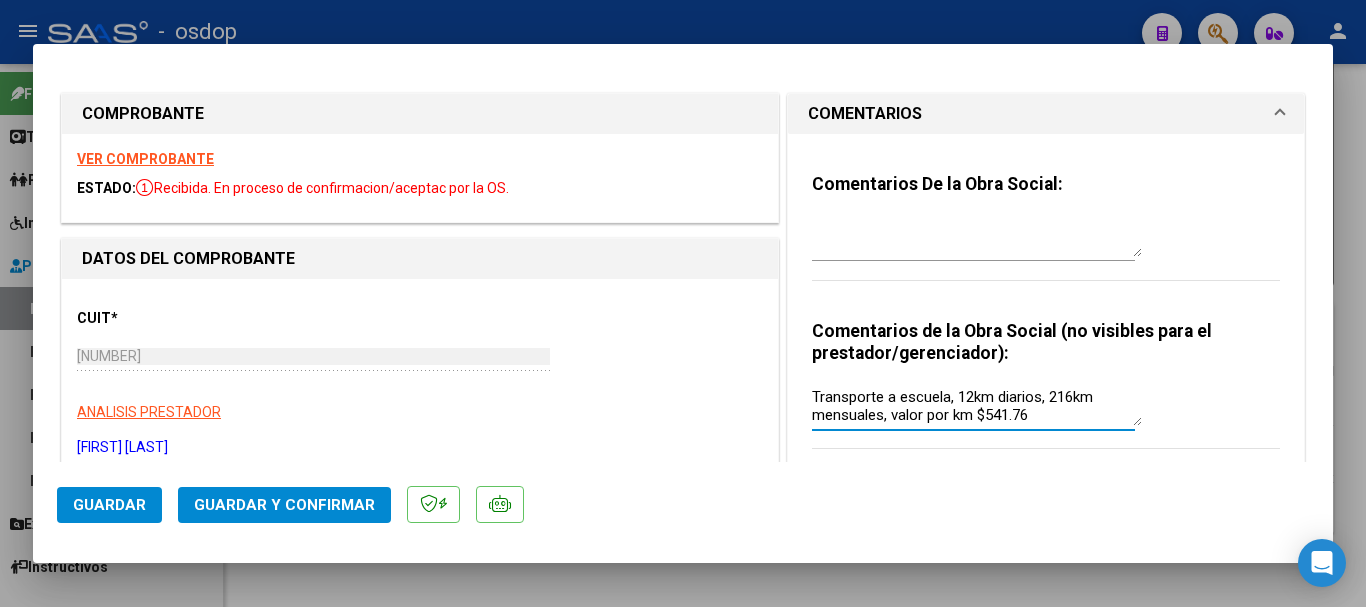 click on "Transporte a escuela, 12km diarios, 216km mensuales, valor por km $541.76" at bounding box center (977, 406) 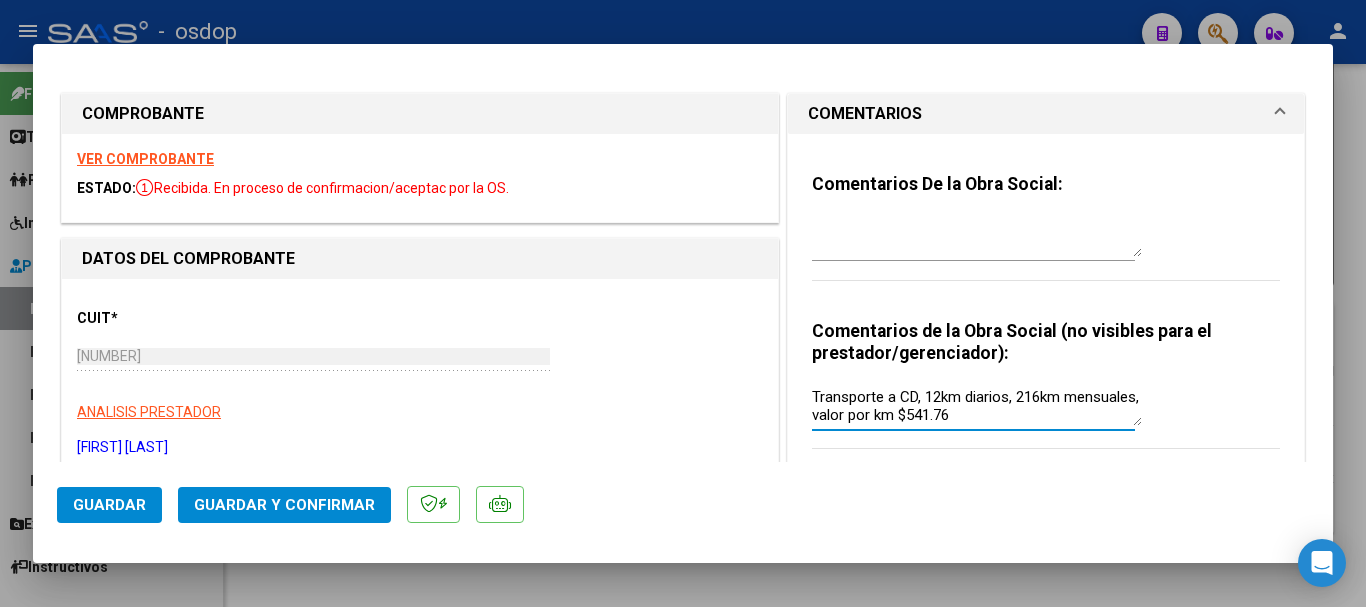 type on "Transporte a CD, 12km diarios, 216km mensuales, valor por km $541.76" 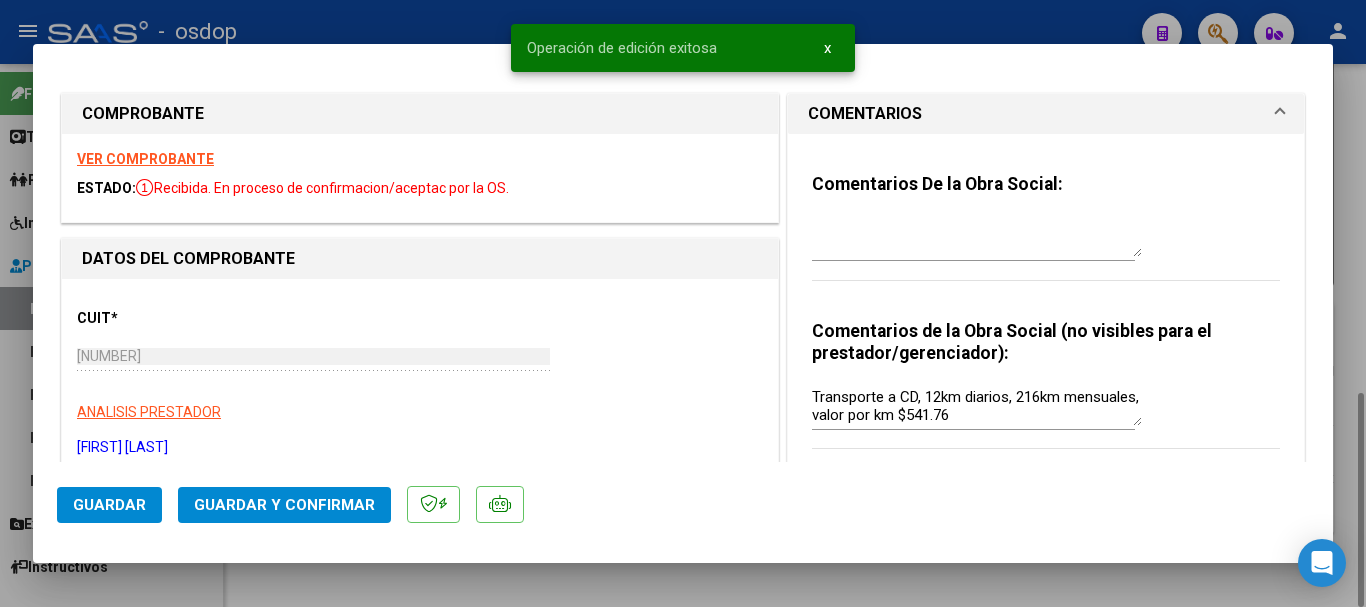 click at bounding box center [683, 303] 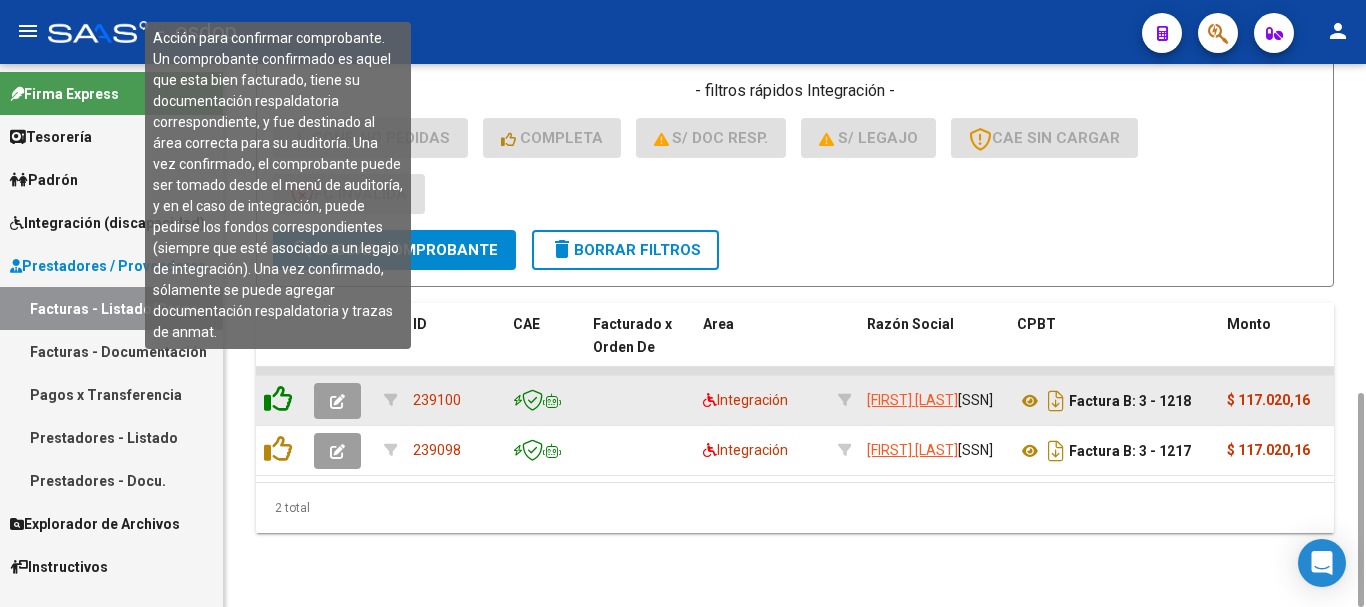 click 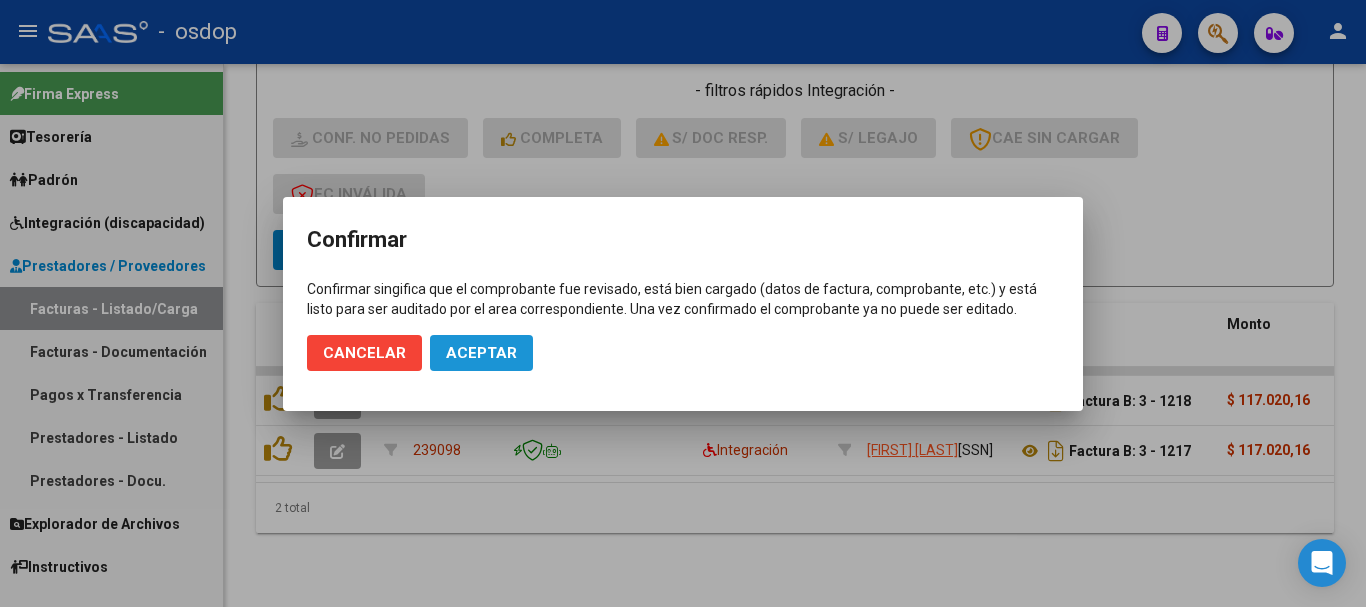 click on "Aceptar" 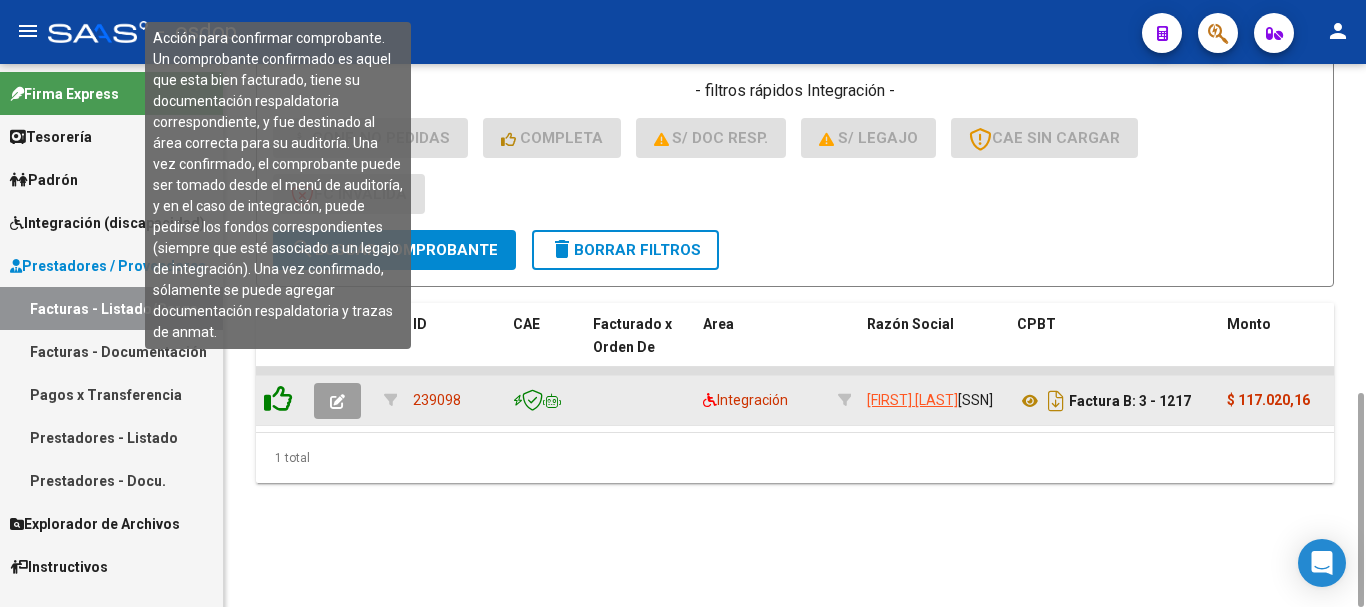 click 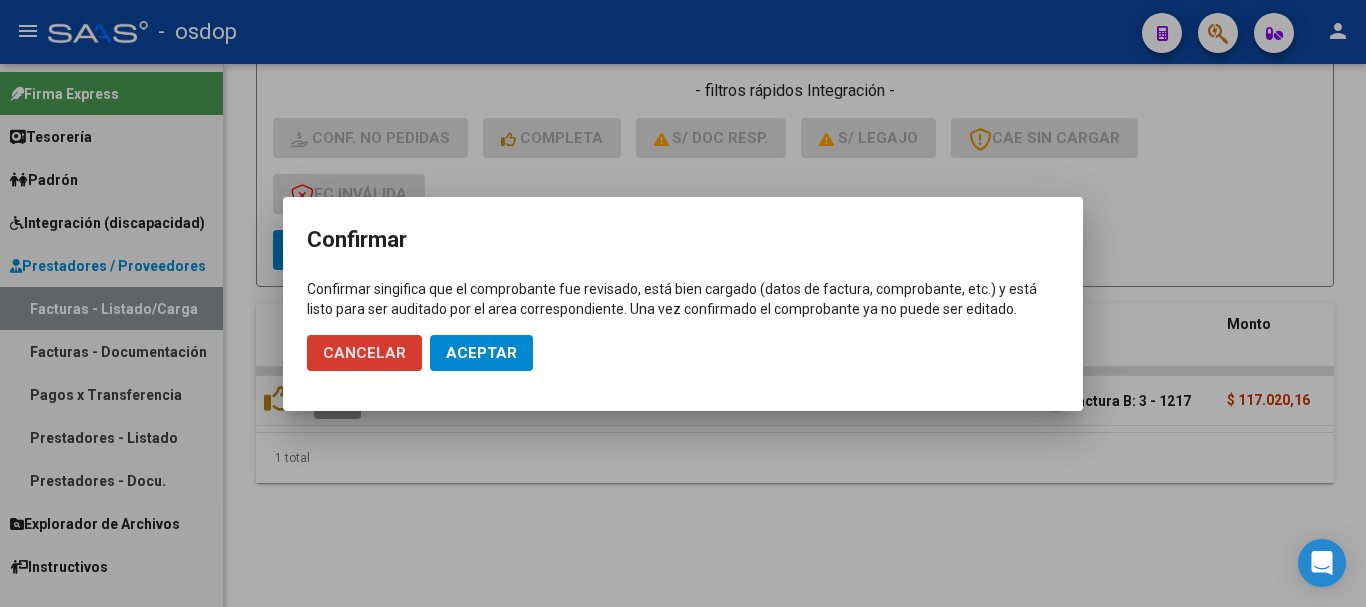 click on "Aceptar" 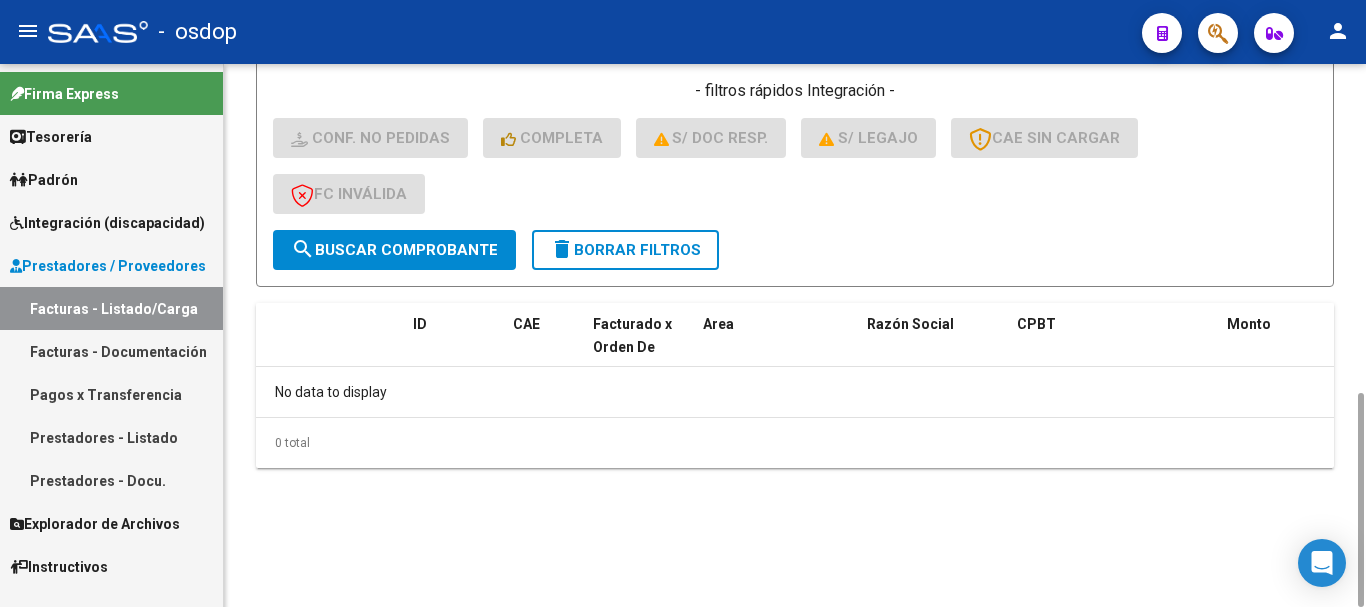 click on "delete  Borrar Filtros" 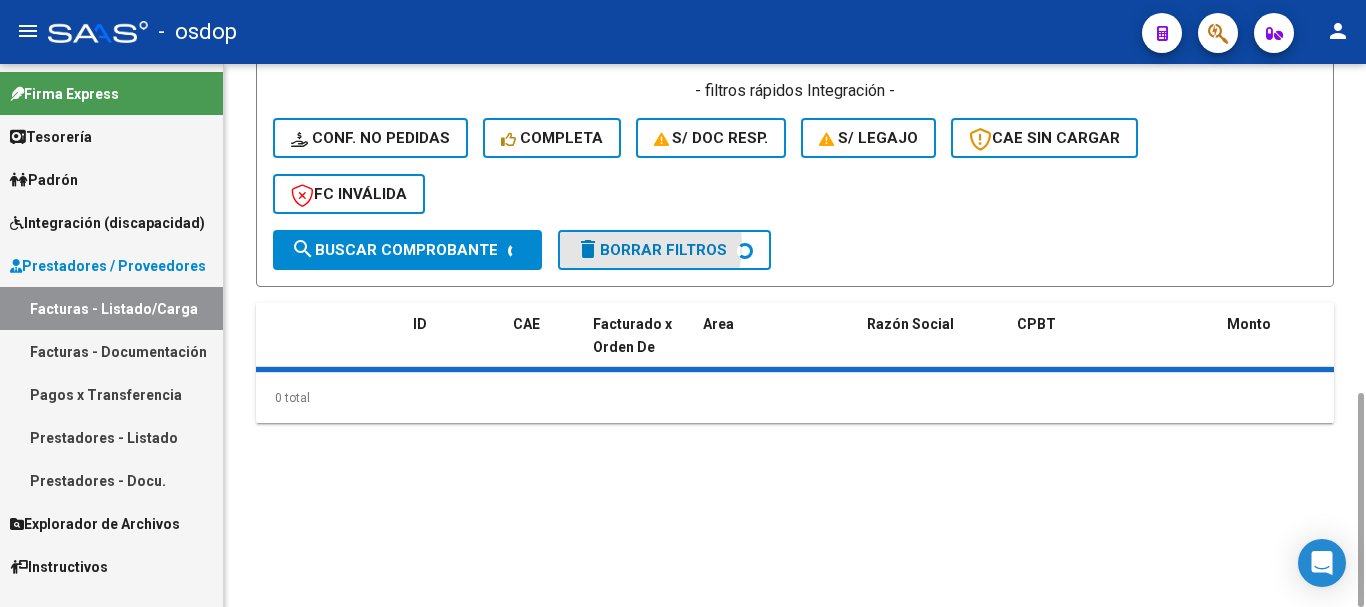type 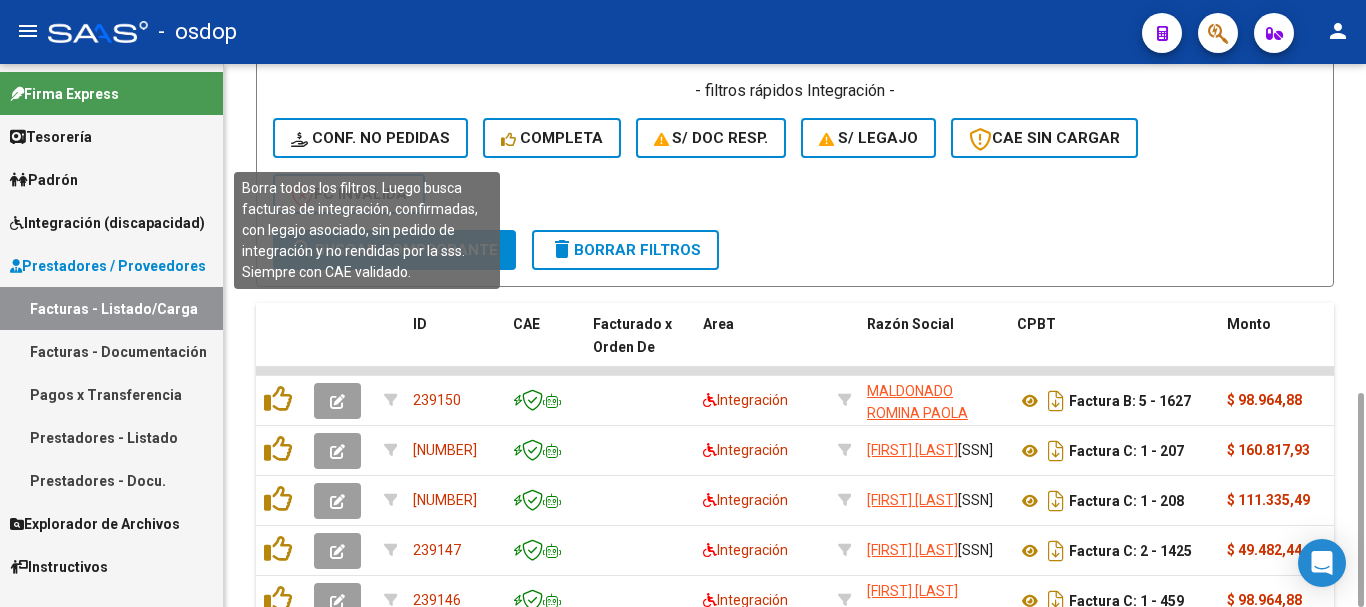 click on "Conf. no pedidas" 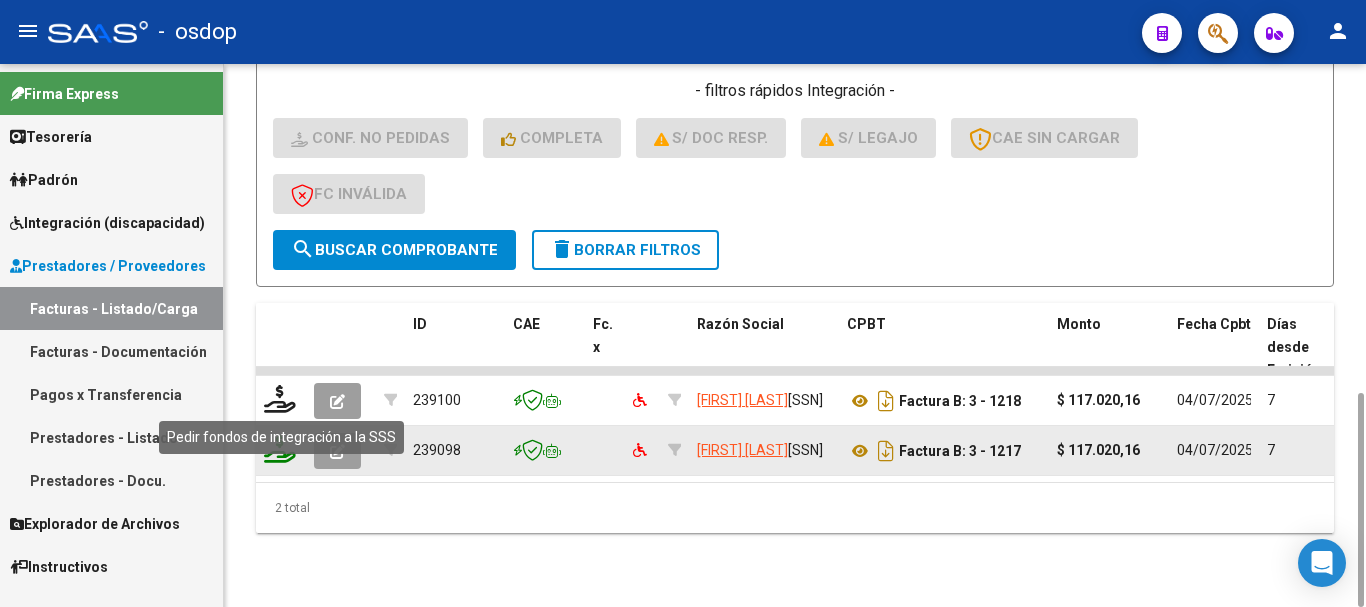 click 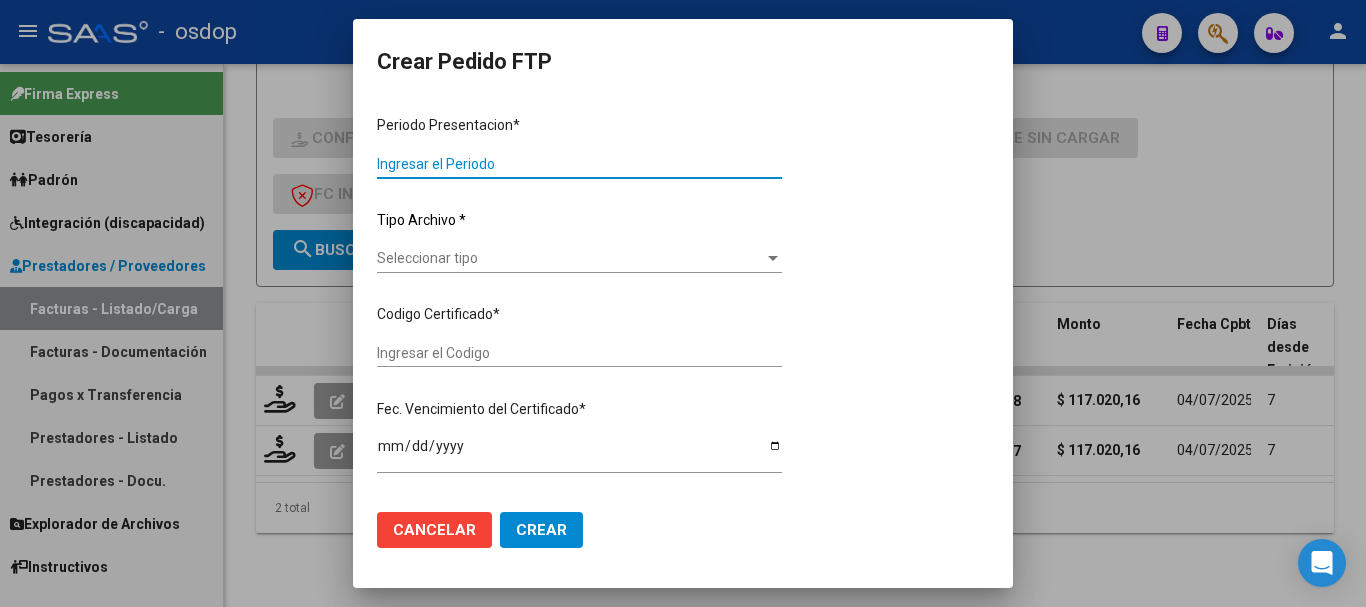 type on "202506" 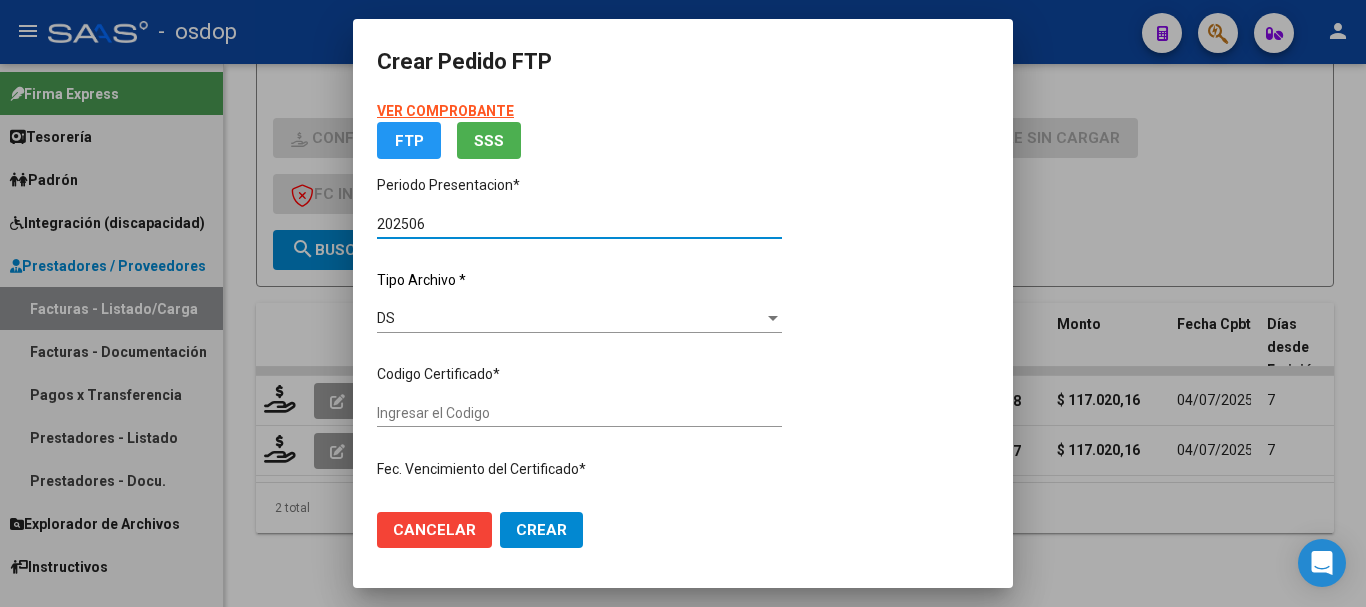 type on "3138600565" 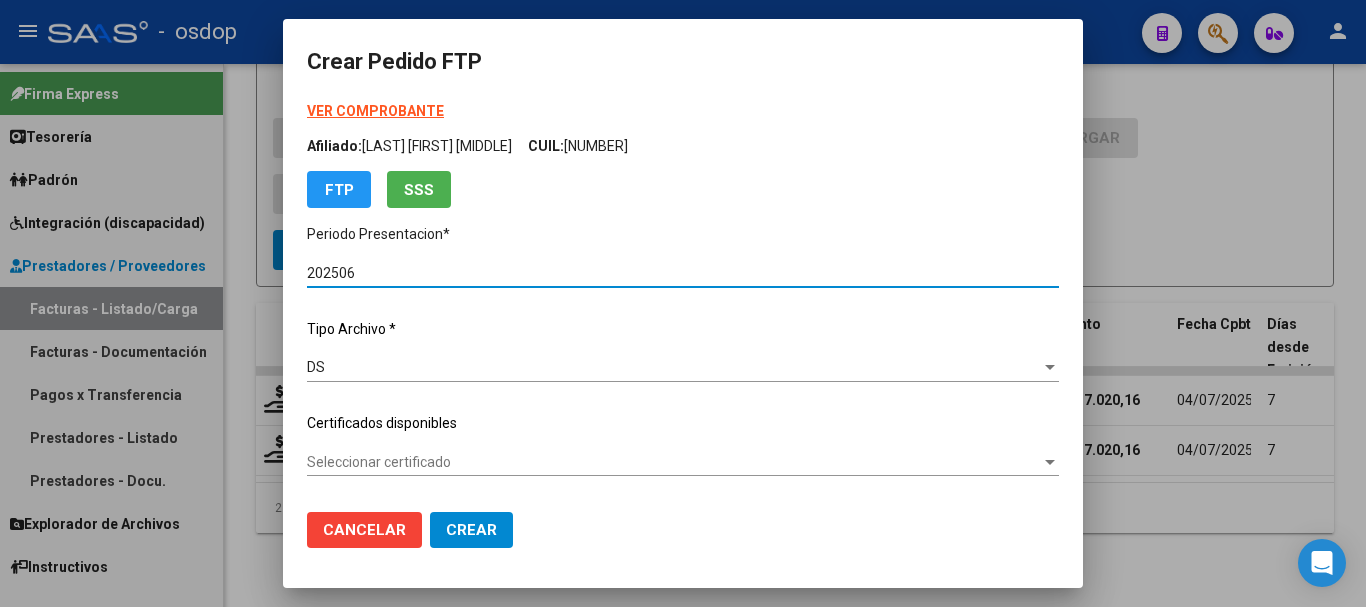 click on "VER COMPROBANTE ARCA Padrón Afiliado:  ROJO JUAN MANUEL  CUIL:  20521484625  FTP SSS" at bounding box center [683, 154] 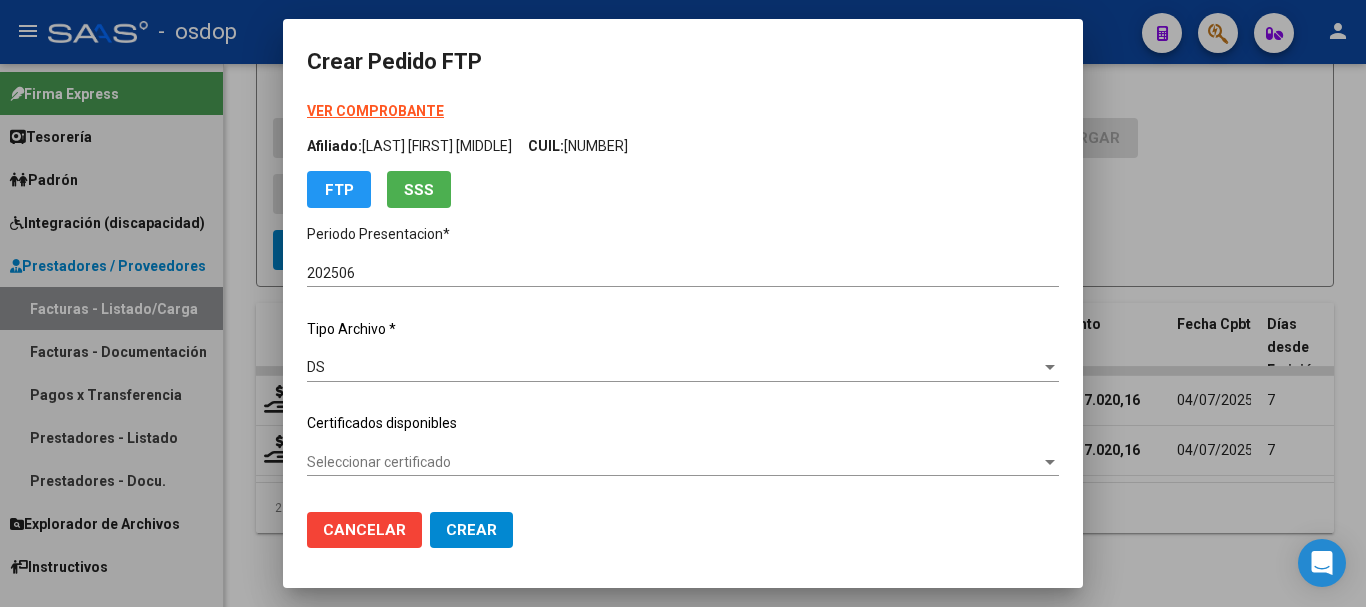 click on "VER COMPROBANTE" at bounding box center (375, 111) 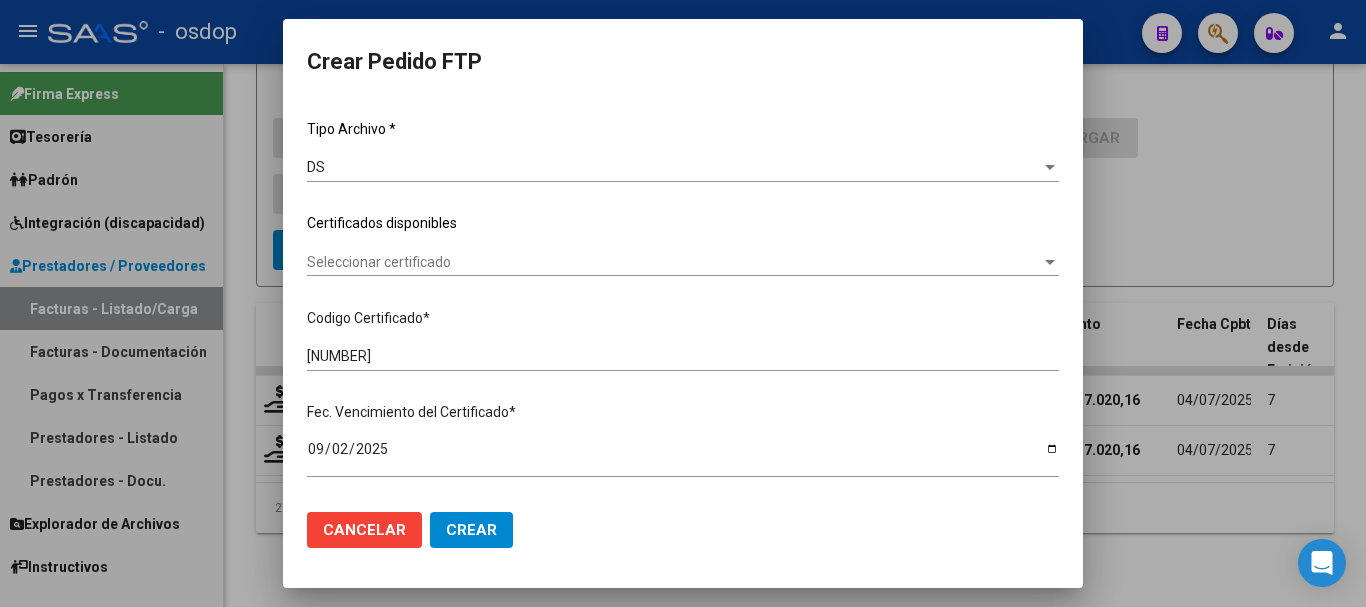 click on "Seleccionar certificado Seleccionar certificado" 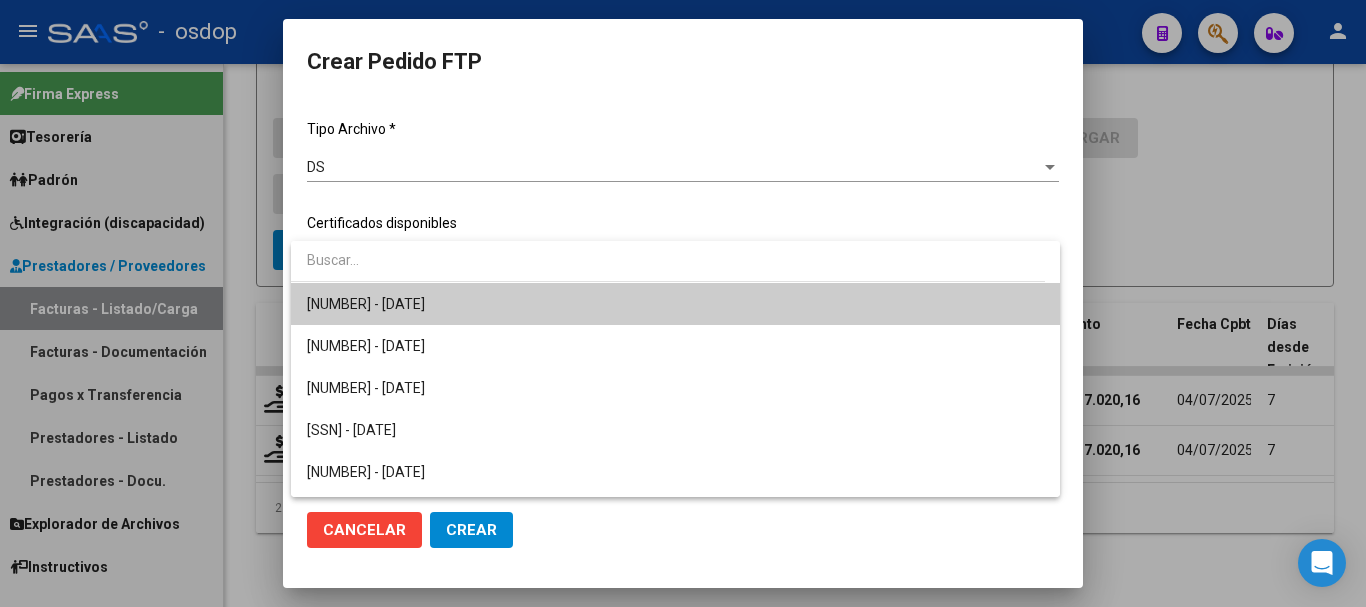 click on "3138600565 - 2025-09-02" at bounding box center [366, 304] 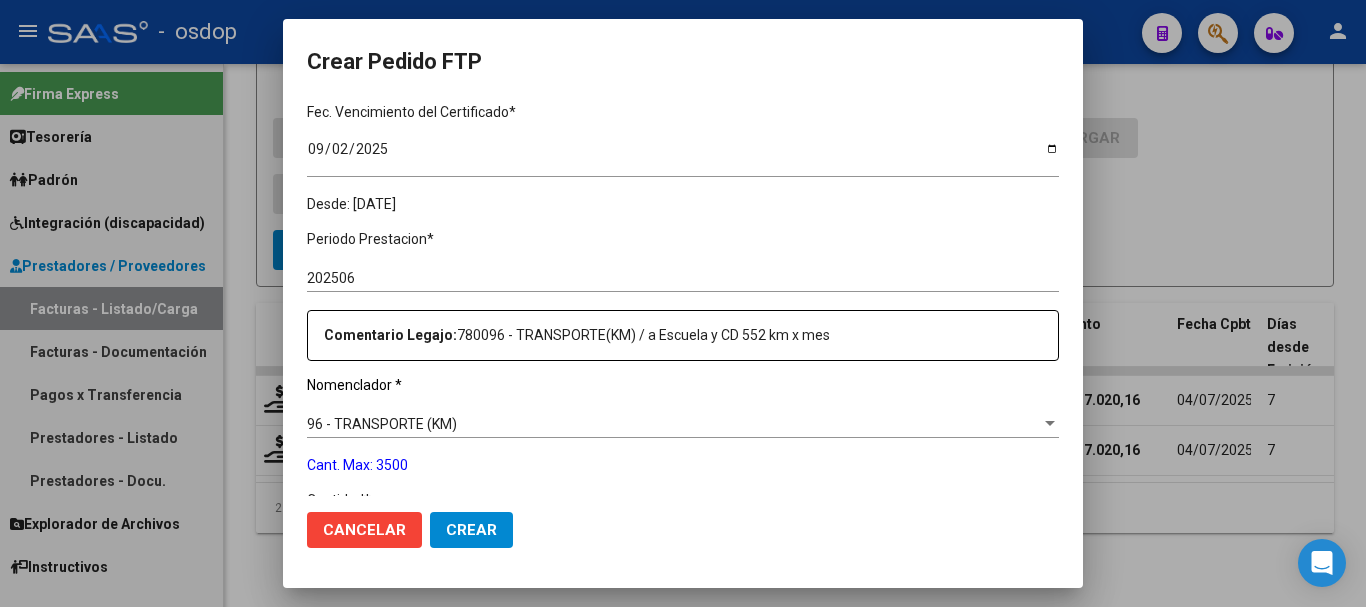 scroll, scrollTop: 700, scrollLeft: 0, axis: vertical 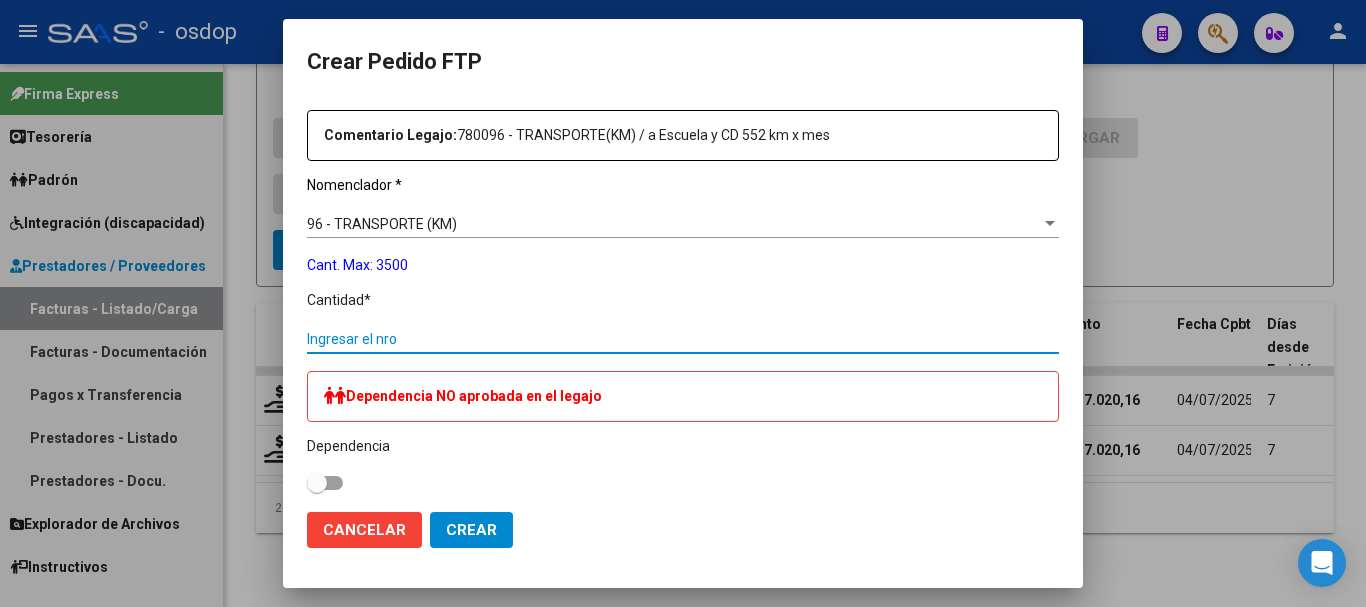 click on "Ingresar el nro" at bounding box center [683, 339] 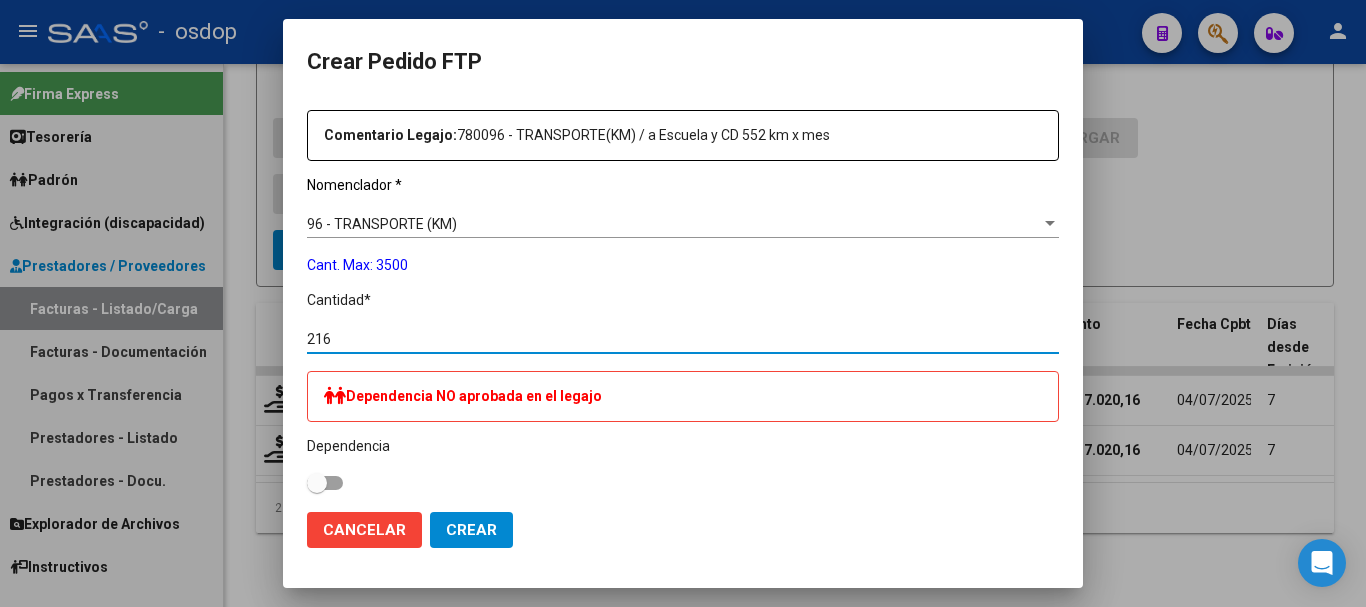 type on "216" 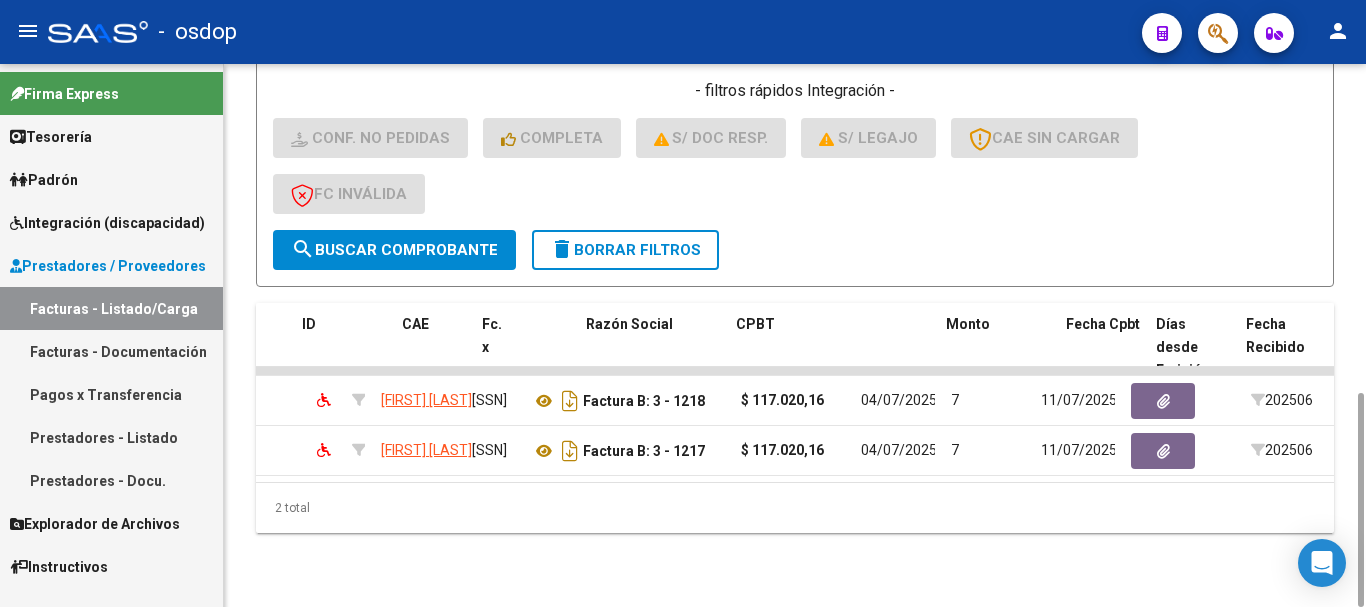scroll, scrollTop: 0, scrollLeft: 0, axis: both 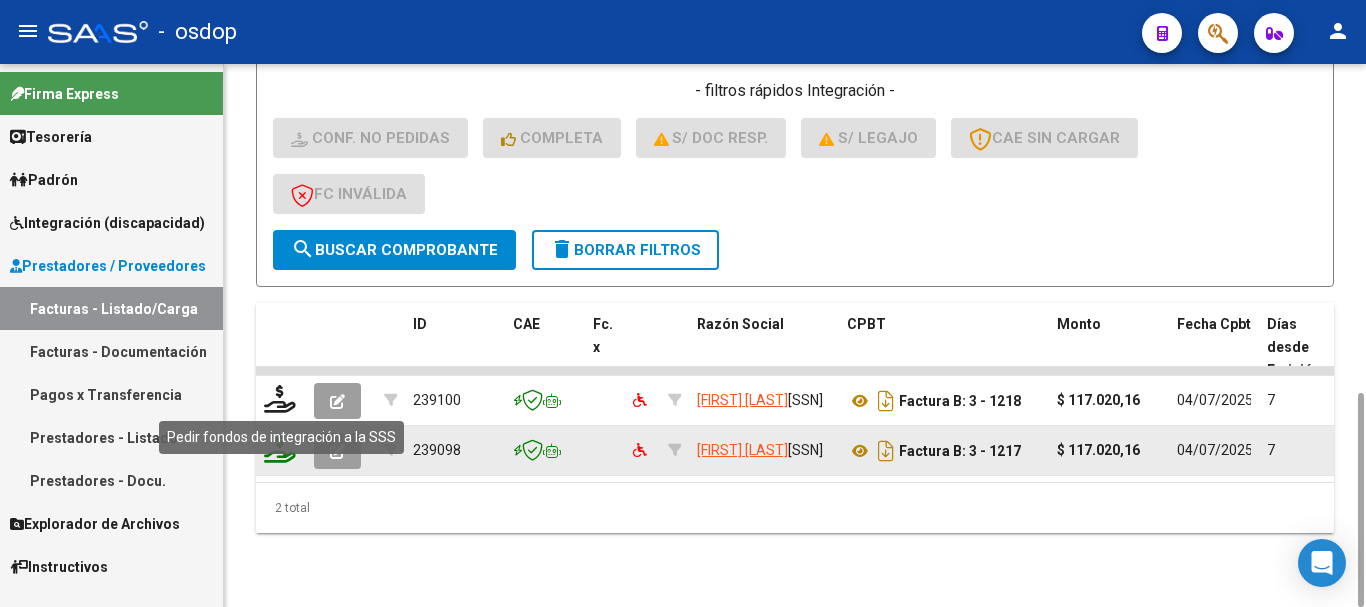 click 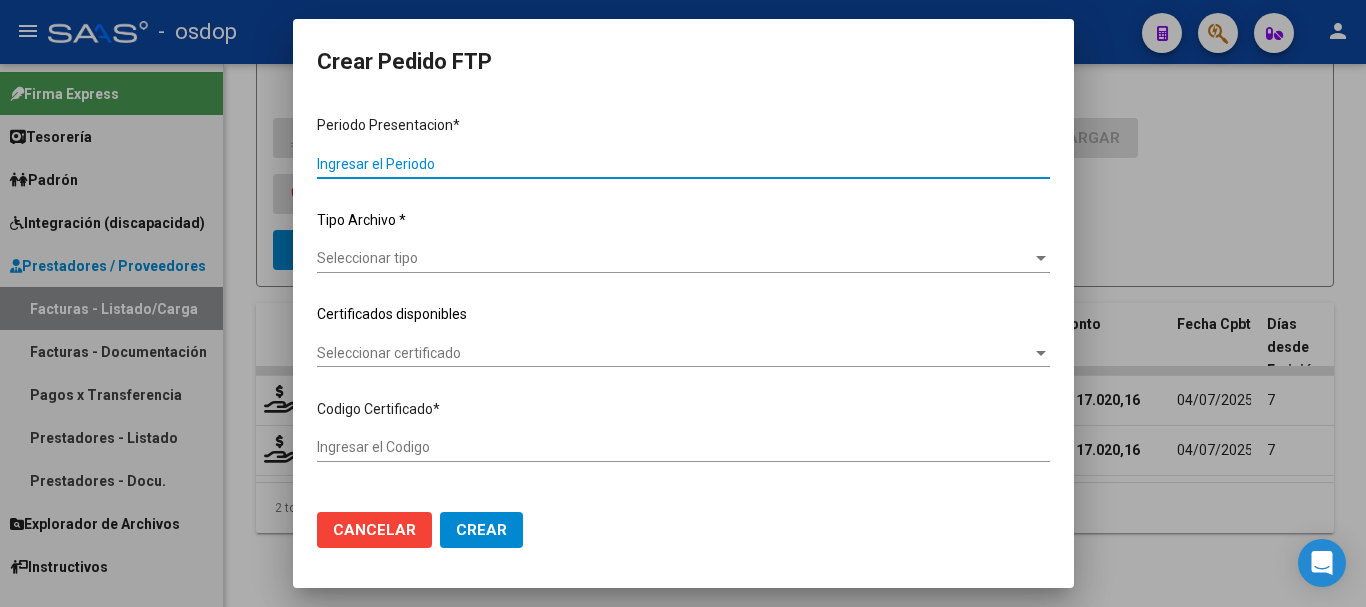type on "202506" 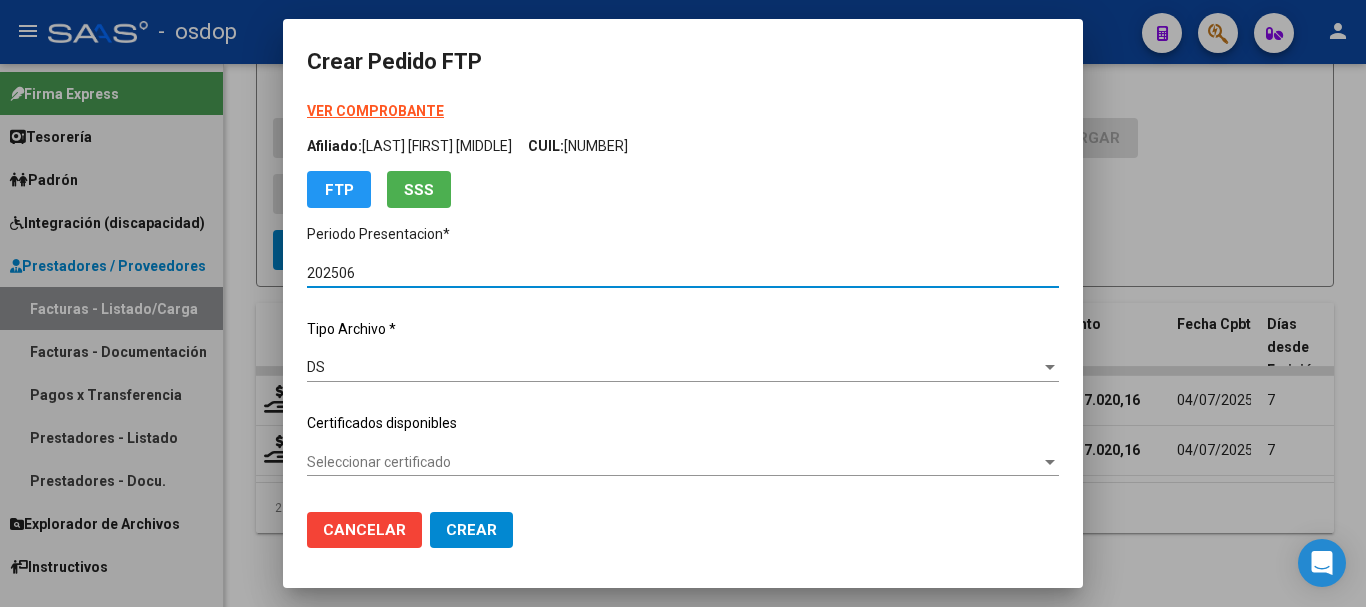type on "3138600565" 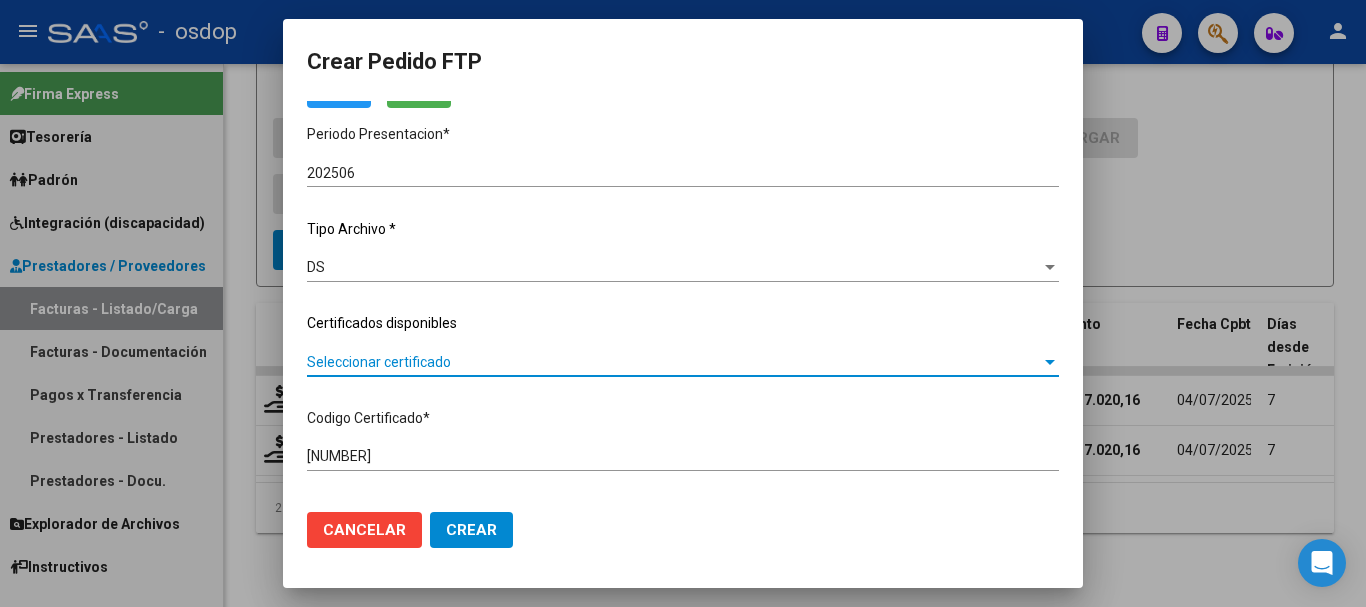 click on "Seleccionar certificado" at bounding box center [674, 362] 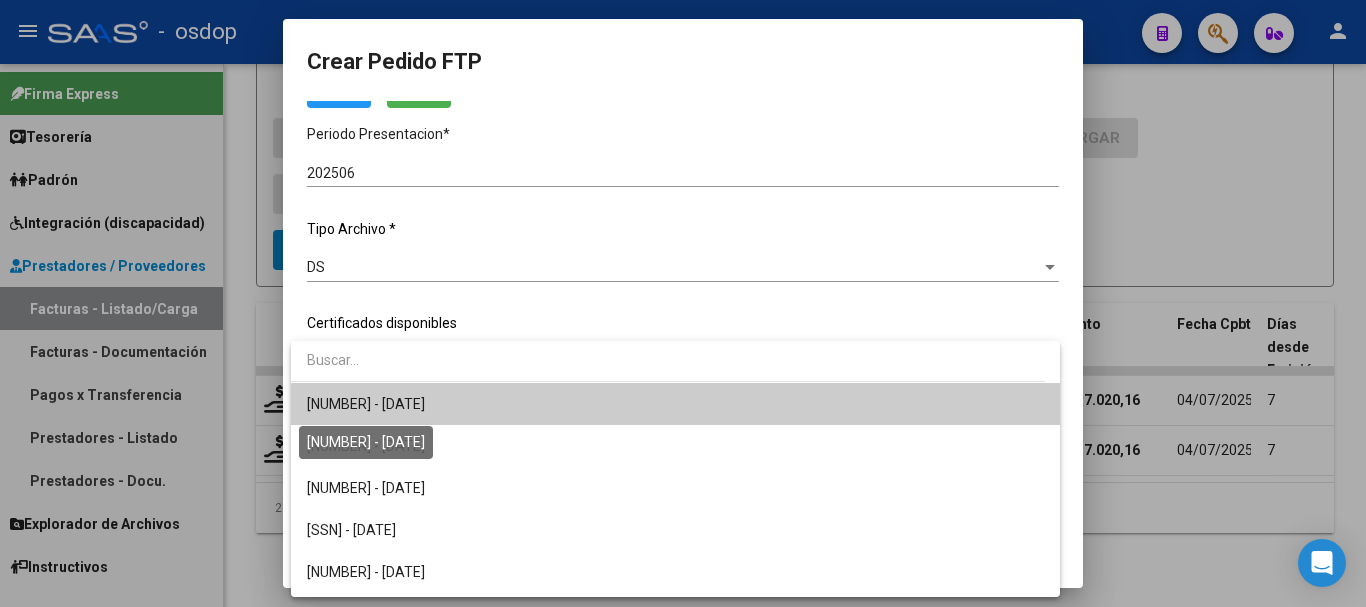 click on "3138600565 - 2025-09-02" at bounding box center (366, 404) 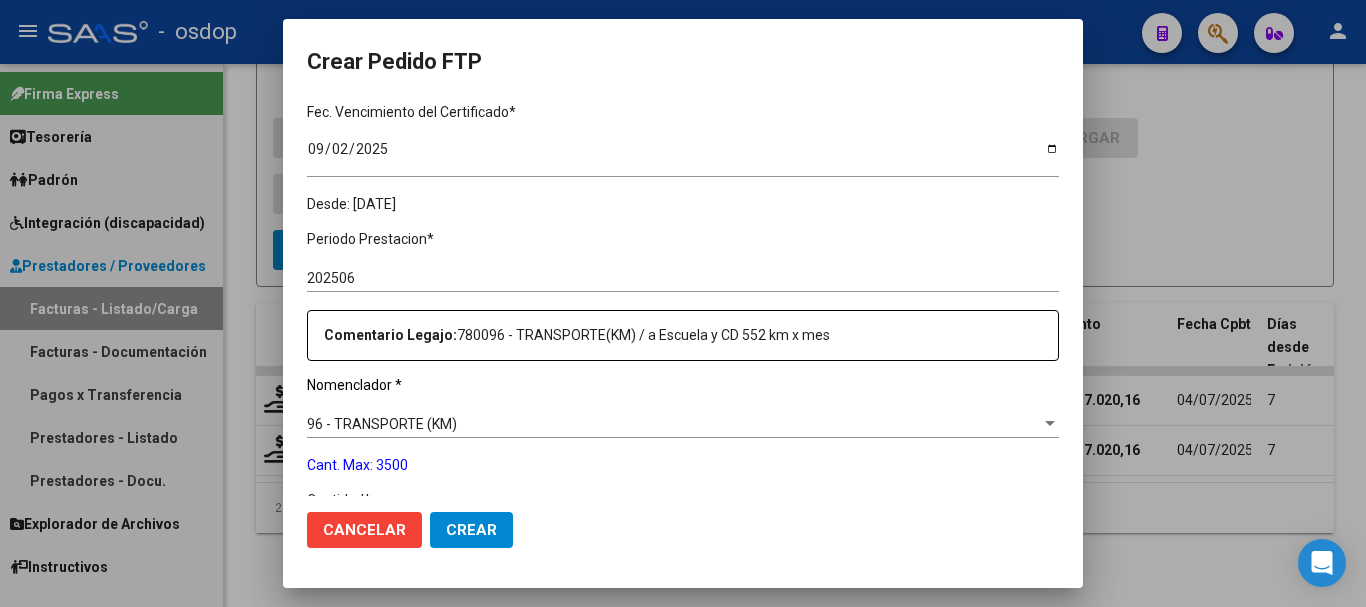 scroll, scrollTop: 700, scrollLeft: 0, axis: vertical 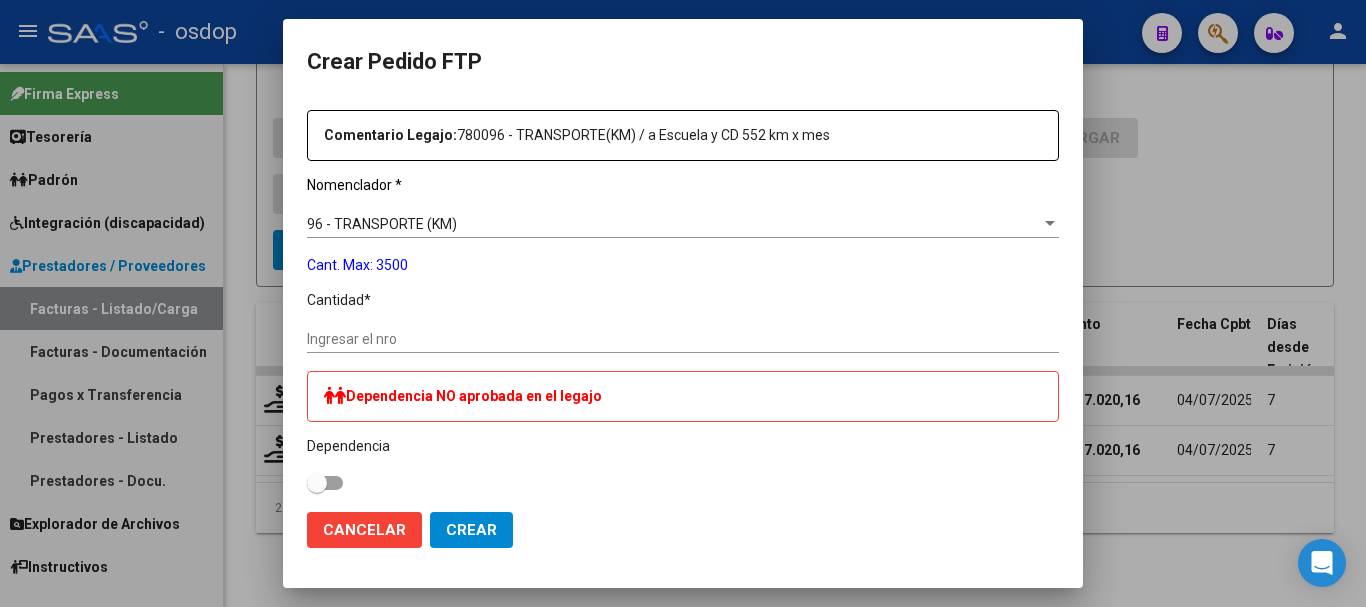 click on "Ingresar el nro" 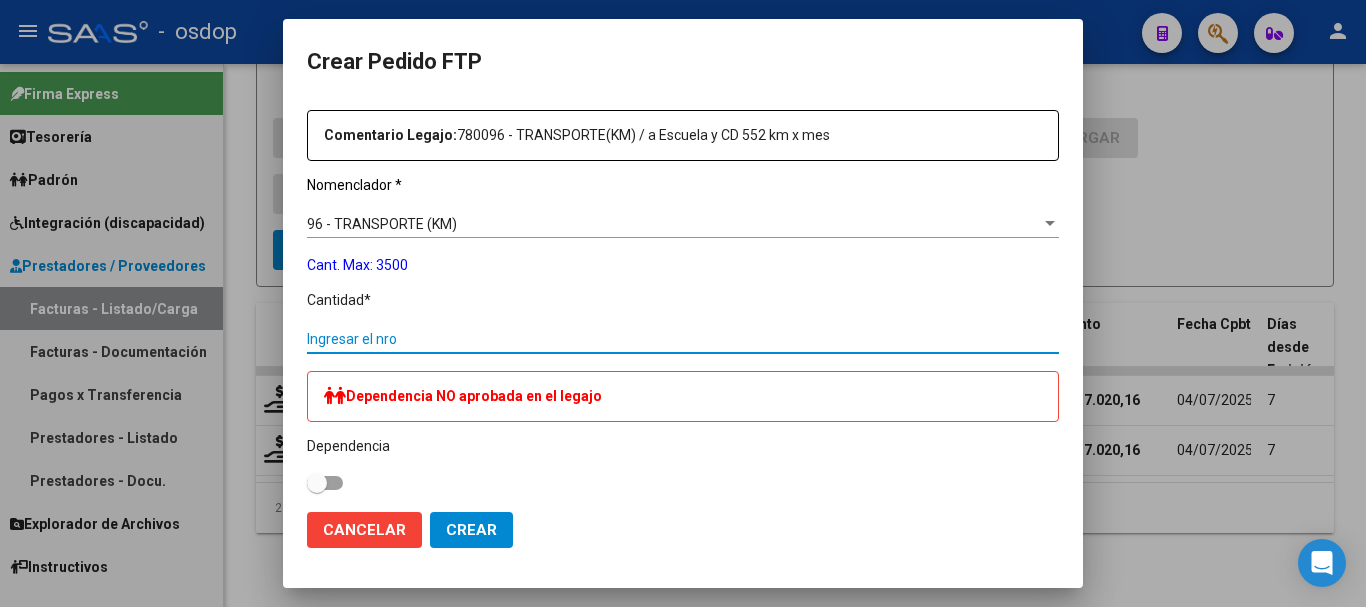 click on "Ingresar el nro" at bounding box center (683, 339) 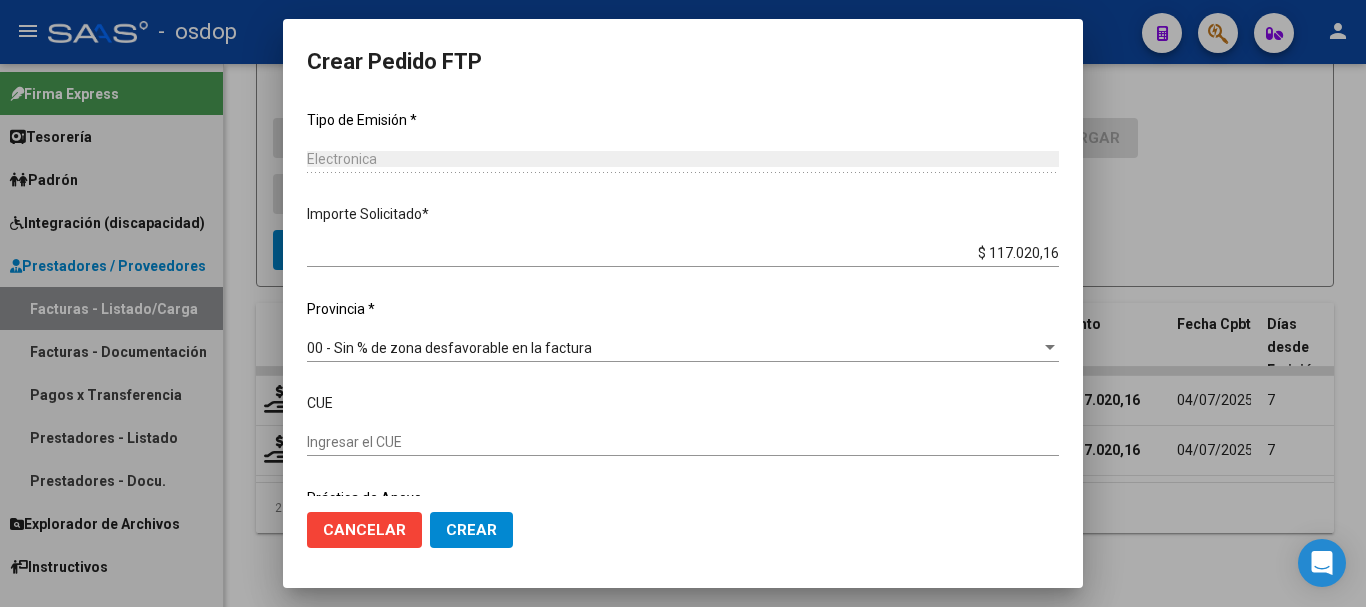 scroll, scrollTop: 1172, scrollLeft: 0, axis: vertical 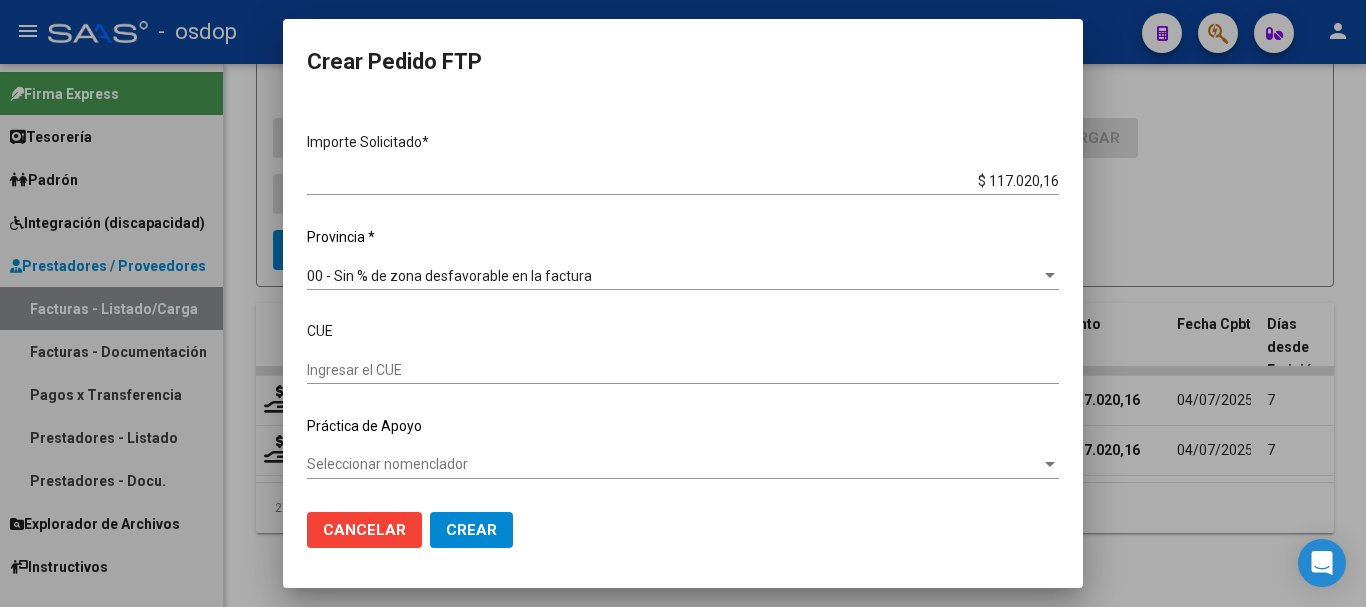 type on "216" 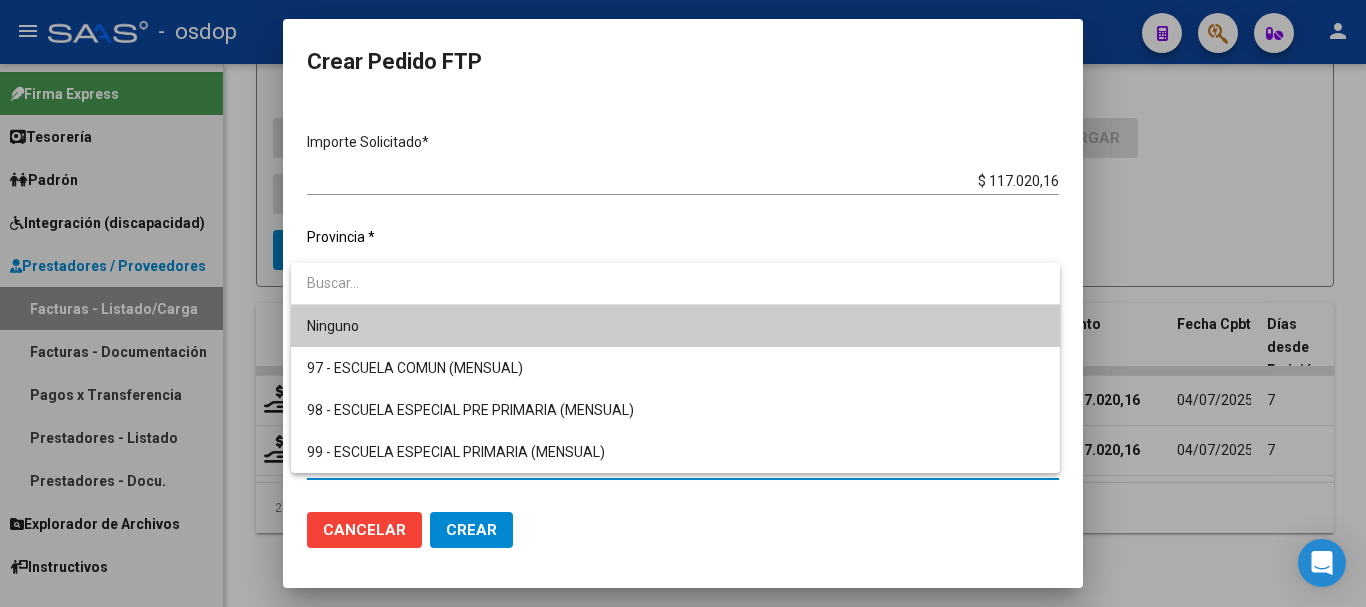 click at bounding box center [683, 303] 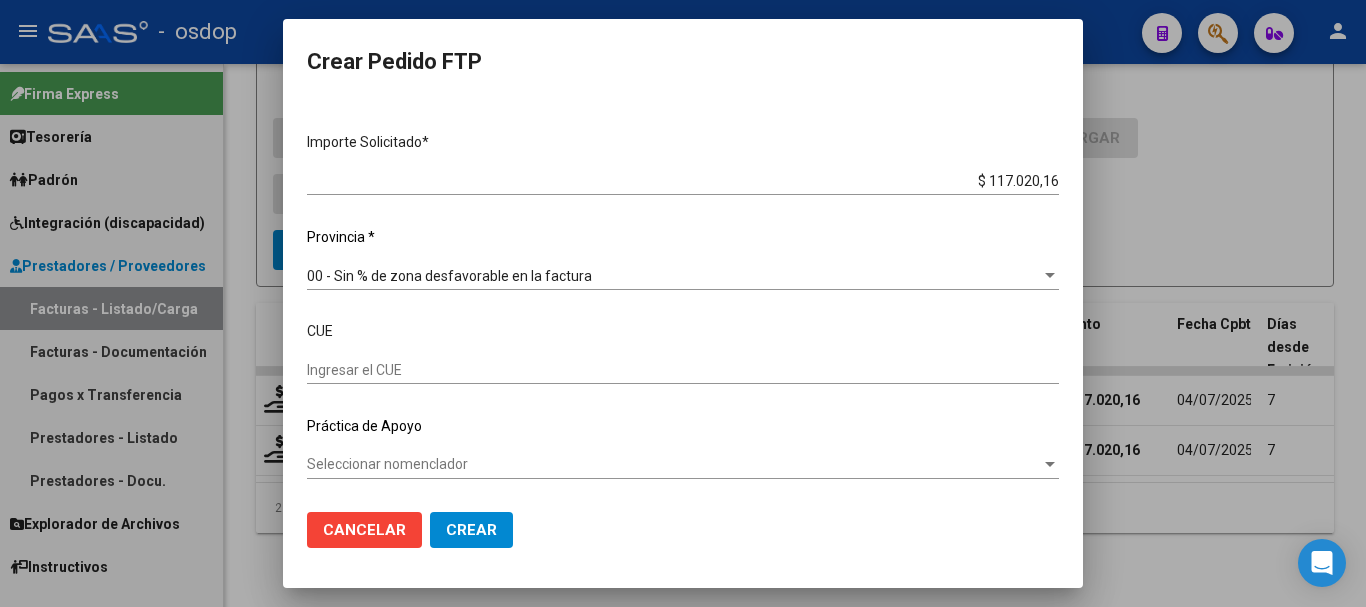click on "Crear" 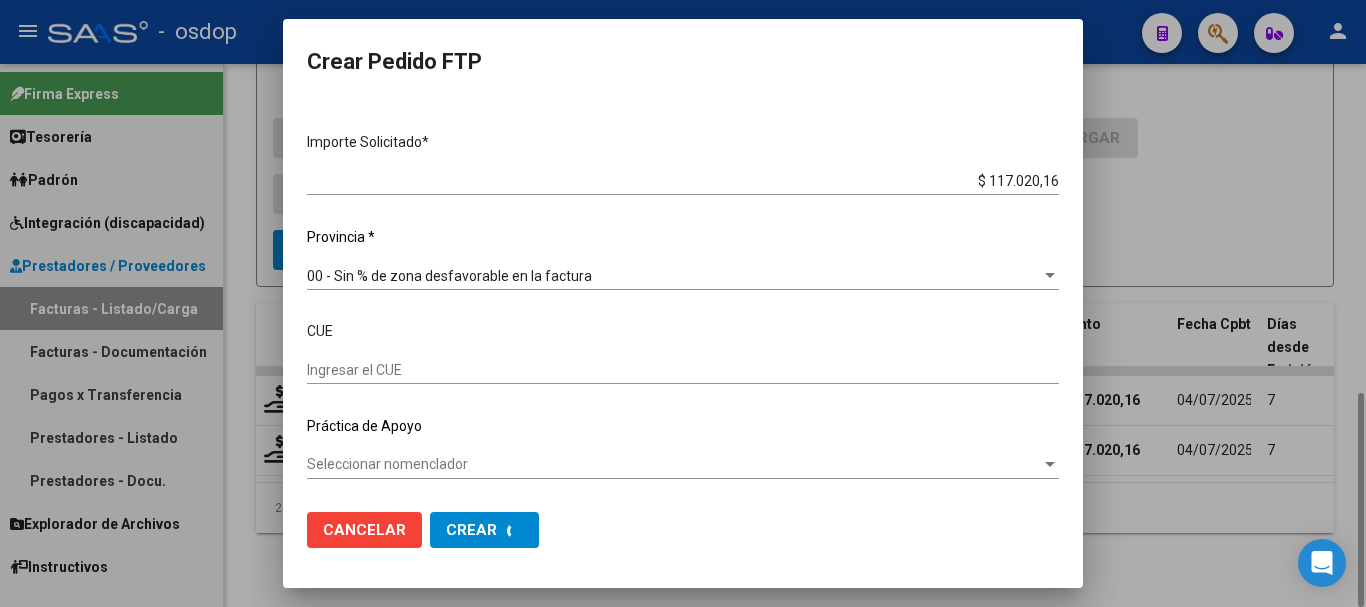 scroll, scrollTop: 0, scrollLeft: 0, axis: both 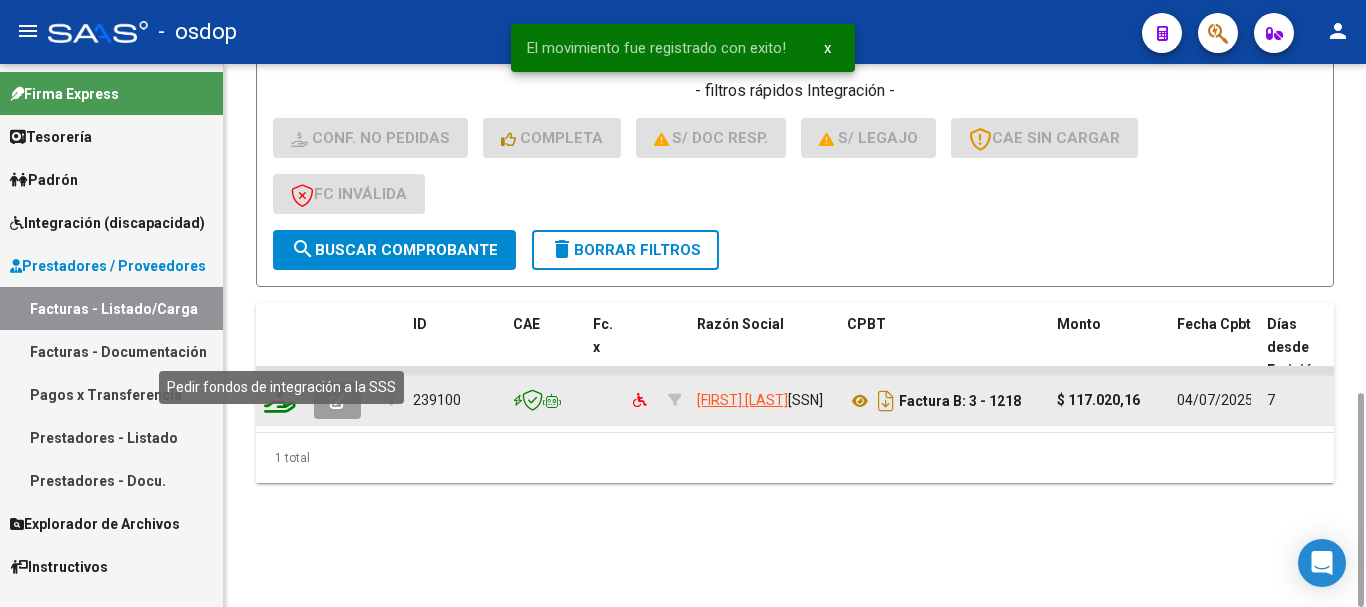 click 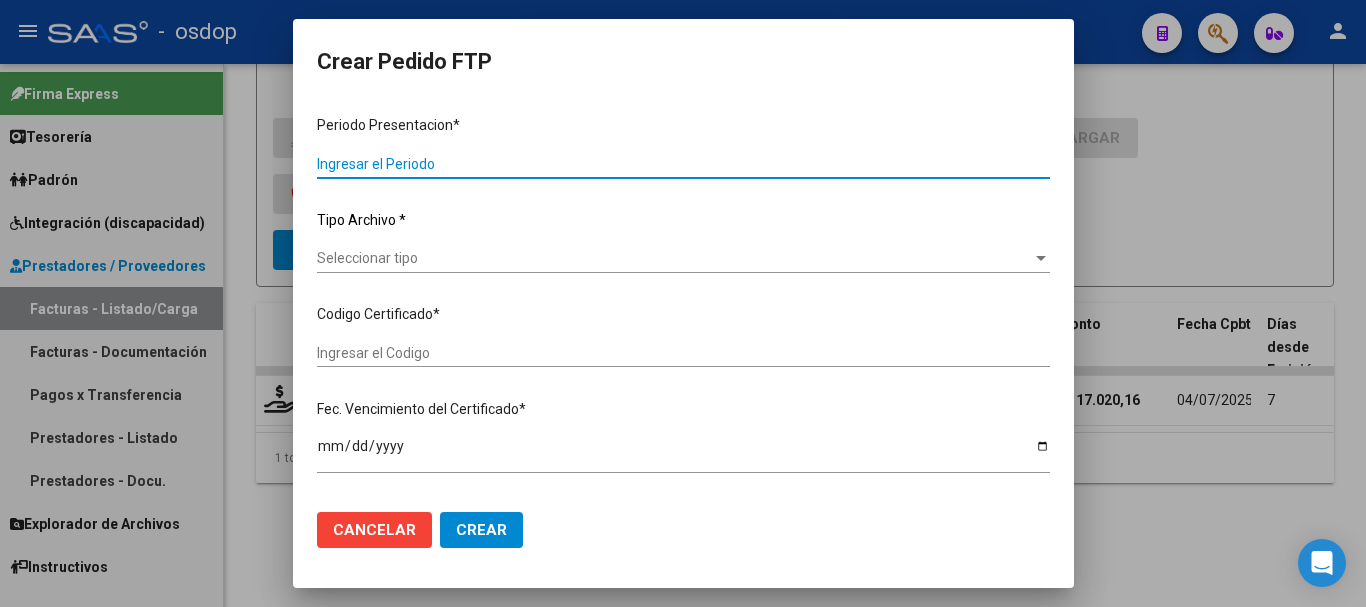 type on "202506" 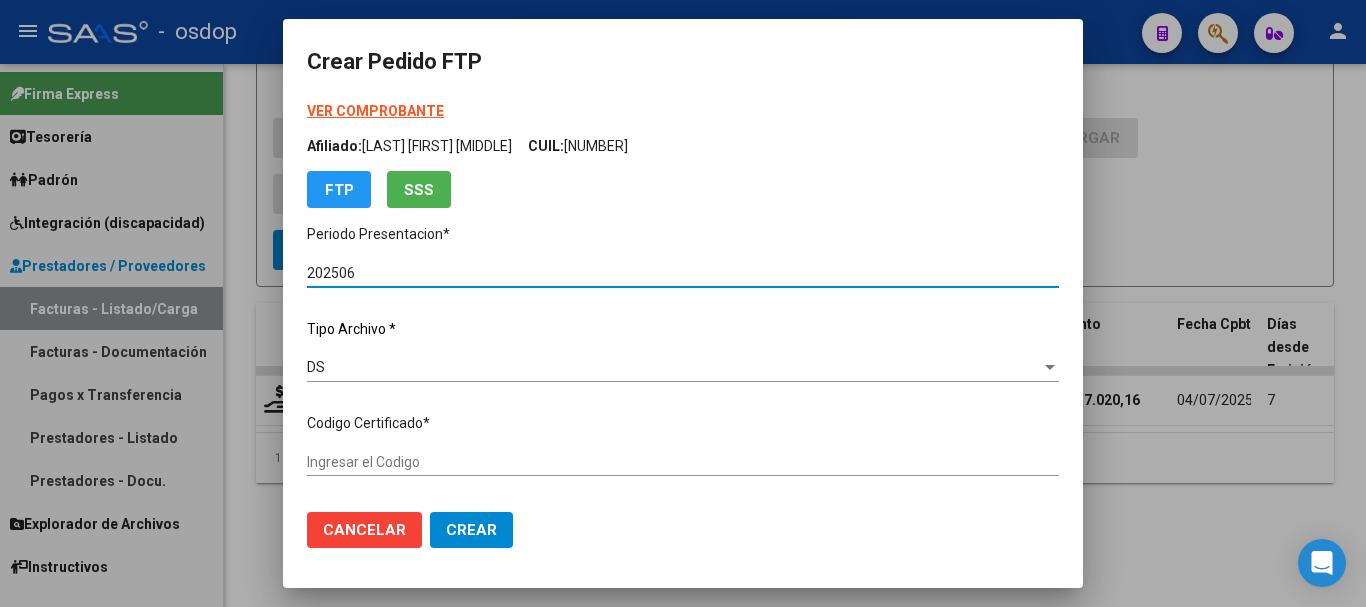 click on "Codigo Certificado  *" at bounding box center [683, 518] 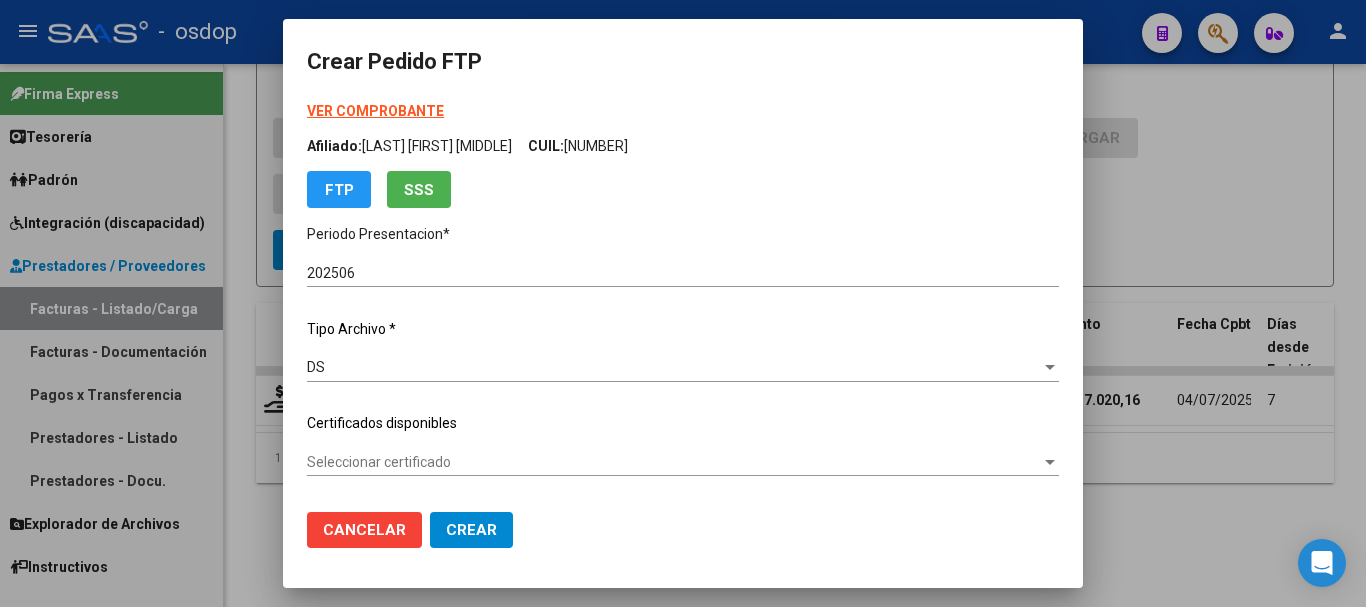 click on "VER COMPROBANTE ARCA Padrón Afiliado:  ROJO JUAN MANUEL  CUIL:  20521484625  FTP SSS Periodo Presentacion  *   202506 Ingresar el Periodo   Tipo Archivo * DS Seleccionar tipo  Certificados disponibles  Seleccionar certificado Seleccionar certificado Codigo Certificado  *   3138600565 Ingresar el Codigo  Fec. Vencimiento del Certificado  *   2025-09-02 Ingresar el fecha  Desde: 2019-09-03" at bounding box center [683, 408] 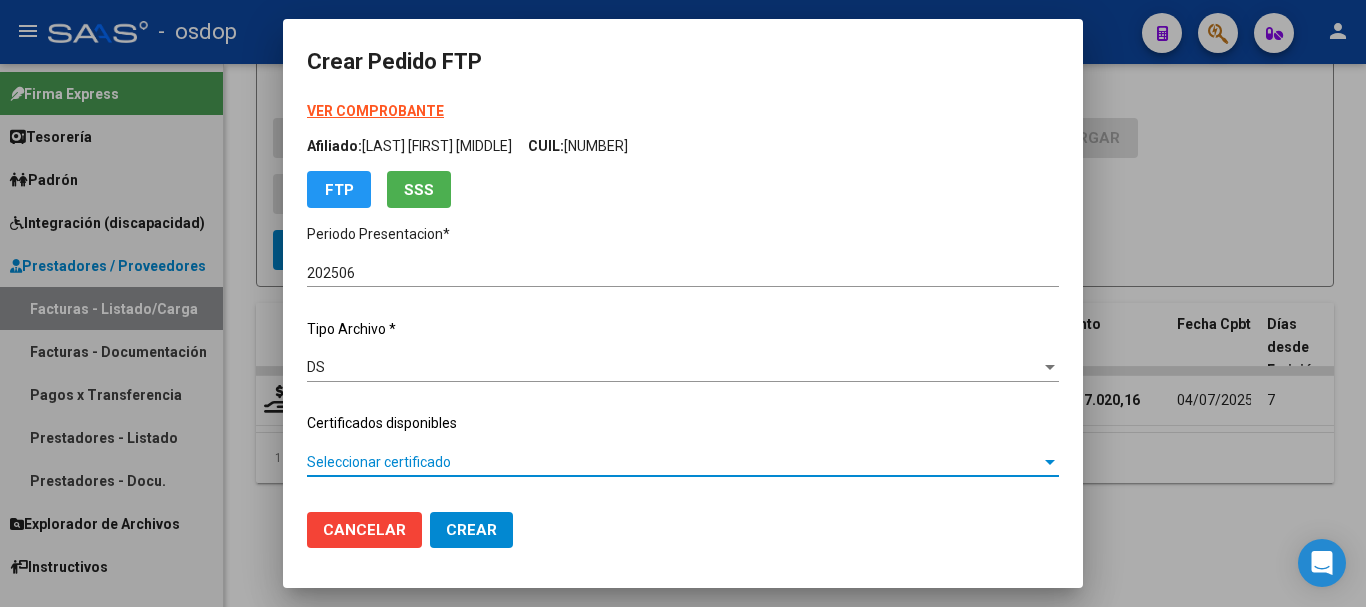 click on "Seleccionar certificado" at bounding box center (674, 462) 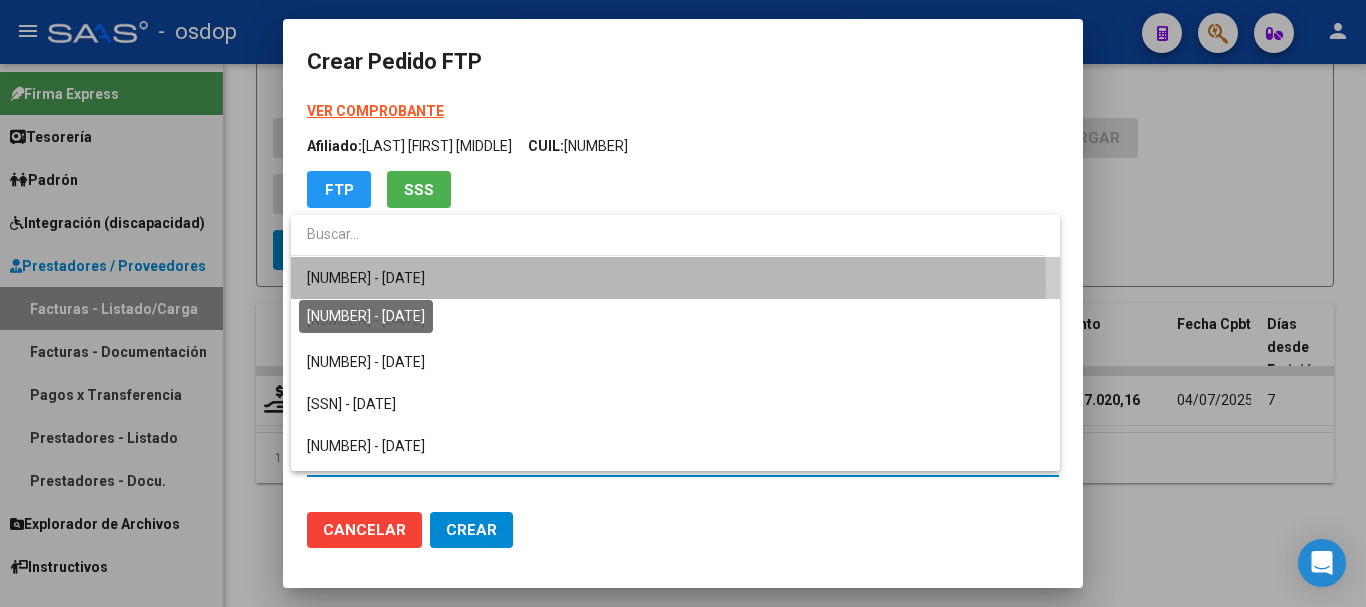 click on "3138600565 - 2025-09-02" at bounding box center (366, 278) 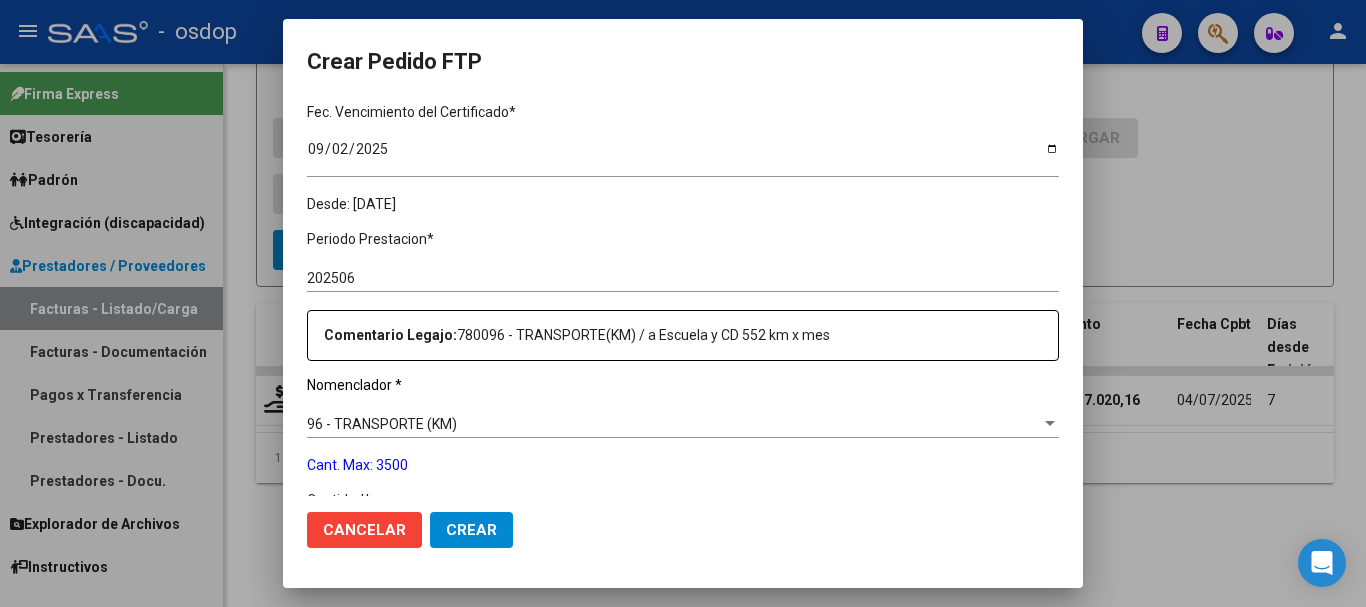 scroll, scrollTop: 600, scrollLeft: 0, axis: vertical 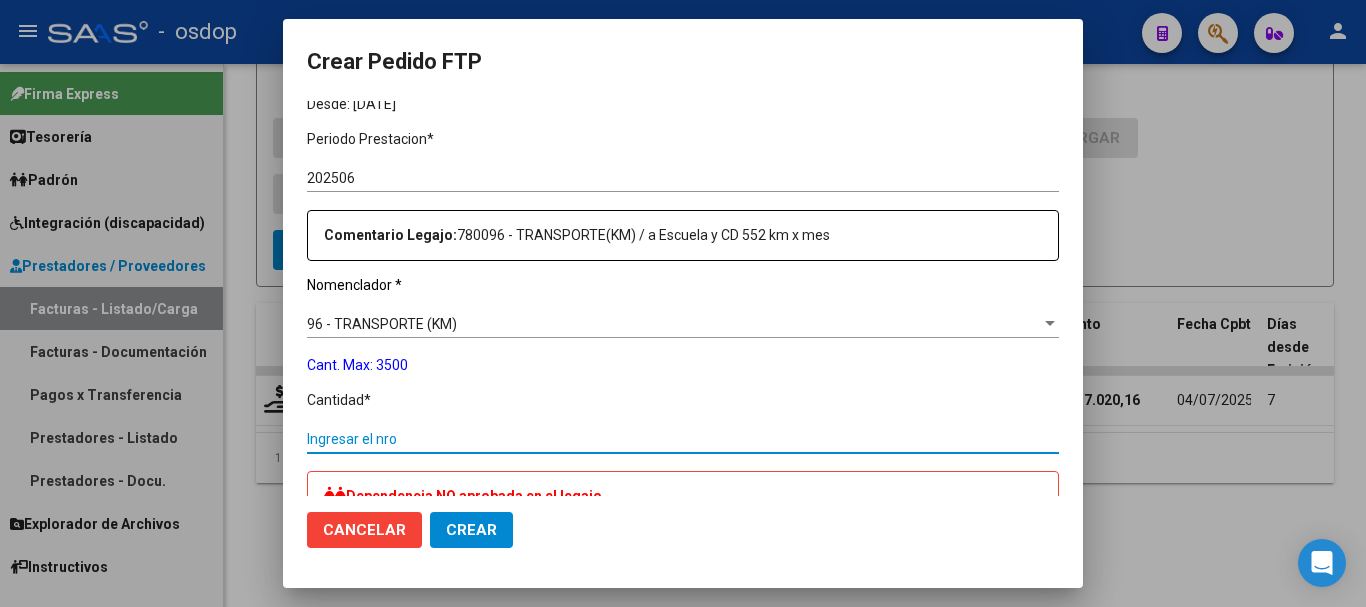 click on "Ingresar el nro" at bounding box center [683, 439] 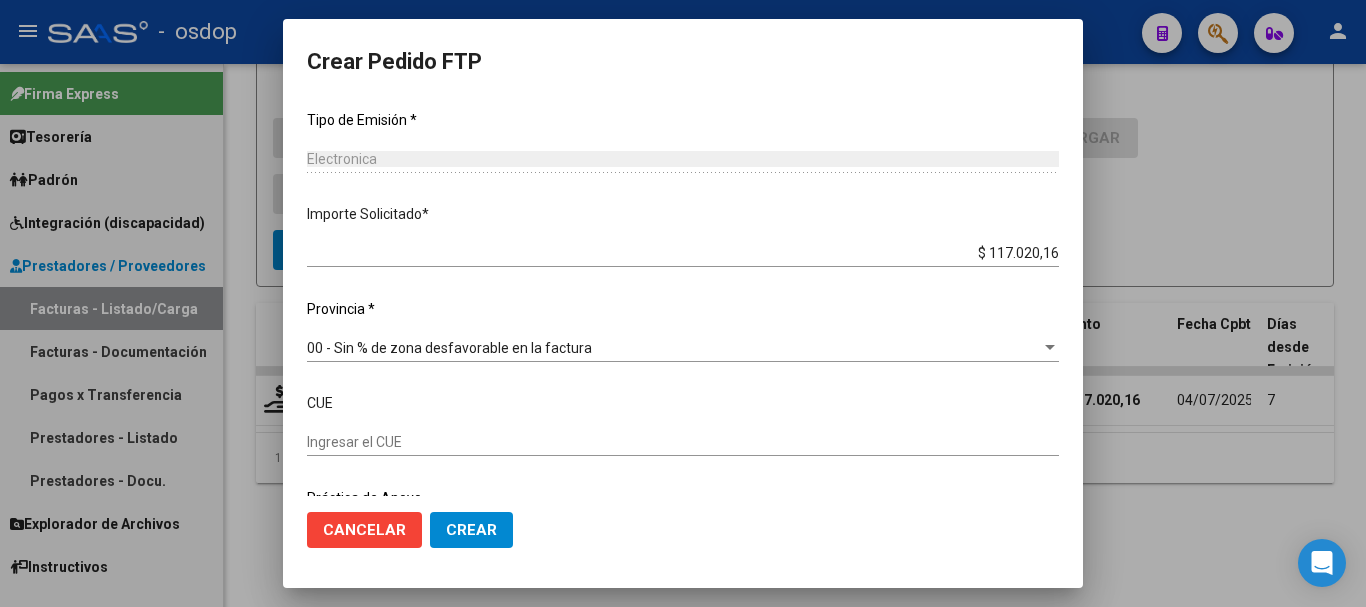 scroll, scrollTop: 1172, scrollLeft: 0, axis: vertical 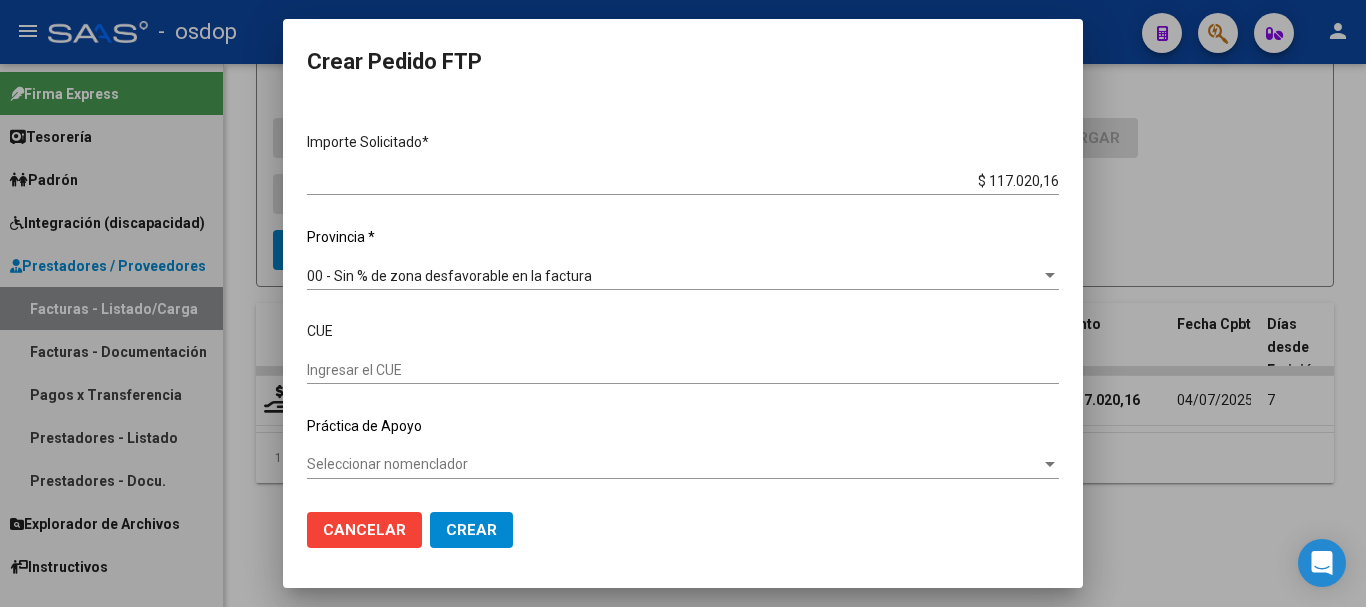 type on "216" 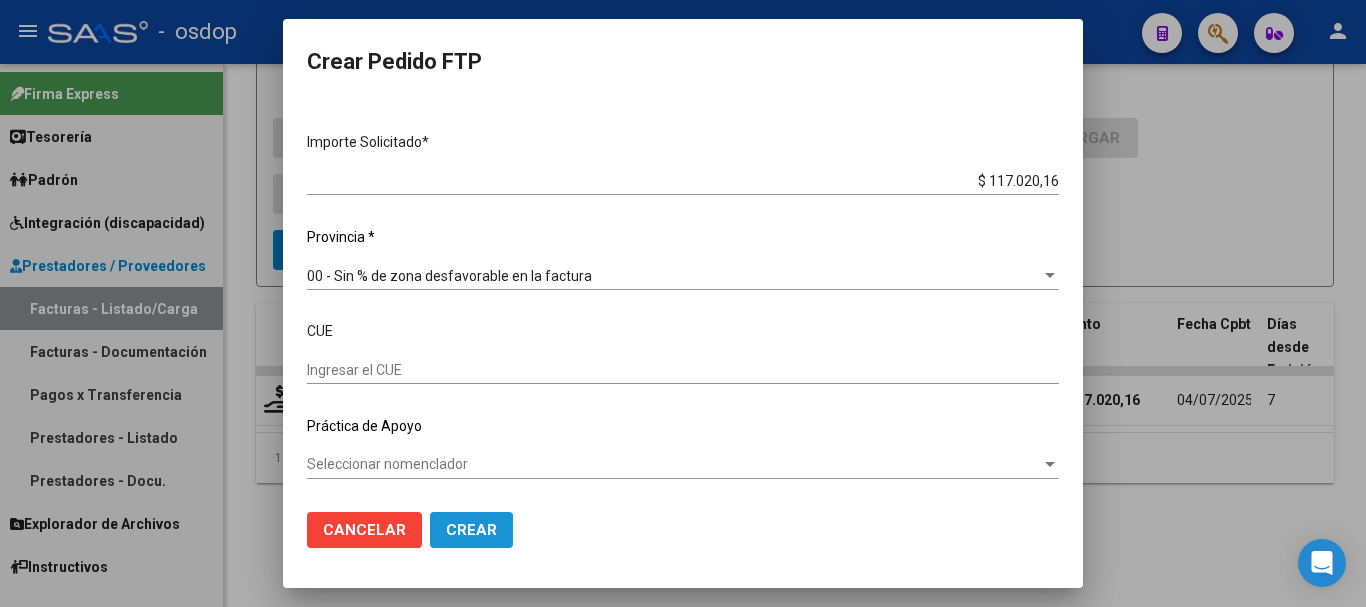 click on "Crear" 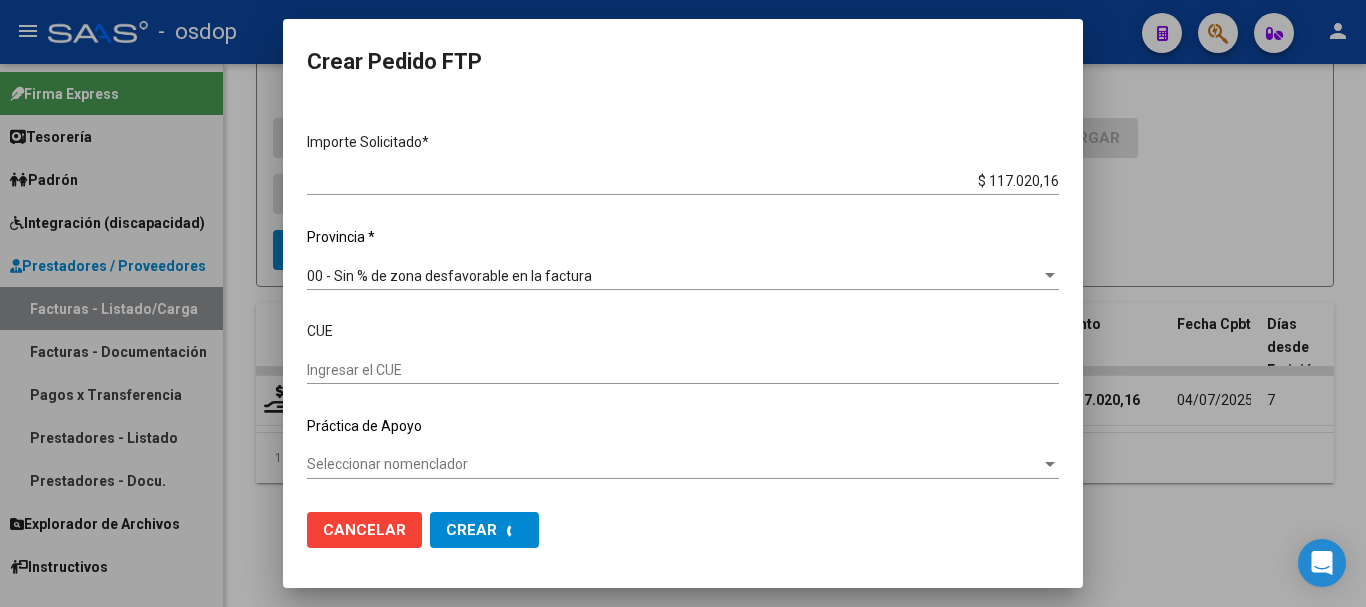scroll, scrollTop: 0, scrollLeft: 0, axis: both 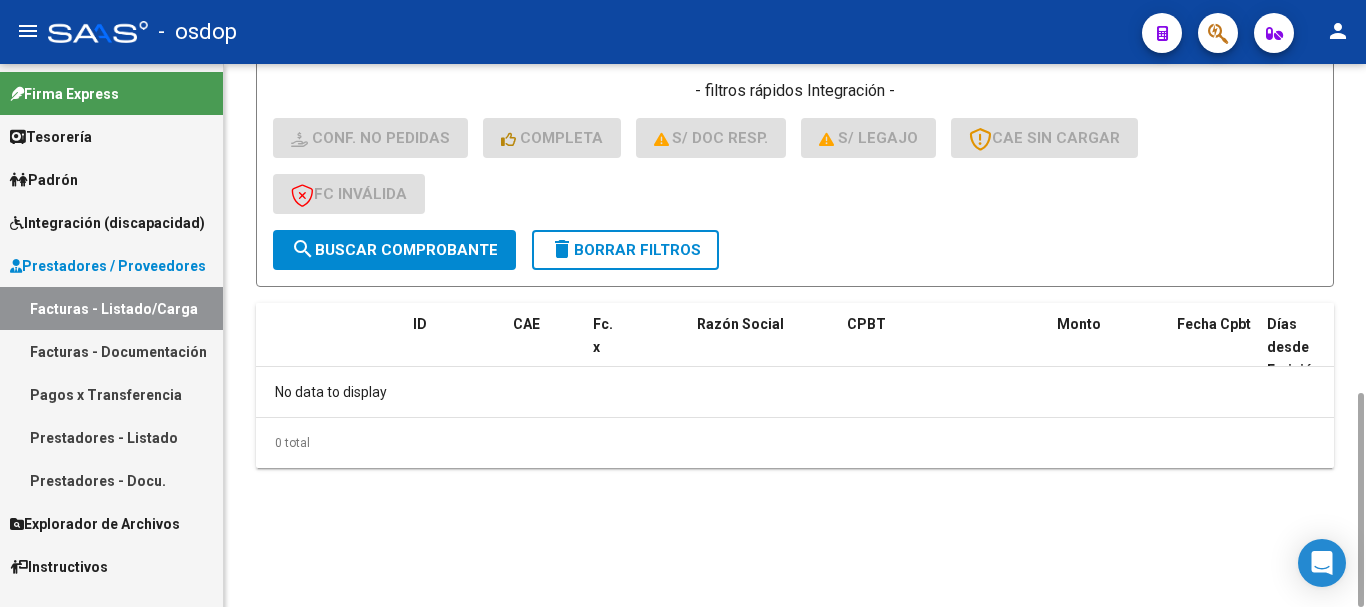 click on "delete  Borrar Filtros" 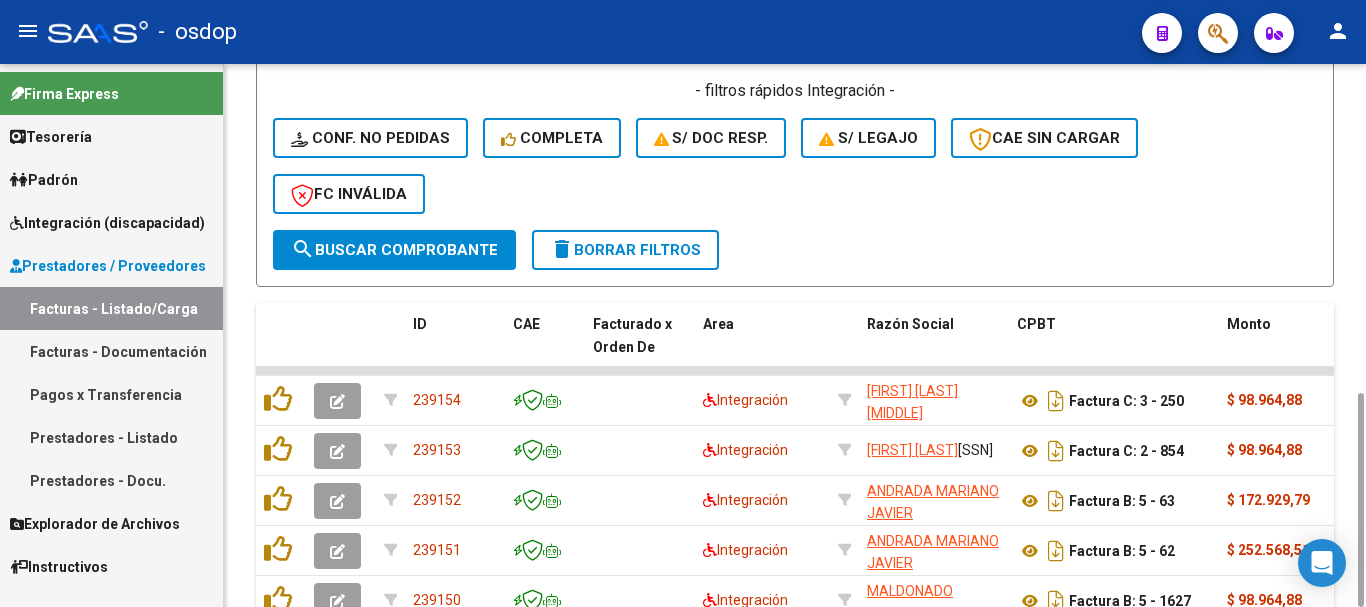 click on "delete  Borrar Filtros" 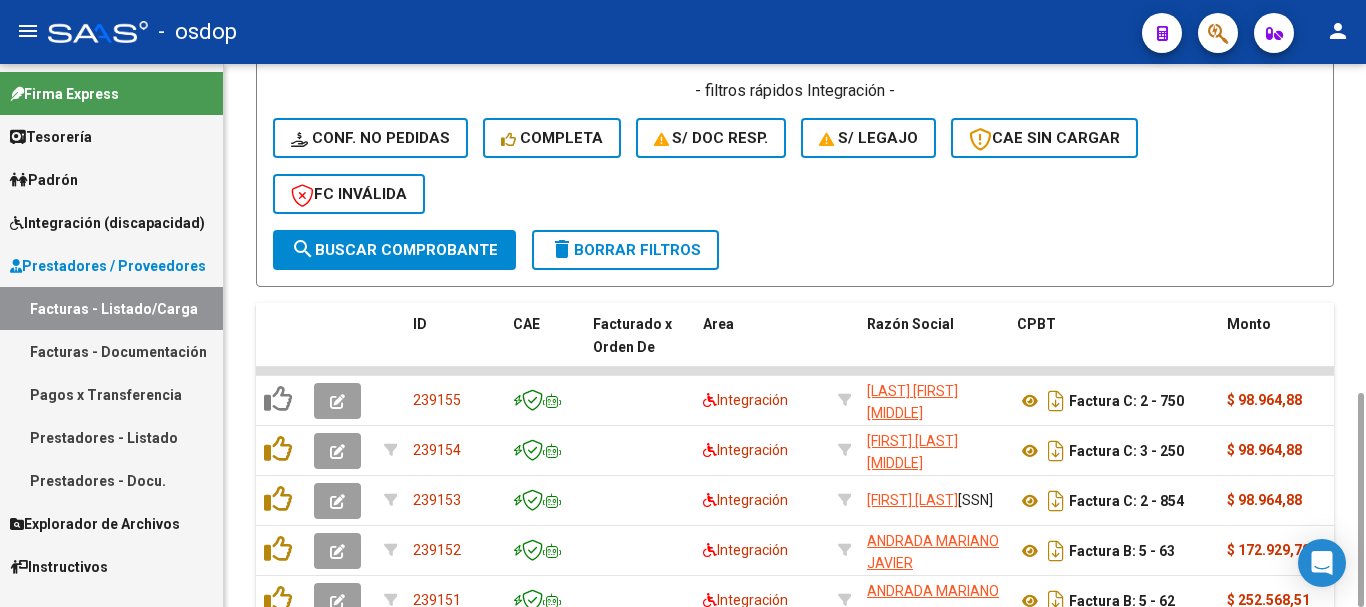 click on "delete  Borrar Filtros" 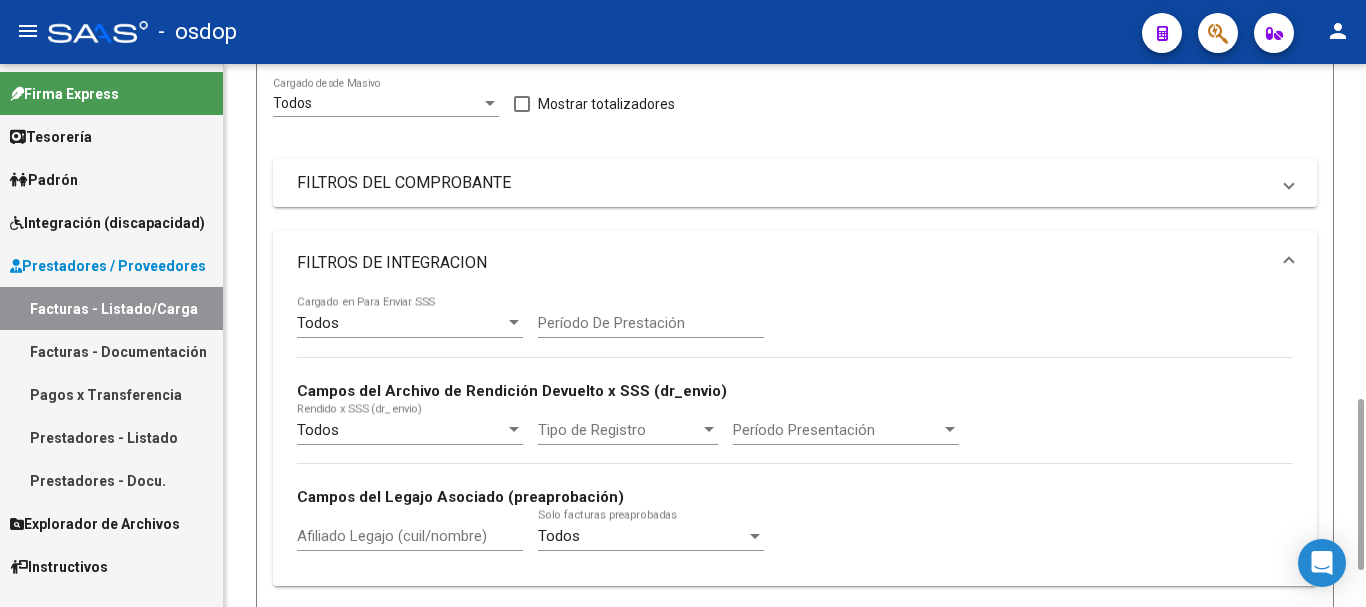 scroll, scrollTop: 631, scrollLeft: 0, axis: vertical 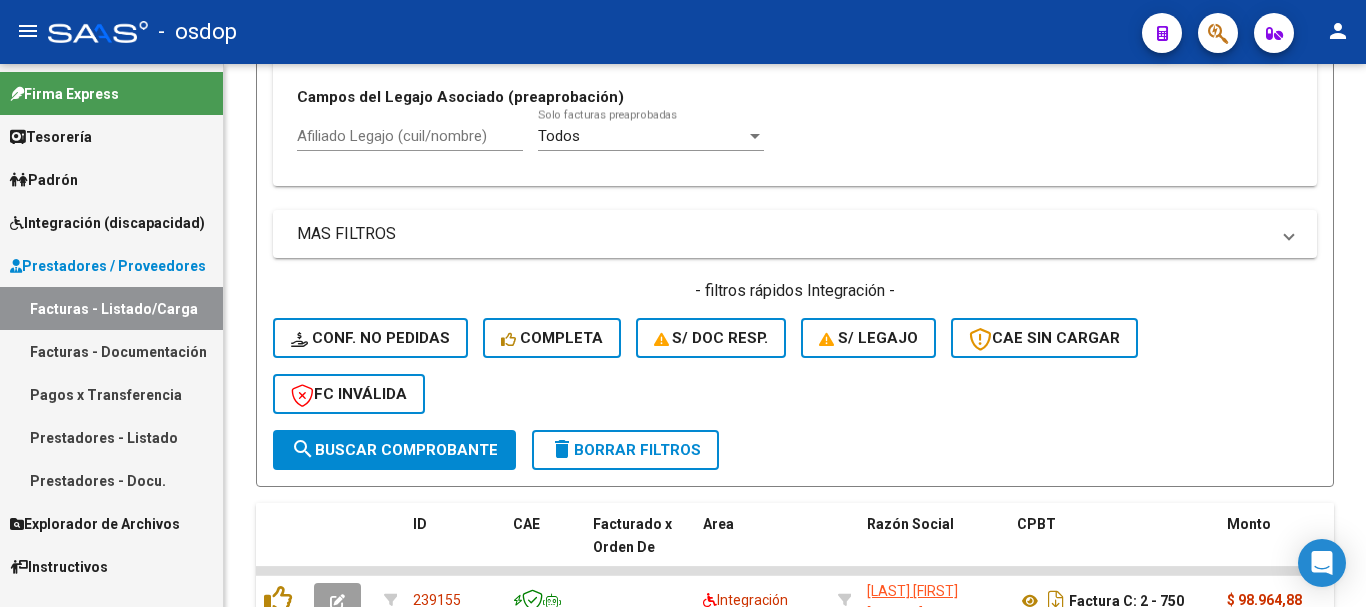 click on "Prestadores - Listado" at bounding box center (111, 437) 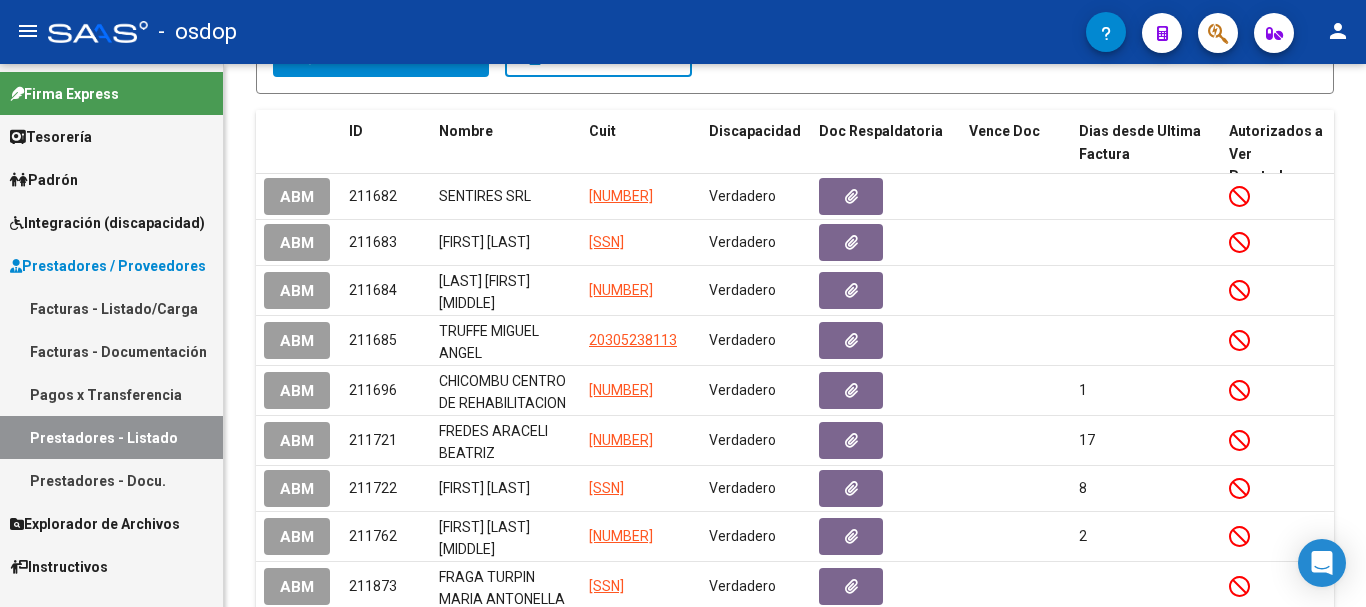 scroll, scrollTop: 0, scrollLeft: 0, axis: both 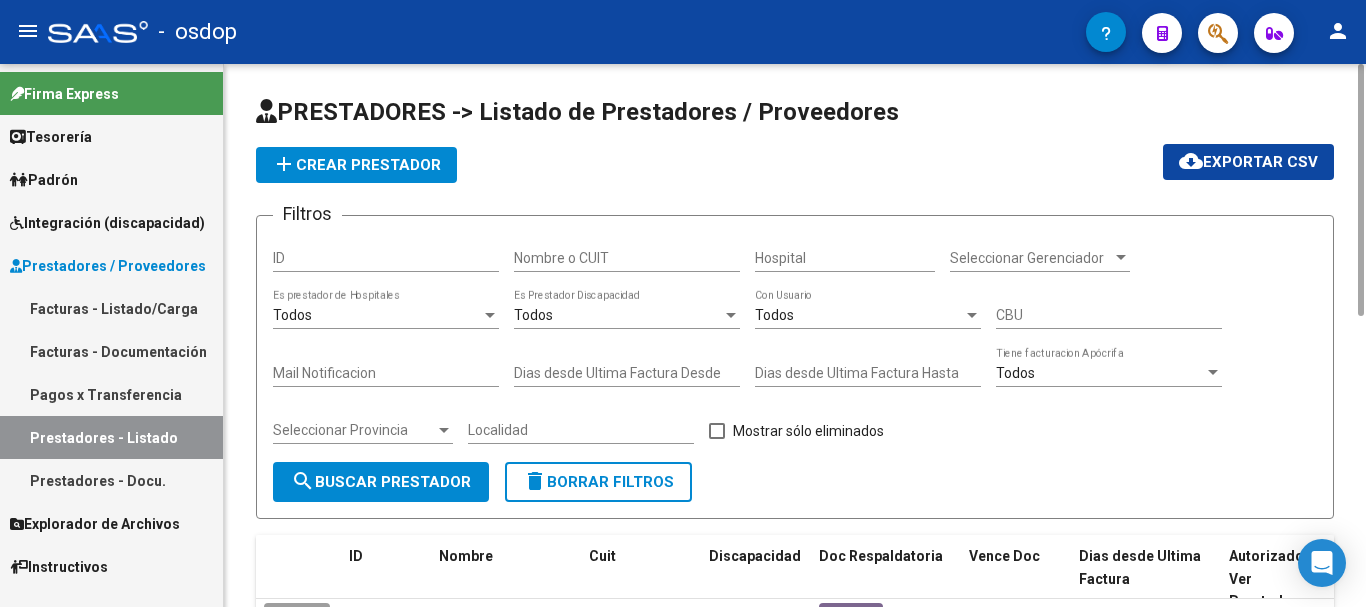 click on "Nombre o CUIT" at bounding box center (627, 258) 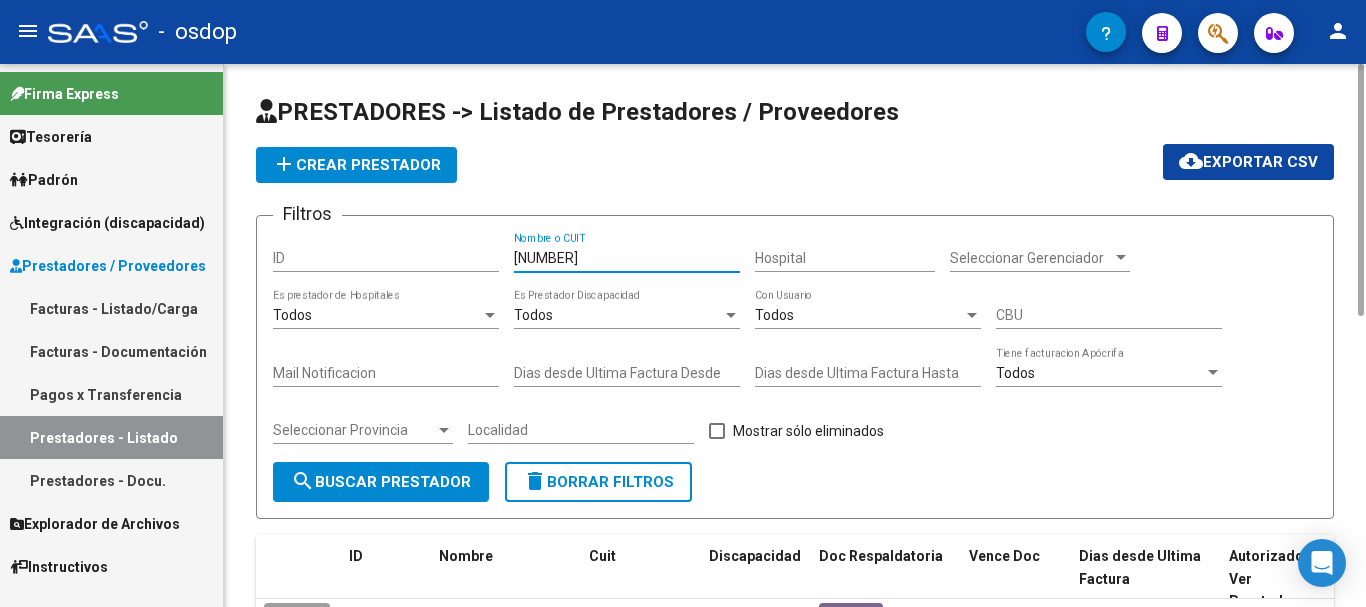 type on "30714286095" 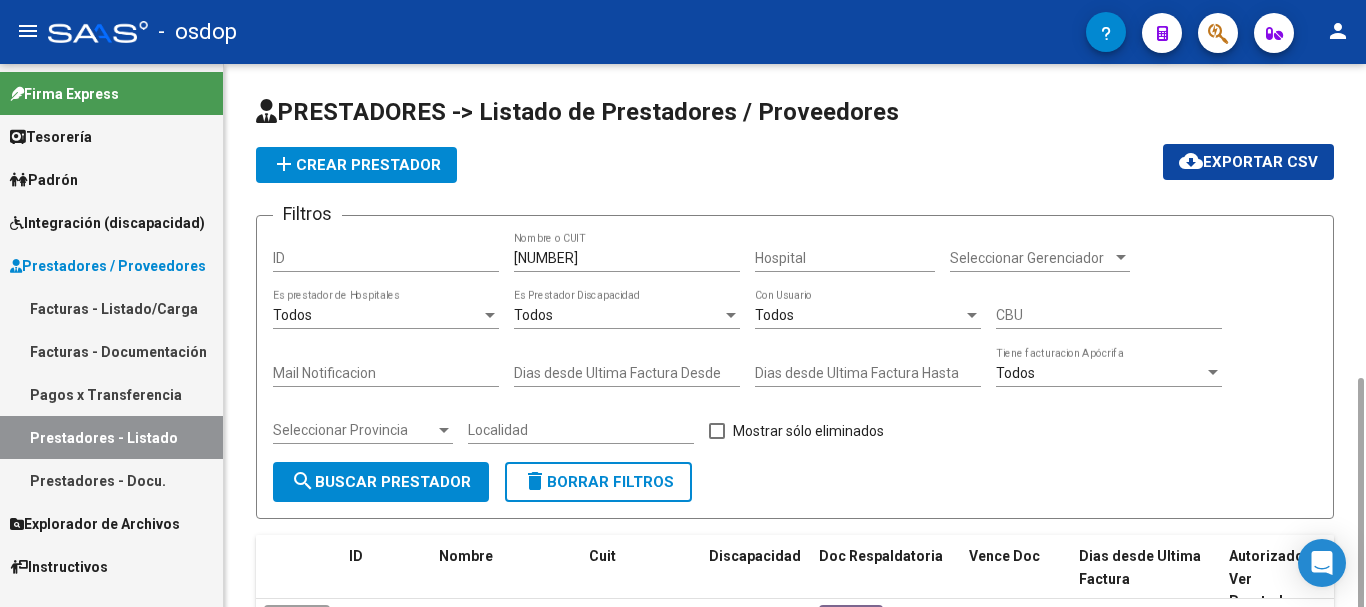 scroll, scrollTop: 179, scrollLeft: 0, axis: vertical 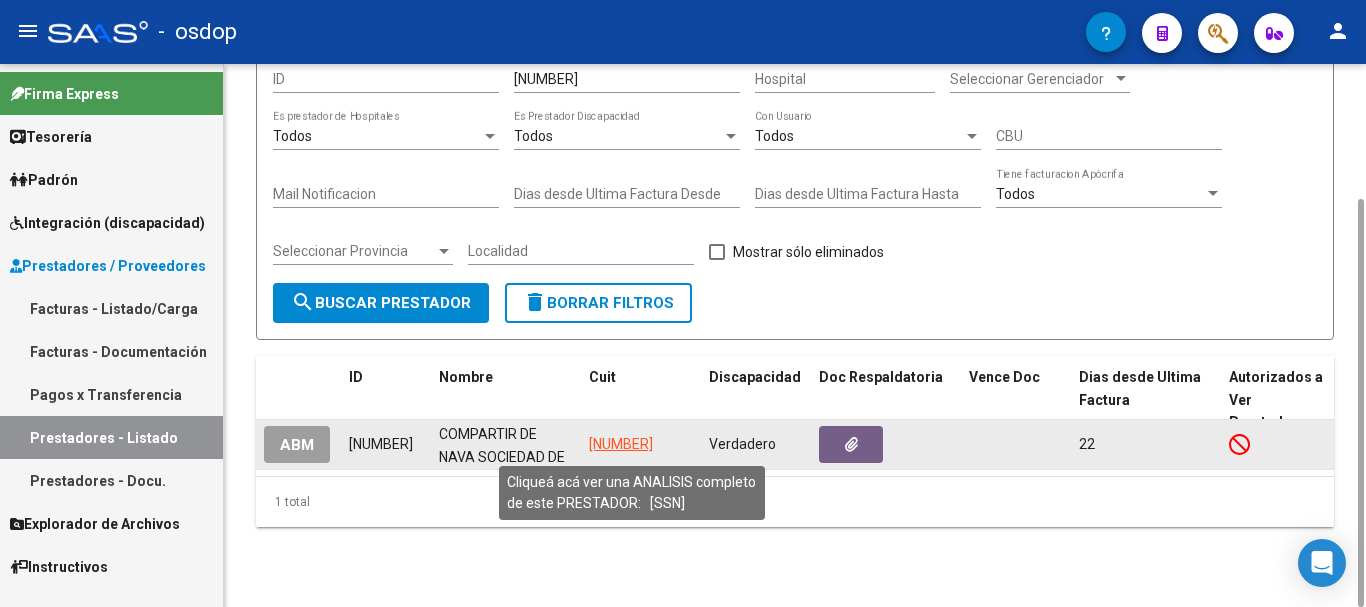 click on "30714286095" 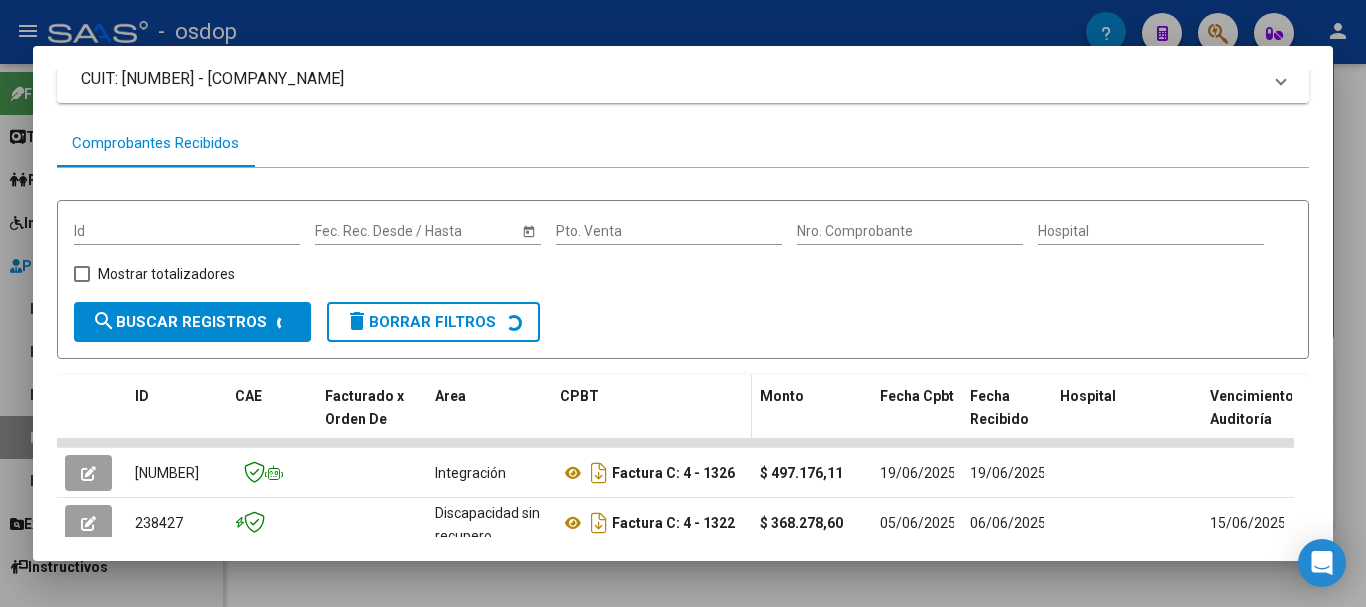 scroll, scrollTop: 314, scrollLeft: 0, axis: vertical 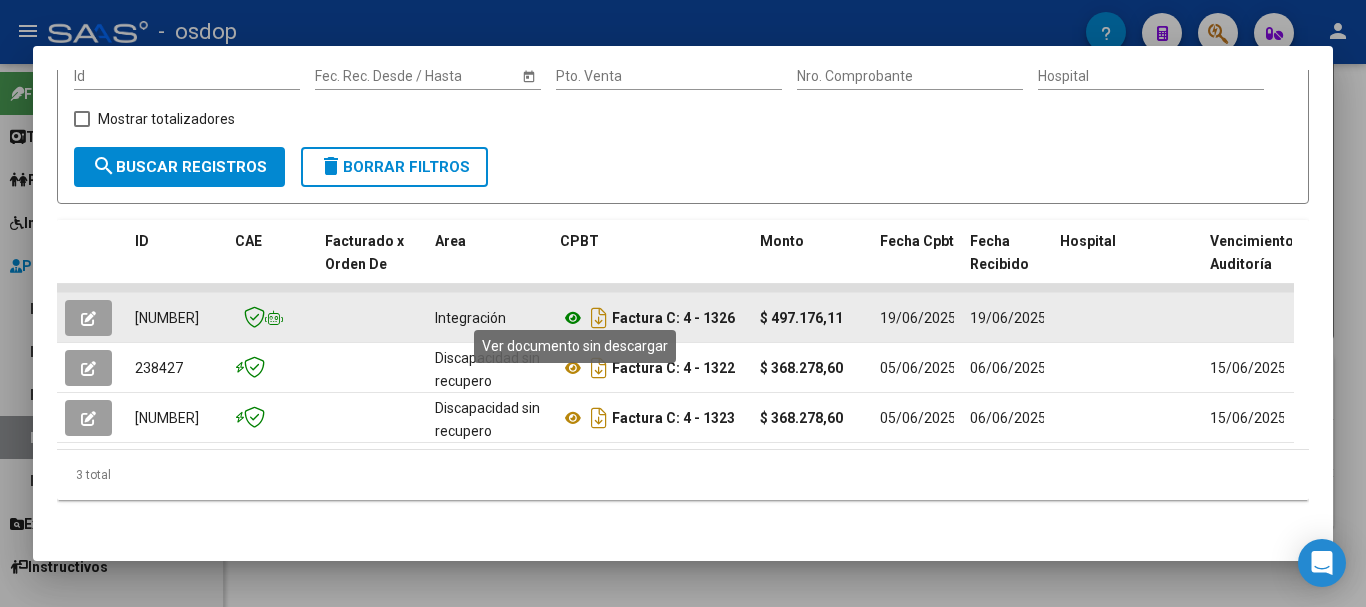 click 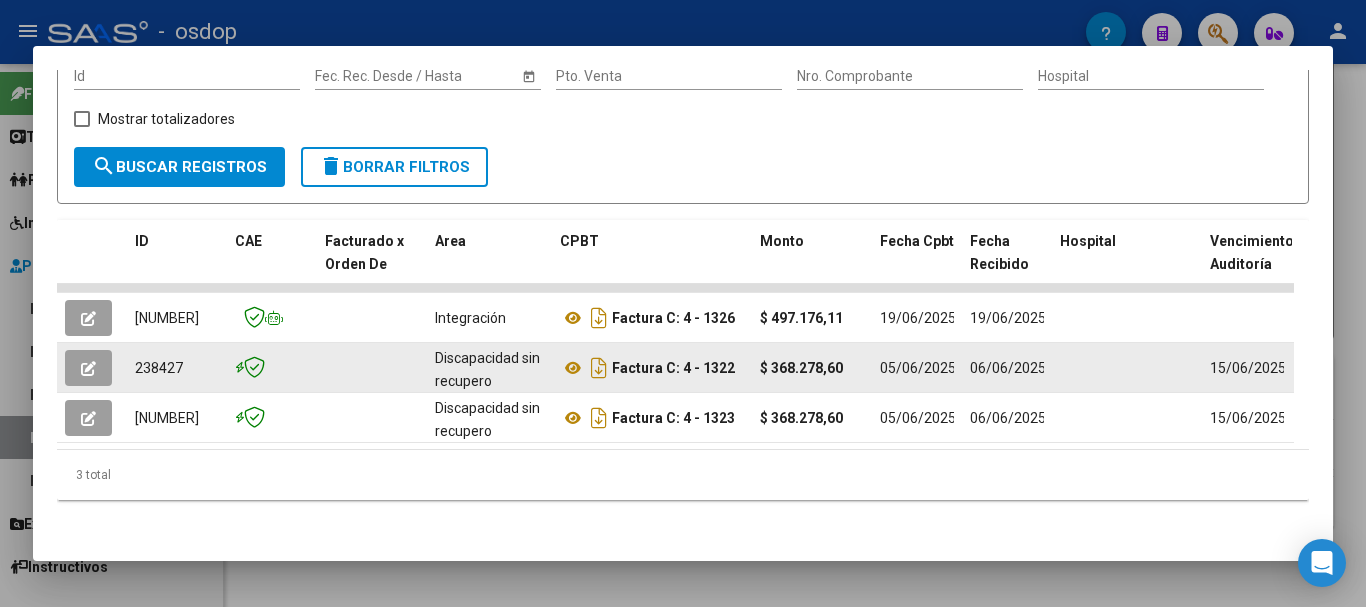 drag, startPoint x: 710, startPoint y: 354, endPoint x: 744, endPoint y: 357, distance: 34.132095 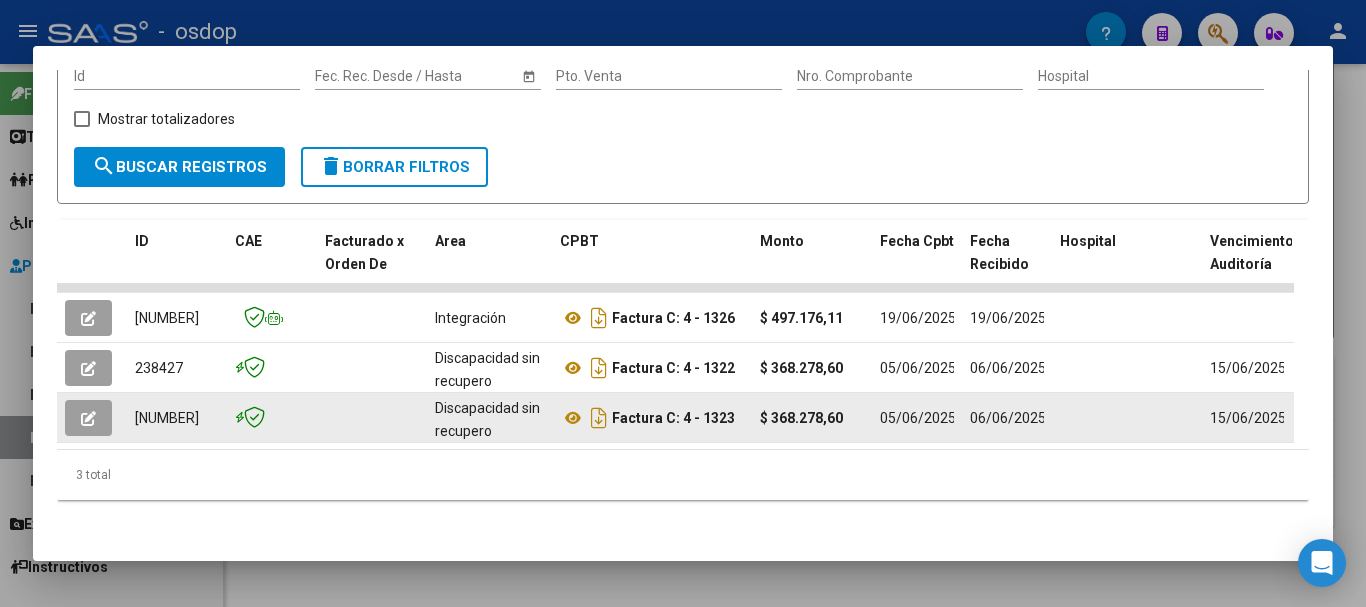 drag, startPoint x: 696, startPoint y: 393, endPoint x: 737, endPoint y: 398, distance: 41.303753 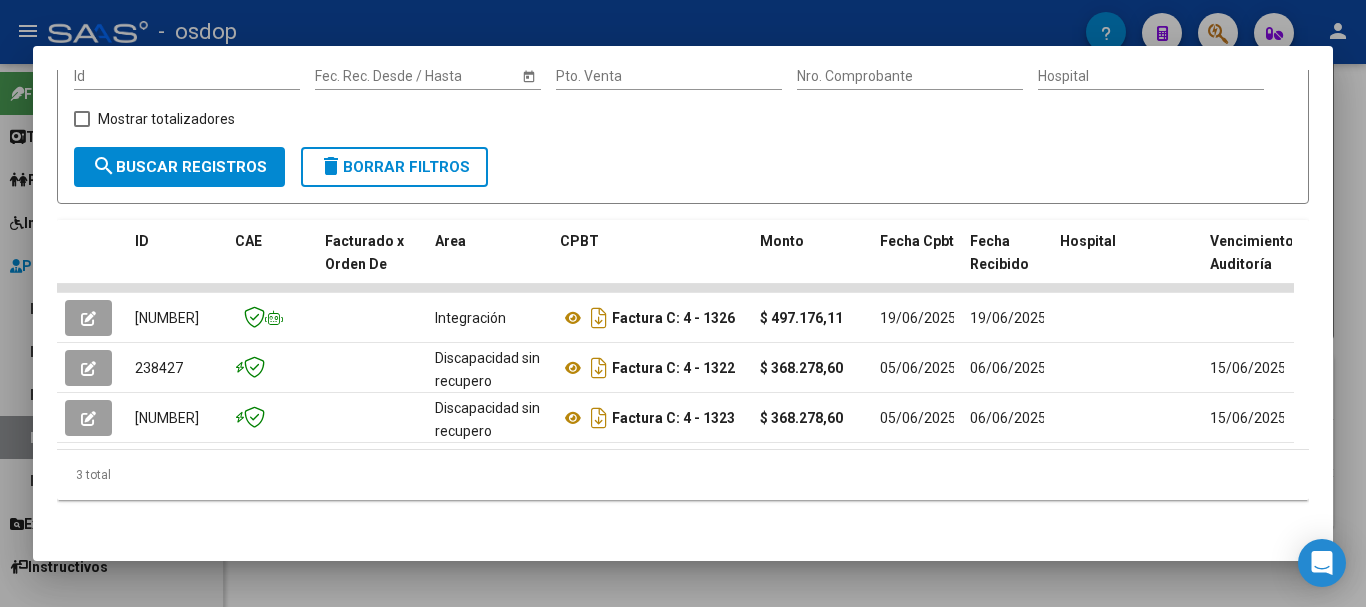 click at bounding box center [683, 303] 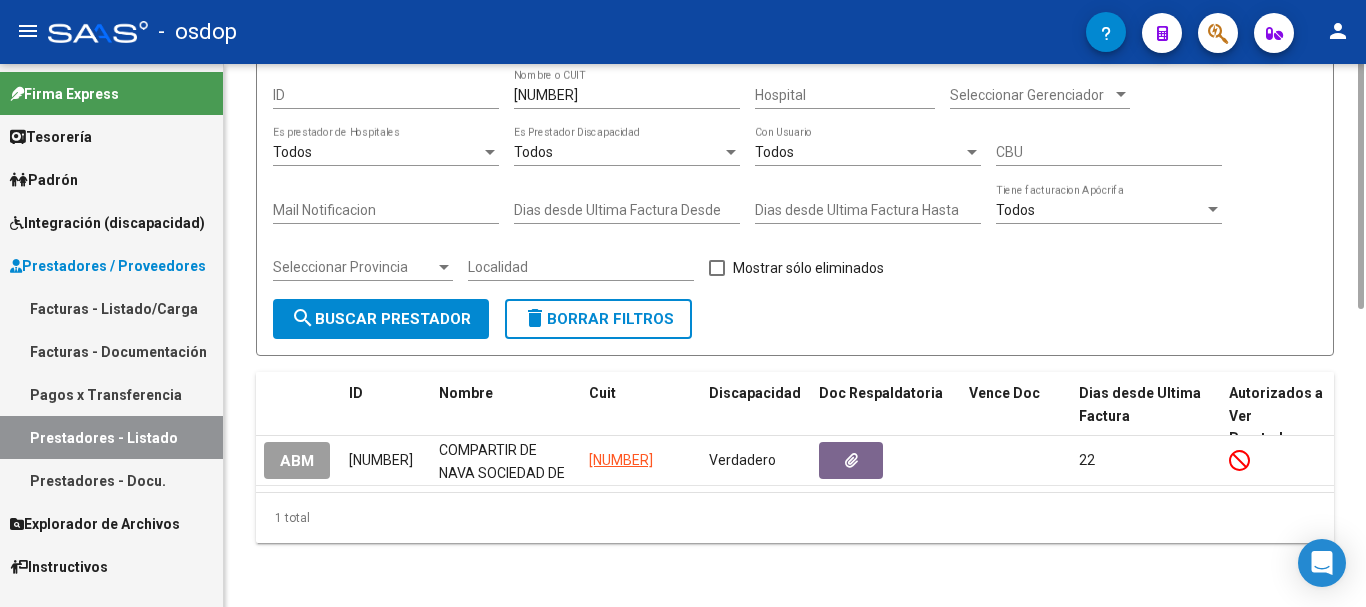 scroll, scrollTop: 0, scrollLeft: 0, axis: both 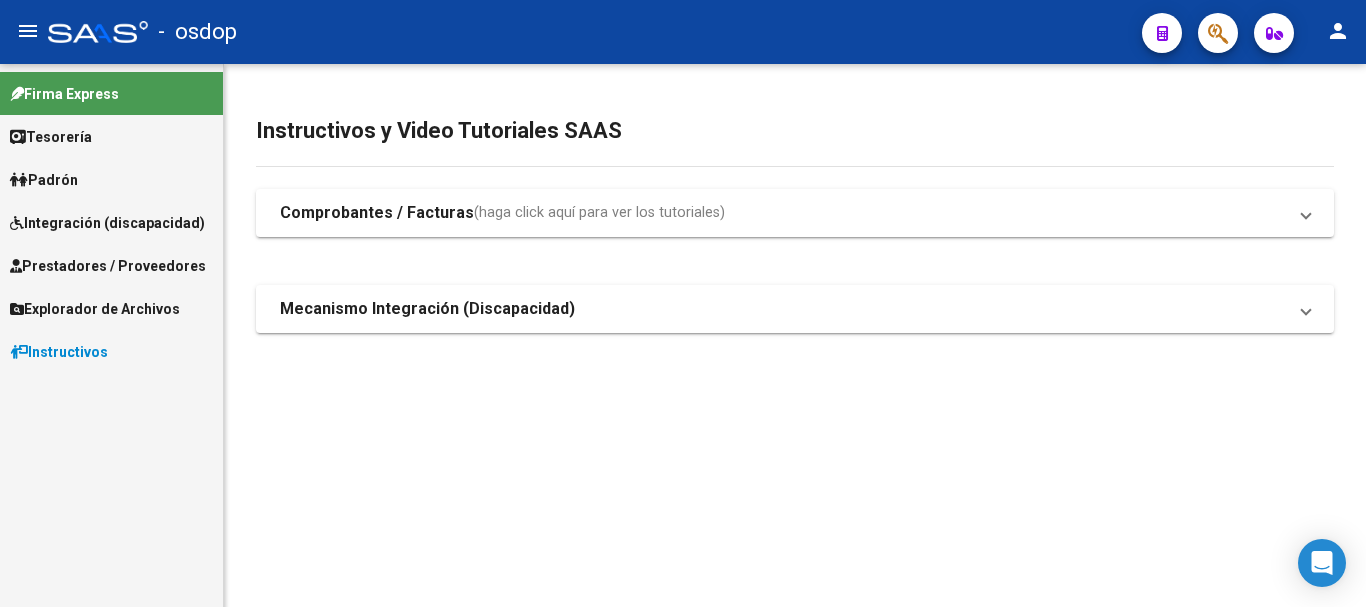 click on "Prestadores / Proveedores" at bounding box center [108, 266] 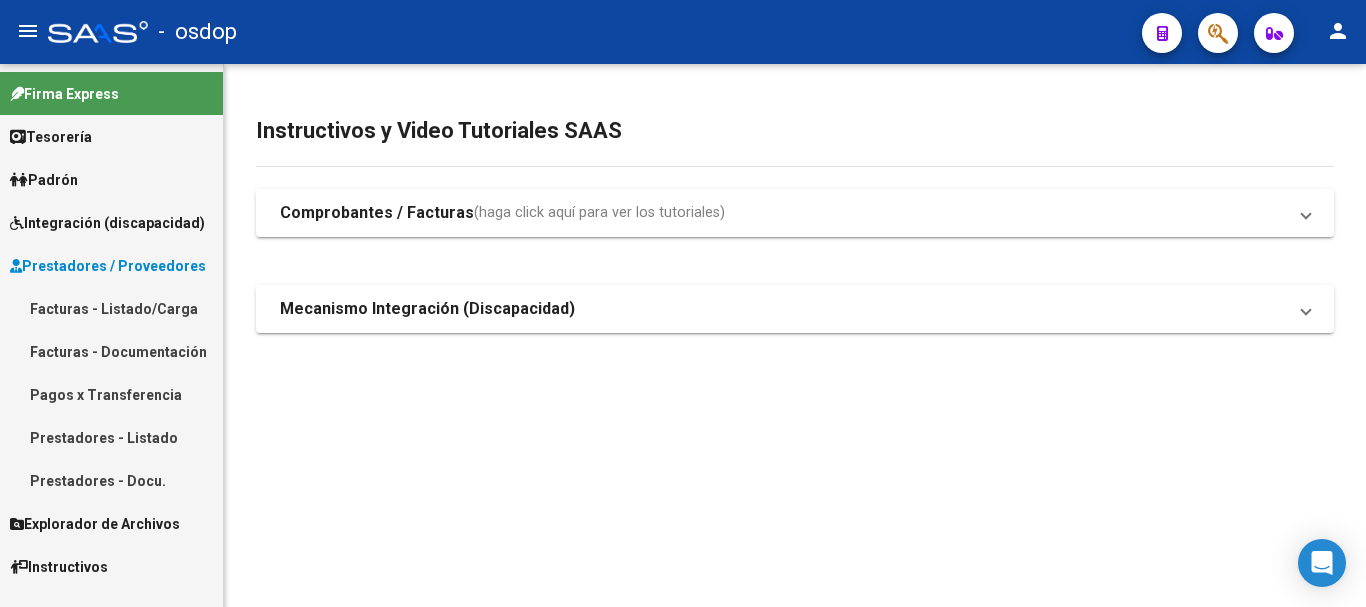 click on "Facturas - Listado/Carga" at bounding box center [111, 308] 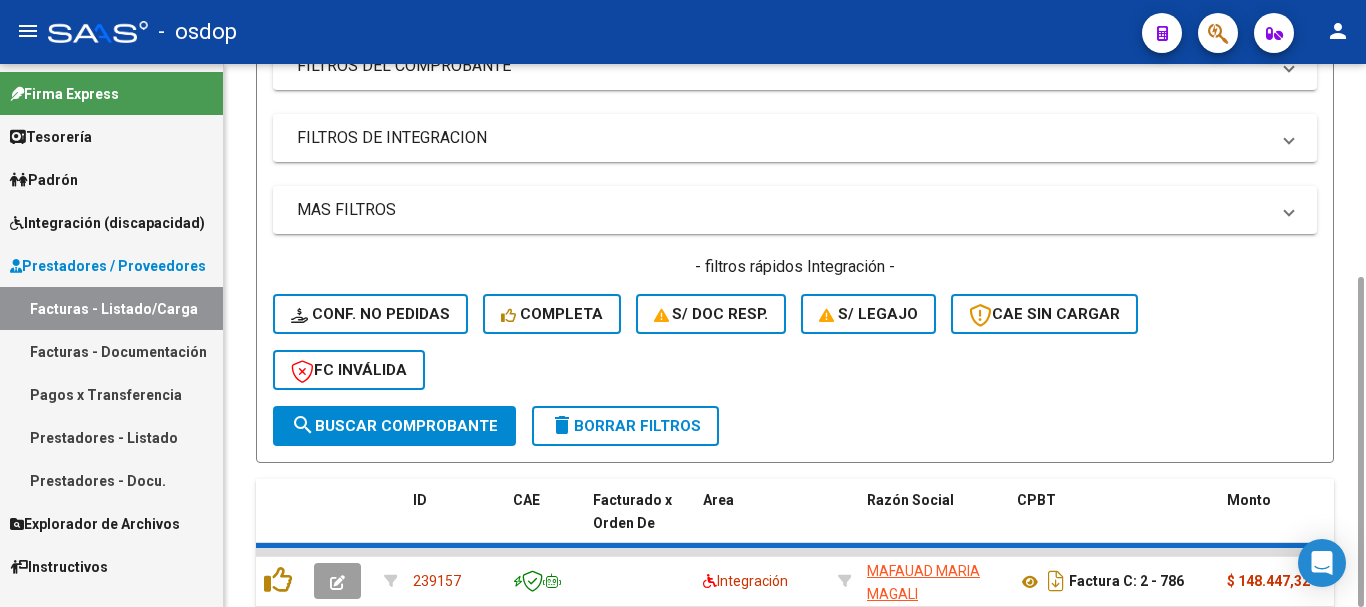 scroll, scrollTop: 879, scrollLeft: 0, axis: vertical 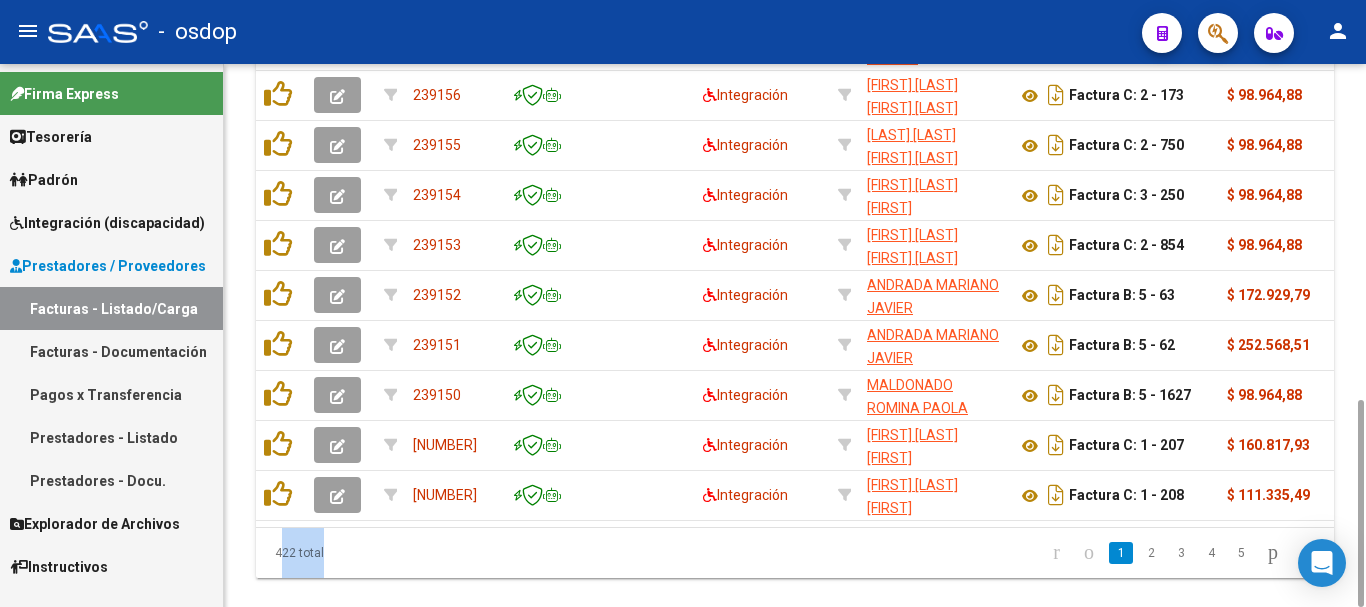 drag, startPoint x: 274, startPoint y: 516, endPoint x: 317, endPoint y: 516, distance: 43 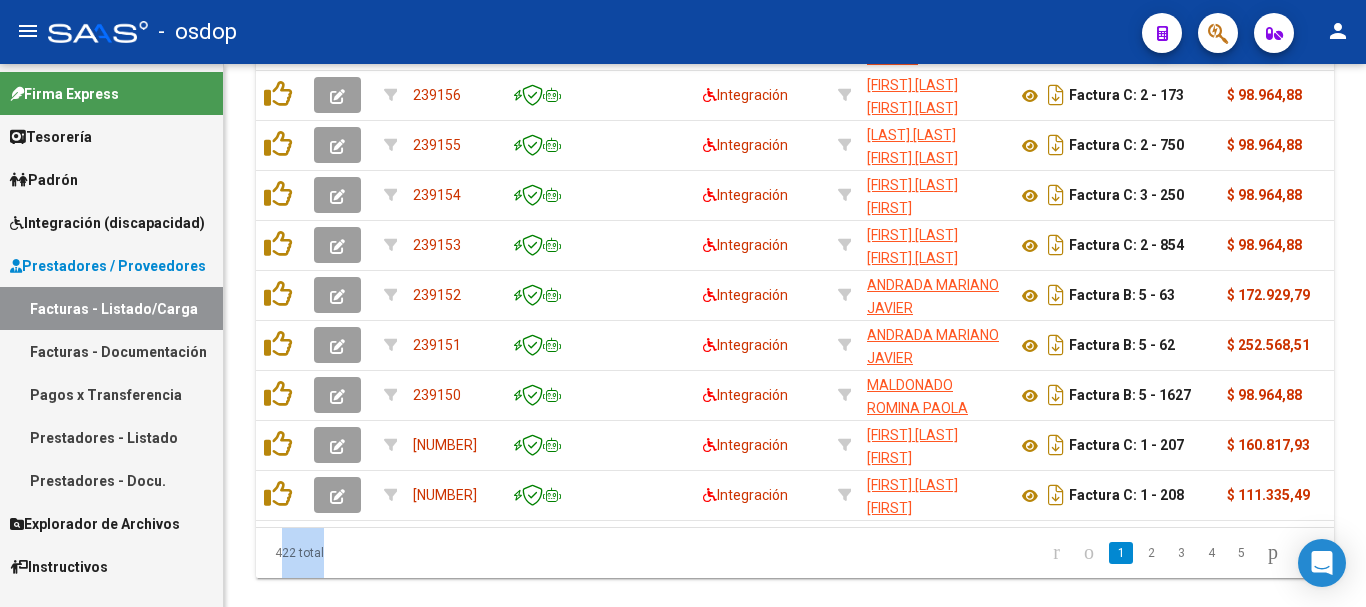 click on "Integración (discapacidad)" at bounding box center (107, 223) 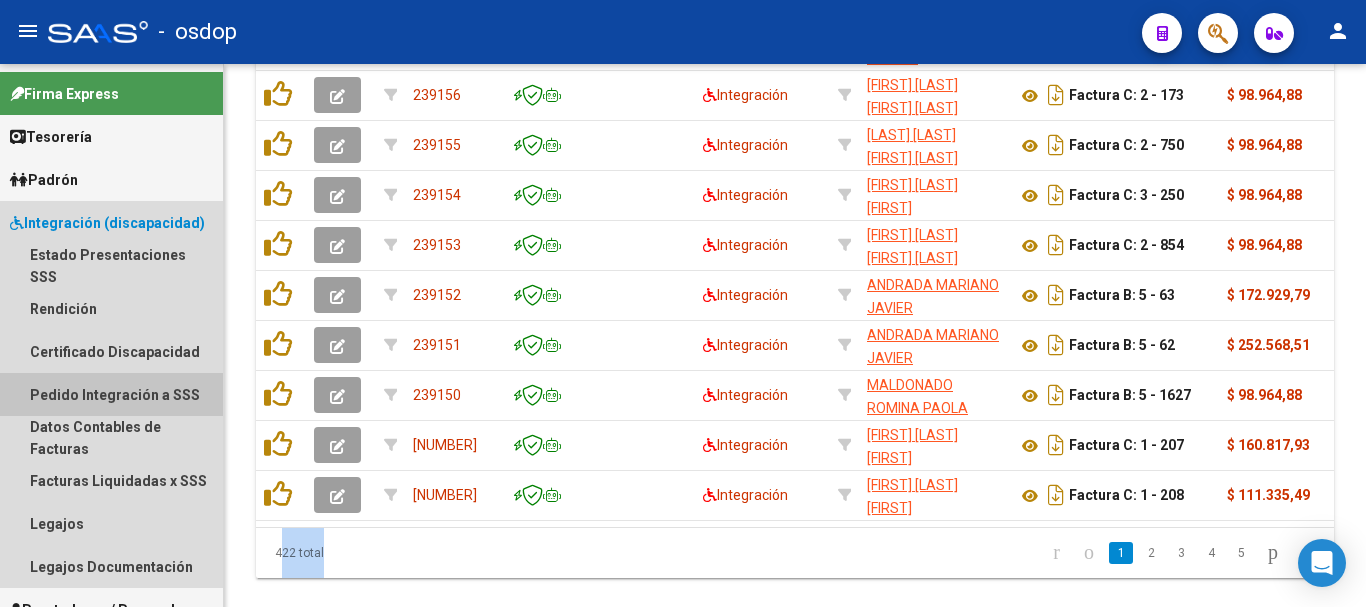 click on "Pedido Integración a SSS" at bounding box center (111, 394) 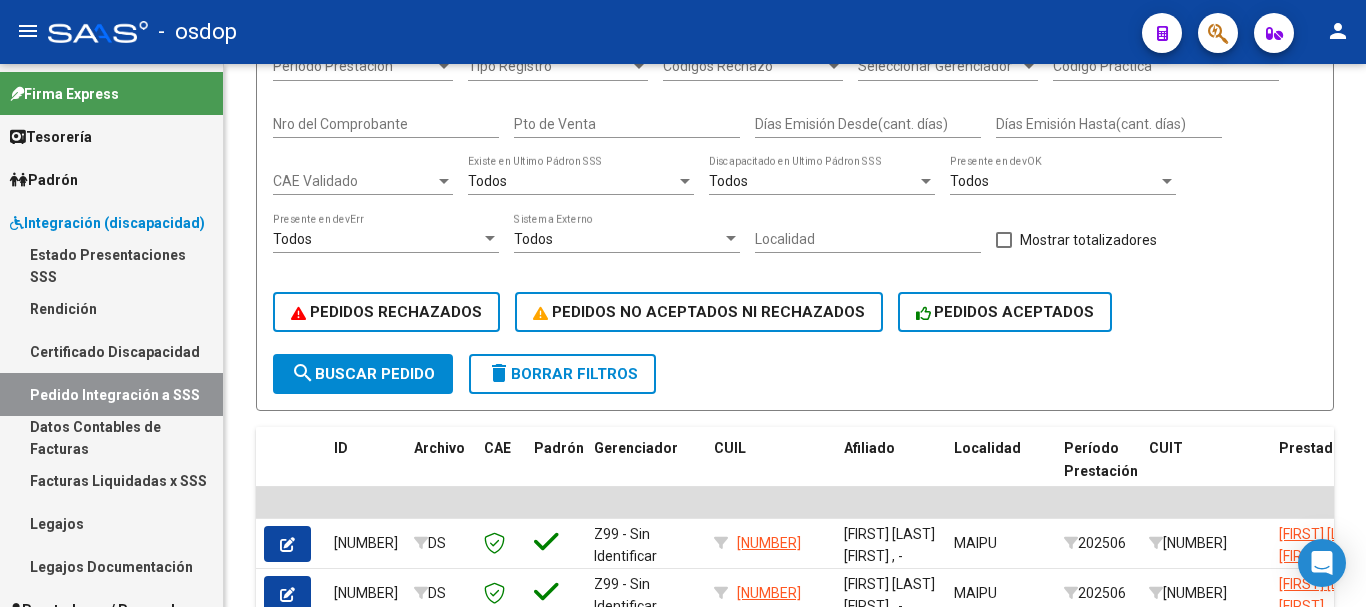 scroll, scrollTop: 850, scrollLeft: 0, axis: vertical 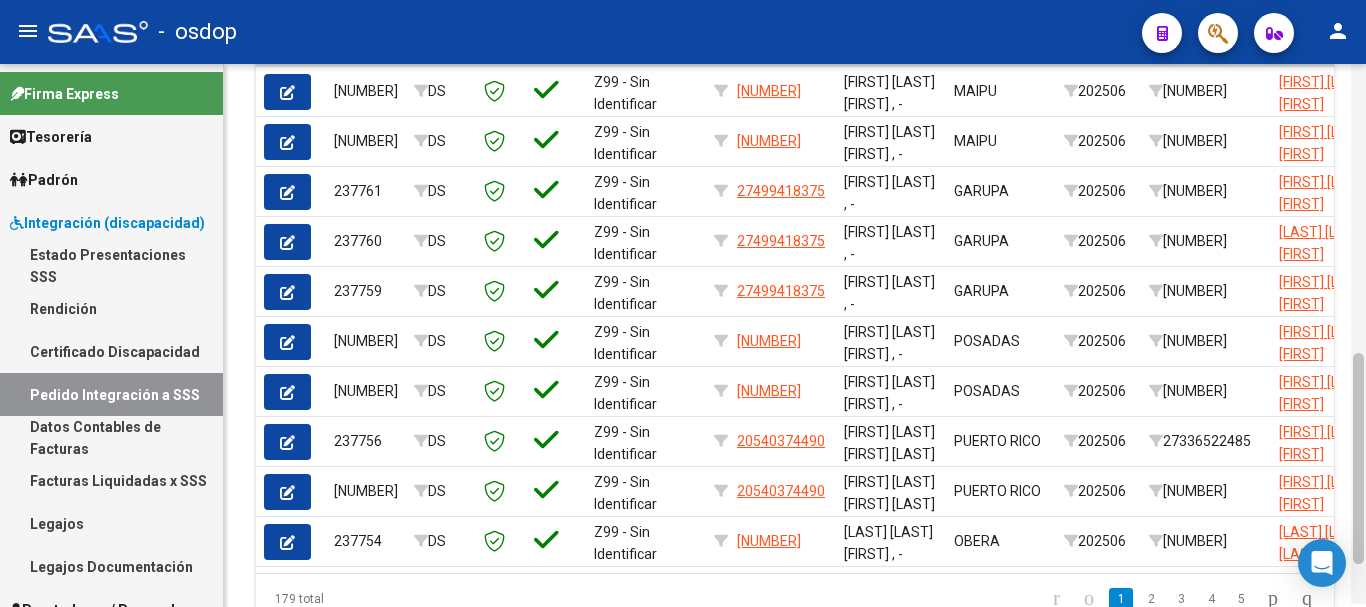 drag, startPoint x: 1361, startPoint y: 408, endPoint x: 1359, endPoint y: 371, distance: 37.054016 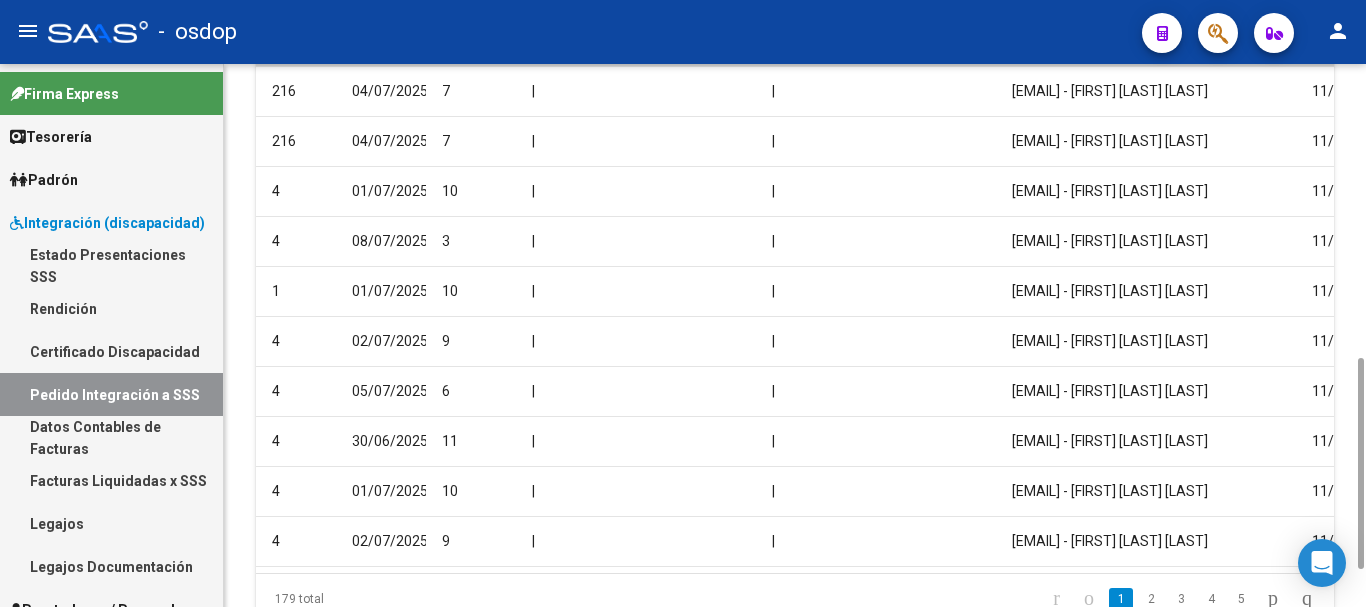 scroll, scrollTop: 0, scrollLeft: 1915, axis: horizontal 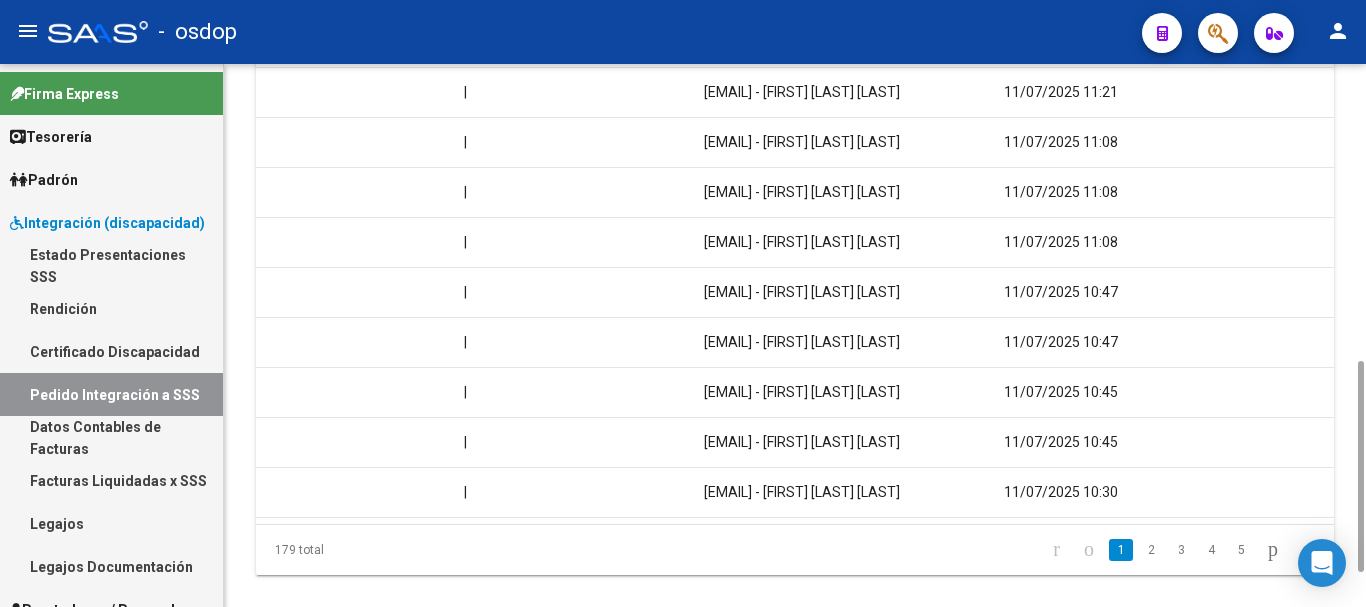 drag, startPoint x: 1363, startPoint y: 401, endPoint x: 1368, endPoint y: 431, distance: 30.413813 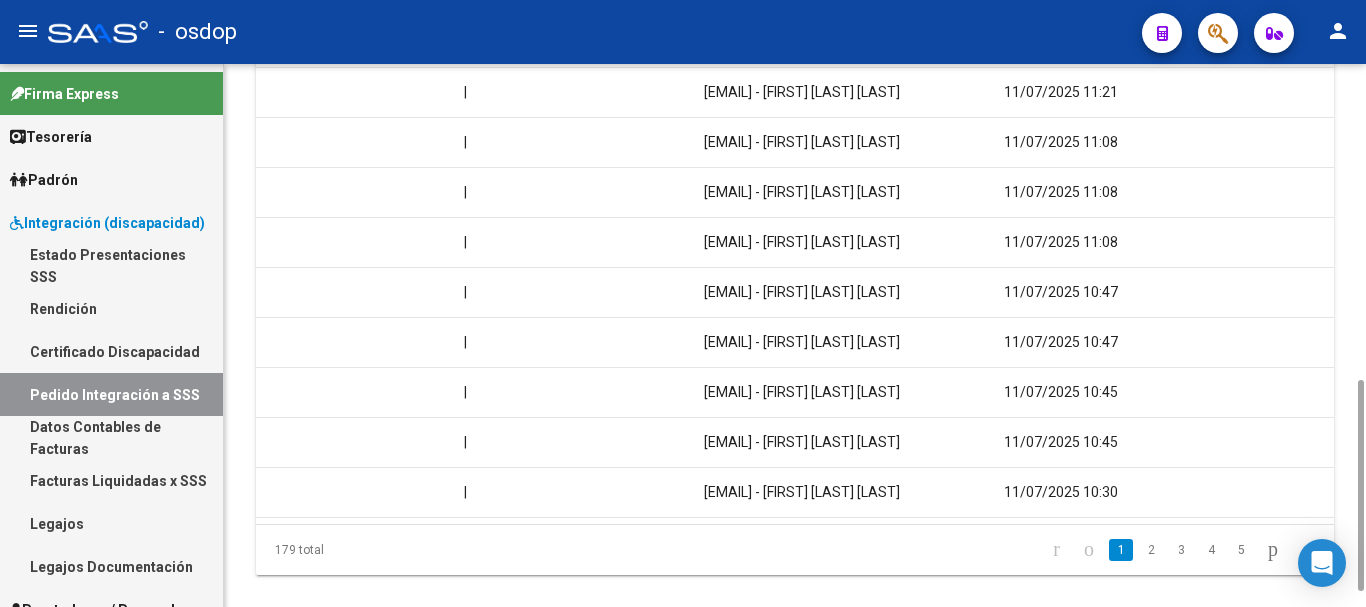 scroll, scrollTop: 804, scrollLeft: 0, axis: vertical 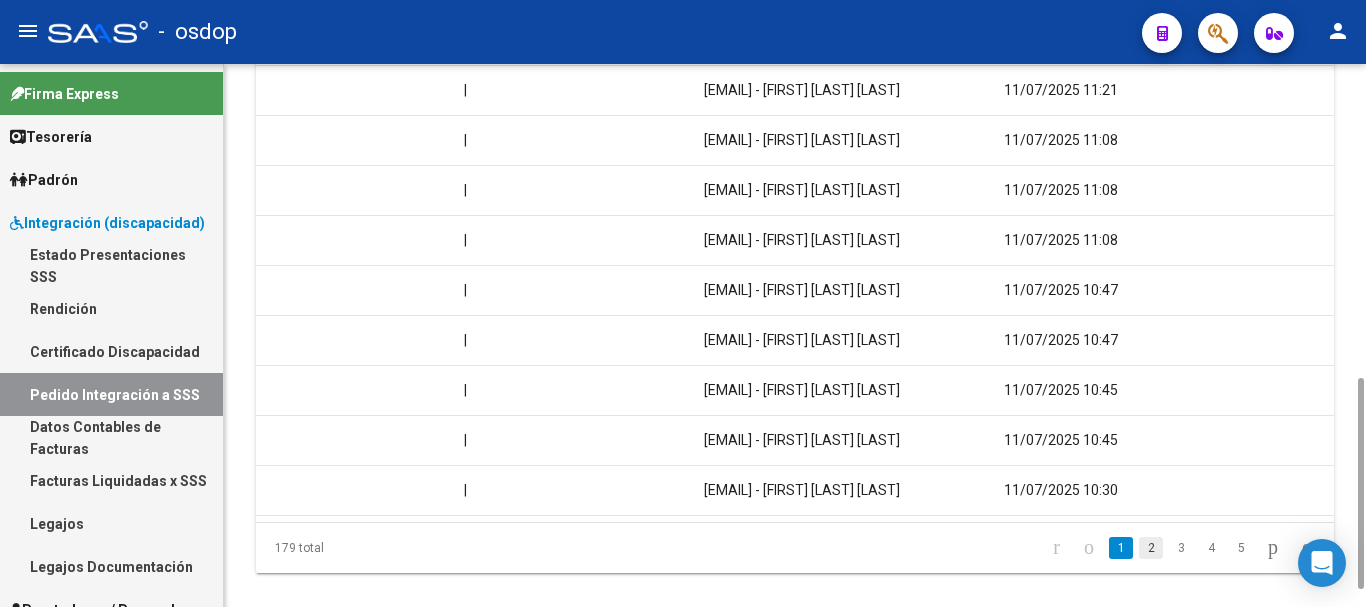 click on "2" 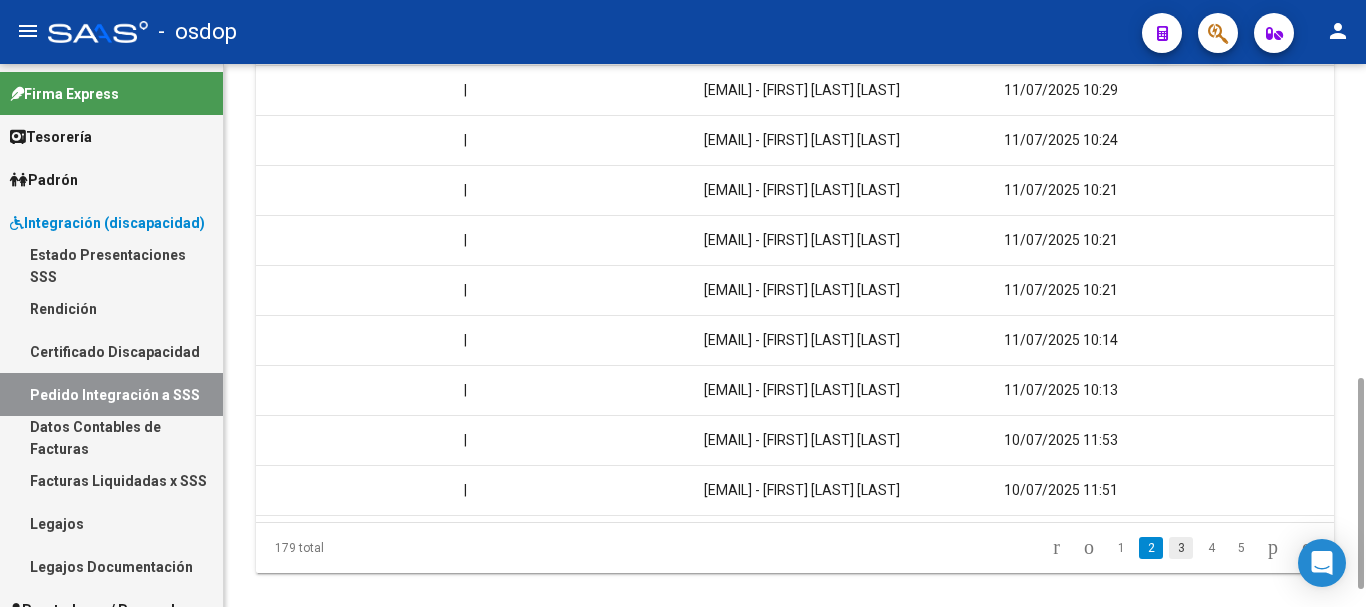 click on "3" 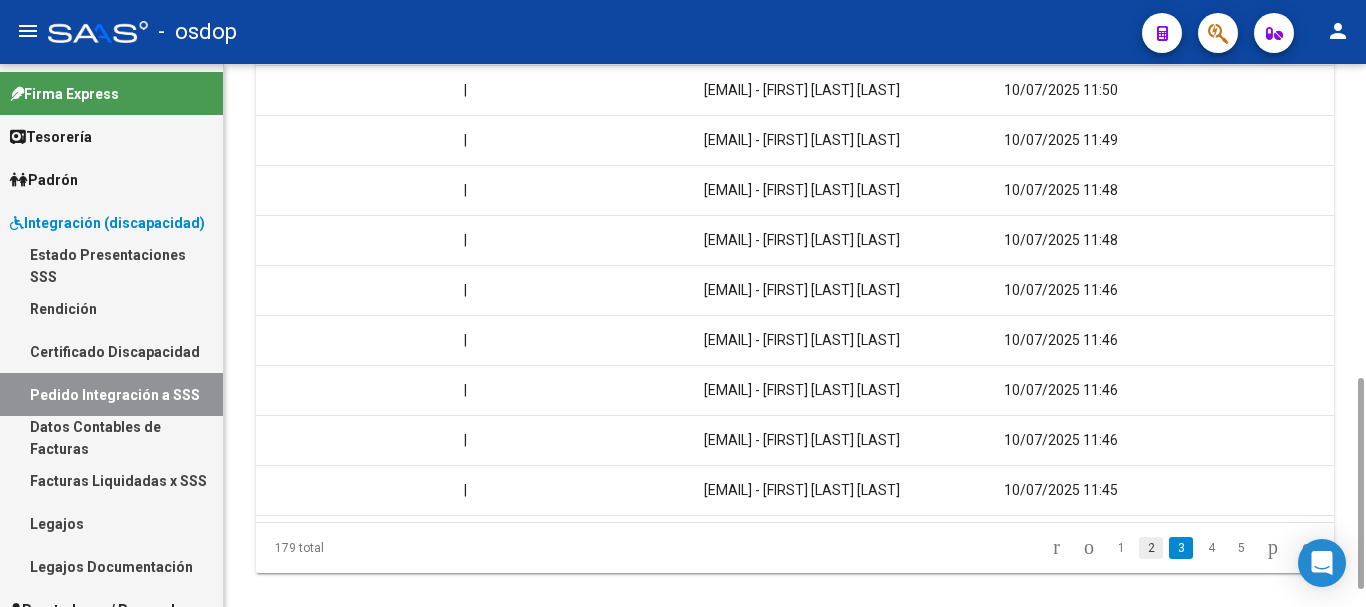 click on "2" 